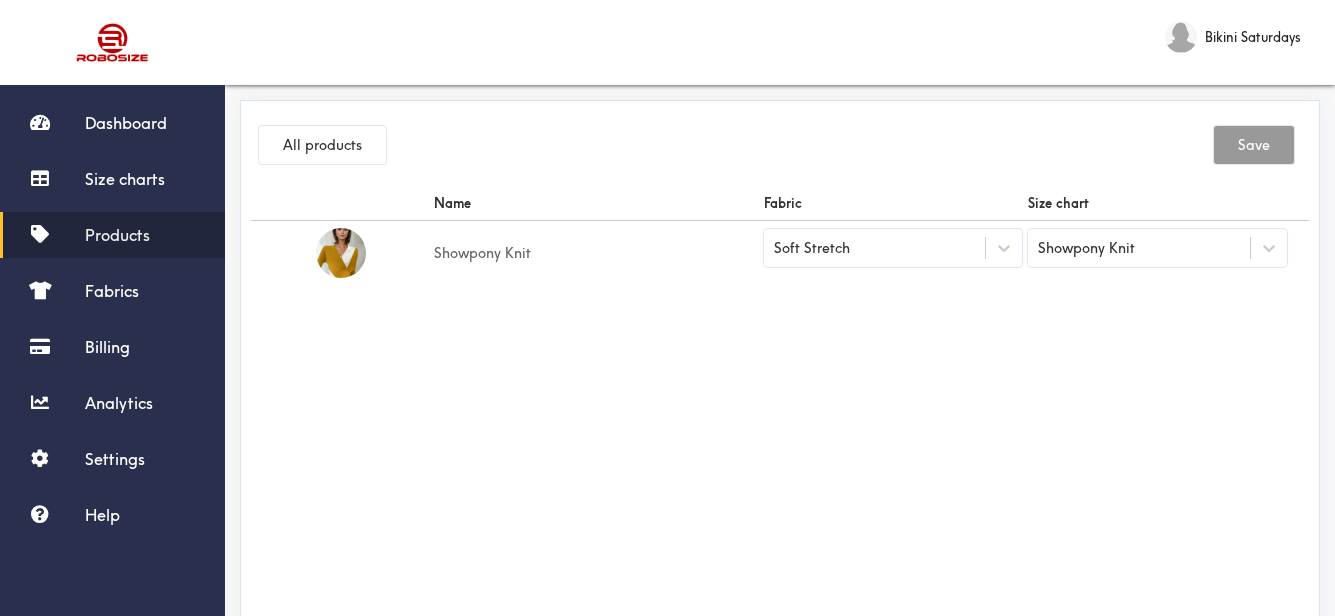 scroll, scrollTop: 0, scrollLeft: 0, axis: both 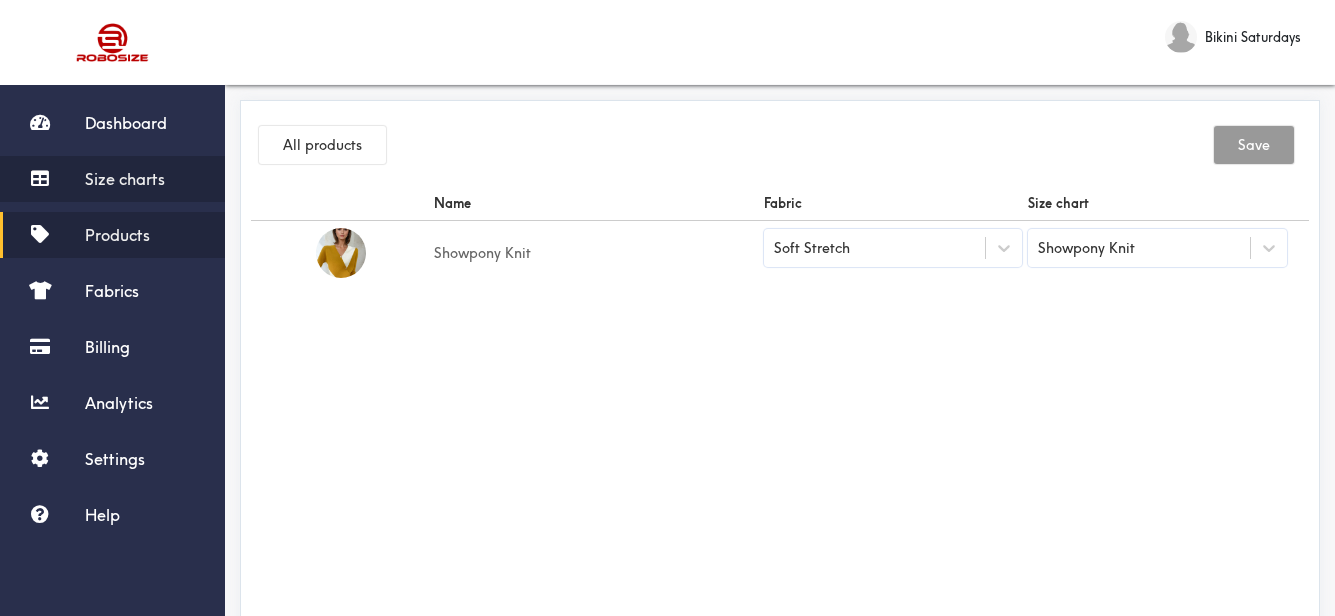 click on "Size charts" at bounding box center [125, 179] 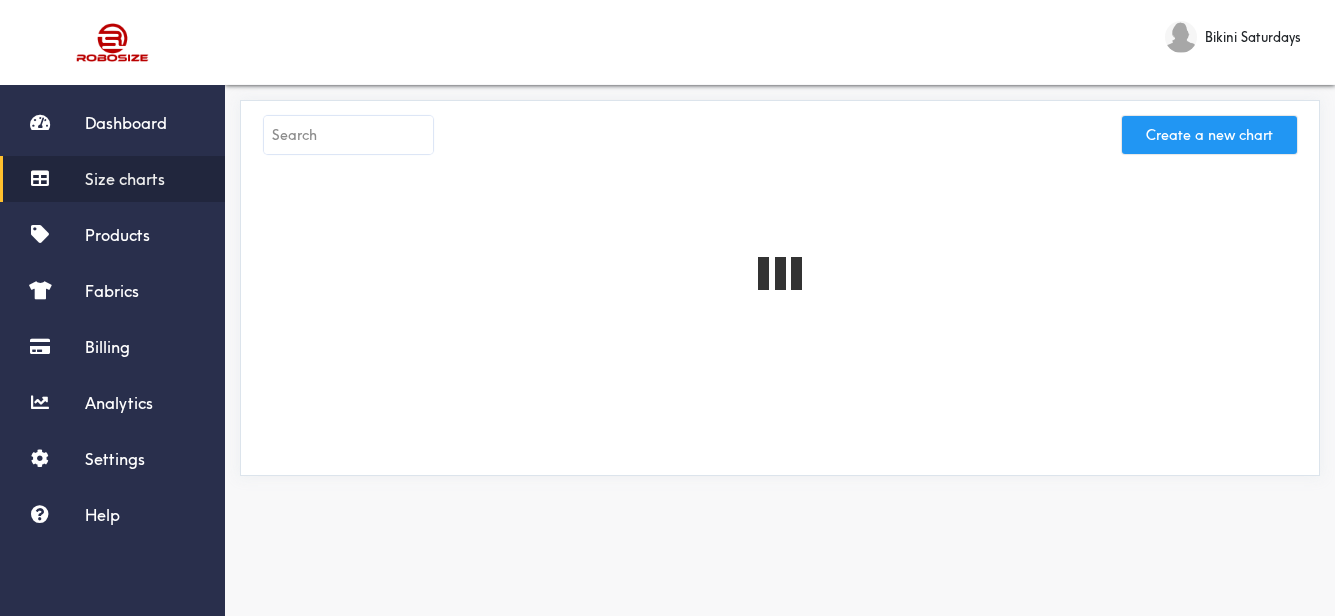 click on "Create a new chart" at bounding box center (1209, 135) 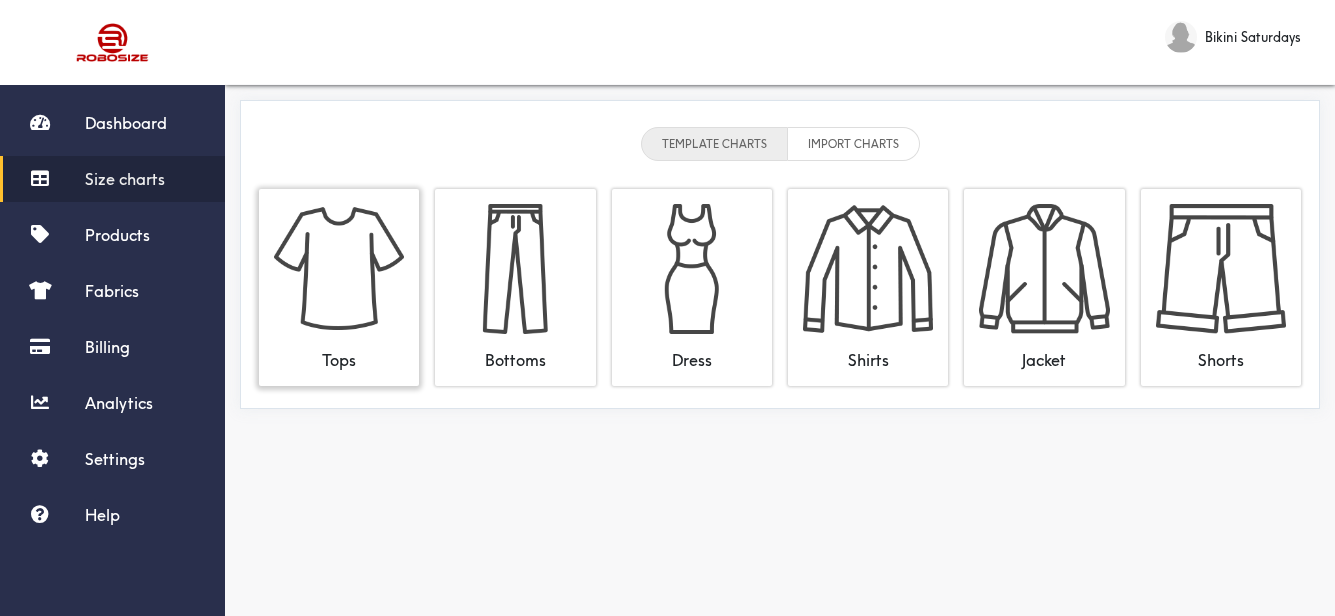 click at bounding box center [339, 269] 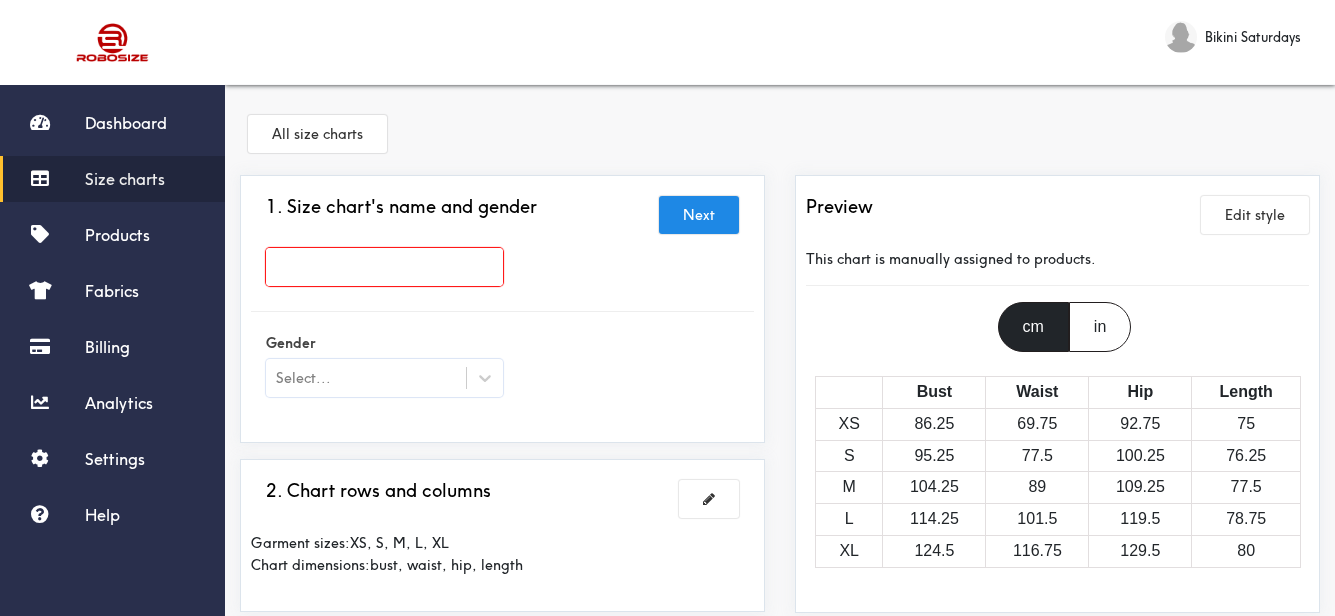 click at bounding box center (384, 267) 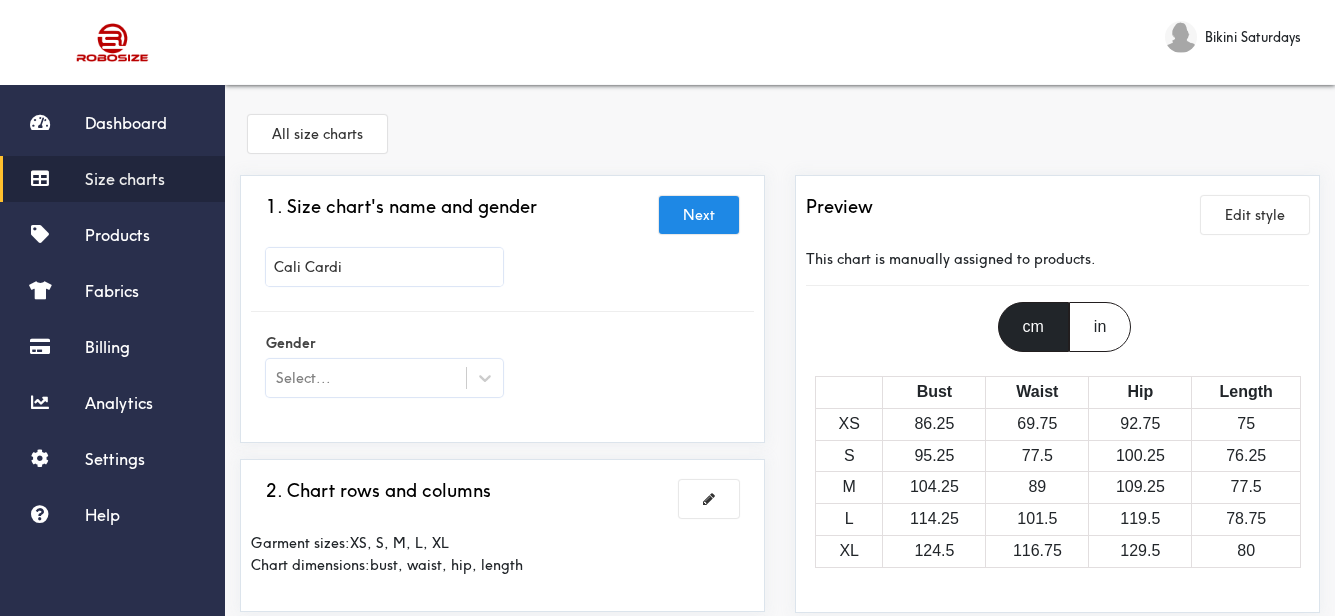 scroll, scrollTop: 100, scrollLeft: 0, axis: vertical 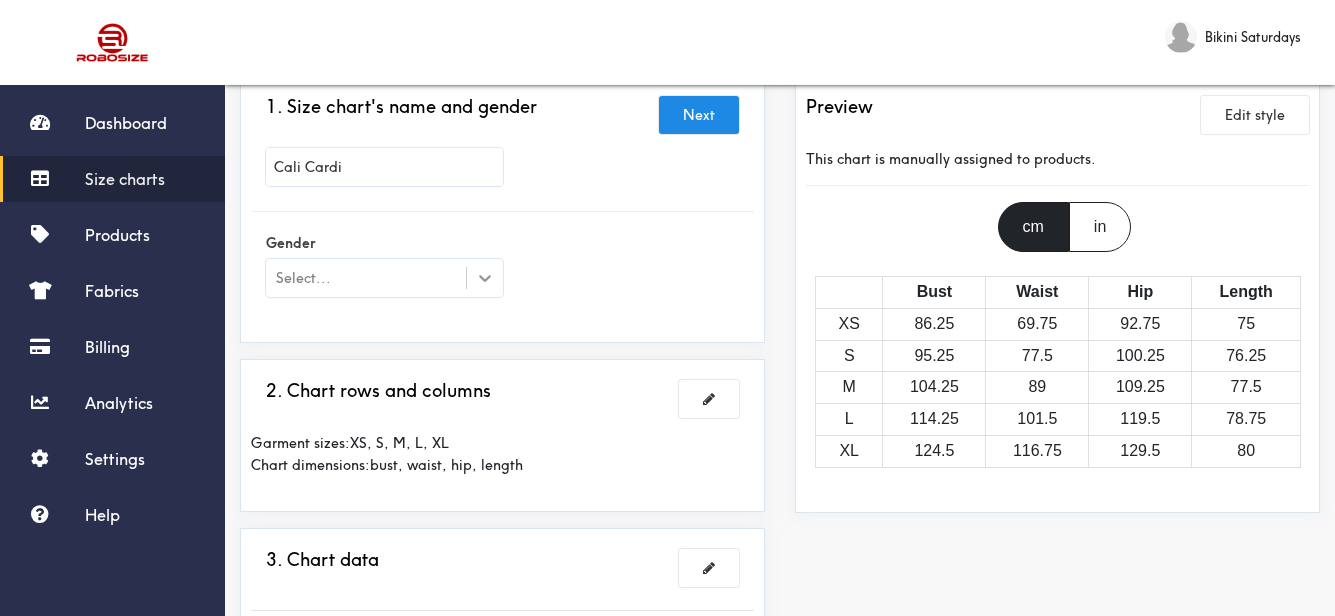 type on "Cali Cardi" 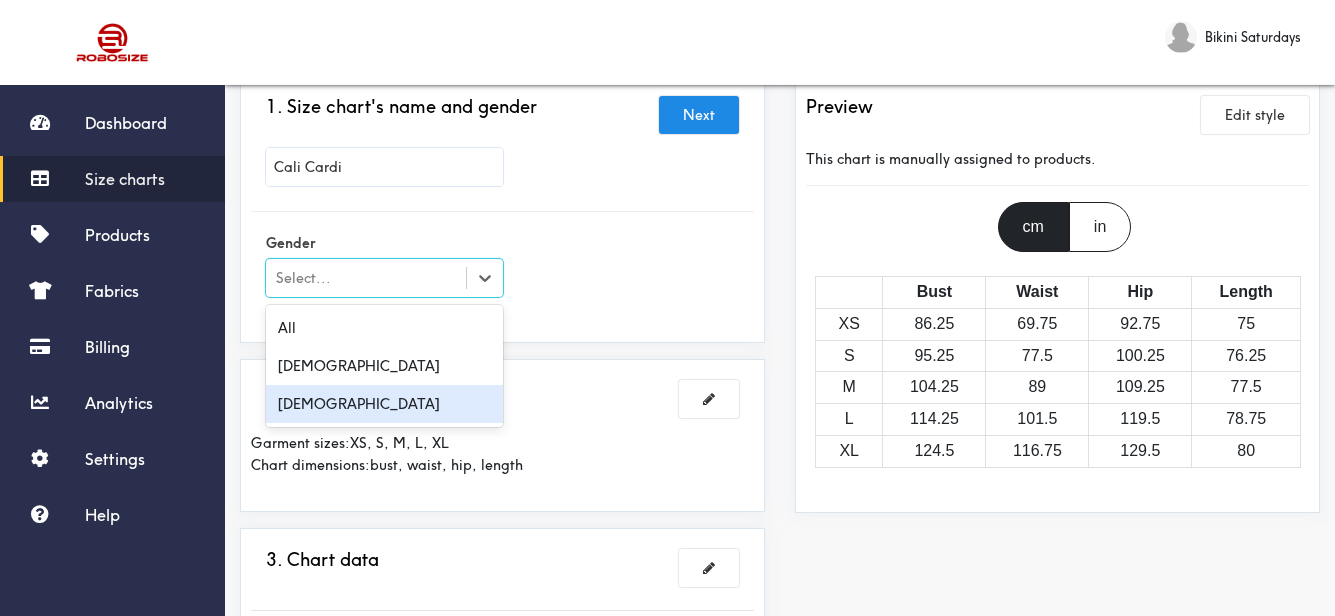 click on "[DEMOGRAPHIC_DATA]" at bounding box center (384, 404) 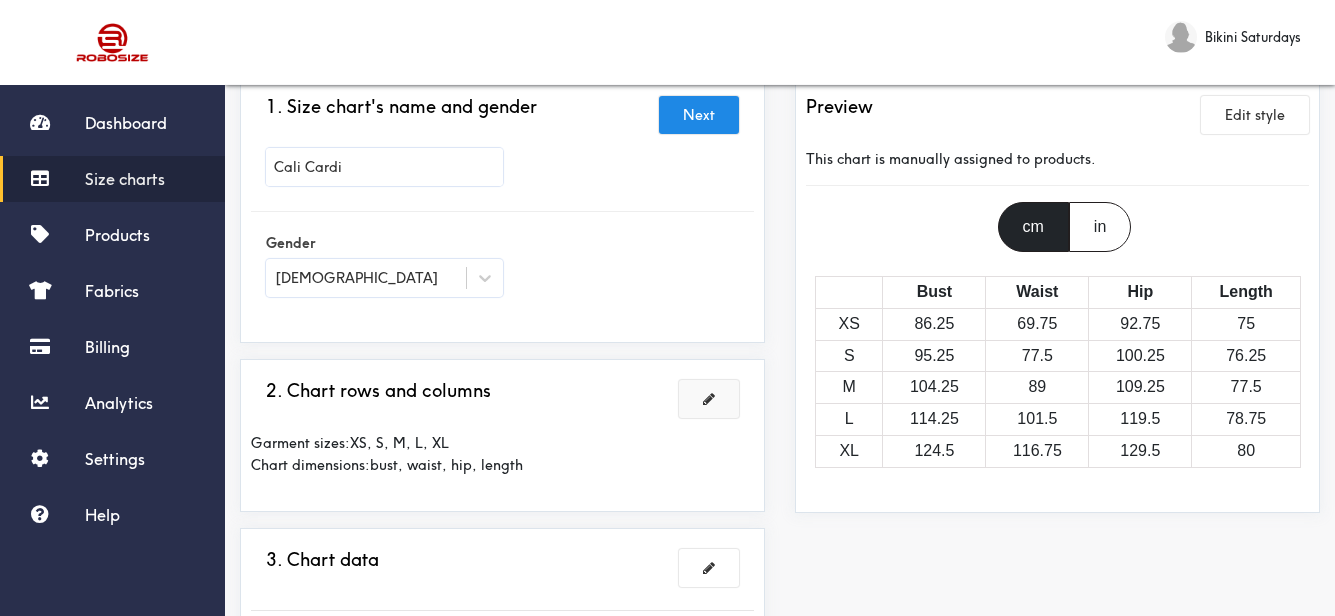 click at bounding box center (709, 399) 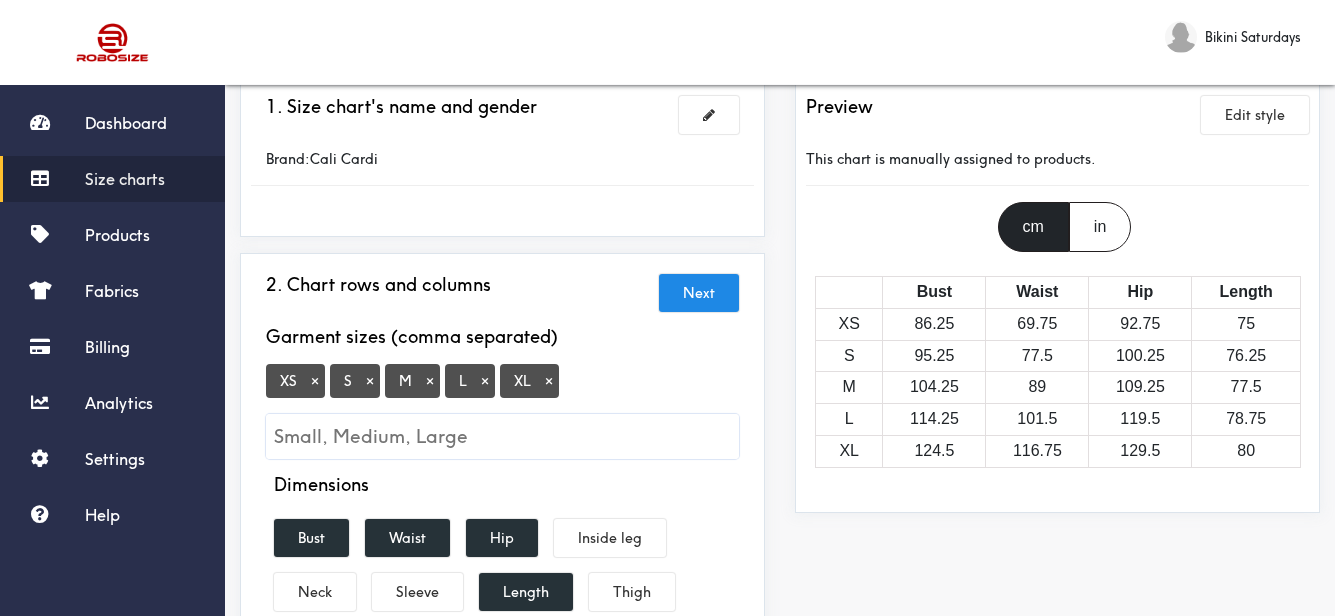 click on "XS ×" at bounding box center (295, 381) 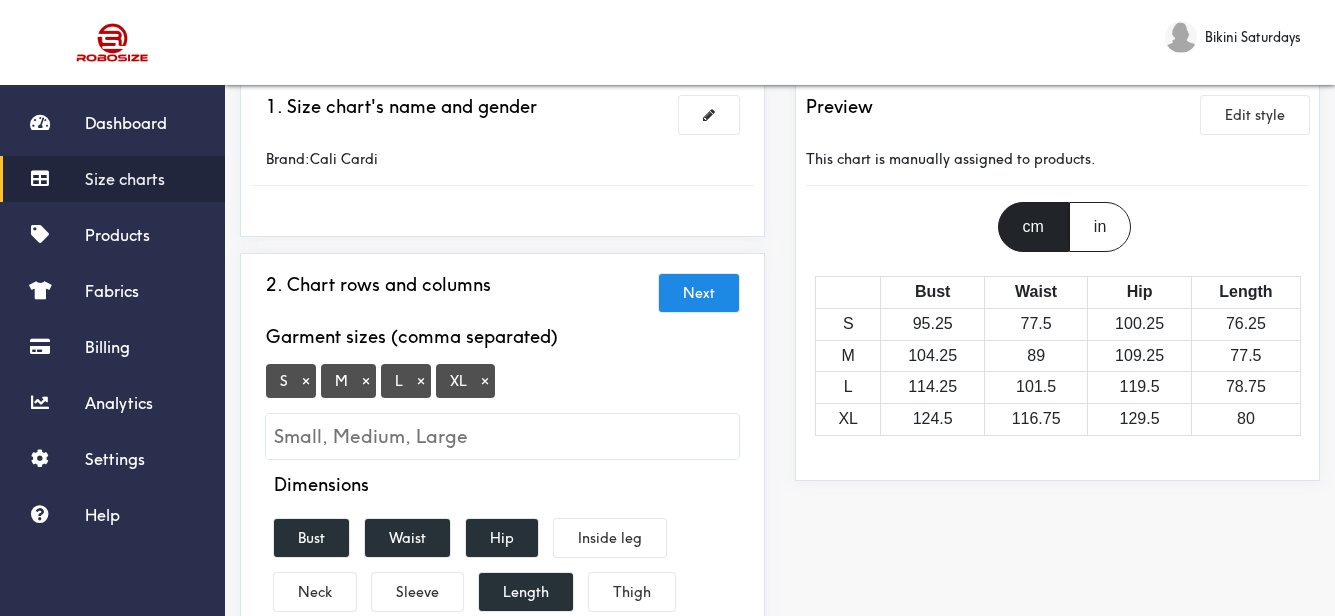 click on "×" at bounding box center (485, 381) 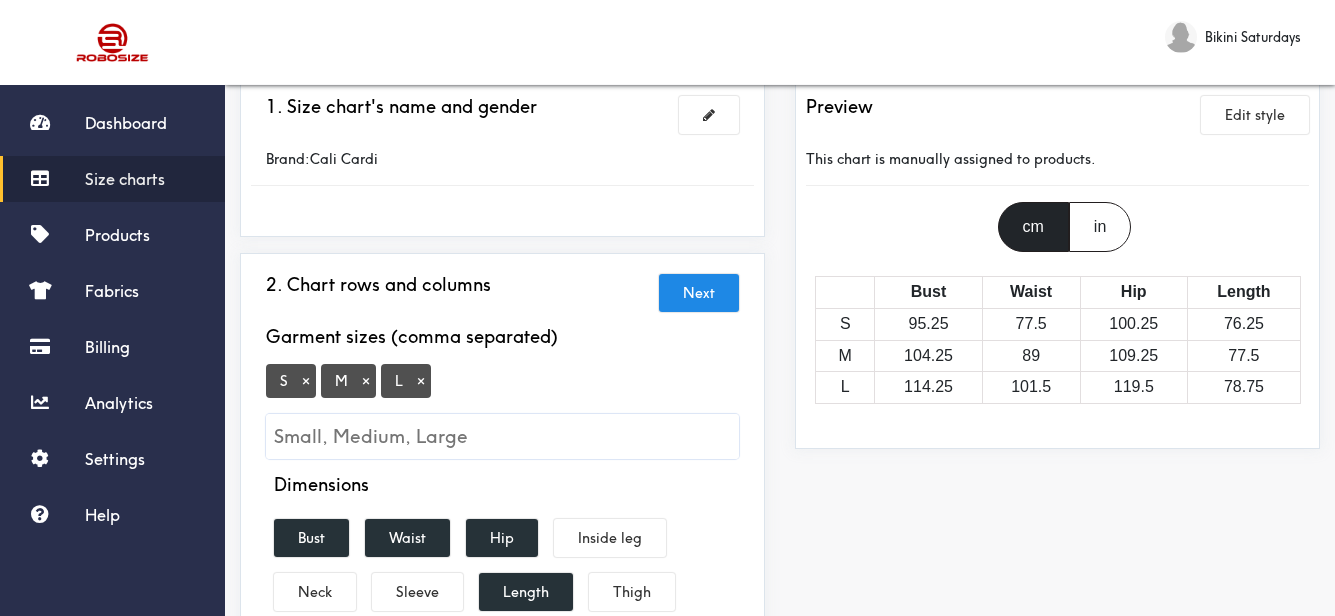 scroll, scrollTop: 300, scrollLeft: 0, axis: vertical 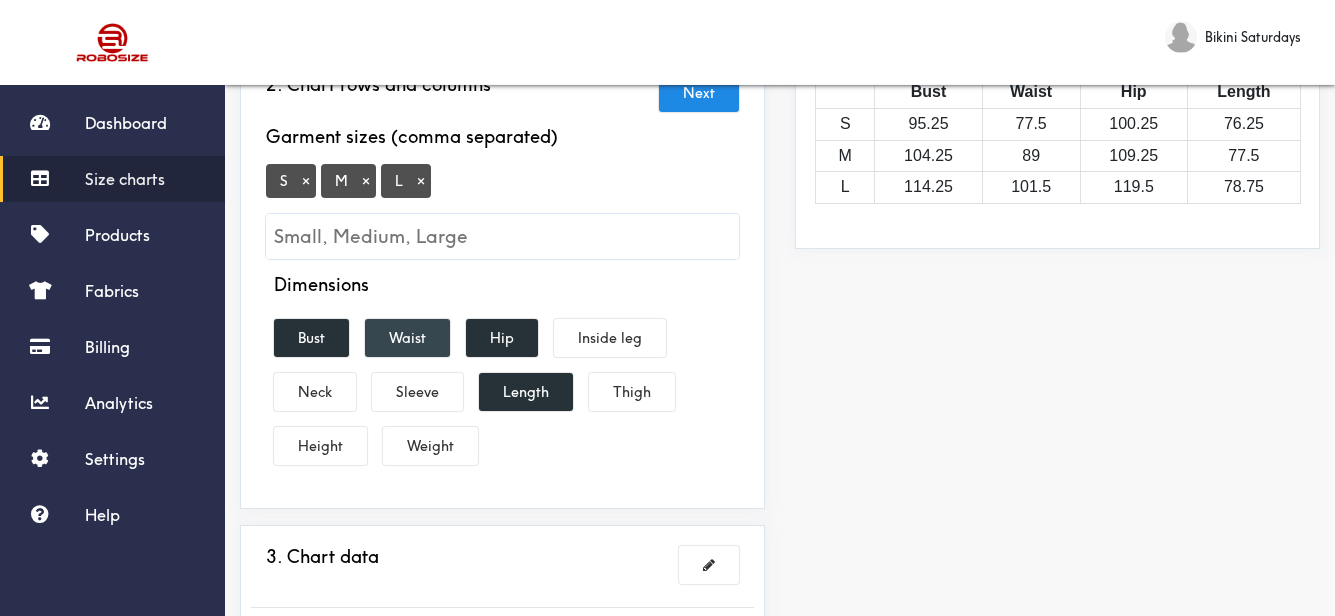 click on "Waist" at bounding box center [407, 338] 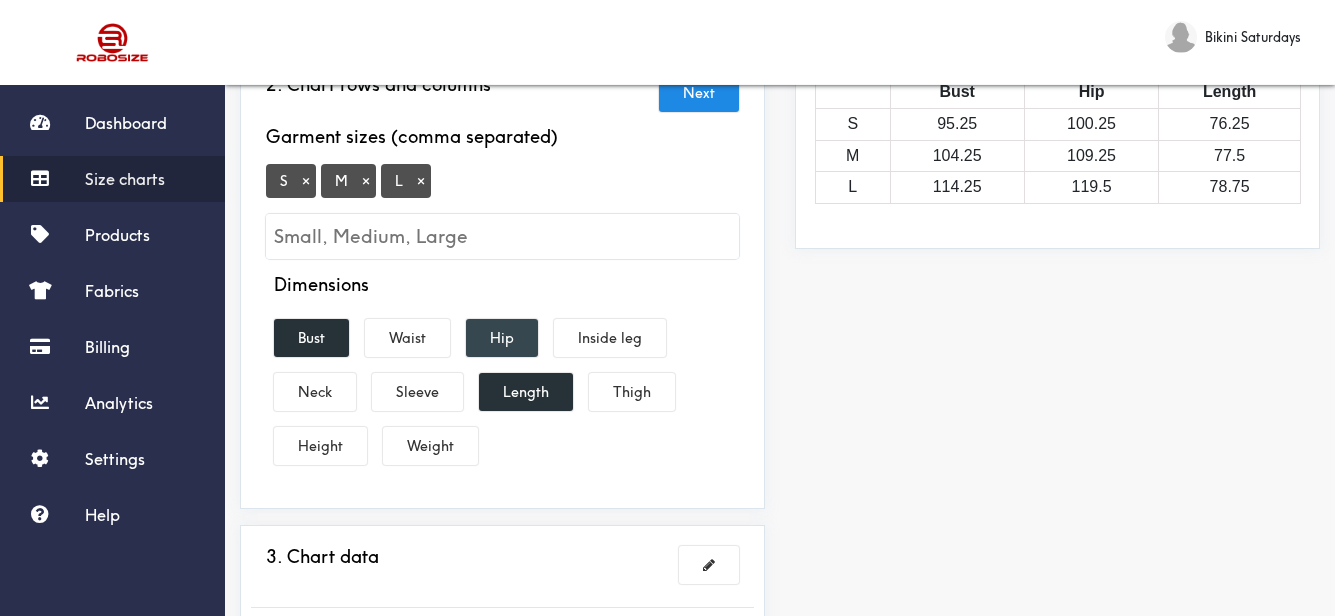 click on "Hip" at bounding box center (502, 338) 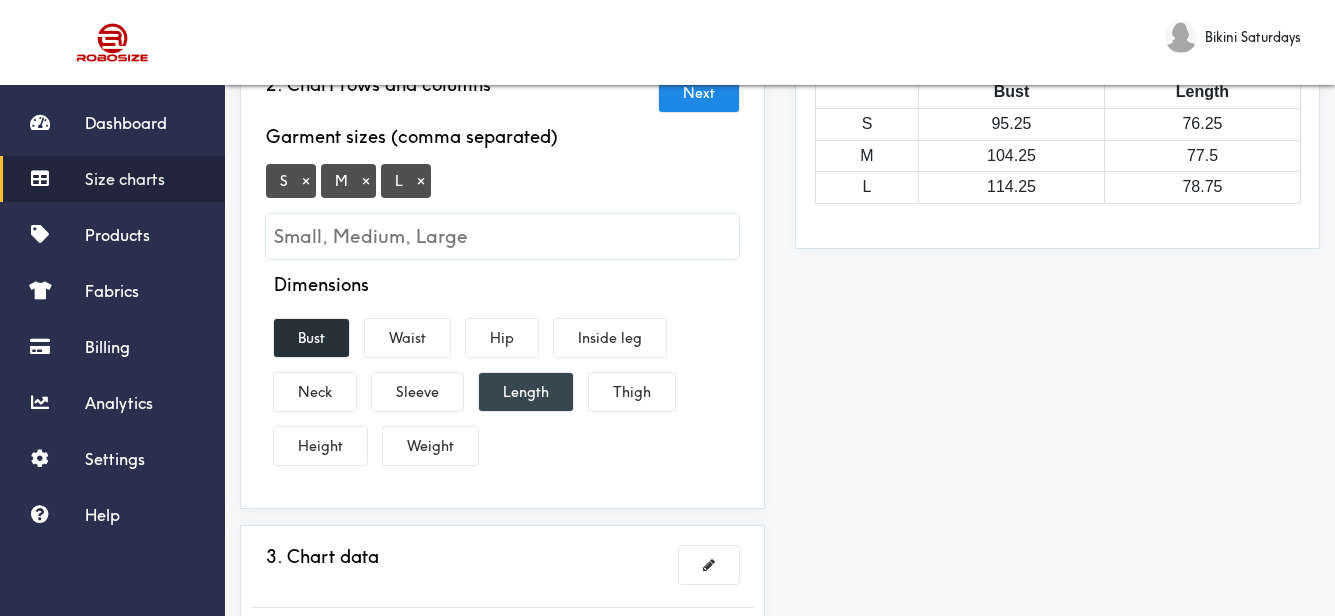 click on "Length" at bounding box center (526, 392) 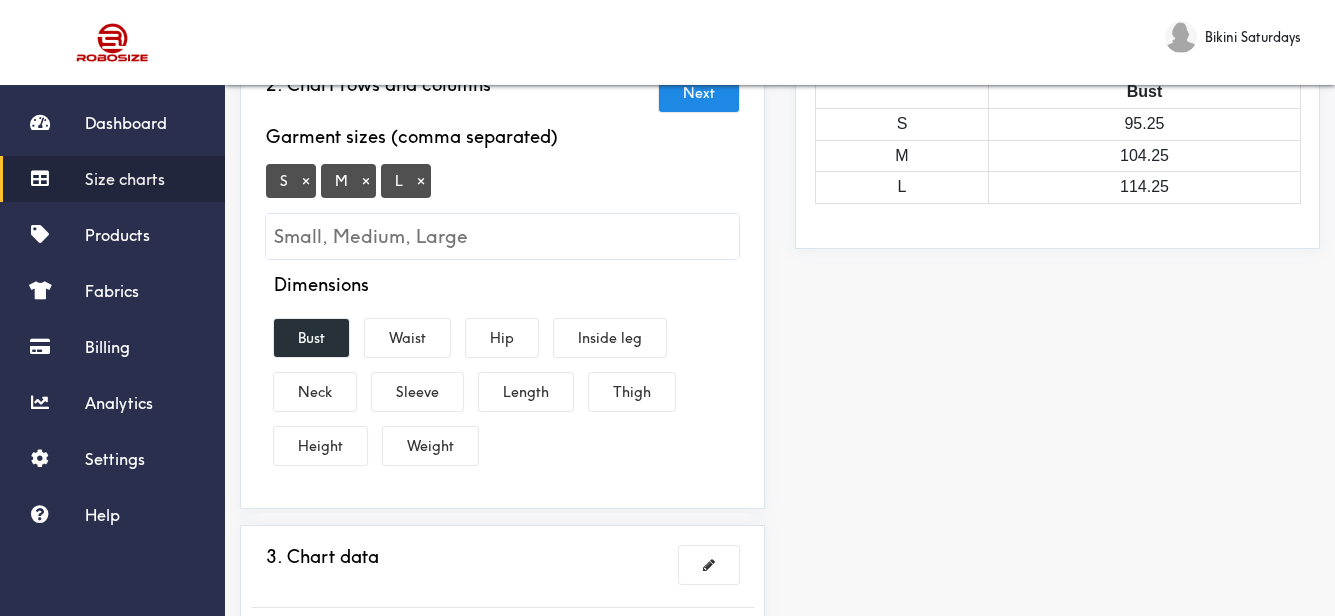 click on "Preview Edit style This chart is manually assigned to products. cm in Bust S 95.25 M 104.25 L 114.25" at bounding box center (1057, 453) 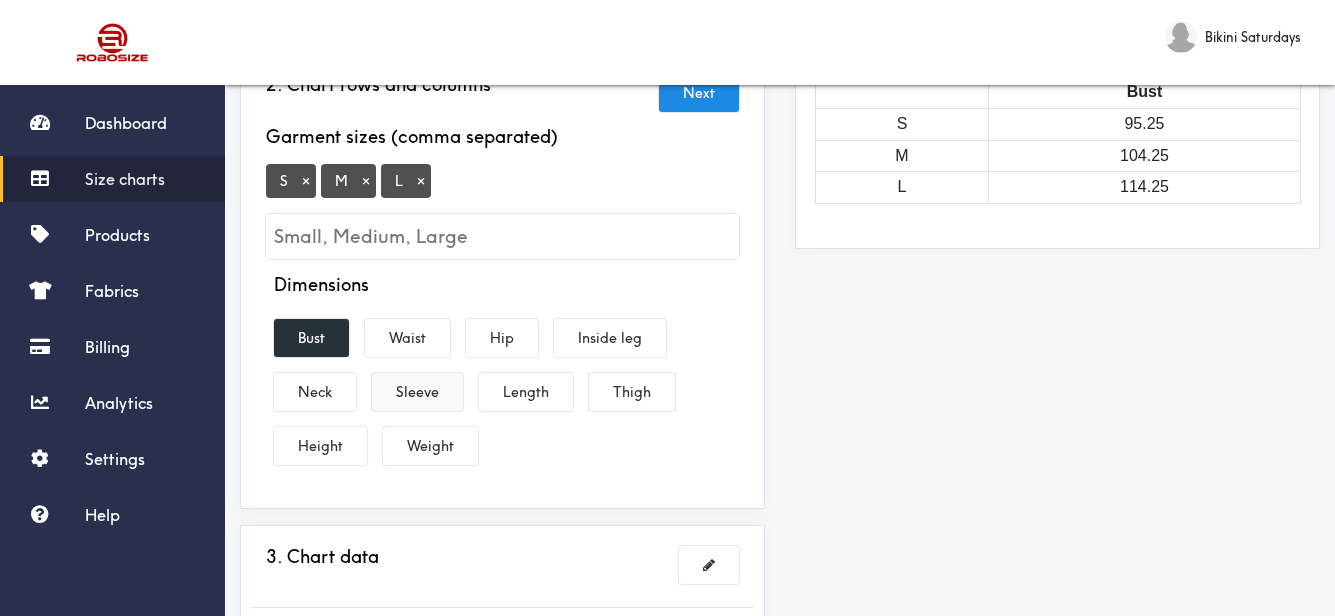 click on "Sleeve" at bounding box center [417, 392] 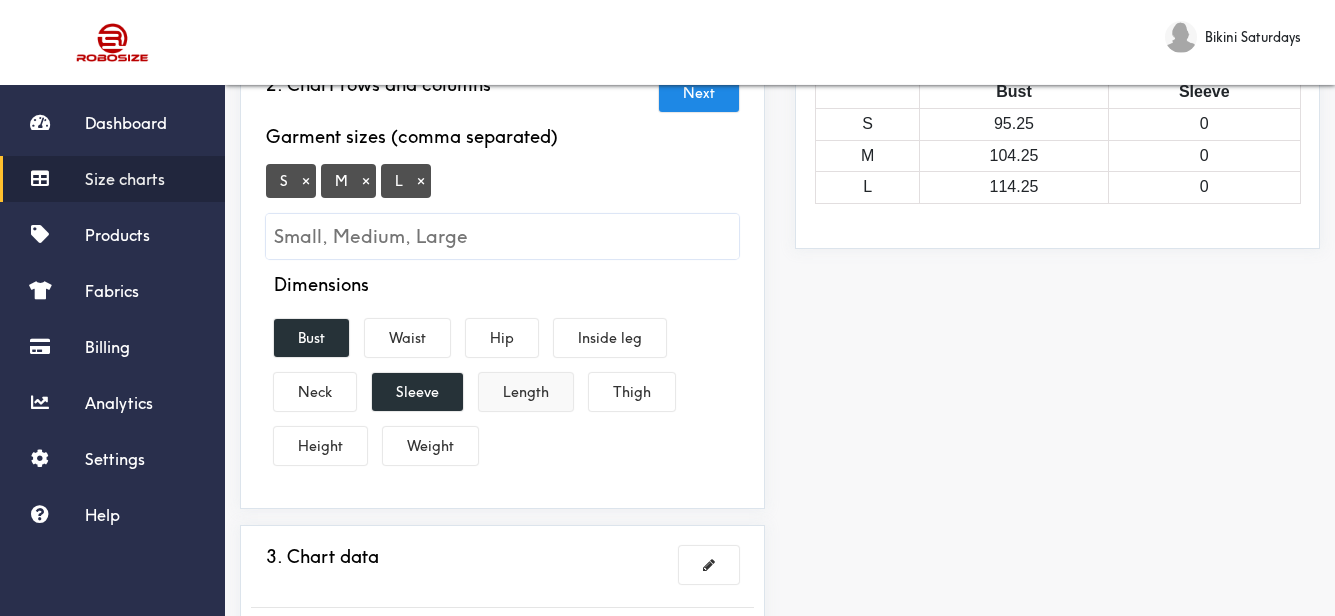 click on "Length" at bounding box center (526, 392) 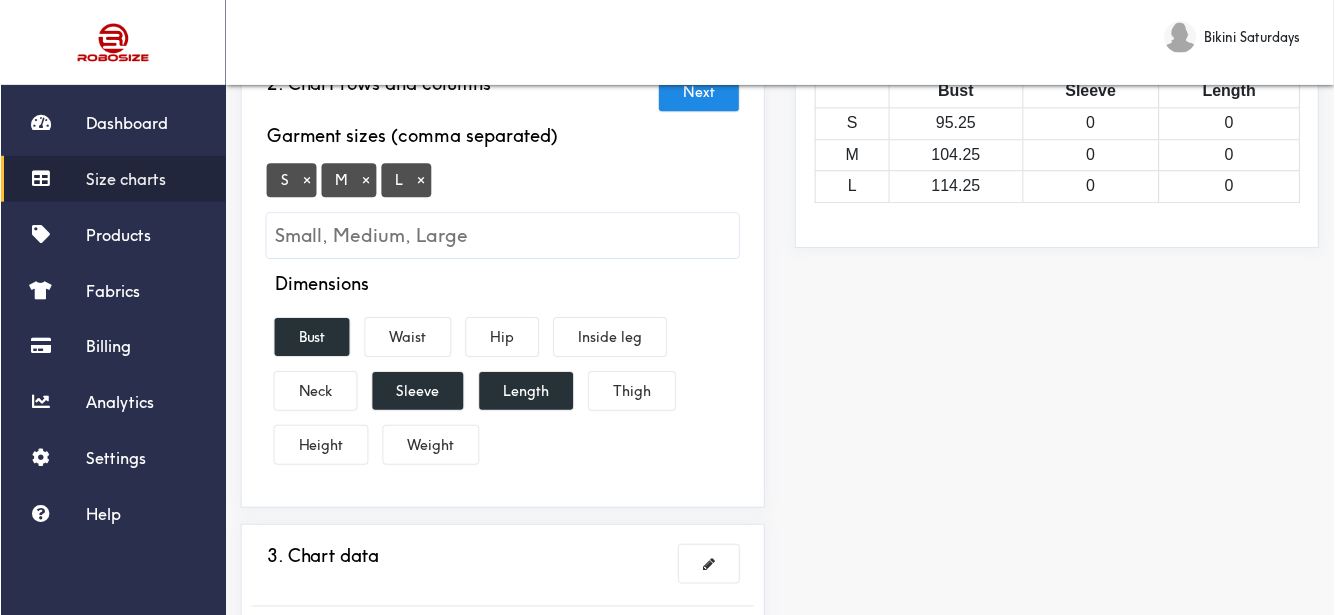 scroll, scrollTop: 500, scrollLeft: 0, axis: vertical 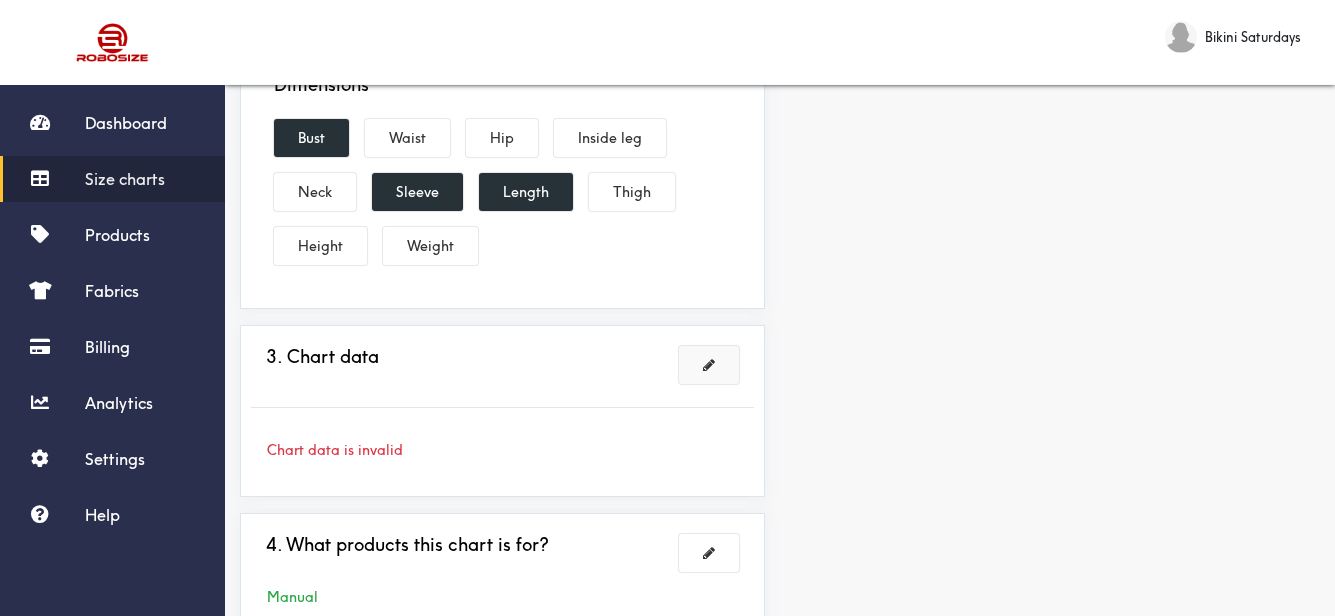 click at bounding box center (709, 365) 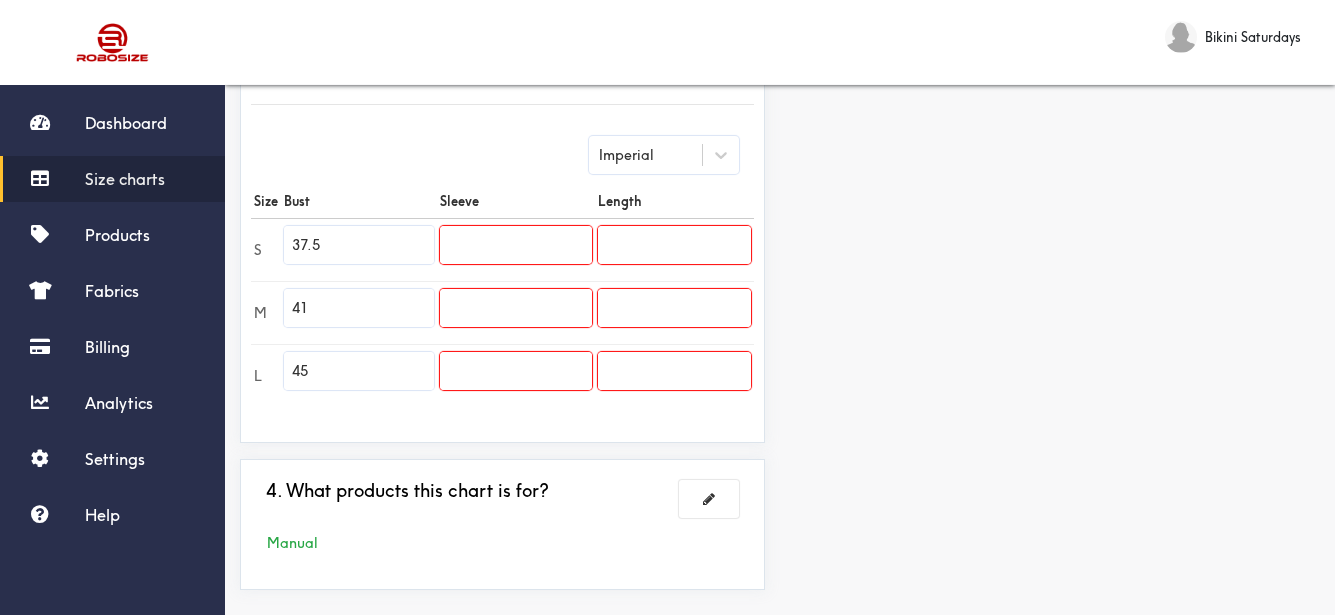 click on "37.5" at bounding box center (359, 245) 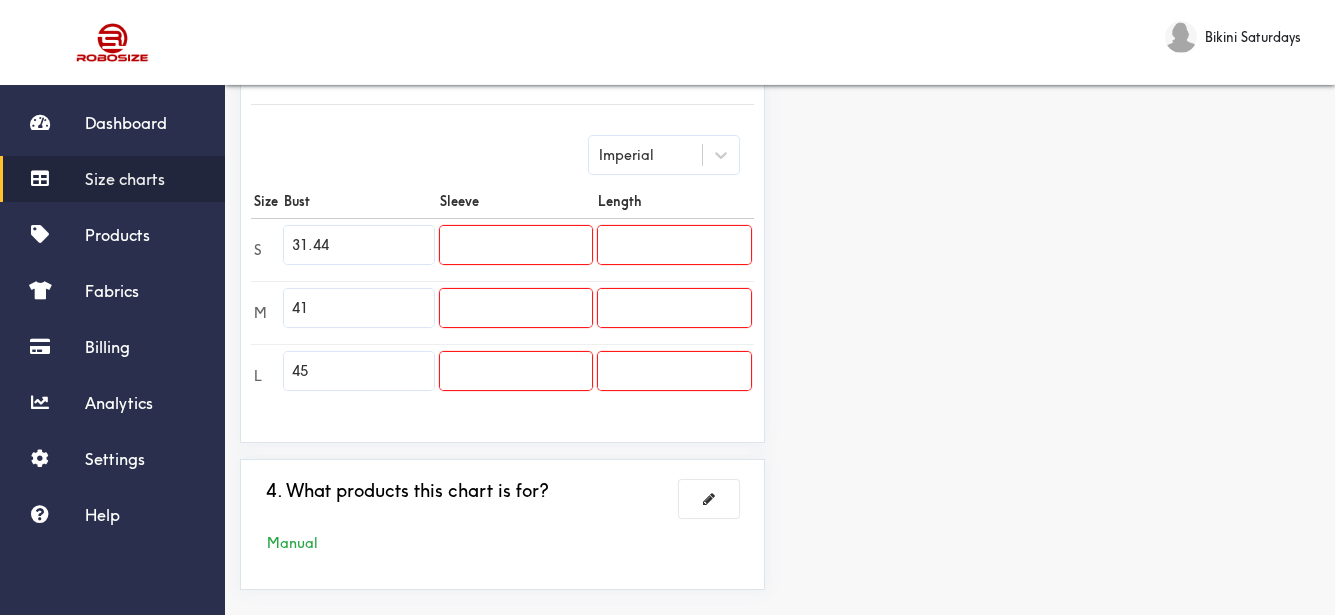type on "31.44" 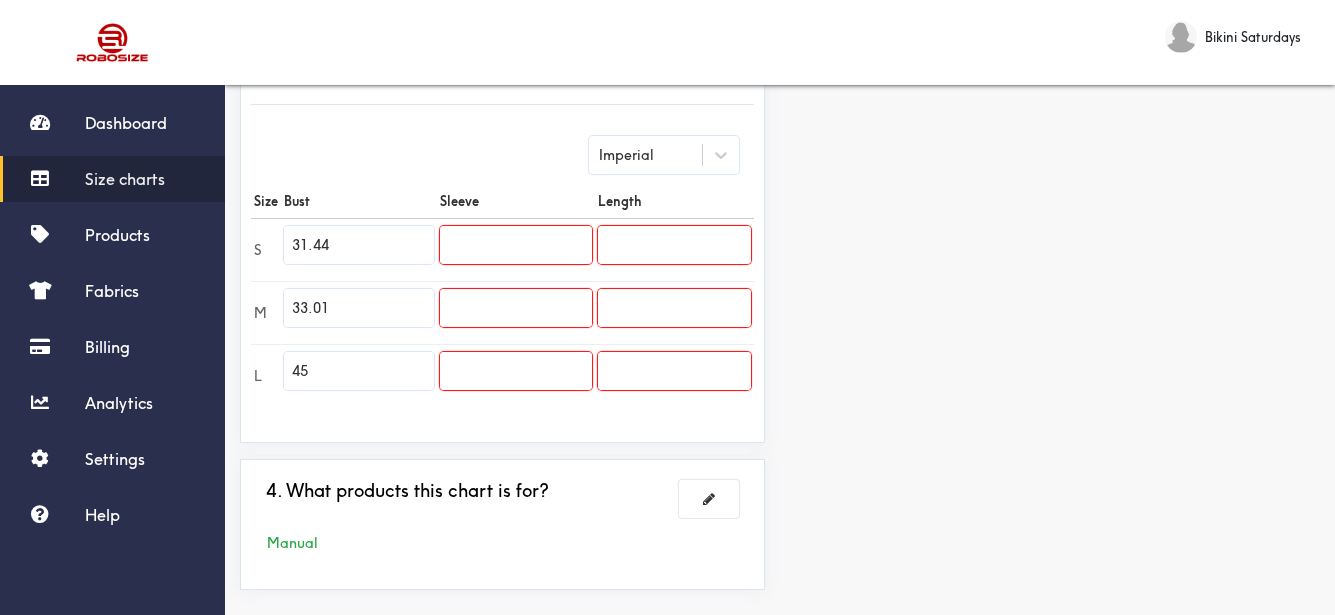 type on "33.01" 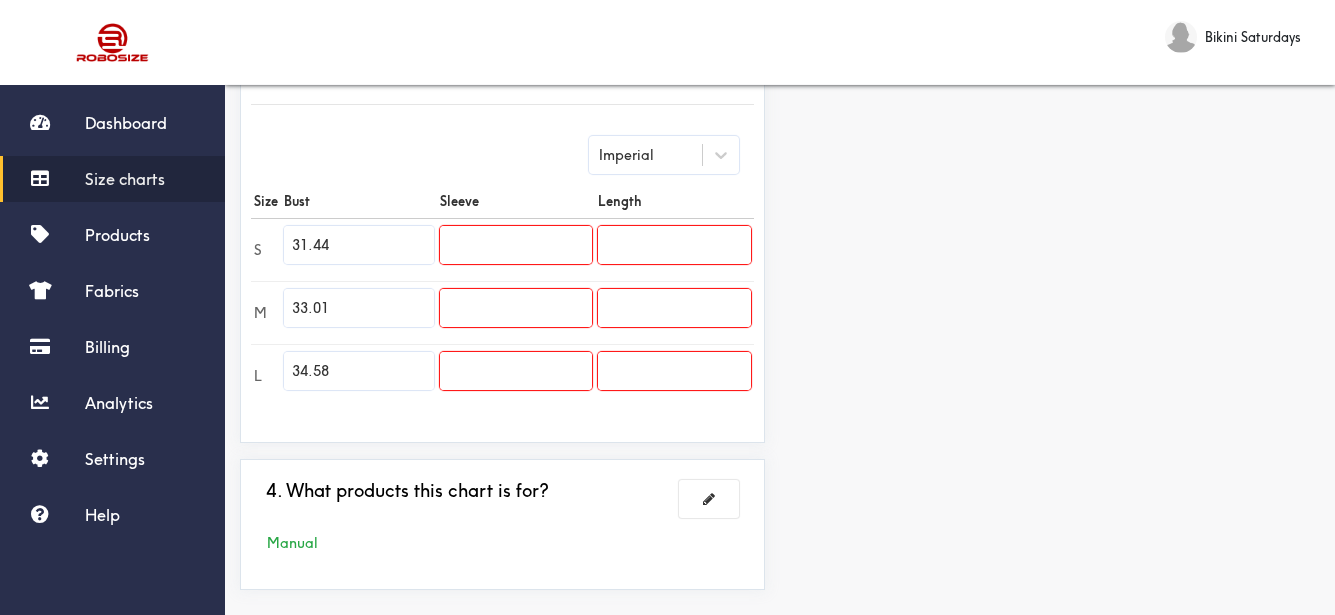 type on "34.58" 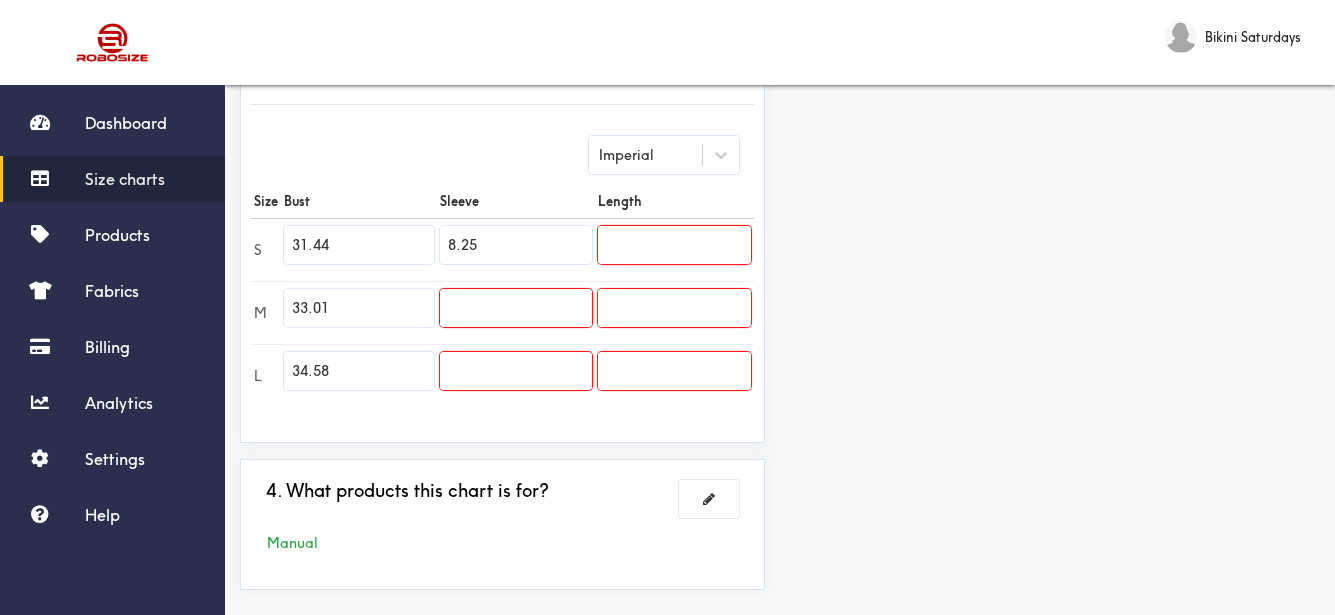type on "8.25" 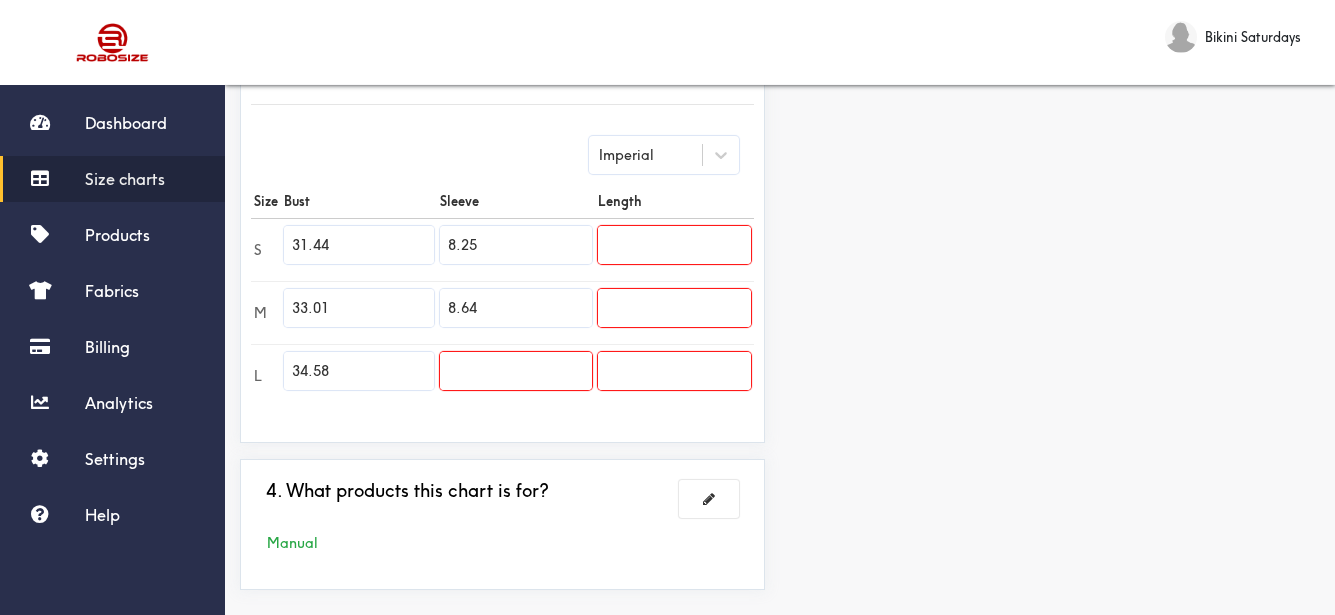 type on "8.64" 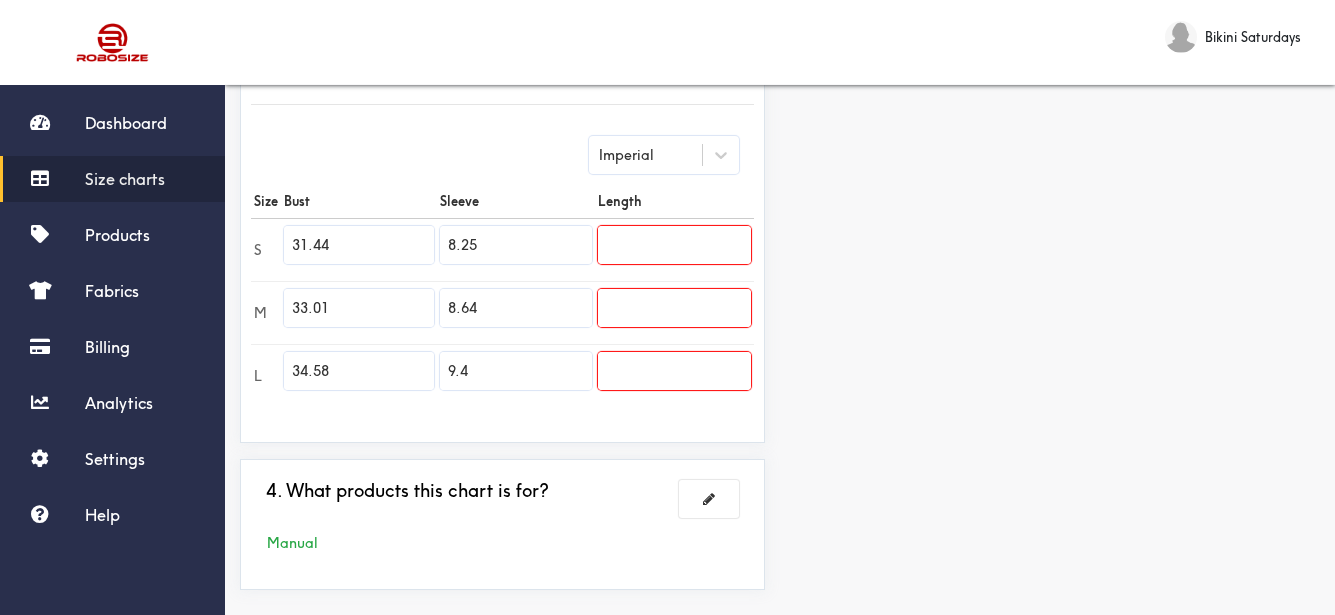 click on "Preview Edit style This chart is manually assigned to products. cm in Bust Sleeve Length S 79.75 21 0 M 83.75 22 0 L 87.75 24 0" at bounding box center [1057, 140] 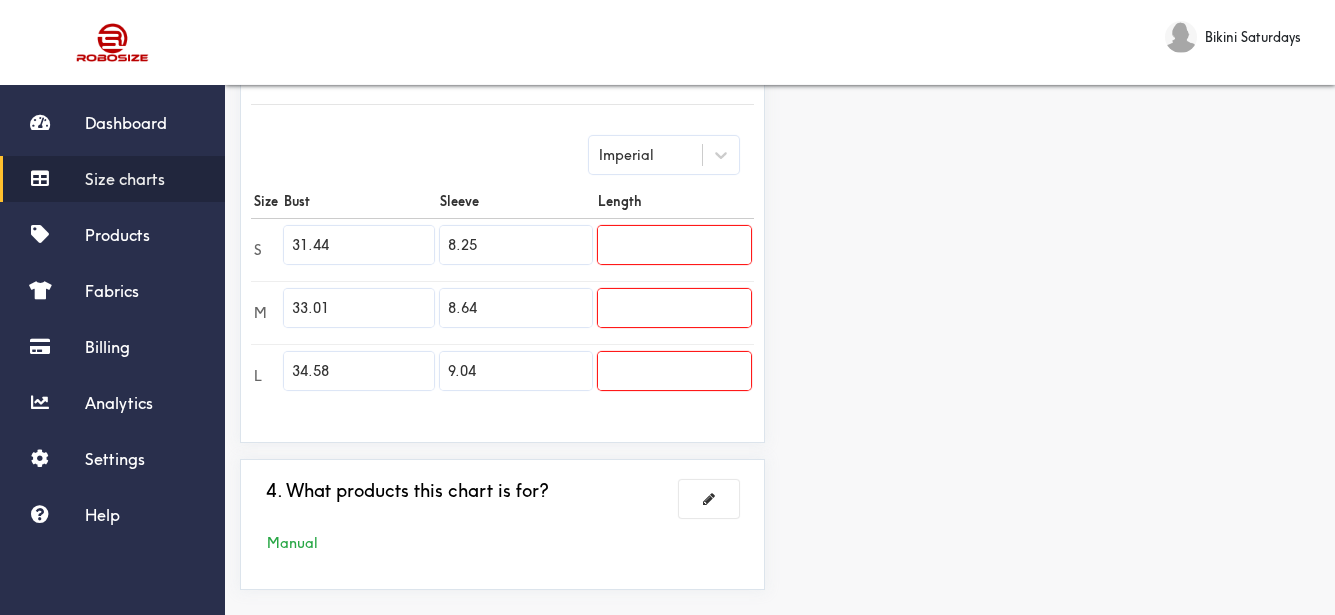 type on "9.04" 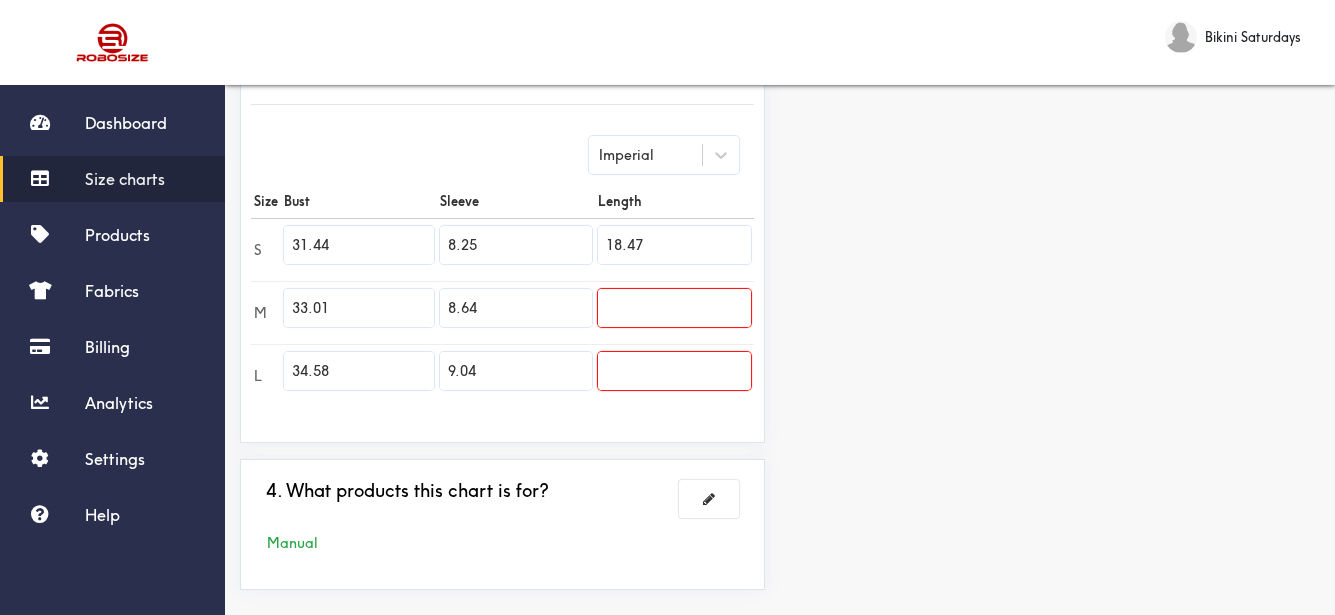 type on "18.47" 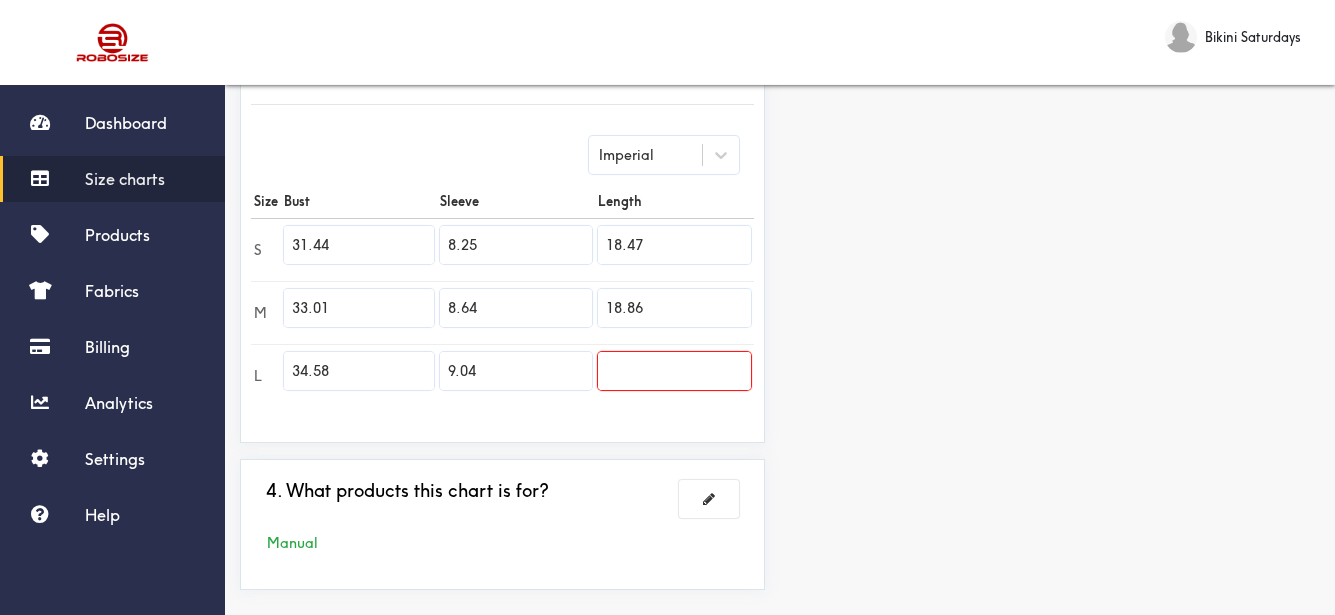 type on "18.86" 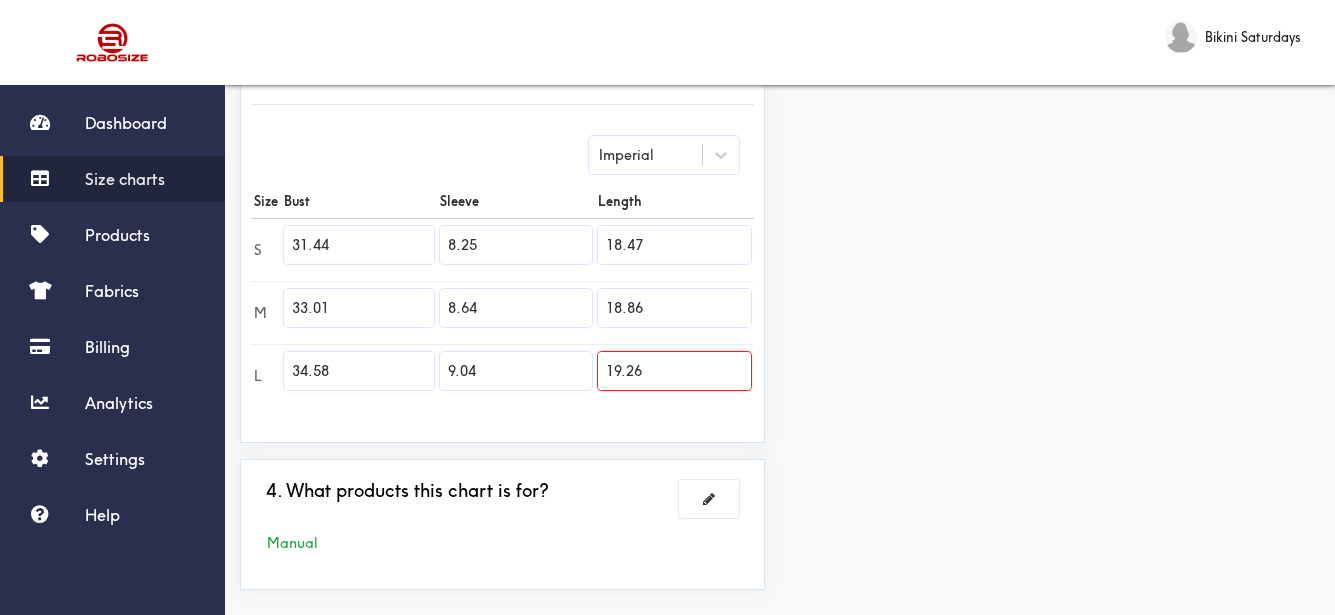 type on "19.26" 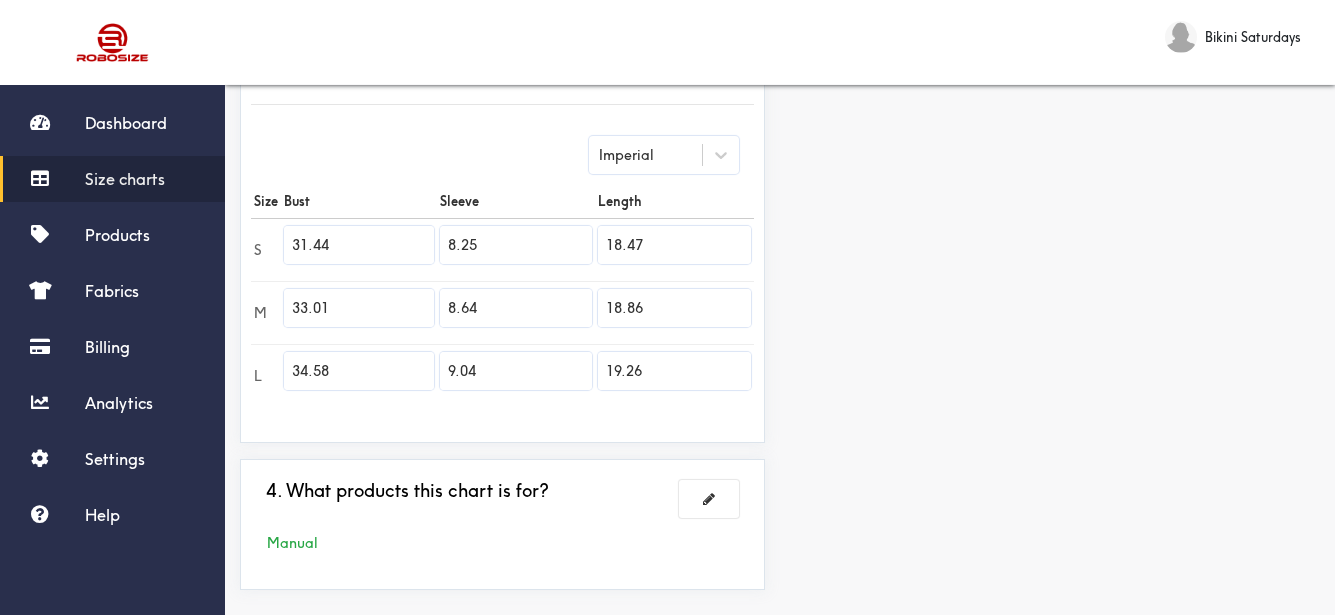 click on "Preview Edit style This chart is manually assigned to products. cm in Bust Sleeve Length S 79.75 21 47 M 83.75 22 48 L 87.75 23 49" at bounding box center [1057, 140] 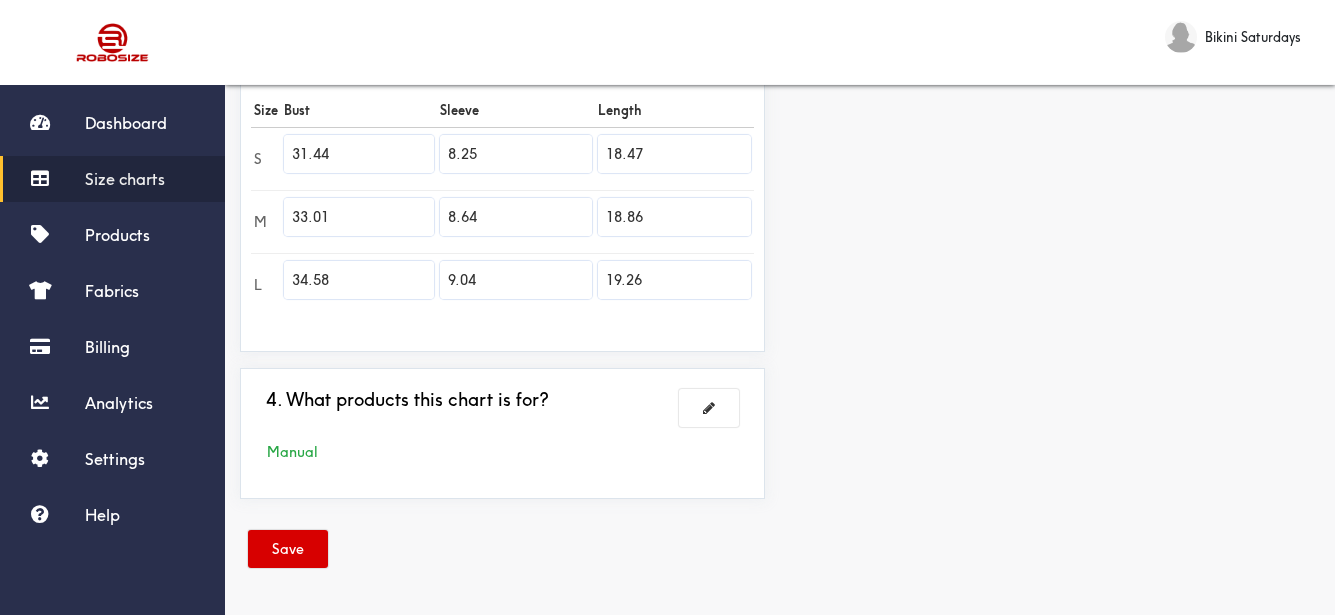 click on "Save" at bounding box center [288, 549] 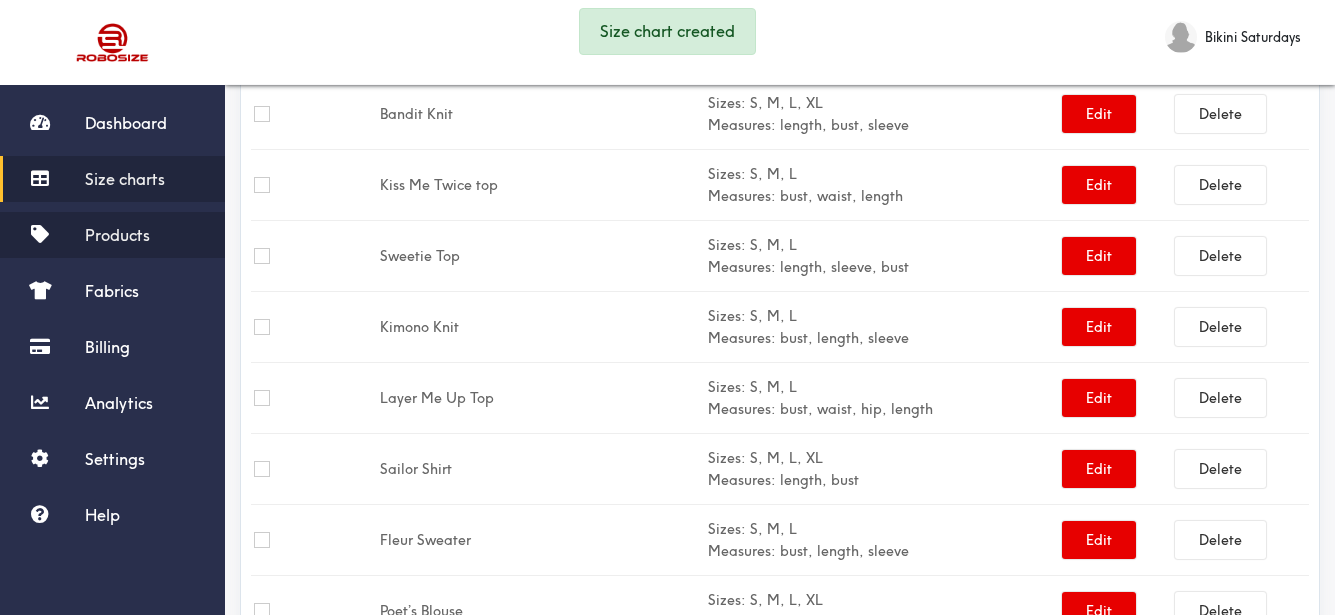 click on "Products" at bounding box center [117, 235] 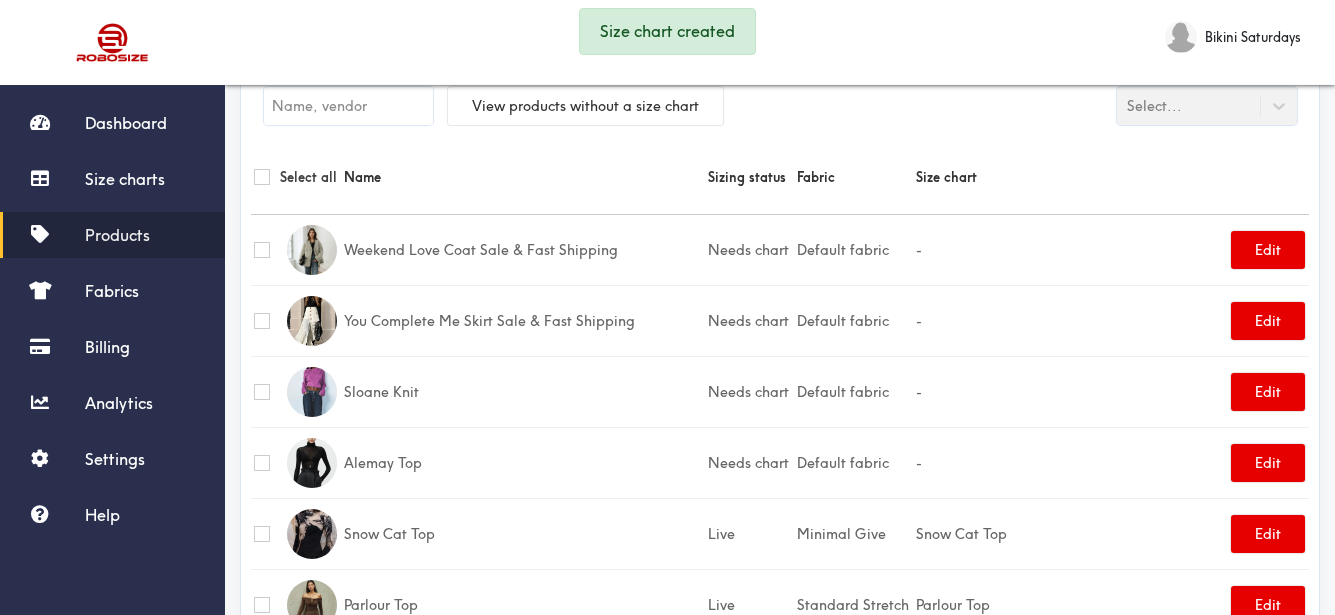 scroll, scrollTop: 591, scrollLeft: 0, axis: vertical 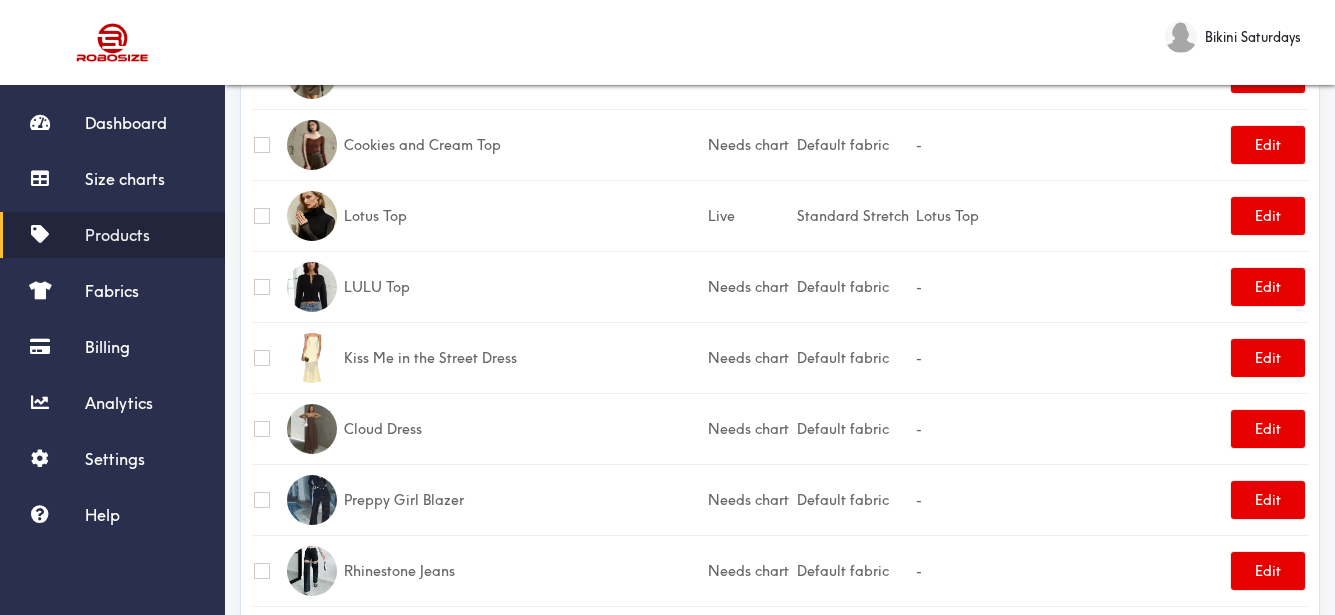 click on "Products" at bounding box center [112, 235] 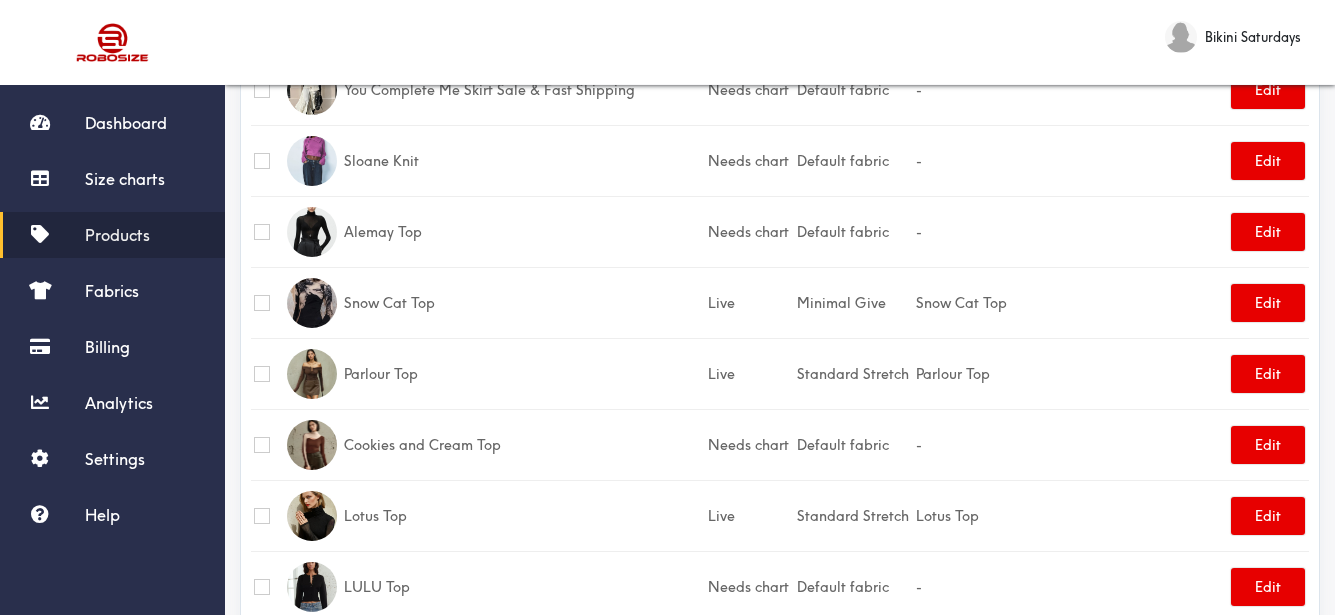 scroll, scrollTop: 0, scrollLeft: 0, axis: both 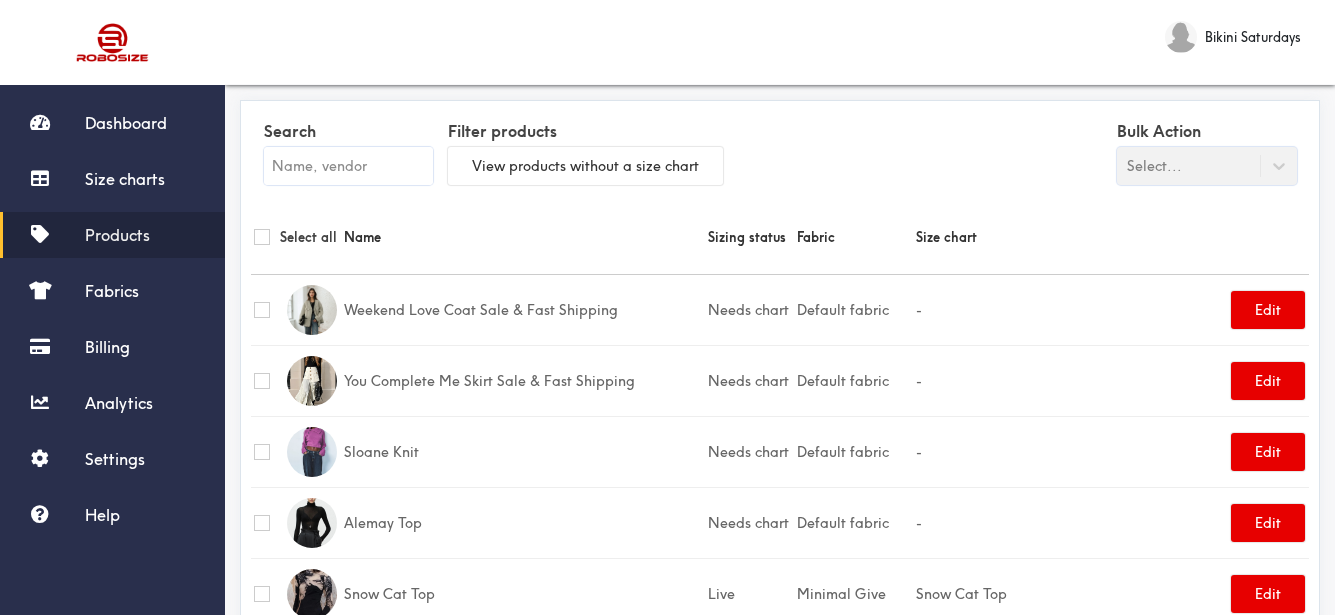 click at bounding box center [348, 166] 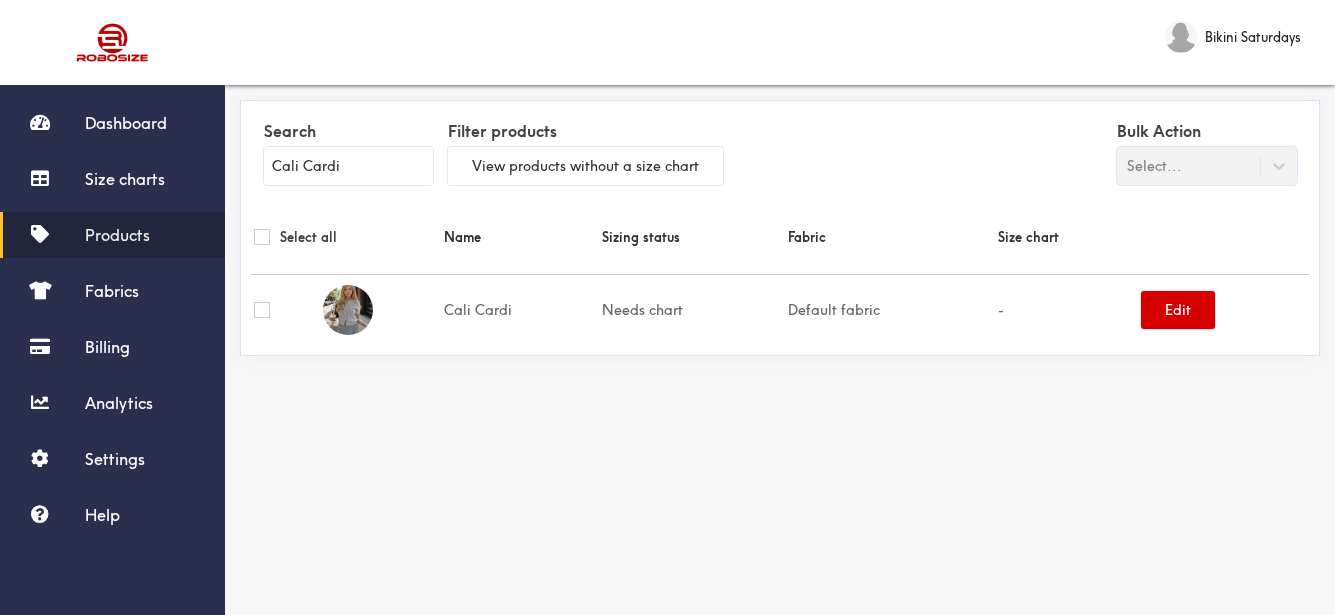 type on "Cali Cardi" 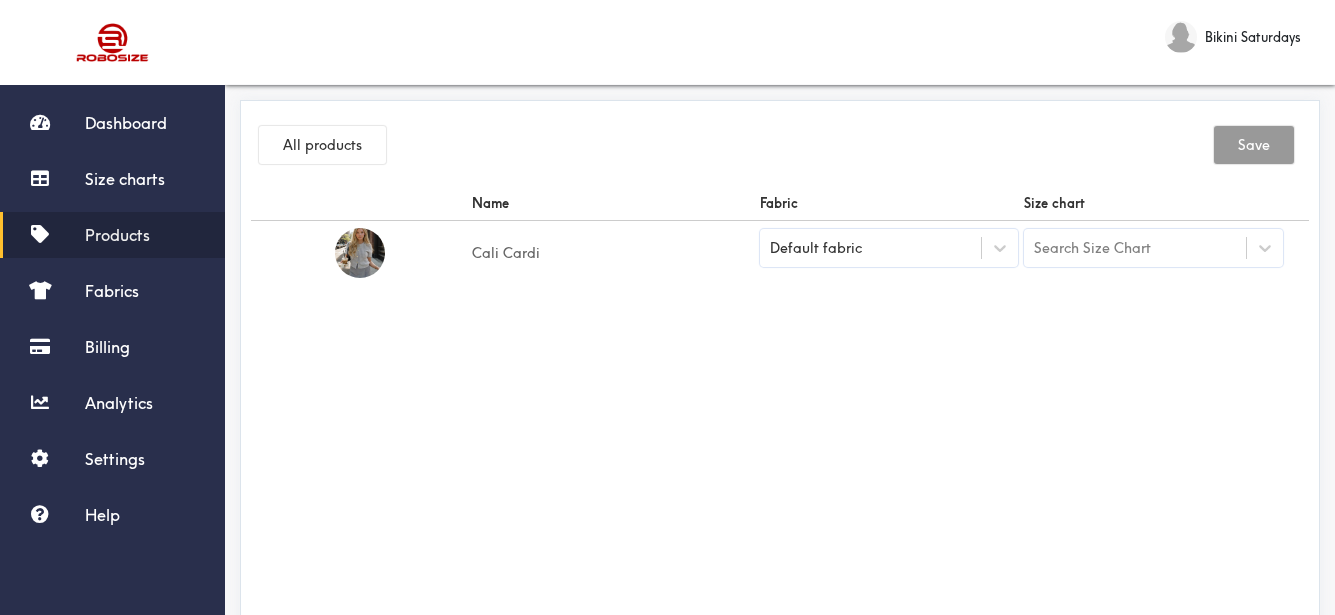 click on "Default fabric" at bounding box center [889, 248] 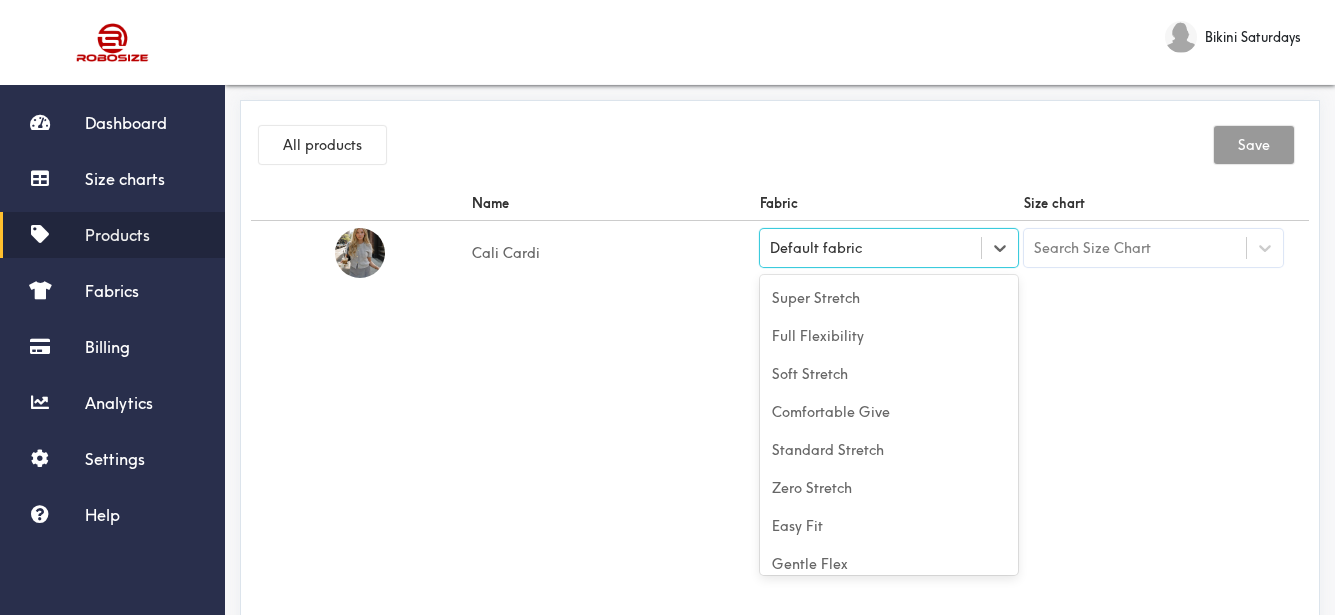 scroll, scrollTop: 88, scrollLeft: 0, axis: vertical 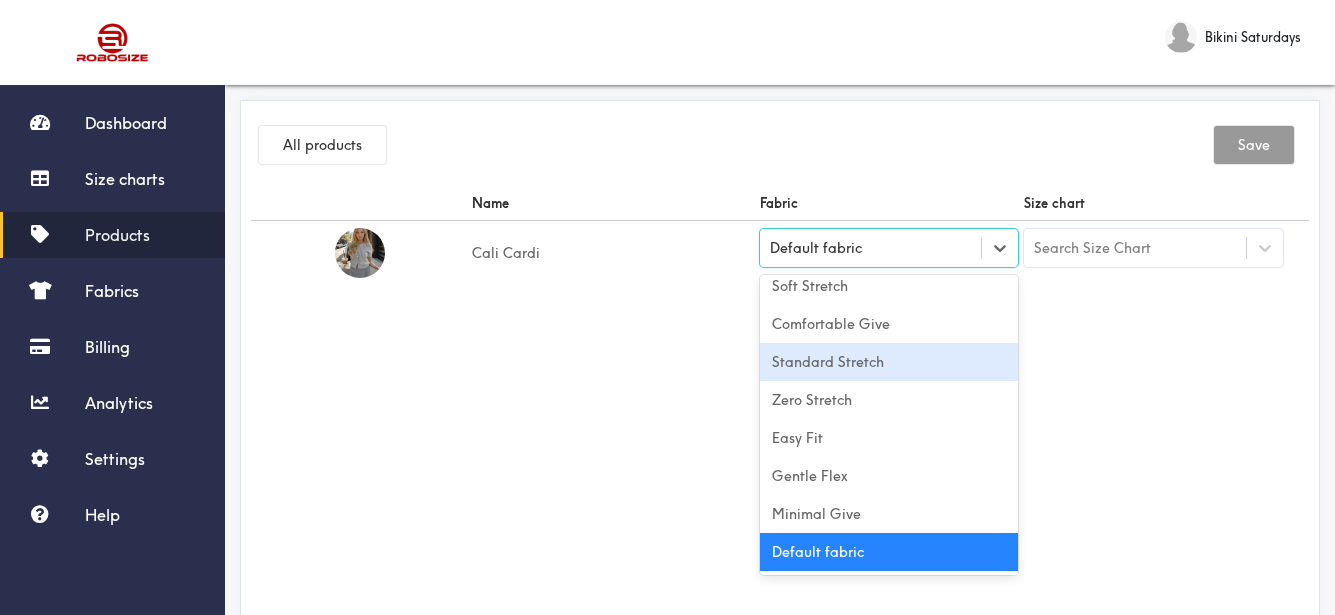 click on "Standard Stretch" at bounding box center (889, 362) 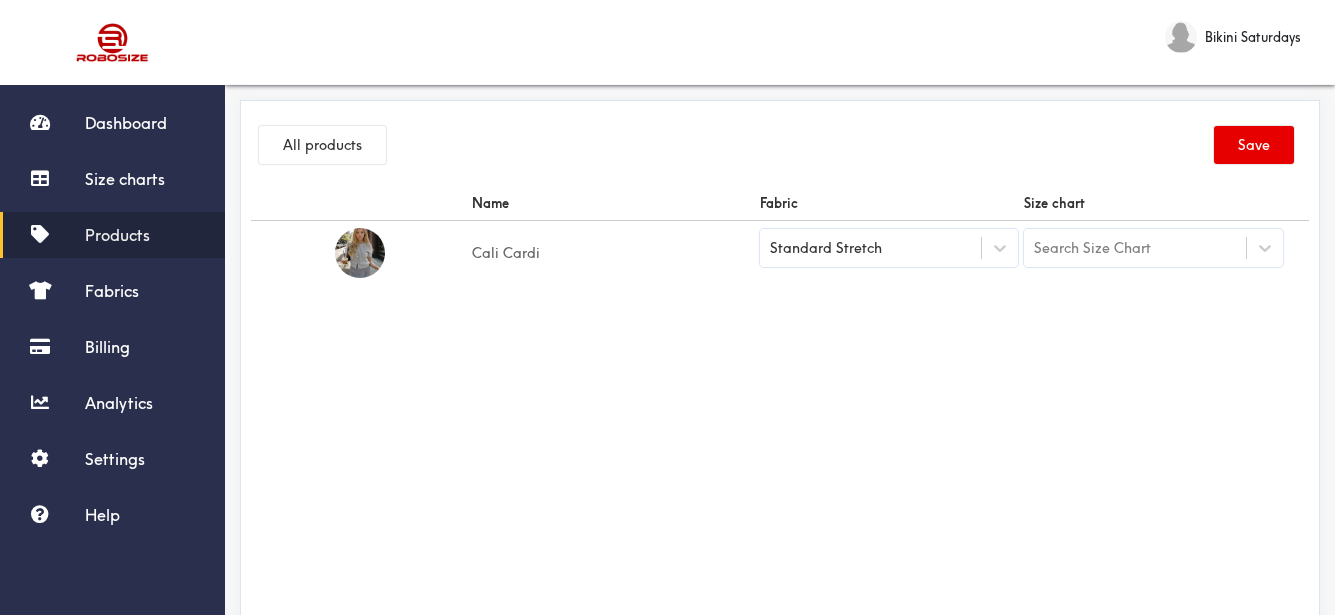 drag, startPoint x: 760, startPoint y: 338, endPoint x: 818, endPoint y: 327, distance: 59.03389 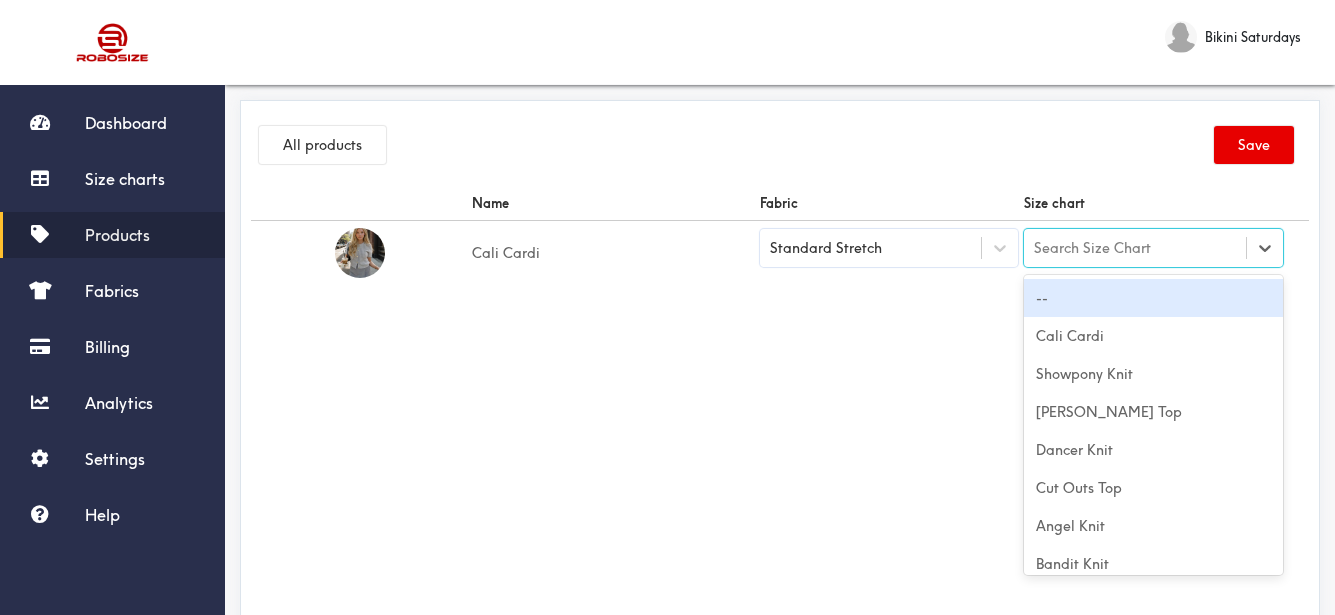 click on "Search Size Chart" at bounding box center [1092, 248] 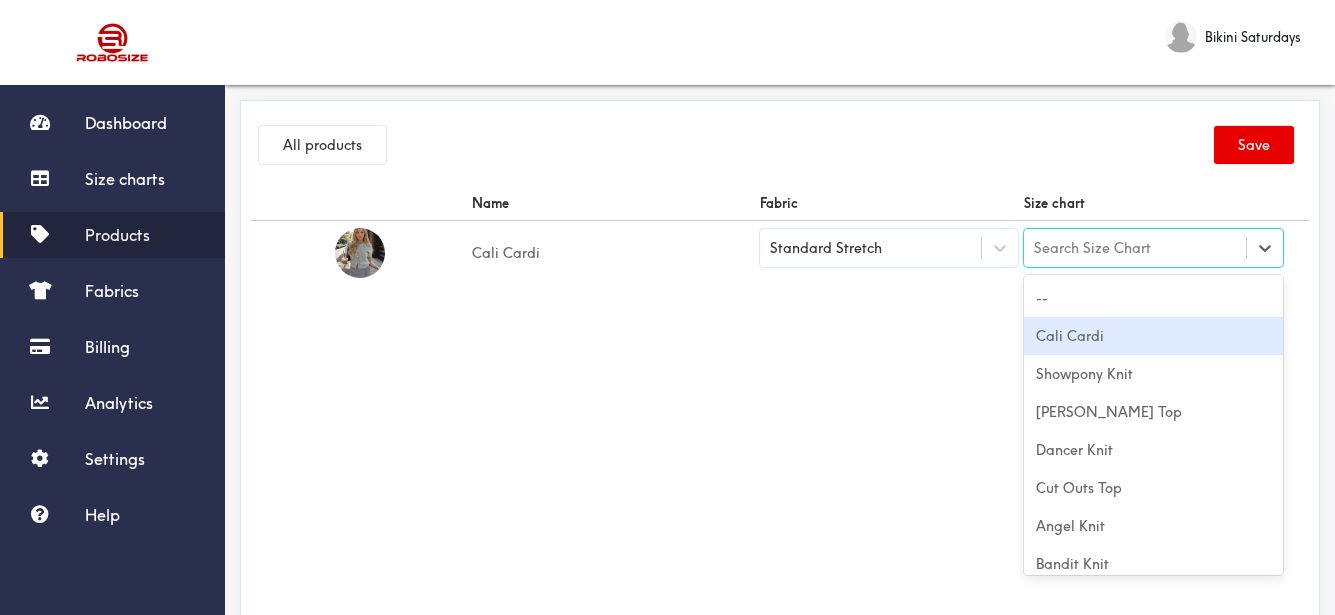 drag, startPoint x: 1068, startPoint y: 341, endPoint x: 923, endPoint y: 308, distance: 148.70776 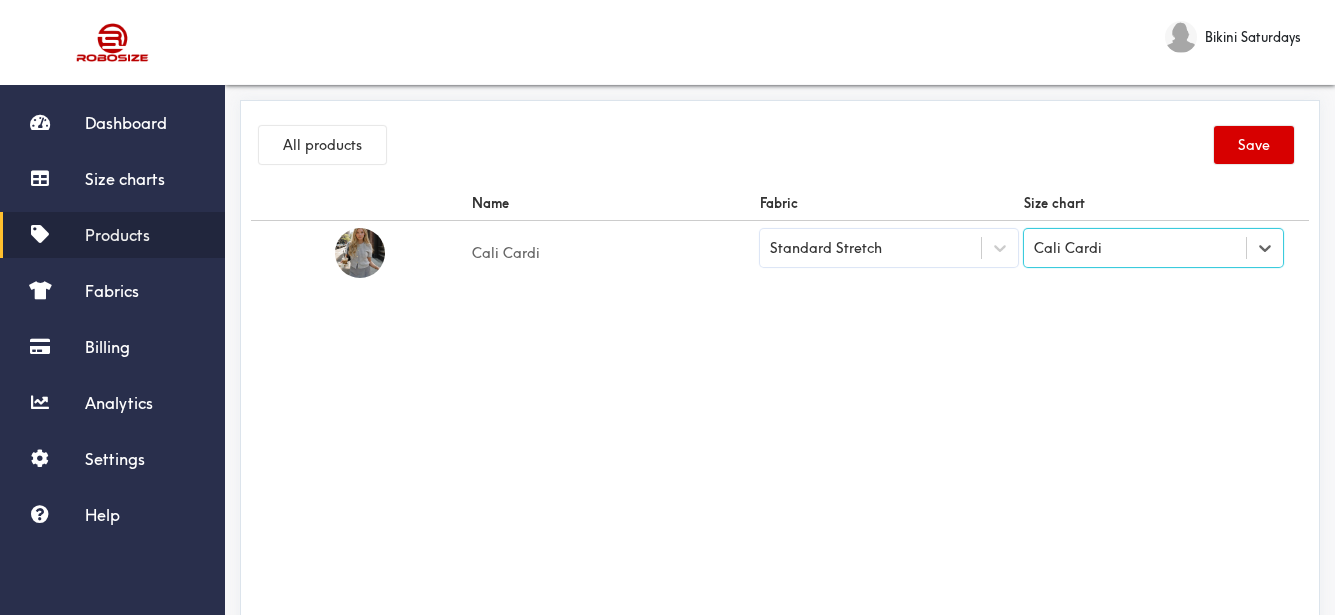 click on "Save" at bounding box center [1254, 145] 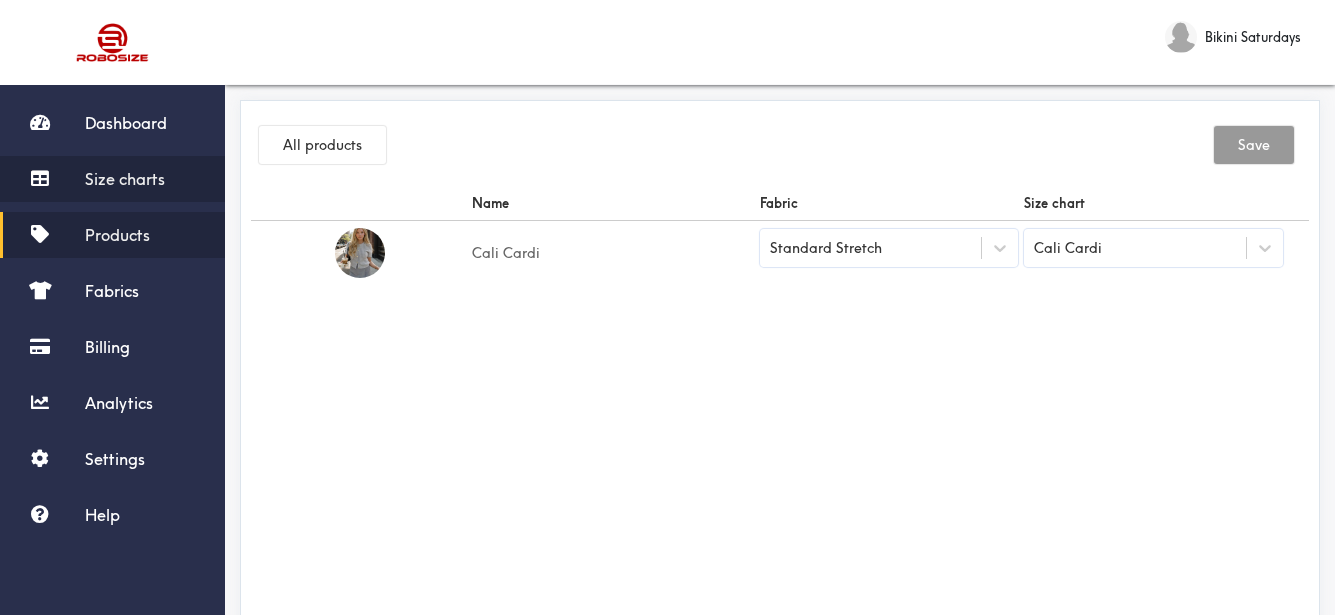click on "Size charts" at bounding box center [125, 179] 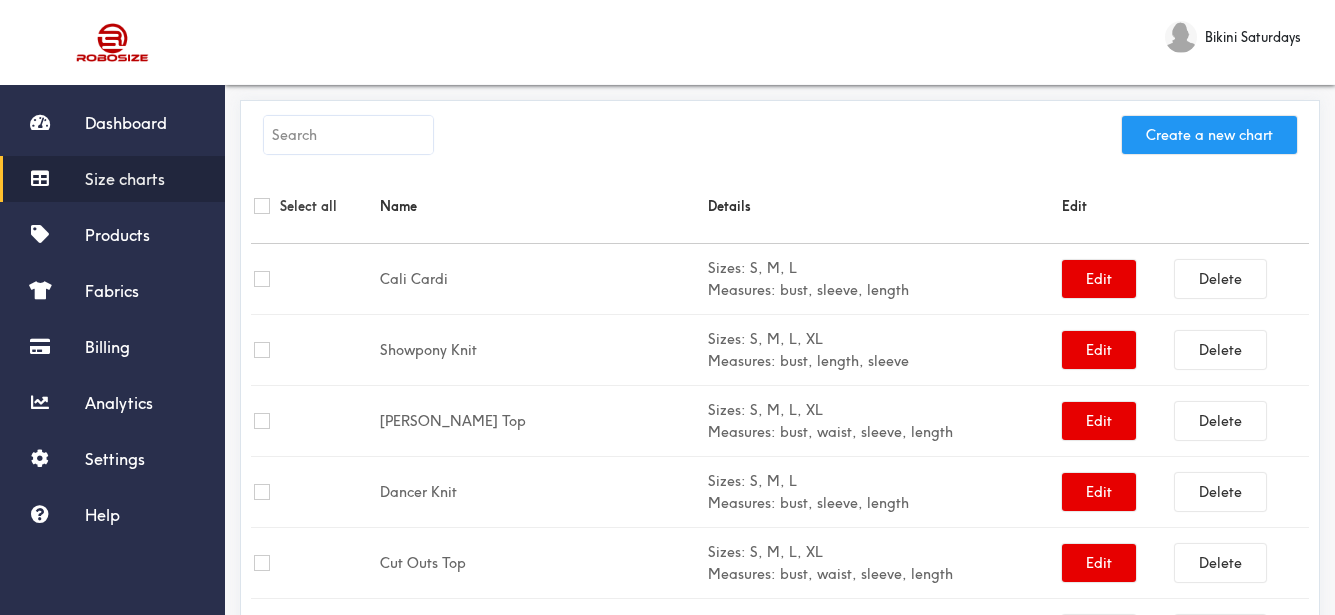 click on "Create a new chart" at bounding box center (1209, 135) 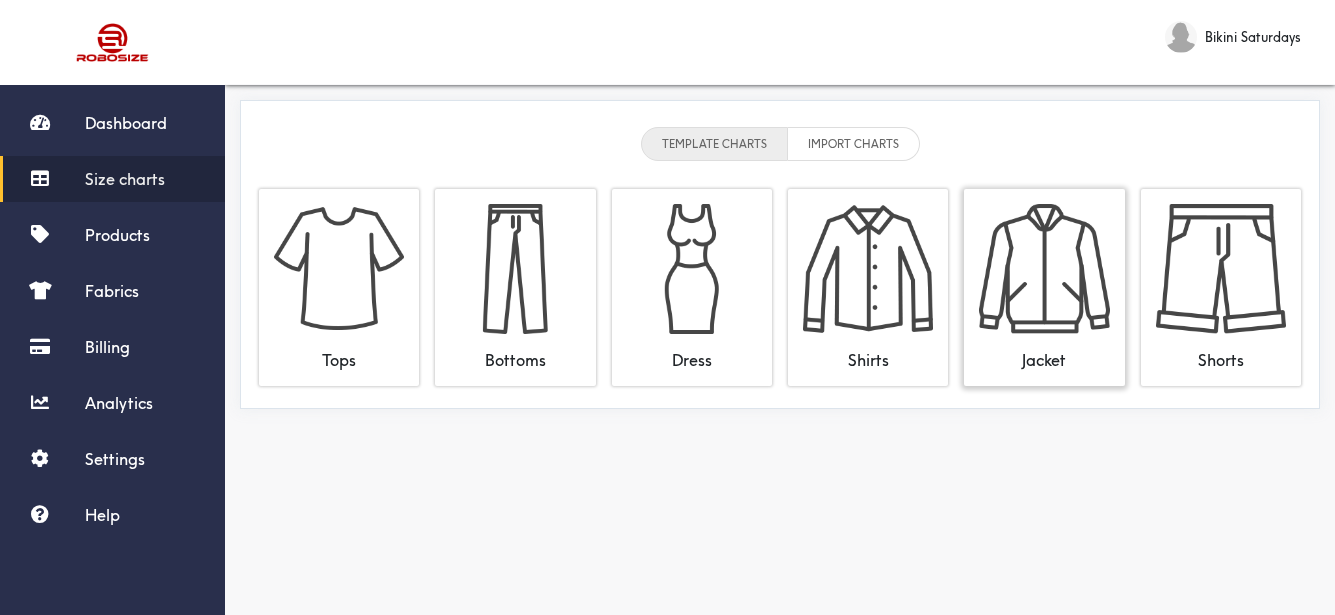 click at bounding box center [1044, 269] 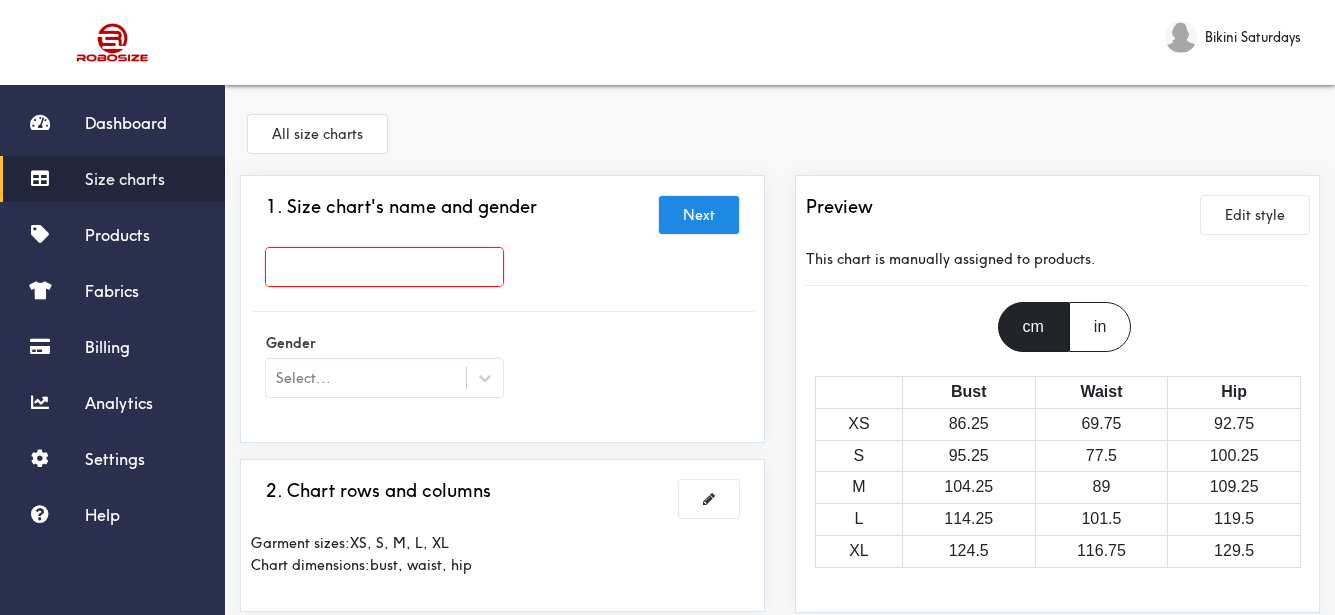 click at bounding box center (384, 267) 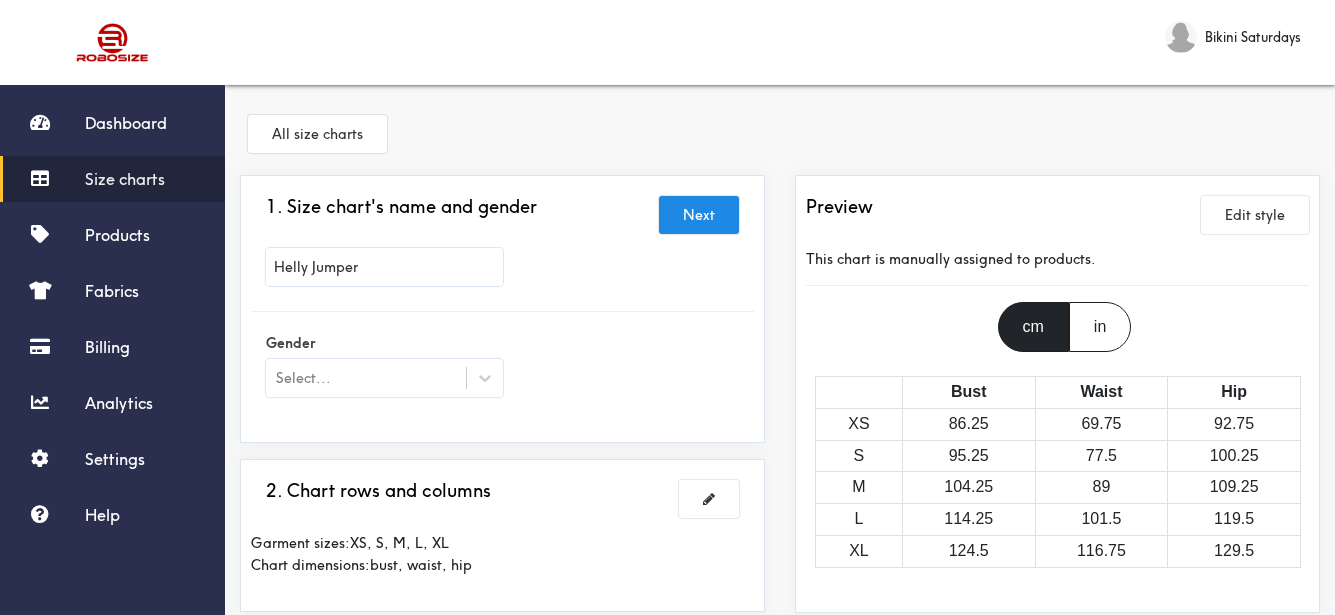 type on "Helly Jumper" 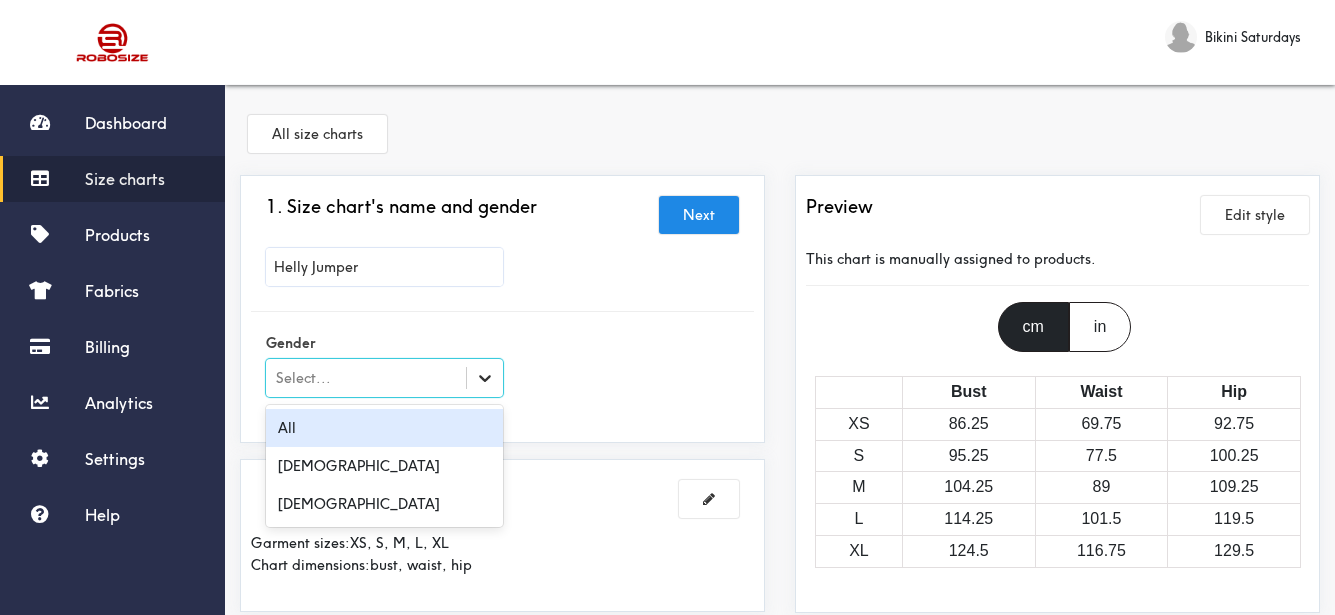 scroll, scrollTop: 200, scrollLeft: 0, axis: vertical 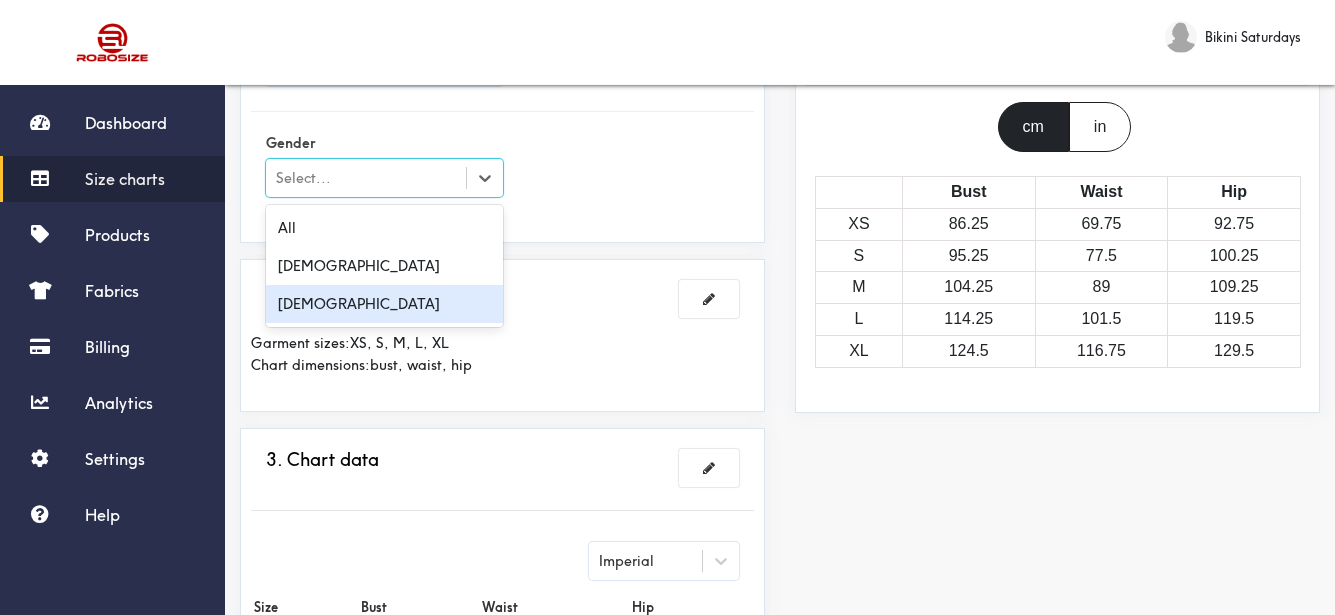 click on "[DEMOGRAPHIC_DATA]" at bounding box center (384, 304) 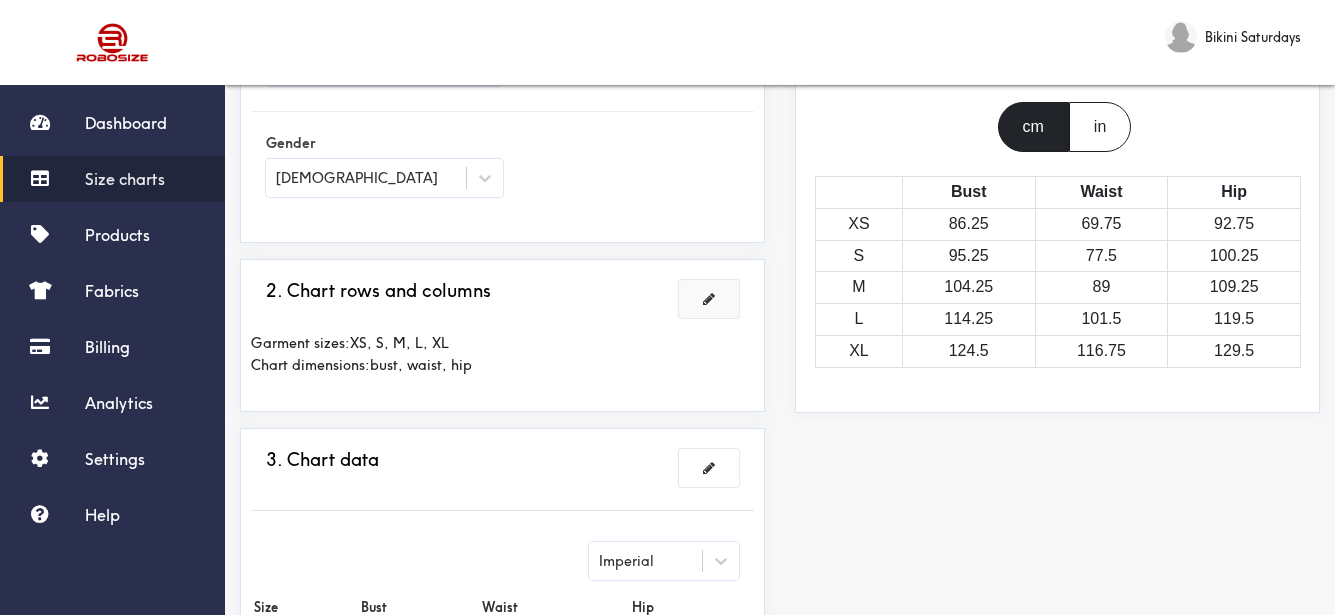 click at bounding box center (709, 299) 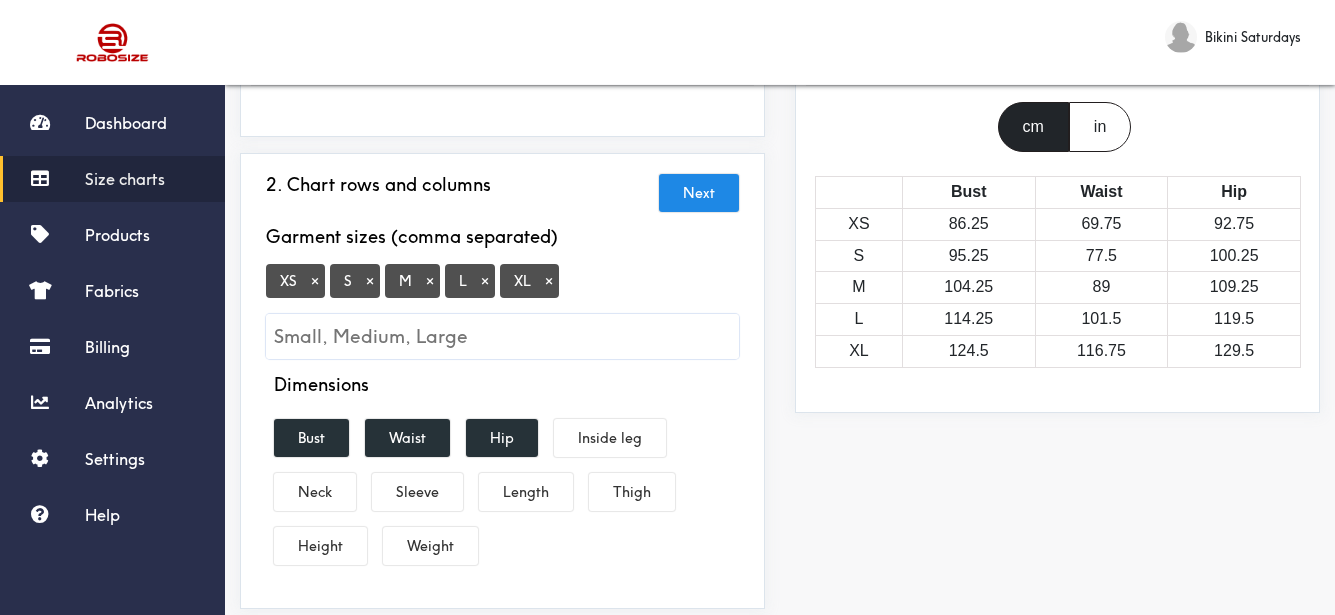 scroll, scrollTop: 400, scrollLeft: 0, axis: vertical 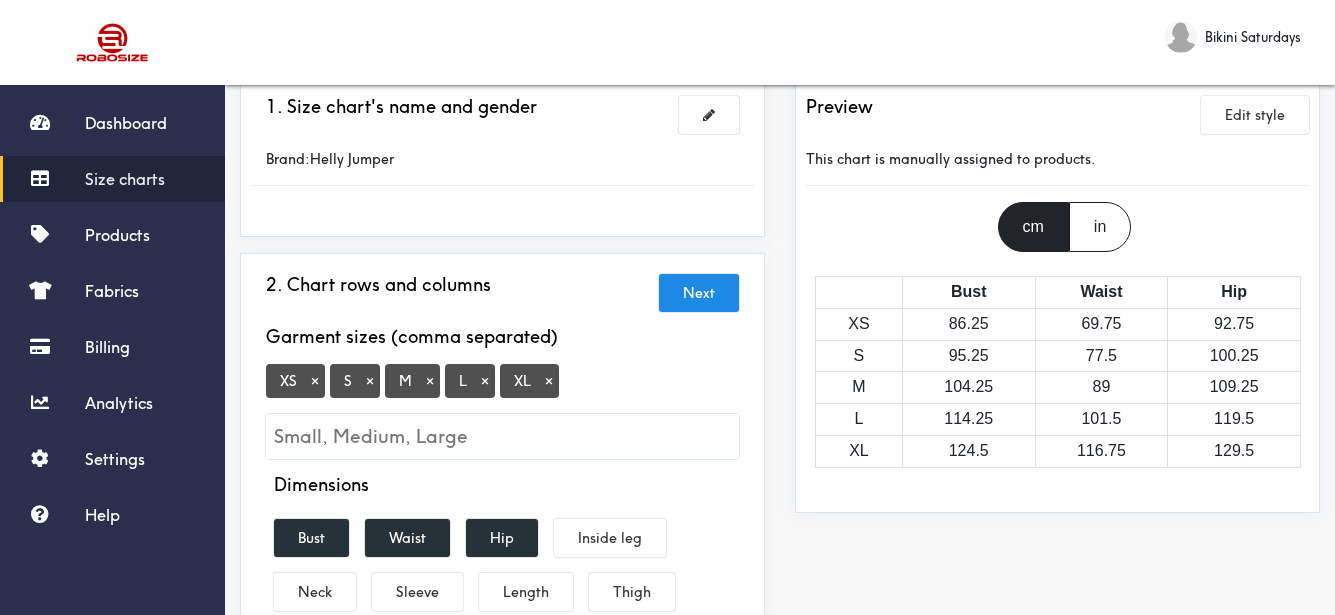 drag, startPoint x: 307, startPoint y: 385, endPoint x: 319, endPoint y: 386, distance: 12.0415945 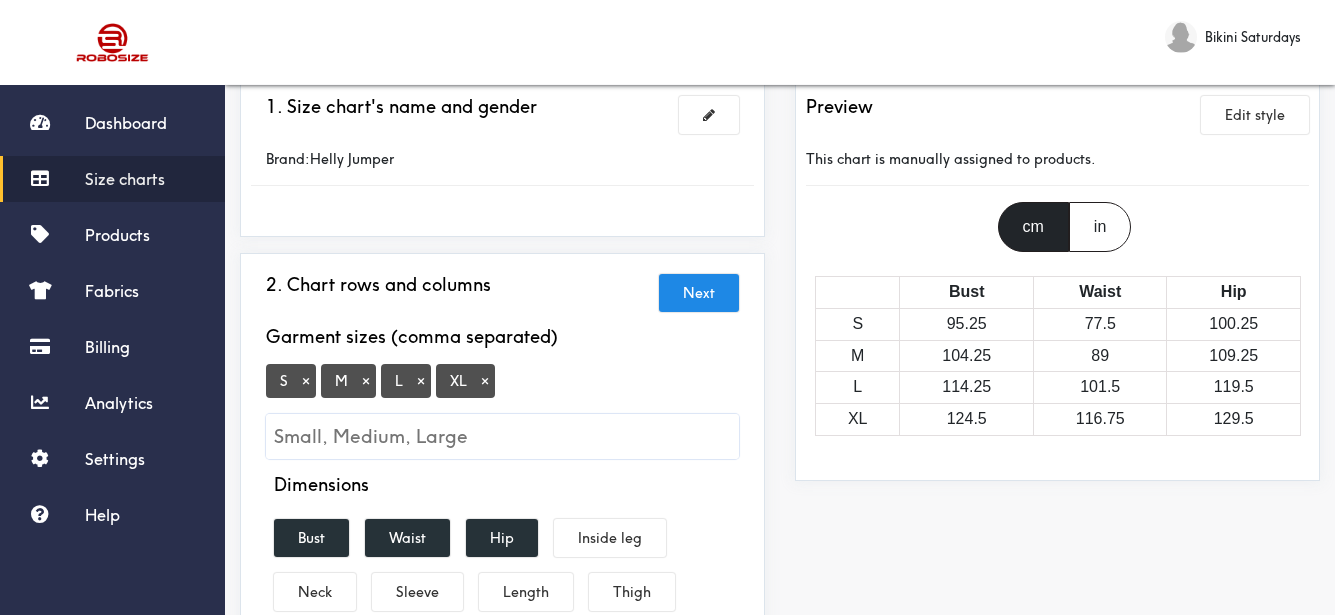 click on "XL ×" at bounding box center [465, 381] 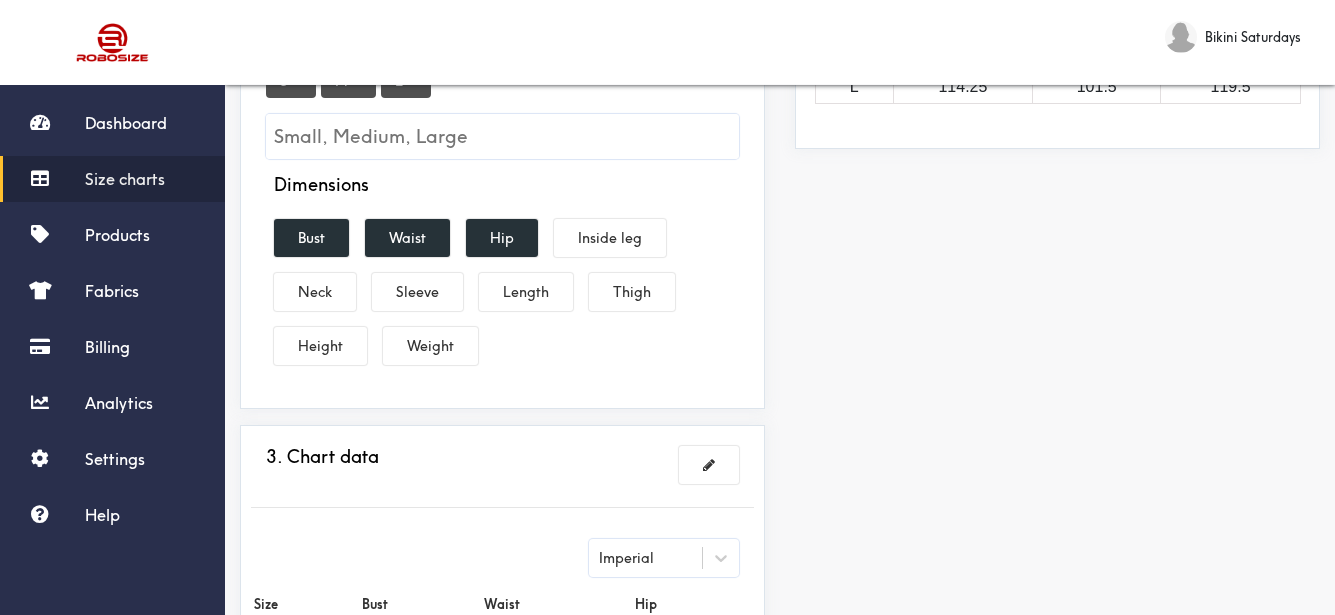 scroll, scrollTop: 300, scrollLeft: 0, axis: vertical 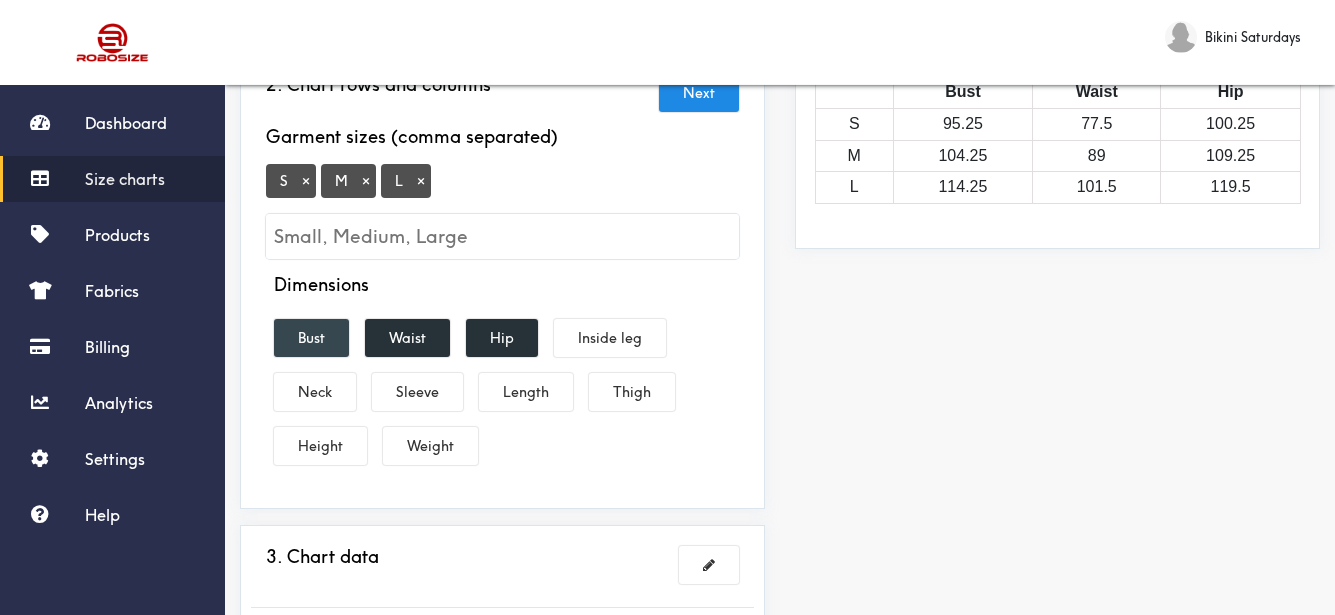 click on "Bust" at bounding box center [311, 338] 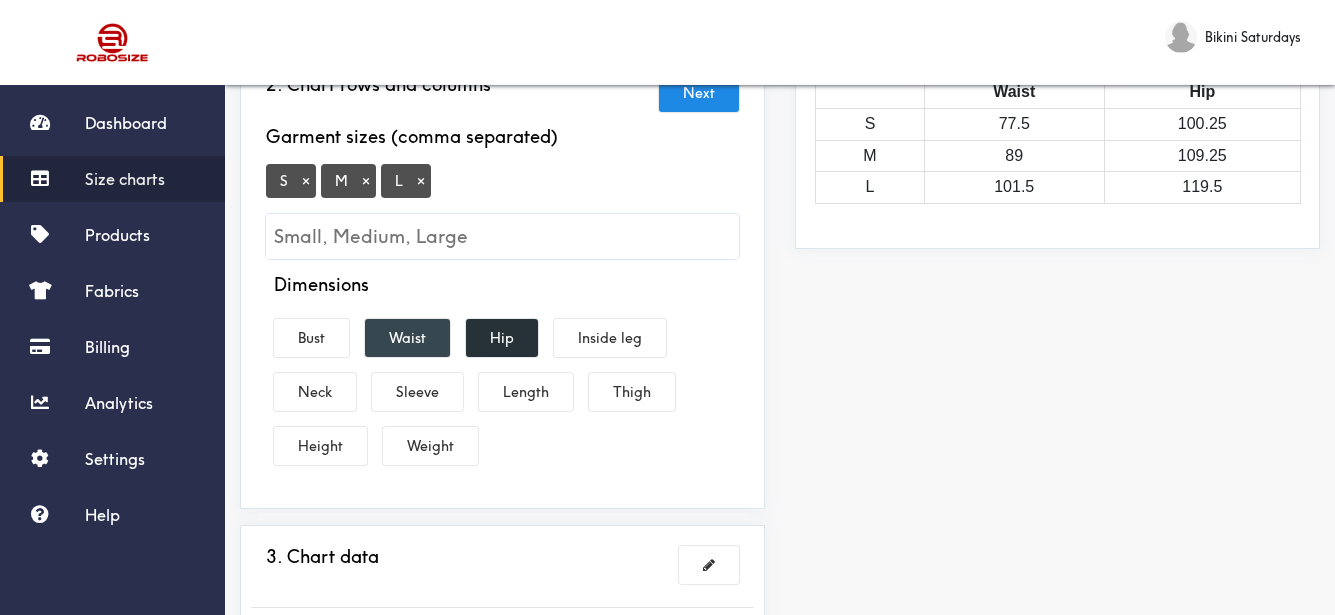 click on "Waist" at bounding box center [407, 338] 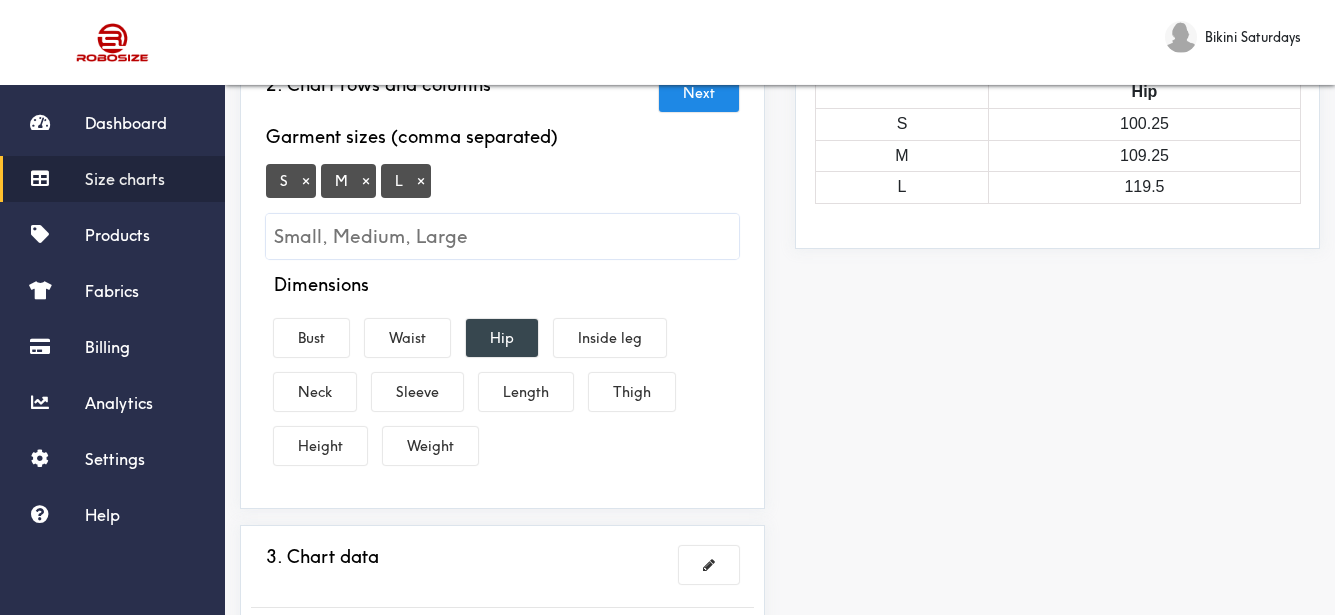 click on "Hip" at bounding box center (502, 338) 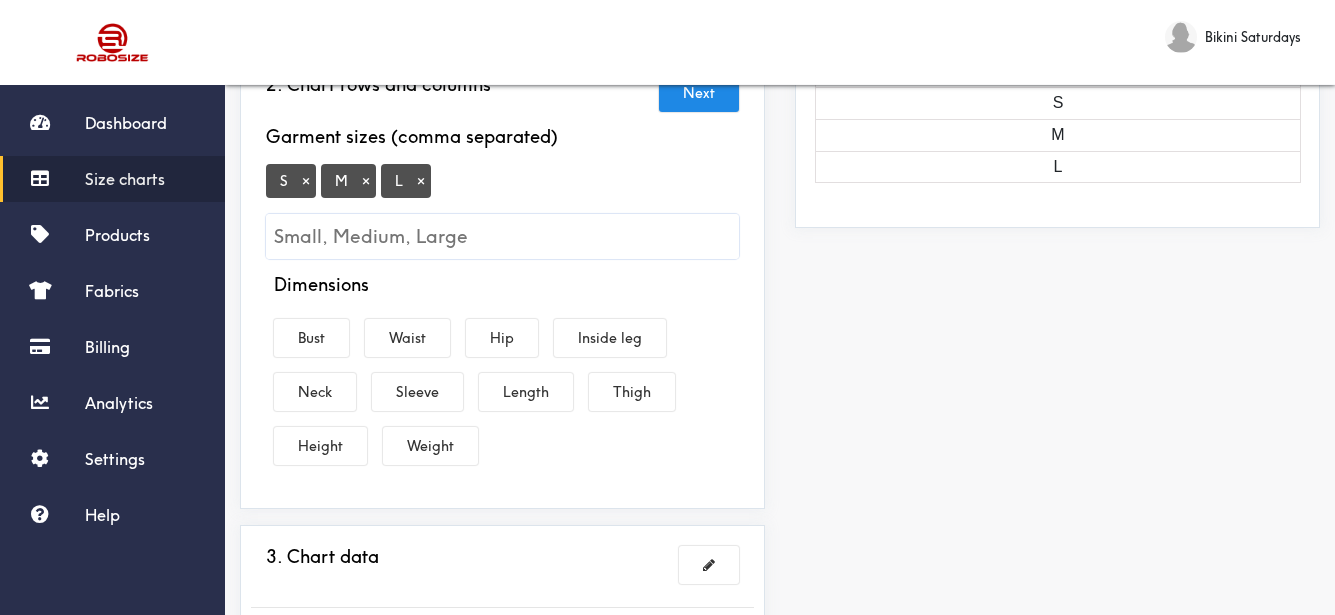click on "Preview Edit style This chart is manually assigned to products. cm in S M L" at bounding box center (1057, 367) 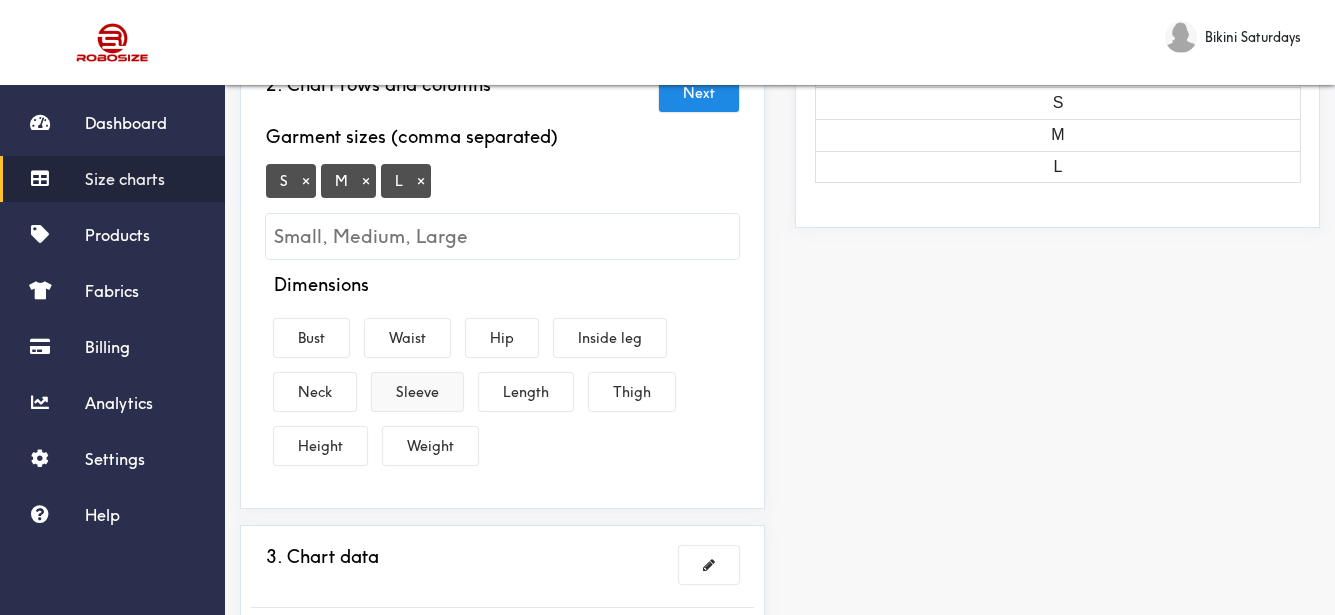 drag, startPoint x: 522, startPoint y: 400, endPoint x: 447, endPoint y: 394, distance: 75.23962 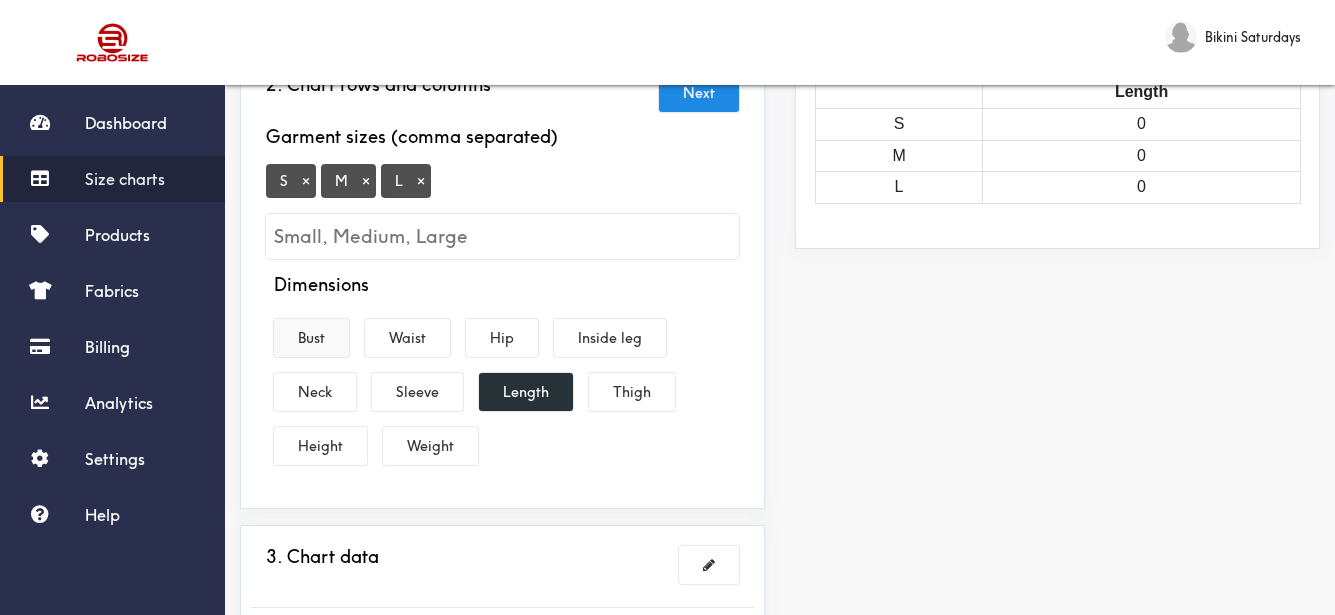 click on "Bust" at bounding box center [311, 338] 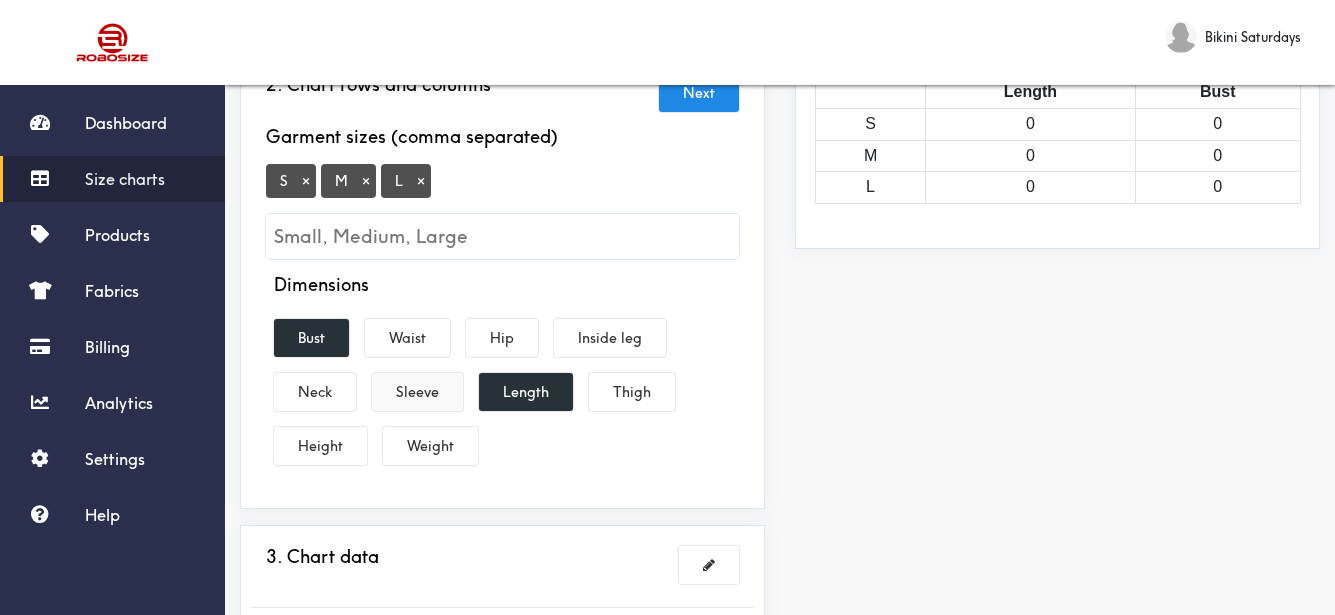 click on "Sleeve" at bounding box center [417, 392] 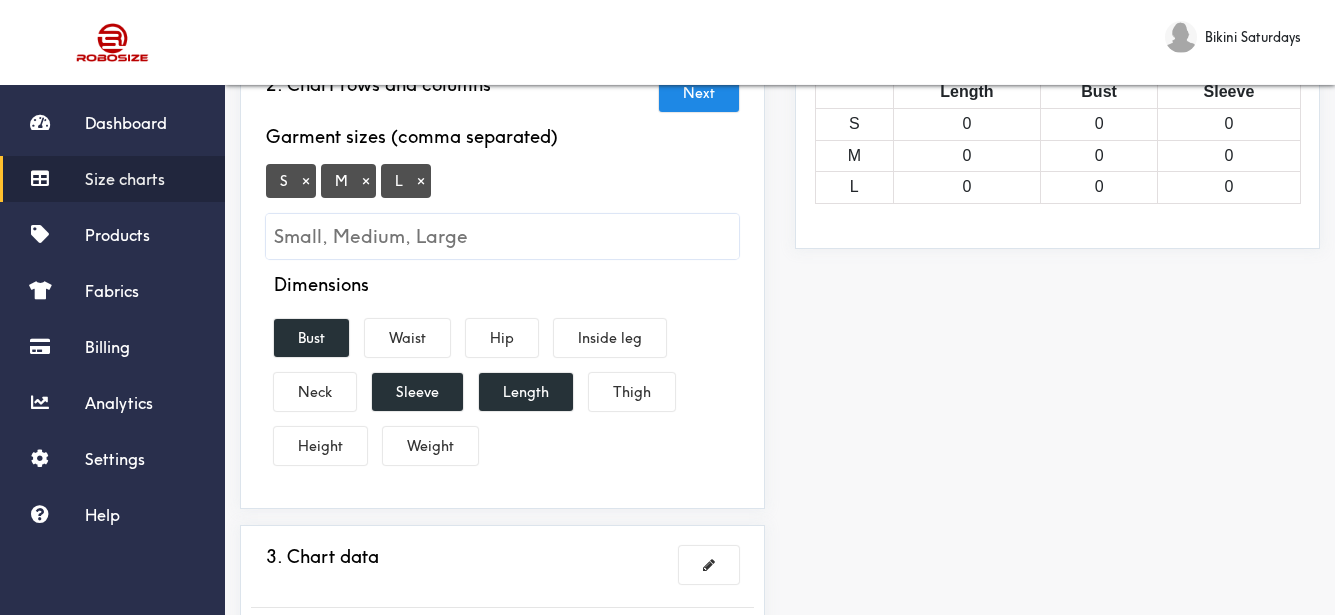 click on "Preview Edit style This chart is manually assigned to products. cm in Length Bust Sleeve S 0 0 0 M 0 0 0 L 0 0 0" at bounding box center (1057, 367) 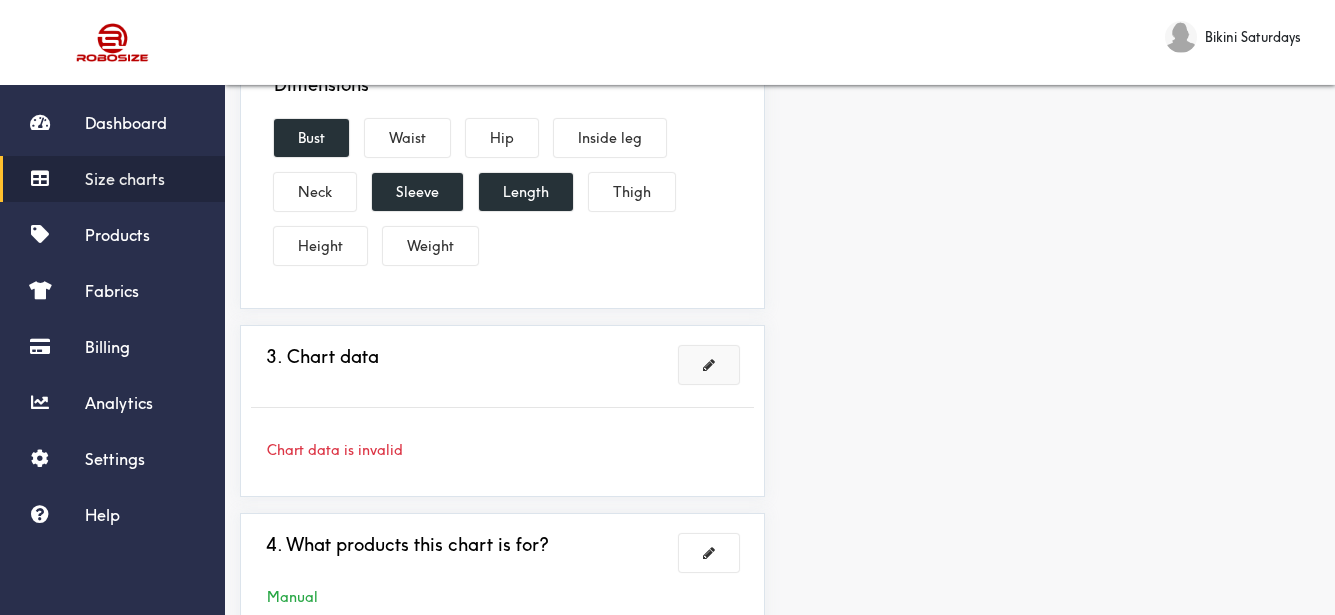 click at bounding box center [709, 365] 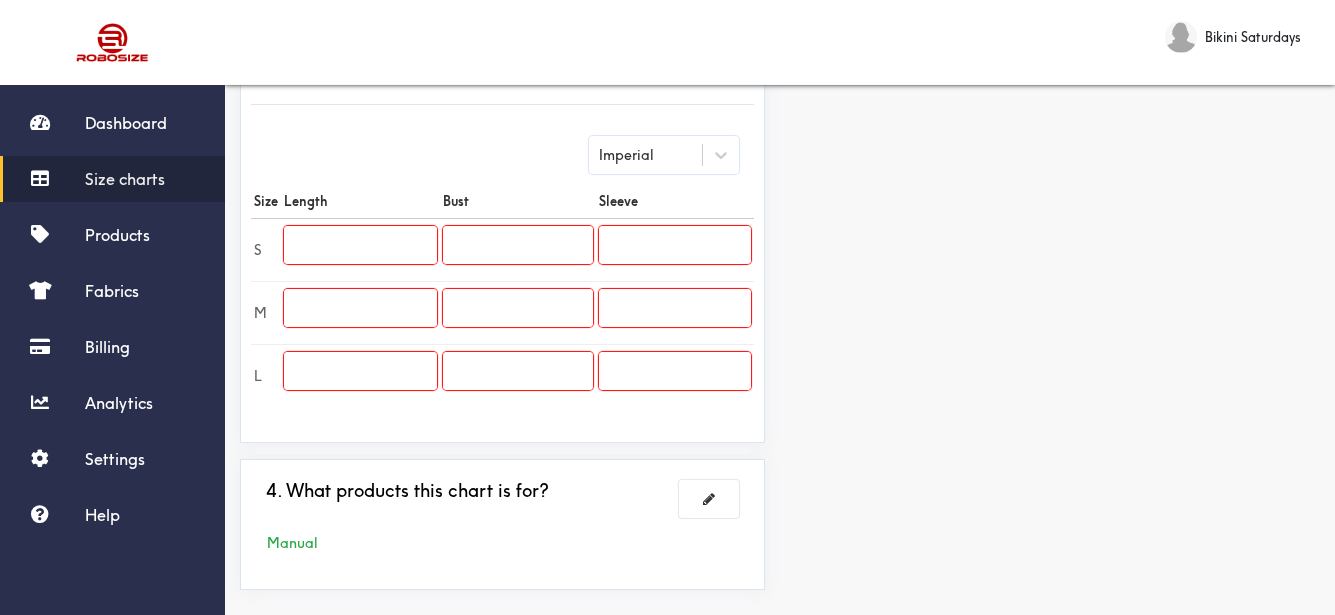 scroll, scrollTop: 591, scrollLeft: 0, axis: vertical 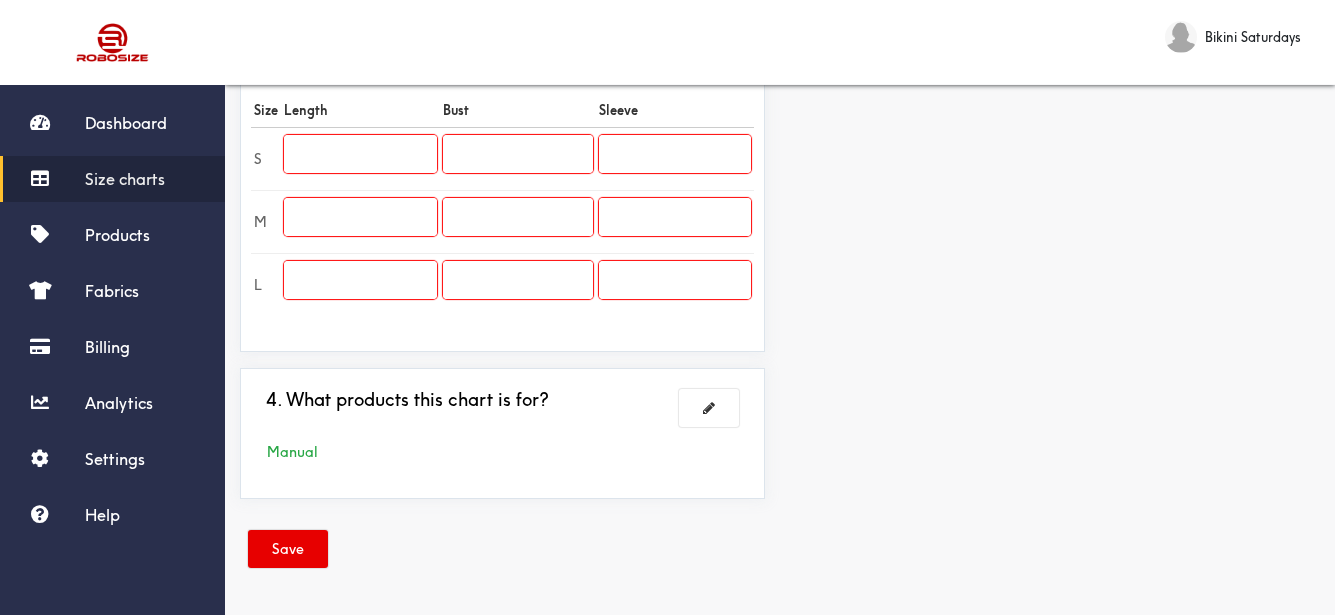 click at bounding box center [360, 154] 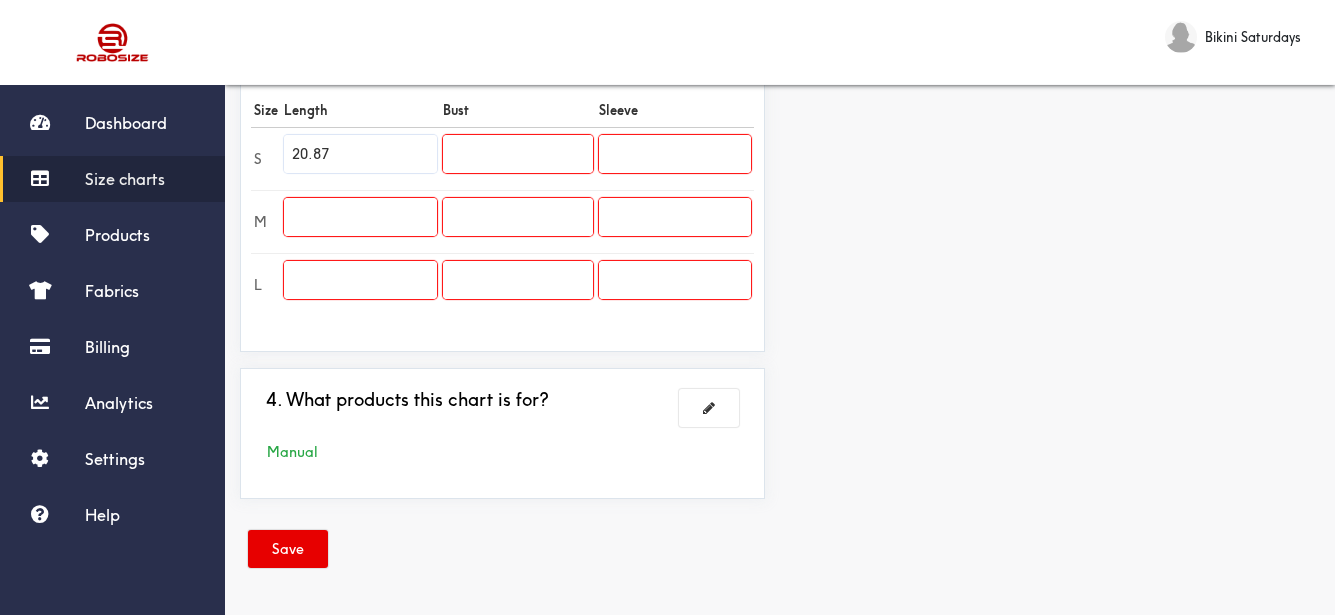 type on "20.87" 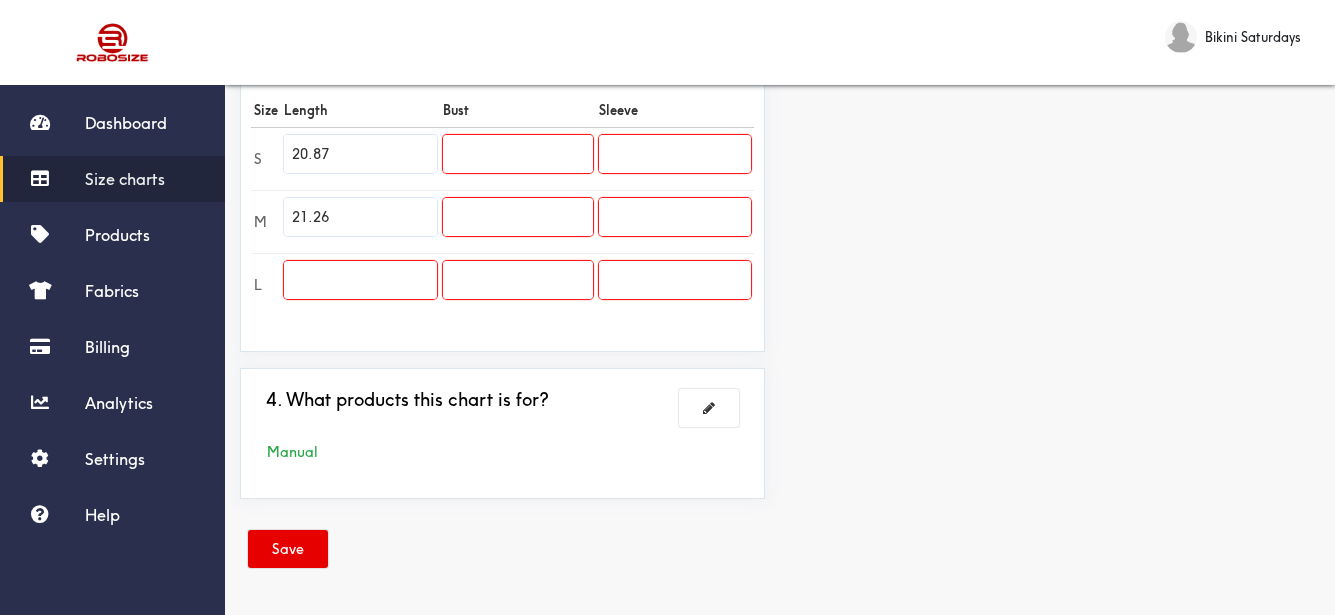 type on "21.26" 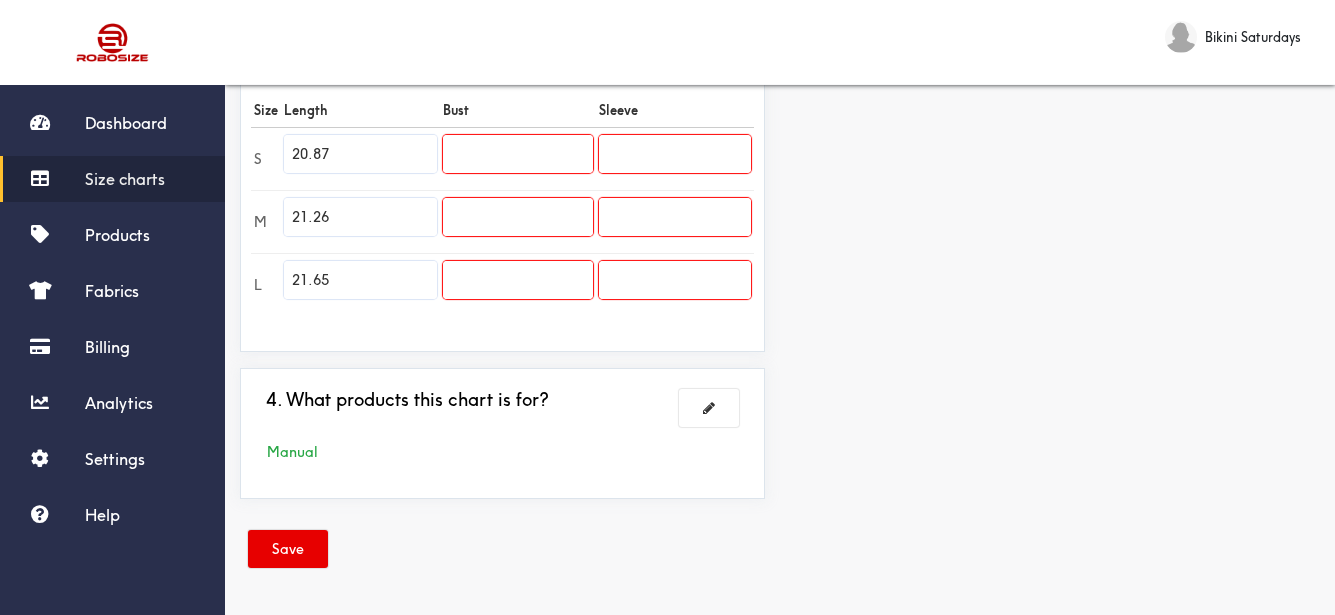type on "21.65" 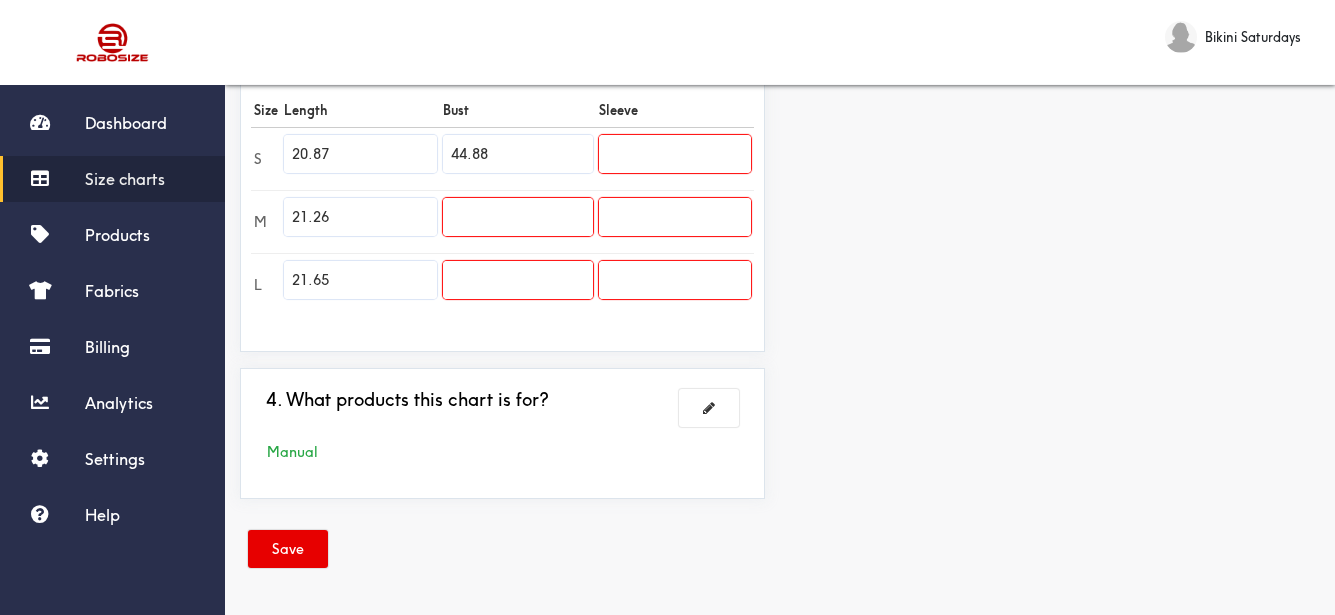 type on "44.88" 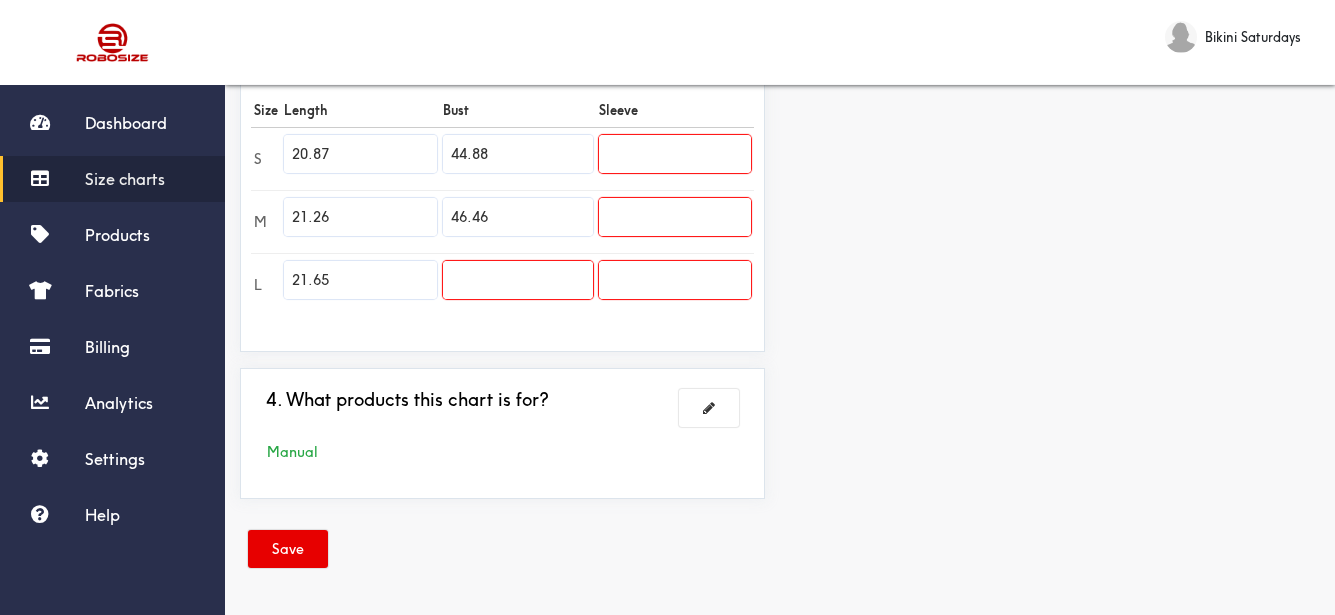 type on "46.46" 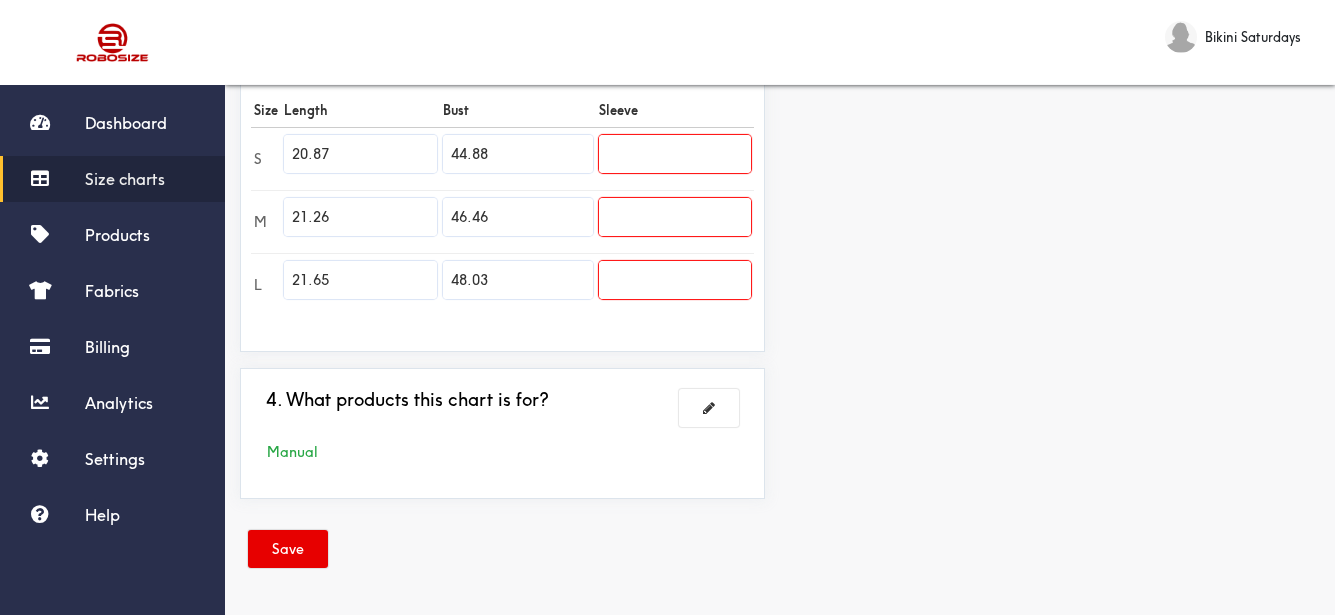 type on "48.03" 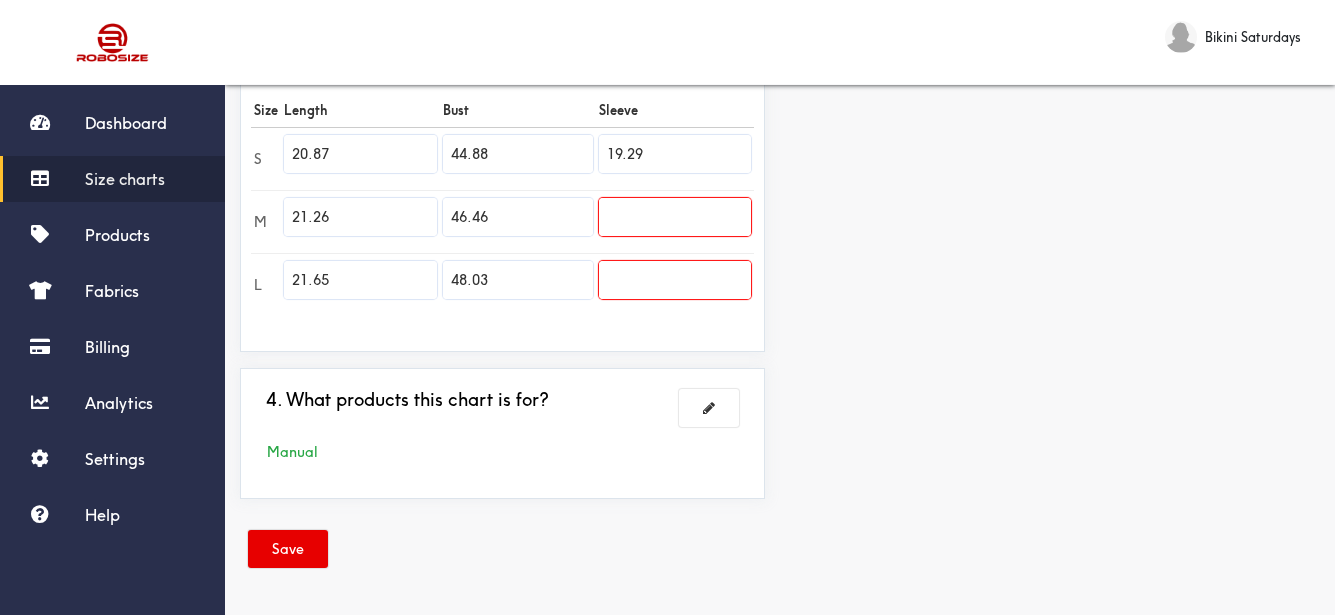 type on "19.29" 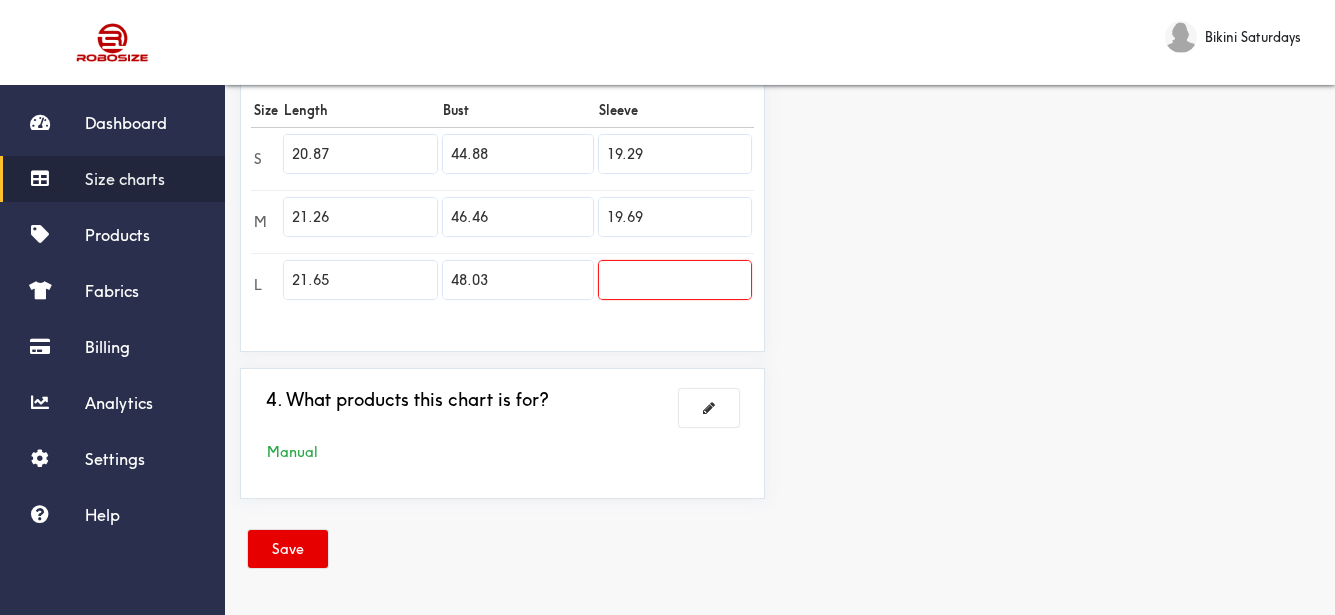 type on "19.69" 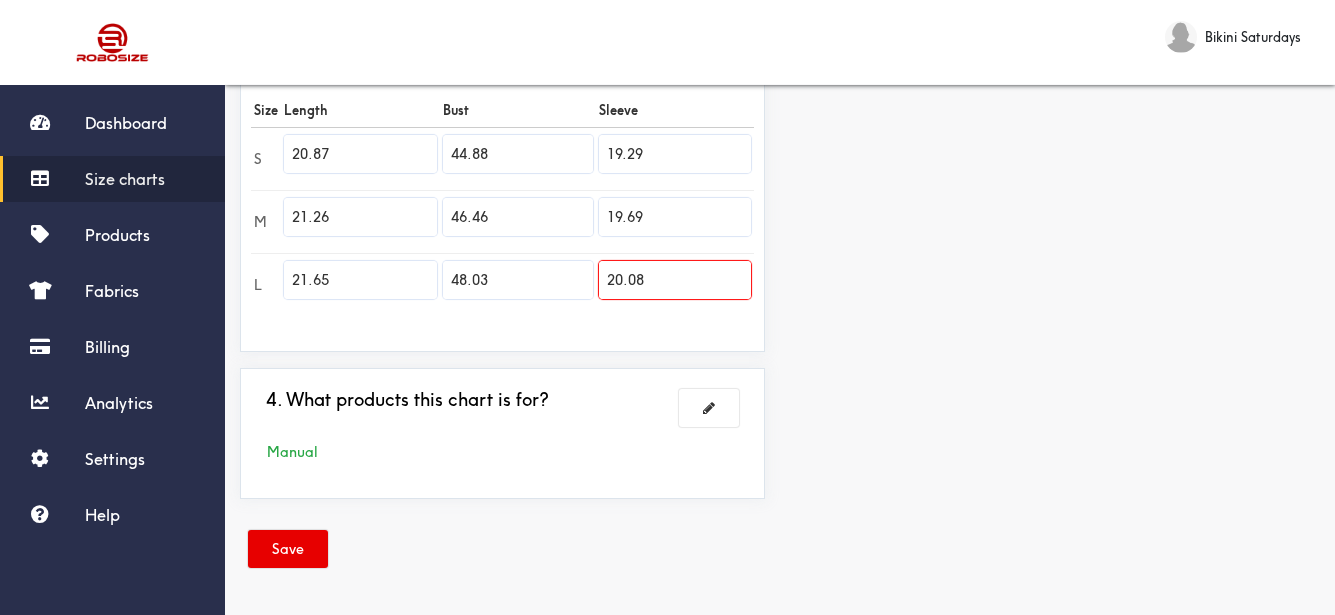 type on "20.08" 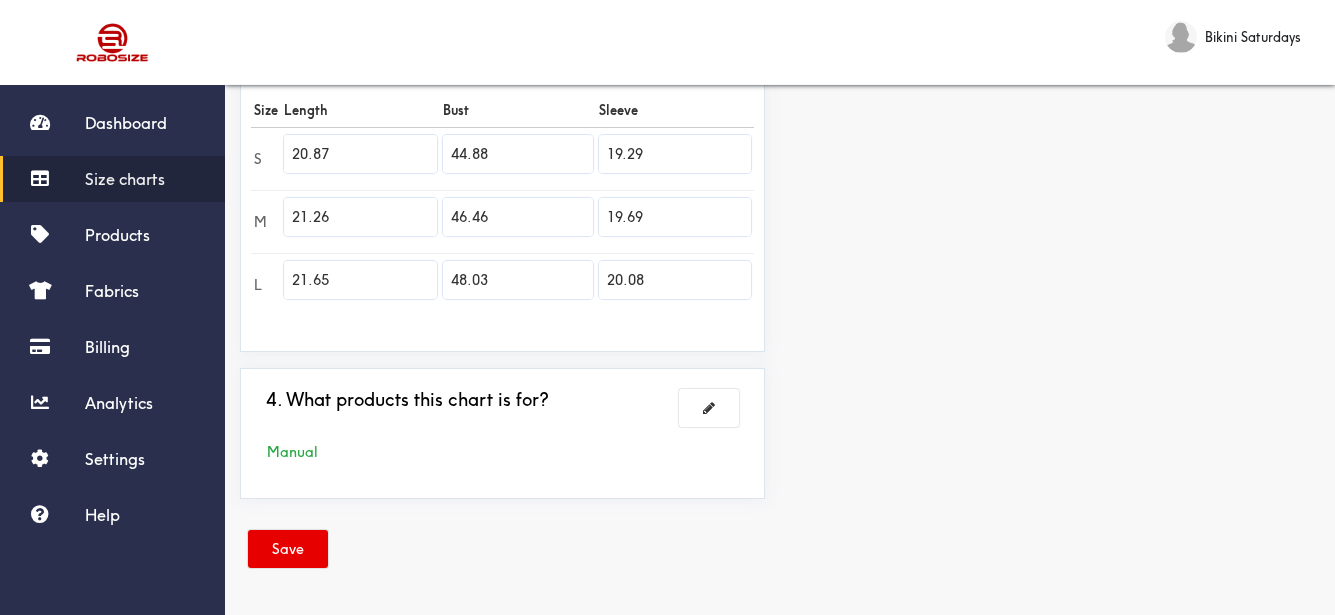 drag, startPoint x: 1092, startPoint y: 370, endPoint x: 416, endPoint y: 452, distance: 680.9552 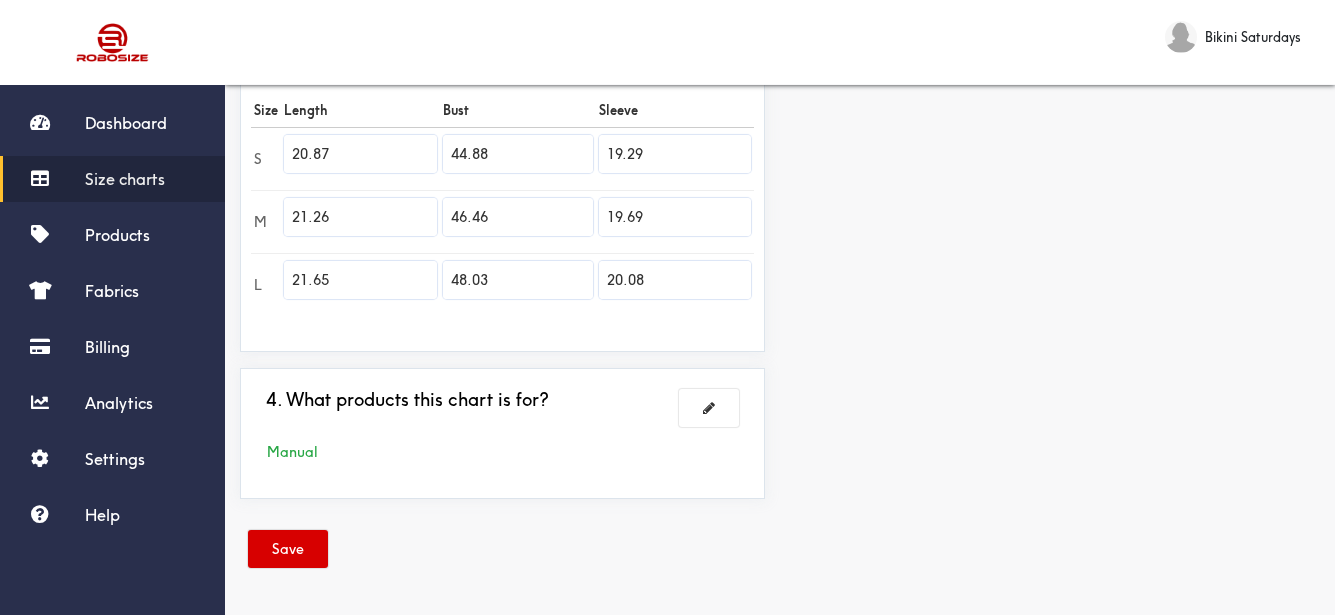click on "Save" at bounding box center [288, 549] 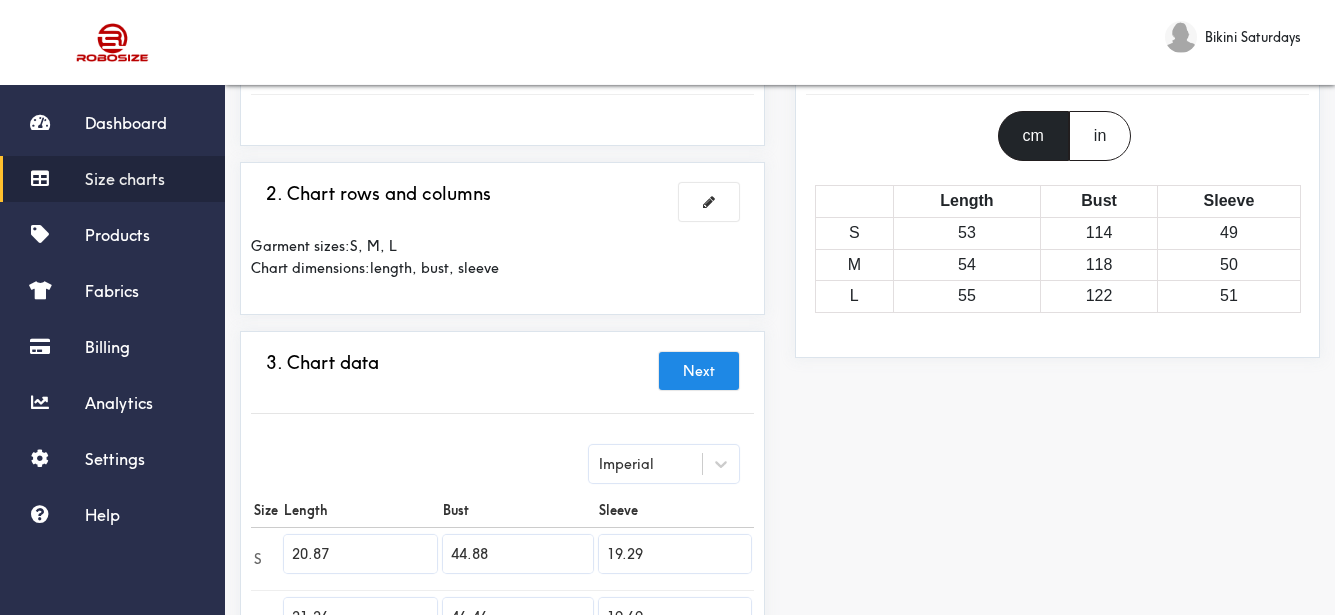 scroll, scrollTop: 0, scrollLeft: 0, axis: both 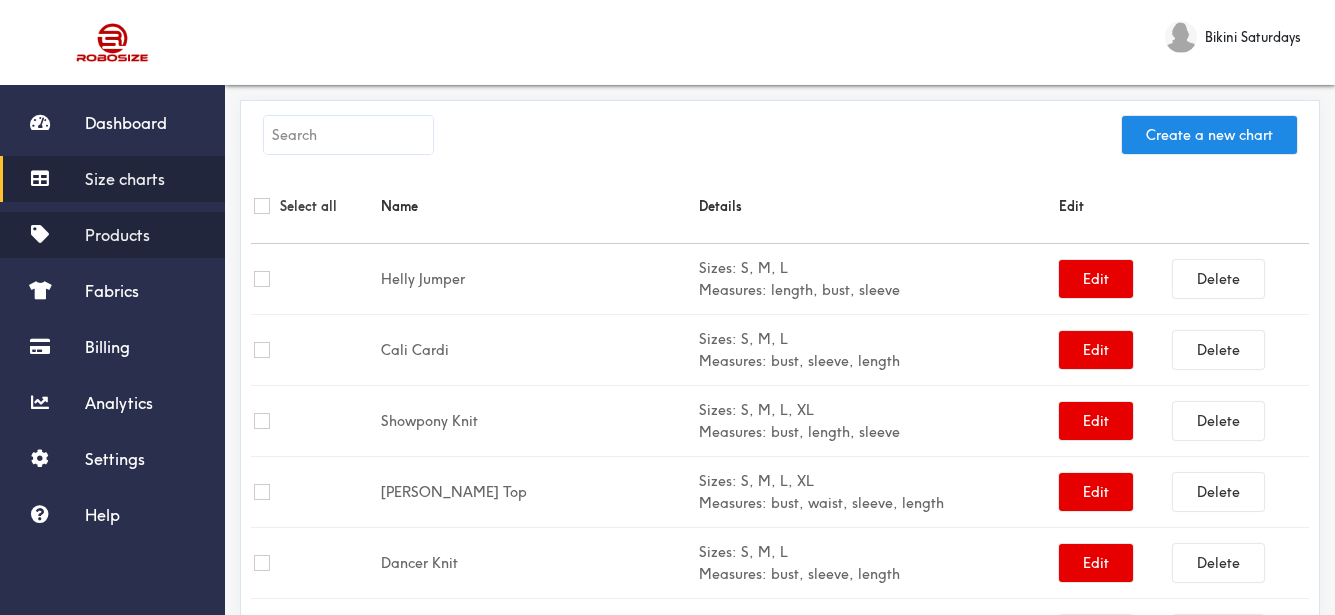 click on "Products" at bounding box center (117, 235) 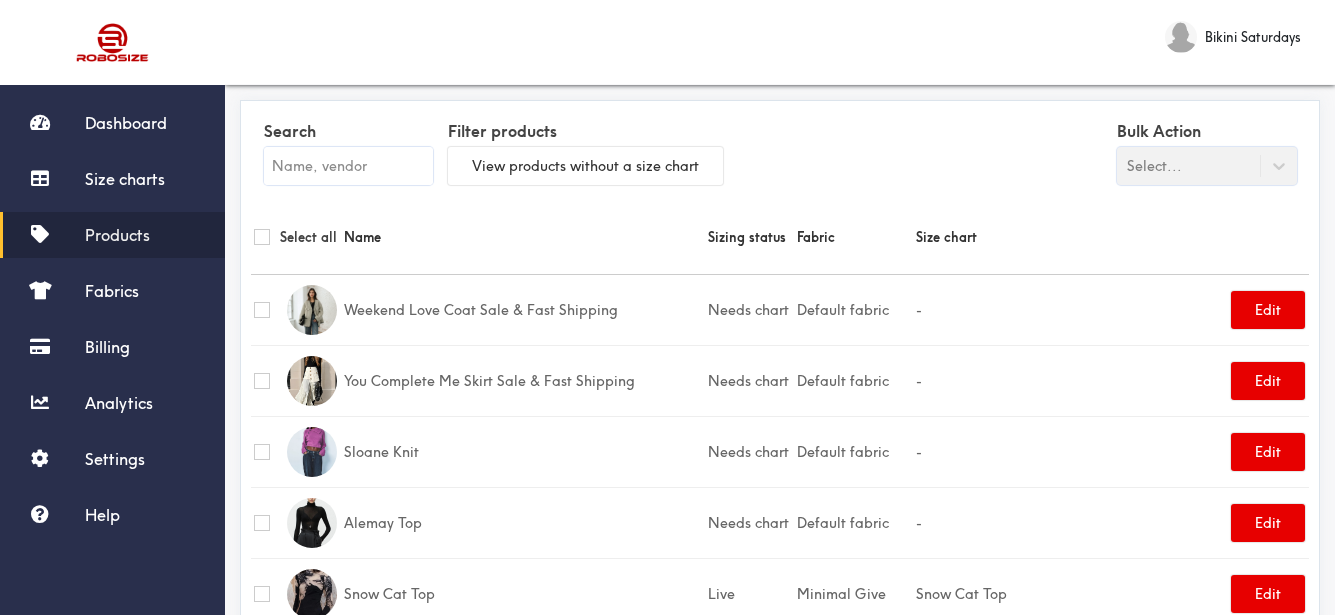 click at bounding box center (348, 166) 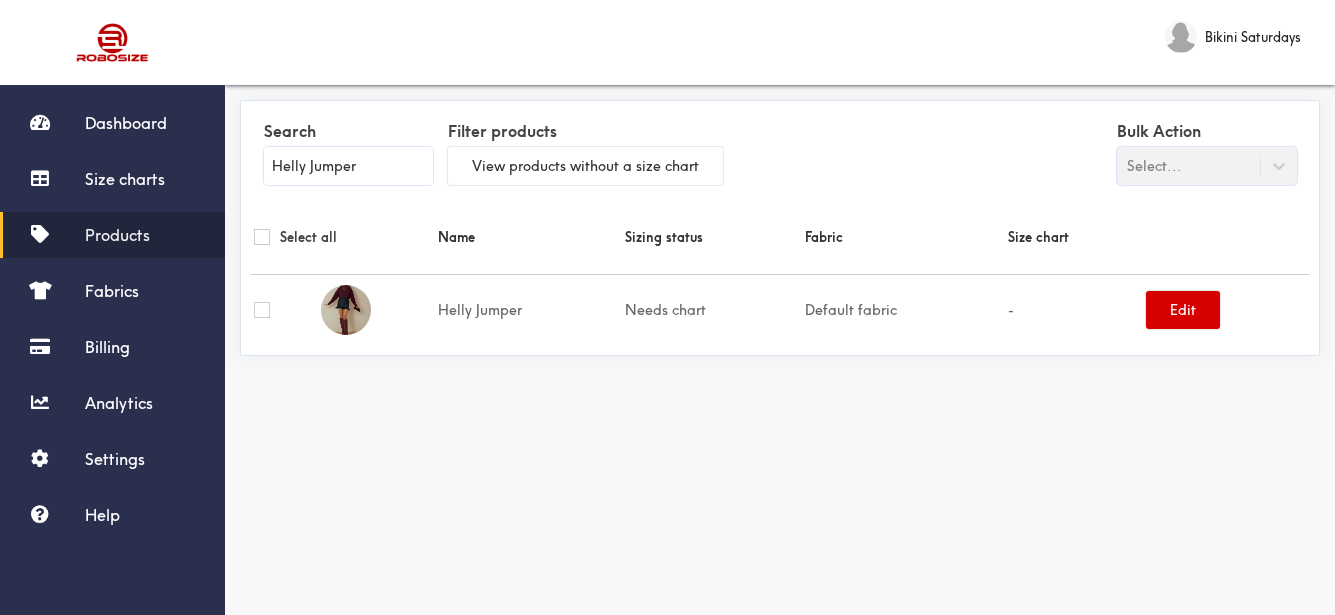 type on "Helly Jumper" 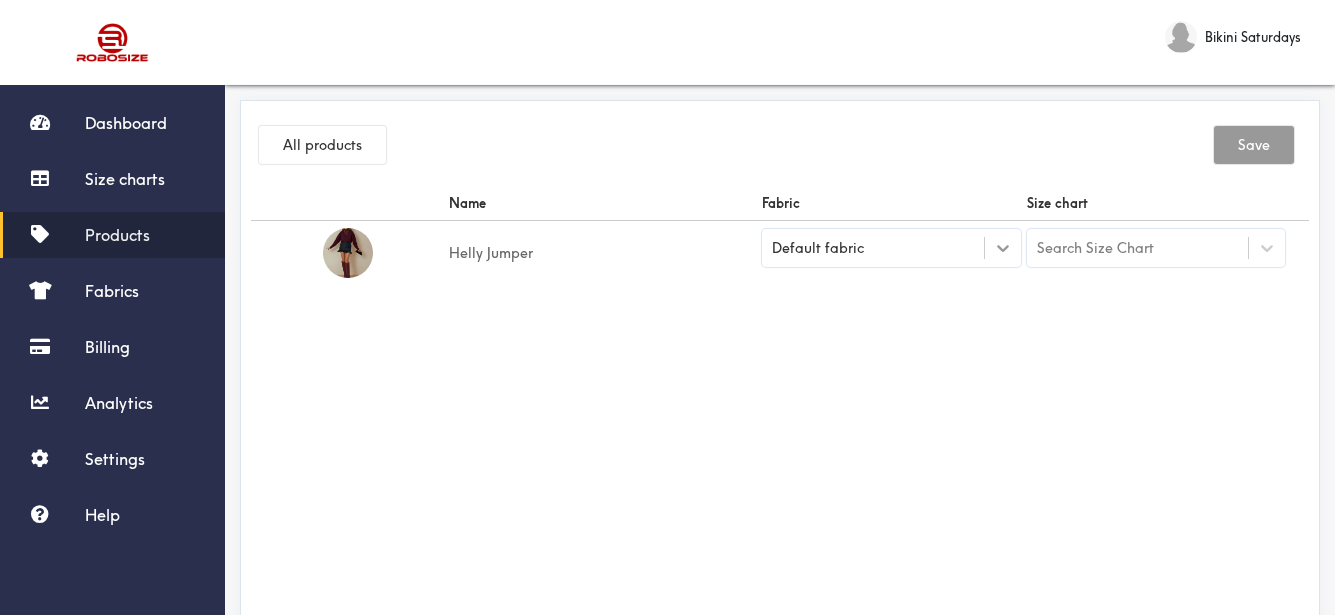 click 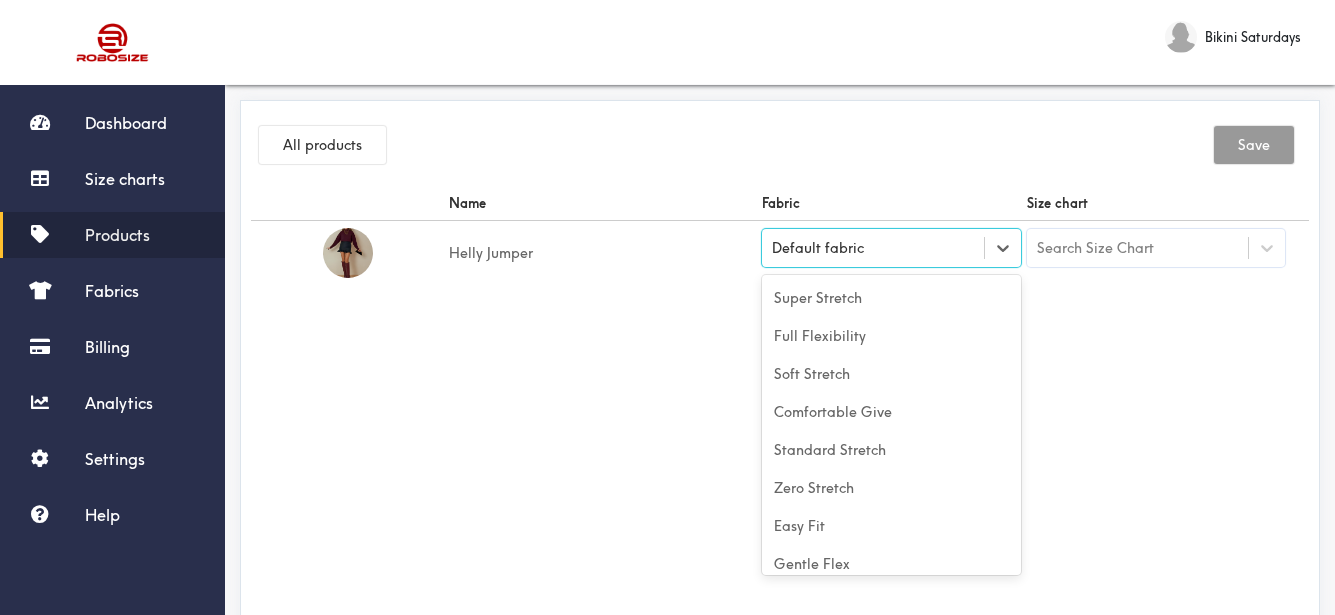 scroll, scrollTop: 88, scrollLeft: 0, axis: vertical 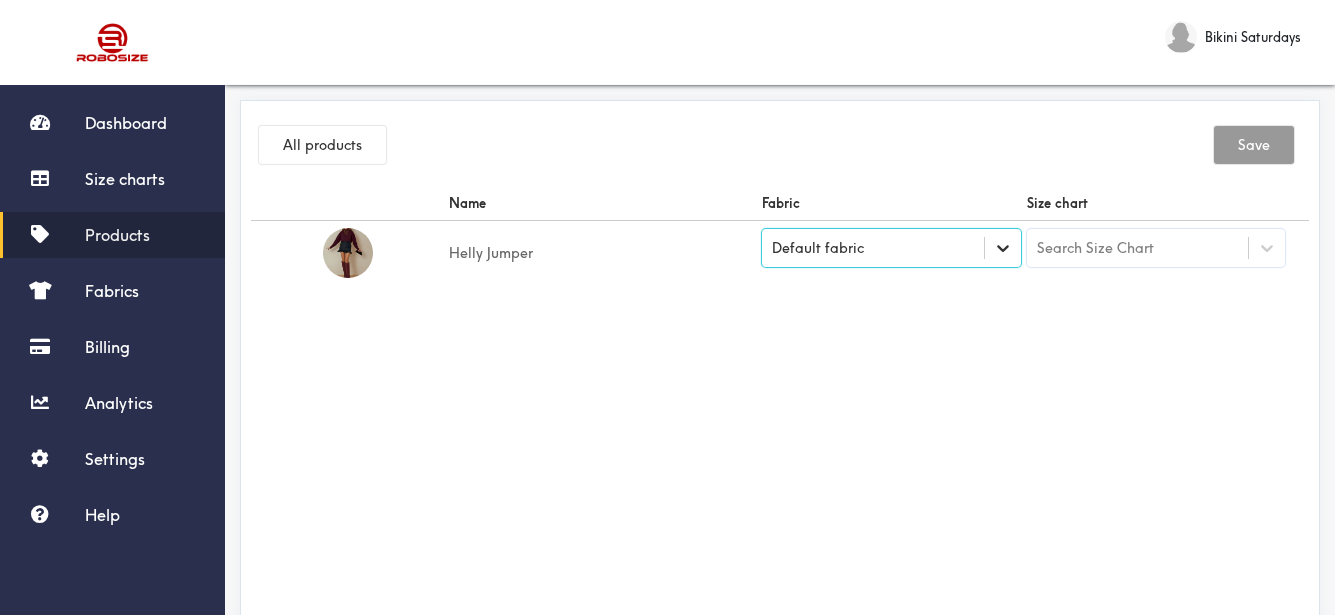 click 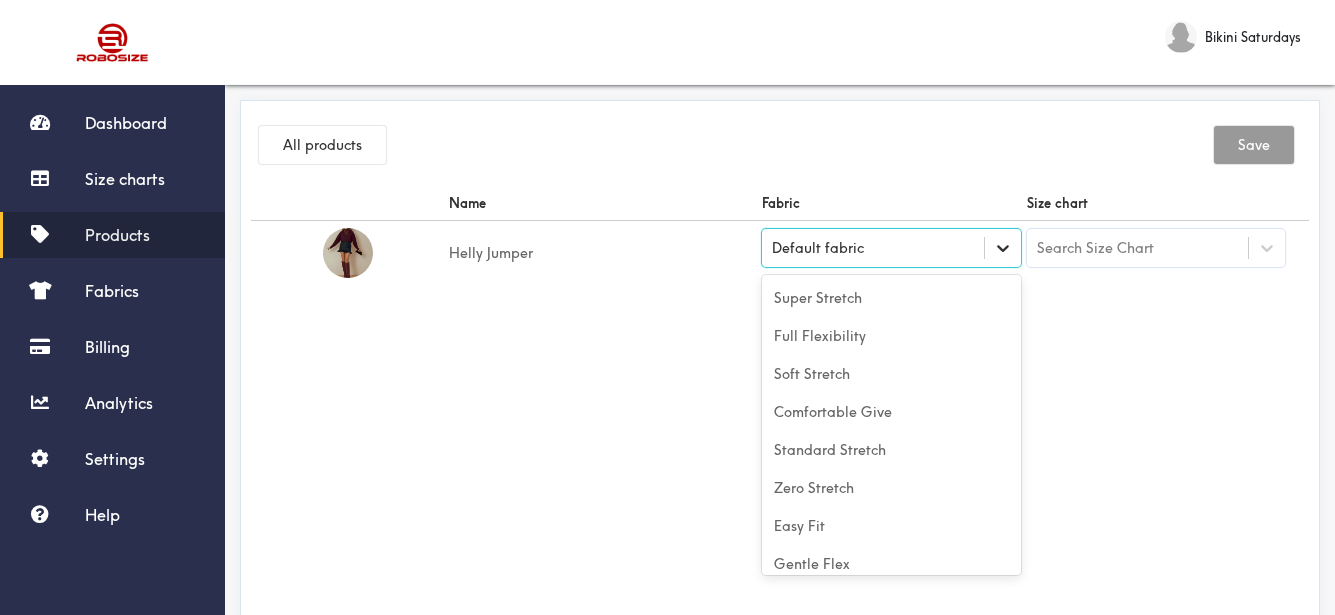 scroll, scrollTop: 88, scrollLeft: 0, axis: vertical 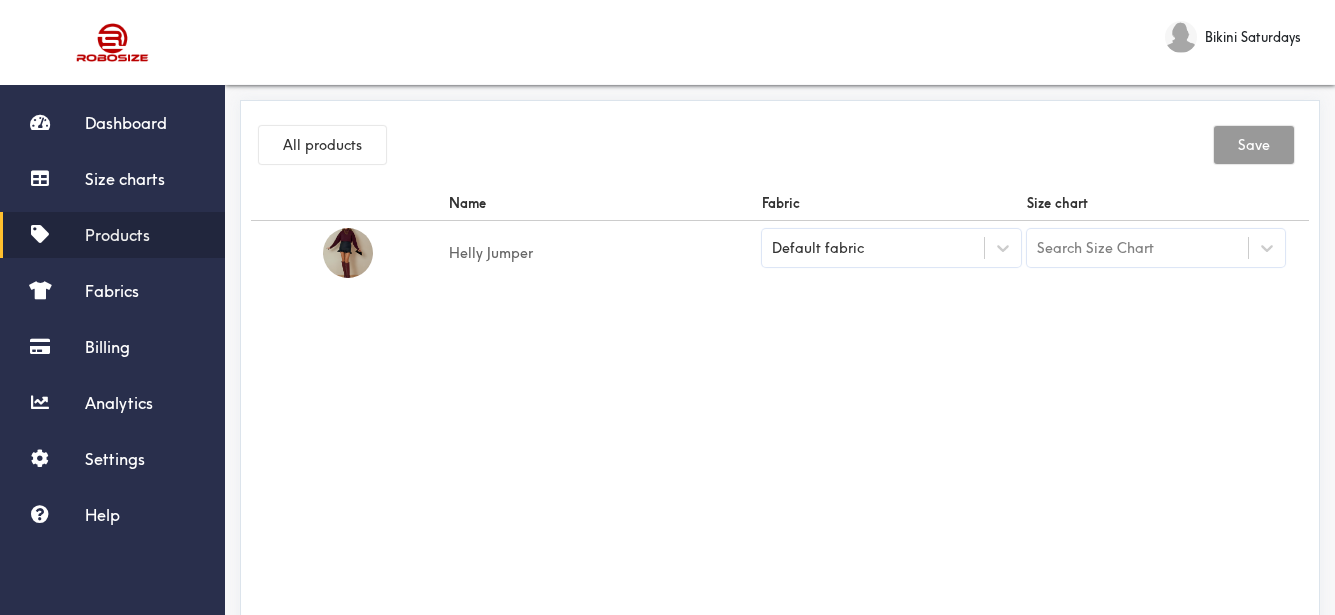 click on "Name Fabric Size chart Helly Jumper Default fabric Search Size Chart" at bounding box center (780, 411) 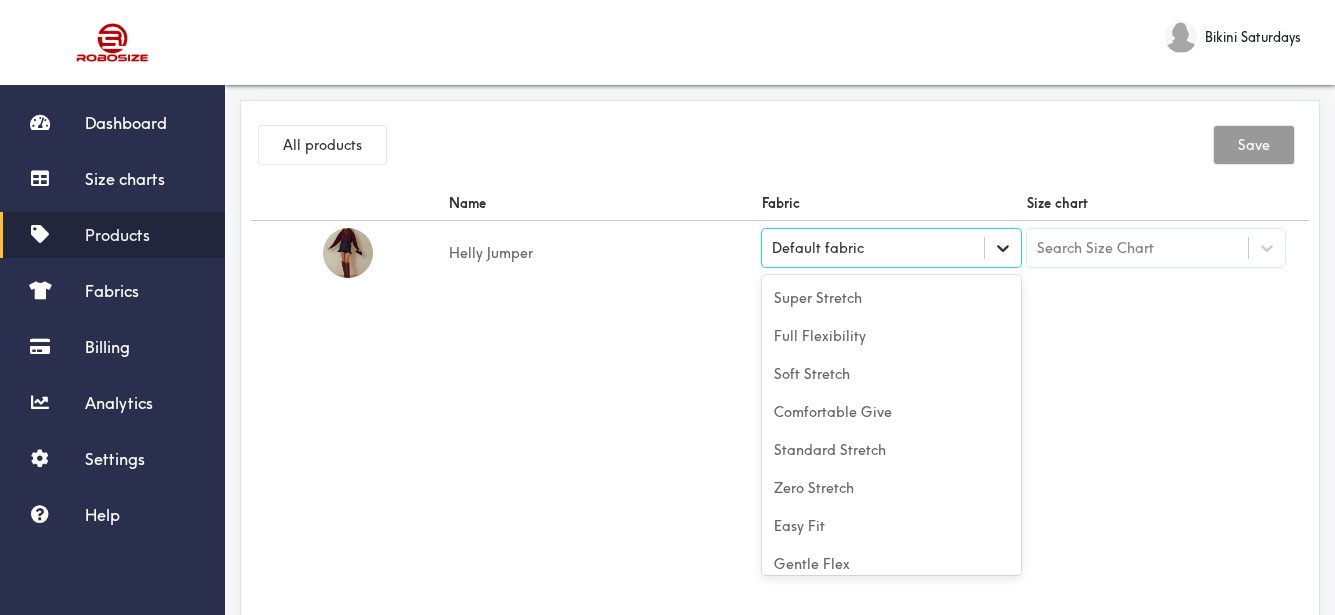 click on "Default fabric" at bounding box center [891, 248] 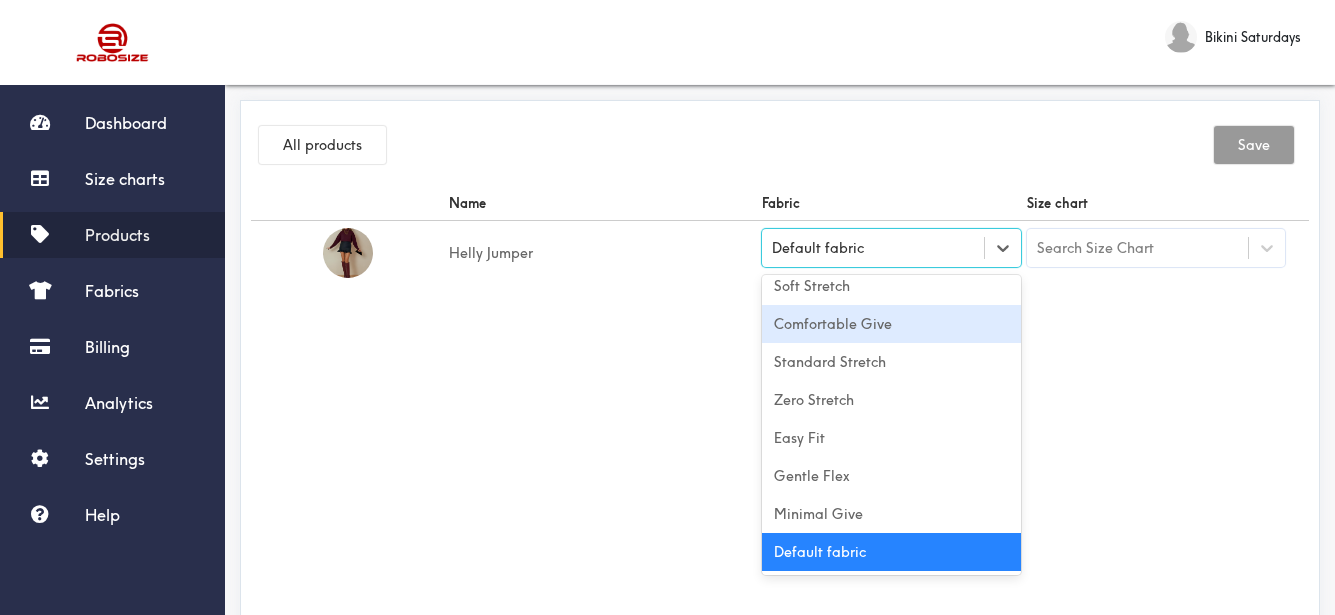 click on "Comfortable Give" at bounding box center (891, 324) 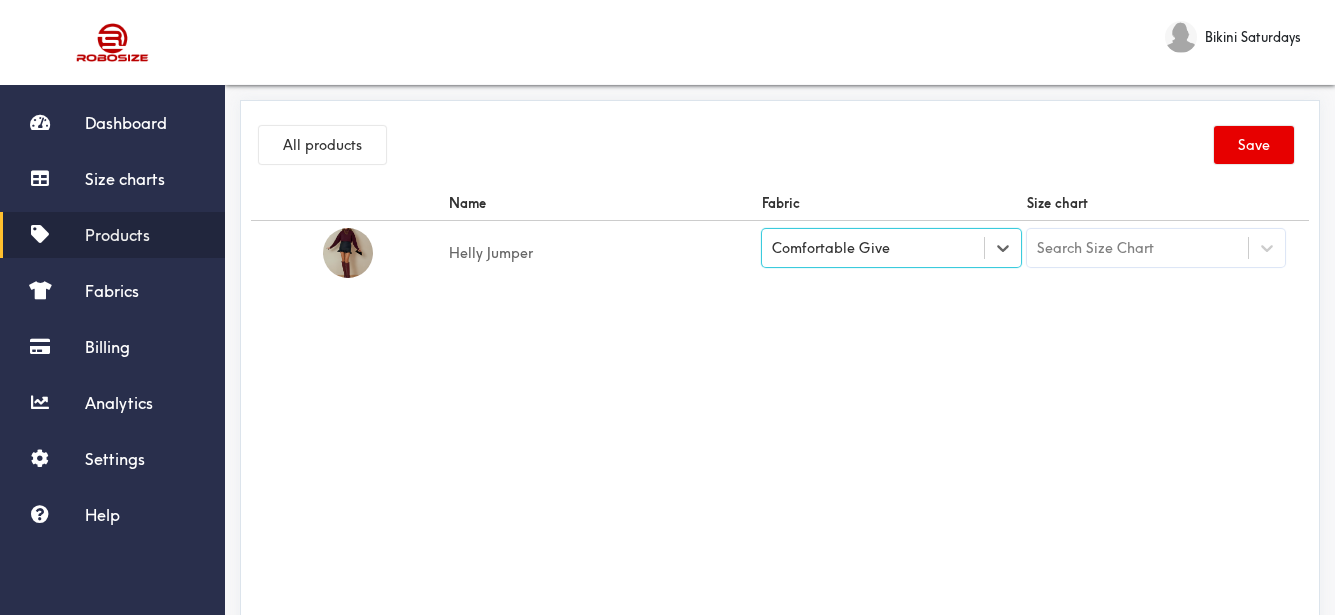 click on "Name Fabric Size chart Helly Jumper option [object Object], selected.   Select is focused , press Down to open the menu,  Comfortable Give Search Size Chart" at bounding box center (780, 411) 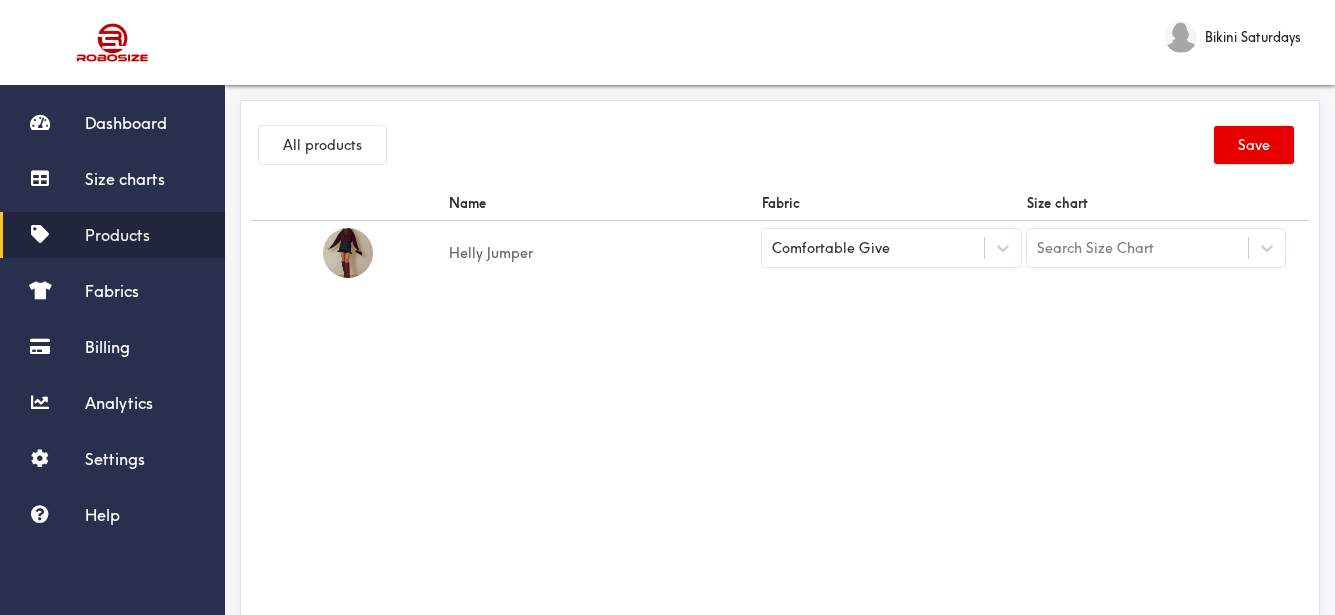 click on "Search Size Chart" at bounding box center (1138, 248) 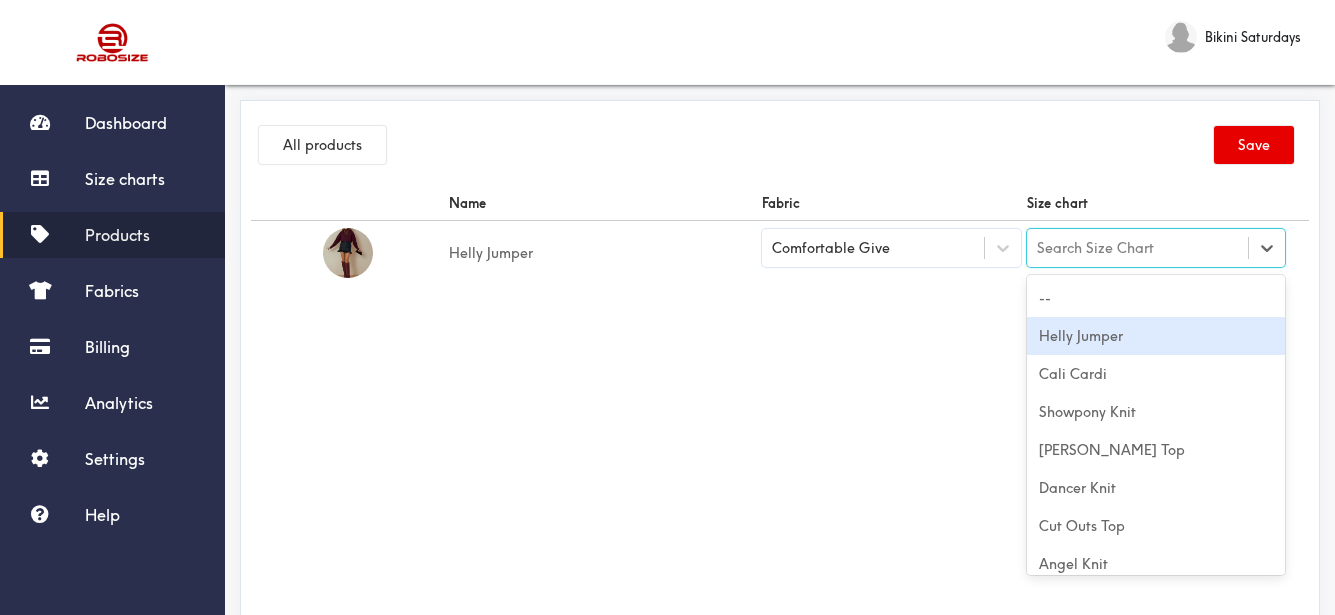 click on "Helly Jumper" at bounding box center [1156, 336] 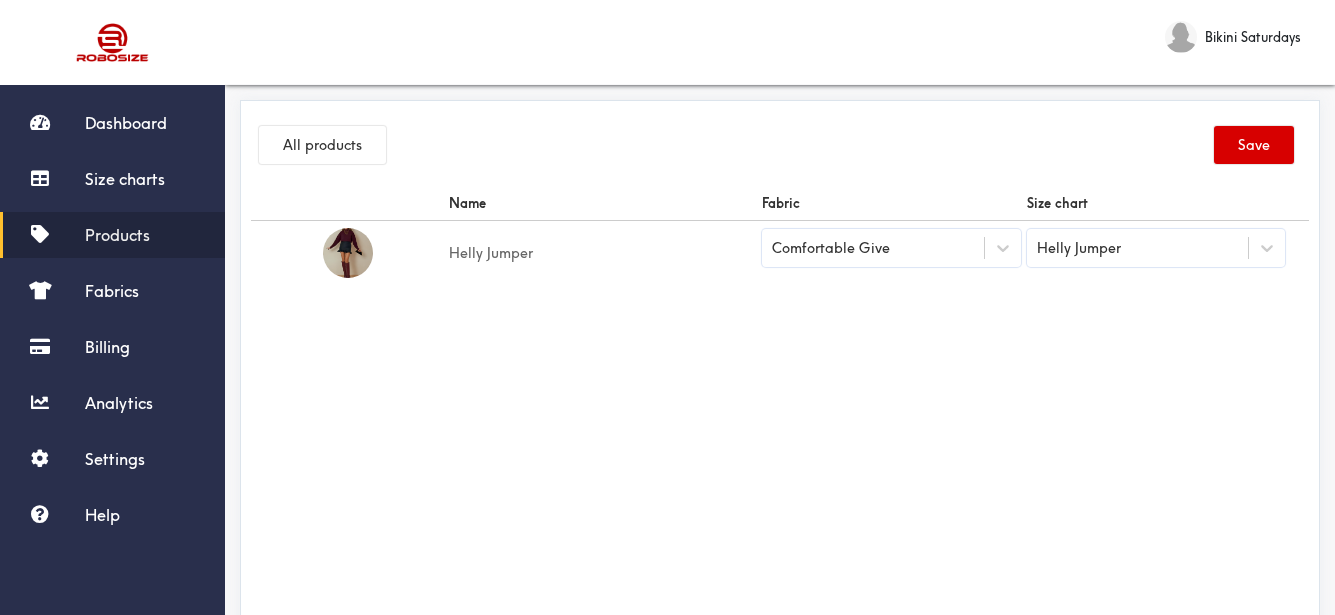 drag, startPoint x: 1251, startPoint y: 141, endPoint x: 1167, endPoint y: 135, distance: 84.21401 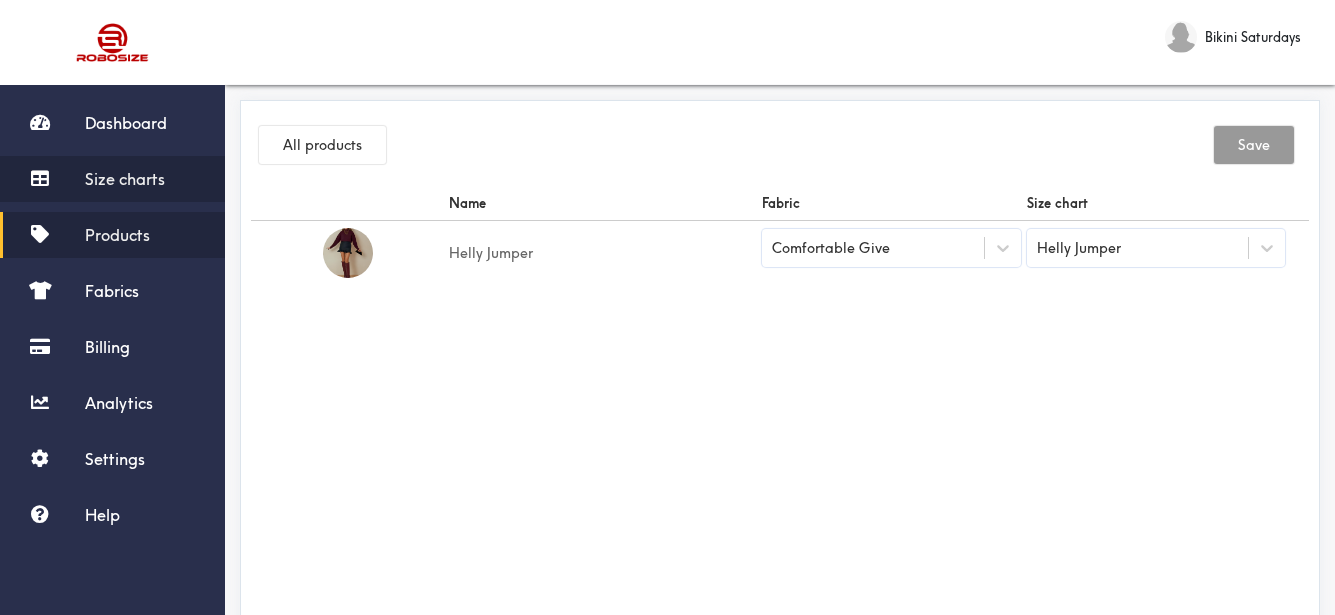 click on "Size charts" at bounding box center [125, 179] 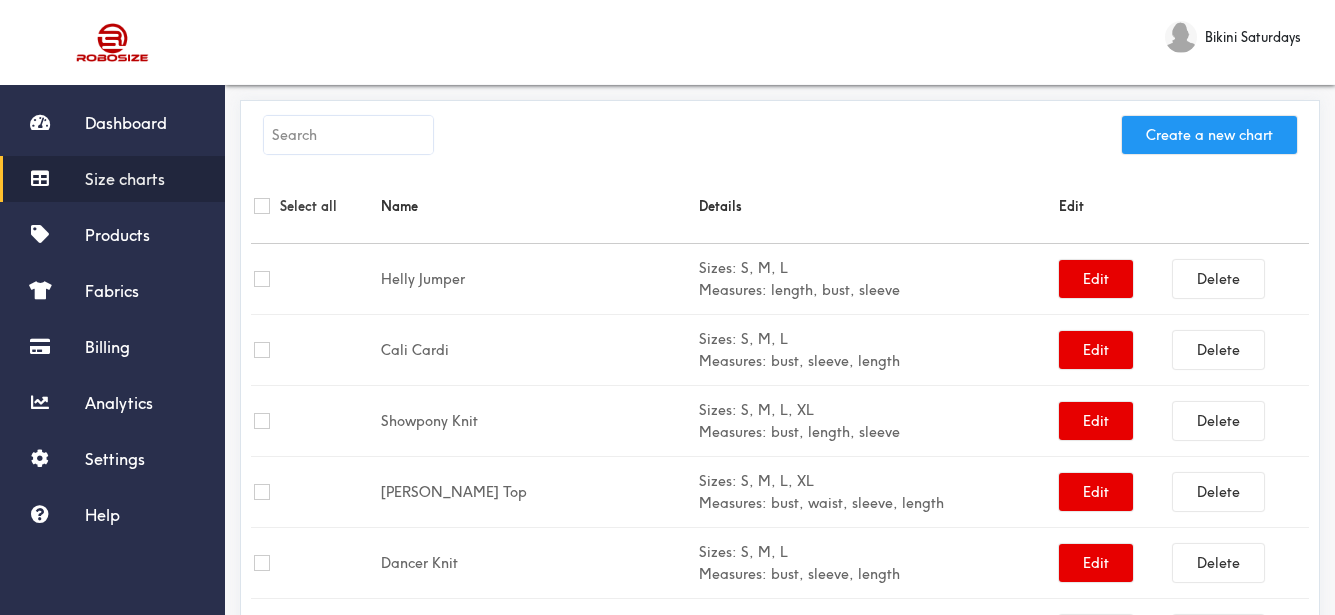 click on "Create a new chart" at bounding box center [1209, 135] 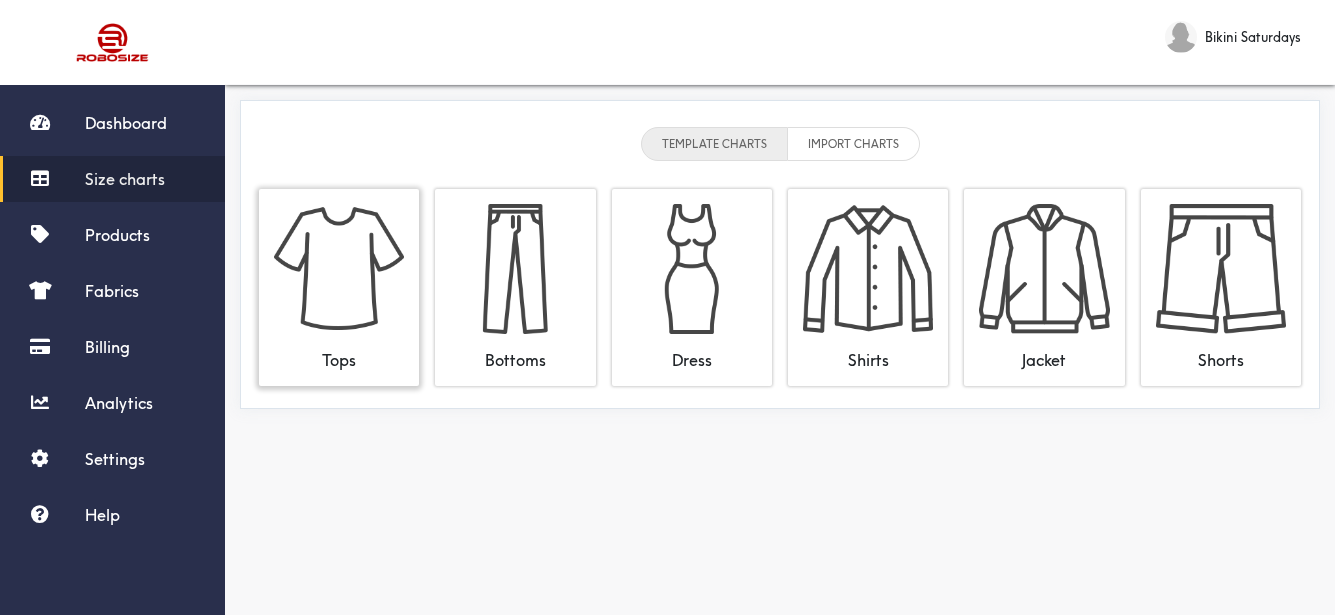 click at bounding box center [339, 269] 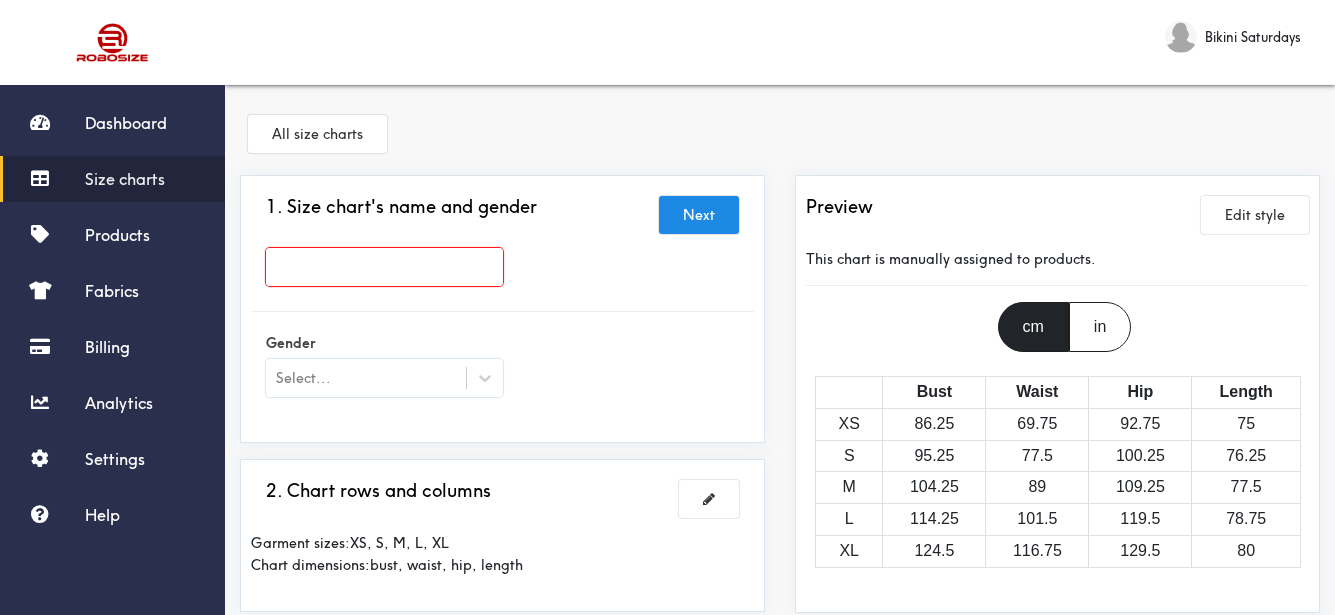 click at bounding box center (384, 267) 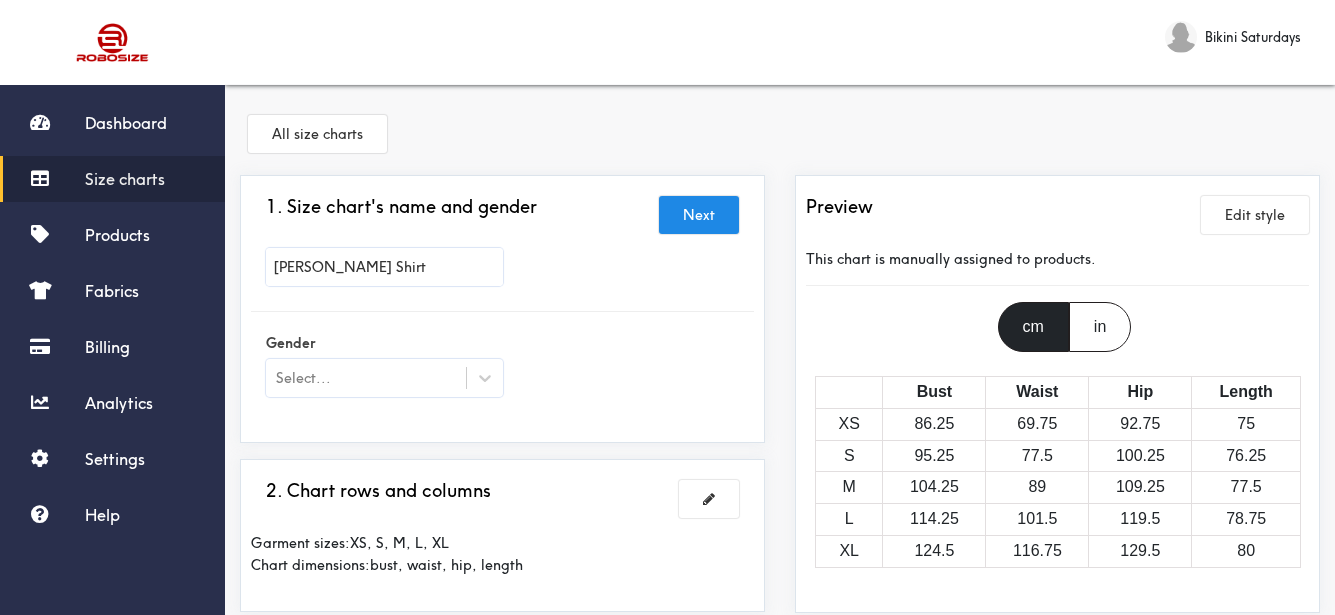 type on "[PERSON_NAME] Shirt" 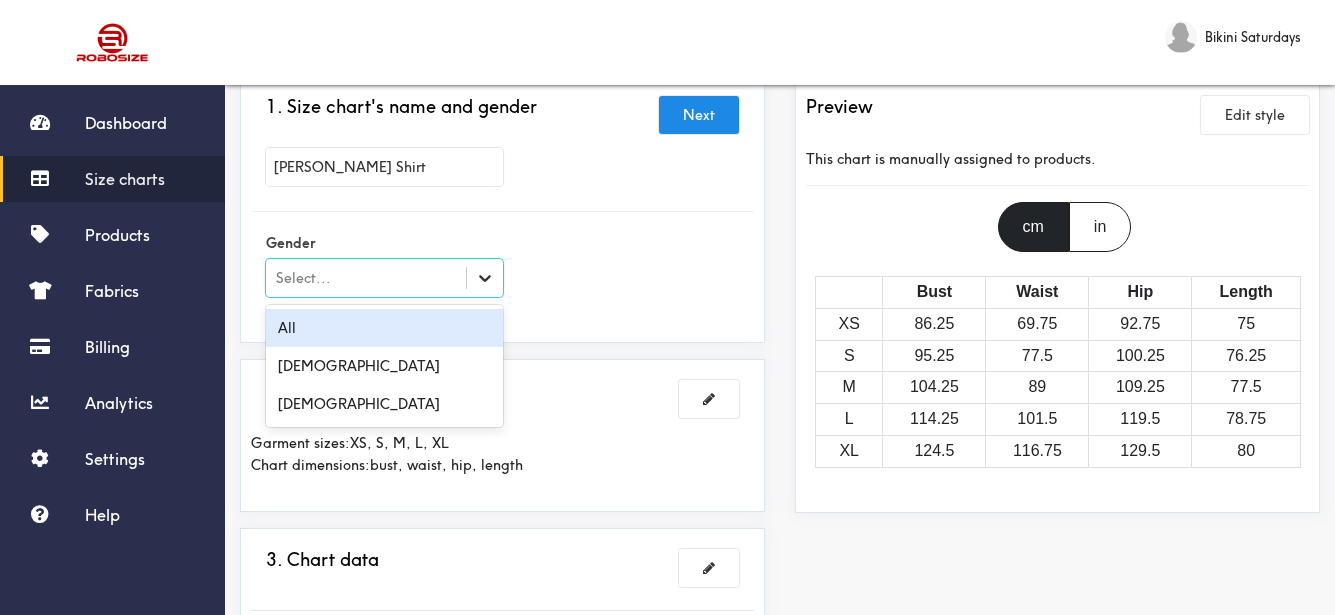 click 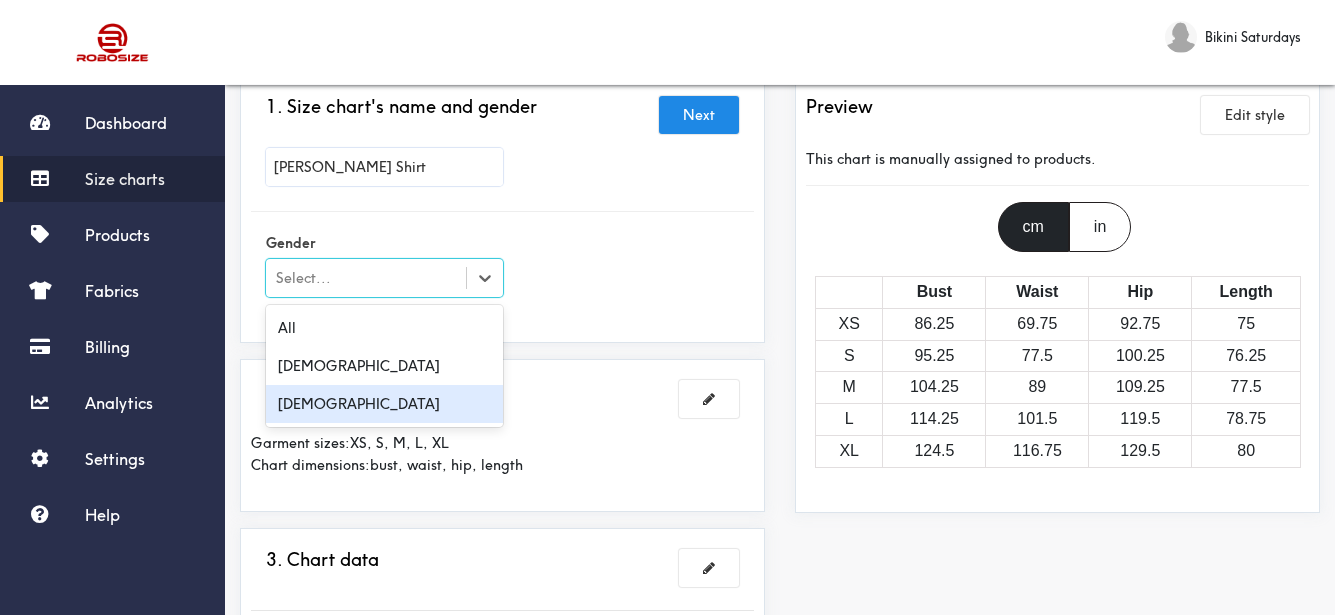 click on "[DEMOGRAPHIC_DATA]" at bounding box center (384, 404) 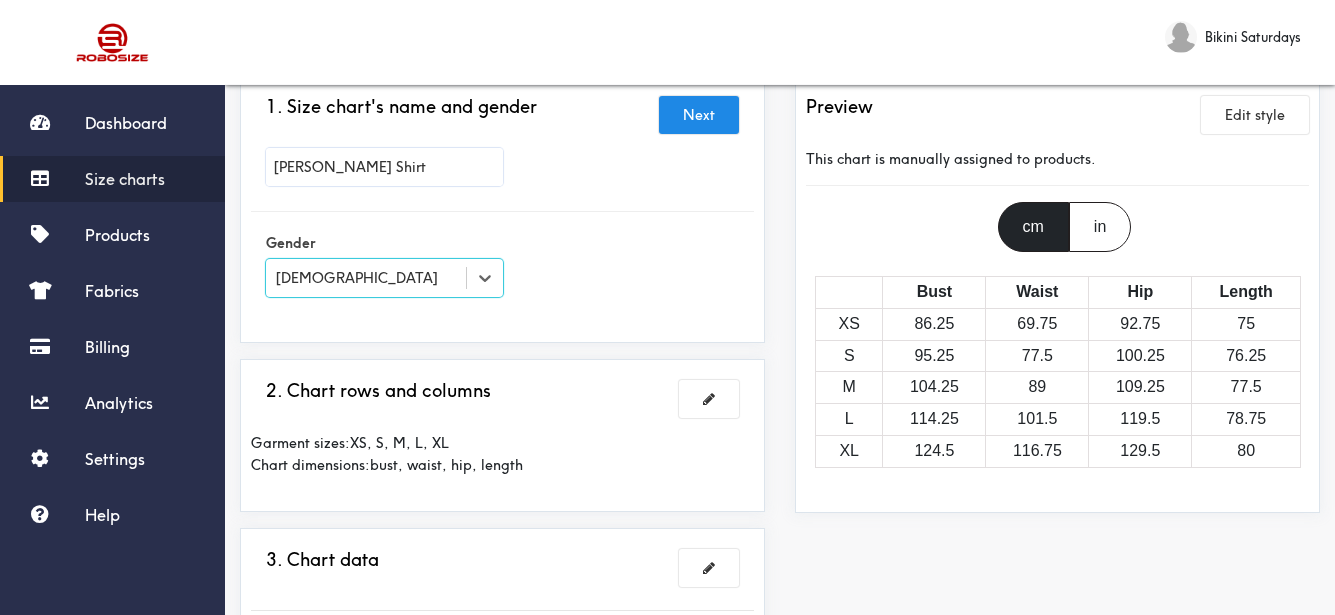 drag, startPoint x: 556, startPoint y: 309, endPoint x: 615, endPoint y: 306, distance: 59.07622 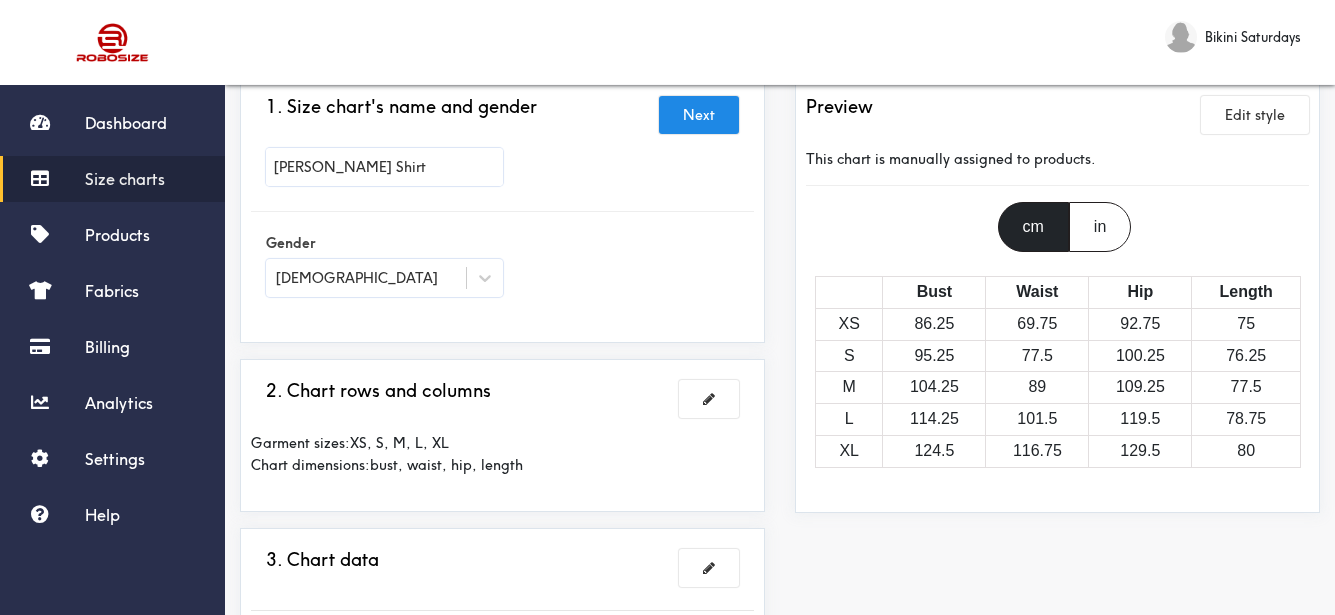 scroll, scrollTop: 200, scrollLeft: 0, axis: vertical 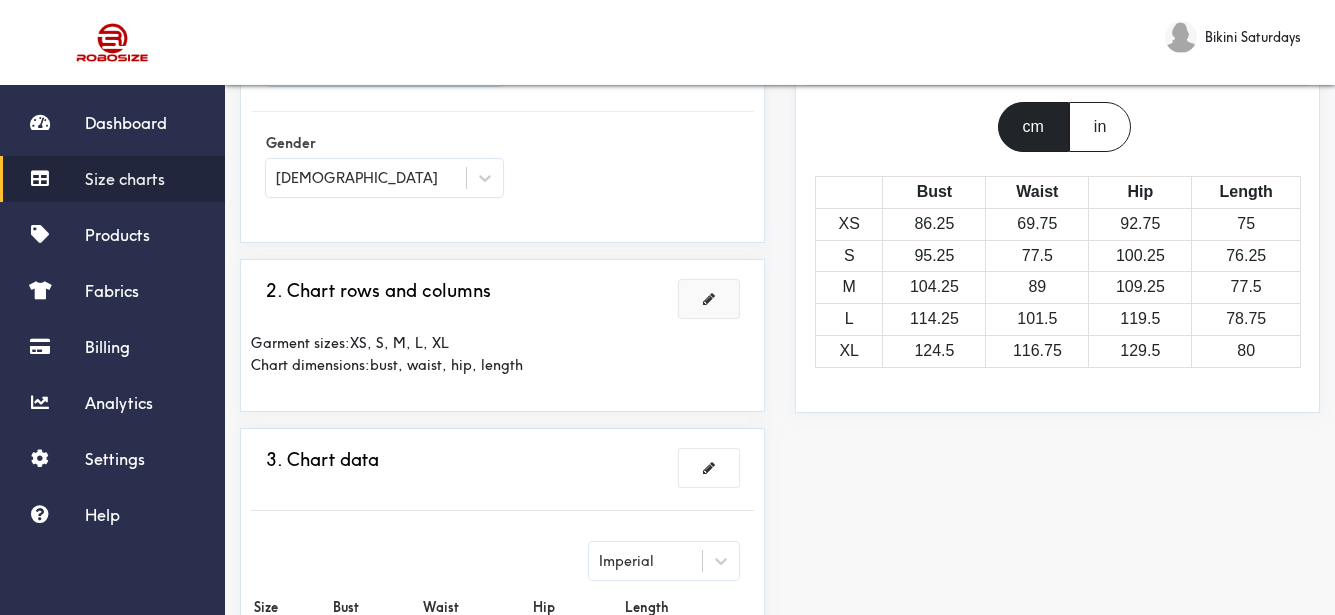 click at bounding box center (709, 299) 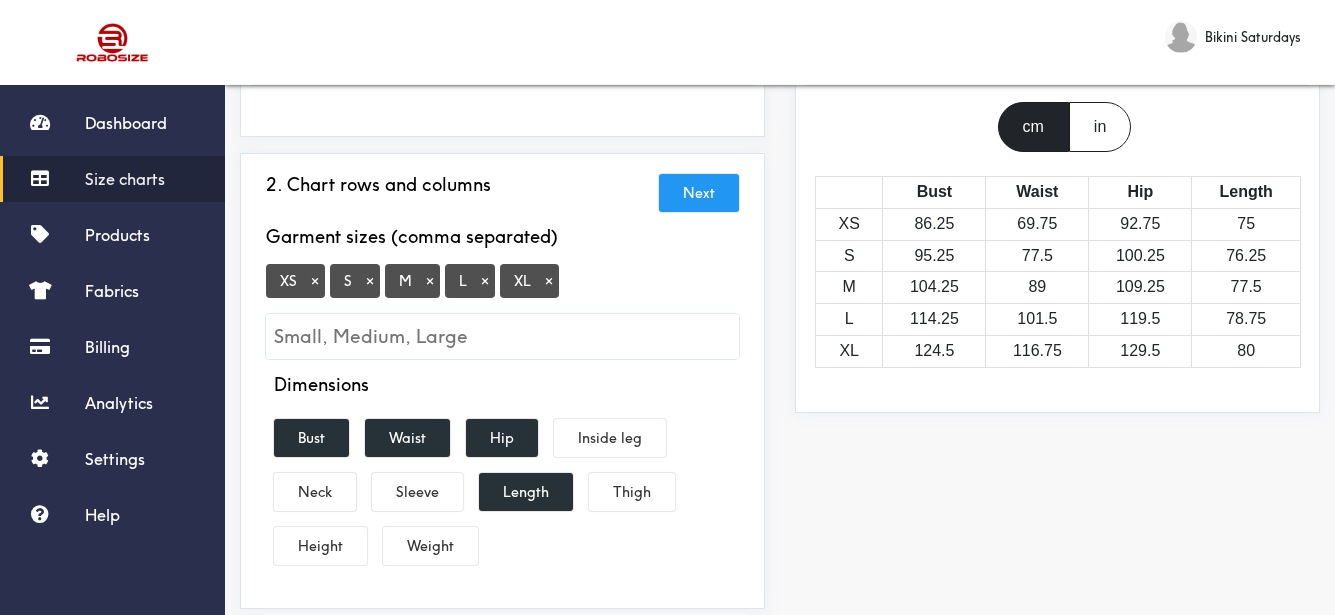 click on "XS × S × M × L × XL ×" at bounding box center (502, 311) 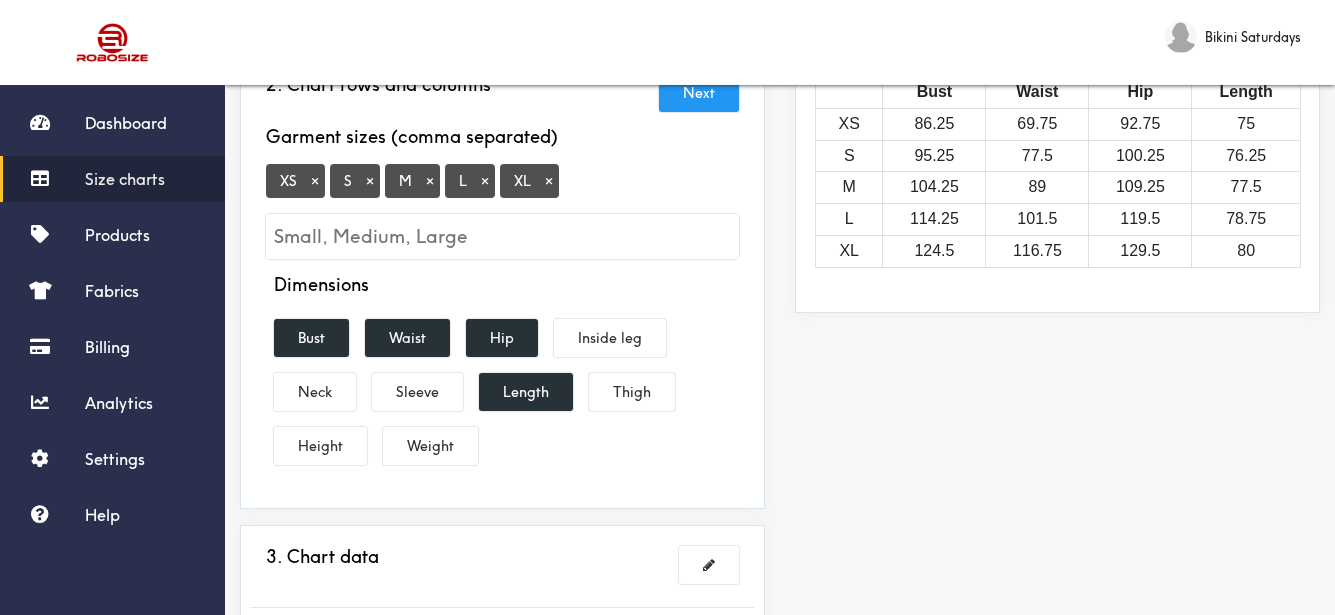 click on "×" at bounding box center (549, 181) 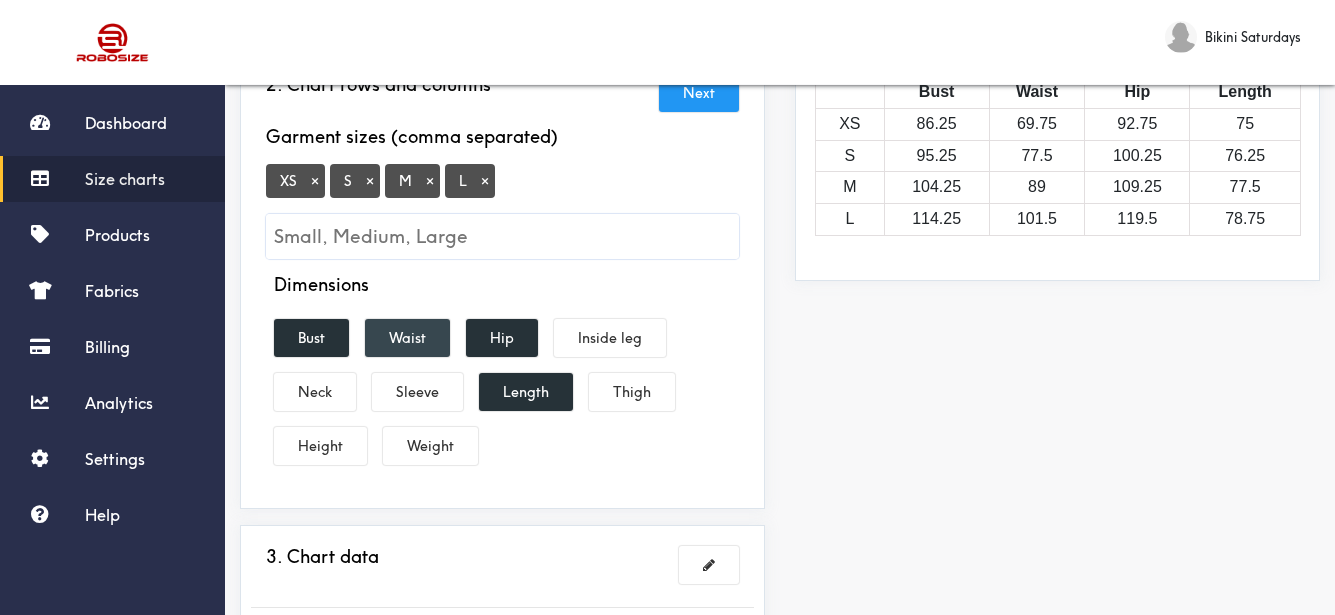 drag, startPoint x: 517, startPoint y: 346, endPoint x: 435, endPoint y: 330, distance: 83.546394 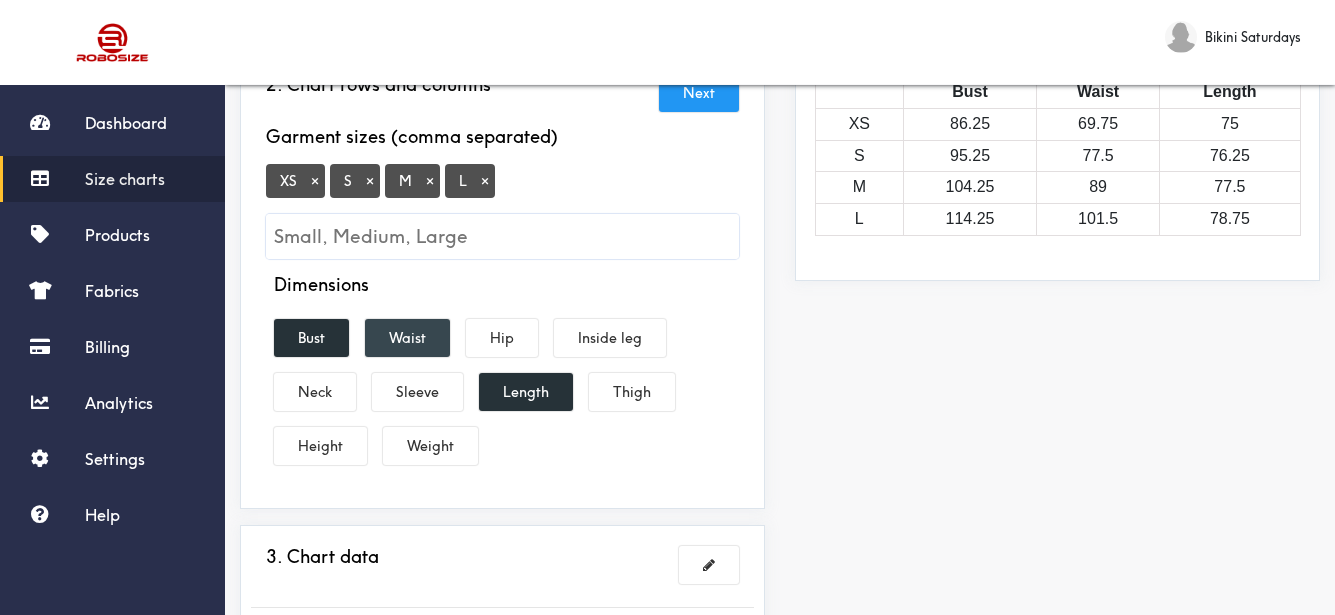 click on "Waist" at bounding box center [407, 338] 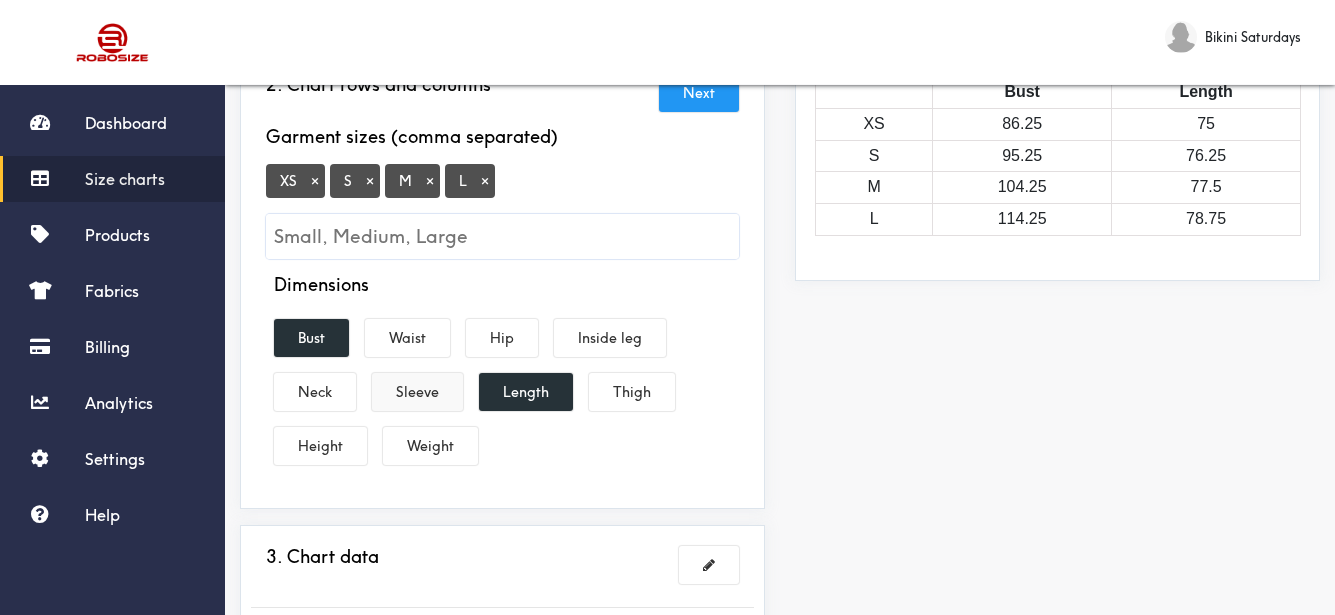 drag, startPoint x: 509, startPoint y: 385, endPoint x: 458, endPoint y: 381, distance: 51.156624 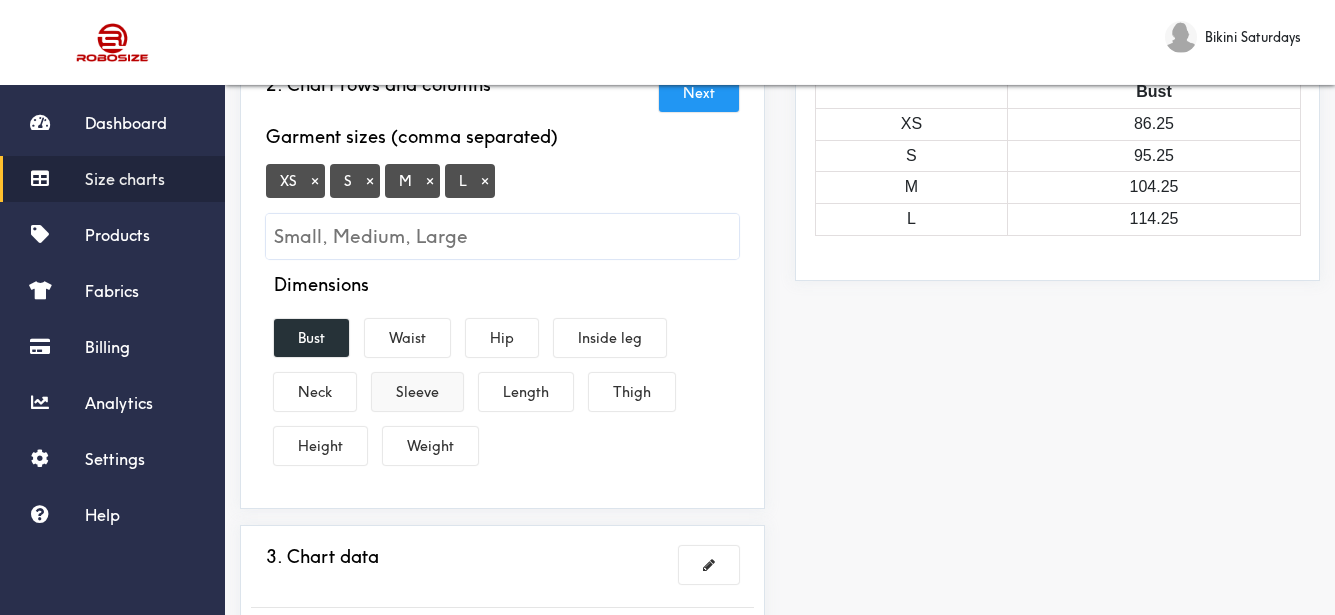 click on "Sleeve" at bounding box center (417, 392) 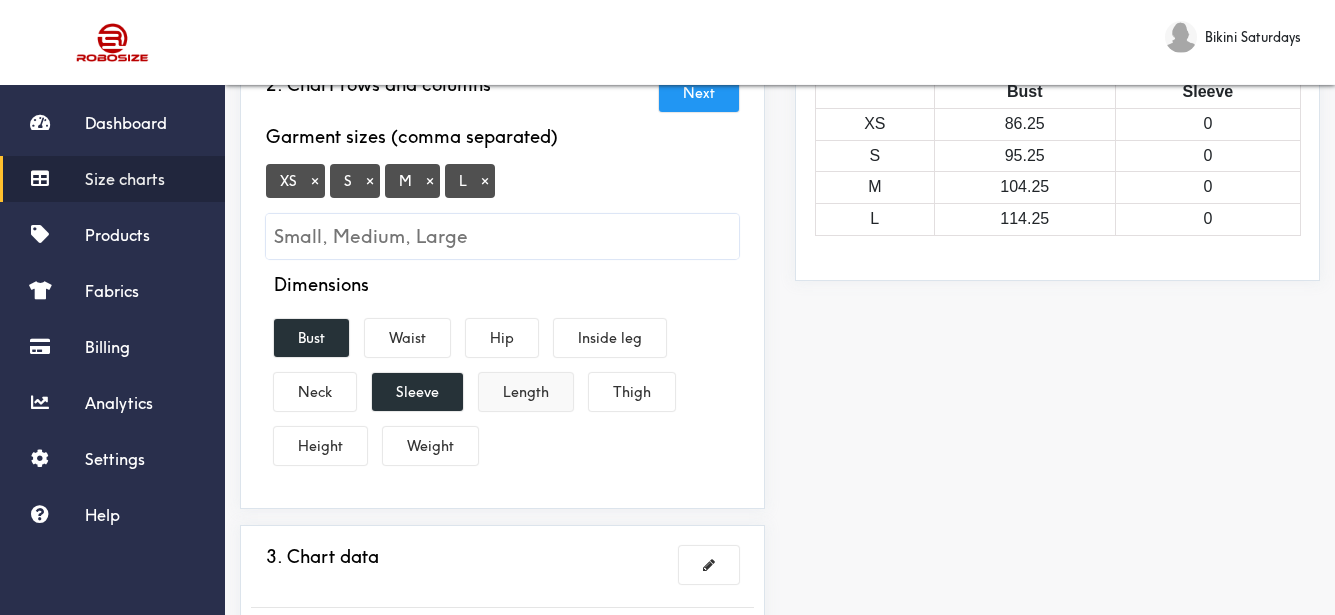 click on "Length" at bounding box center [526, 392] 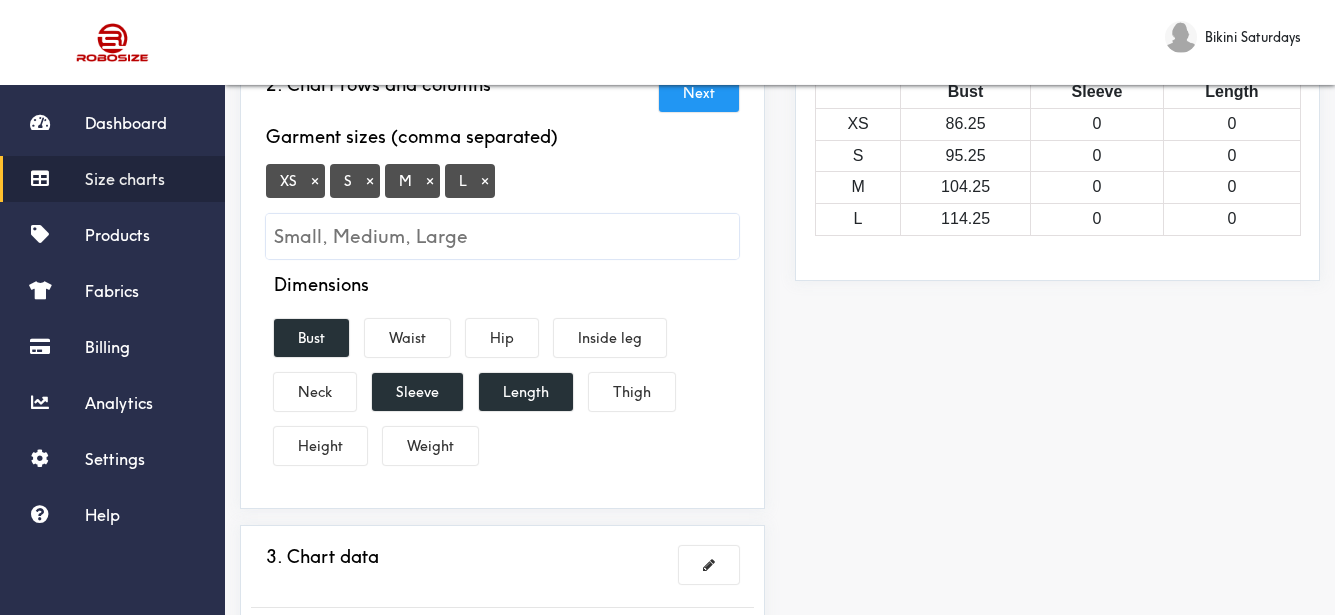click on "Dimensions Bust Waist Hip Inside leg Neck Sleeve Length Thigh Height Weight" at bounding box center [502, 373] 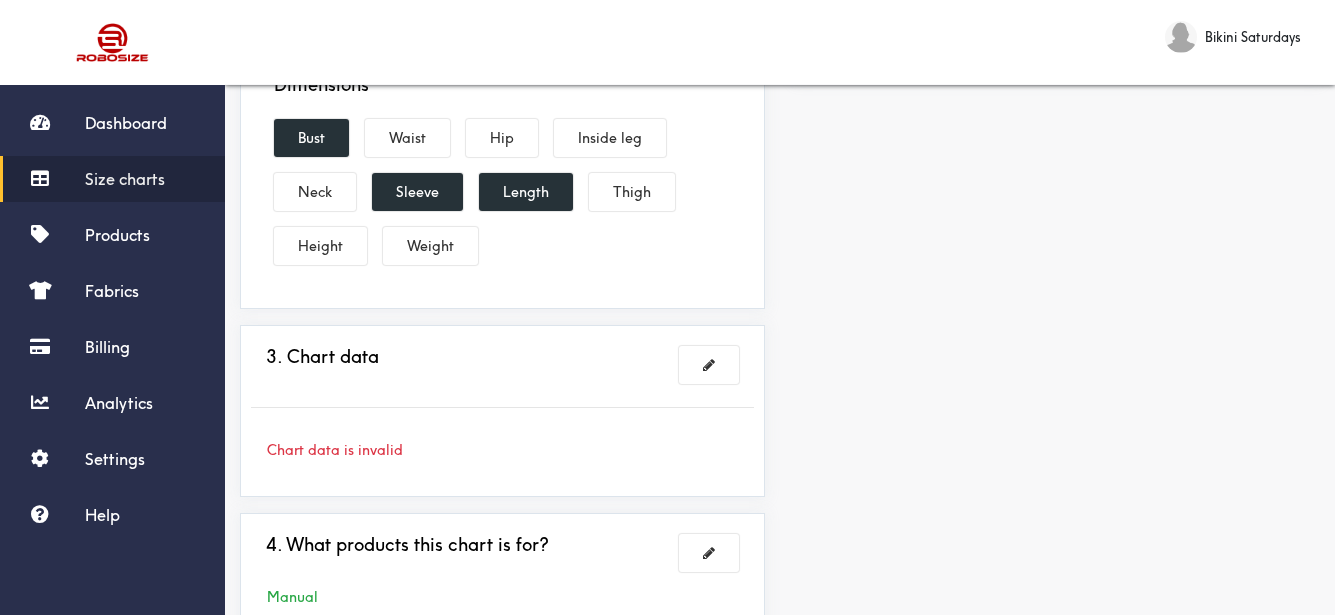 scroll, scrollTop: 600, scrollLeft: 0, axis: vertical 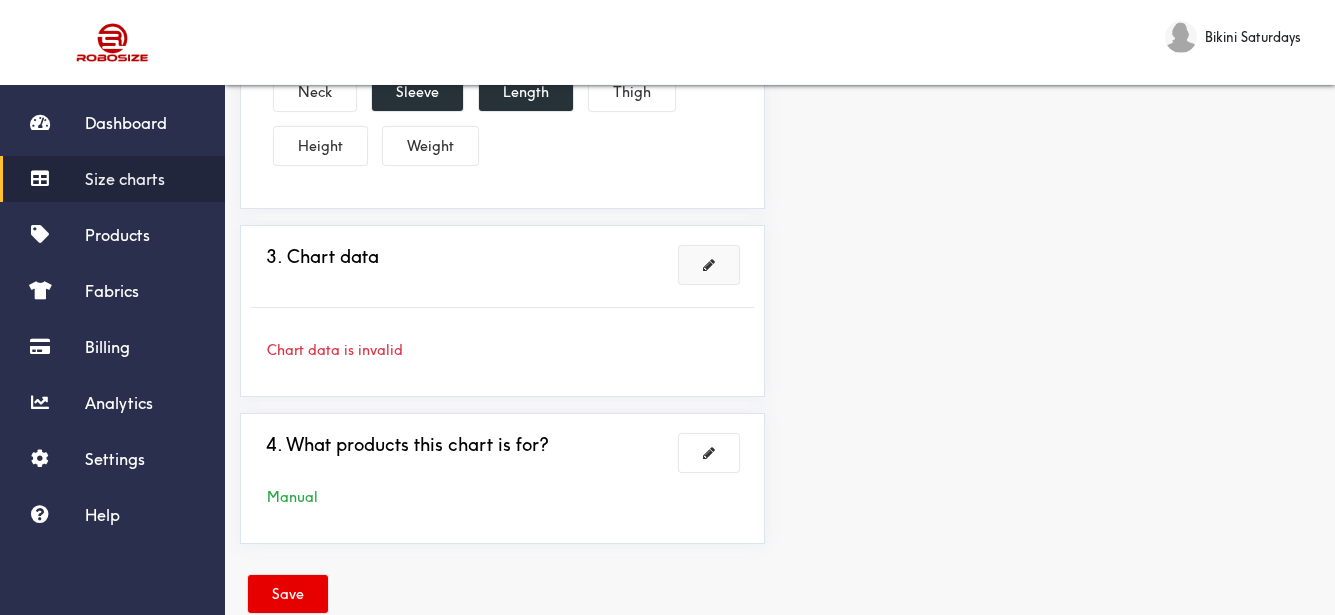 click at bounding box center [709, 265] 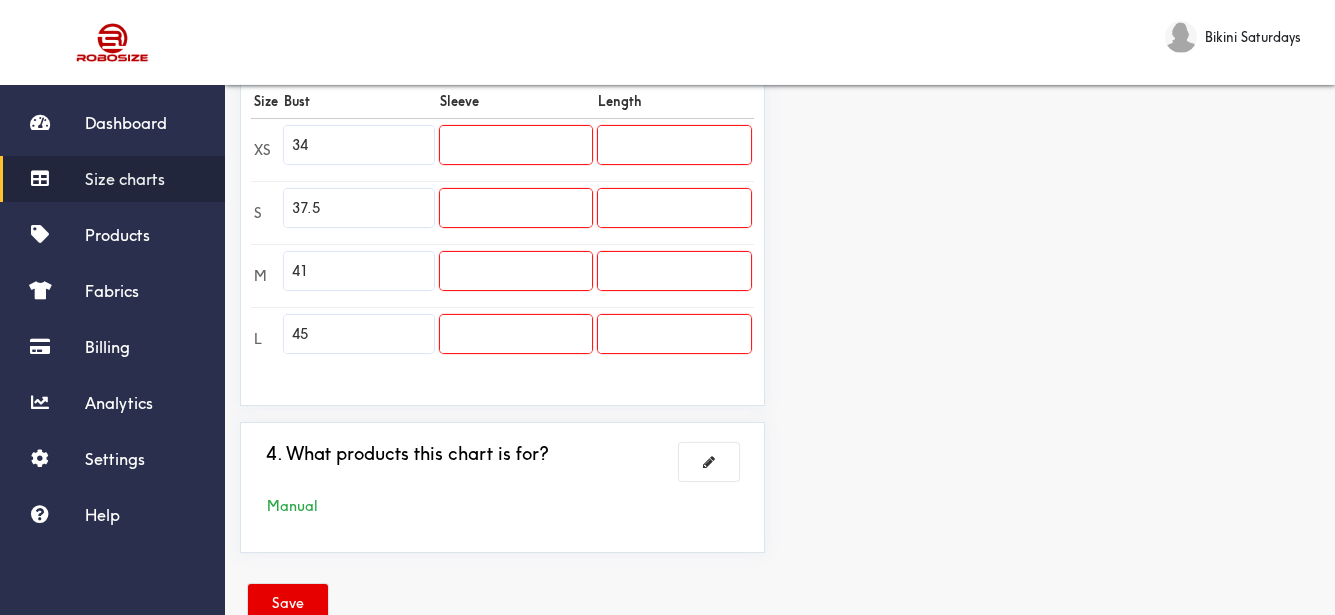 drag, startPoint x: 347, startPoint y: 157, endPoint x: 263, endPoint y: 157, distance: 84 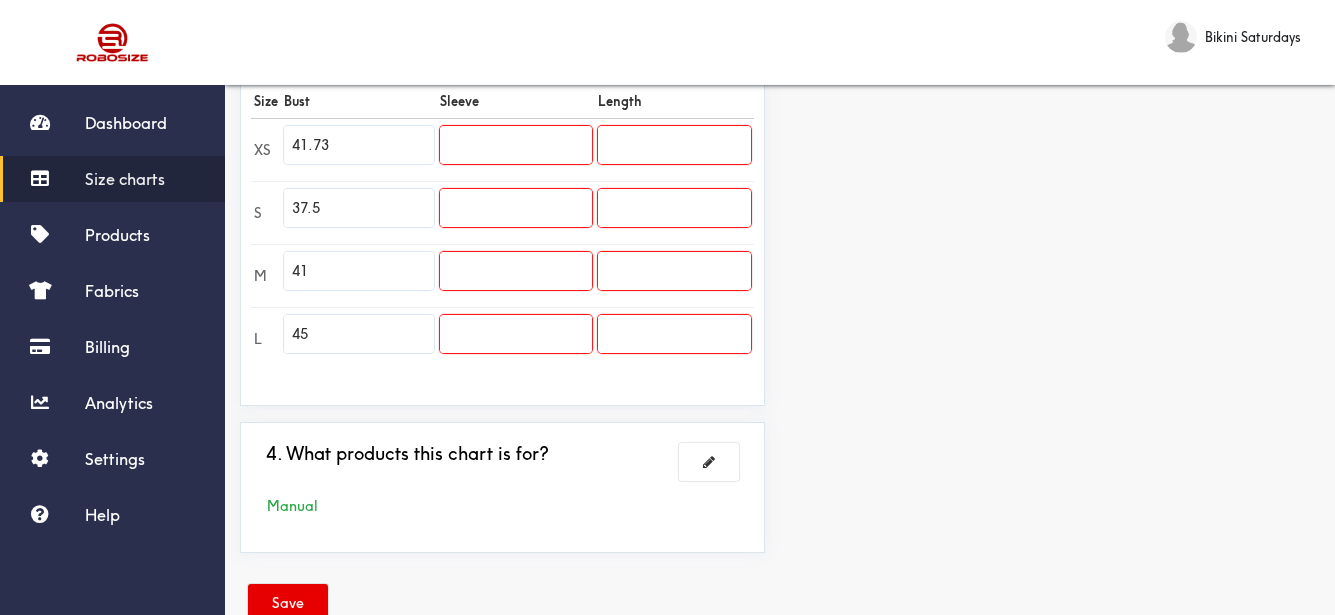 type on "41.73" 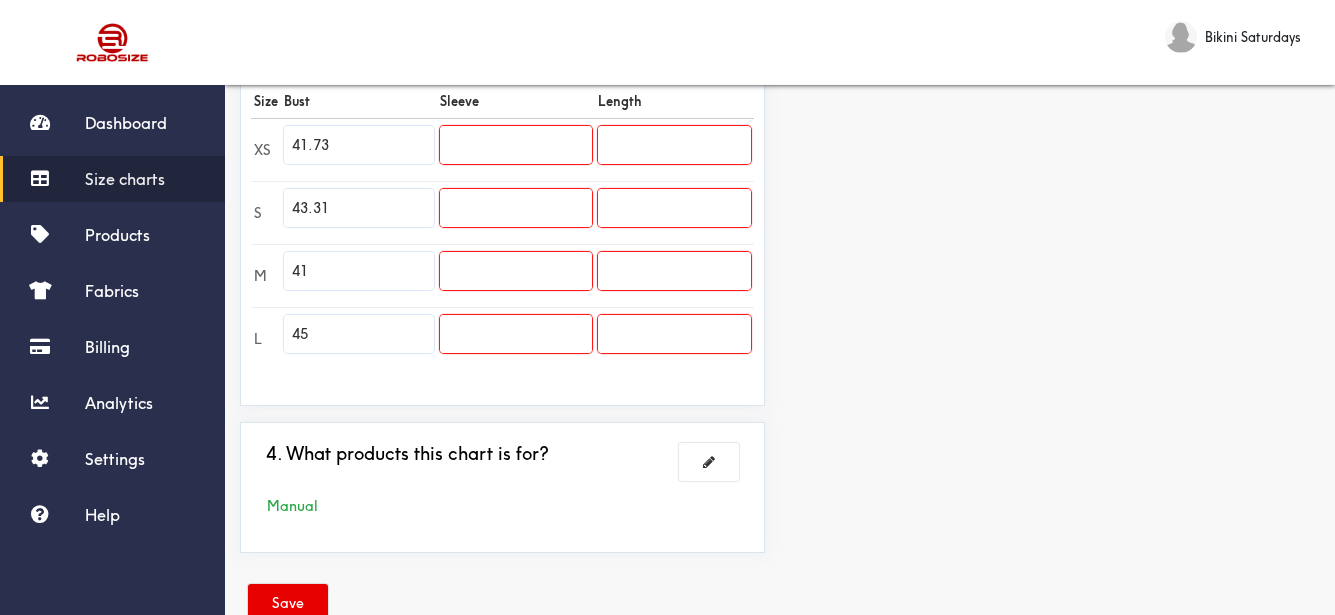 type on "43.31" 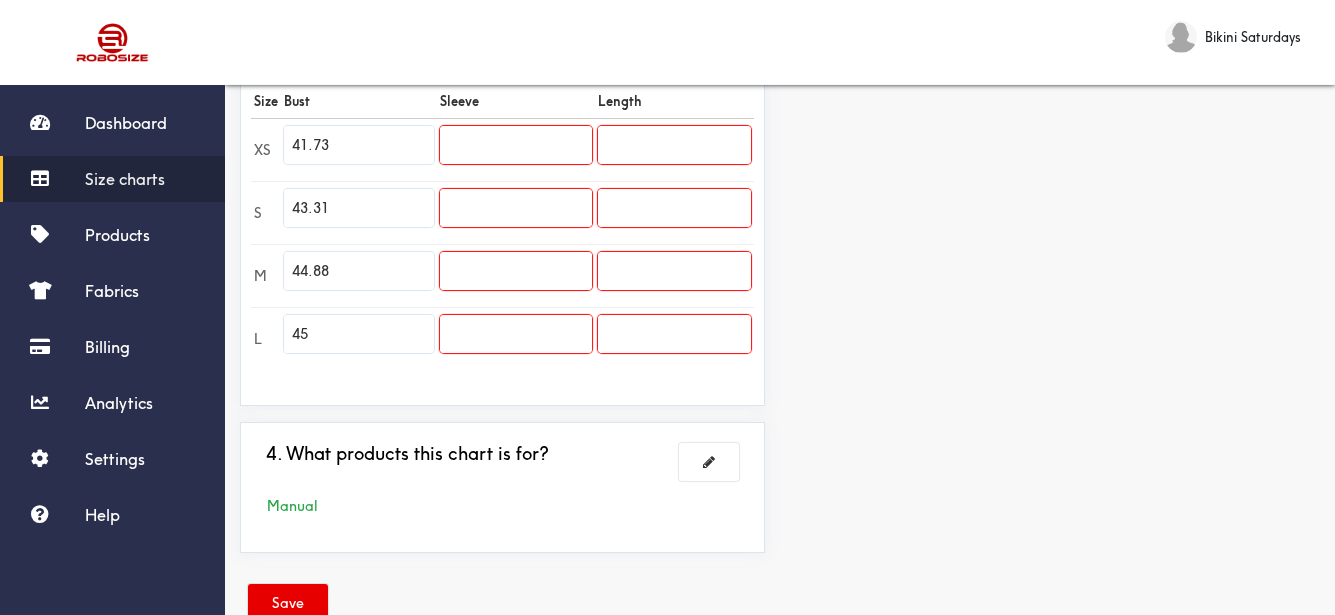 type on "44.88" 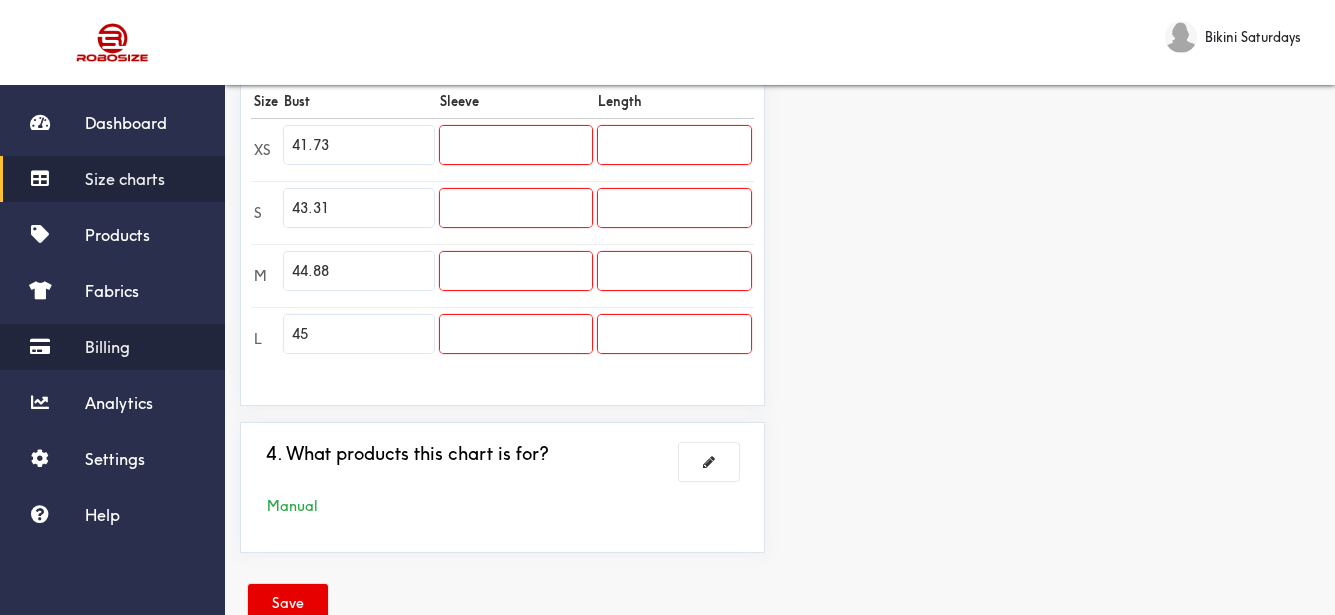 drag, startPoint x: 252, startPoint y: 334, endPoint x: 215, endPoint y: 338, distance: 37.215588 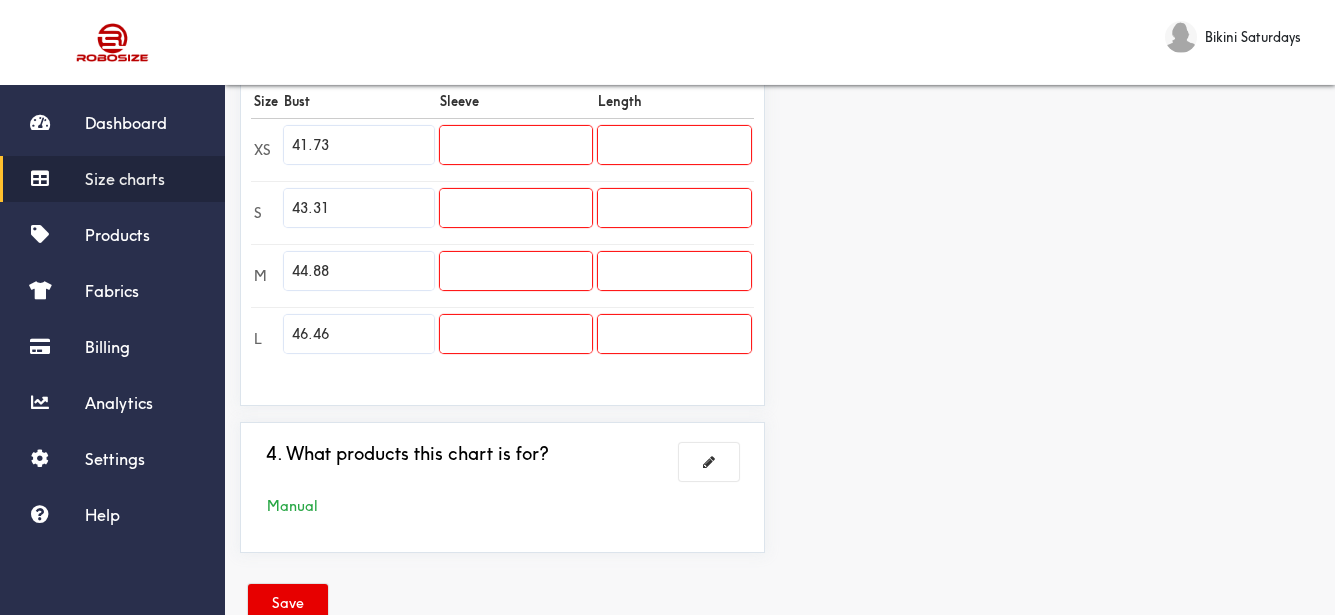 type on "46.46" 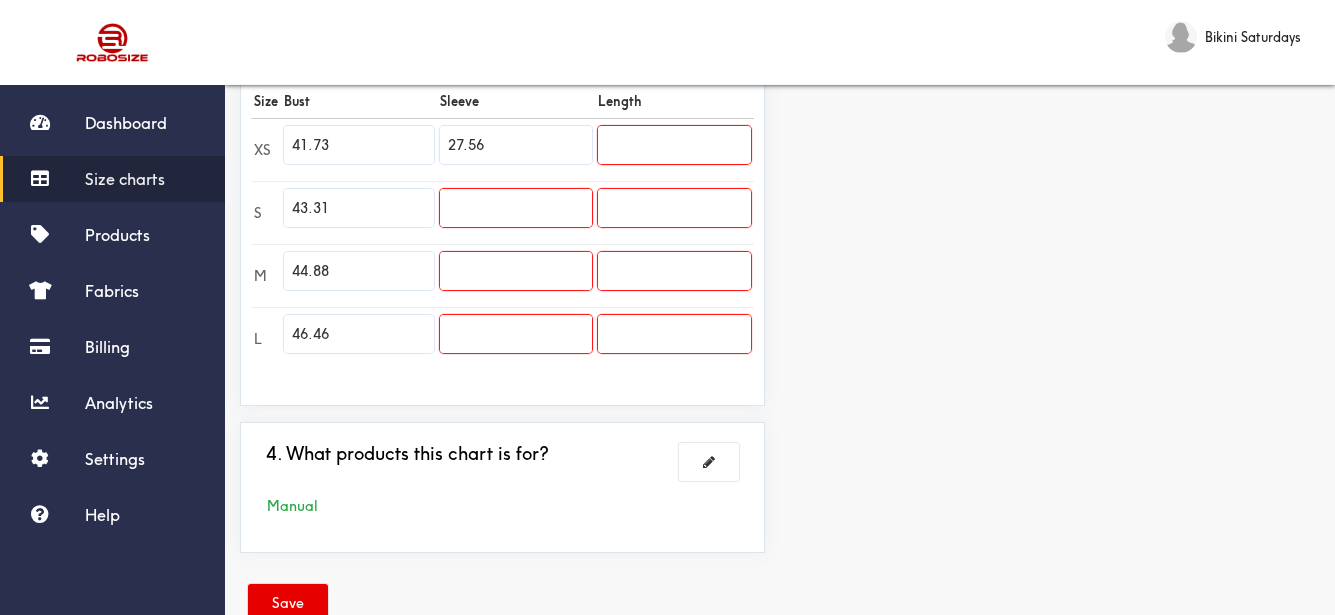 type on "27.56" 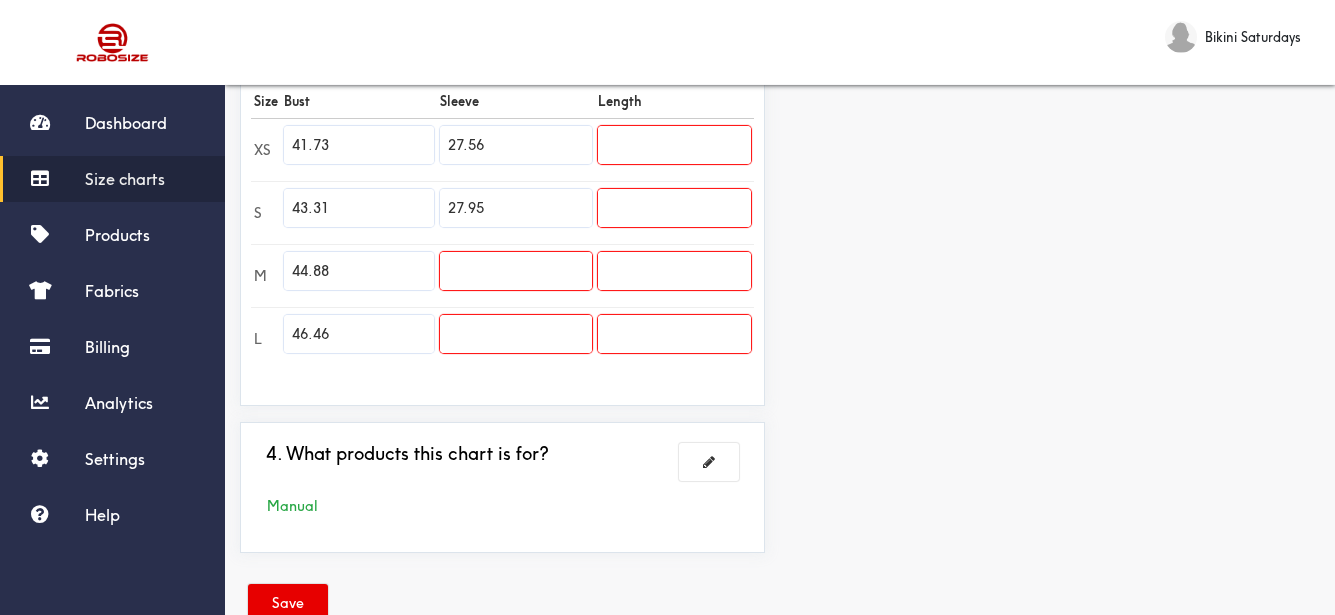 type on "27.95" 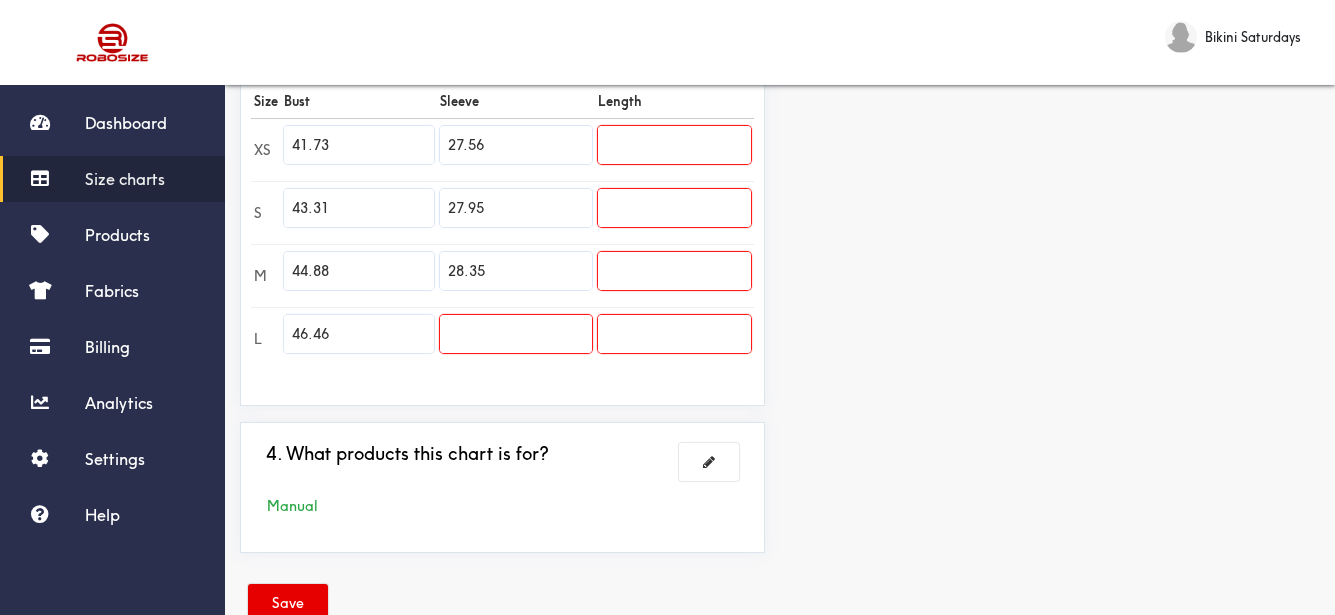 type on "28.35" 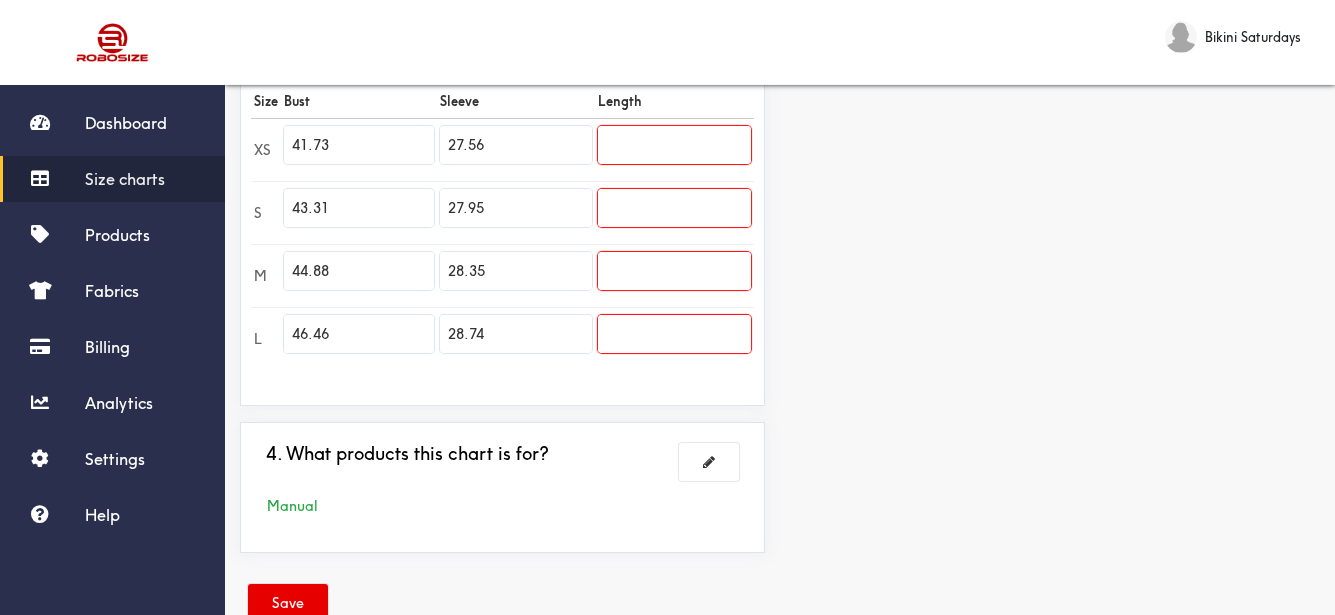 type on "28.74" 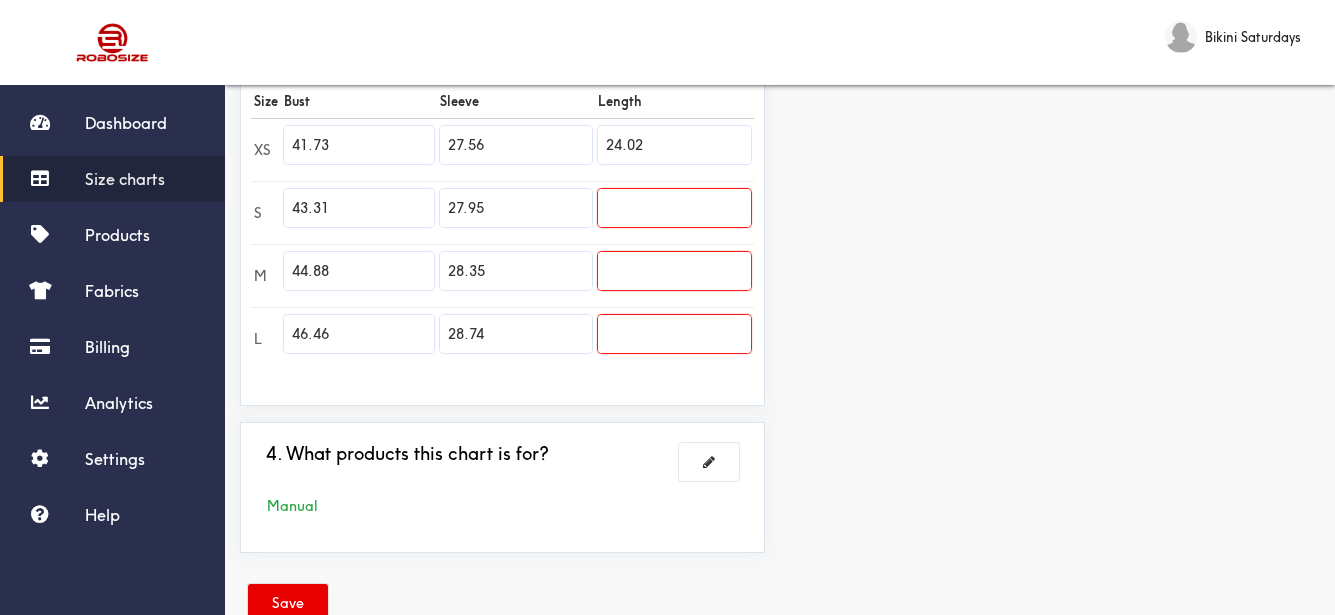 type on "24.02" 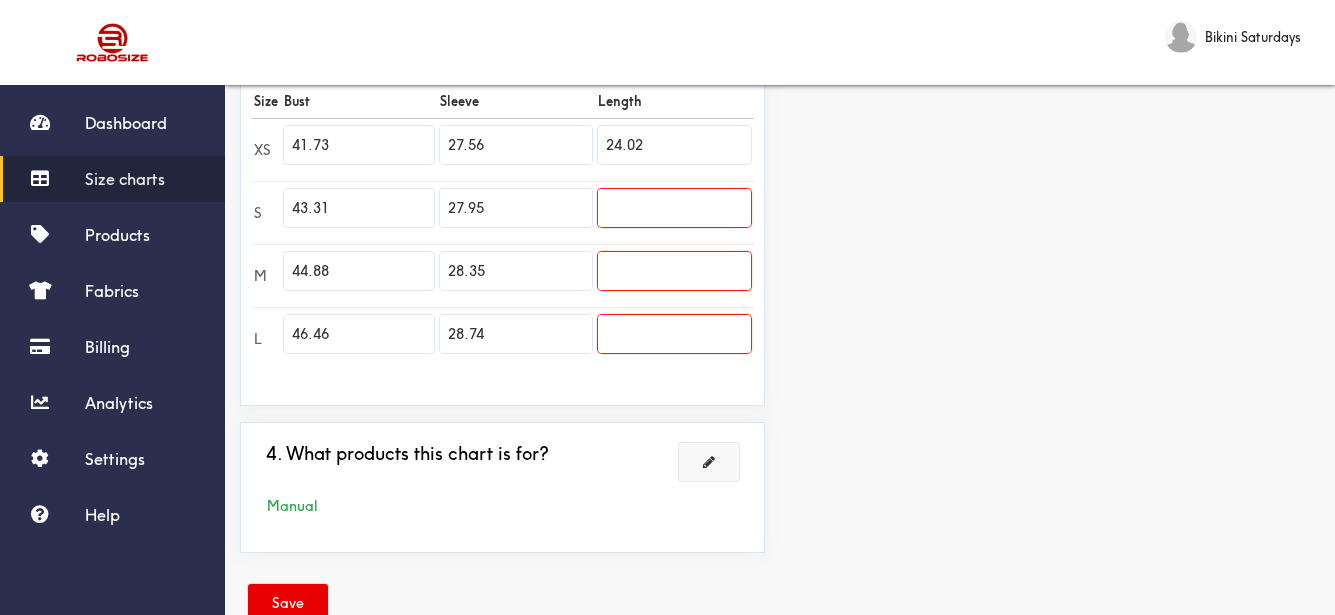 paste on "24.41" 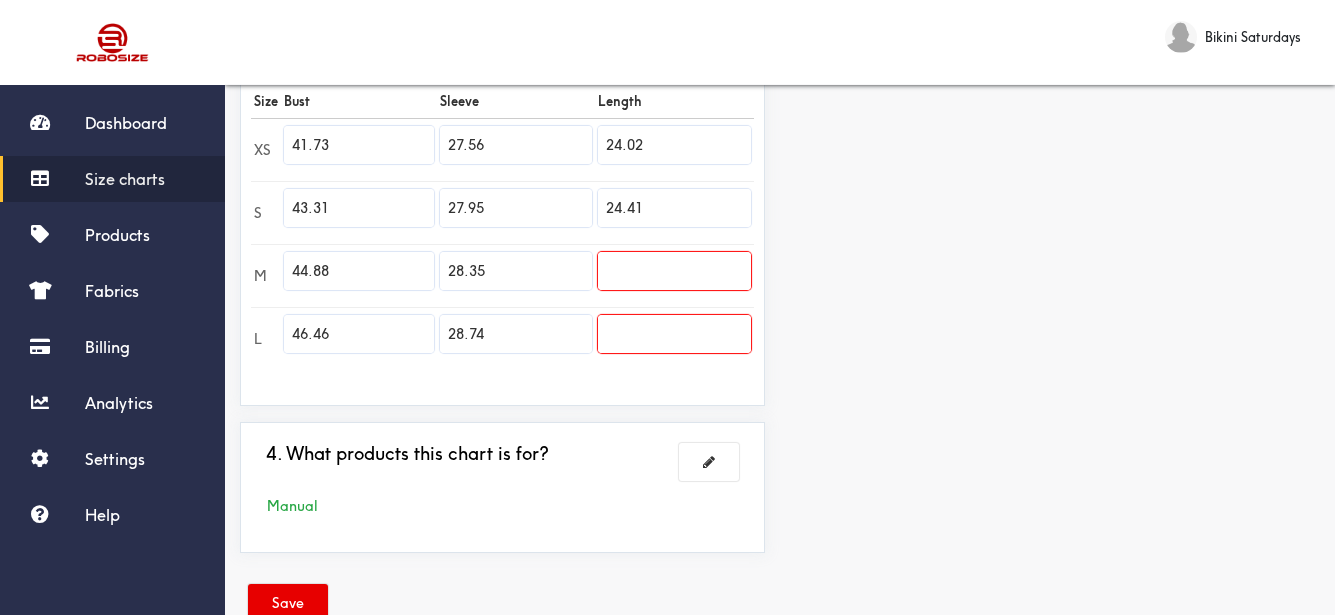 type on "24.41" 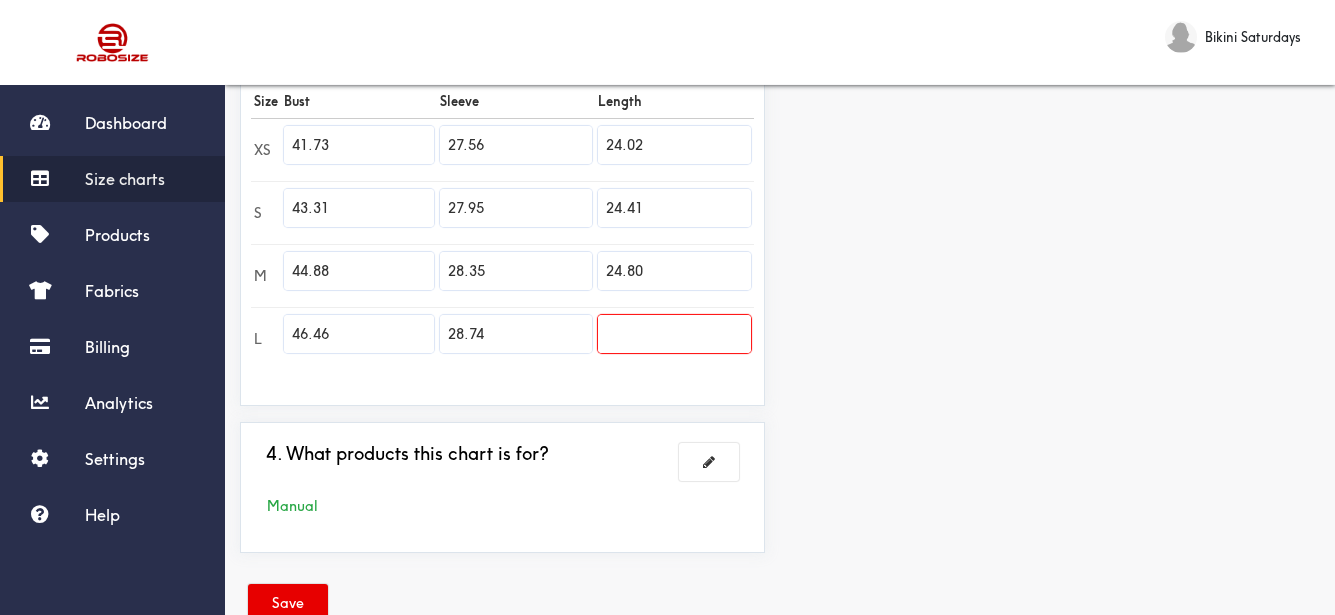type on "24.80" 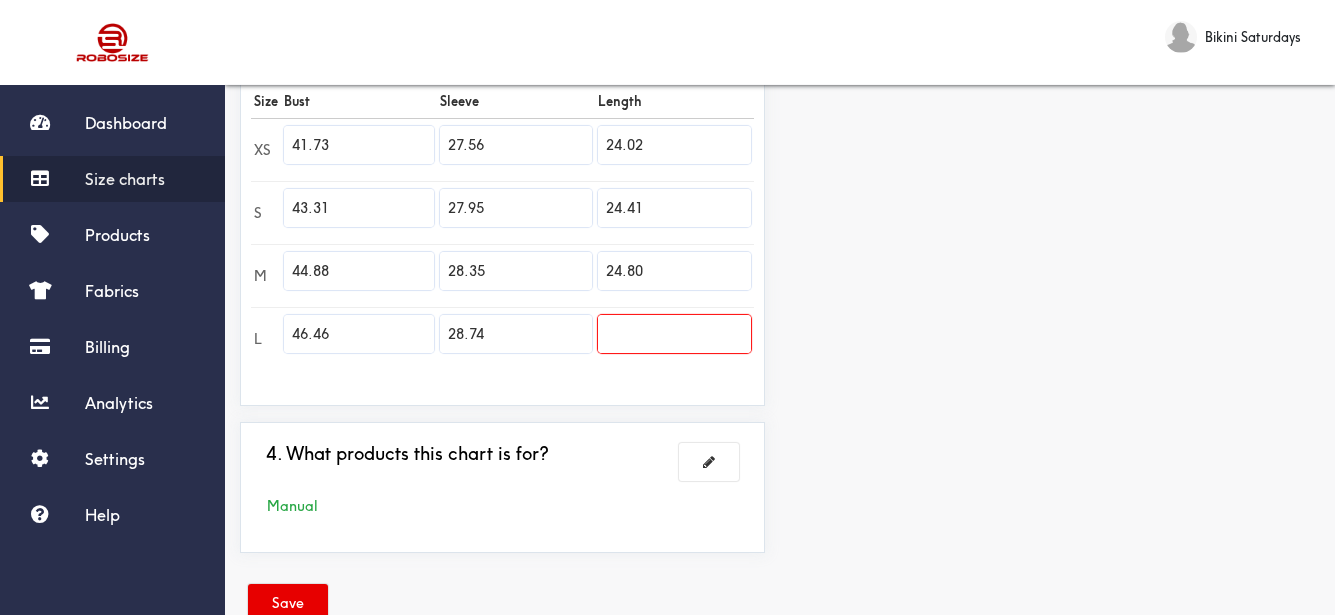 click on "Preview Edit style This chart is manually assigned to products. cm in Bust Sleeve Length XS 106 70 61 S 110 71 62 M 114 72 63 L 118 73 0" at bounding box center (1057, 72) 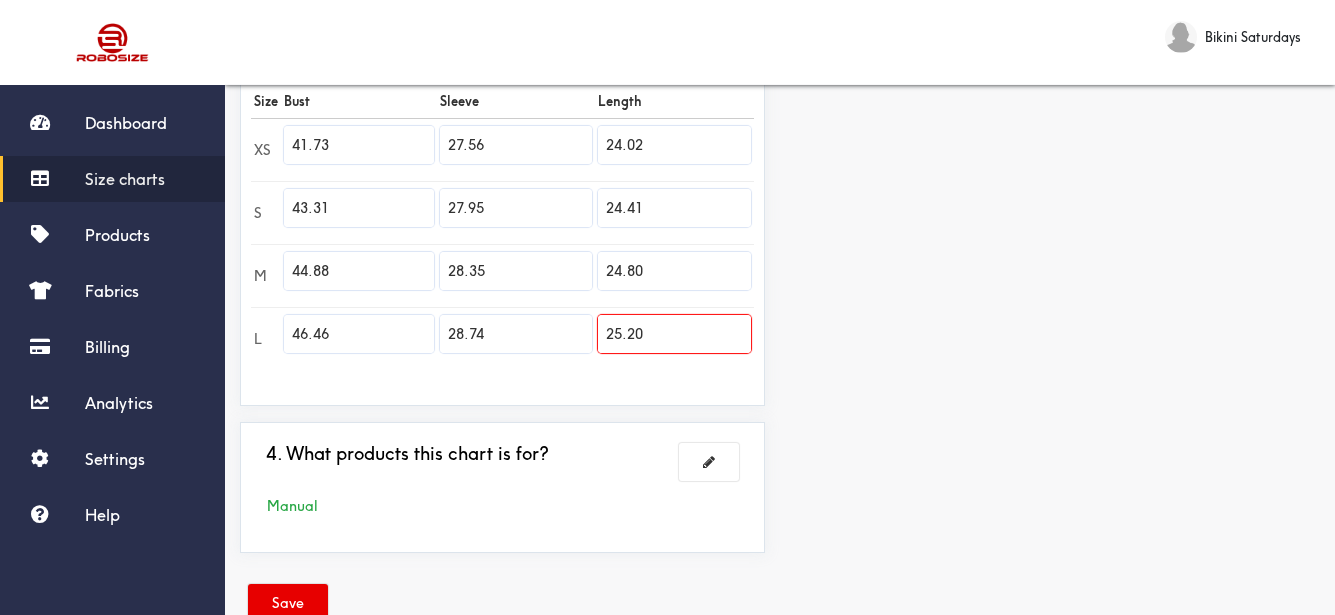 type on "25.20" 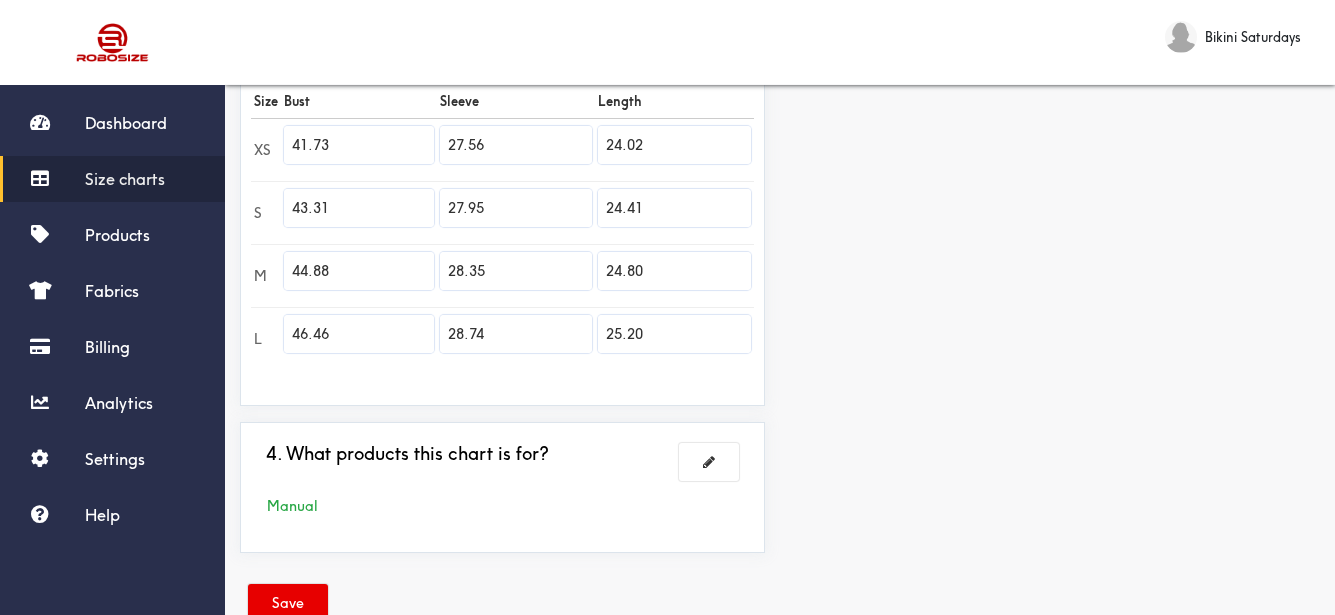 scroll, scrollTop: 654, scrollLeft: 0, axis: vertical 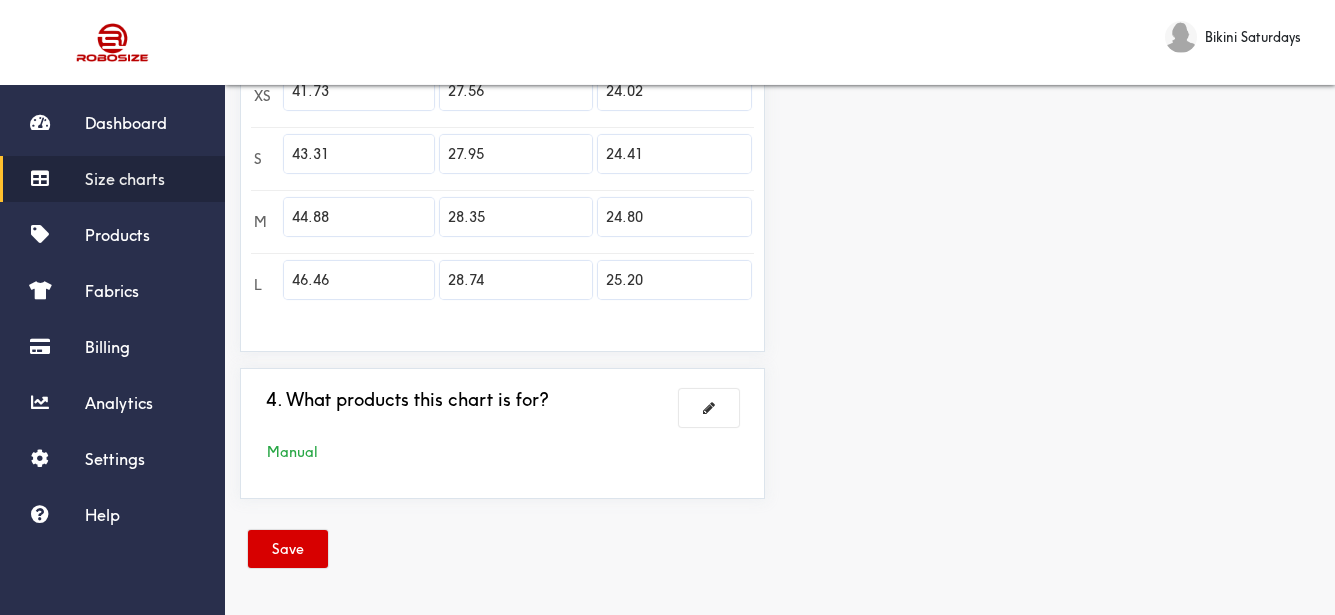 click on "Save" at bounding box center (288, 549) 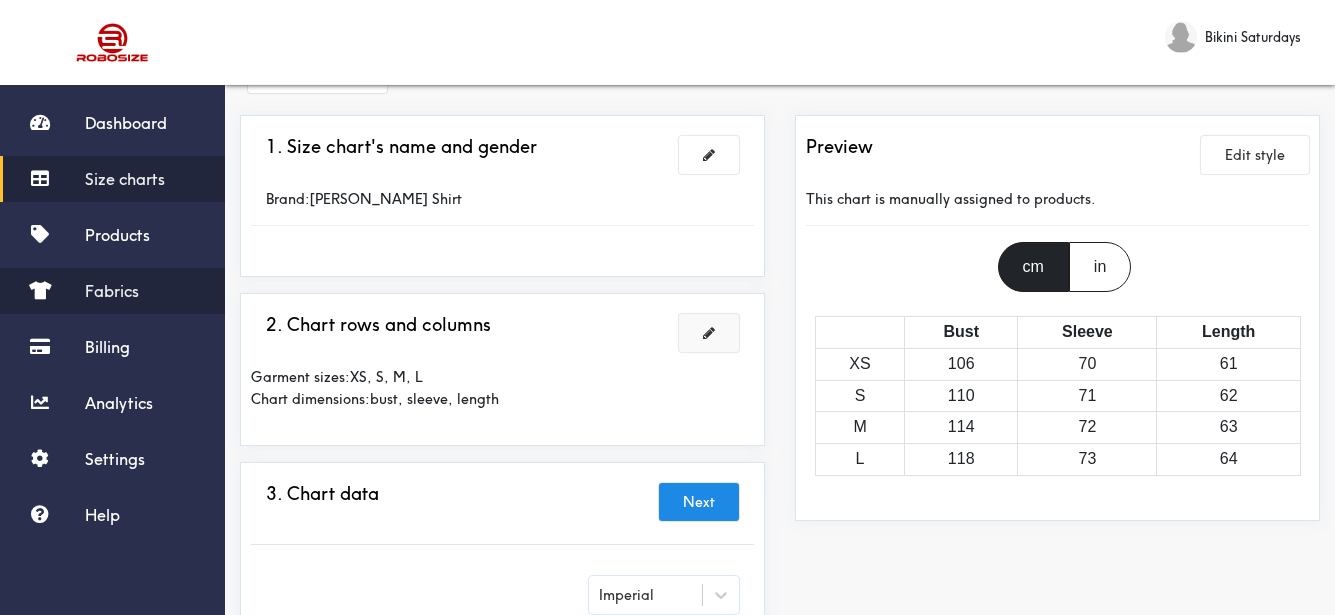 scroll, scrollTop: 0, scrollLeft: 0, axis: both 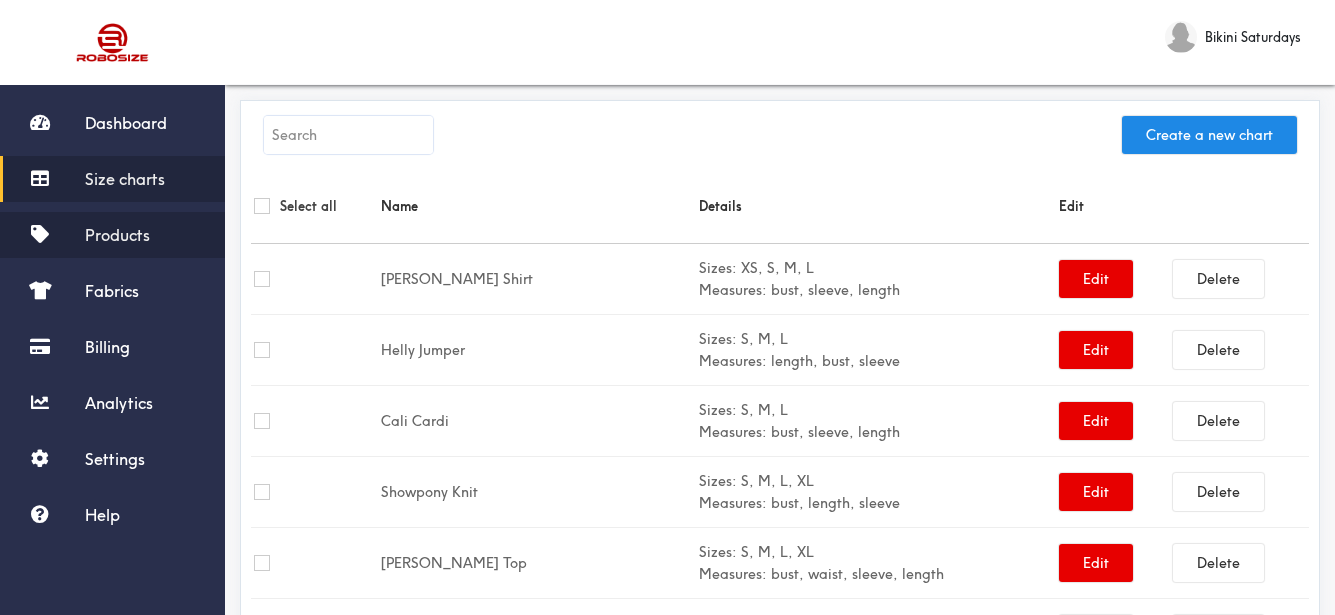 click on "Products" at bounding box center [117, 235] 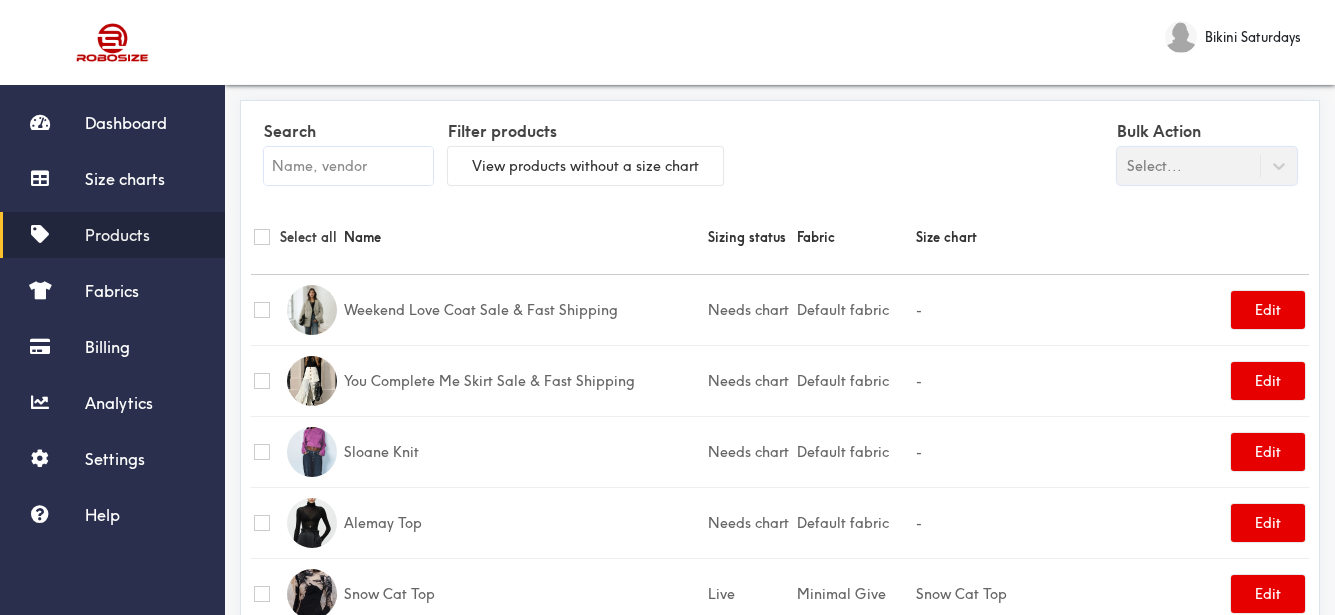 click on "Products" at bounding box center (117, 235) 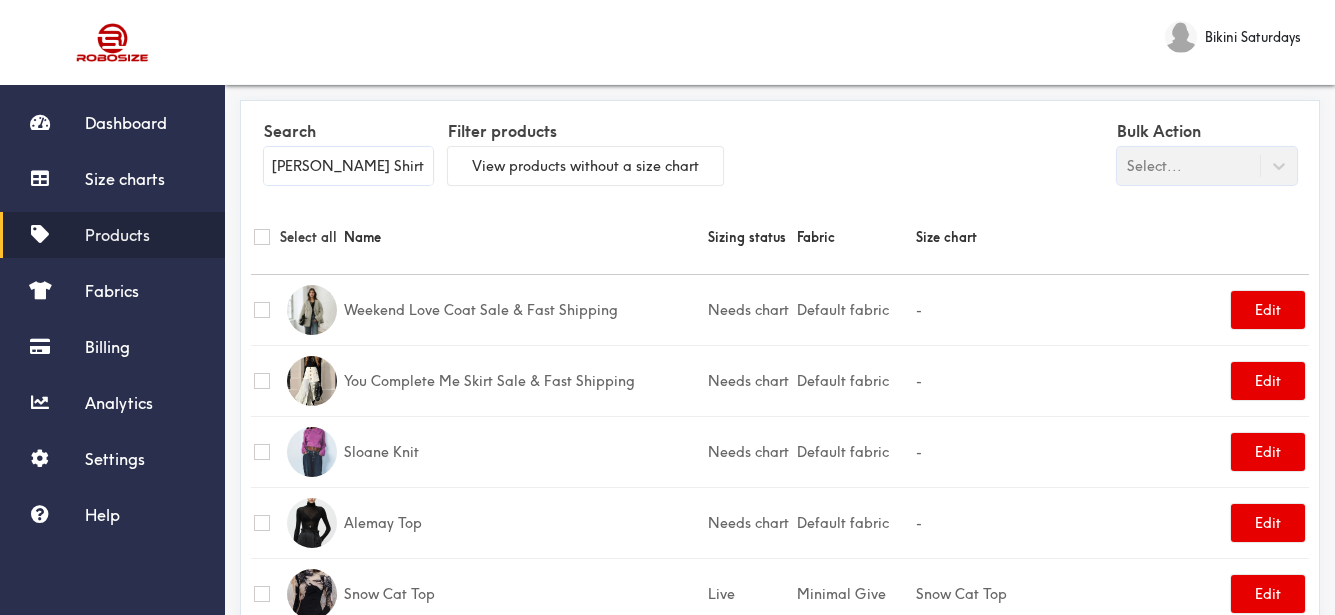 type on "[PERSON_NAME] Shirt" 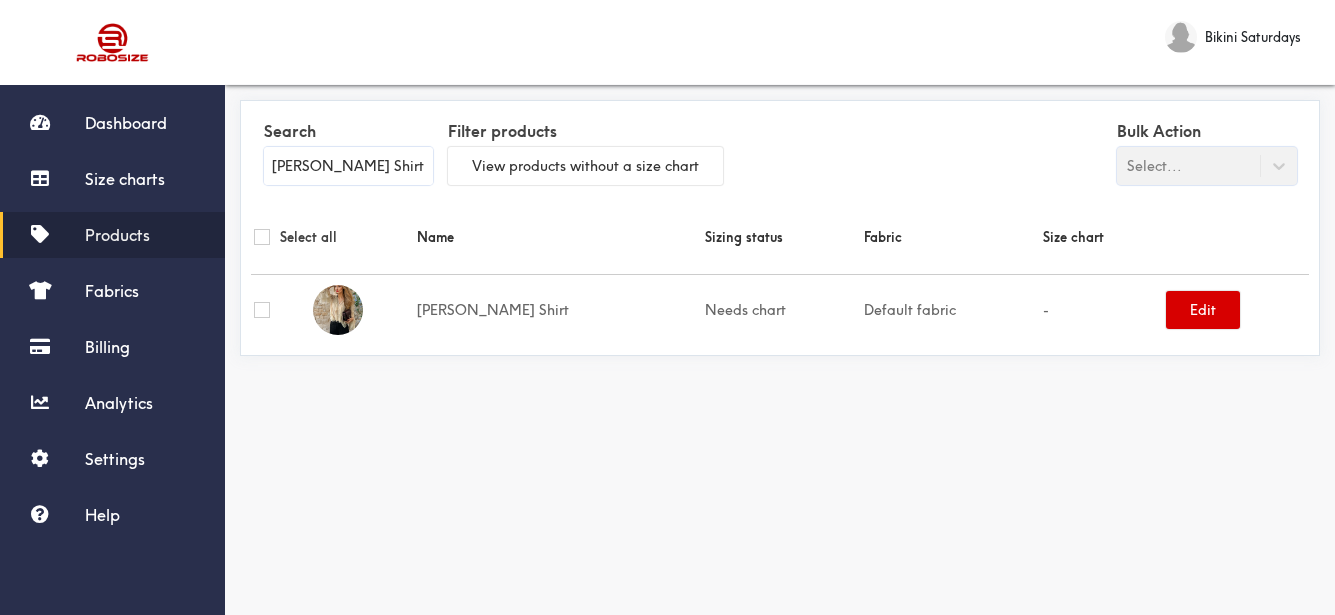 click on "Edit" at bounding box center [1203, 310] 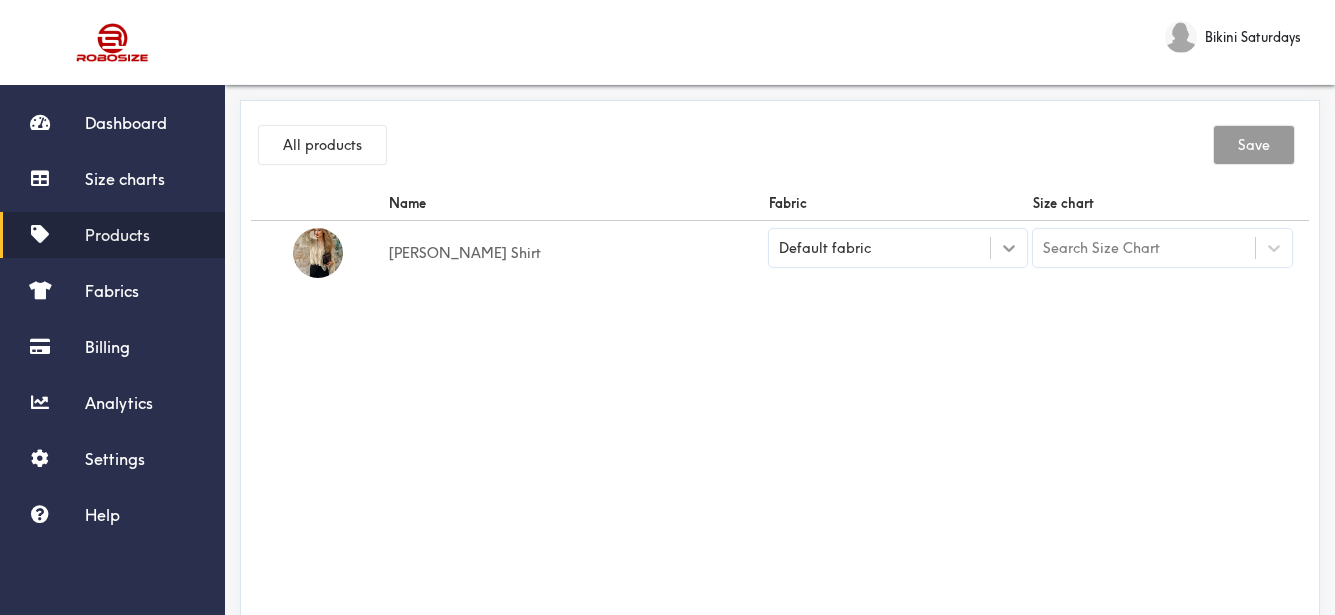 click 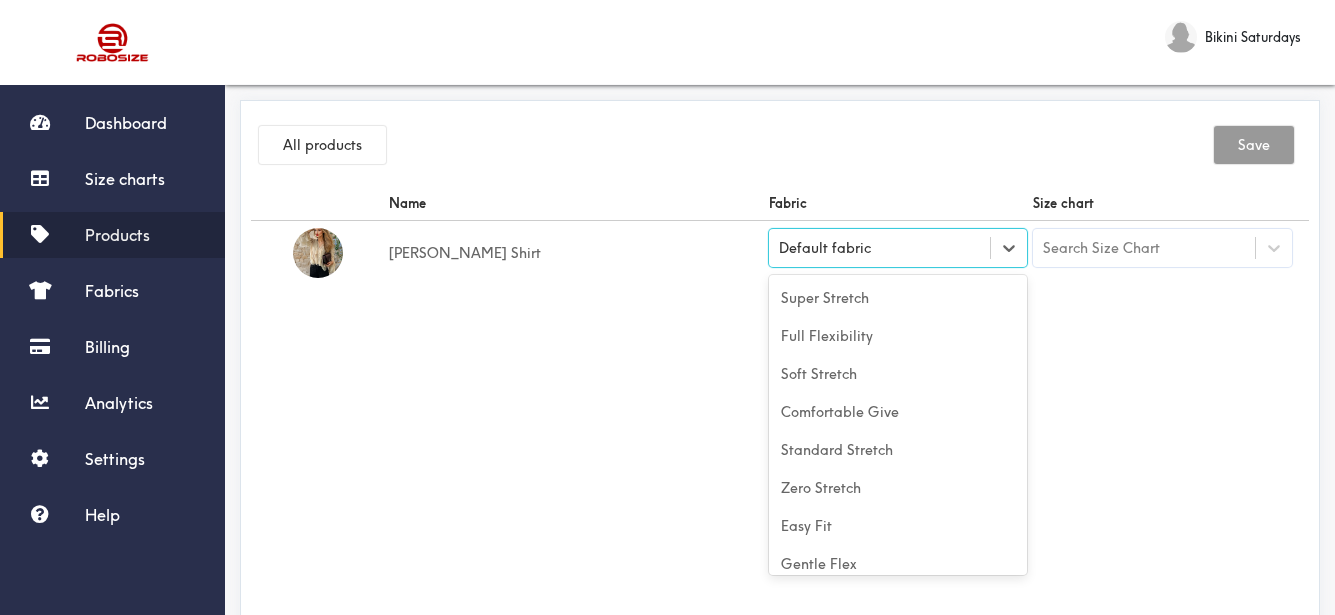 scroll, scrollTop: 88, scrollLeft: 0, axis: vertical 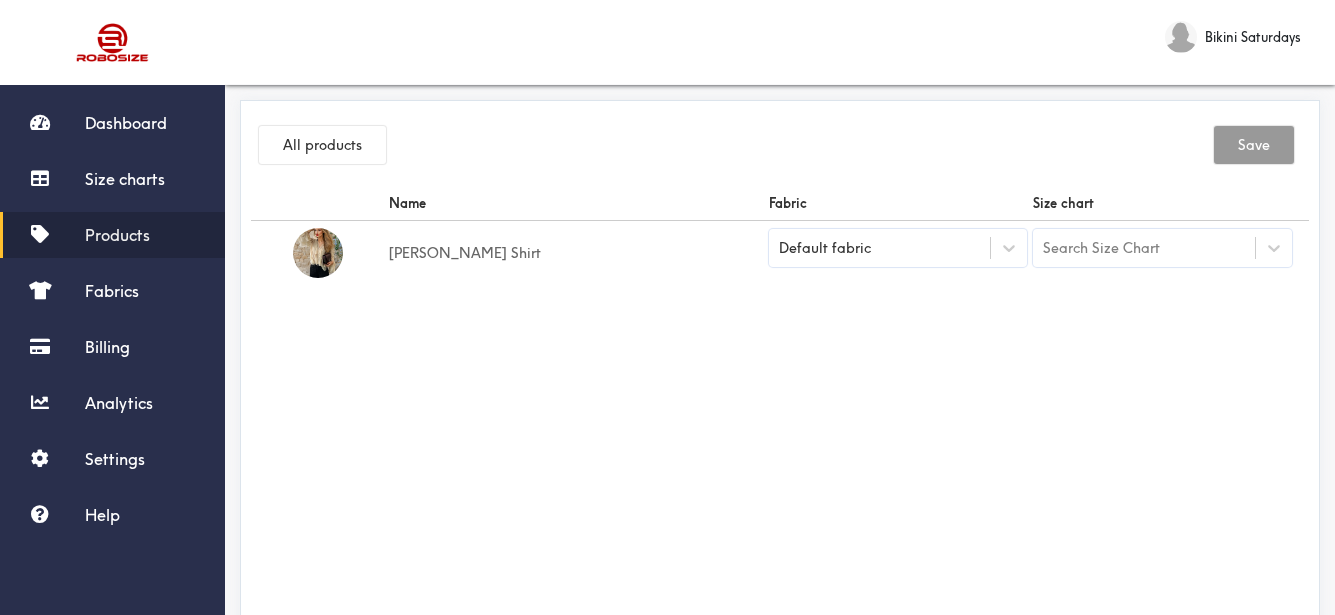 click on "Default fabric" at bounding box center [880, 248] 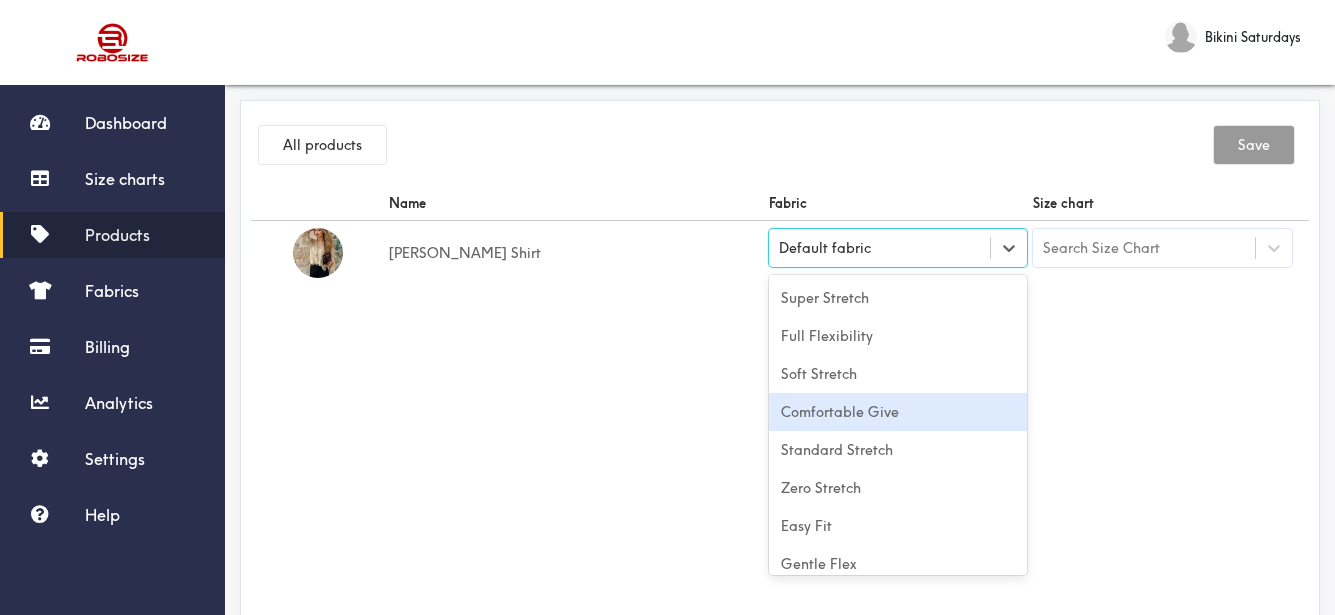 scroll, scrollTop: 88, scrollLeft: 0, axis: vertical 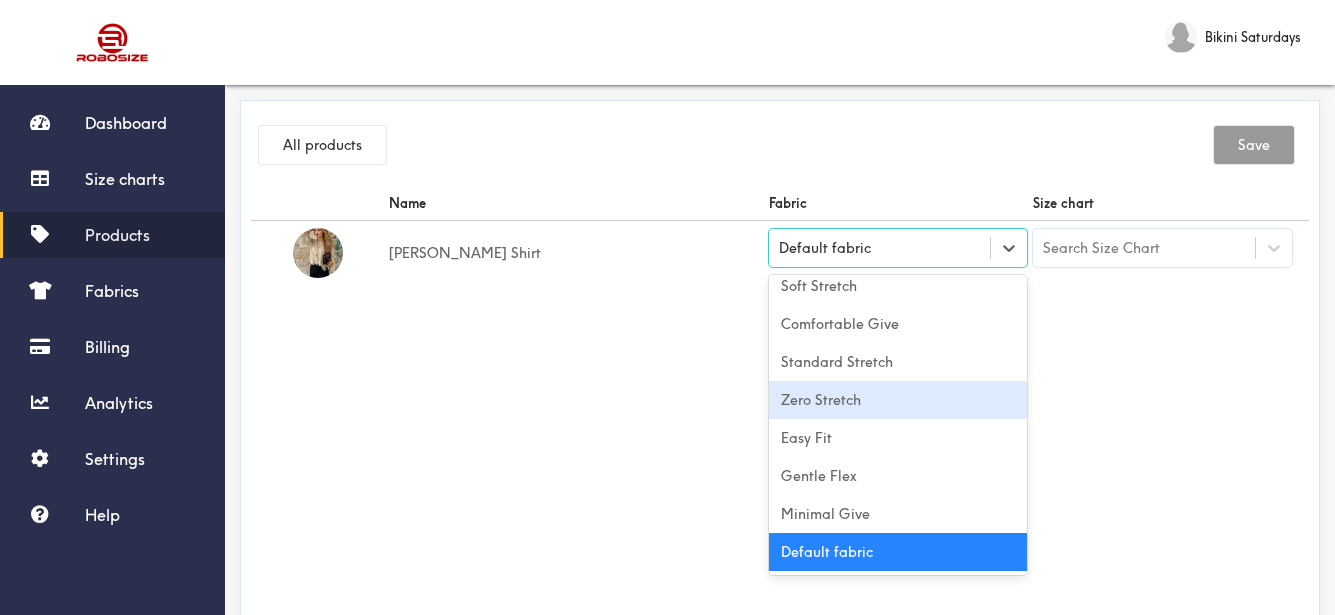 click on "Zero Stretch" at bounding box center (898, 400) 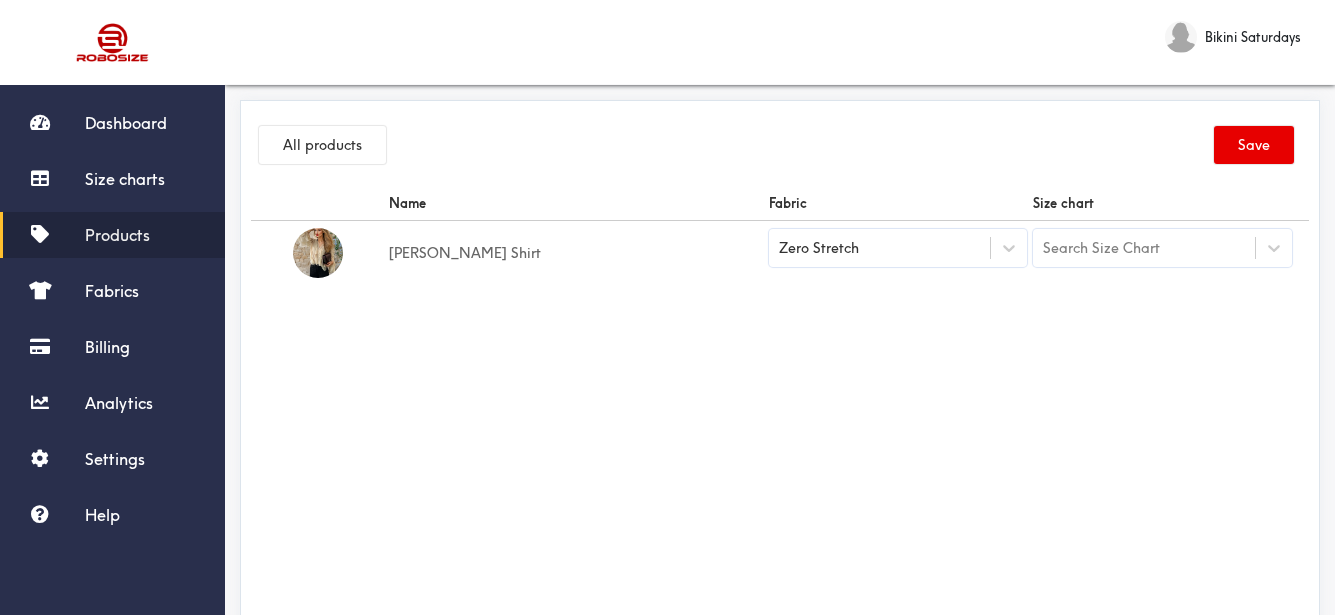 click on "Name Fabric Size chart [PERSON_NAME] Shirt Zero Stretch	 Search Size Chart" at bounding box center [780, 411] 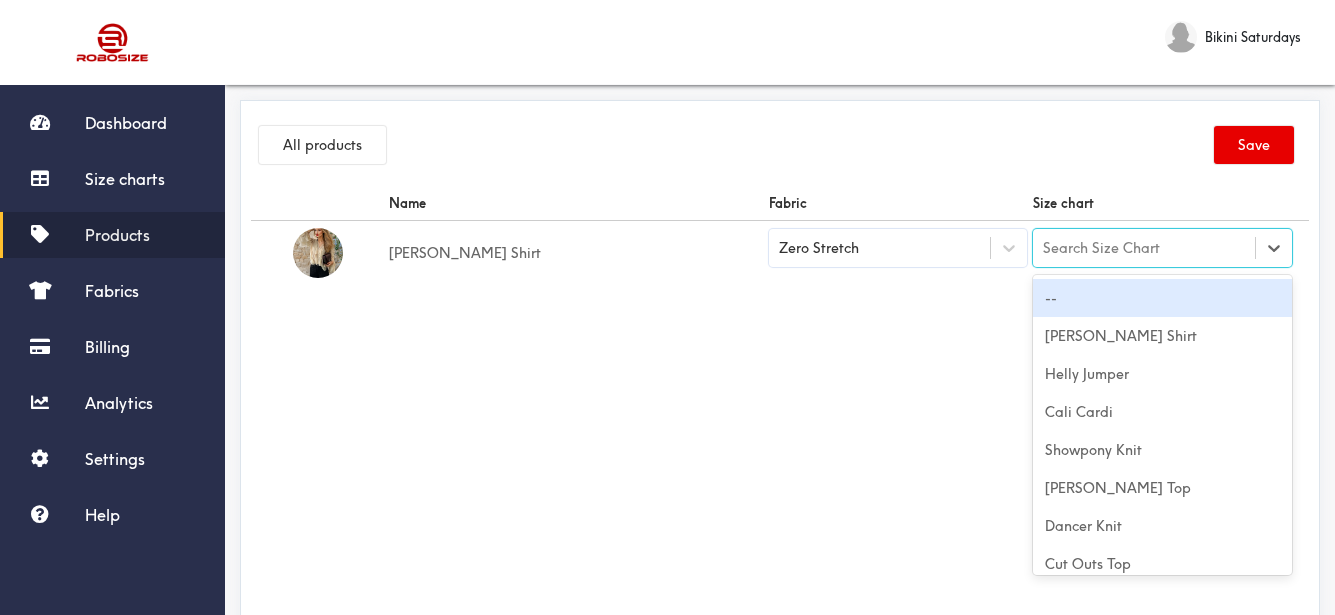 click on "Search Size Chart" at bounding box center (1144, 248) 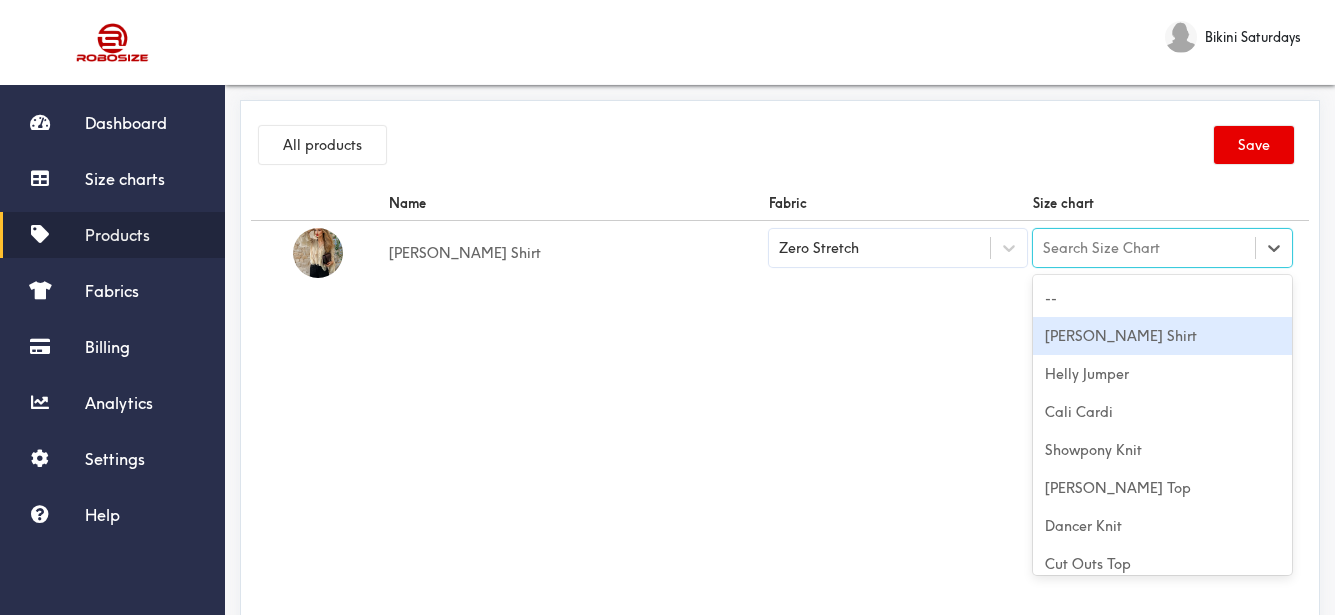 click on "[PERSON_NAME] Shirt" at bounding box center [1162, 336] 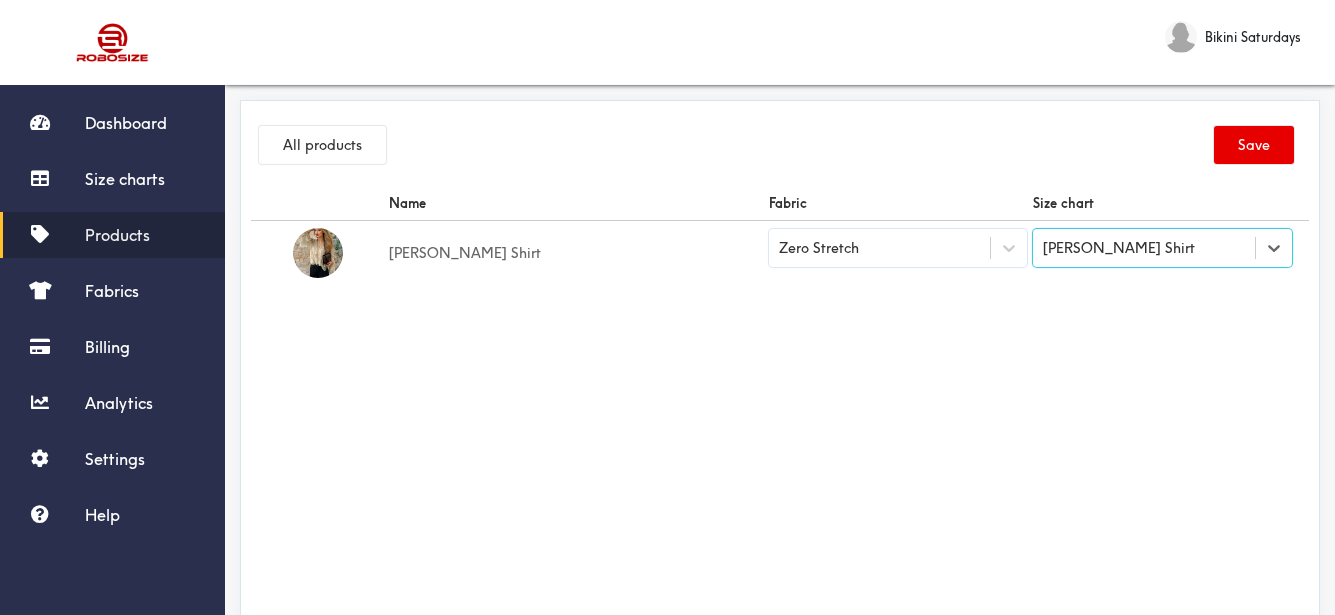 drag, startPoint x: 1013, startPoint y: 315, endPoint x: 1211, endPoint y: 157, distance: 253.31404 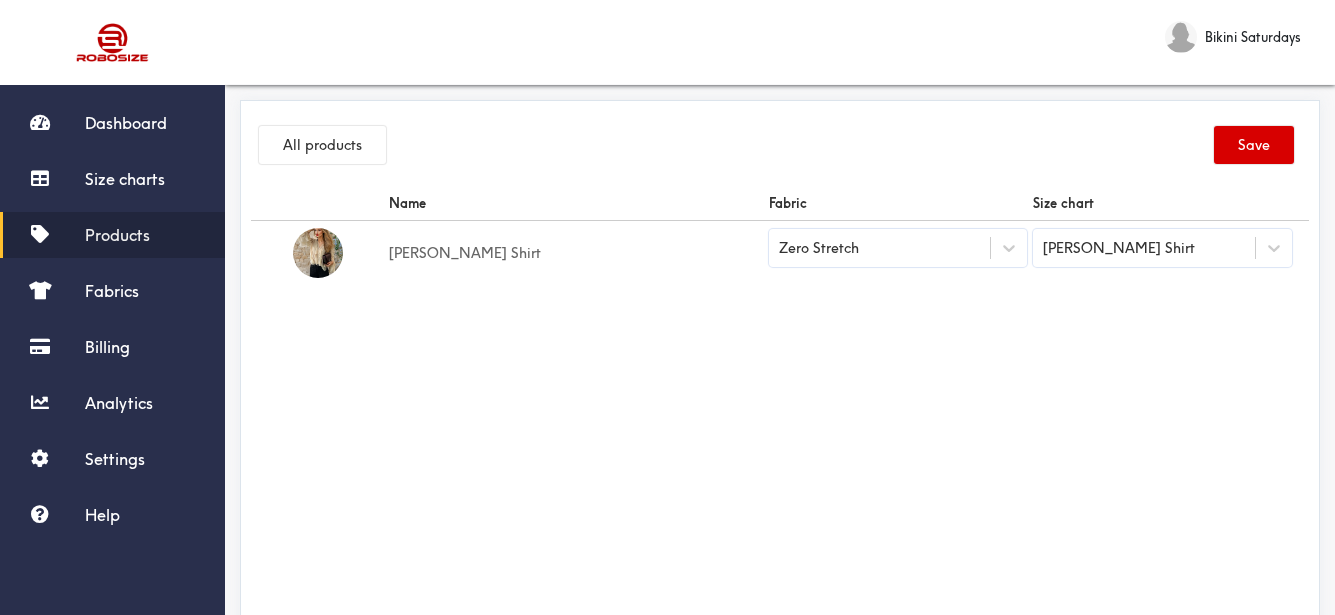 click on "Save" at bounding box center (1254, 145) 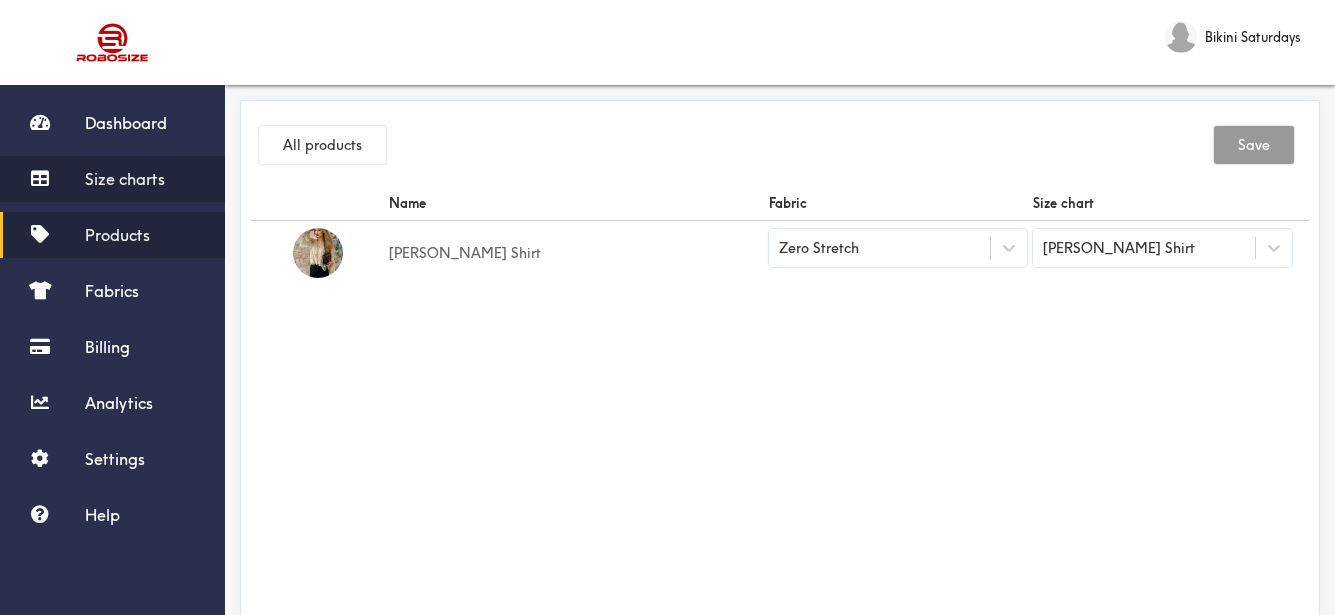 click on "Size charts" at bounding box center (125, 179) 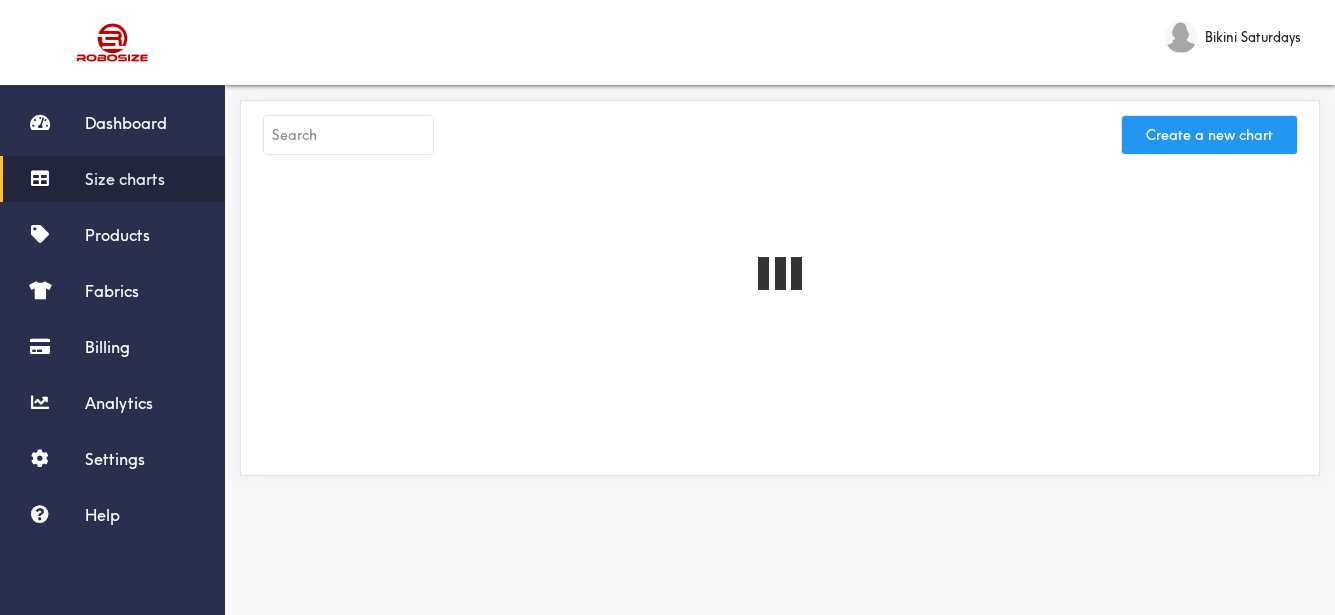 click on "Create a new chart" at bounding box center [1209, 135] 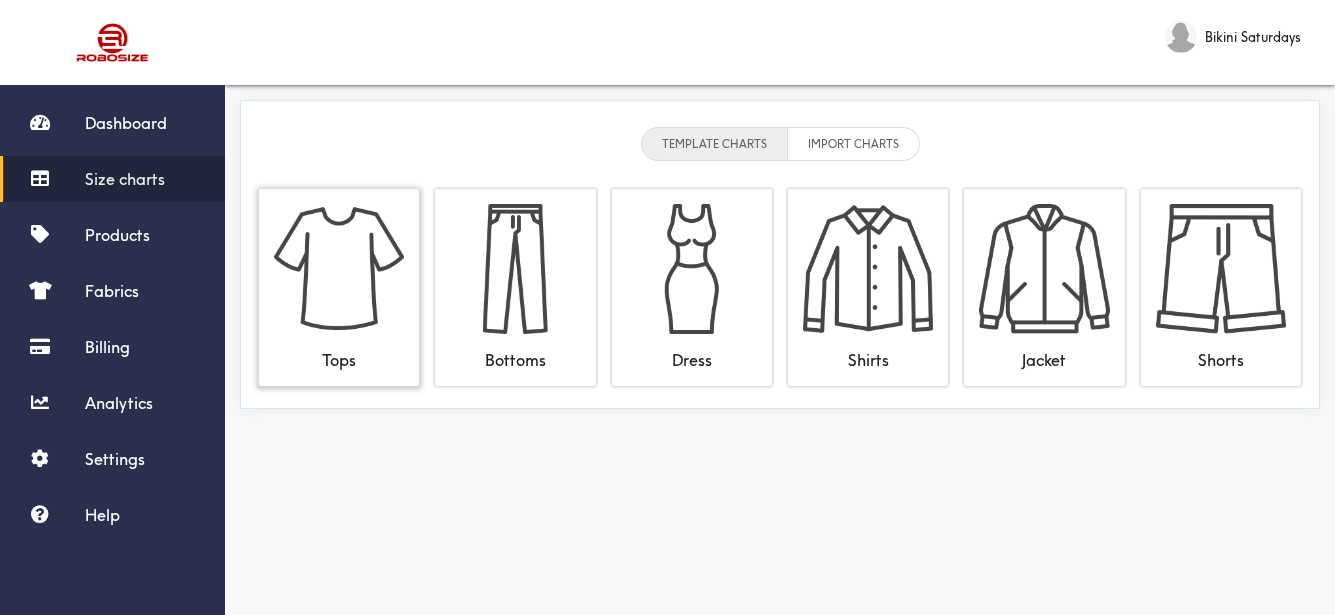 click on "Tops" at bounding box center (339, 287) 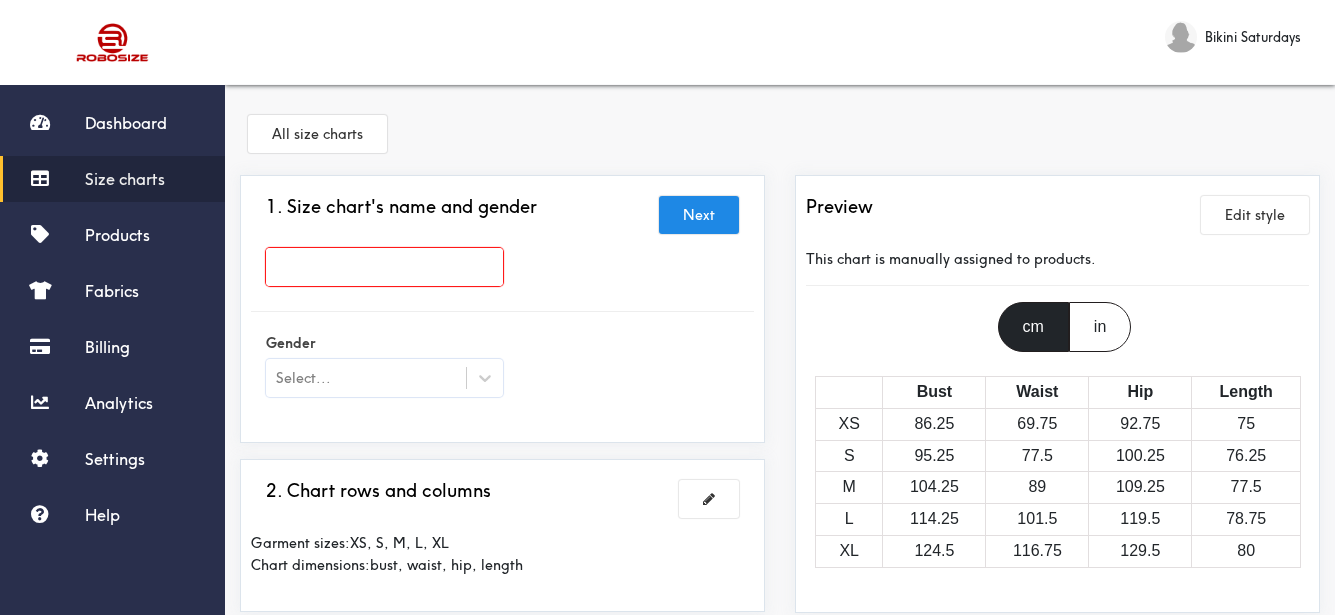 click at bounding box center [502, 272] 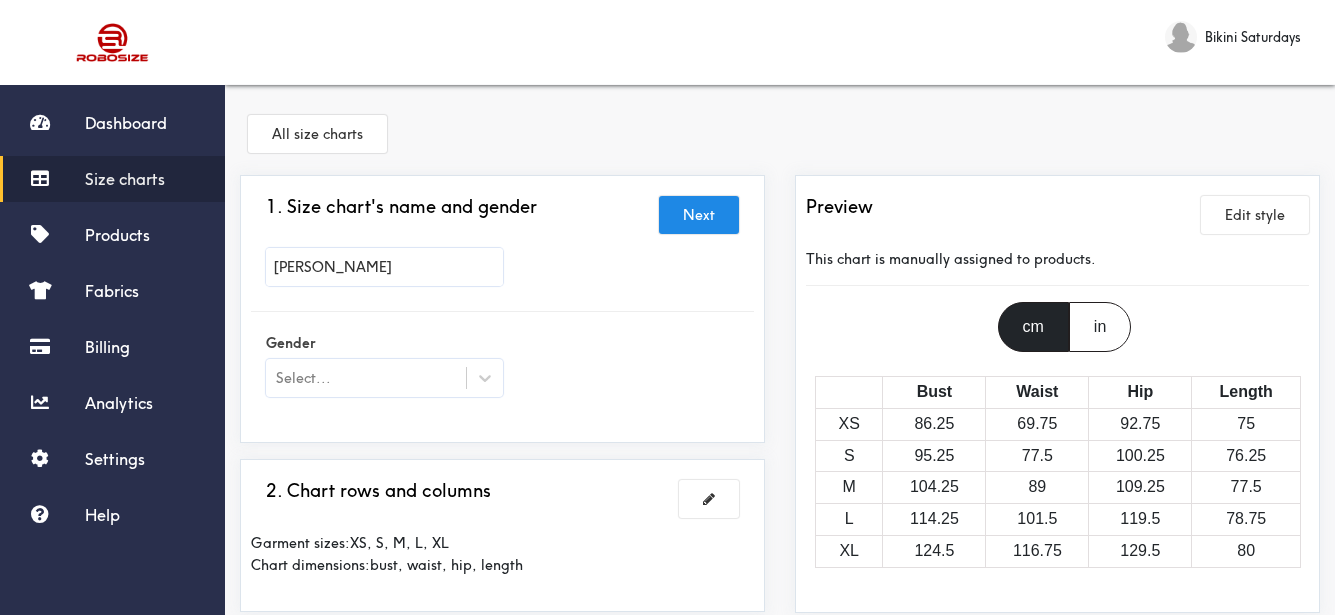 type on "[PERSON_NAME]" 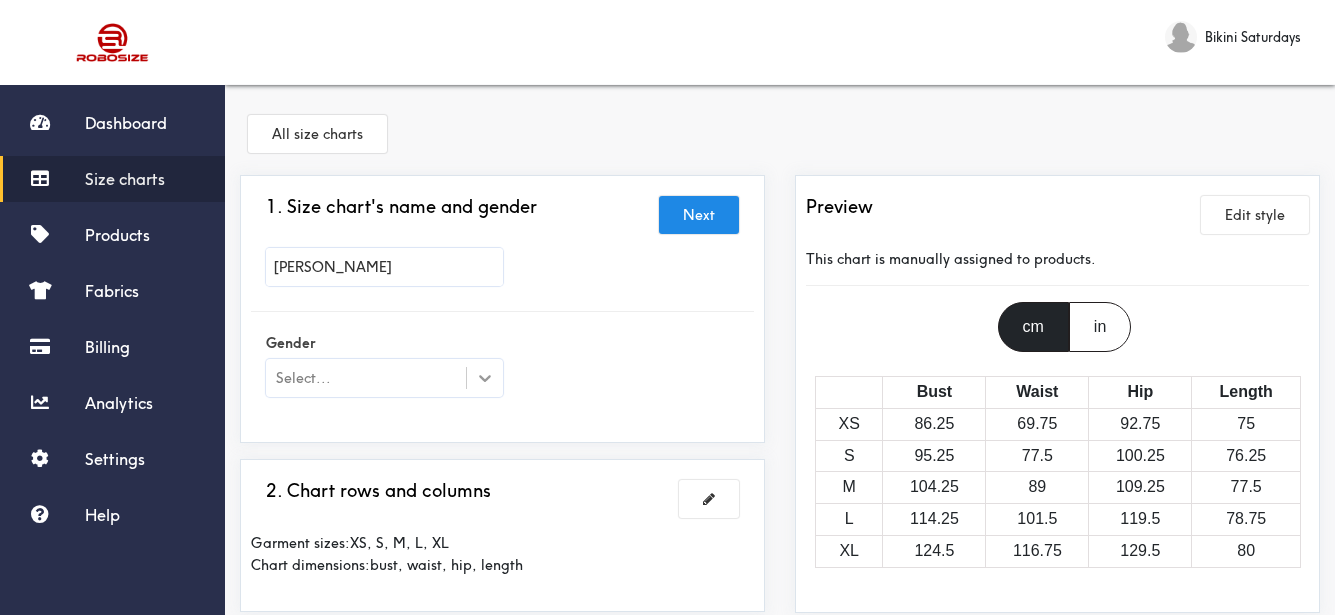 click 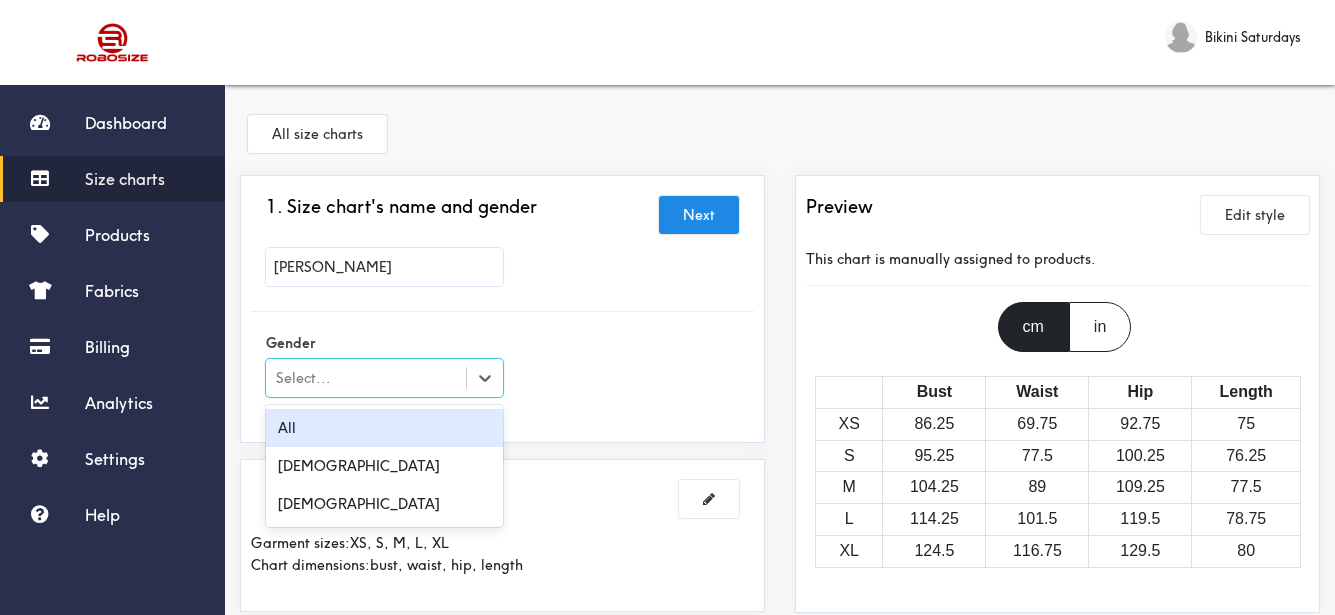 scroll, scrollTop: 200, scrollLeft: 0, axis: vertical 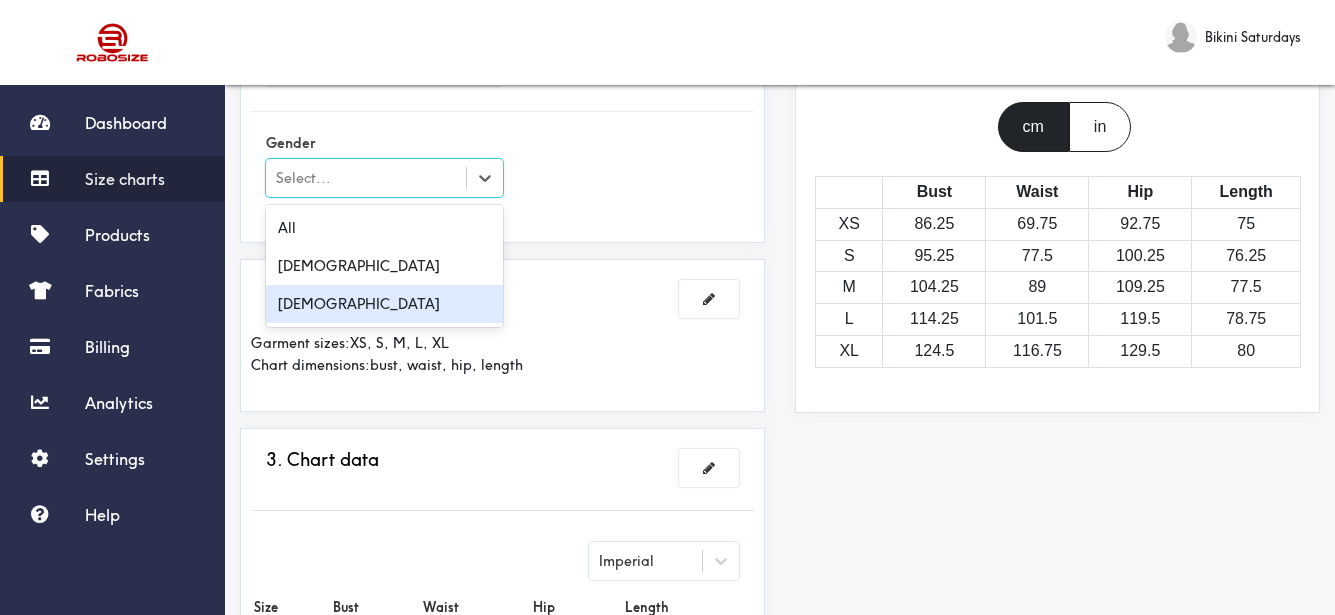 click on "[DEMOGRAPHIC_DATA]" at bounding box center (384, 304) 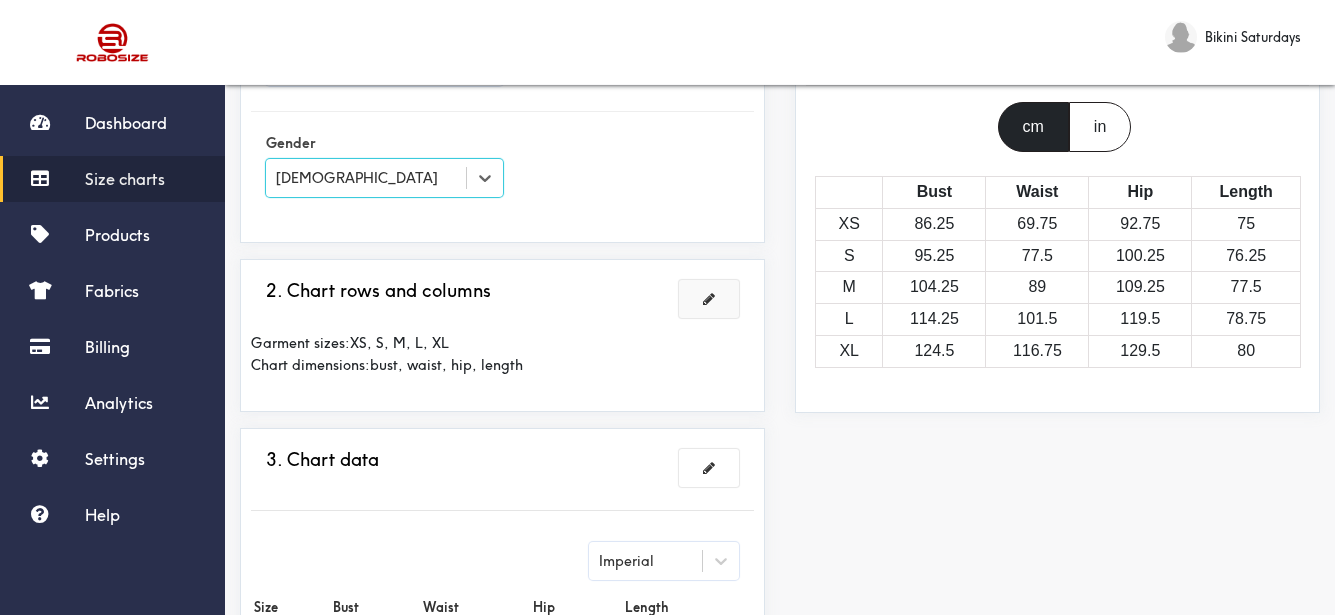 click at bounding box center [709, 299] 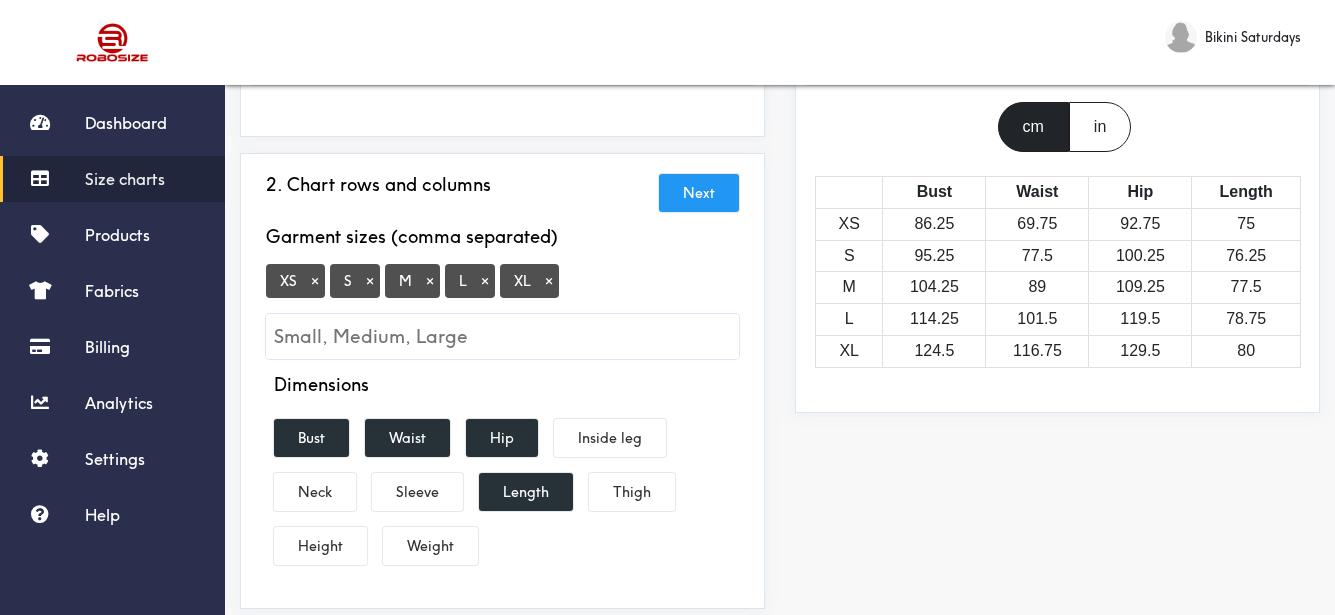 click on "XS ×" at bounding box center [295, 281] 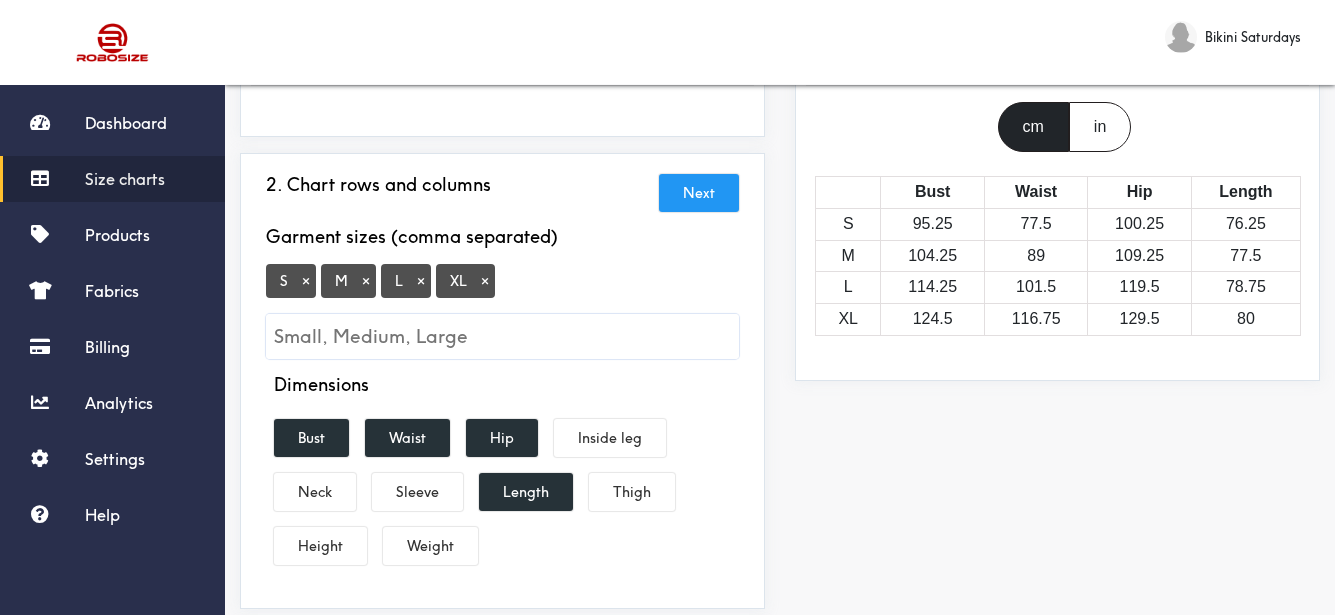 click on "×" at bounding box center (485, 281) 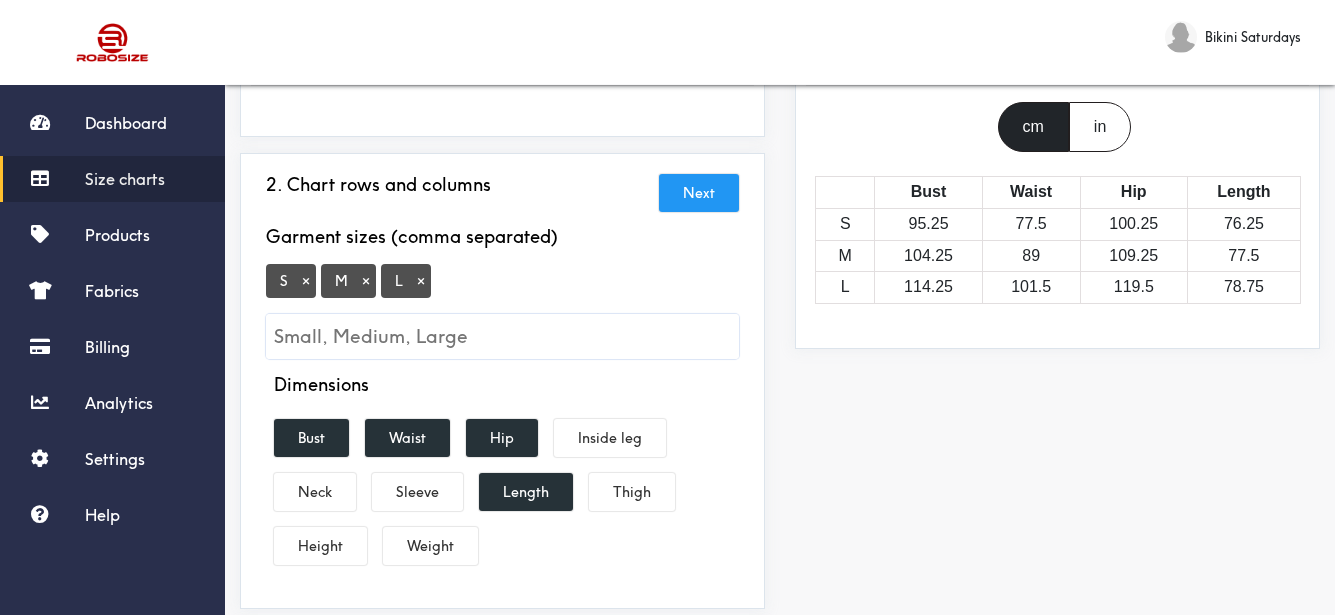 click on "S × M × L ×" at bounding box center (502, 311) 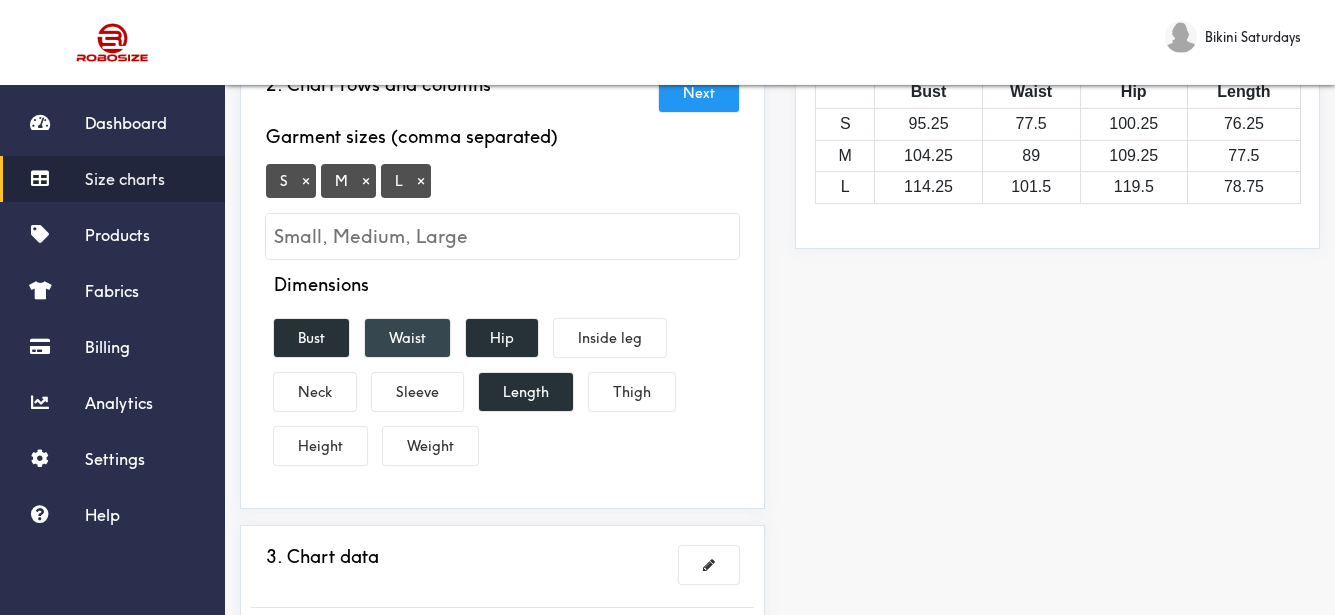 click on "Waist" at bounding box center [407, 338] 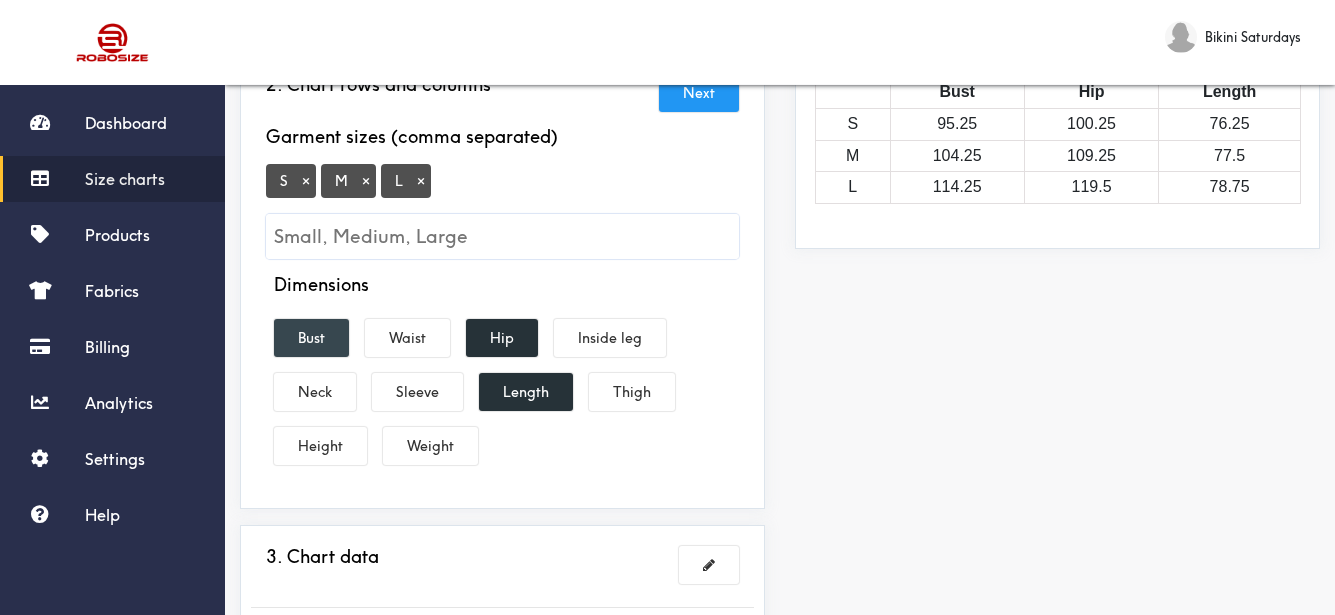 click on "Bust" at bounding box center (311, 338) 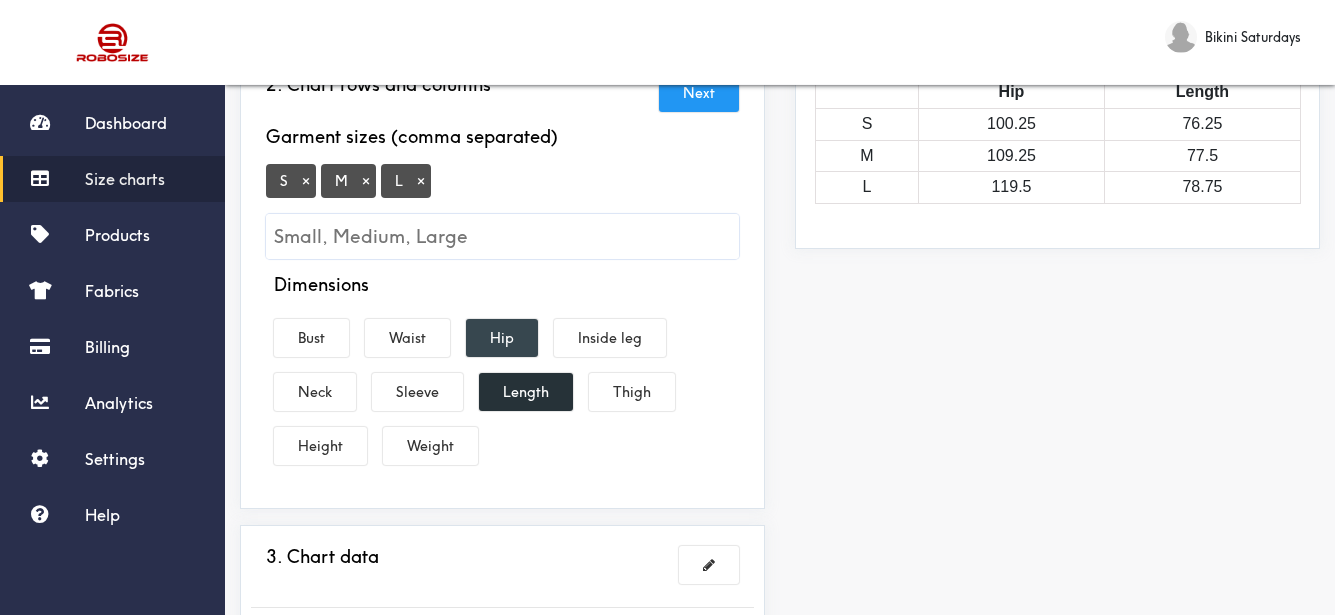 click on "Hip" at bounding box center [502, 338] 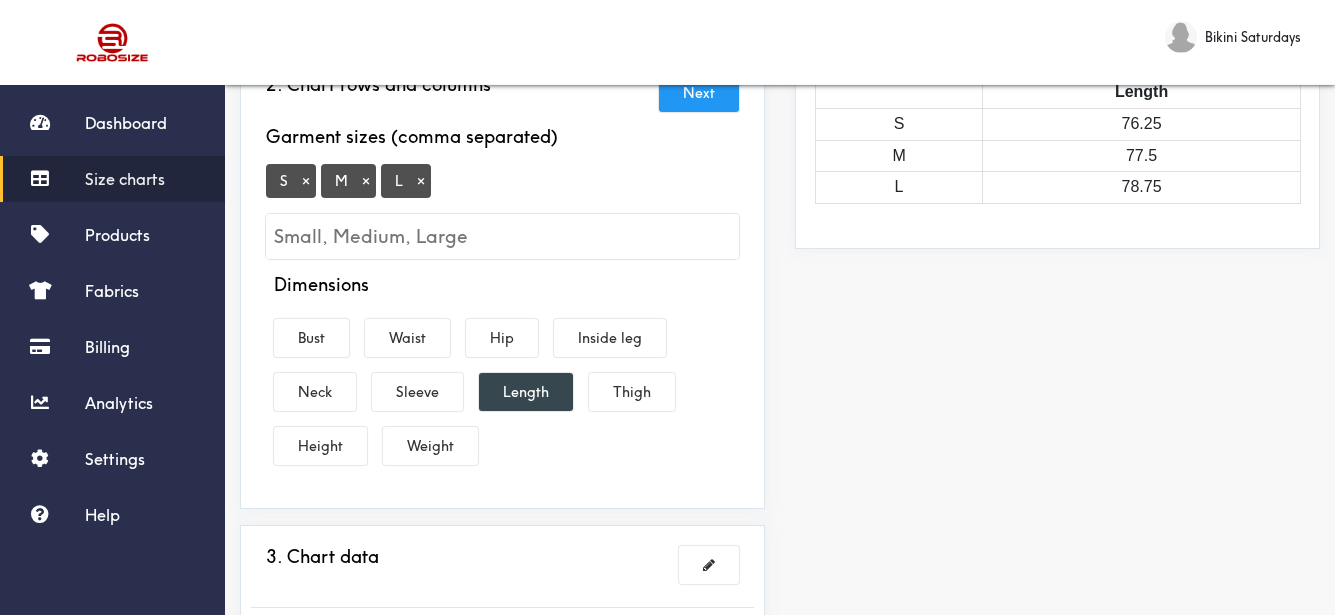 click on "Length" at bounding box center (526, 392) 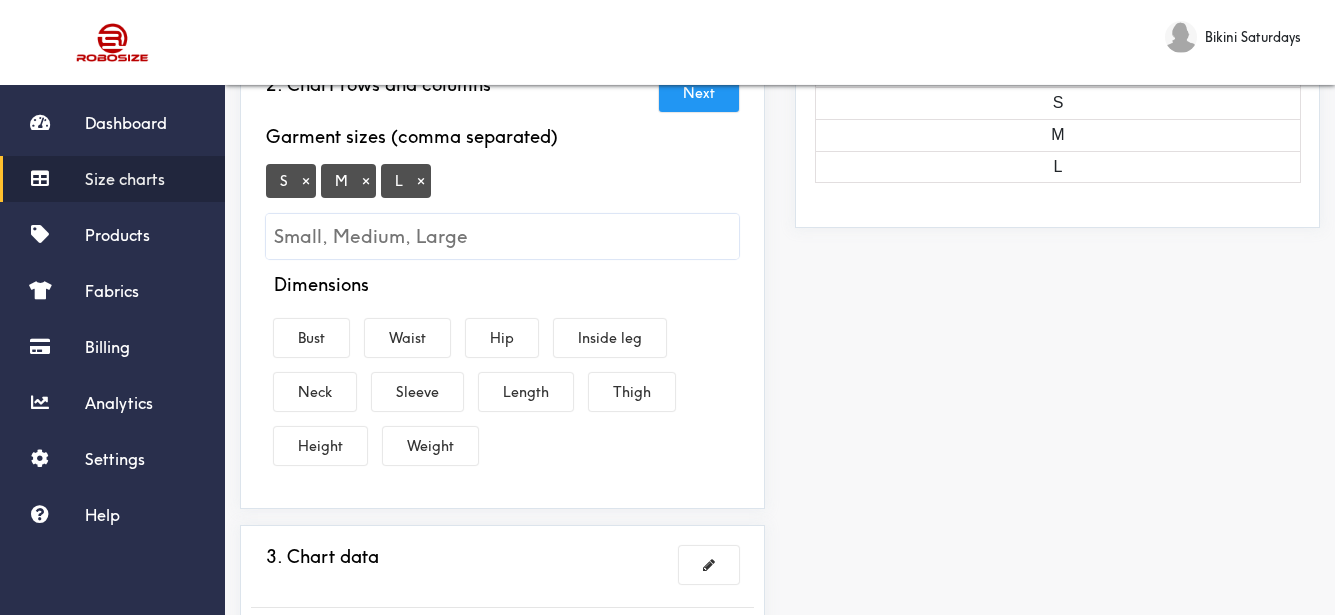 click on "Preview Edit style This chart is manually assigned to products. cm in S M L" at bounding box center (1057, 367) 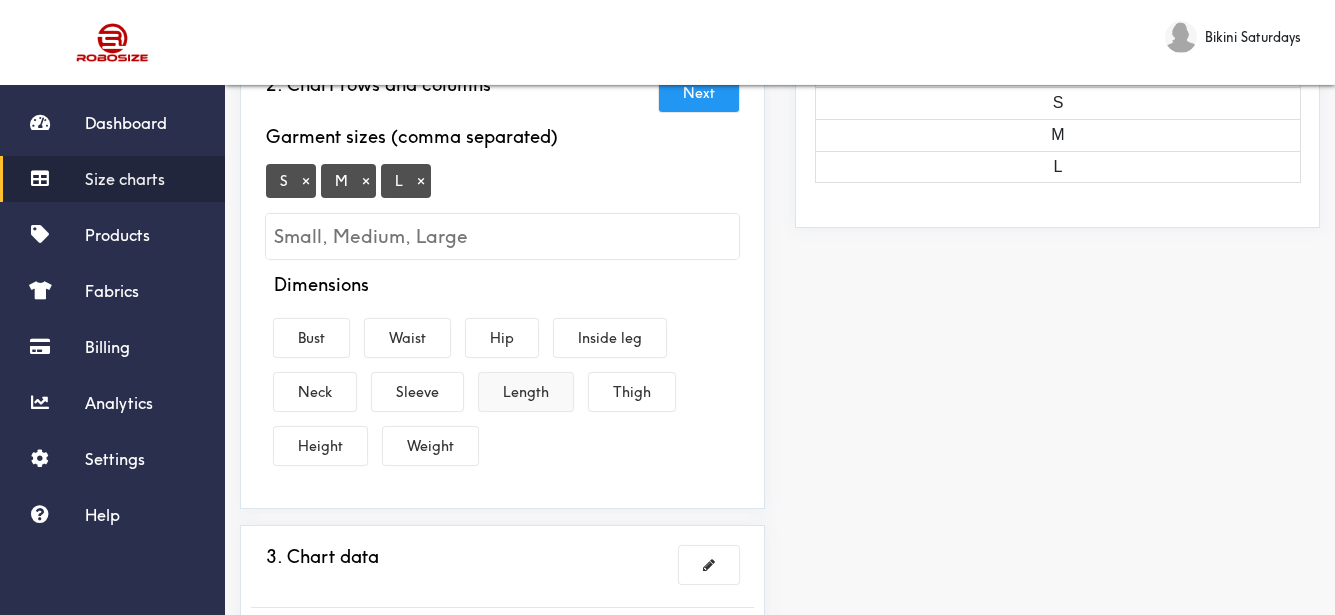 click on "Length" at bounding box center (526, 392) 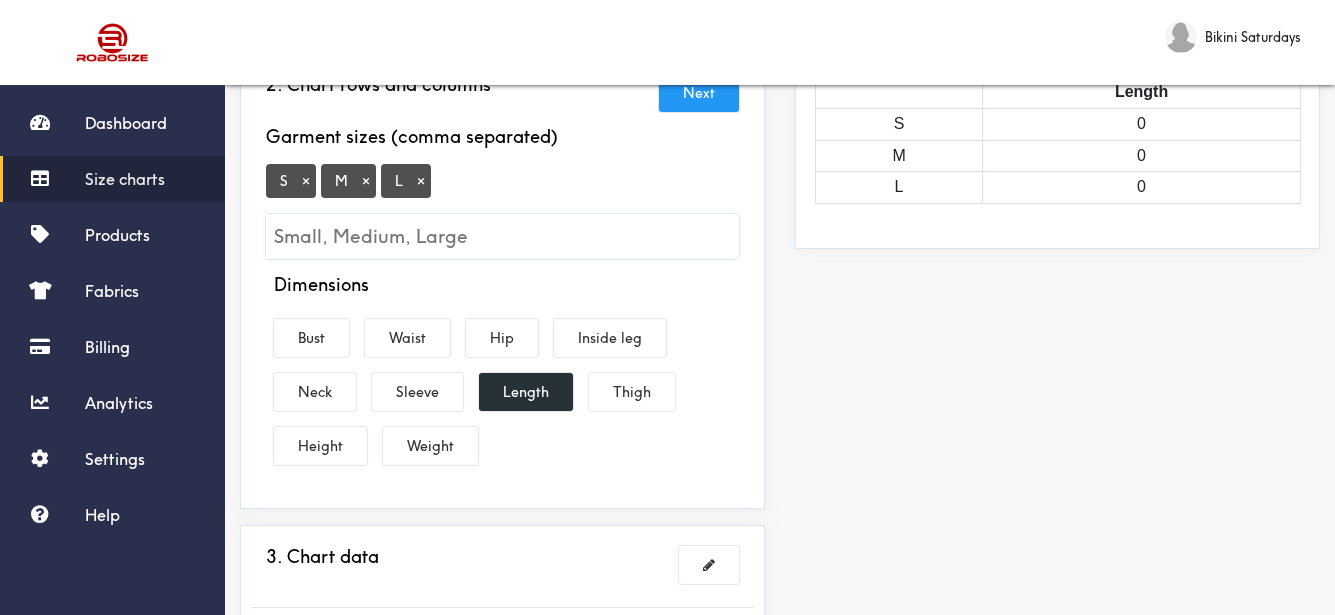 click on "Dimensions Bust Waist Hip Inside leg Neck Sleeve Length Thigh Height Weight" at bounding box center (502, 373) 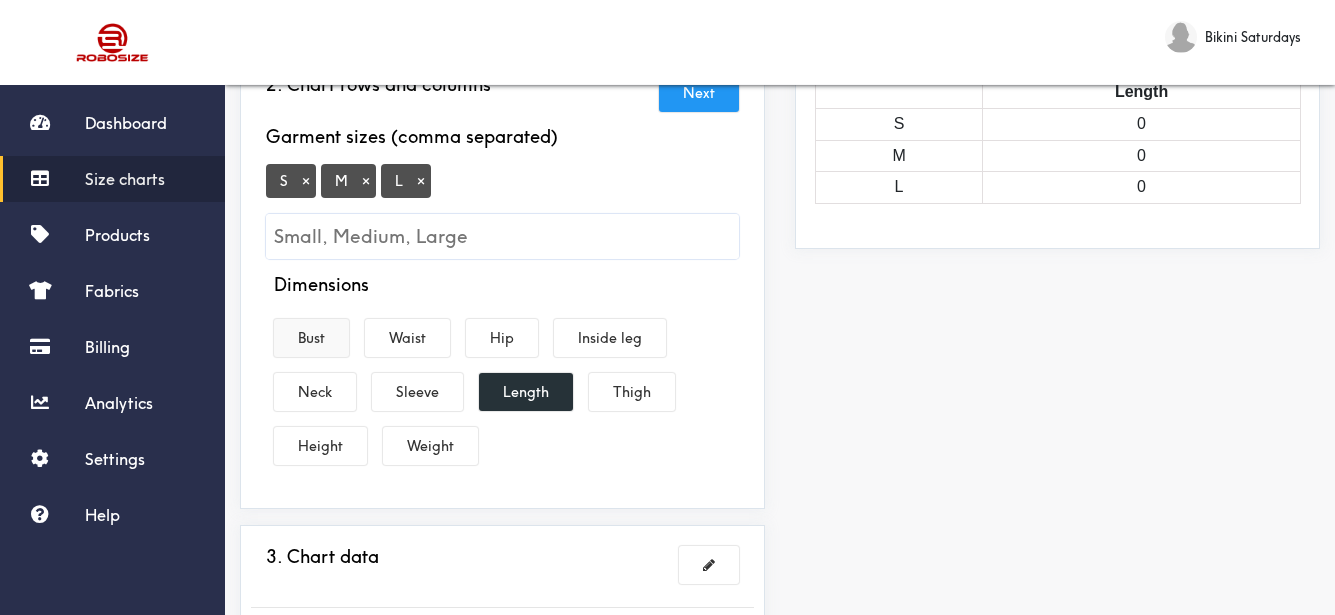 click on "Bust" at bounding box center [311, 338] 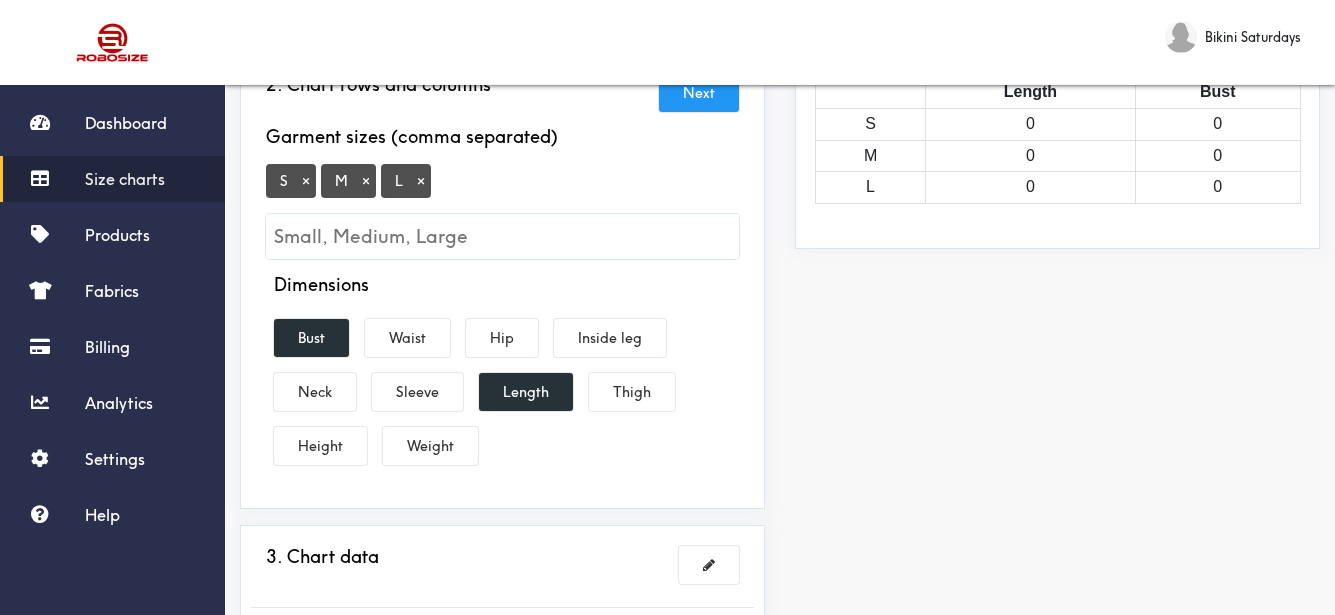 scroll, scrollTop: 600, scrollLeft: 0, axis: vertical 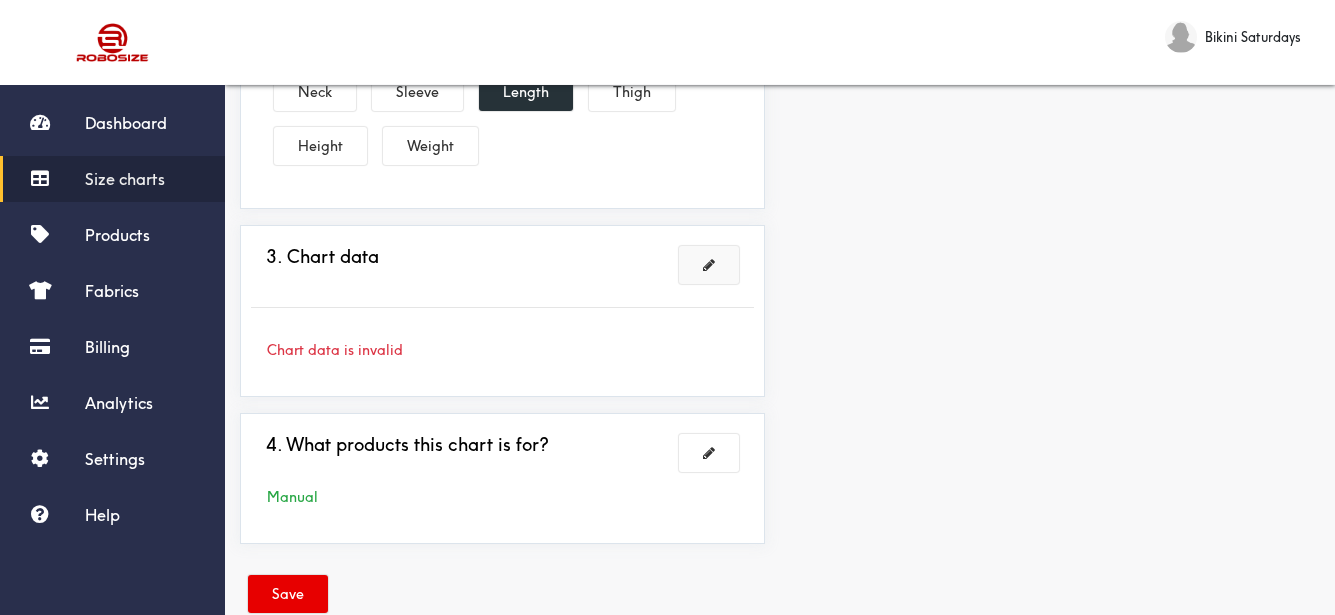 click at bounding box center (709, 265) 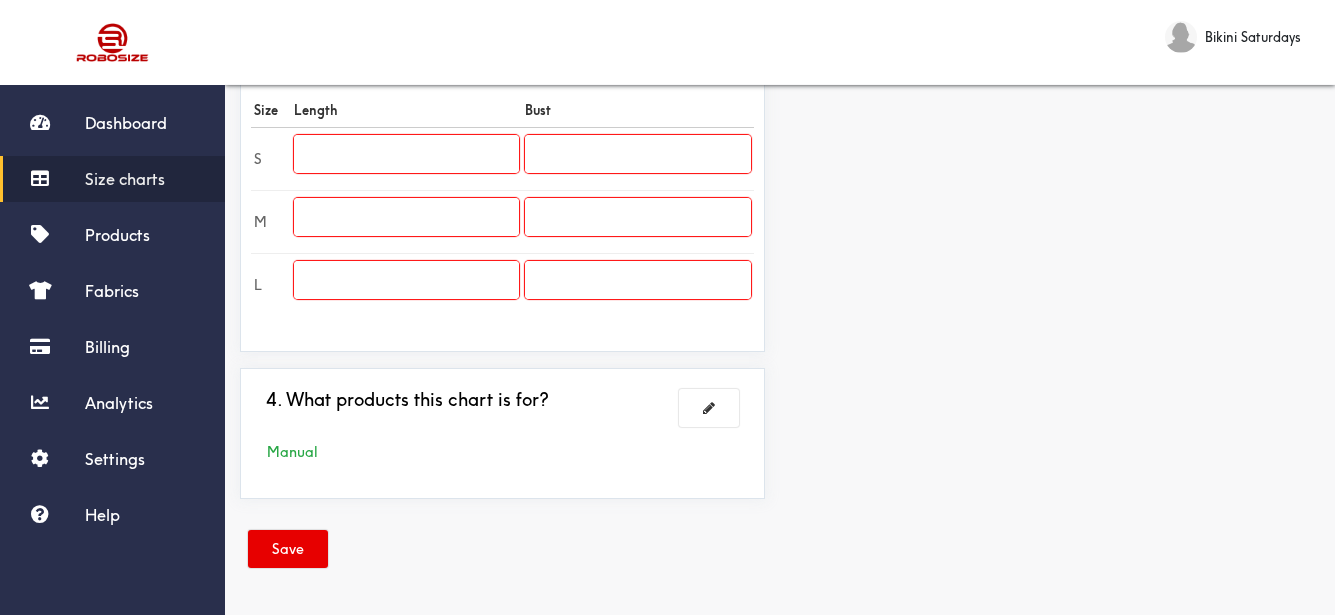 scroll, scrollTop: 391, scrollLeft: 0, axis: vertical 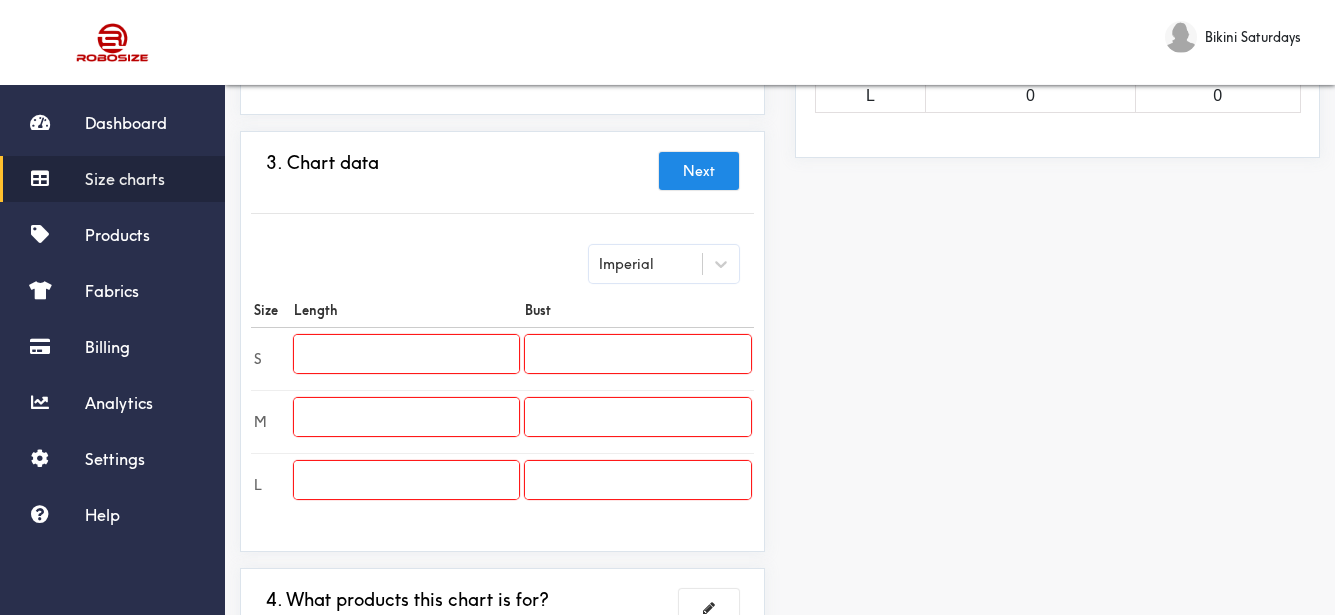 click at bounding box center (407, 354) 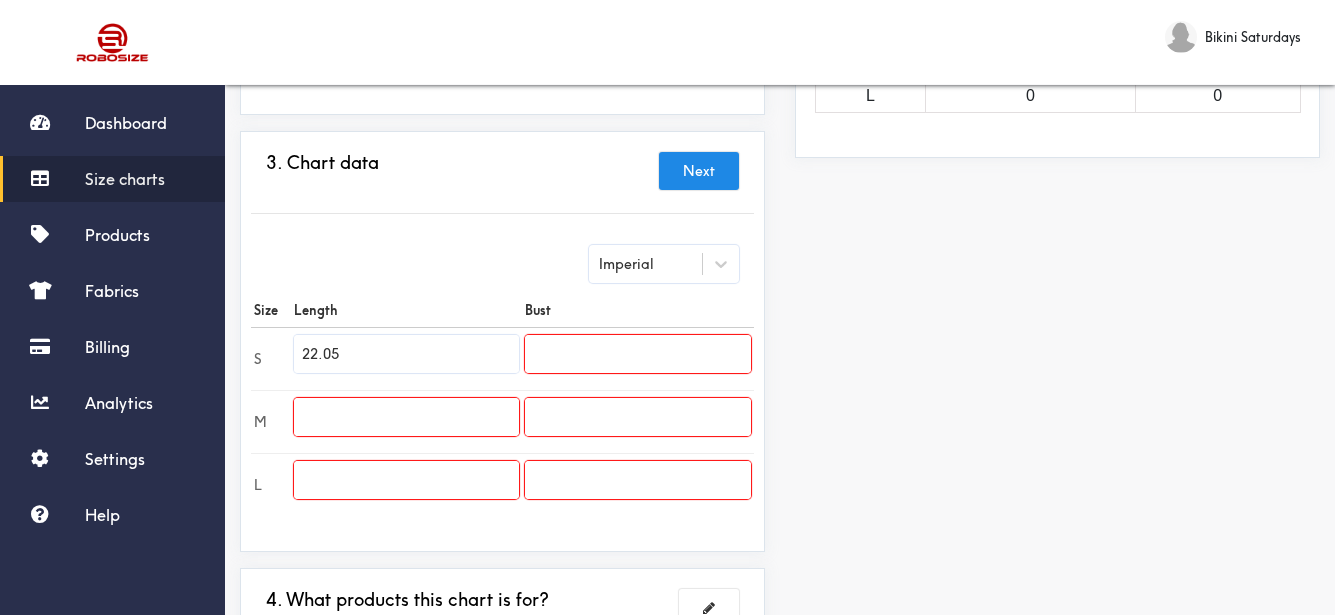 type on "22.05" 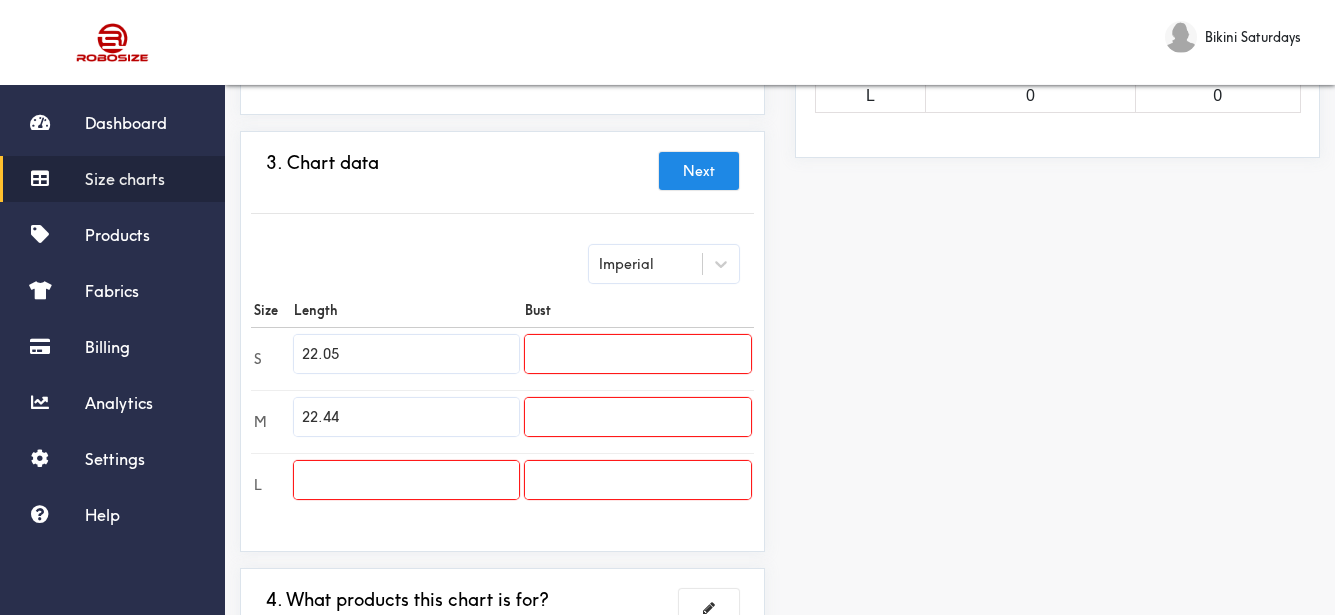 type on "22.44" 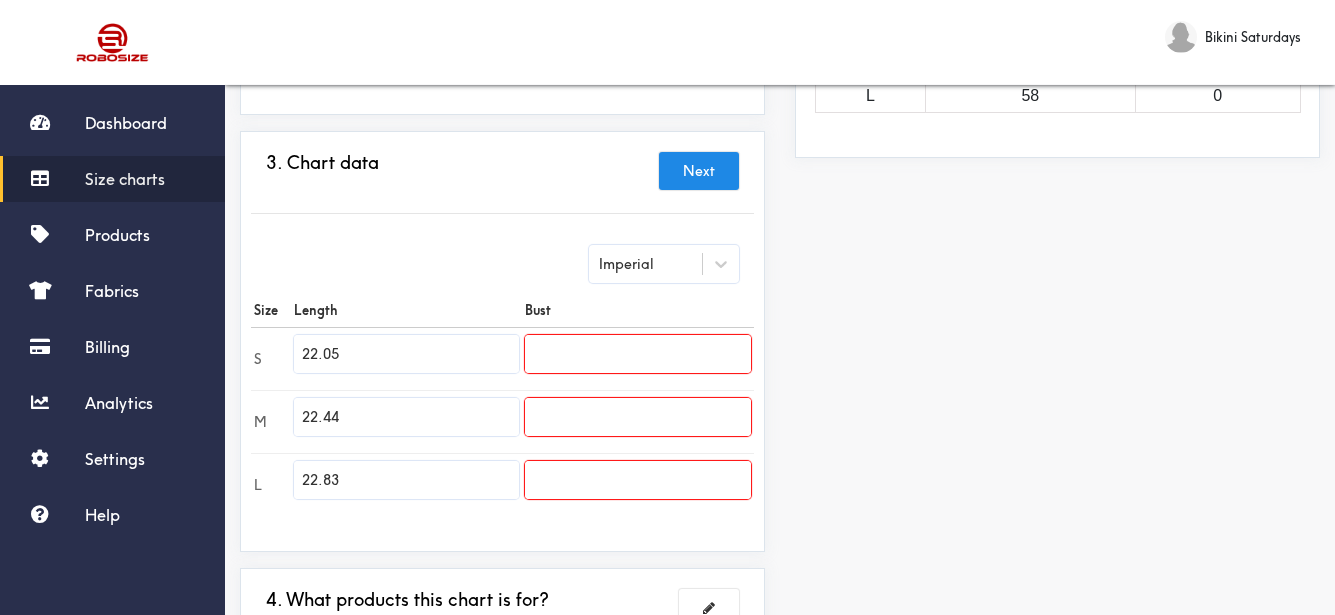 type on "22.83" 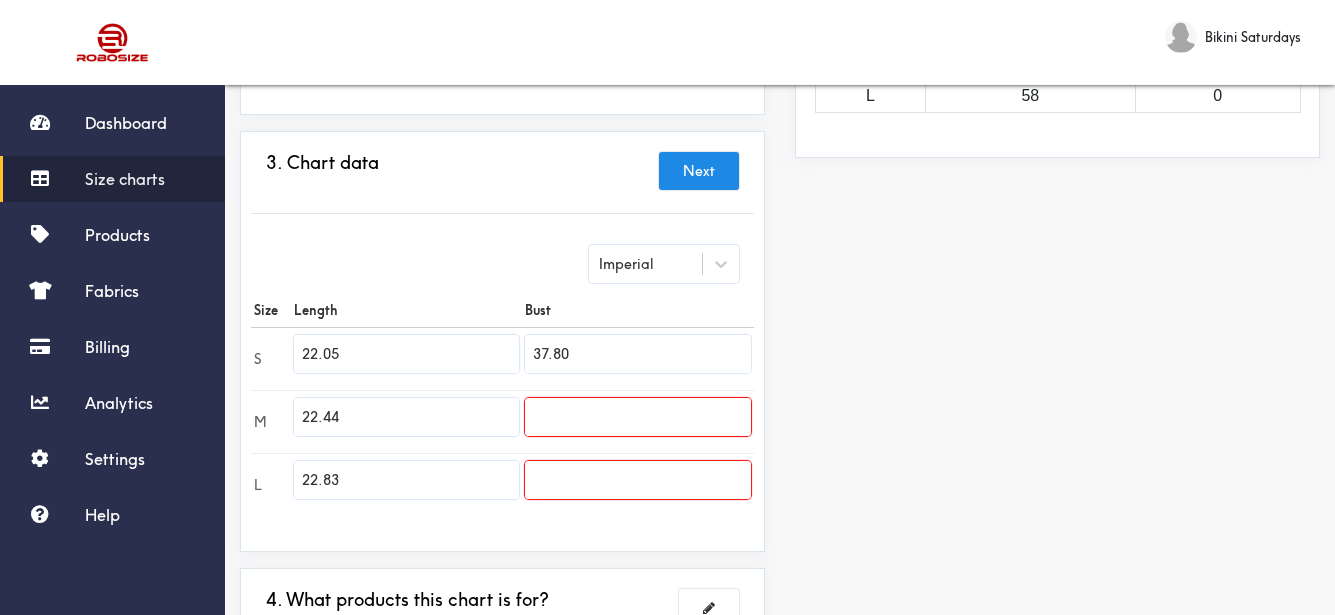 type on "37.80" 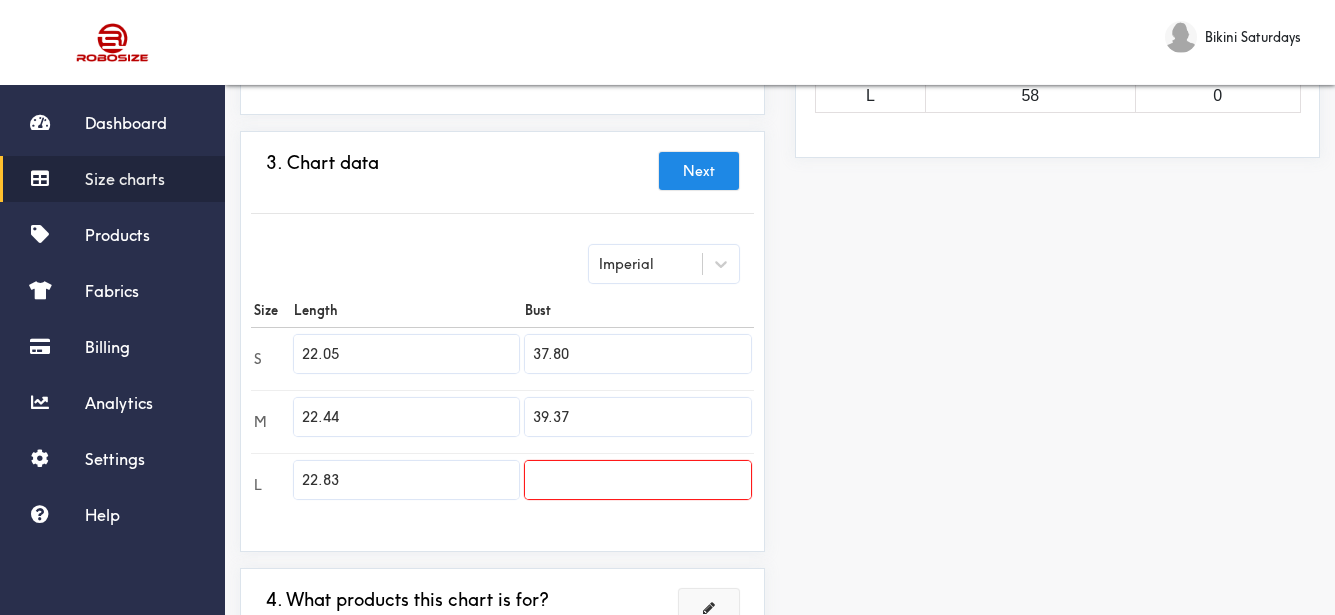 type on "39.37" 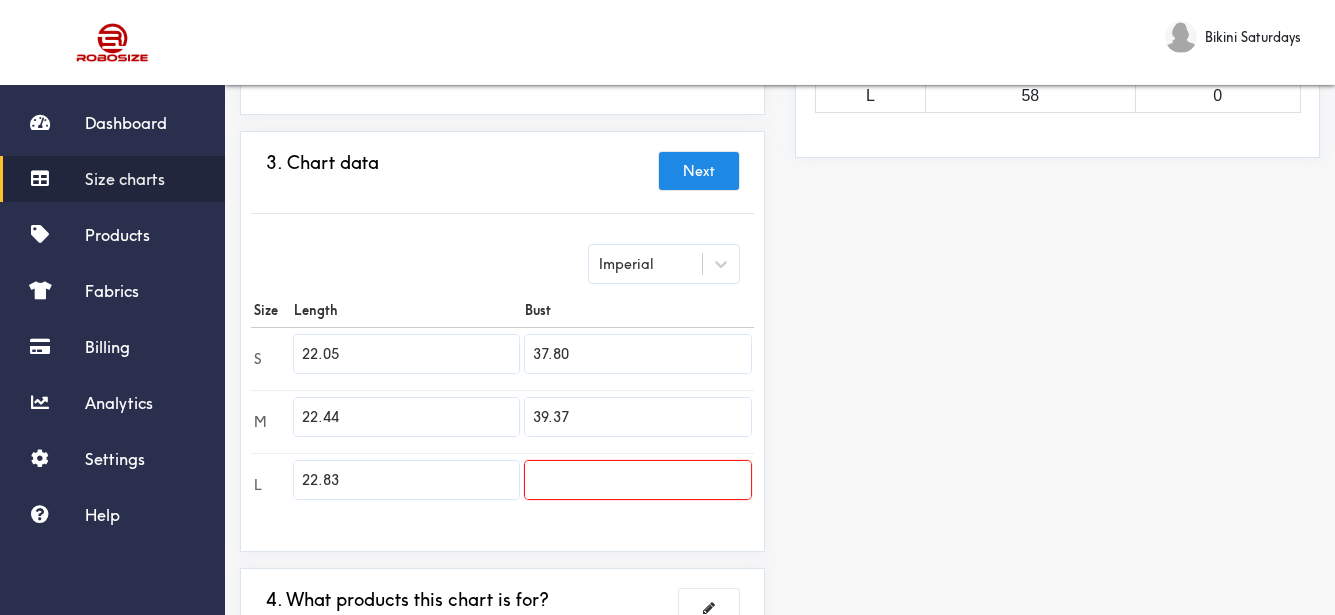 click on "Preview Edit style This chart is manually assigned to products. cm in Length Bust S 56 96 M 57 100 L 58 0" at bounding box center (1057, 249) 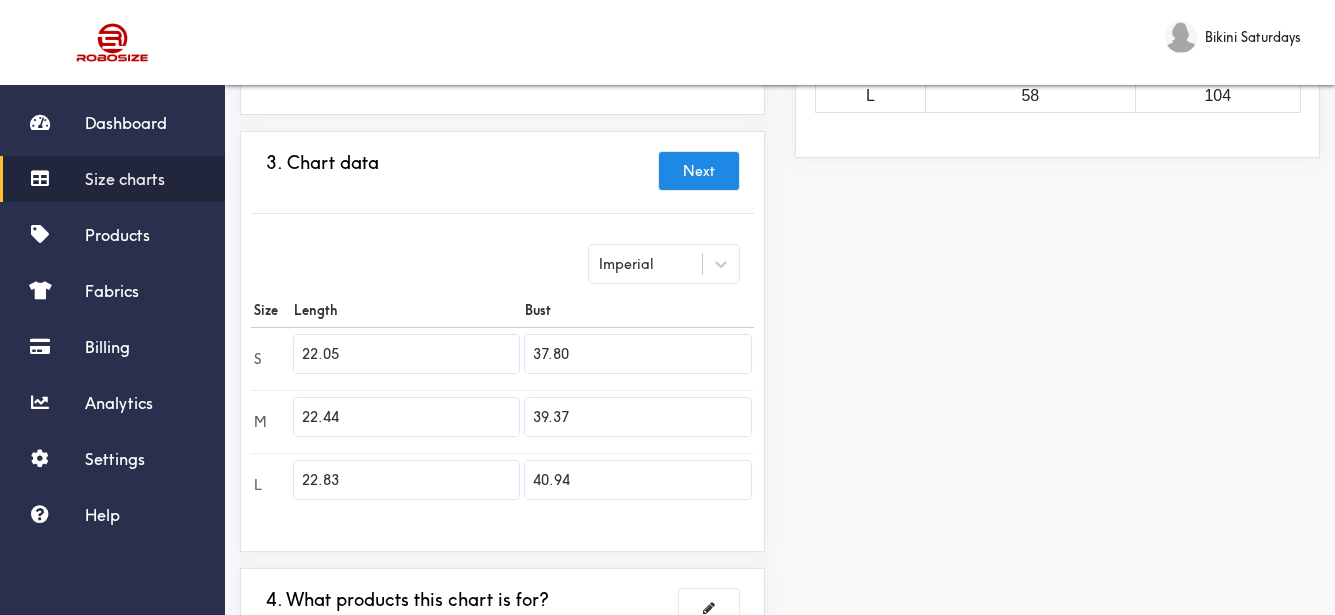 type on "40.94" 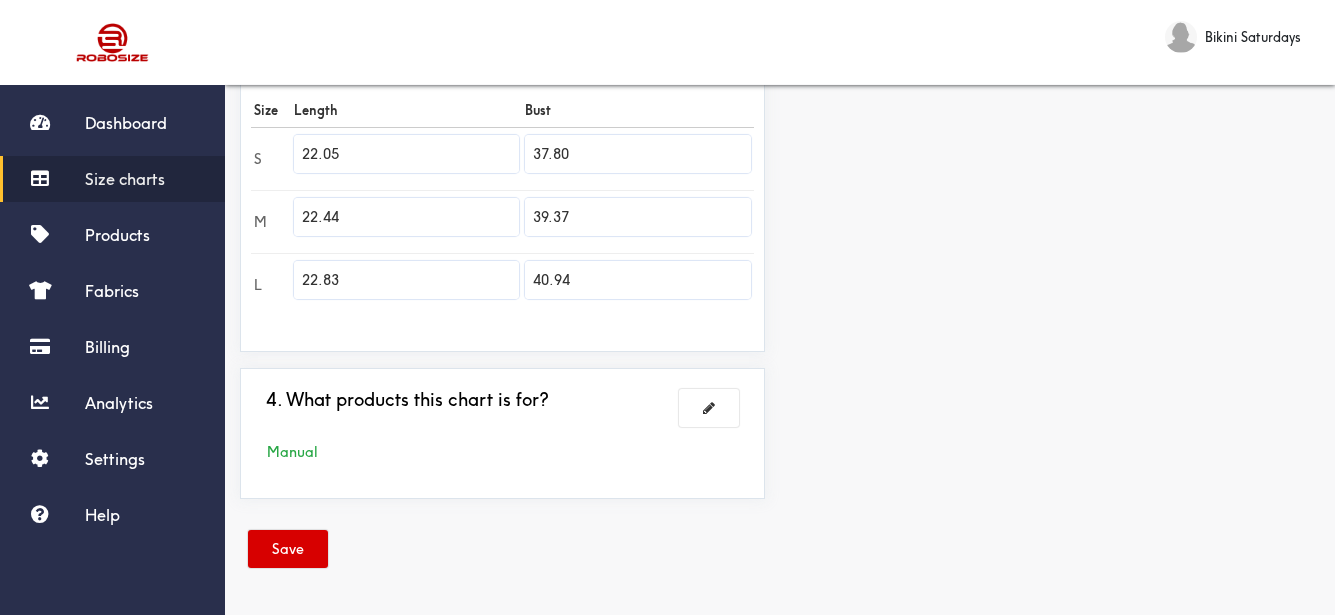 click on "Save" at bounding box center (288, 549) 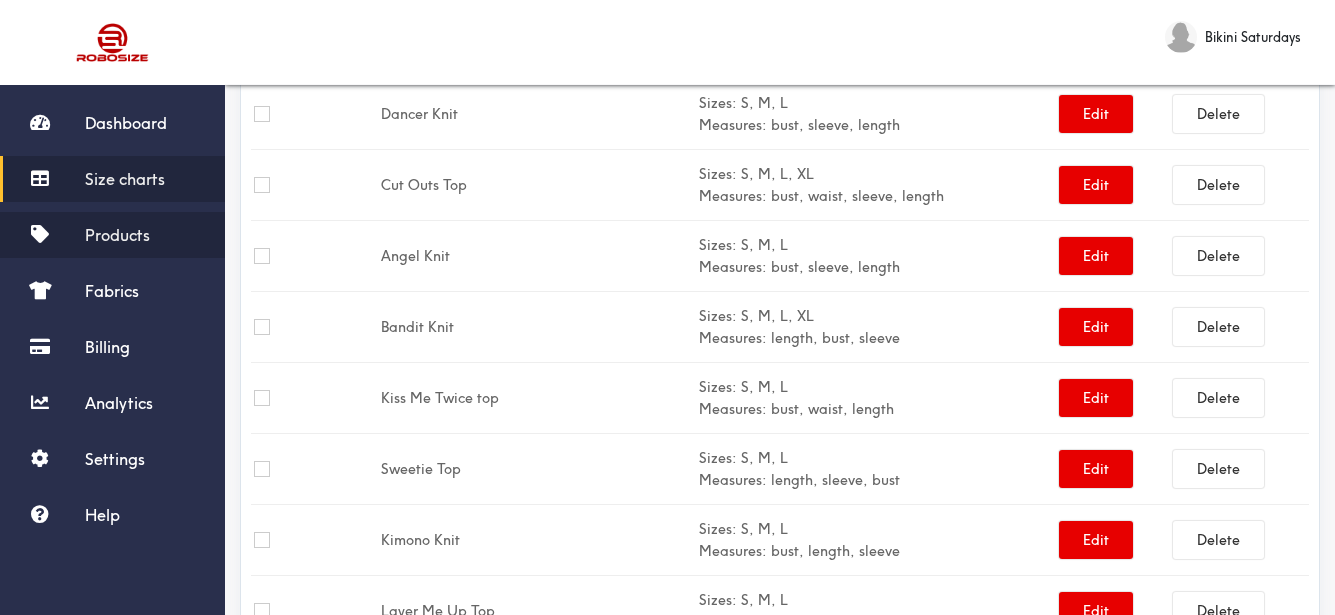 click on "Products" at bounding box center [117, 235] 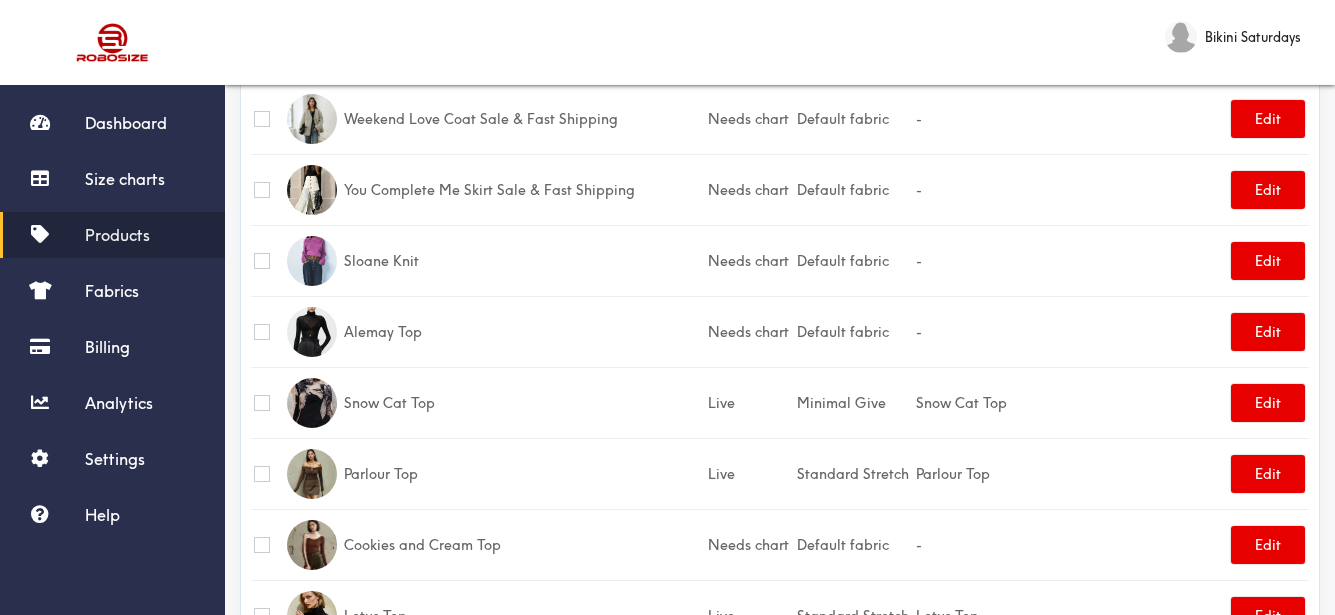 scroll, scrollTop: 0, scrollLeft: 0, axis: both 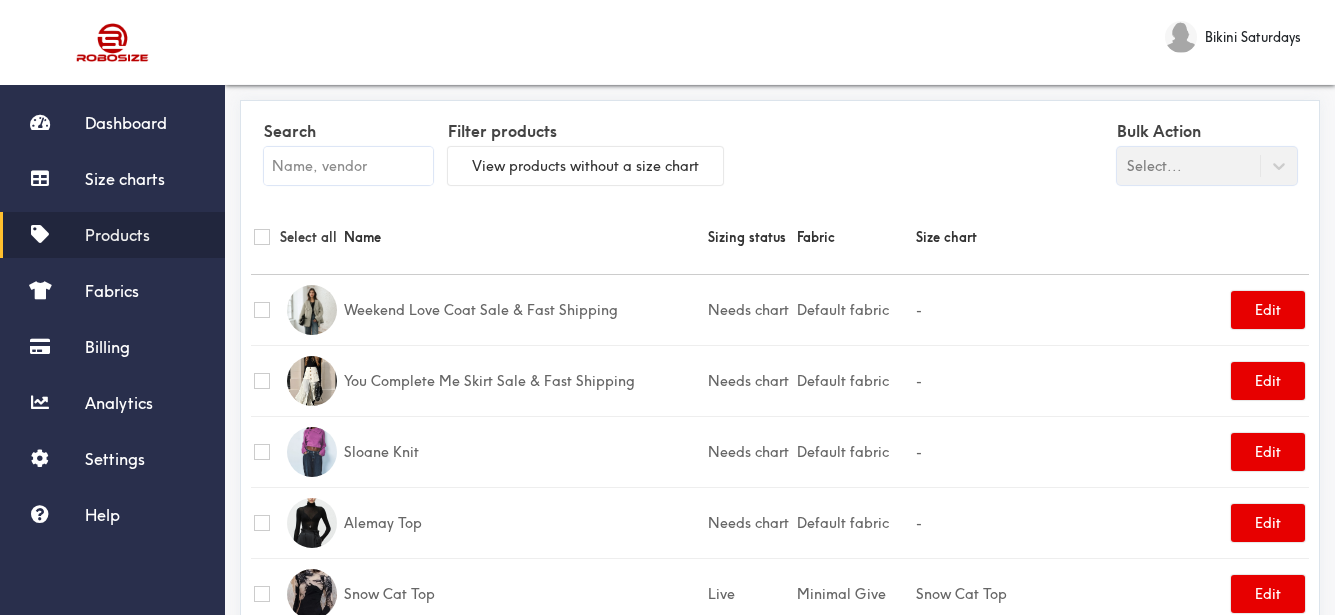 click at bounding box center [348, 166] 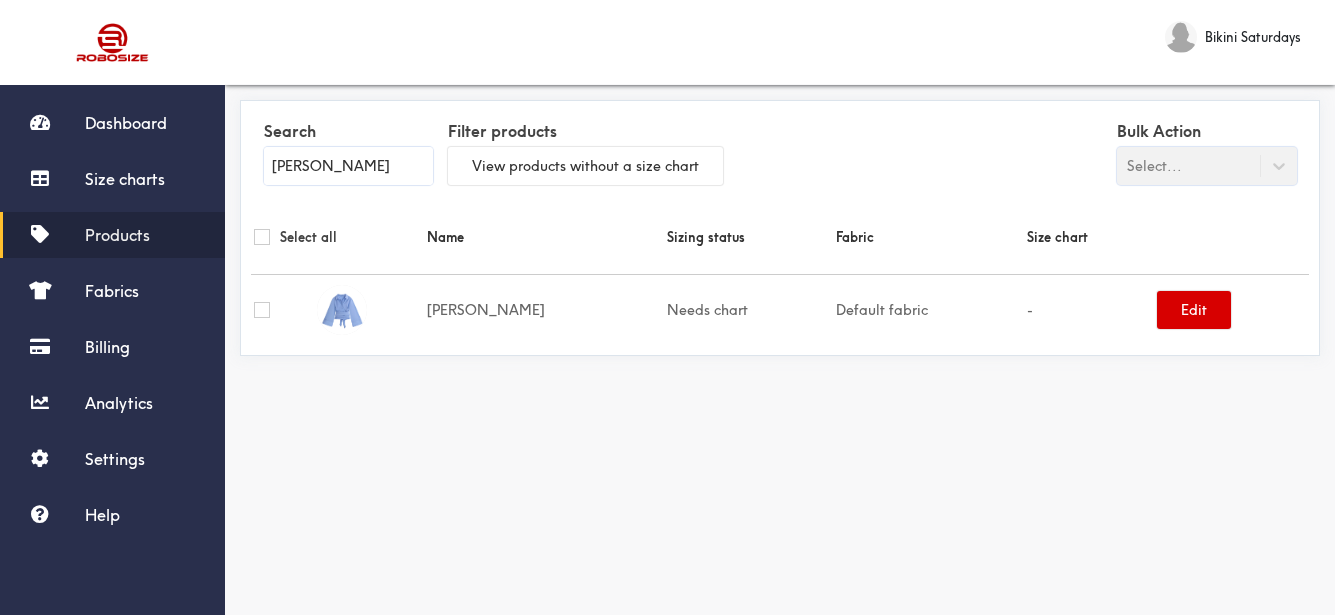 type on "[PERSON_NAME]" 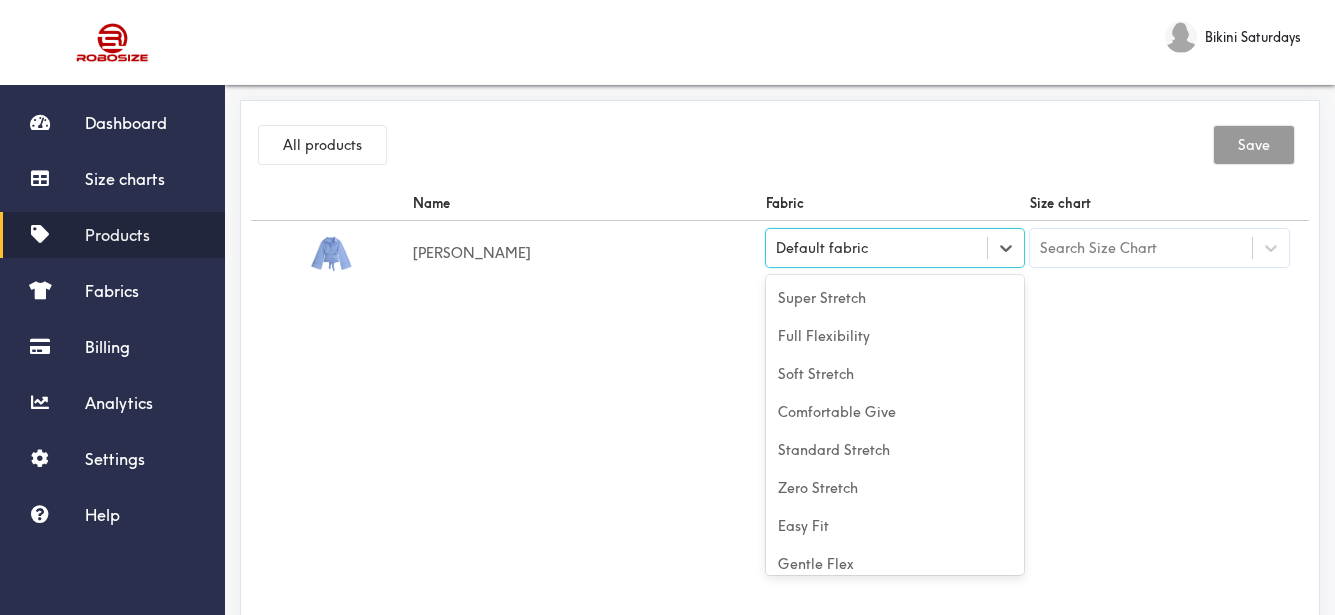 click on "Default fabric" at bounding box center (822, 248) 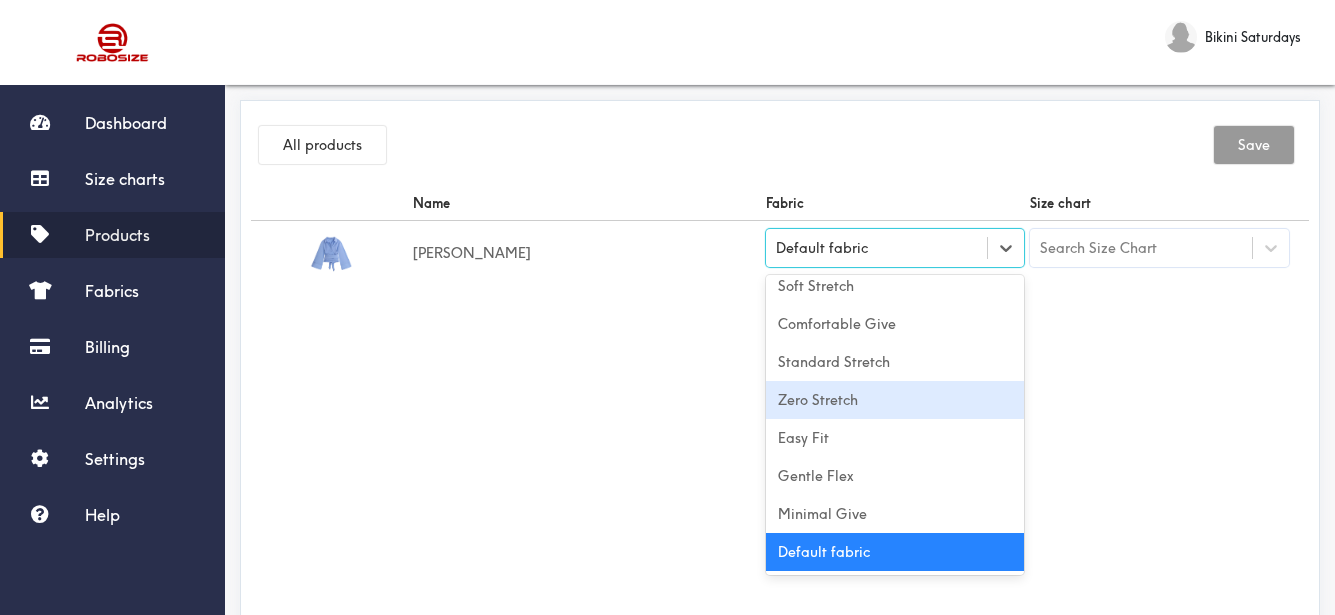 click on "Zero Stretch" at bounding box center (895, 400) 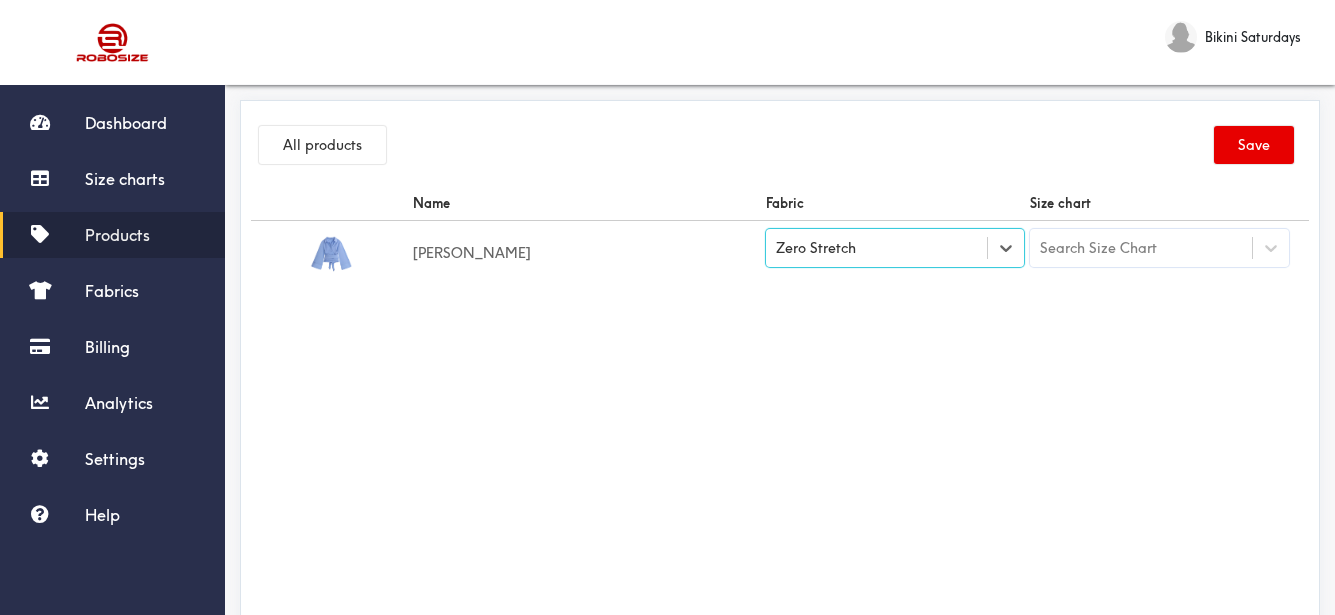 click on "Name Fabric Size chart [PERSON_NAME] option [object Object], selected.   Select is focused , press Down to open the menu,  Zero Stretch	 Search Size Chart" at bounding box center (780, 411) 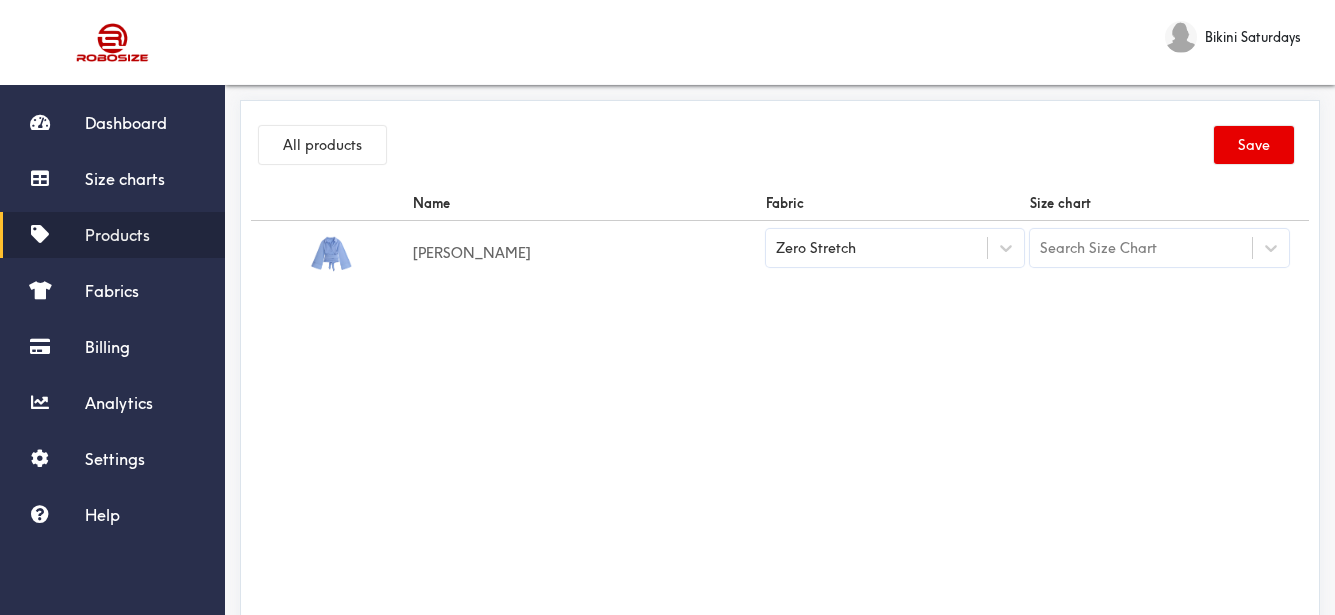 click on "Search Size Chart" at bounding box center [1159, 253] 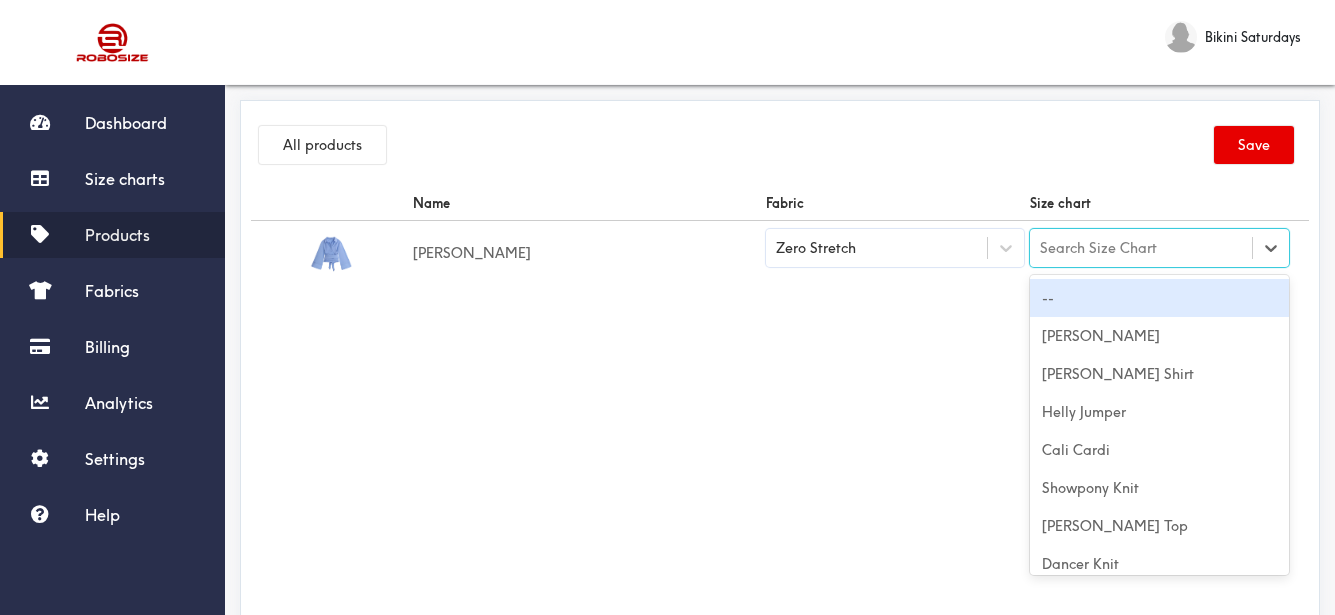 click on "Search Size Chart" at bounding box center [1098, 248] 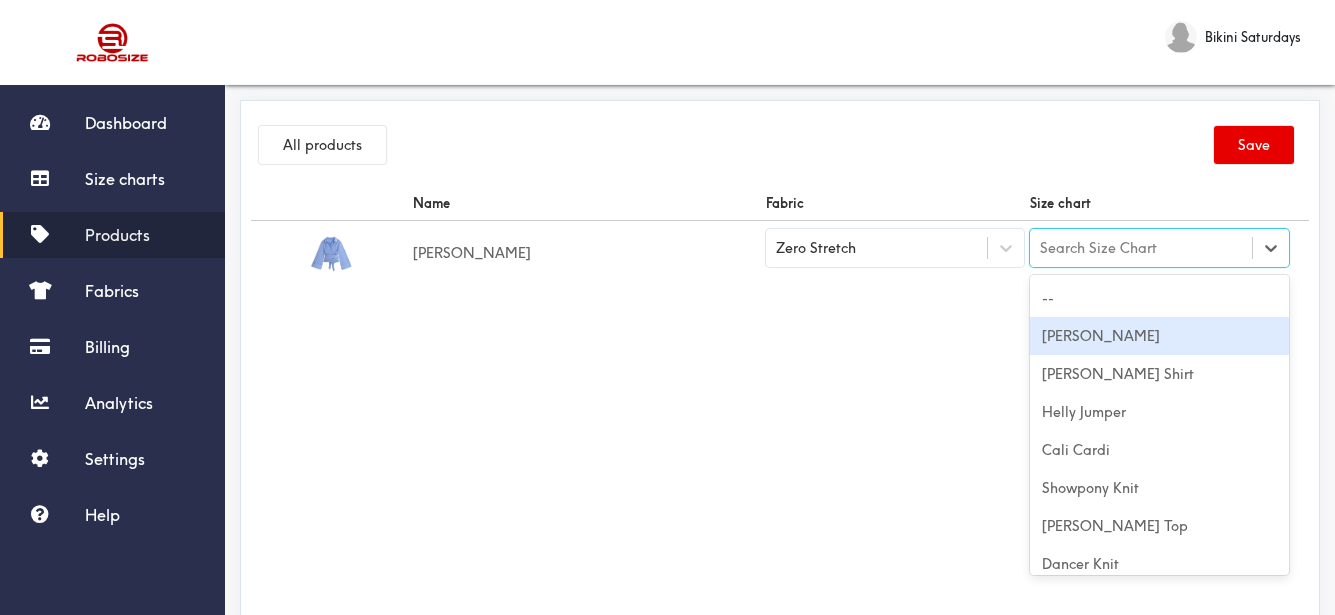 click on "[PERSON_NAME]" at bounding box center [1159, 336] 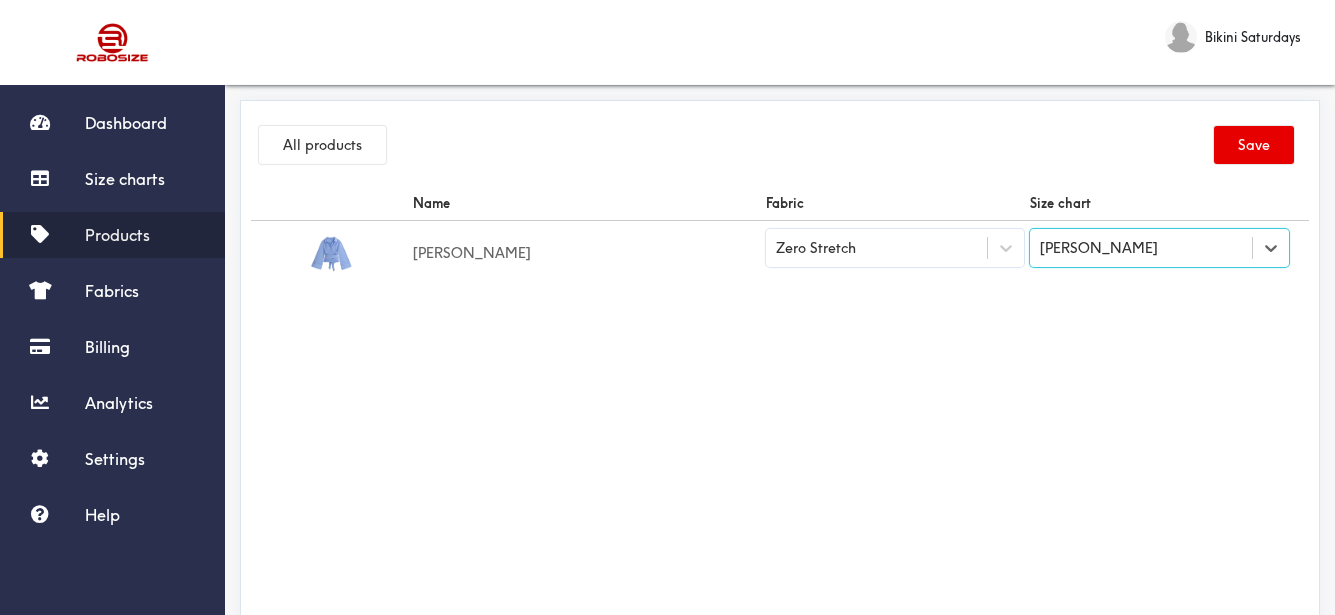 drag, startPoint x: 958, startPoint y: 315, endPoint x: 1052, endPoint y: 268, distance: 105.09519 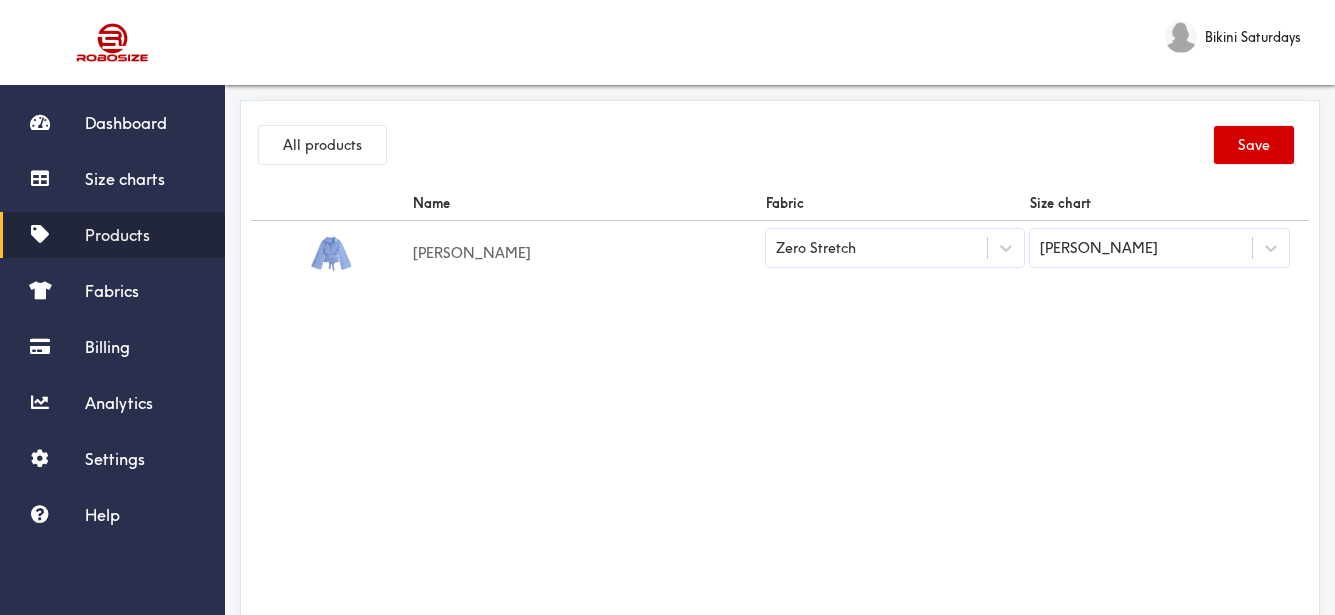 click on "Save" at bounding box center (1254, 145) 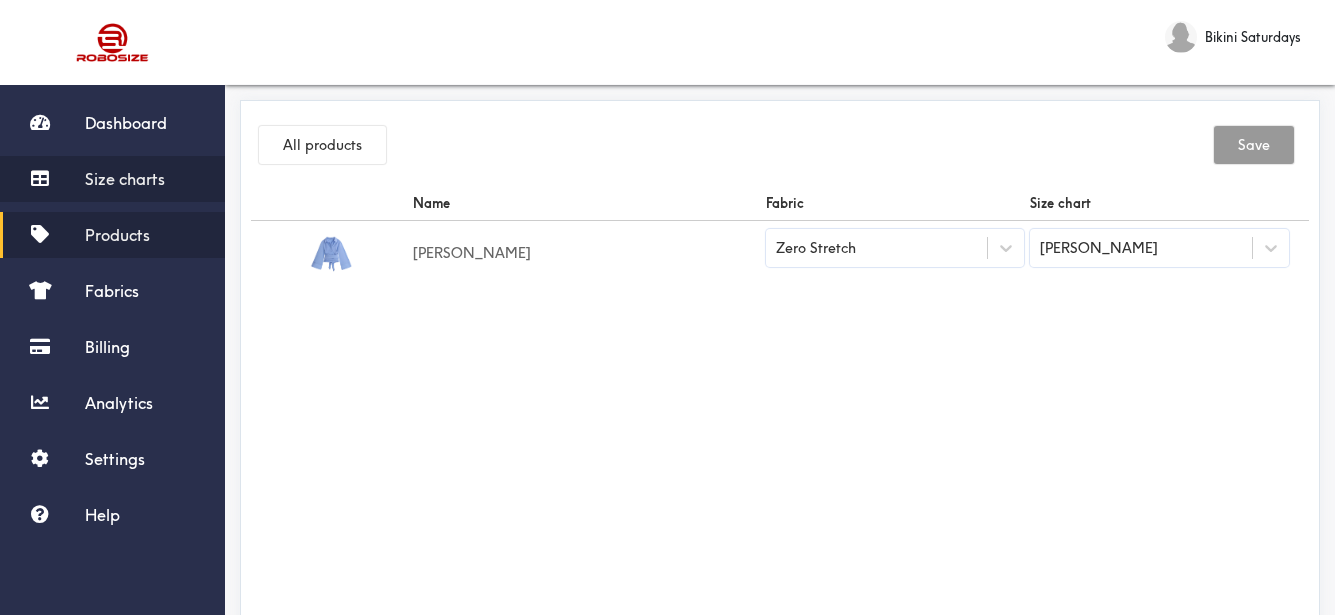 click on "Size charts" at bounding box center (125, 179) 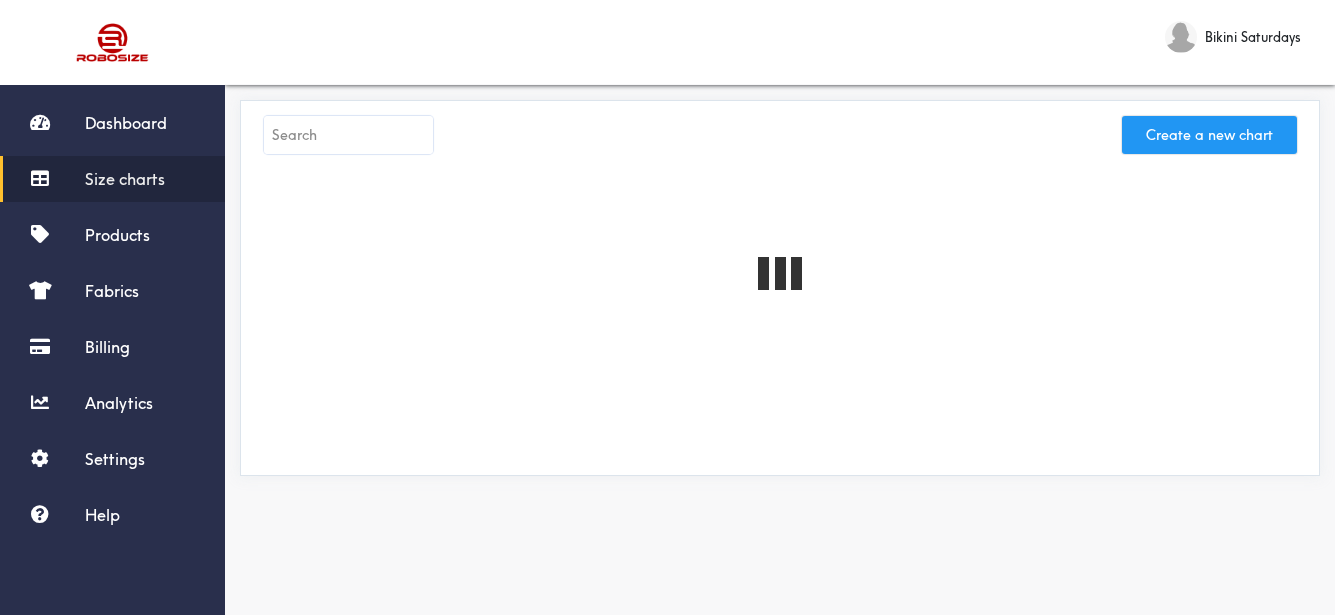 click on "Create a new chart" at bounding box center (1209, 135) 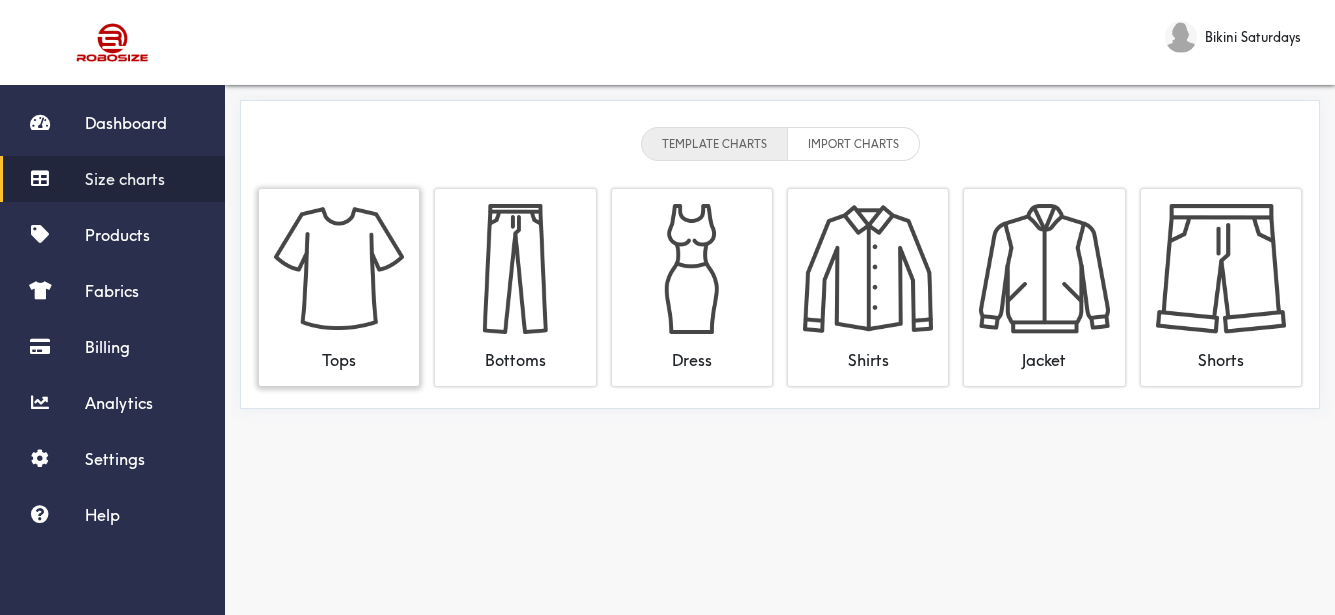 click at bounding box center (339, 269) 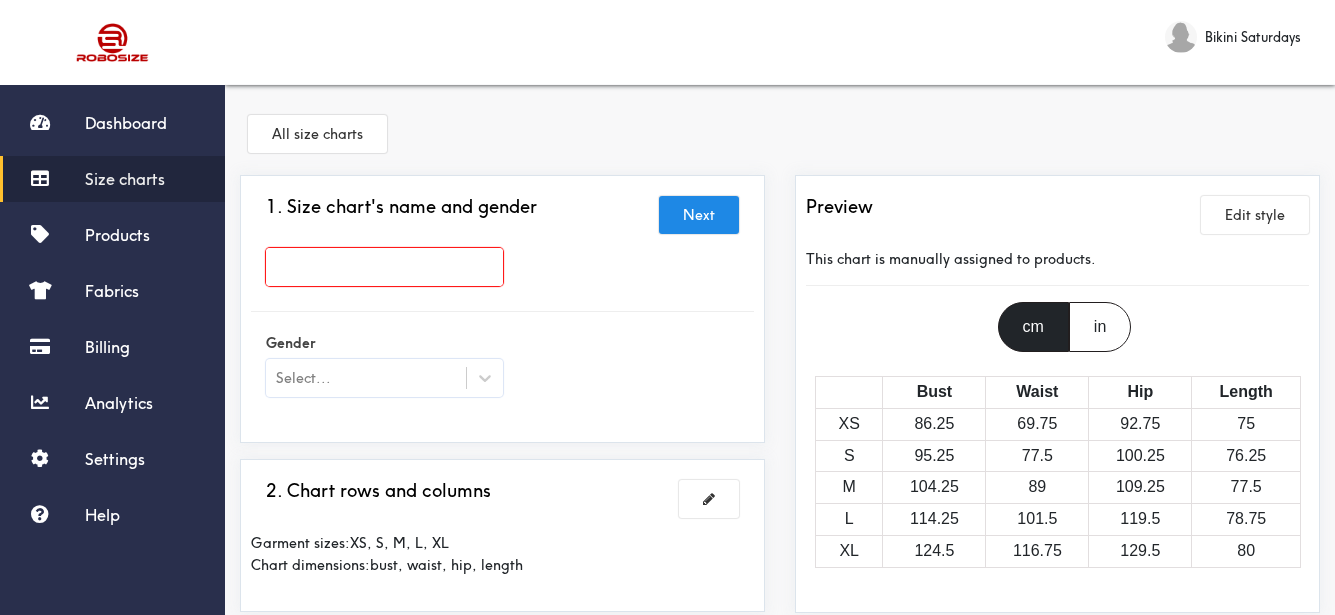 click at bounding box center (384, 267) 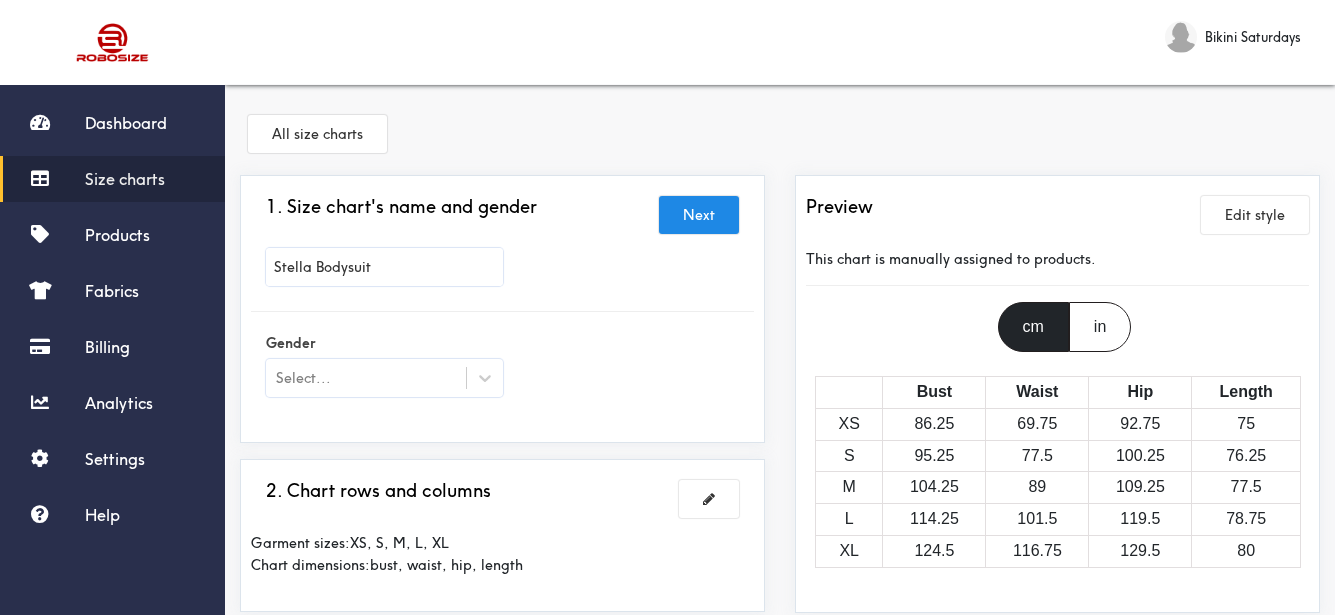 type on "Stella Bodysuit" 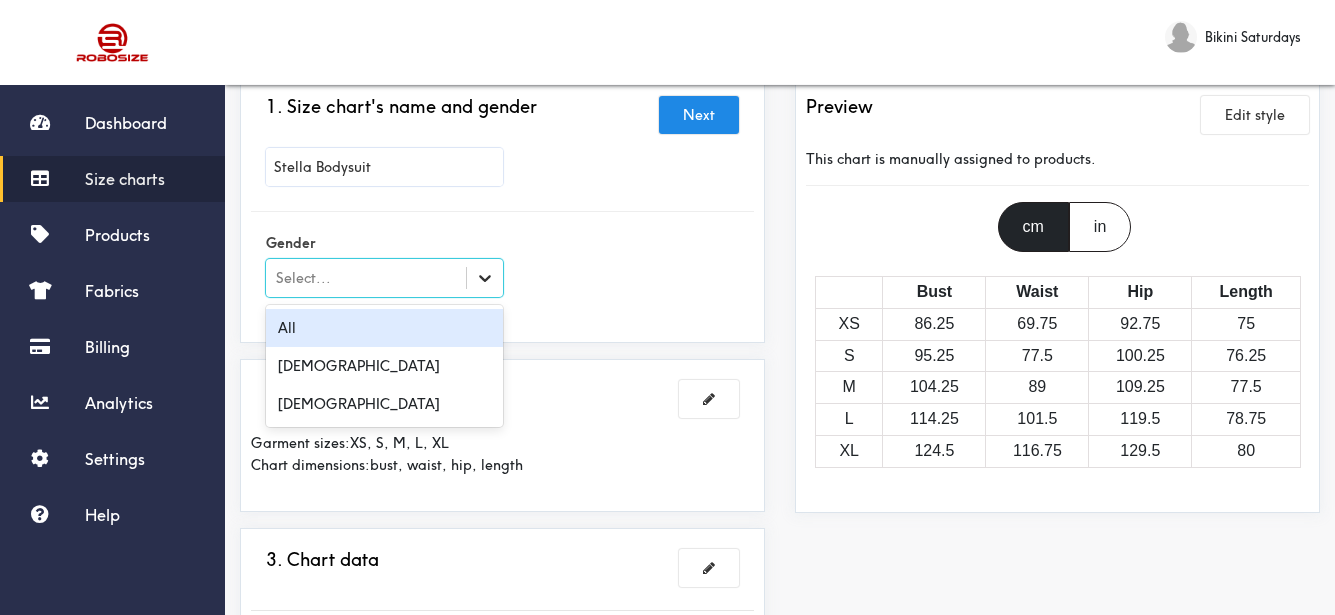 click 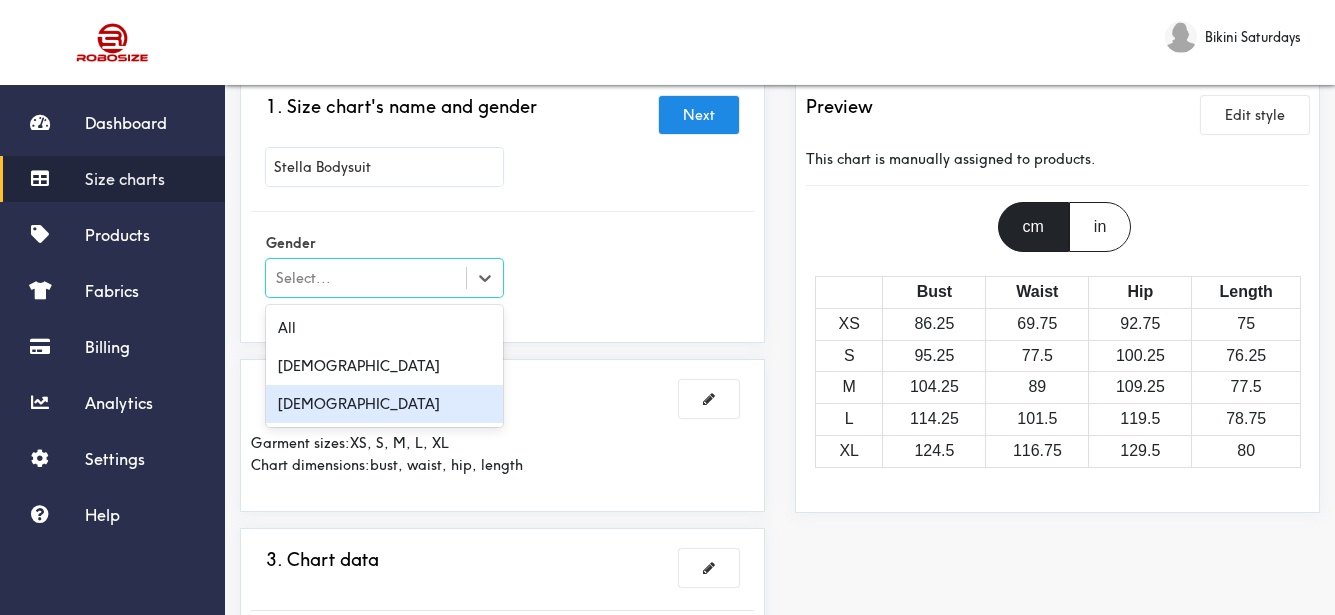 click on "[DEMOGRAPHIC_DATA]" at bounding box center (384, 404) 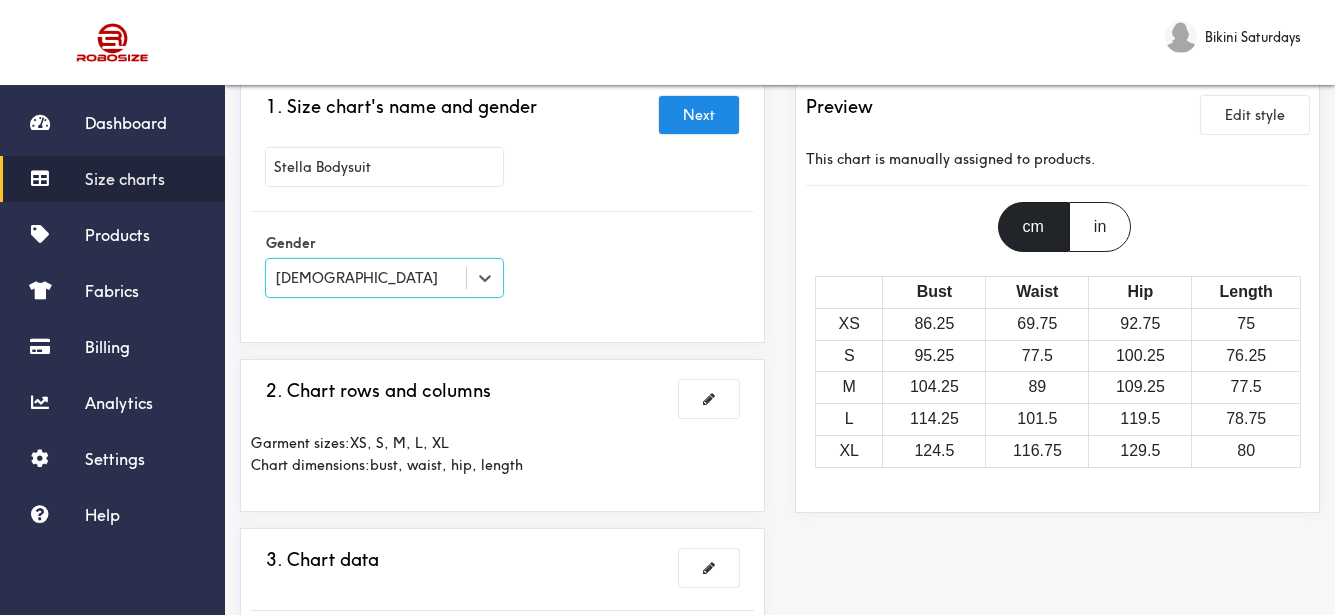 click on "1. Size chart's name and gender Next [PERSON_NAME] Gender option [DEMOGRAPHIC_DATA], selected.   Select is focused , press Down to open the menu,  [DEMOGRAPHIC_DATA] 2. Chart rows and columns Garment sizes:  XS, S, M, L, XL Chart dimensions:  bust, waist, hip, length 3. Chart data Imperial Size Bust Waist Hip Length XS 34 27.5 36.5 29.5 S 37.5 30.5 39.5 30 M 41 35 43 30.5 L 45 40 47 31 XL 49 46 51 31.5 4. What products this chart is for? Manual" at bounding box center (502, 591) 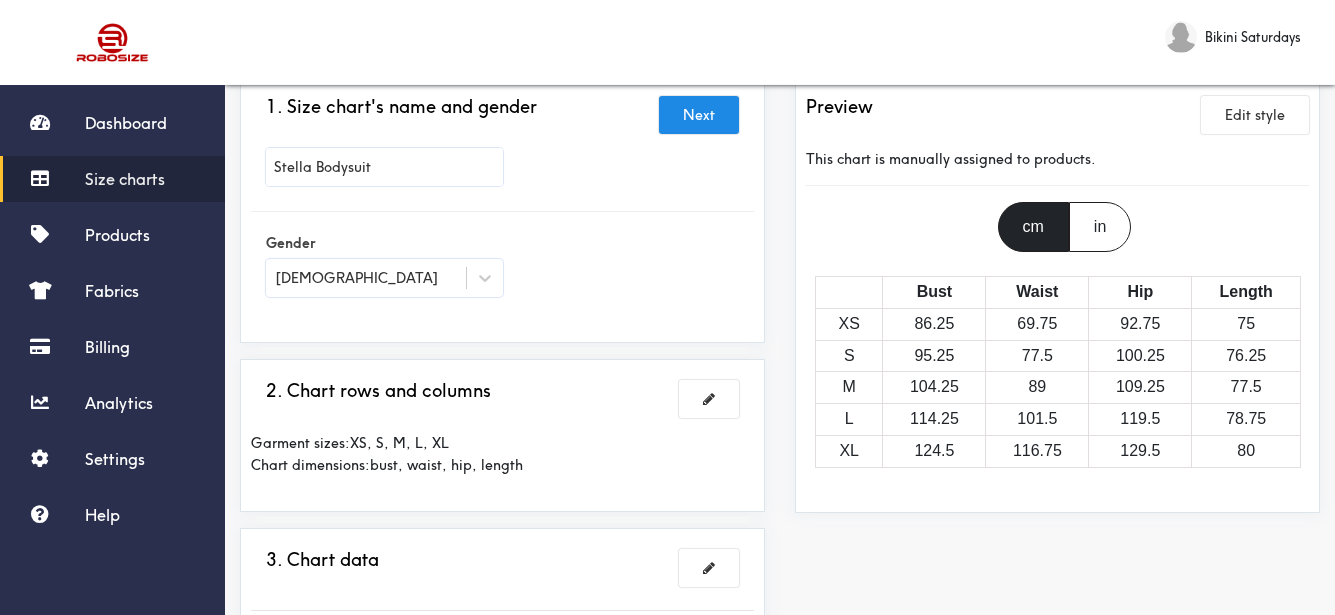 scroll, scrollTop: 300, scrollLeft: 0, axis: vertical 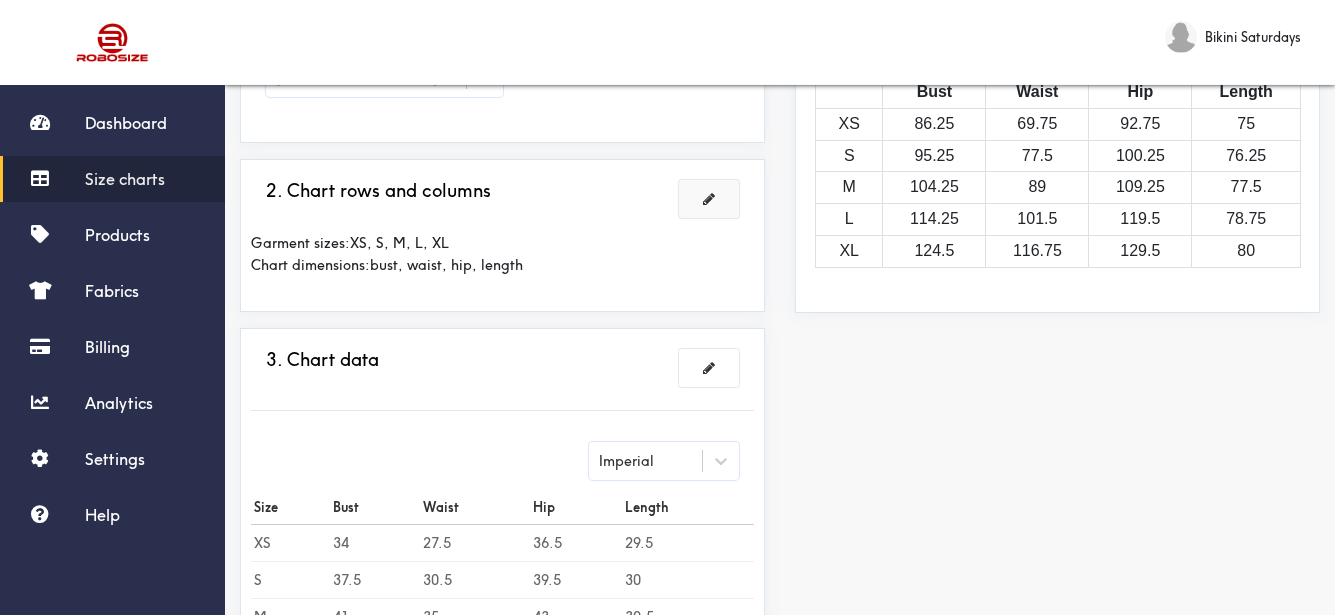 click at bounding box center [709, 199] 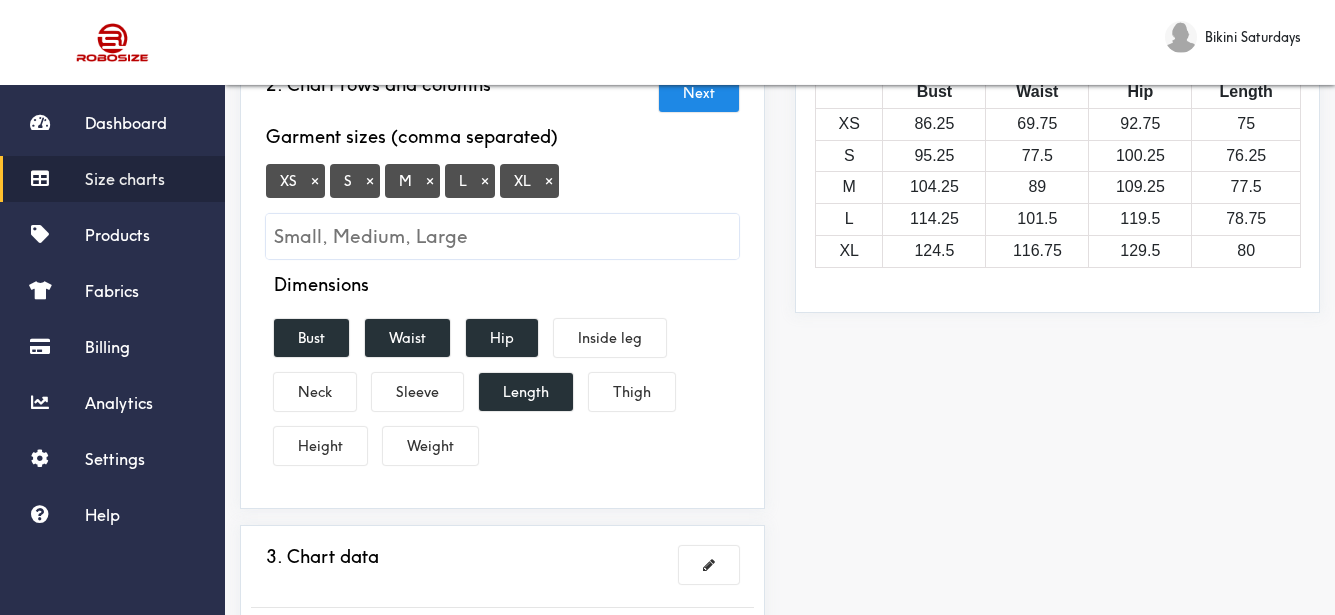 click on "×" at bounding box center (549, 181) 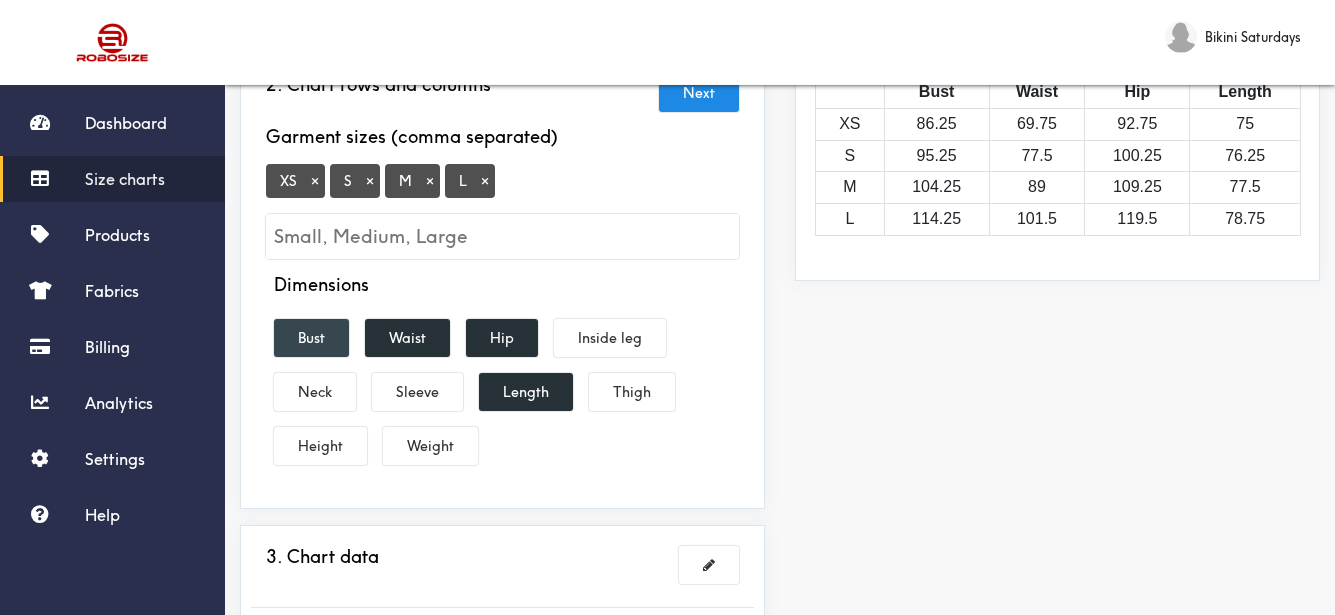 click on "Bust" at bounding box center [311, 338] 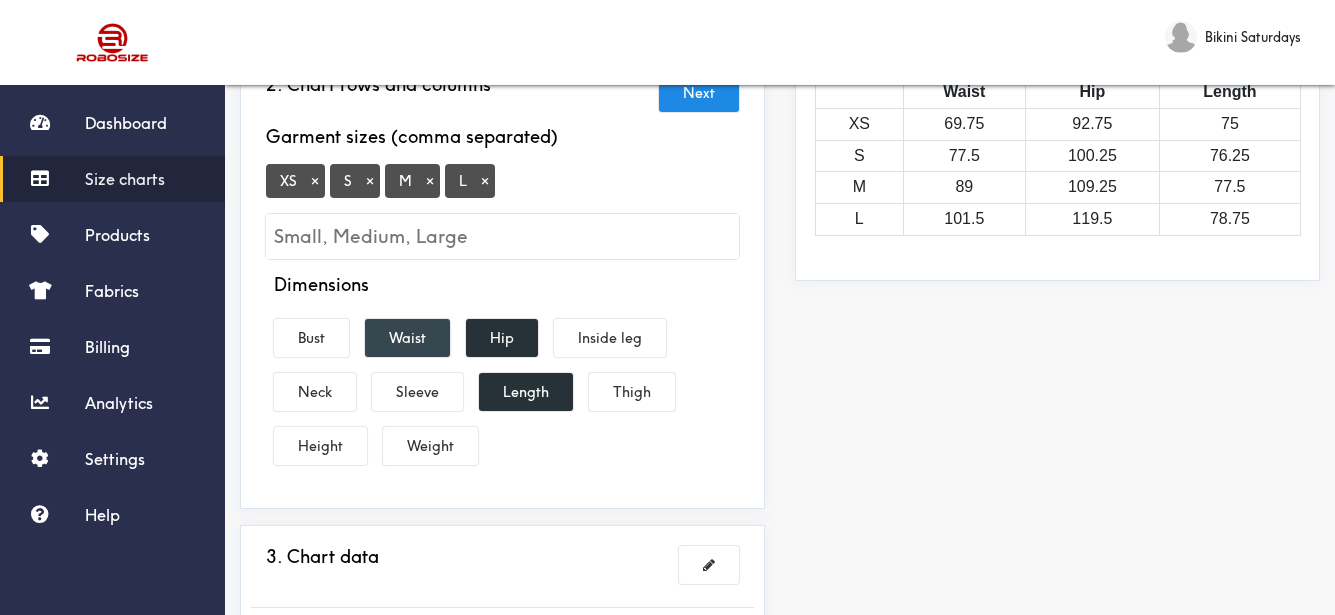 click on "Waist" at bounding box center (407, 338) 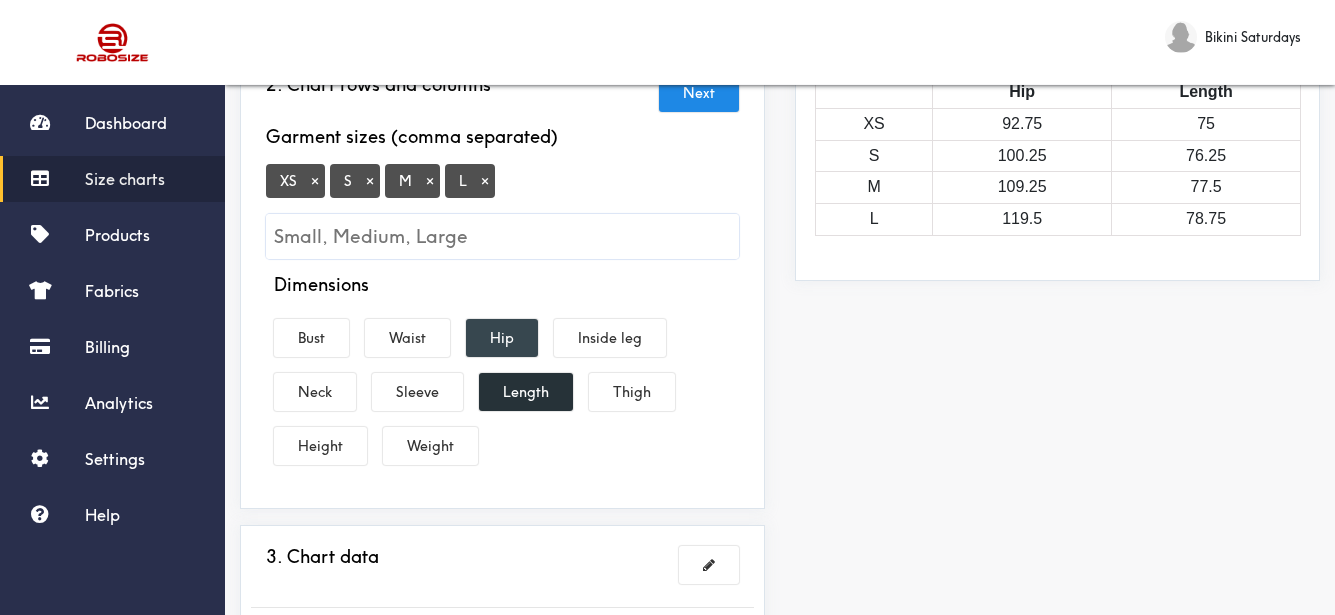 click on "Hip" at bounding box center [502, 338] 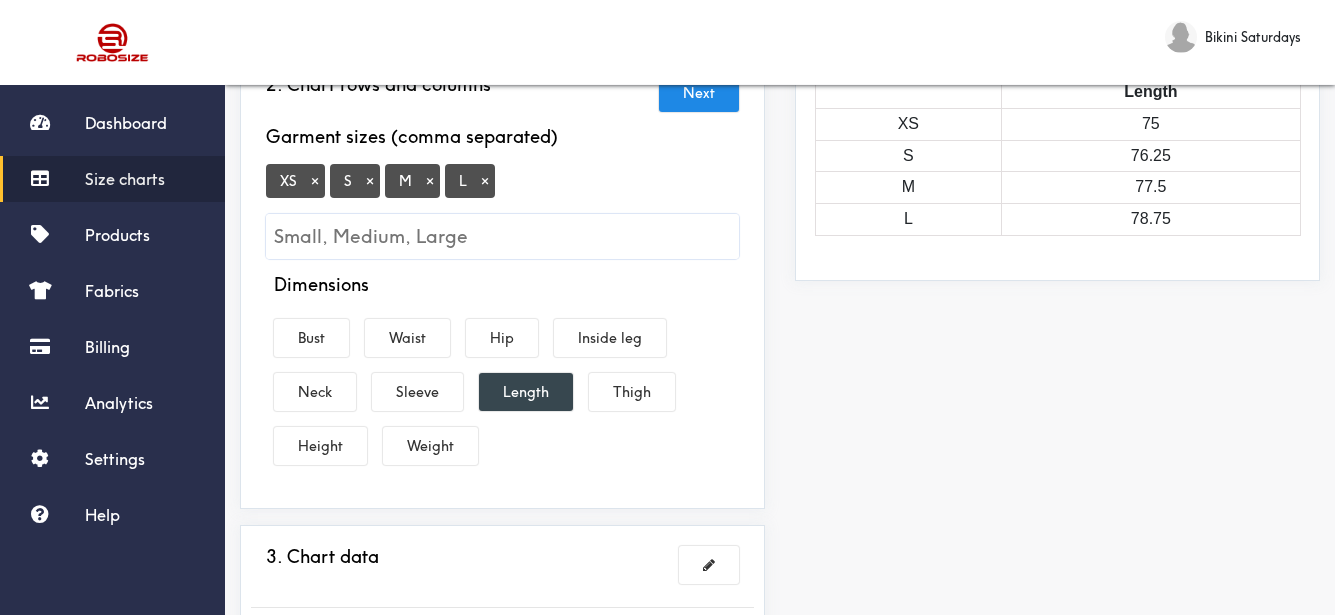 click on "Length" at bounding box center [526, 392] 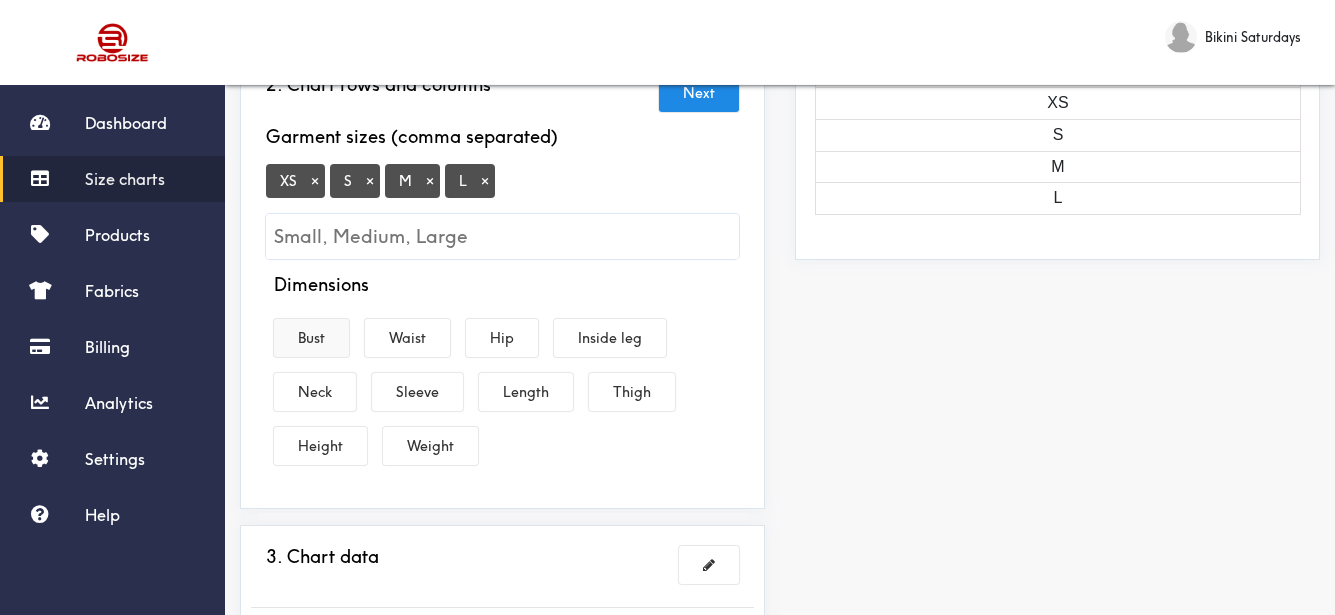 click on "Bust" at bounding box center (311, 338) 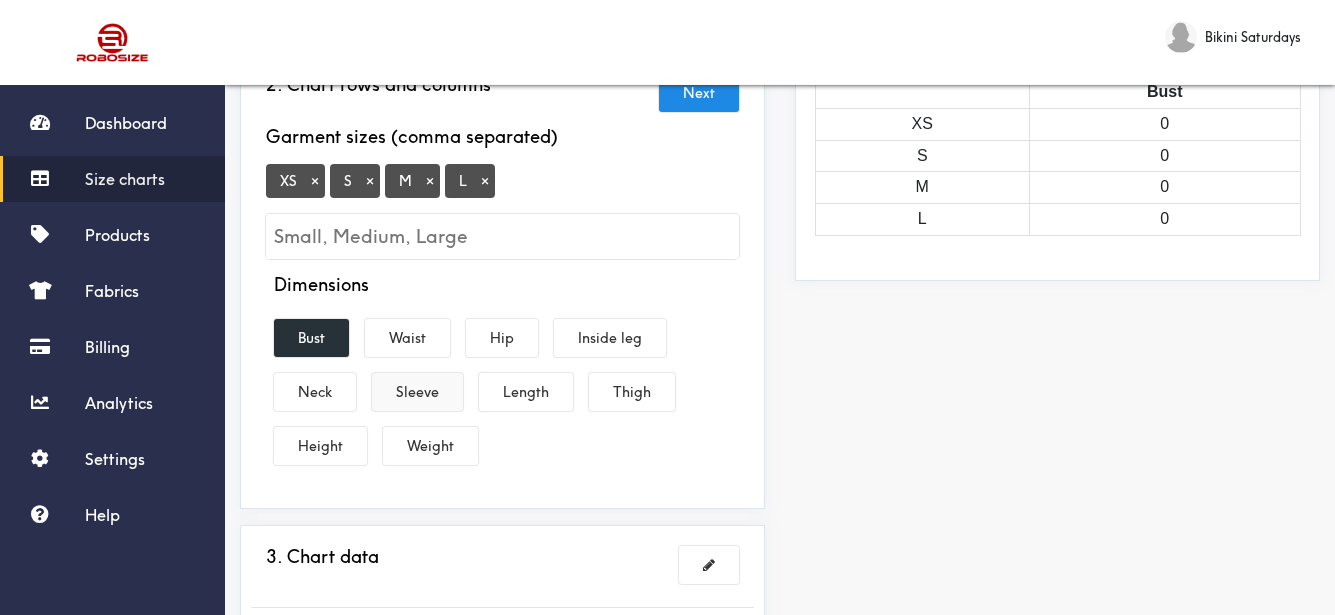 drag, startPoint x: 393, startPoint y: 378, endPoint x: 476, endPoint y: 394, distance: 84.5281 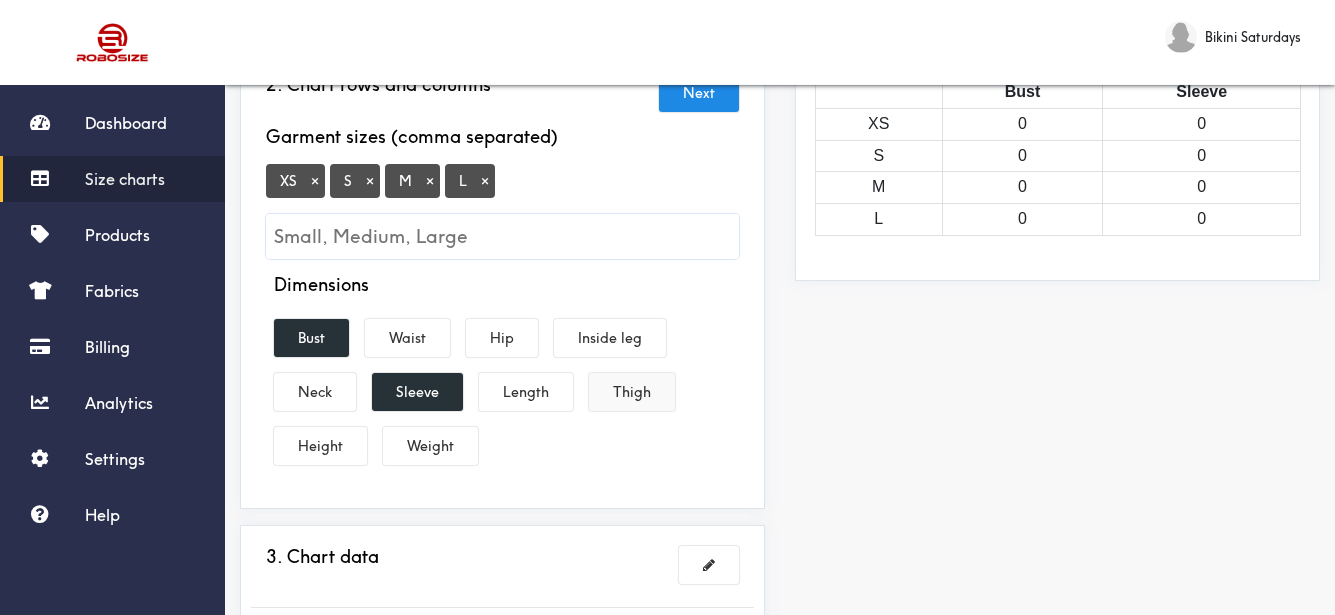 drag, startPoint x: 523, startPoint y: 395, endPoint x: 658, endPoint y: 400, distance: 135.09256 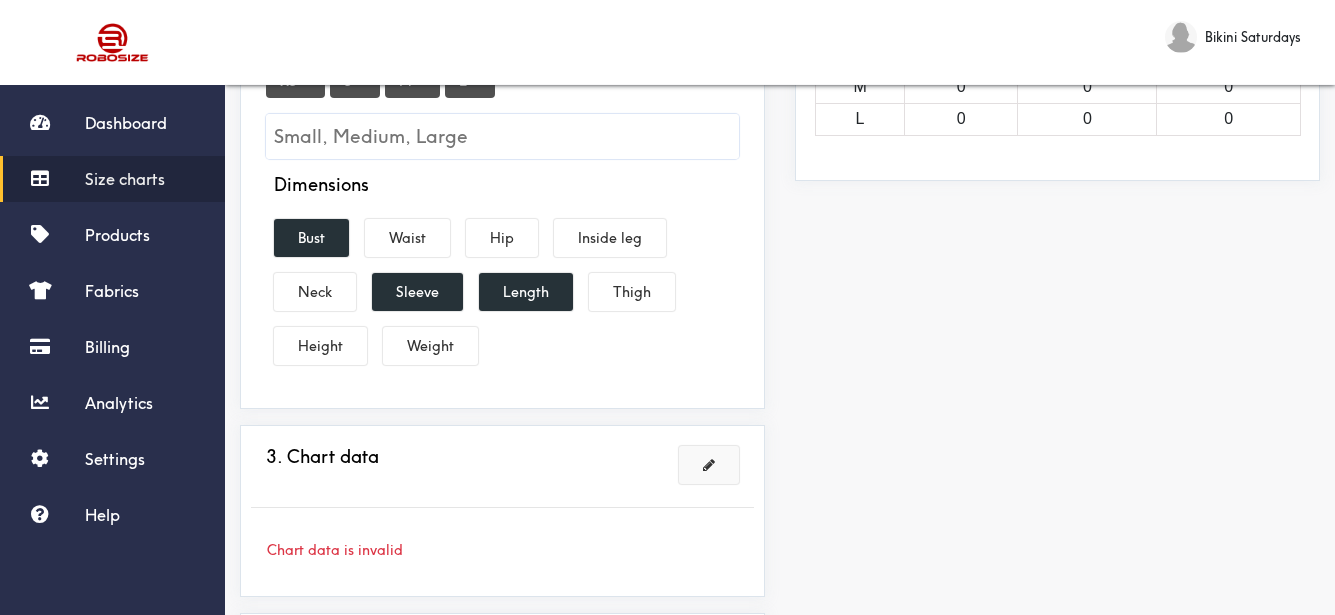 click at bounding box center [709, 465] 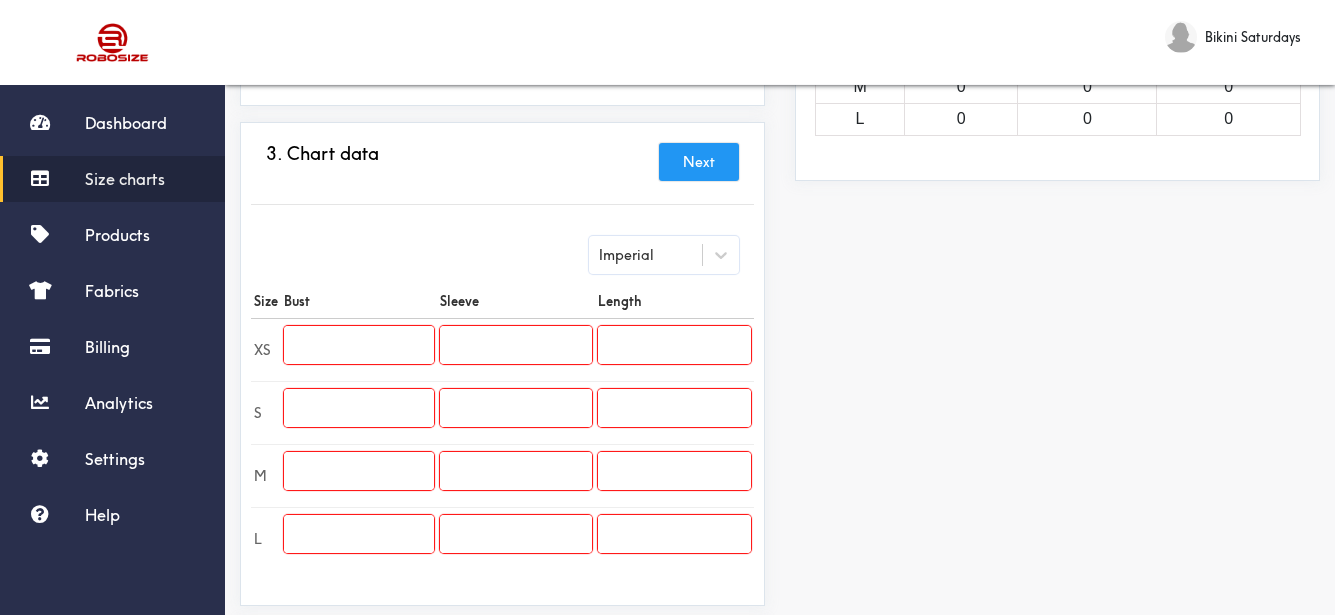scroll, scrollTop: 500, scrollLeft: 0, axis: vertical 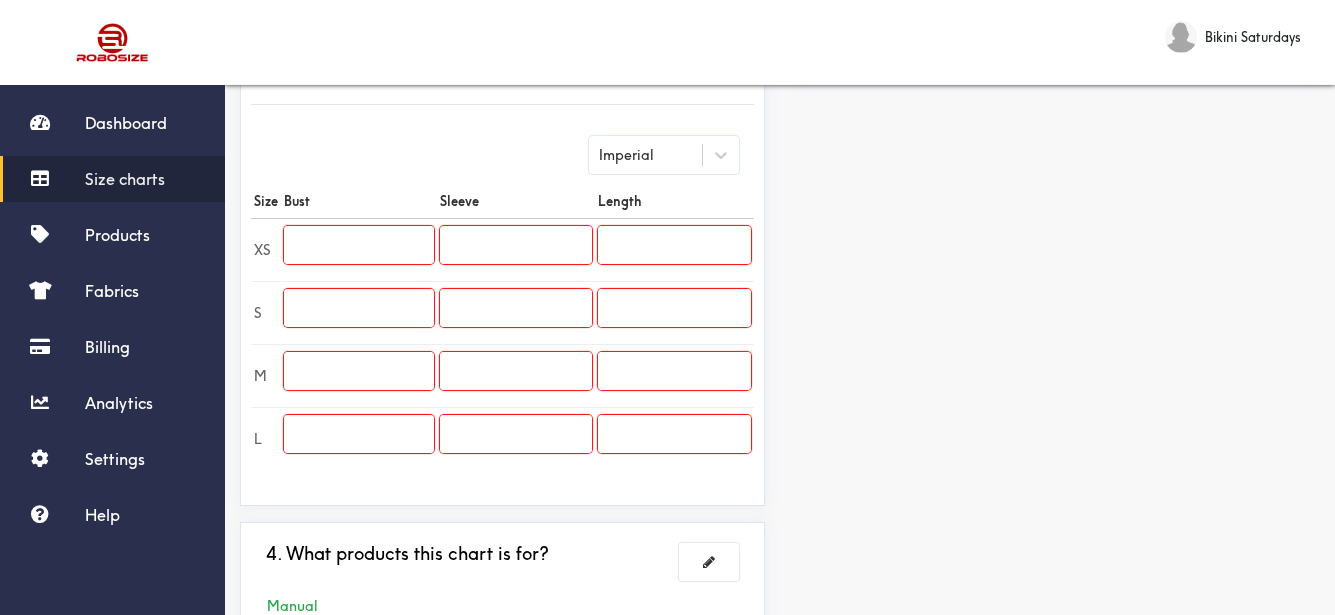 click at bounding box center (359, 245) 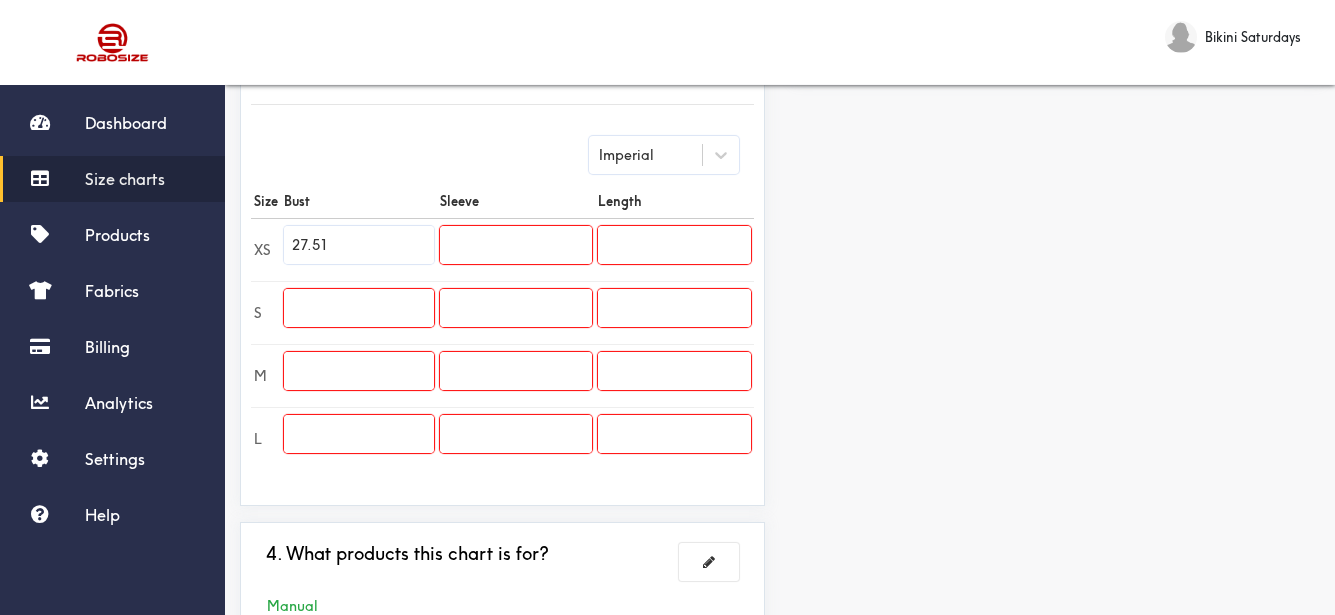 type on "27.51" 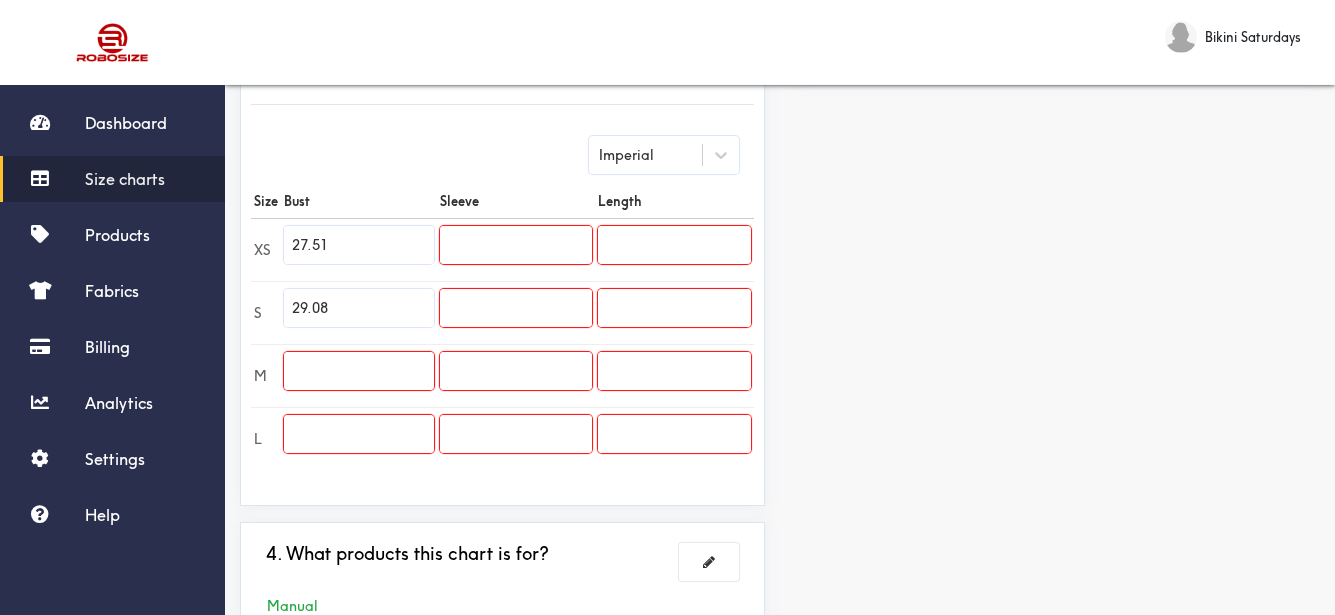 type on "29.08" 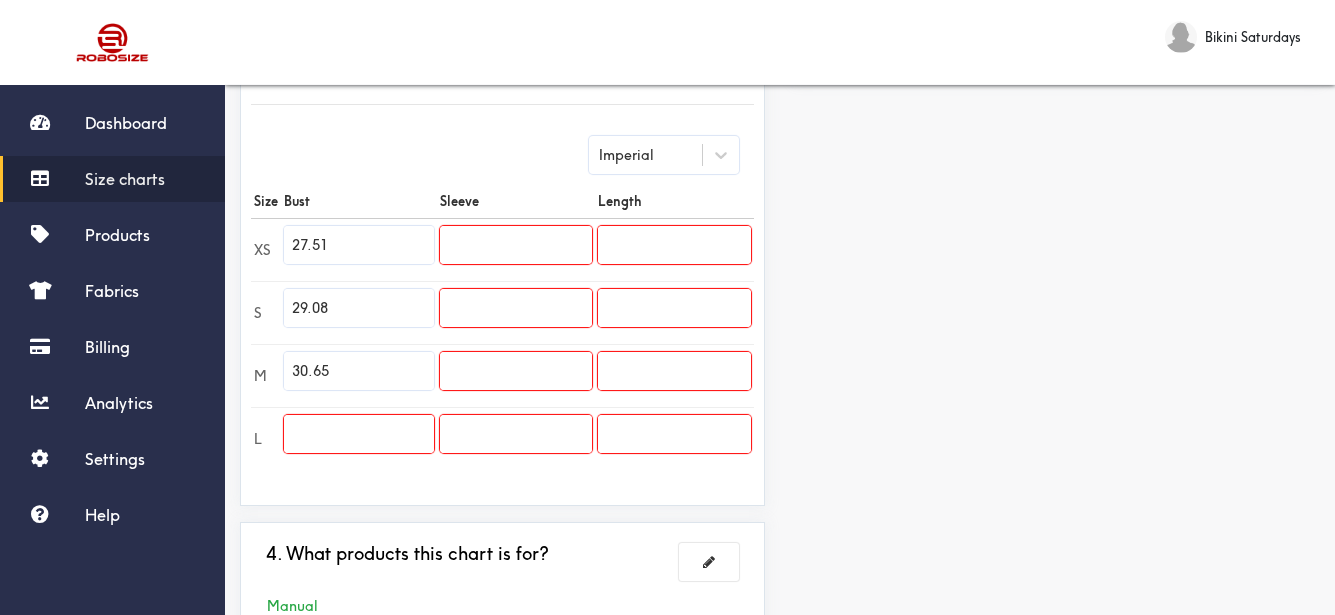 scroll, scrollTop: 600, scrollLeft: 0, axis: vertical 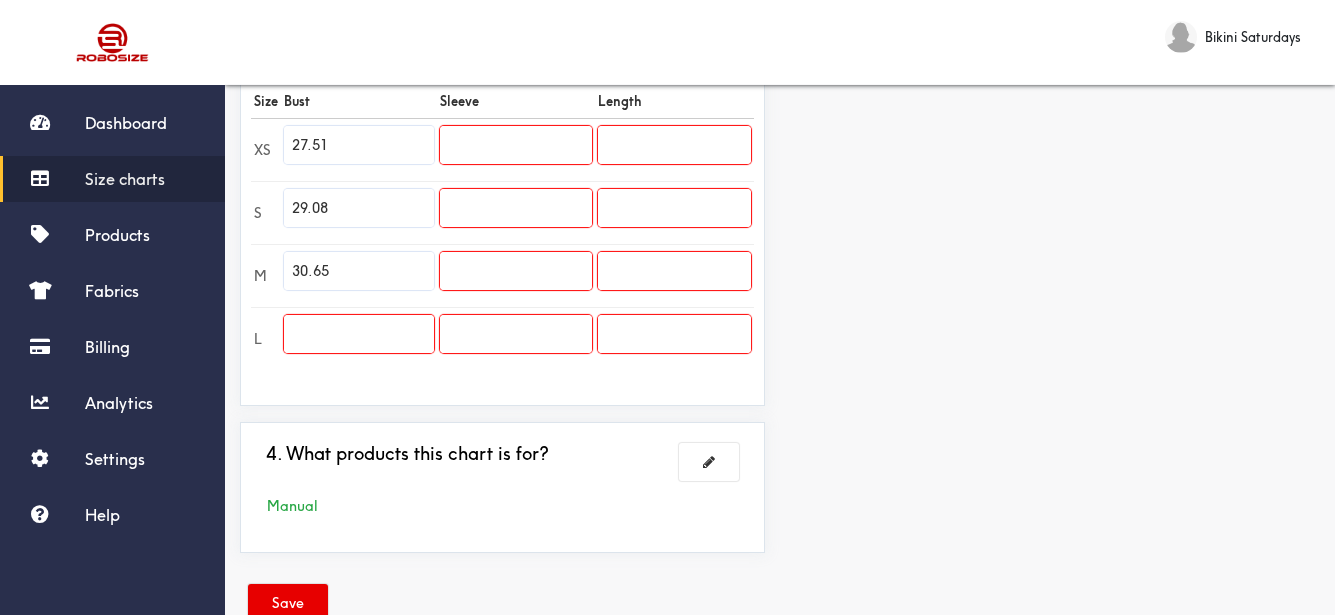 type on "30.65" 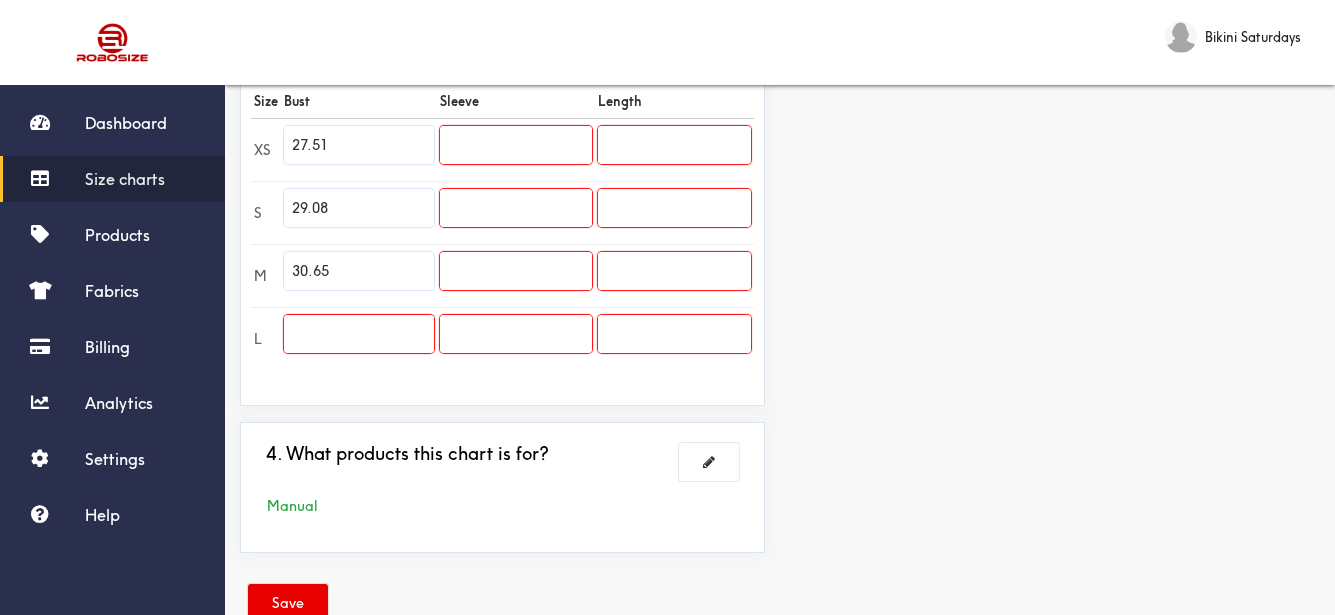 paste on "32.23" 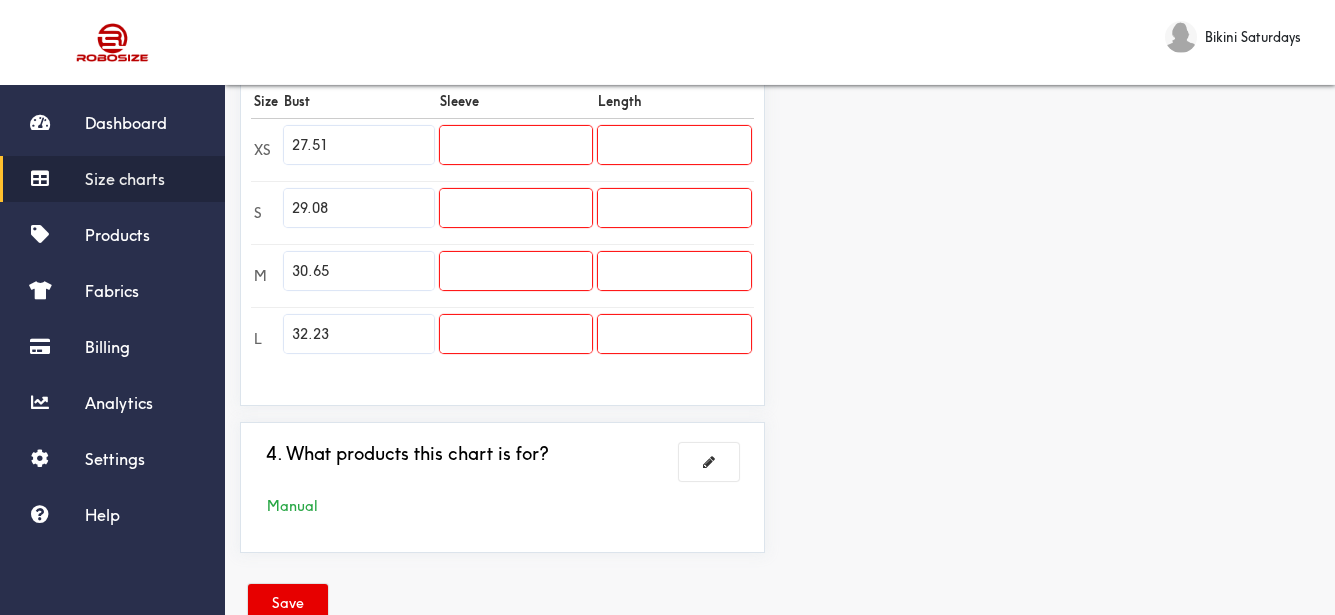 type on "32.23" 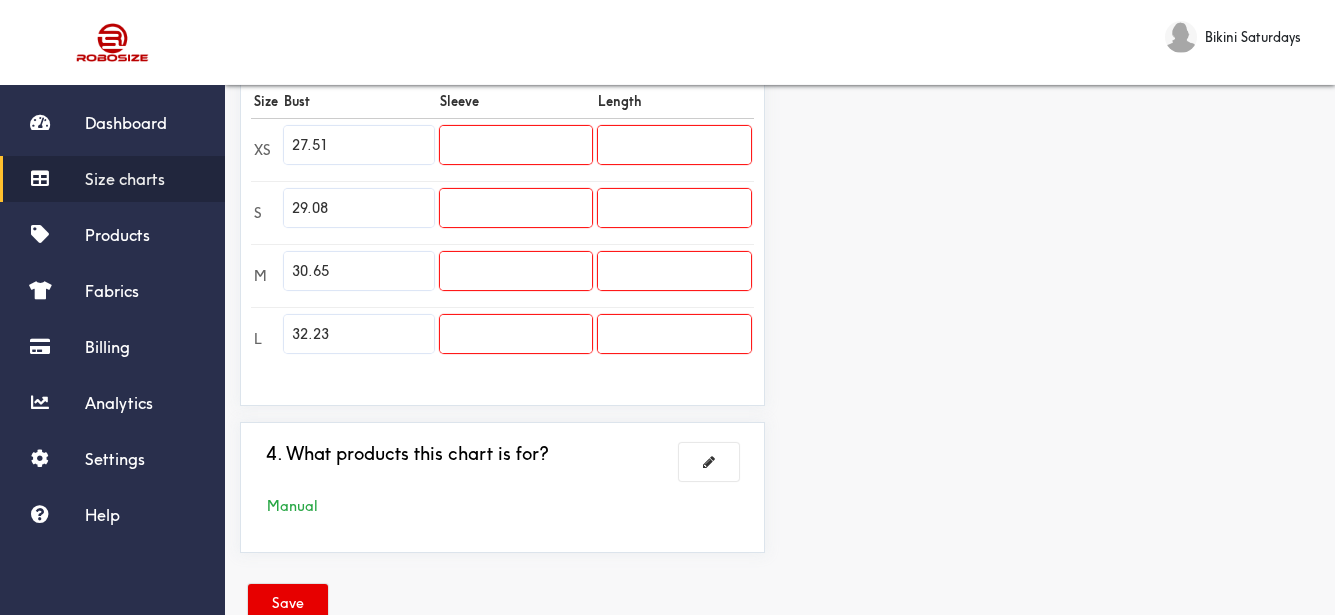 click at bounding box center (516, 145) 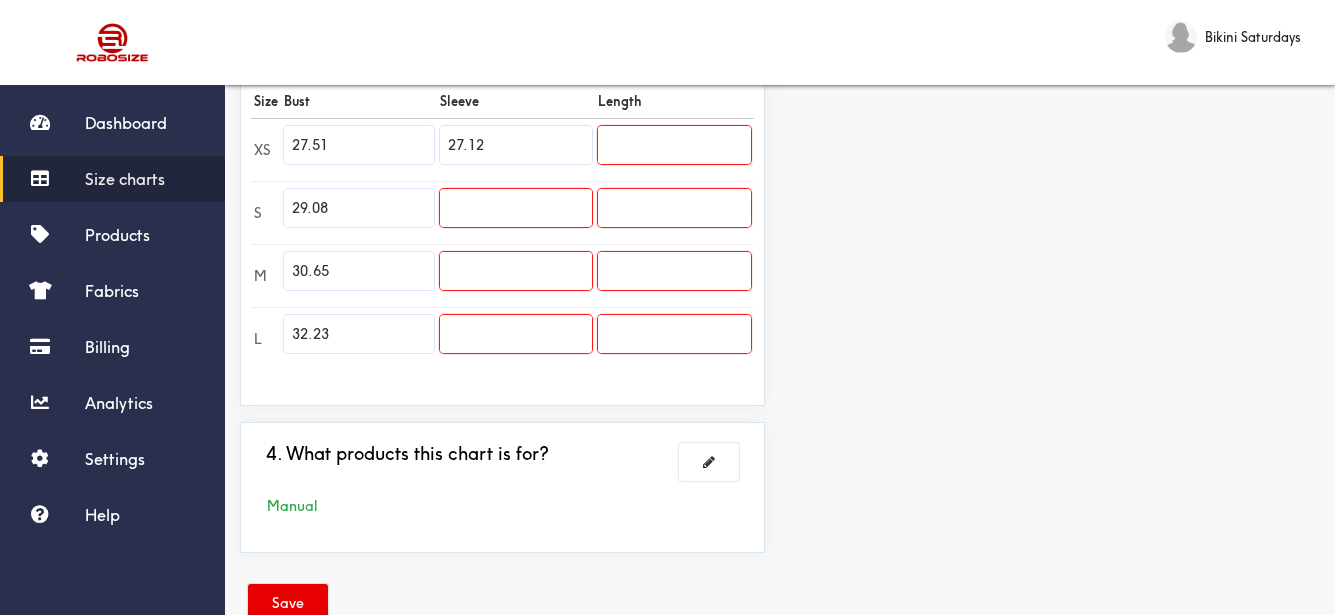 type on "27.12" 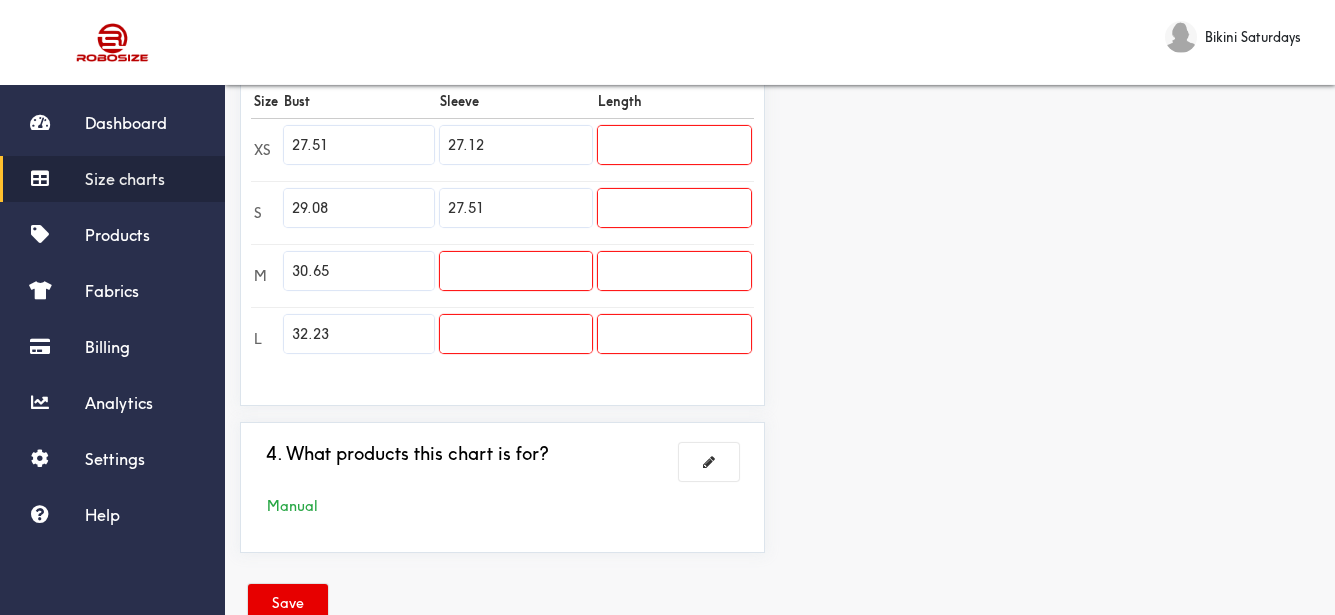 type on "27.51" 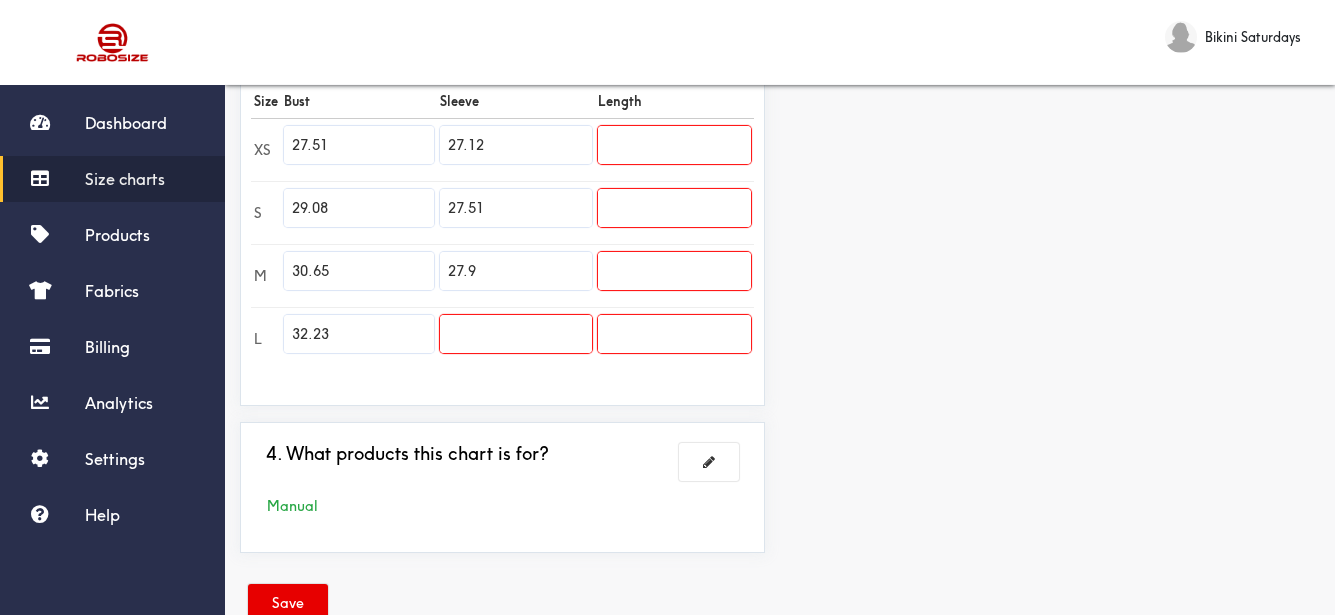 type on "27.9" 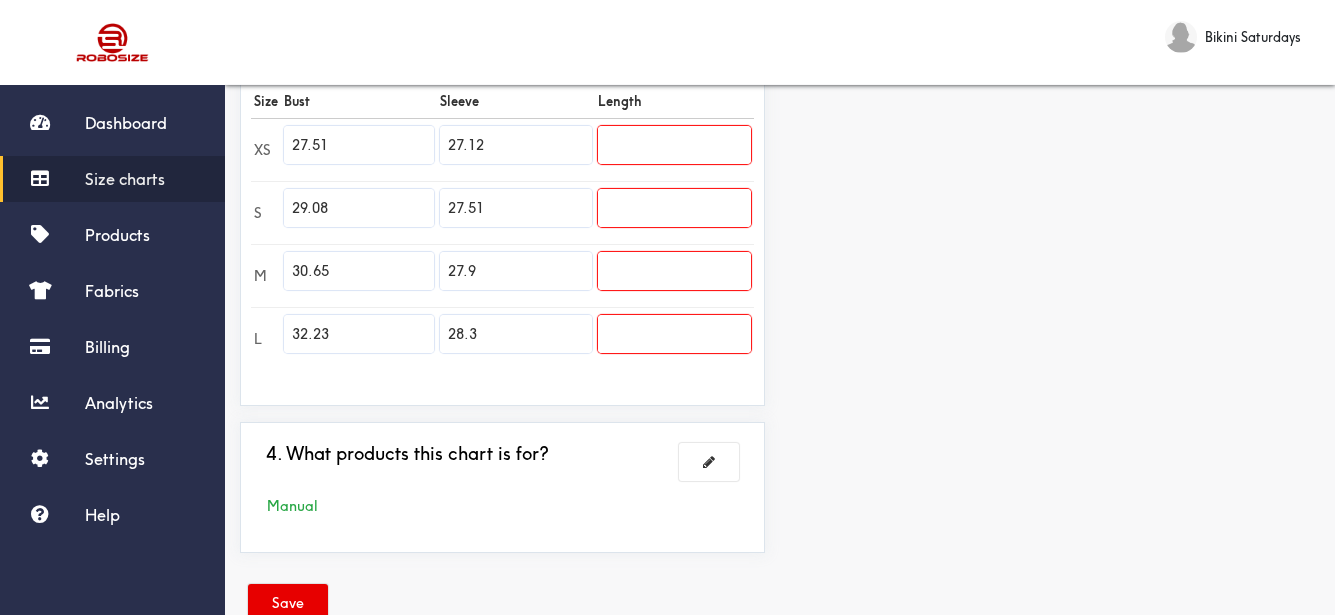 type on "28.3" 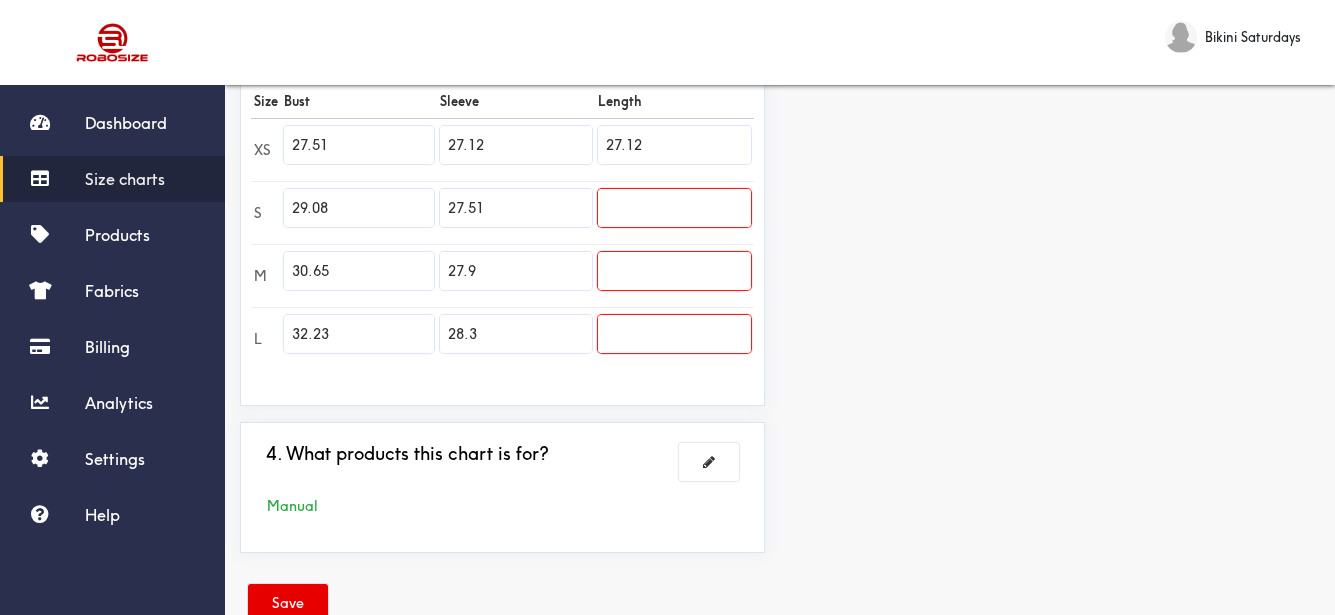 scroll, scrollTop: 500, scrollLeft: 0, axis: vertical 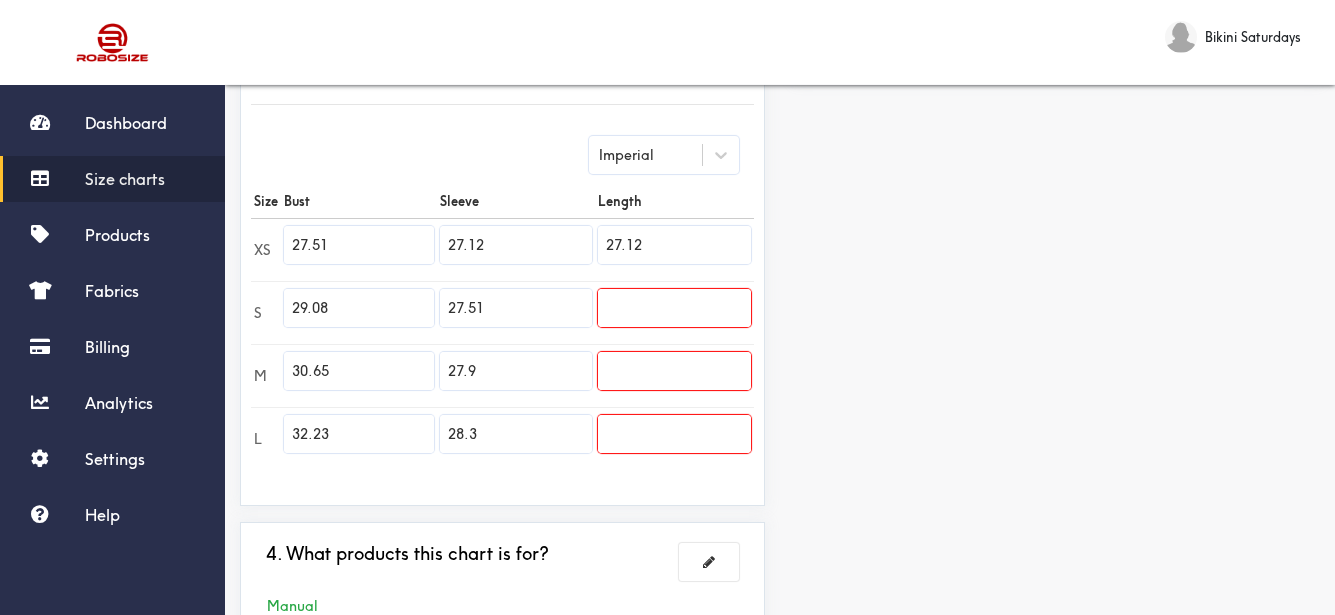 type on "27.12" 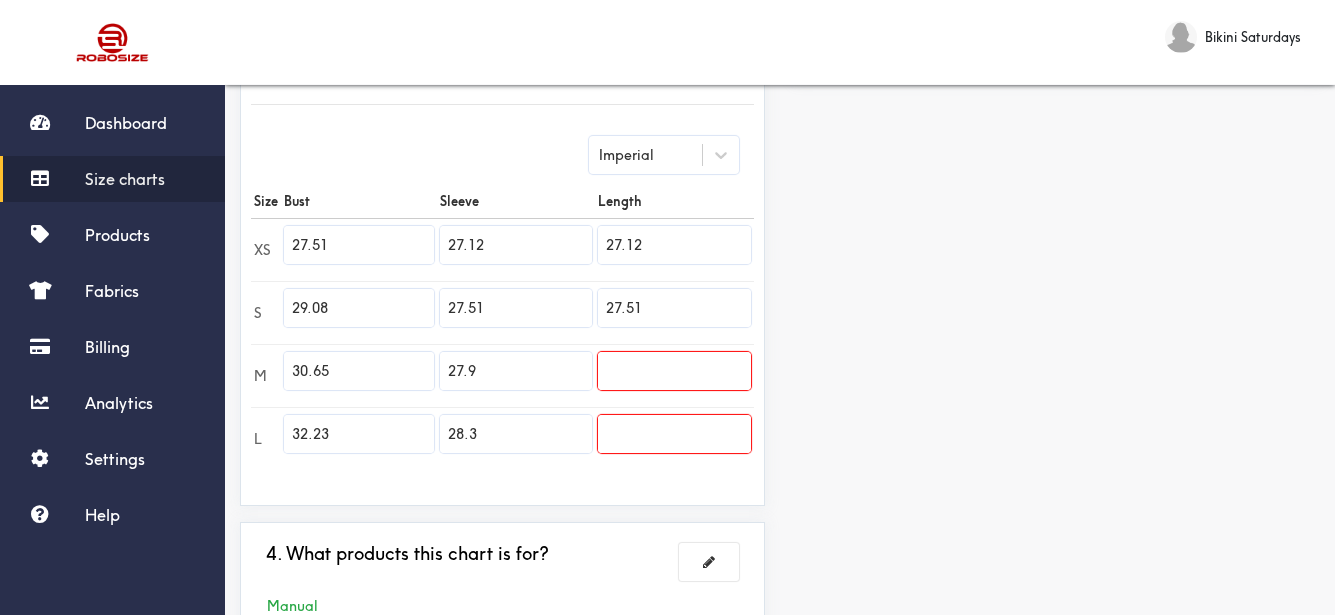 type on "27.51" 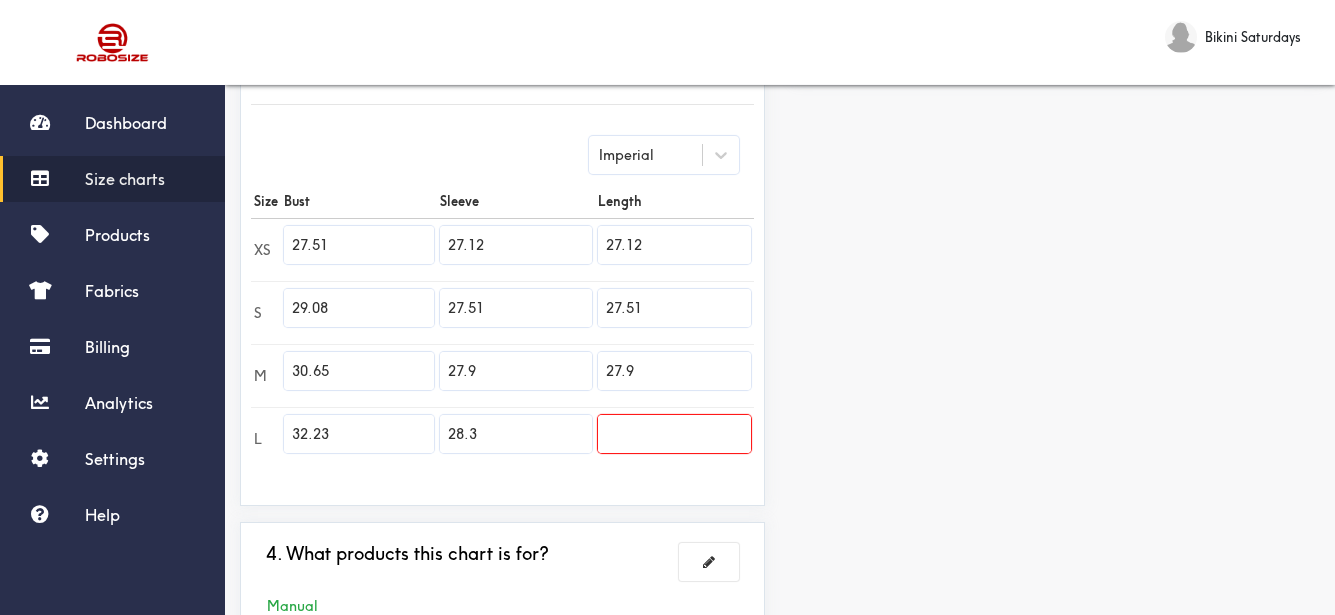 type on "27.9" 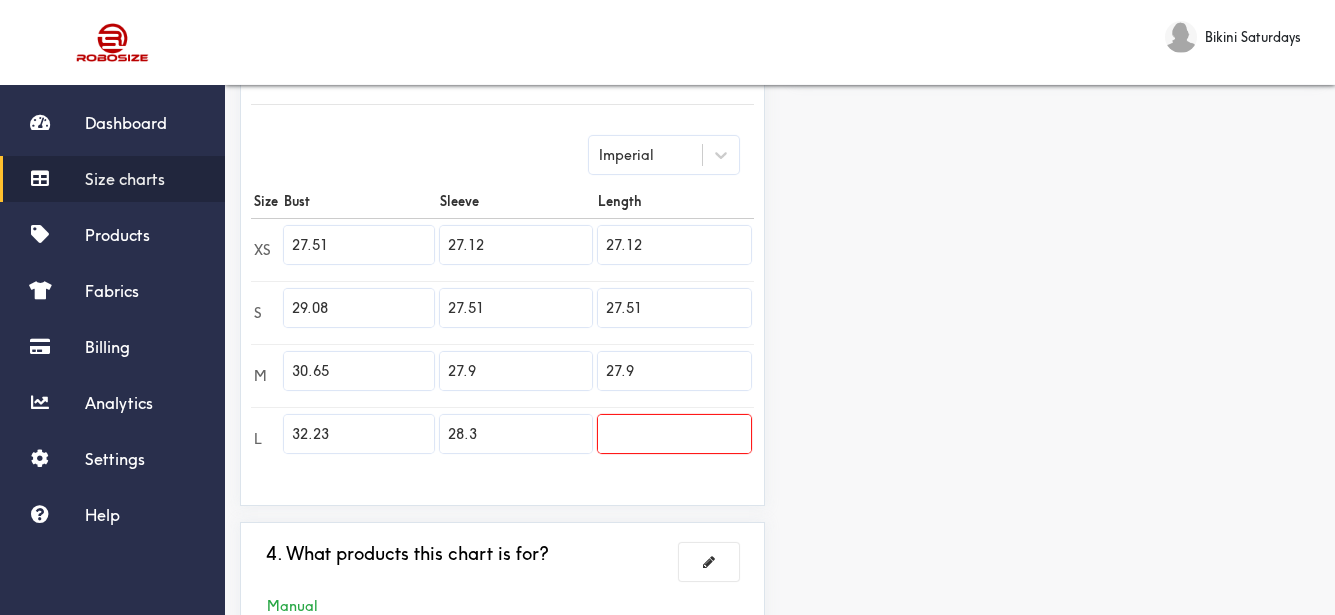 click at bounding box center (674, 434) 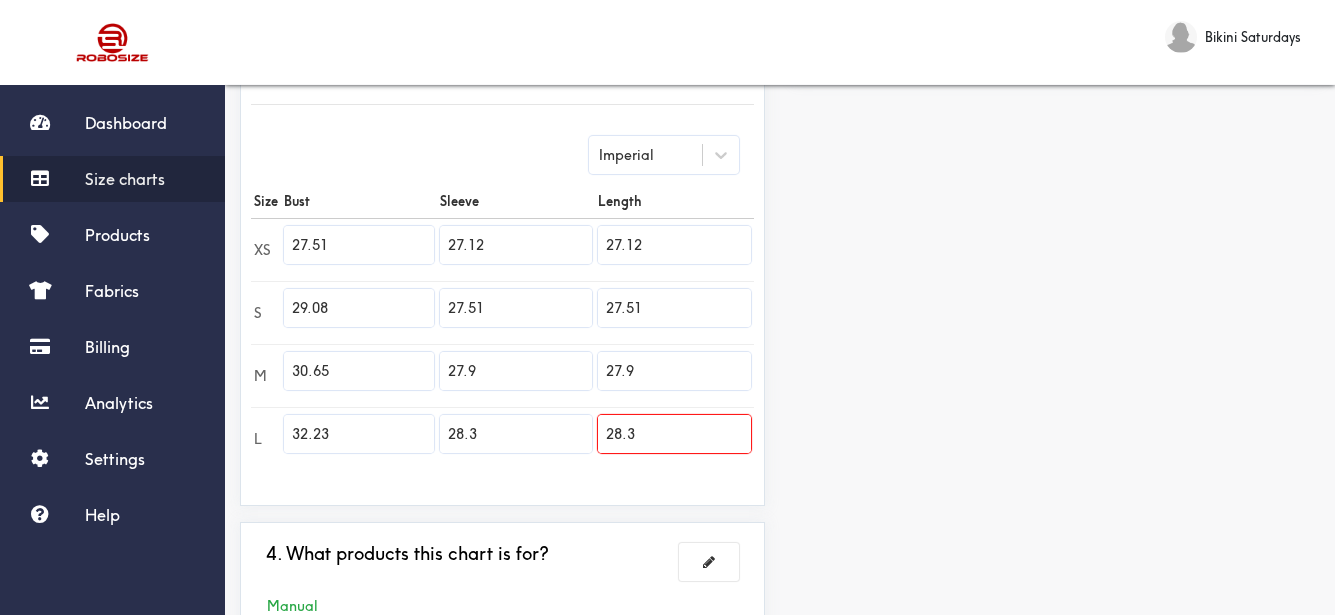 type on "28.3" 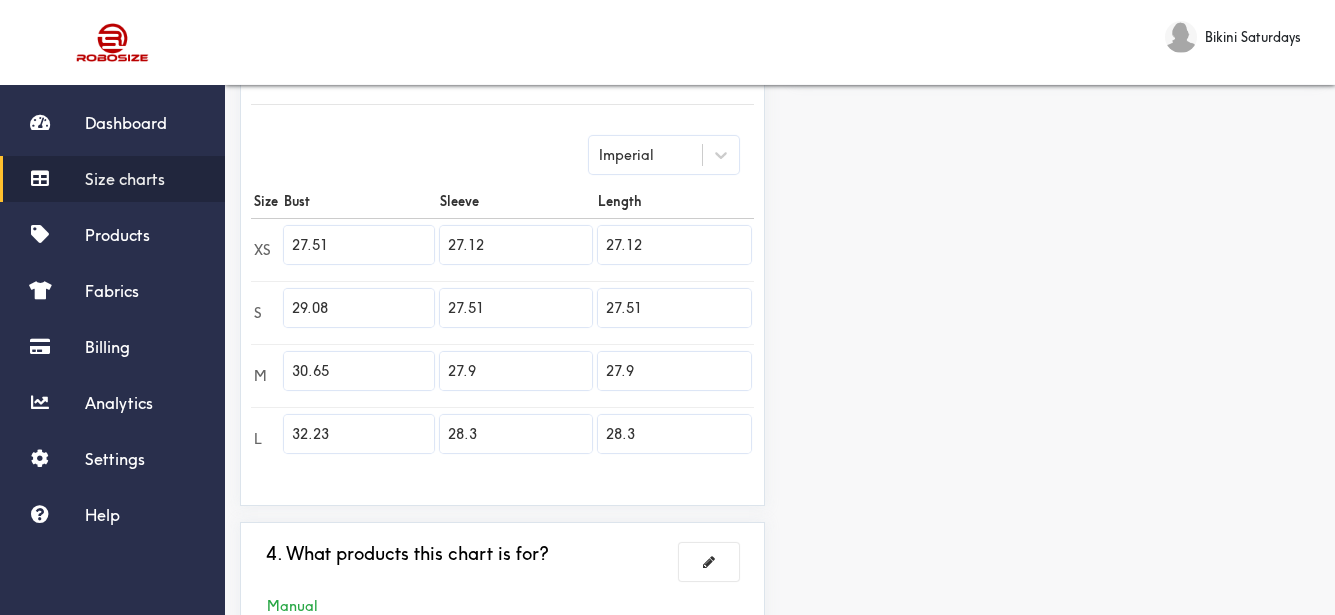 click on "Preview Edit style This chart is manually assigned to products. cm in Bust Sleeve Length XS 70 69 69 S 73.75 70 70 M 77.75 70.75 70.75 L 81.75 72 72" at bounding box center [1057, 172] 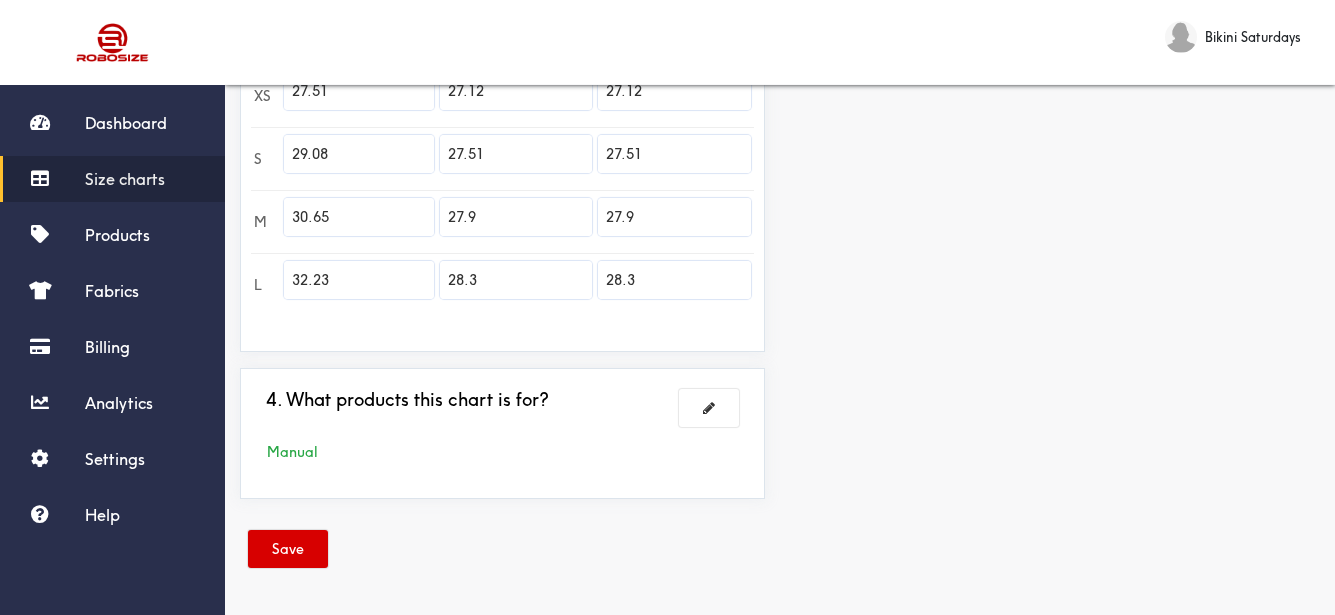 click on "Save" at bounding box center [288, 549] 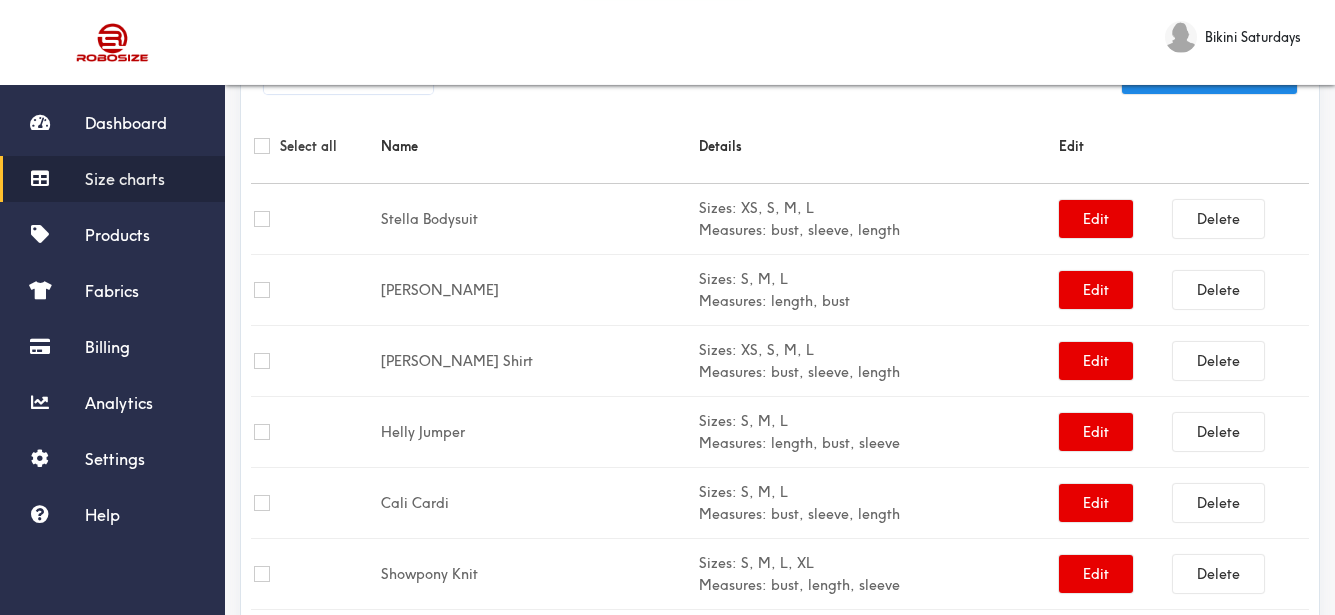 scroll, scrollTop: 654, scrollLeft: 0, axis: vertical 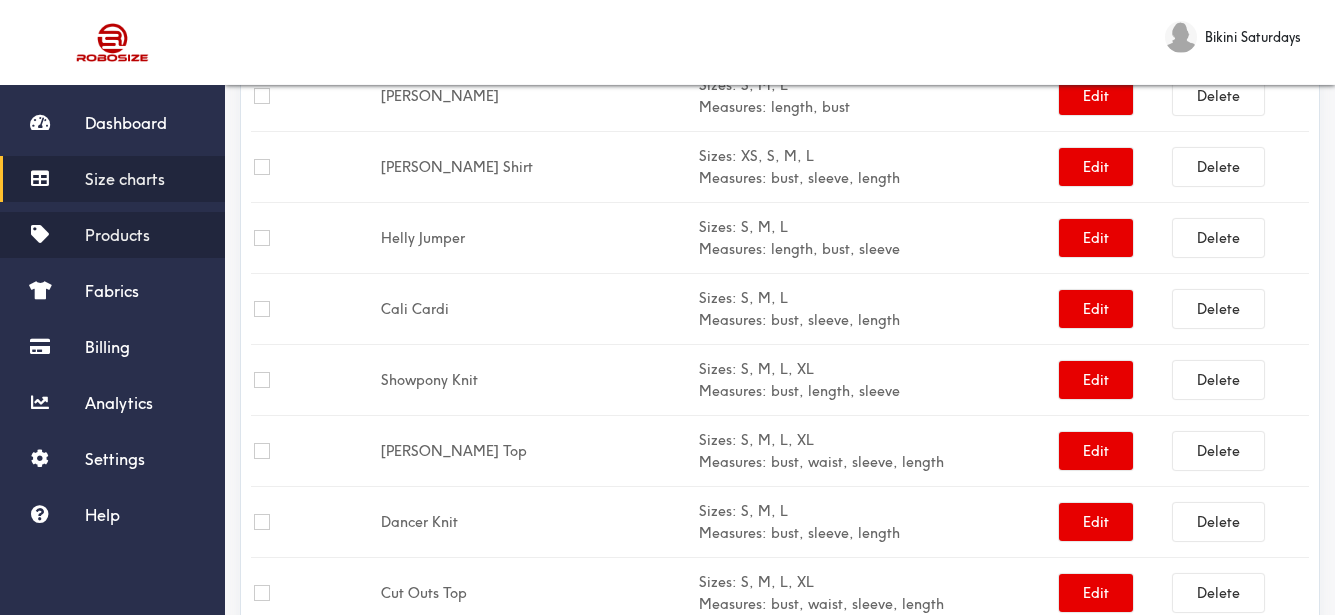 click on "Products" at bounding box center [117, 235] 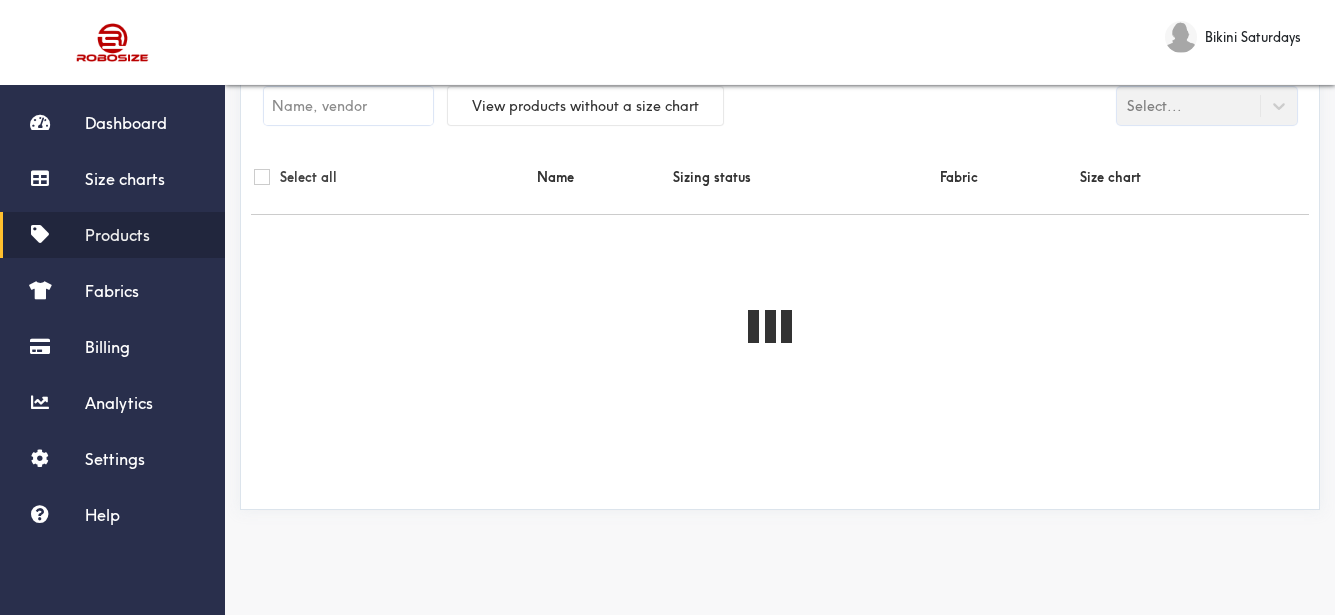scroll, scrollTop: 0, scrollLeft: 0, axis: both 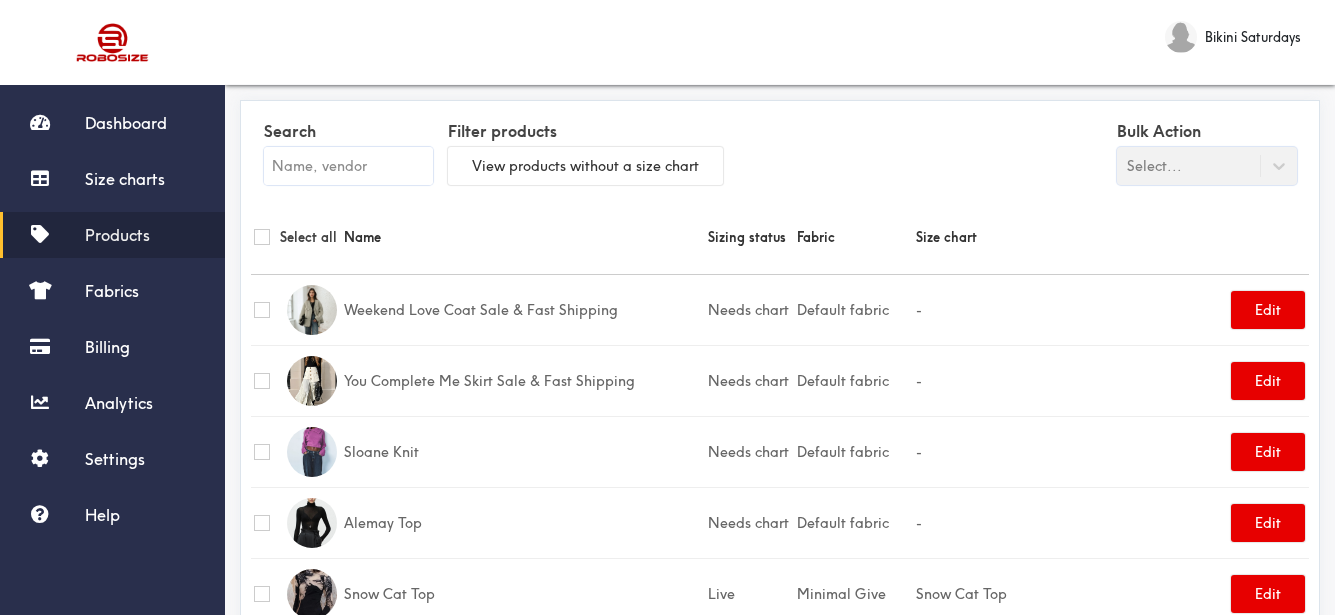 click at bounding box center (348, 166) 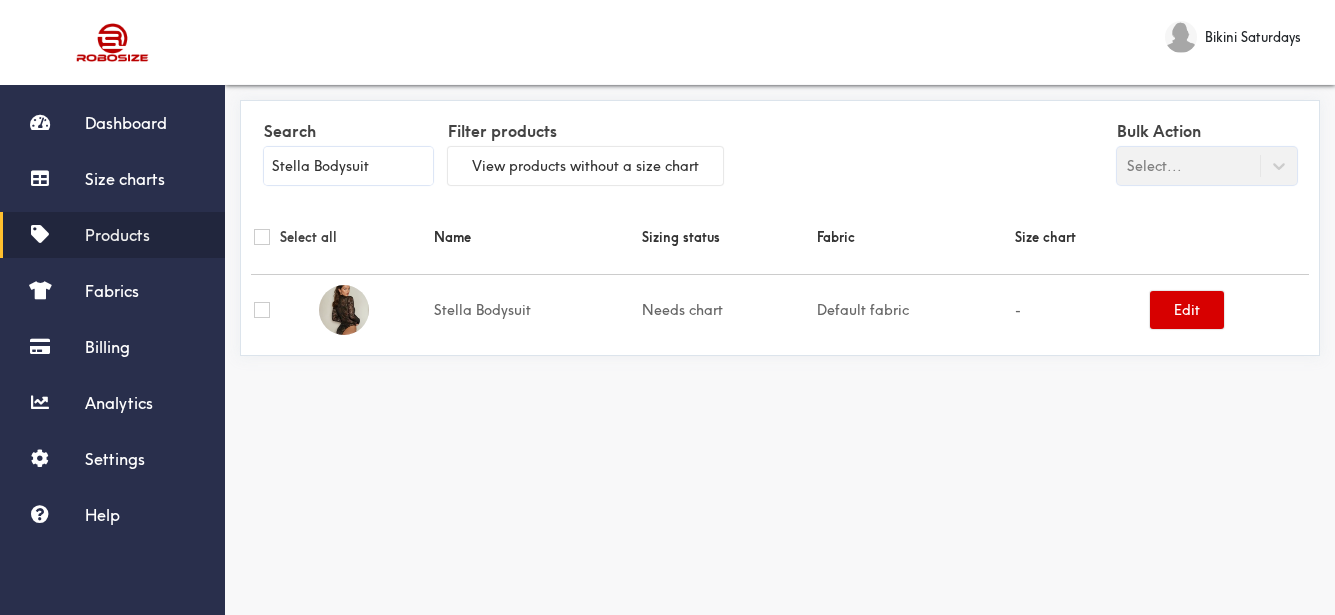 type on "Stella Bodysuit" 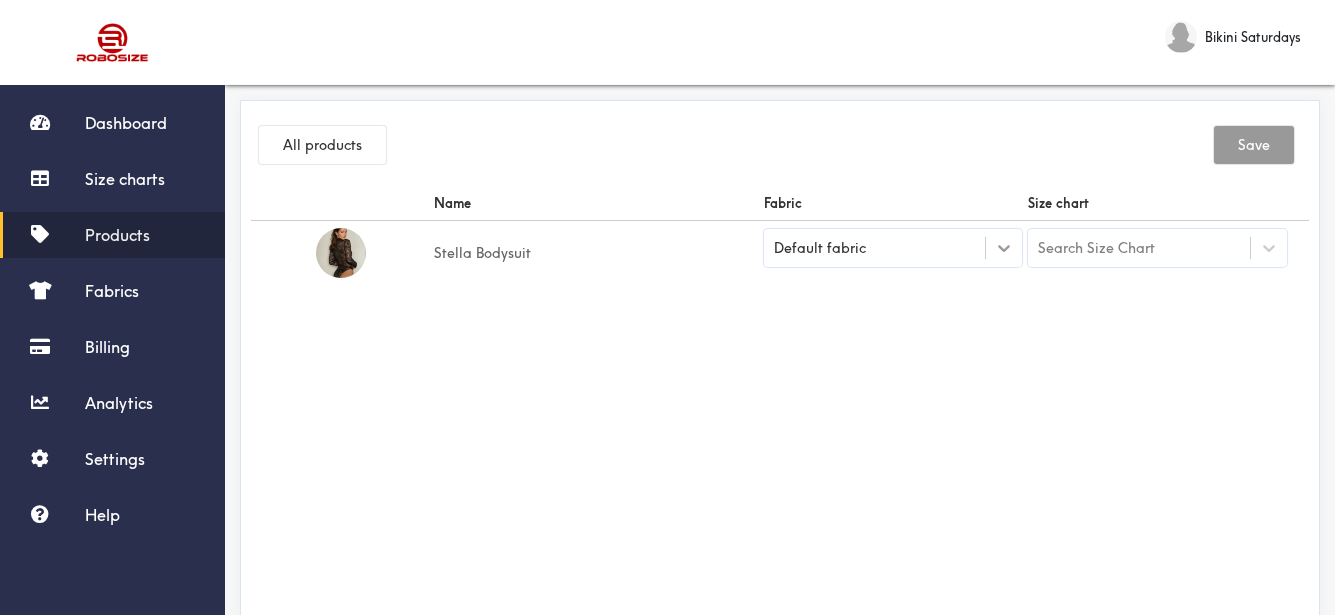 click 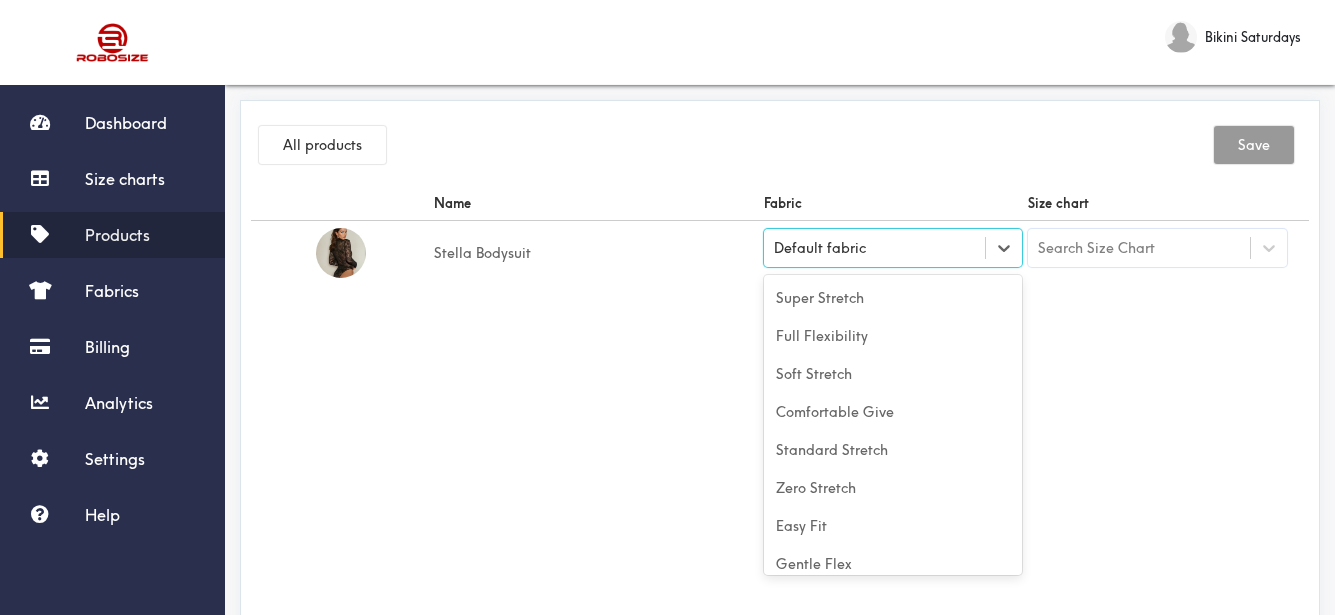 scroll, scrollTop: 88, scrollLeft: 0, axis: vertical 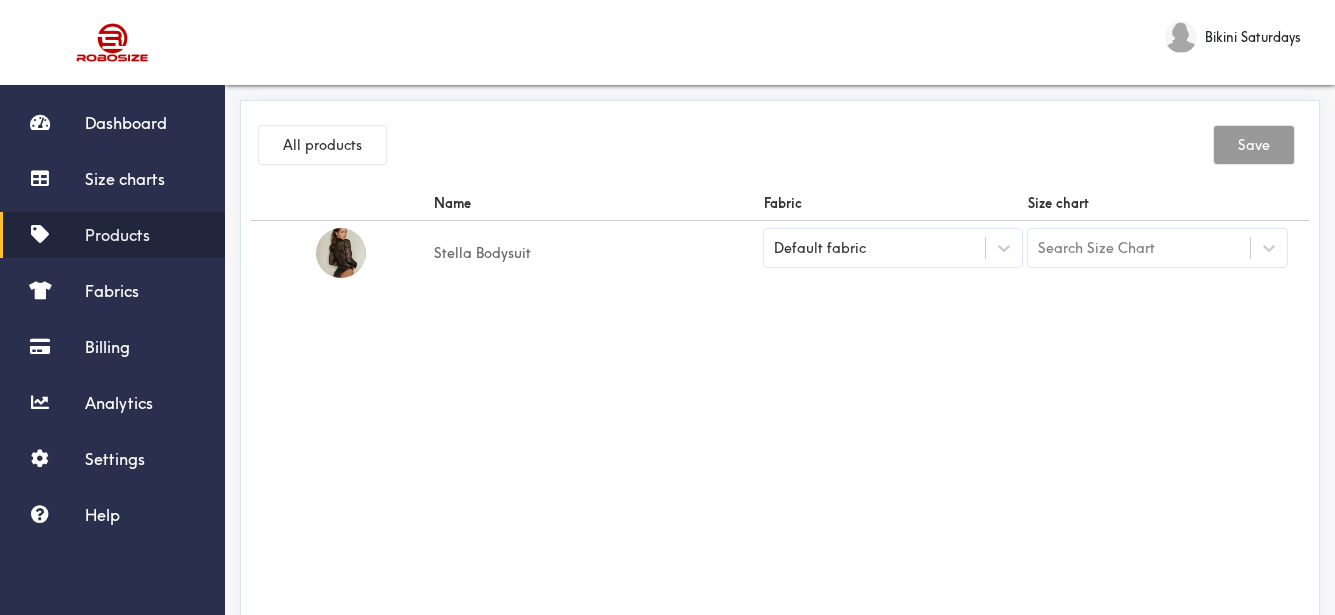 click on "Name Fabric Size chart Stella Bodysuit Default fabric Search Size Chart" at bounding box center (780, 411) 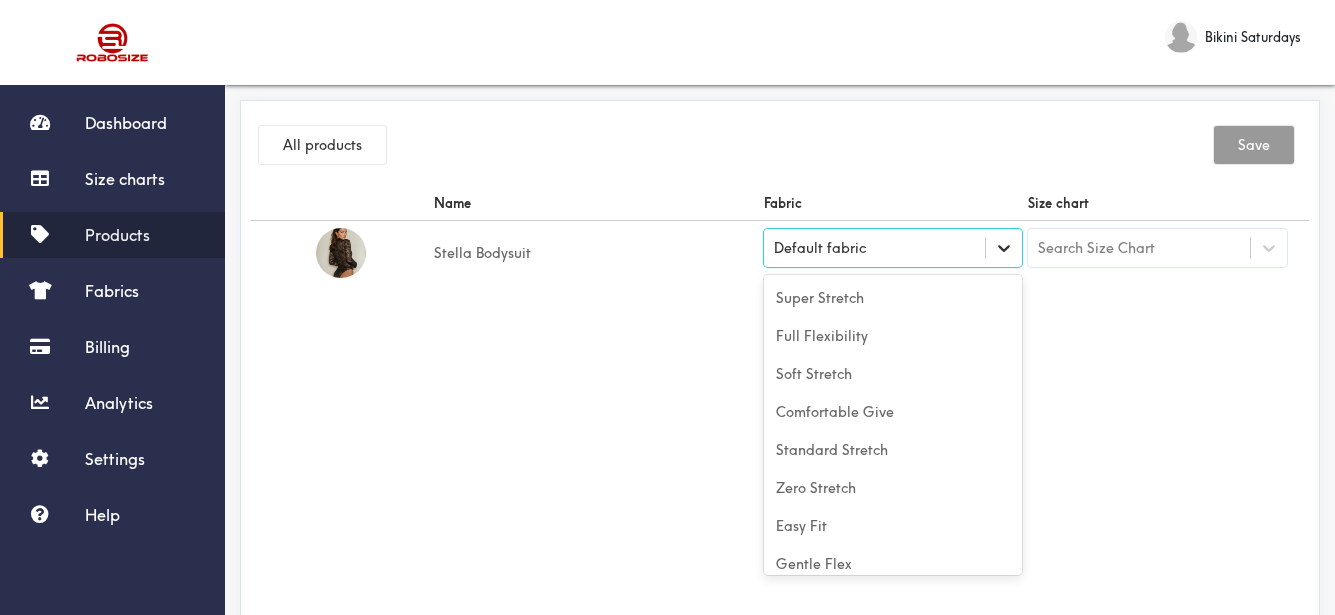 click at bounding box center (1004, 248) 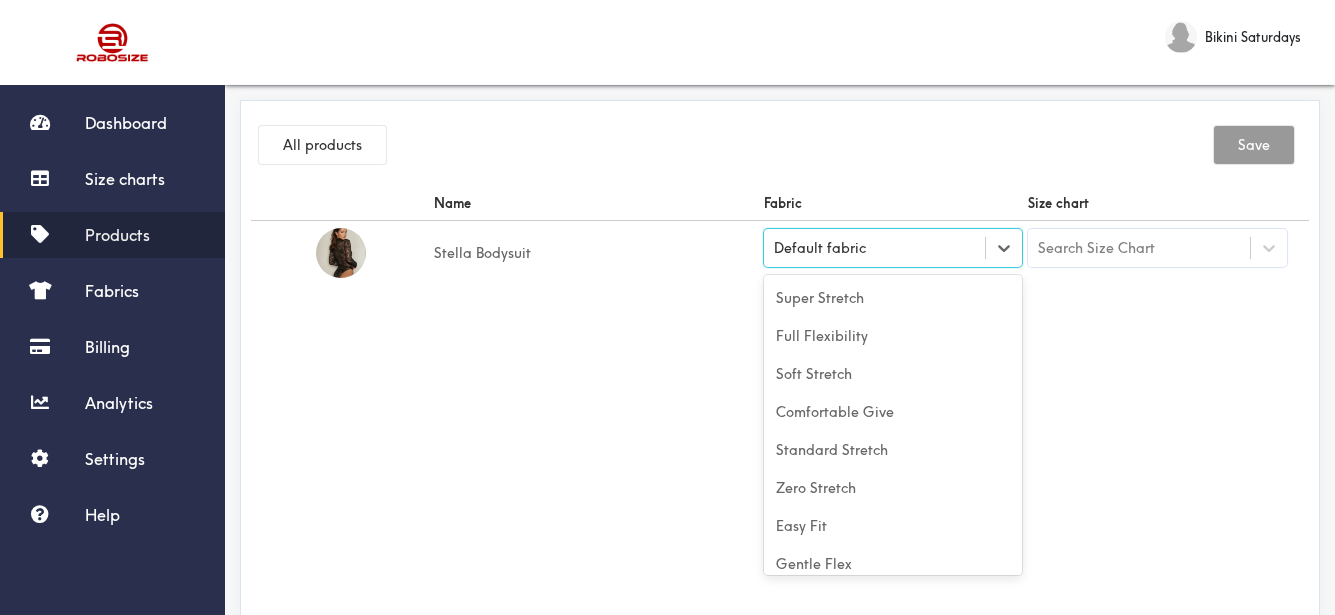 scroll, scrollTop: 88, scrollLeft: 0, axis: vertical 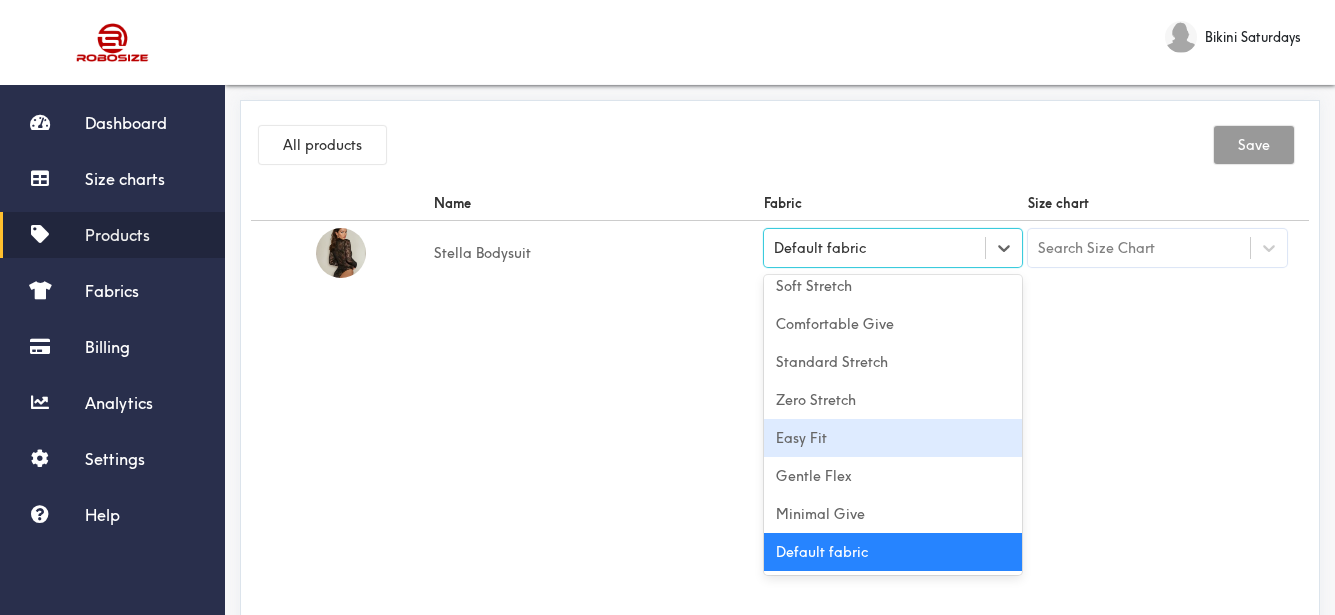 click on "Easy Fit" at bounding box center [893, 438] 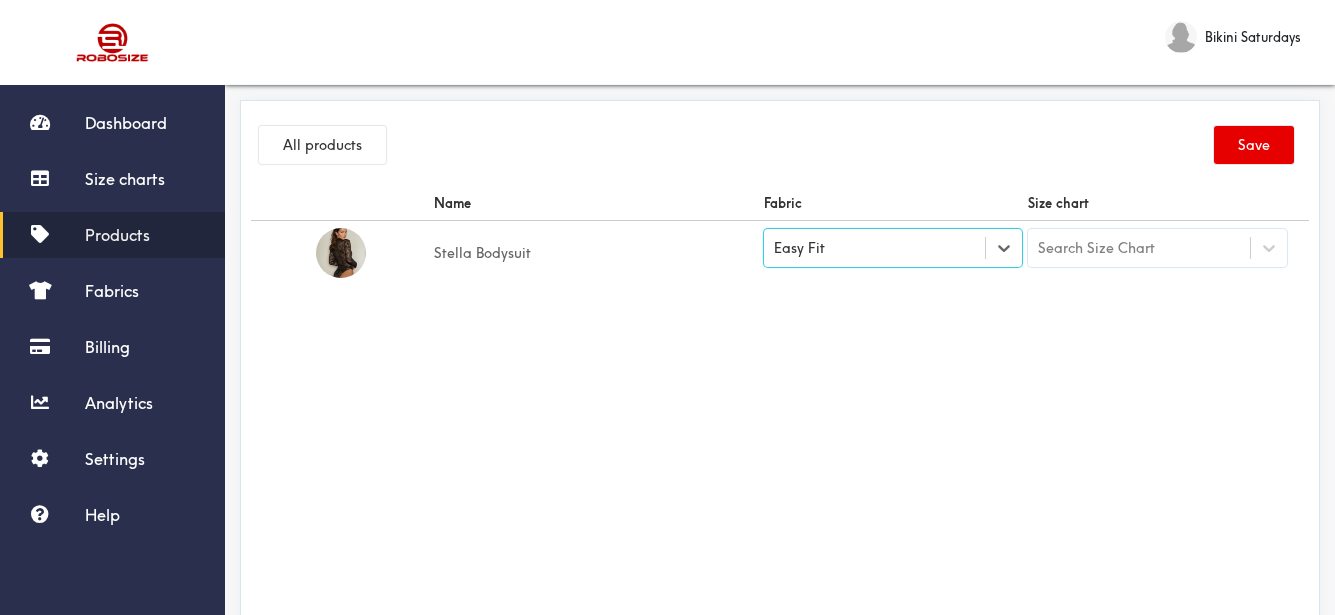 drag, startPoint x: 712, startPoint y: 364, endPoint x: 845, endPoint y: 362, distance: 133.01503 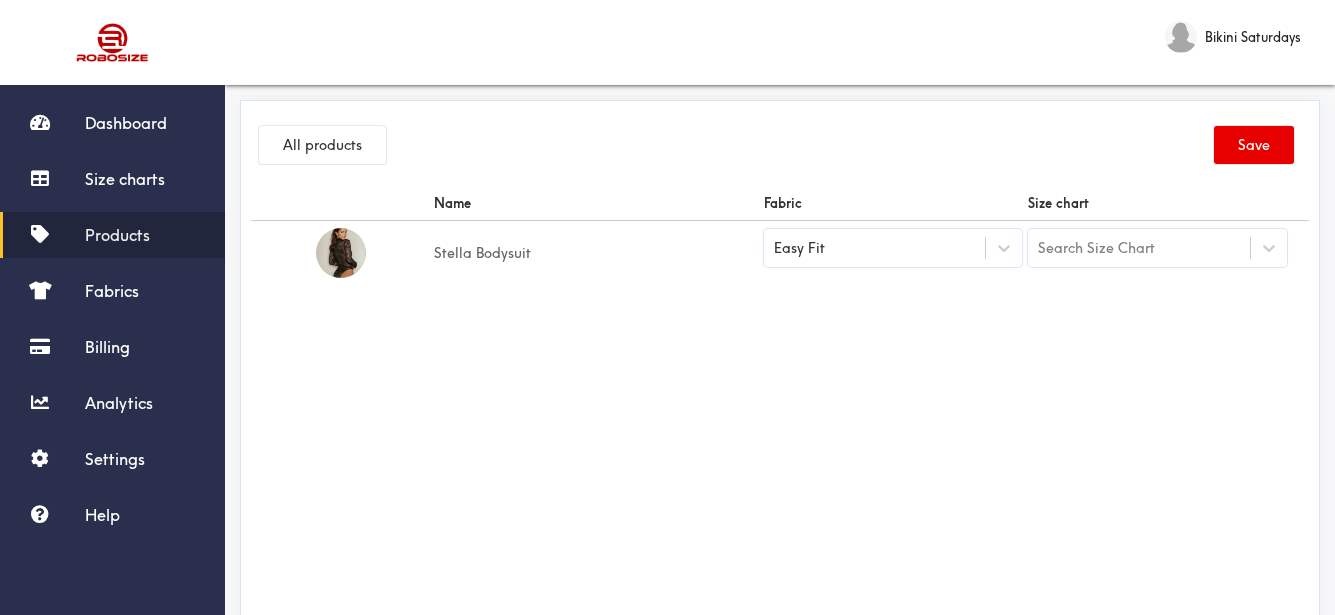 click on "Search Size Chart" at bounding box center [1096, 248] 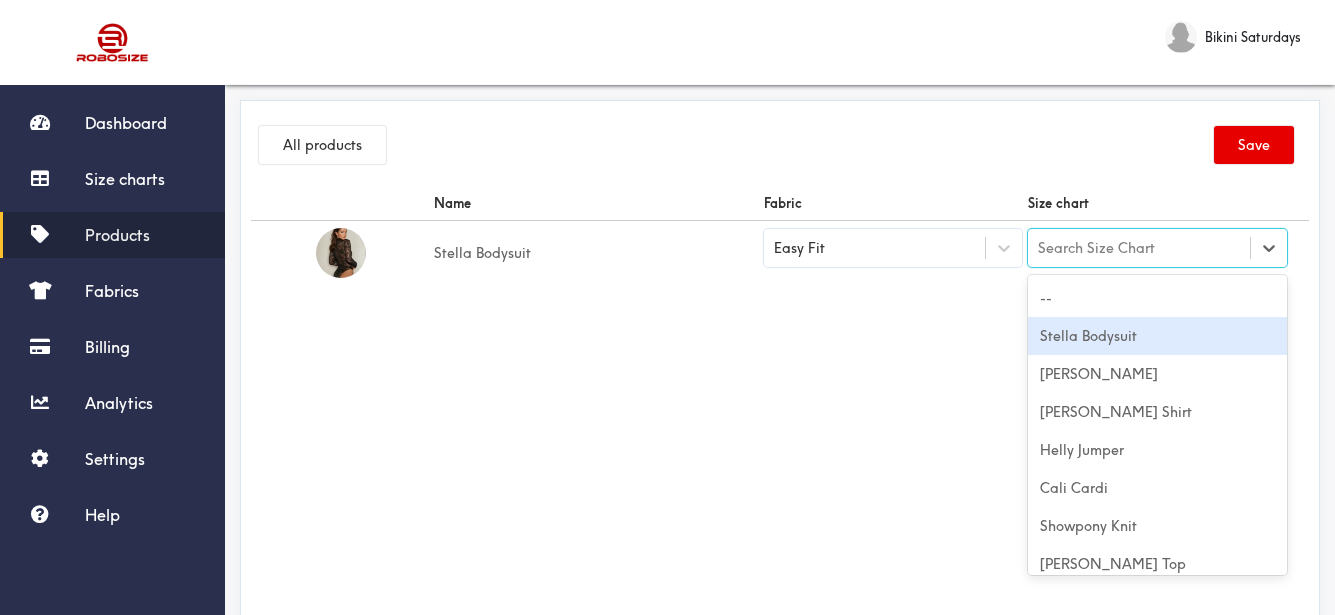 click on "Stella Bodysuit" at bounding box center (1157, 336) 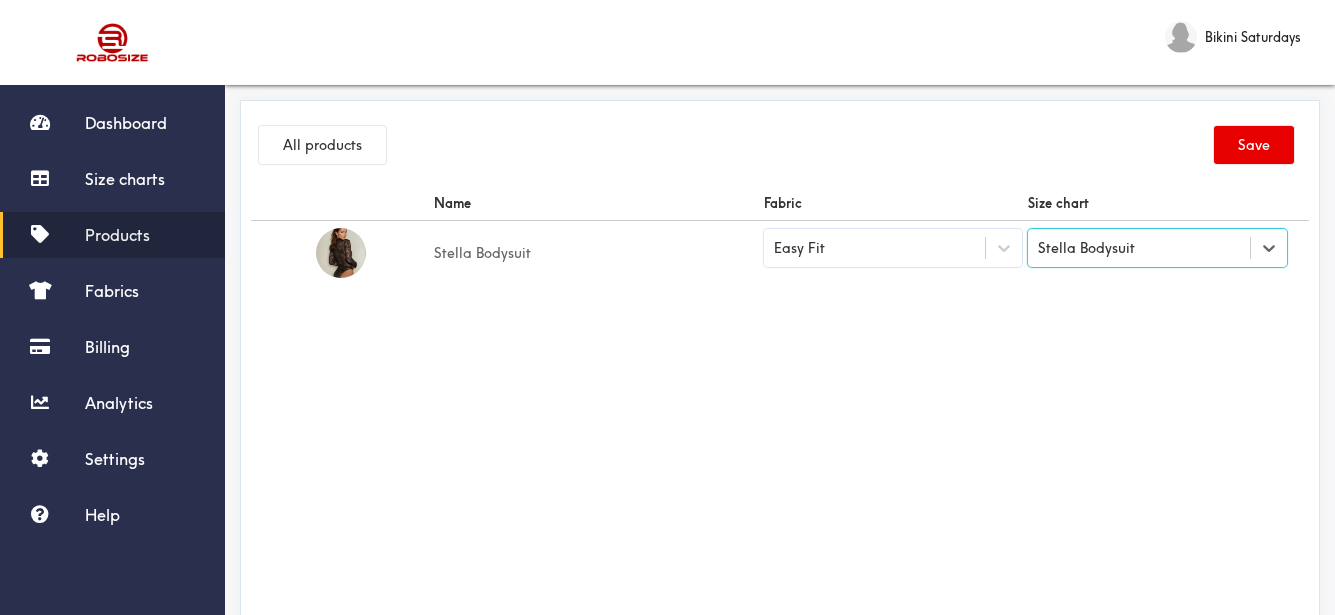 drag, startPoint x: 917, startPoint y: 322, endPoint x: 1051, endPoint y: 261, distance: 147.23111 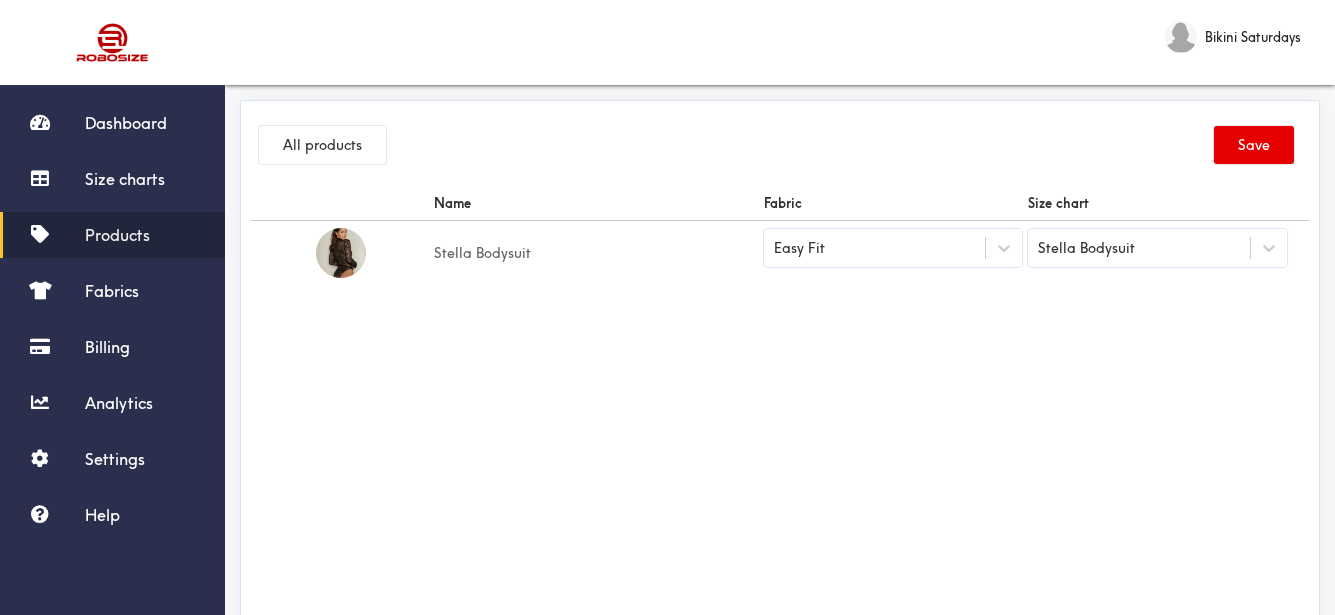 click on "All products Save" at bounding box center (780, 148) 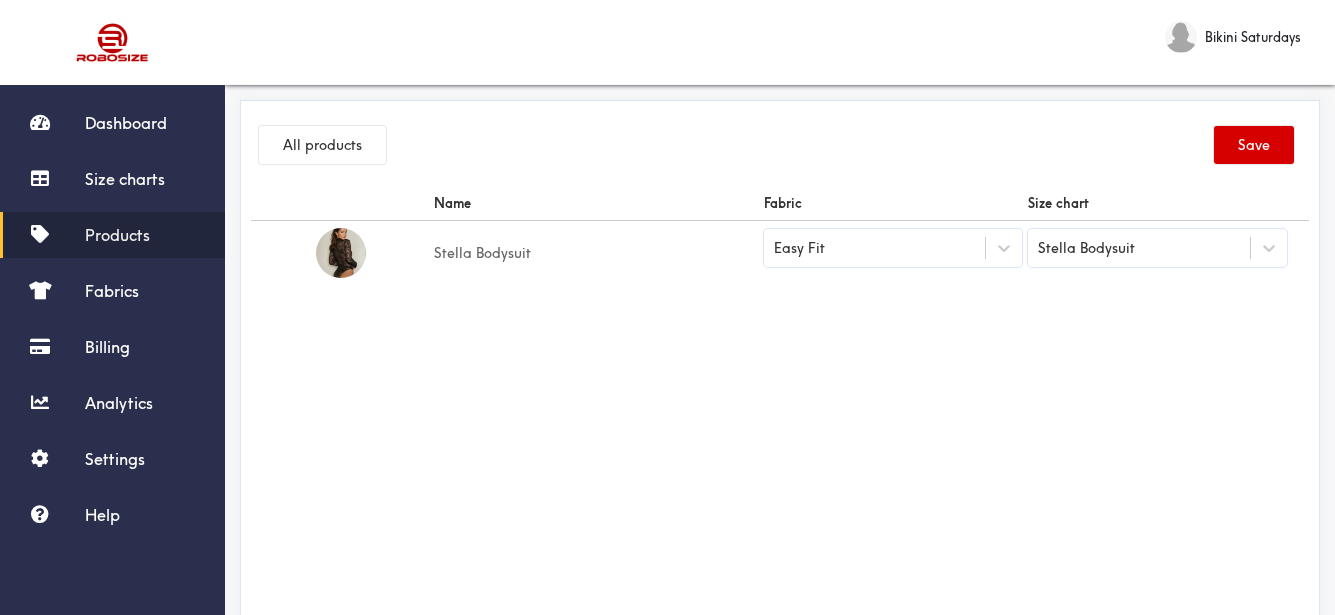 click on "Save" at bounding box center (1254, 145) 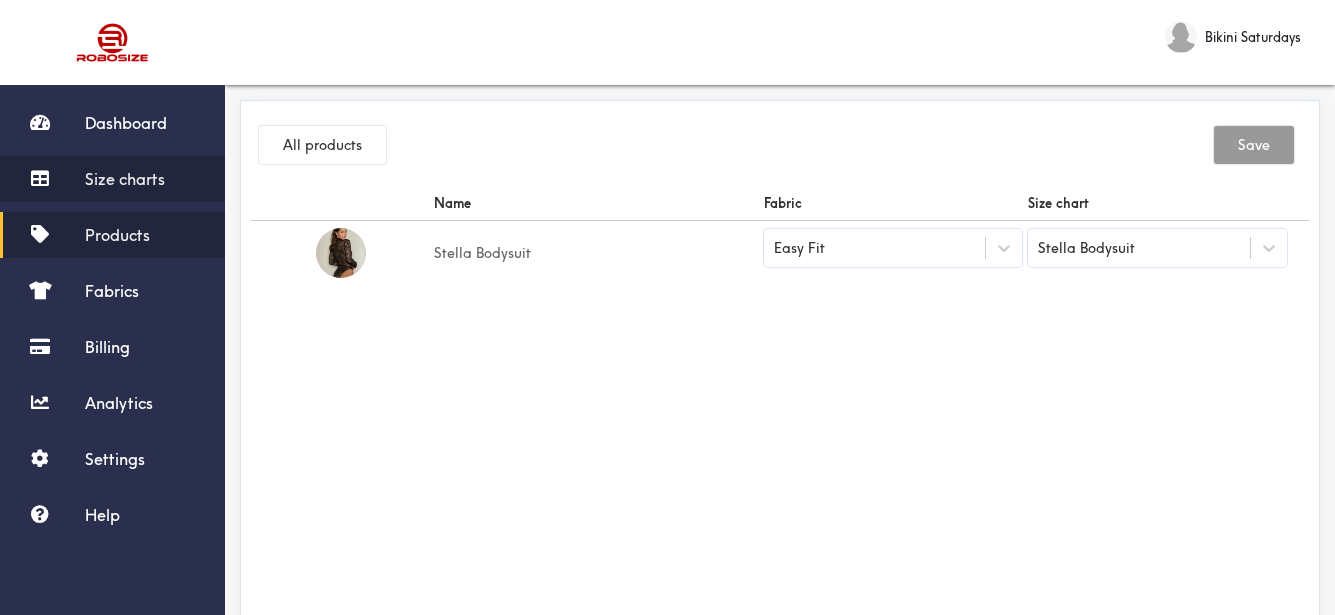 click on "Size charts" at bounding box center [125, 179] 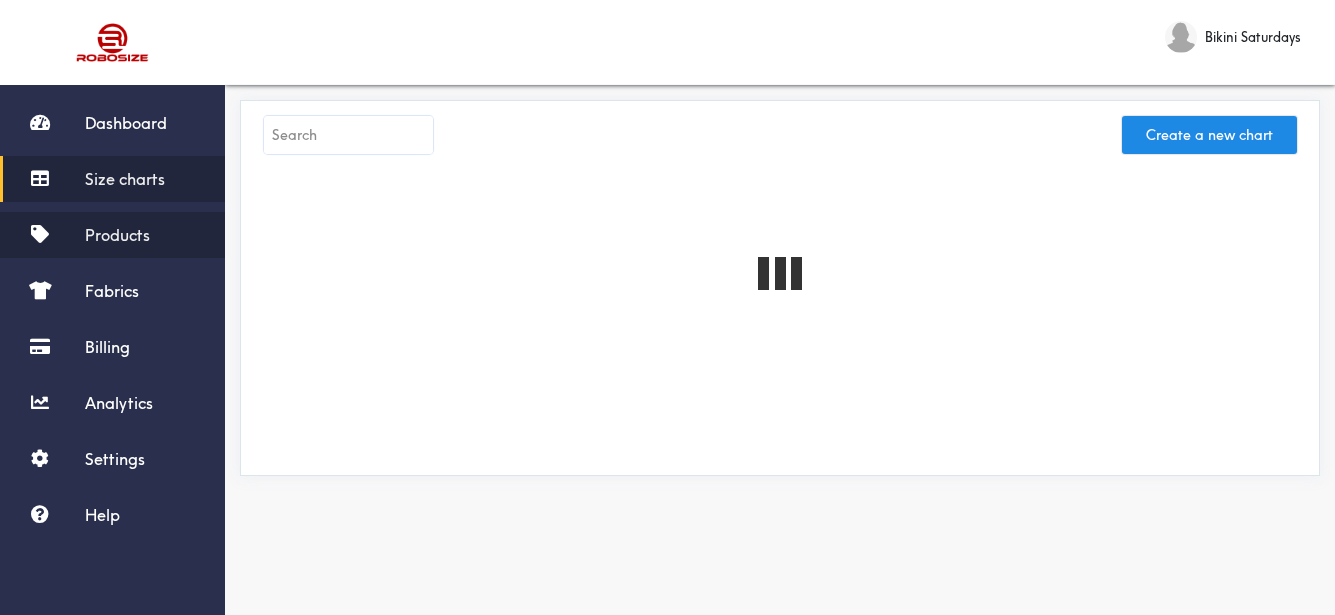 click on "Products" at bounding box center [117, 235] 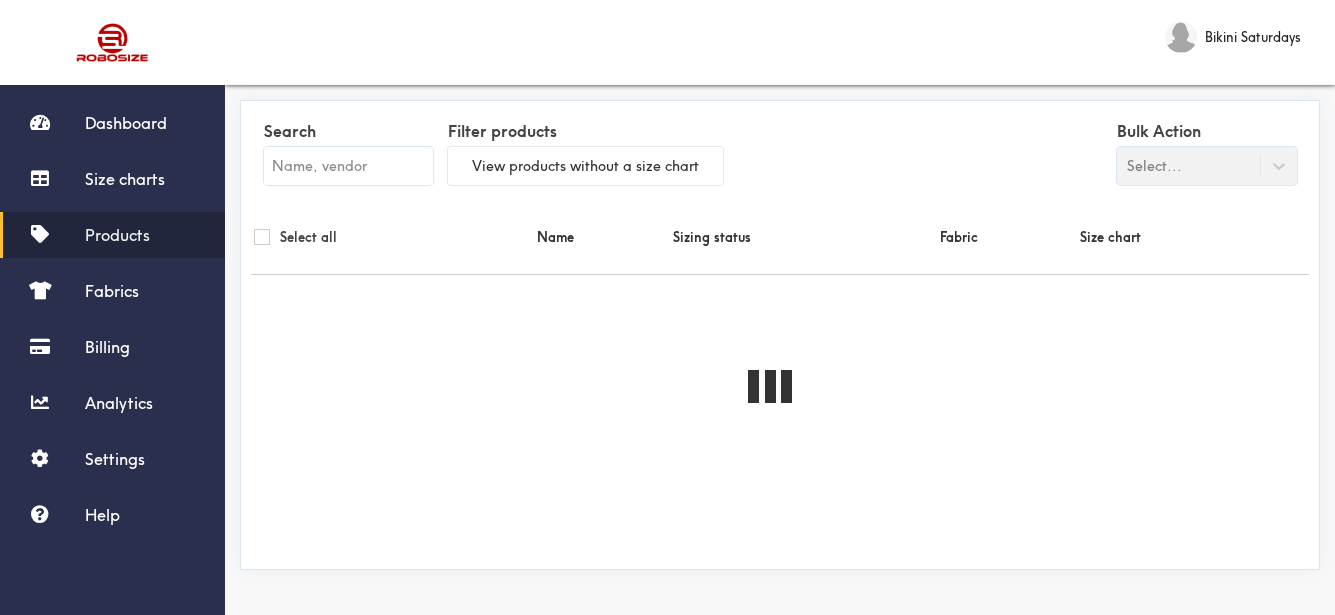 click at bounding box center [348, 166] 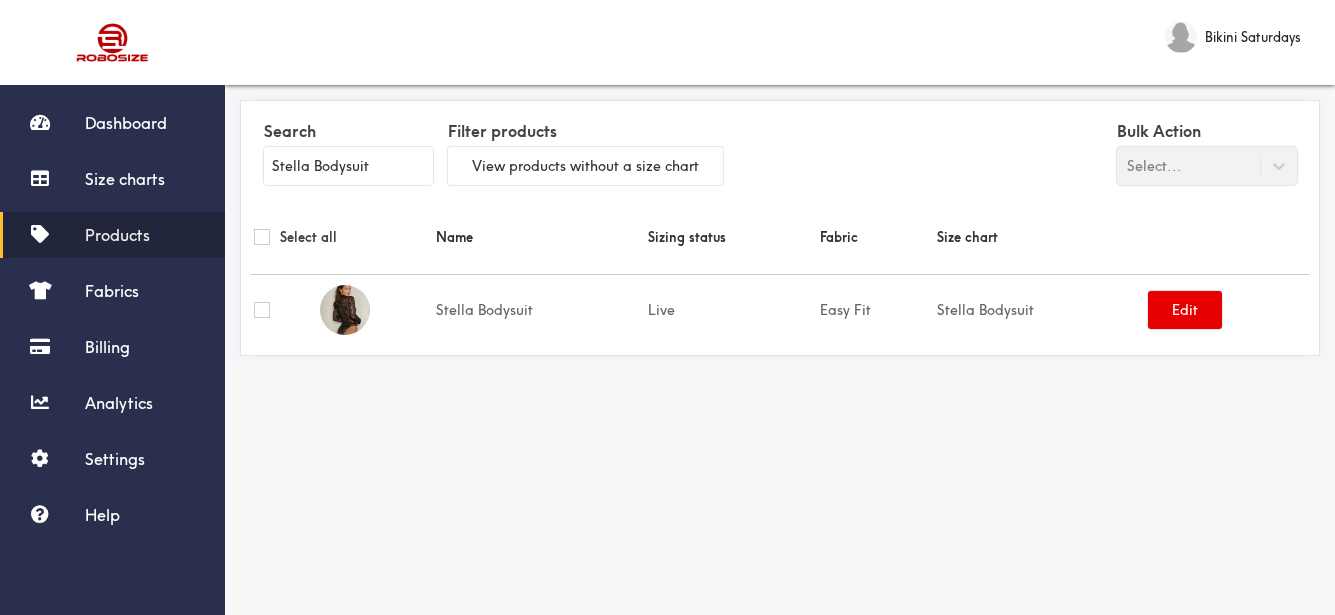 type on "Stella Bodysuit" 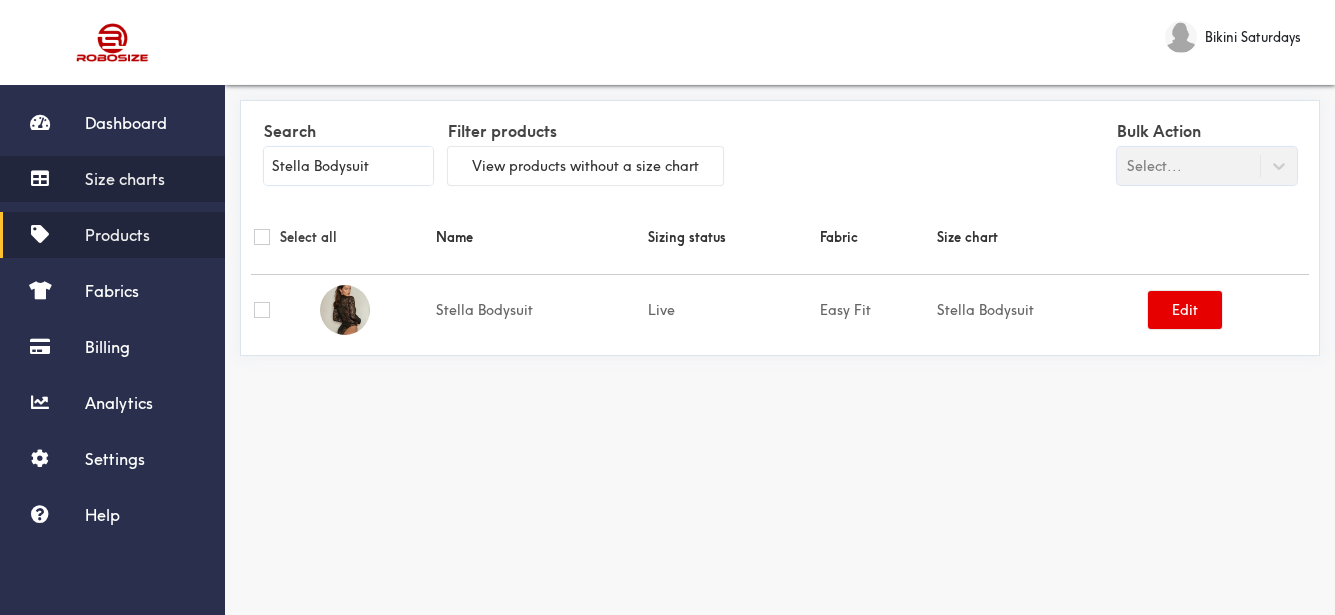 drag, startPoint x: 147, startPoint y: 163, endPoint x: 146, endPoint y: 173, distance: 10.049875 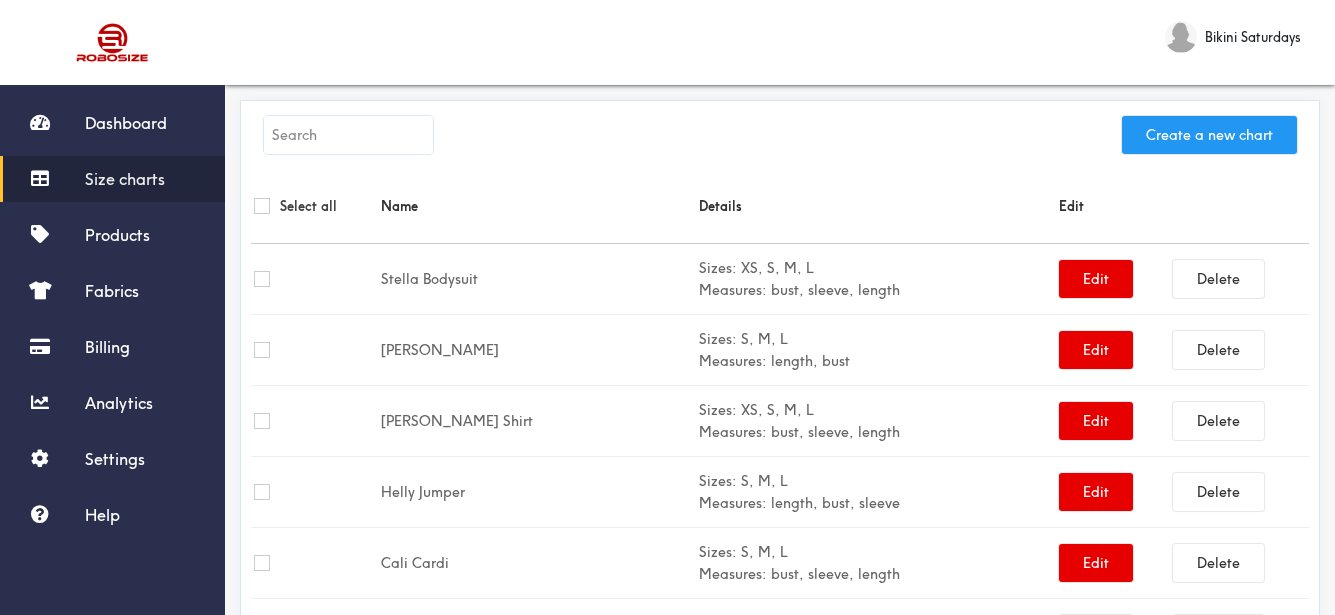 click on "Create a new chart" at bounding box center [1209, 135] 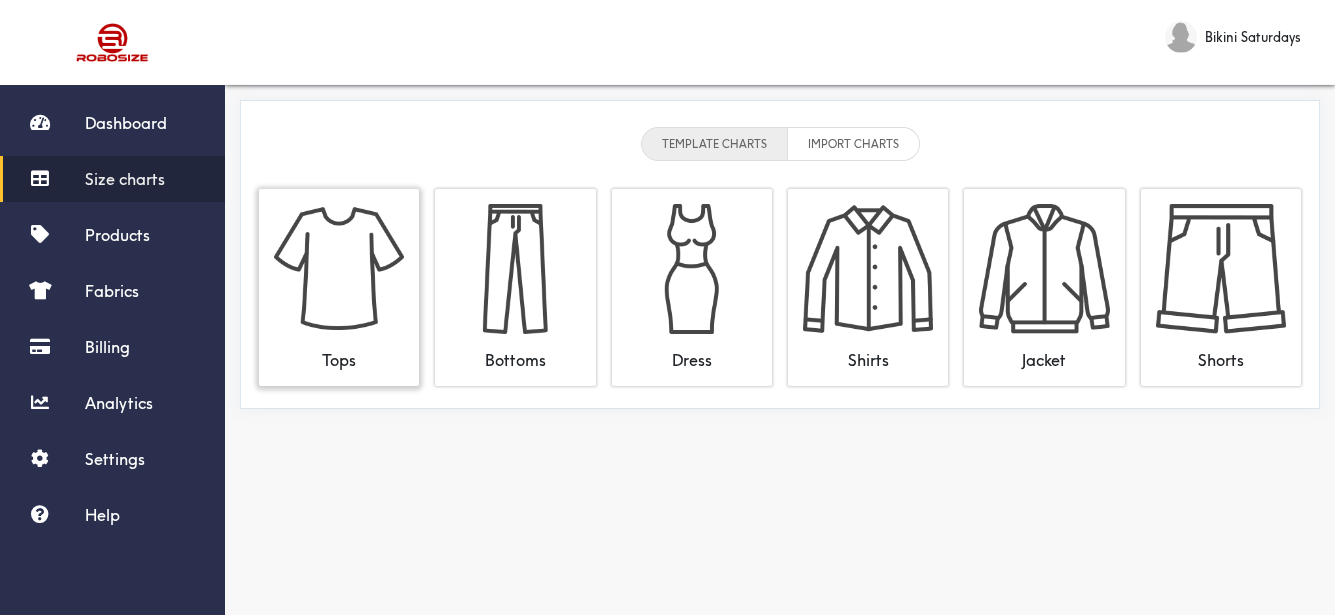click at bounding box center [339, 269] 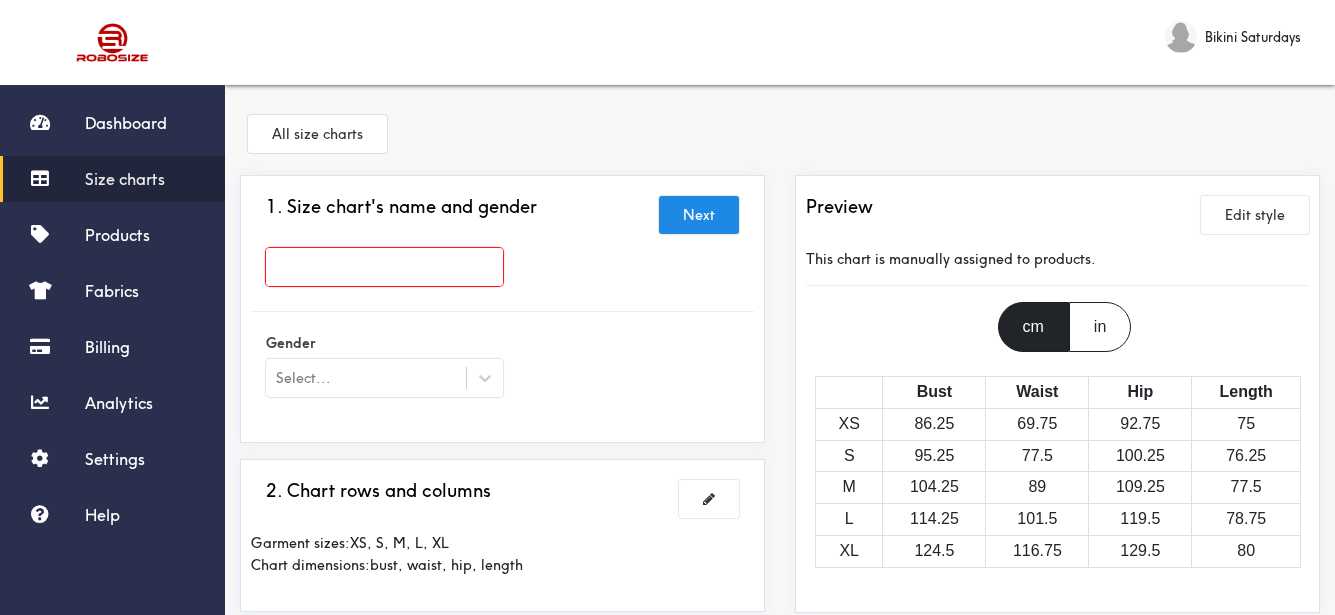 click at bounding box center (384, 267) 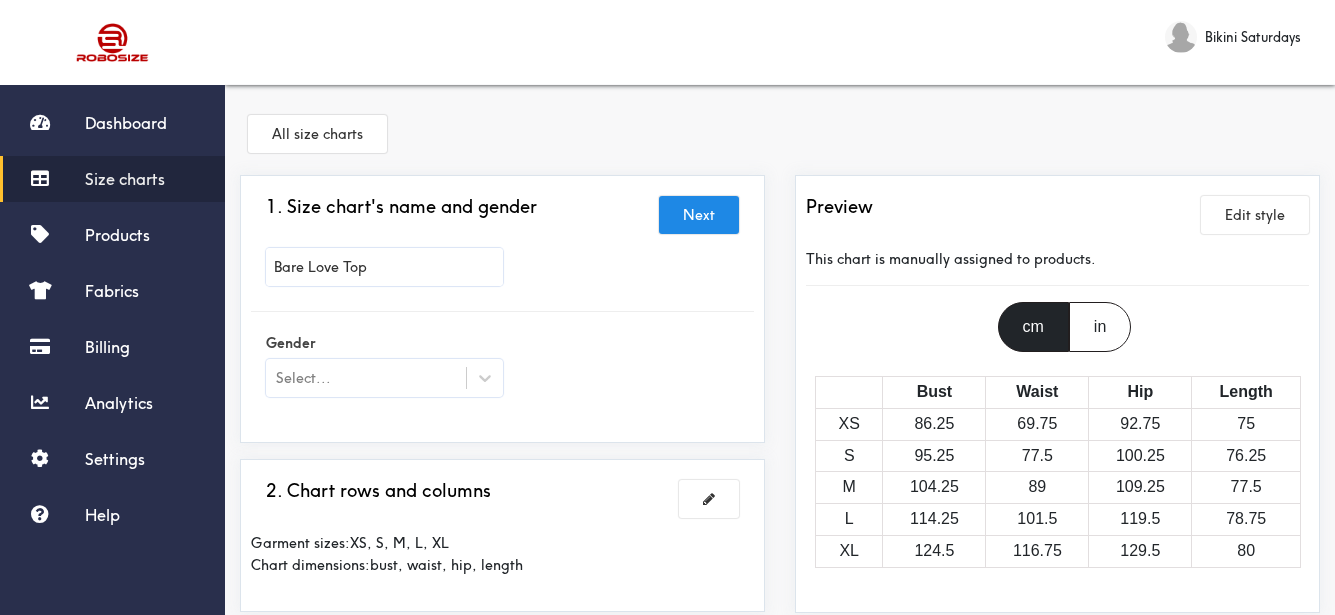 type on "Bare Love Top" 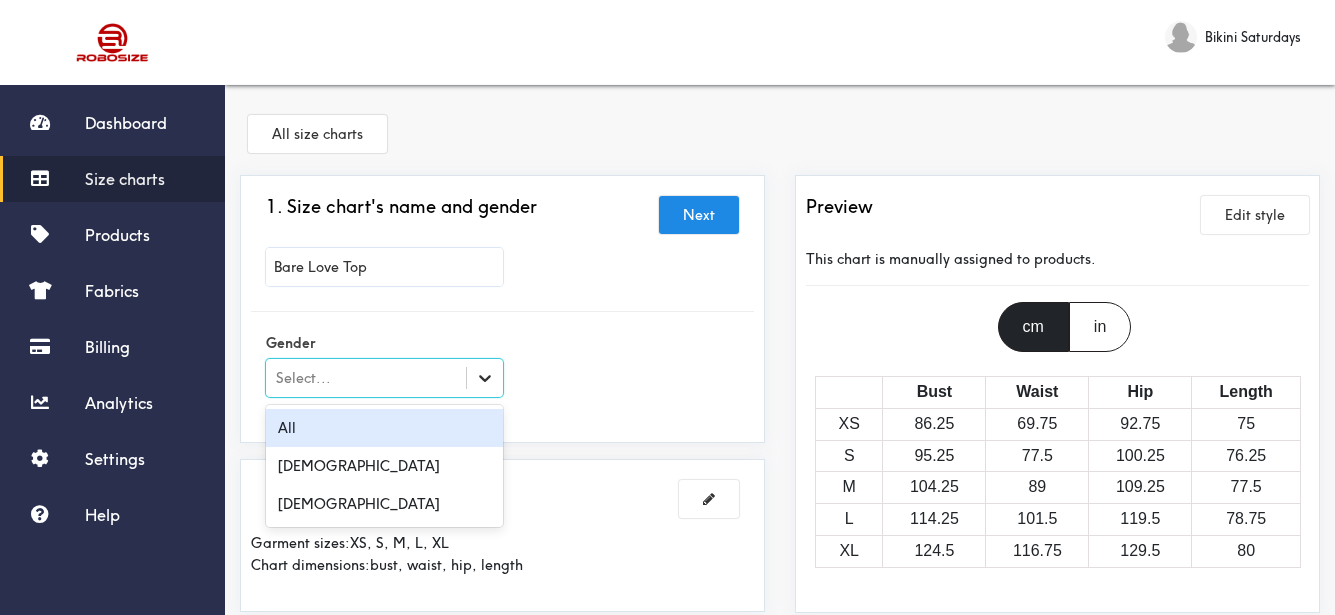 drag, startPoint x: 495, startPoint y: 375, endPoint x: 426, endPoint y: 429, distance: 87.61849 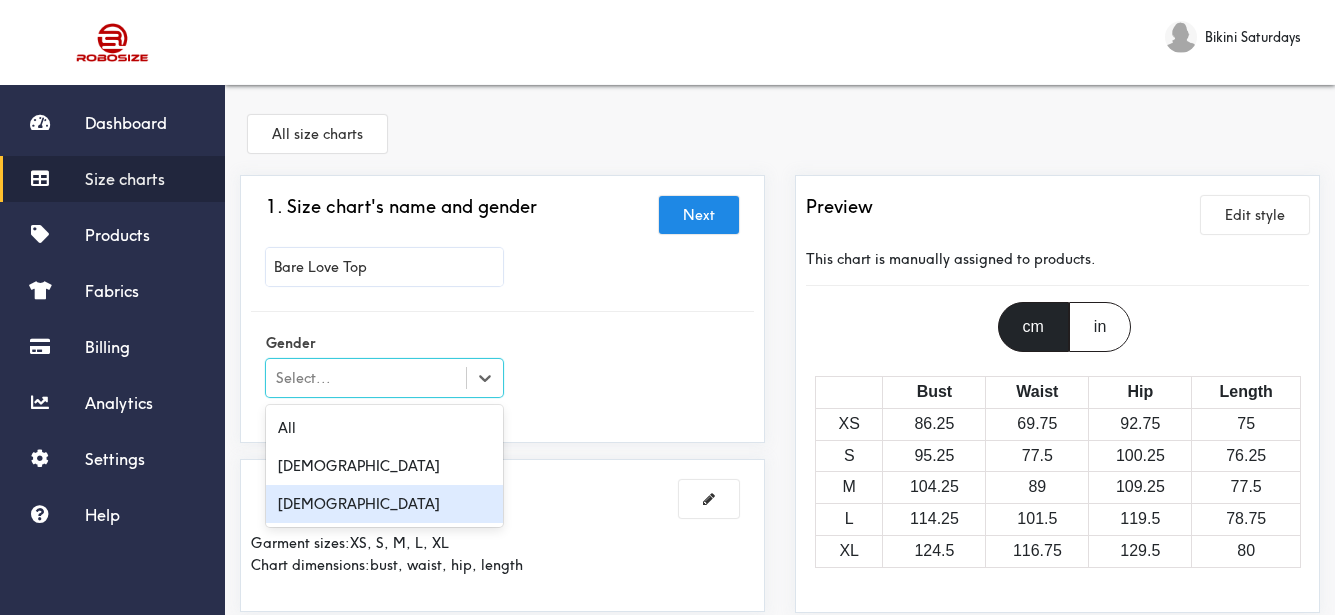 click on "[DEMOGRAPHIC_DATA]" at bounding box center [384, 504] 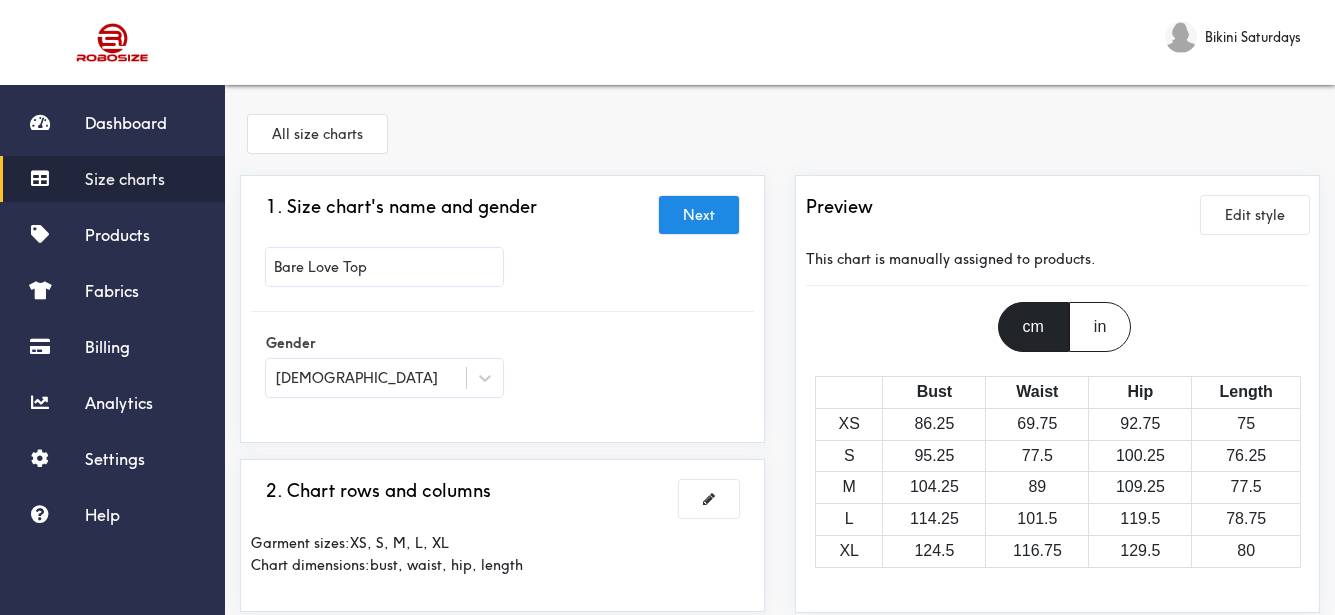 click on "1. Size chart's name and gender Next Bare Love Top Gender [DEMOGRAPHIC_DATA]" at bounding box center [502, 309] 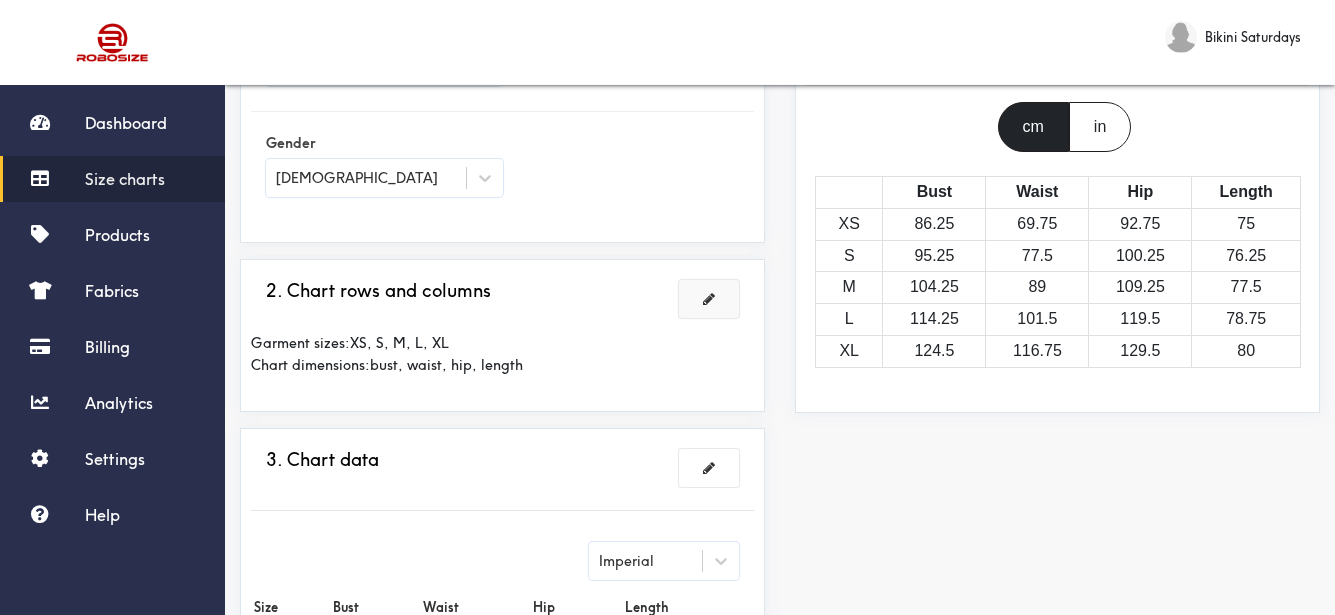 click at bounding box center (709, 299) 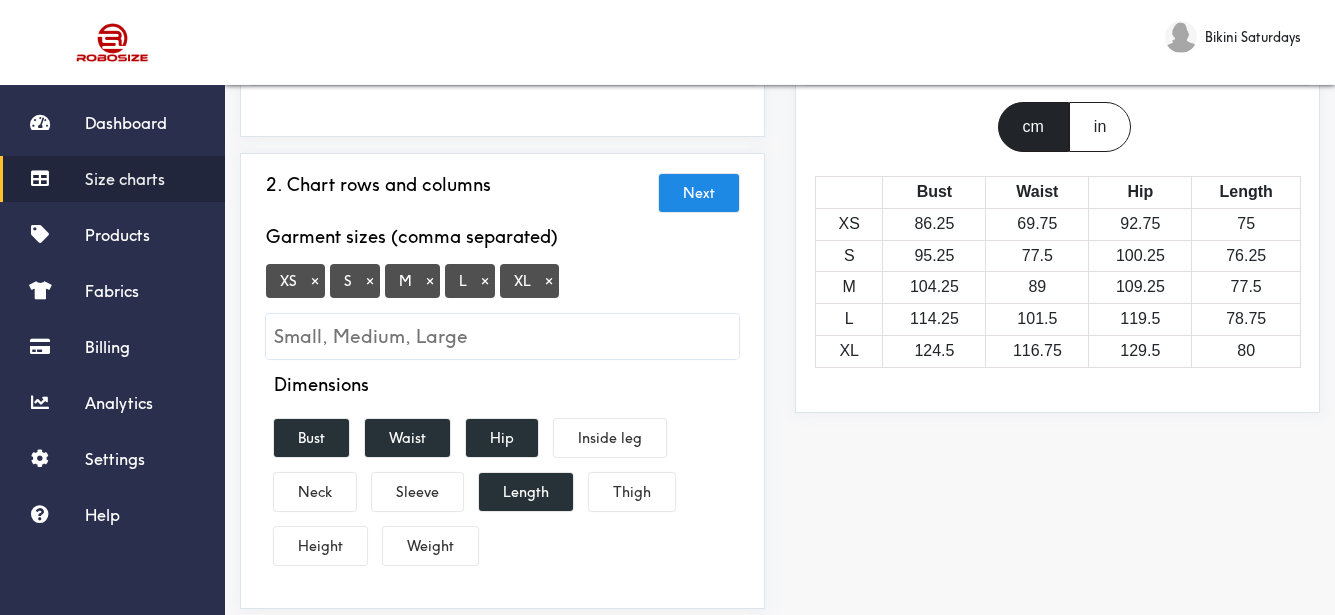 click on "×" at bounding box center (315, 281) 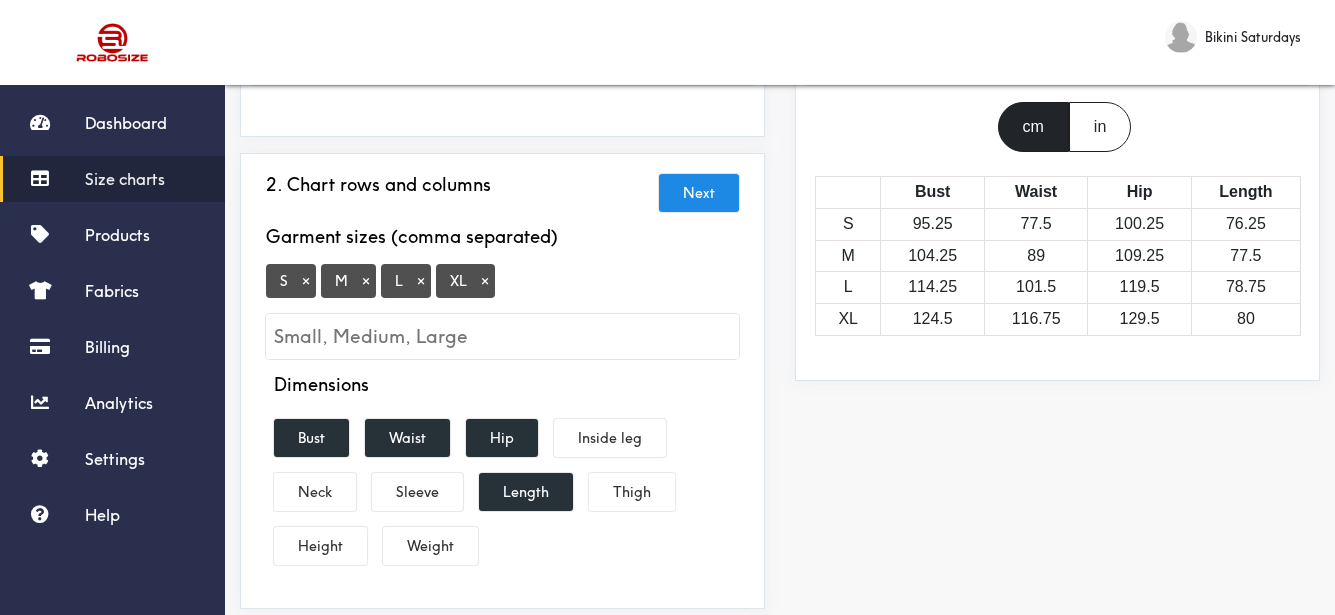 scroll, scrollTop: 300, scrollLeft: 0, axis: vertical 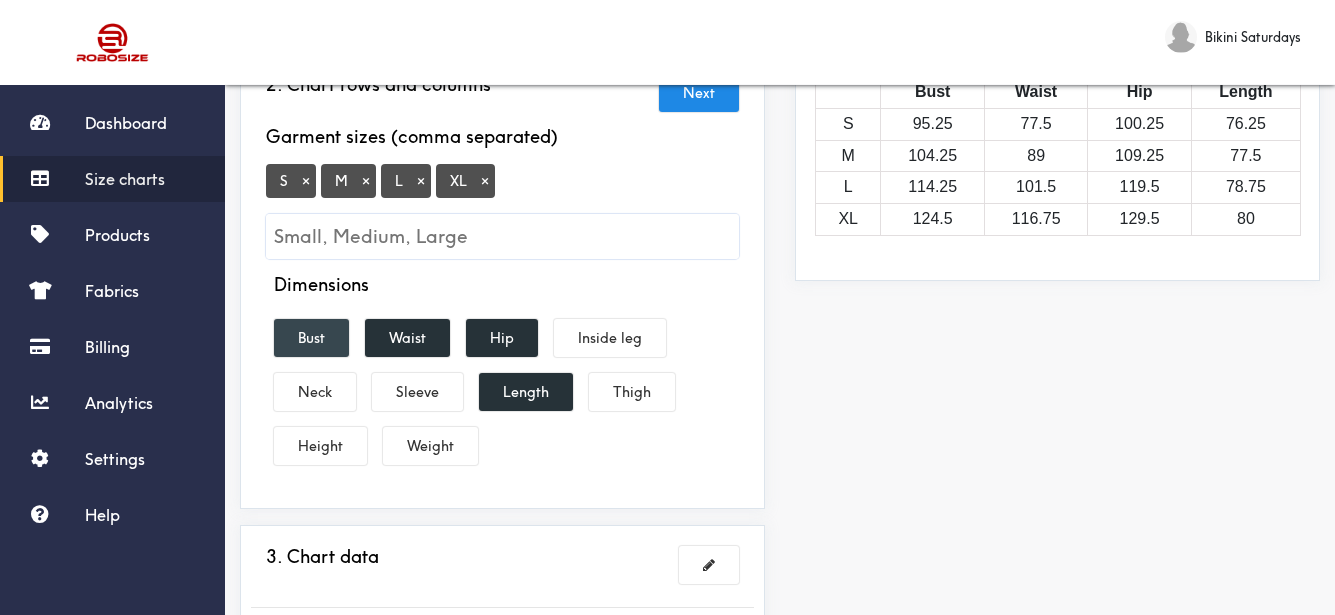 click on "Bust" at bounding box center (311, 338) 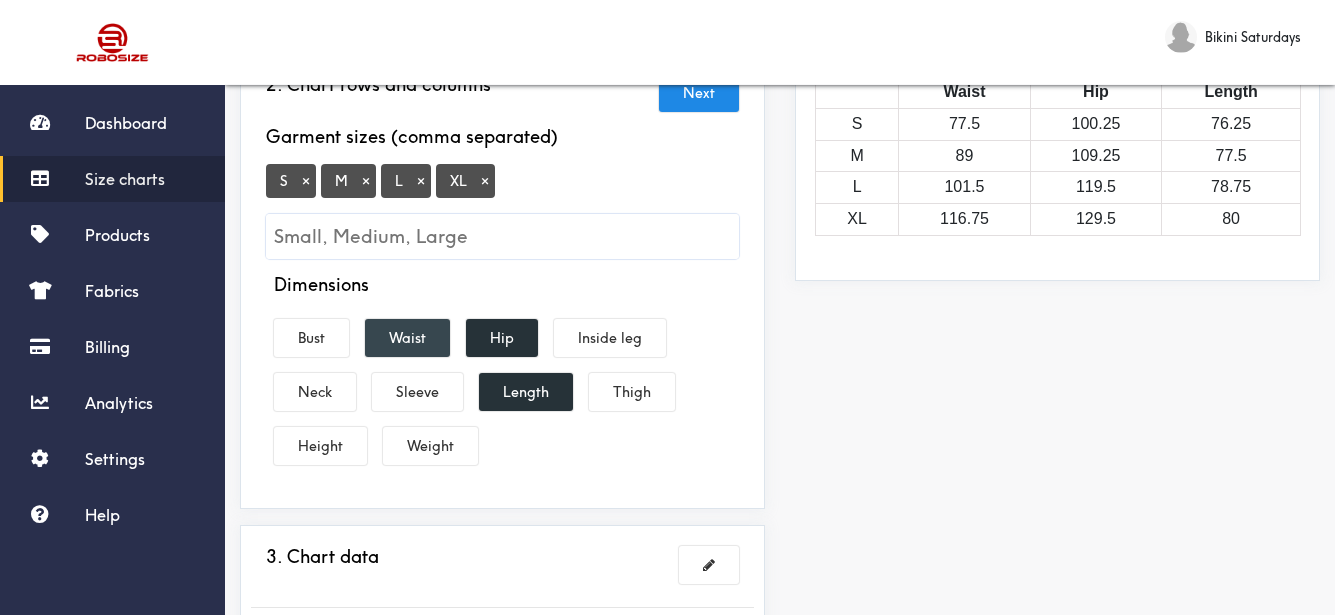 click on "Waist" at bounding box center [407, 338] 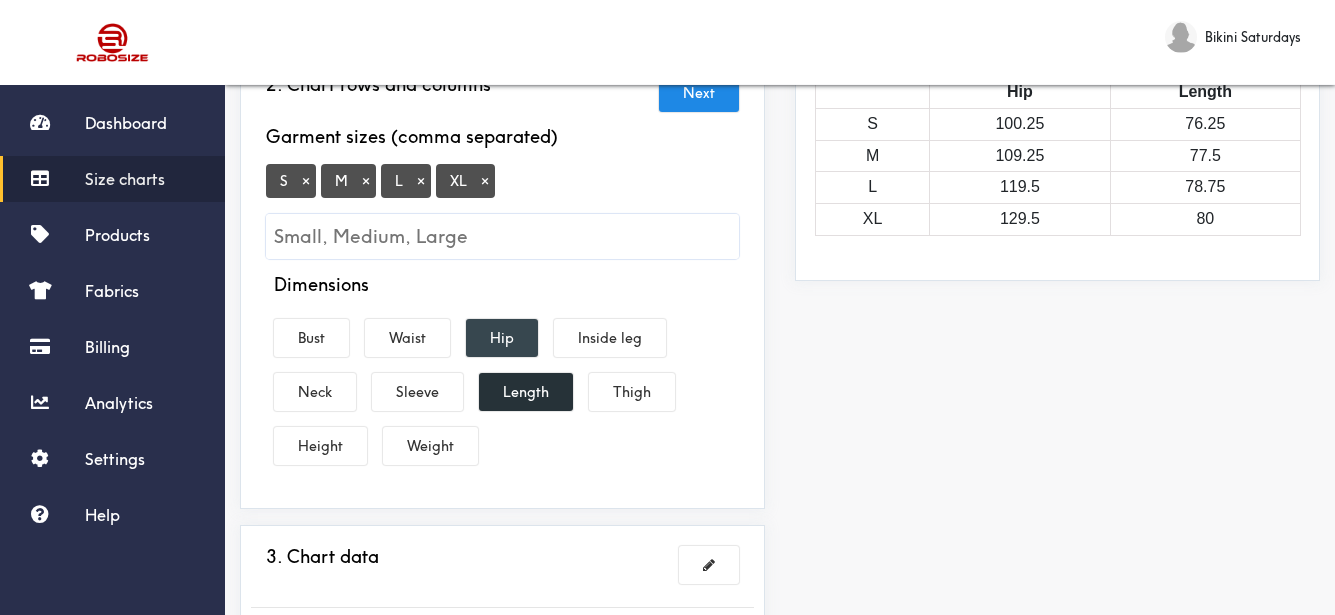click on "Hip" at bounding box center (502, 338) 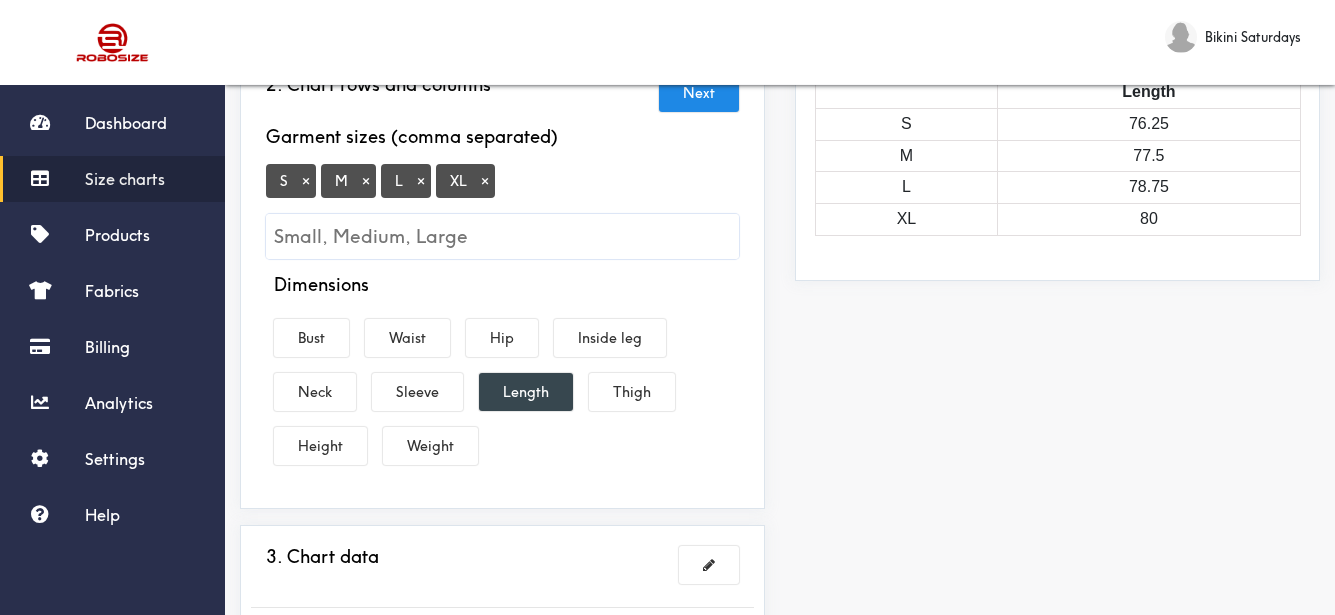 click on "Length" at bounding box center (526, 392) 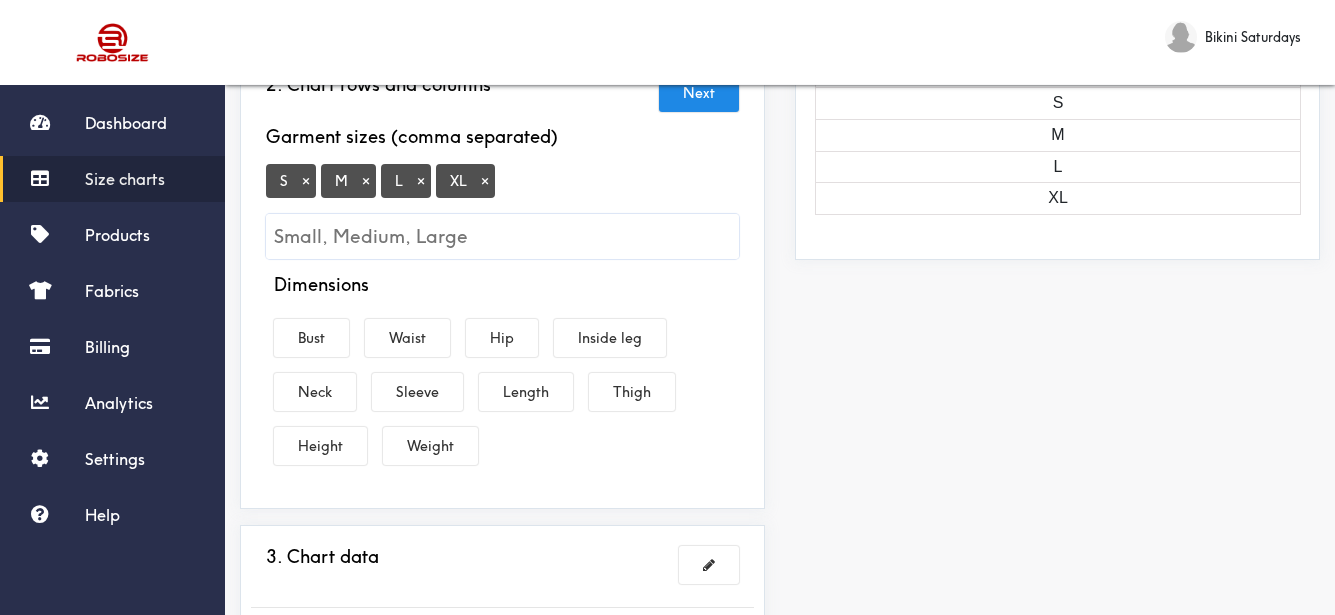 click on "Preview Edit style This chart is manually assigned to products. cm in S M L XL" at bounding box center [1057, 367] 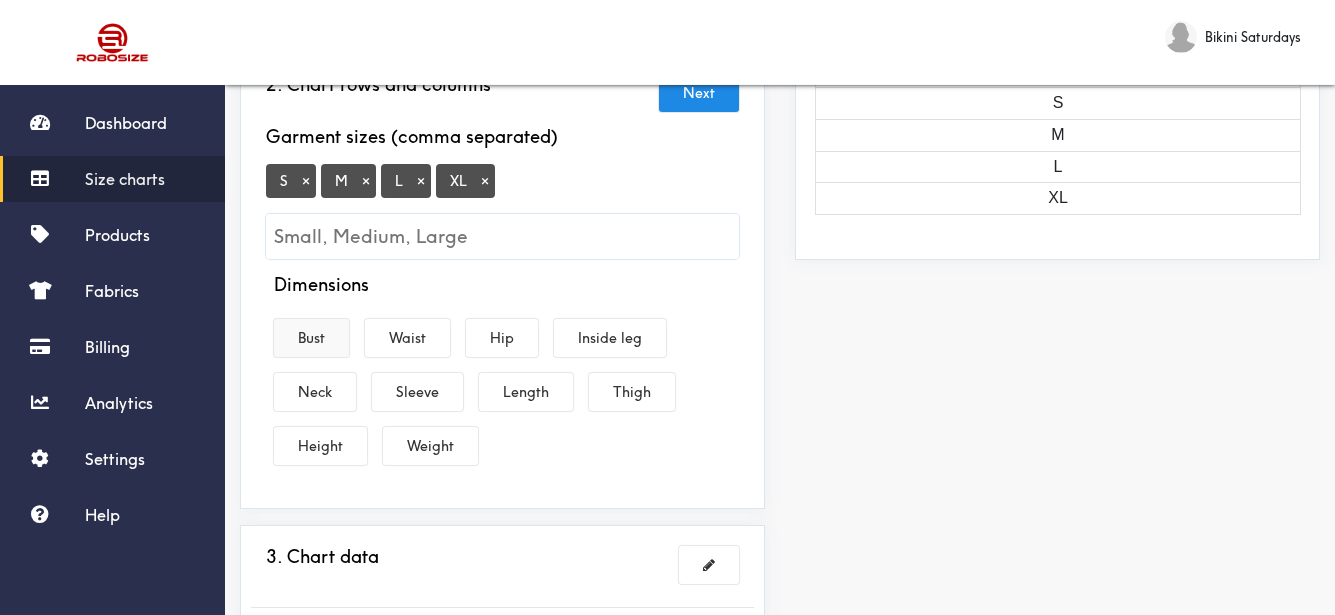 click on "Bust" at bounding box center (311, 338) 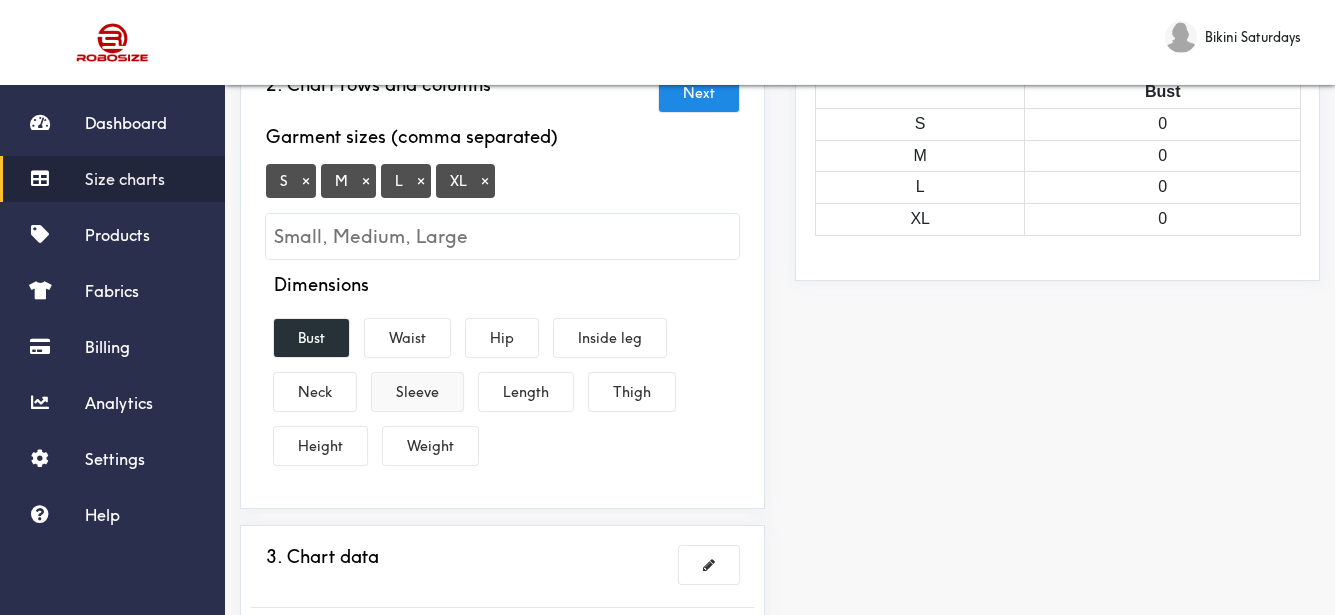 click on "Sleeve" at bounding box center [417, 392] 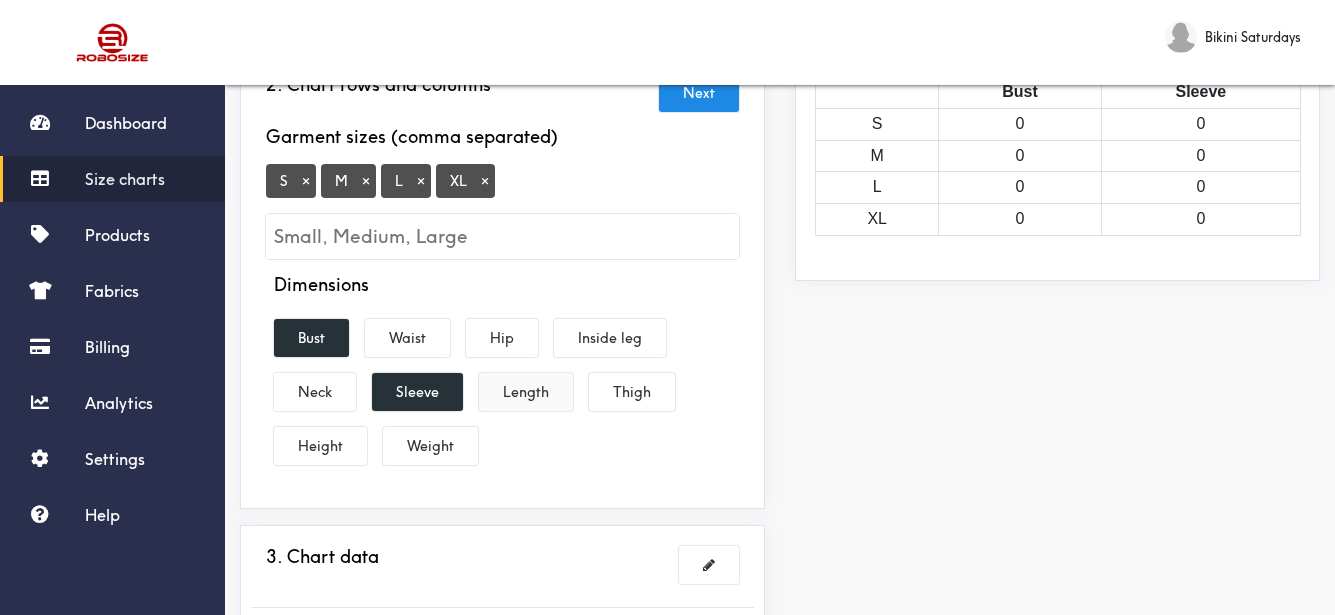 drag, startPoint x: 524, startPoint y: 395, endPoint x: 683, endPoint y: 394, distance: 159.00314 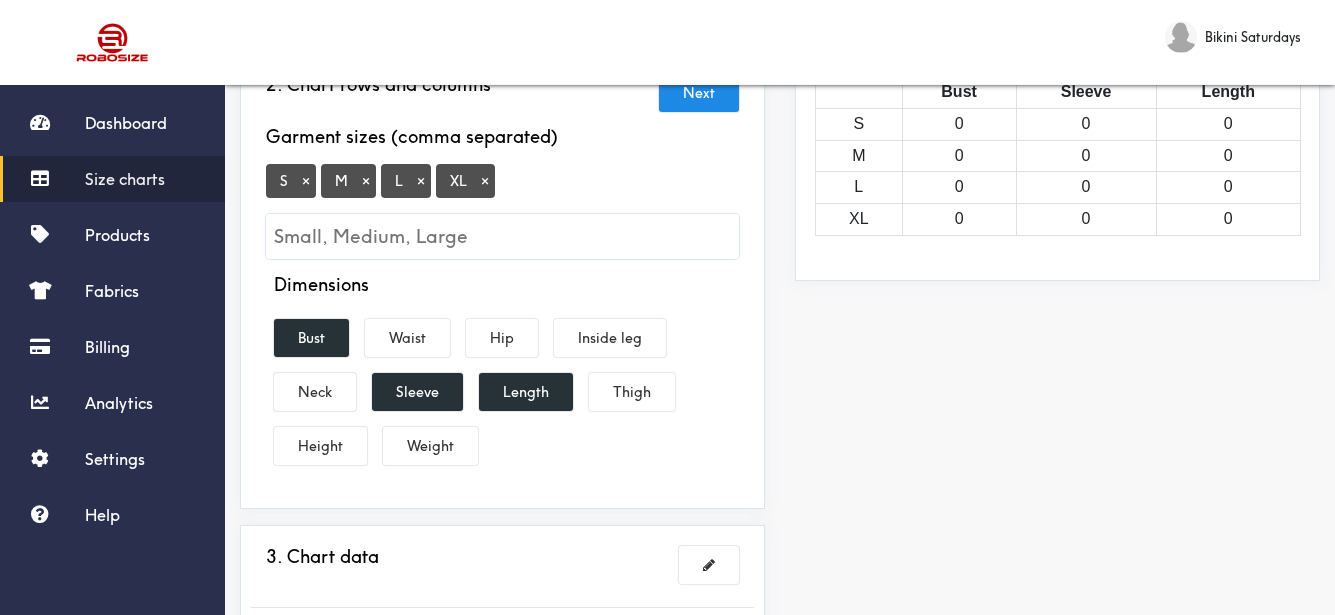 click on "Preview Edit style This chart is manually assigned to products. cm in Bust Sleeve Length S 0 0 0 M 0 0 0 L 0 0 0 XL 0 0 0" at bounding box center (1057, 367) 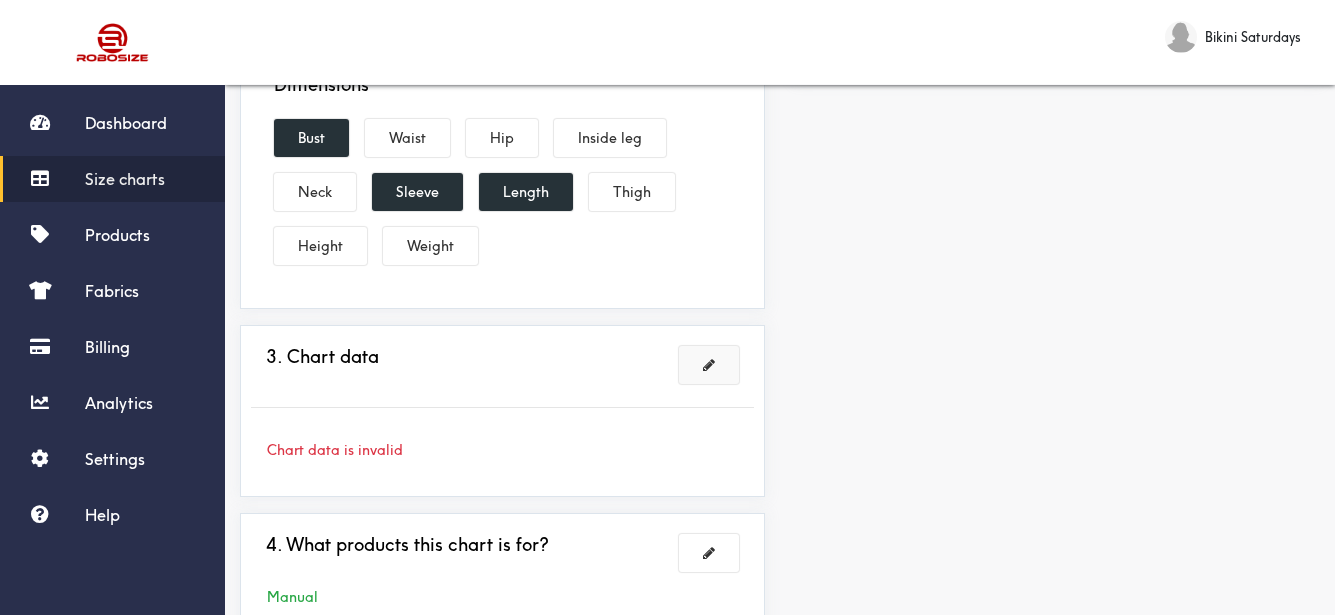 click at bounding box center [709, 365] 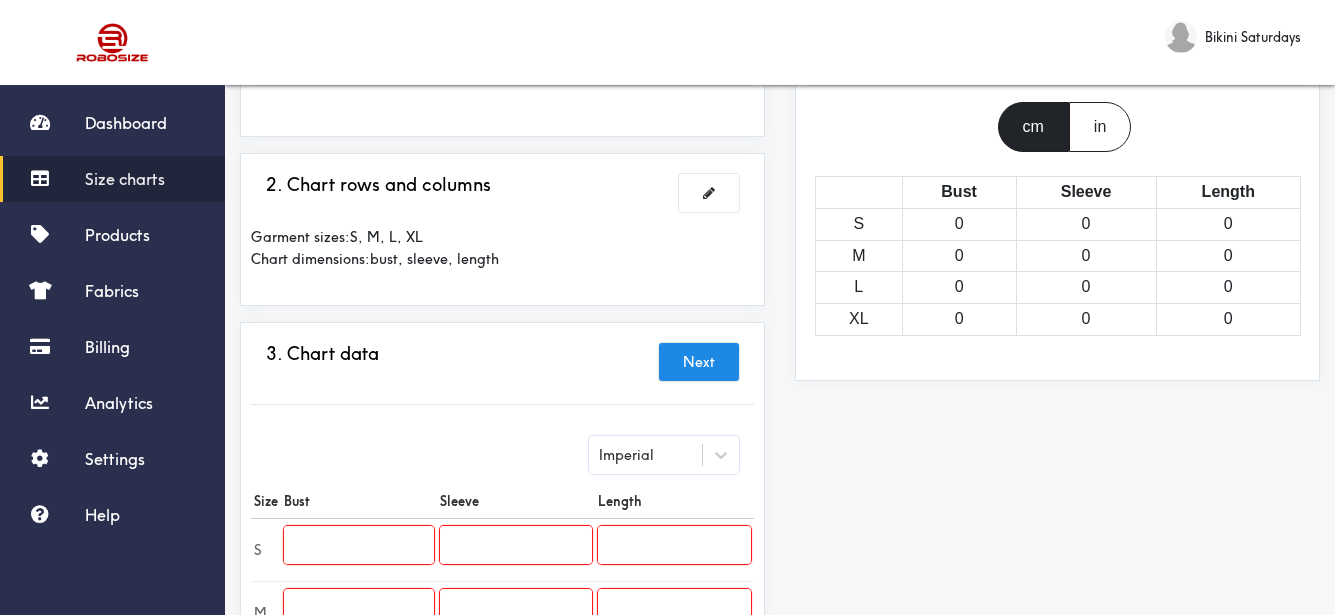scroll, scrollTop: 0, scrollLeft: 0, axis: both 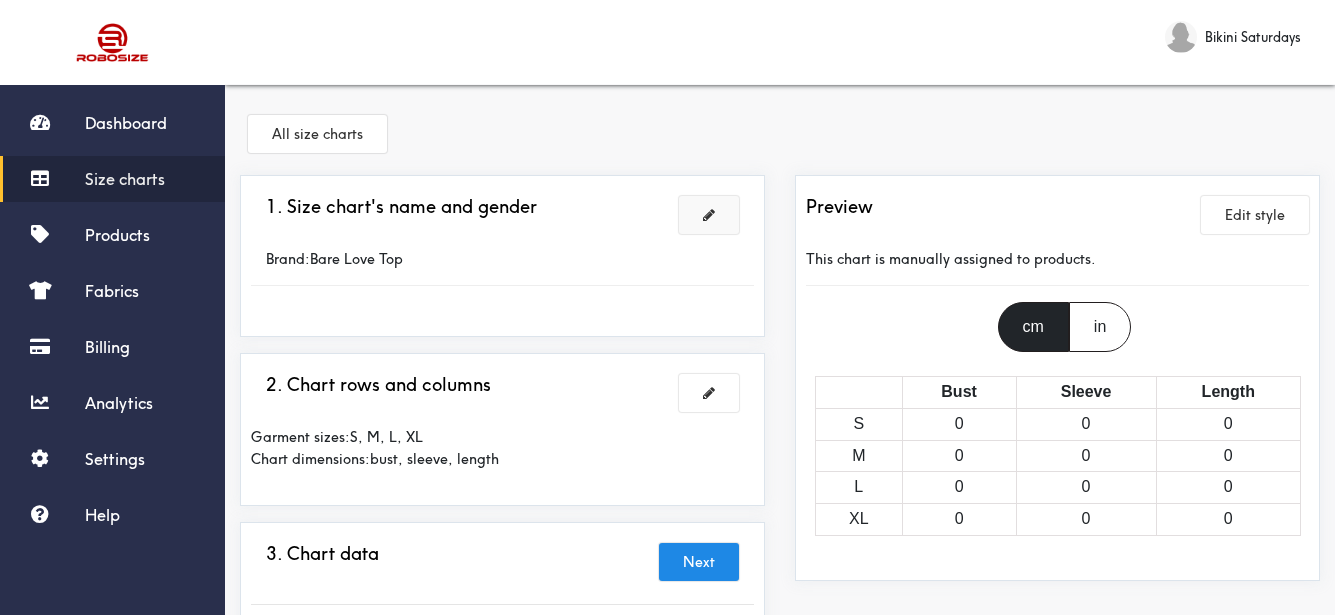 click at bounding box center [709, 215] 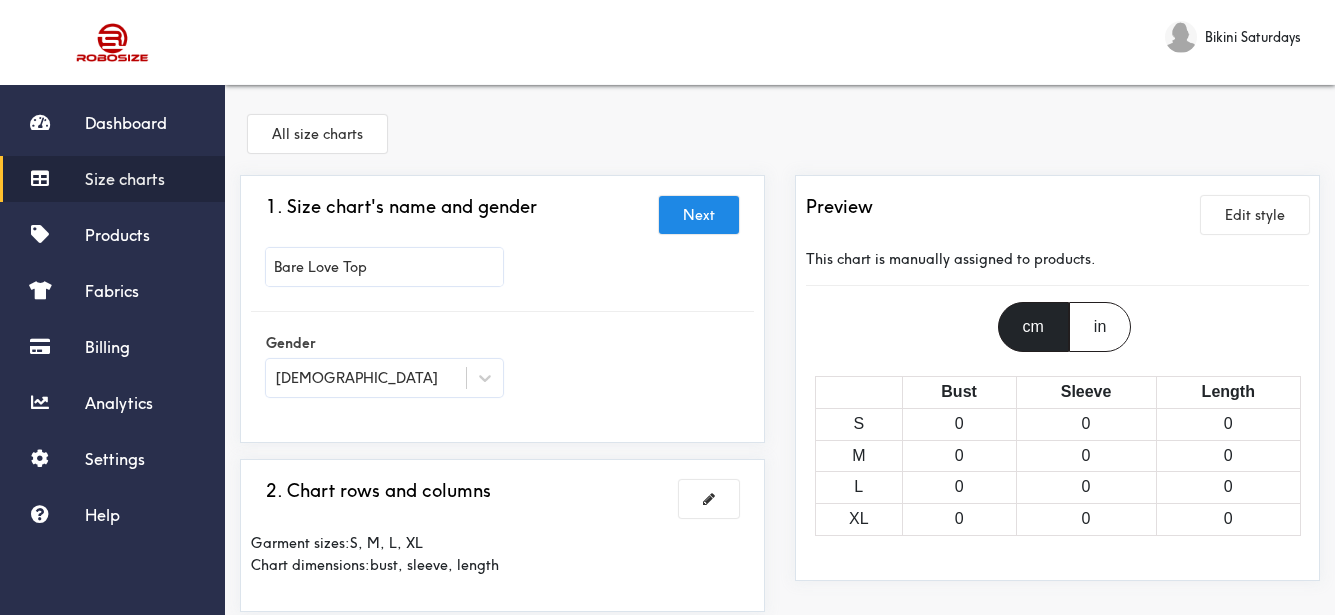 click on "Bare Love Top" at bounding box center (384, 267) 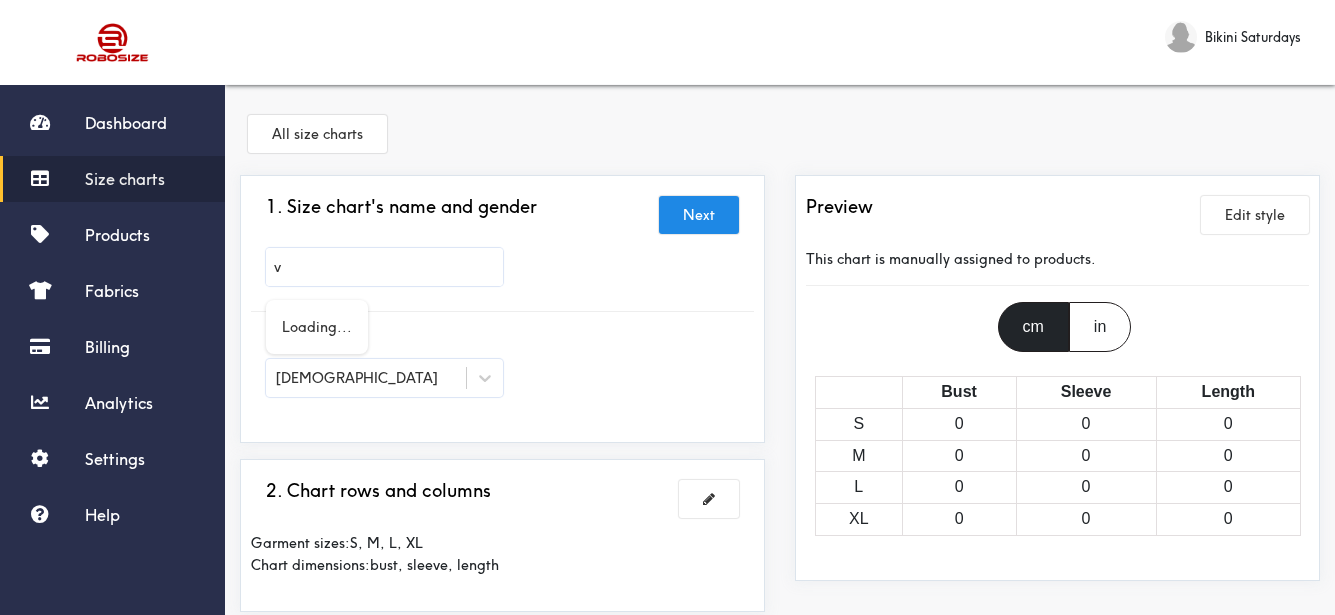 click at bounding box center [667, 307] 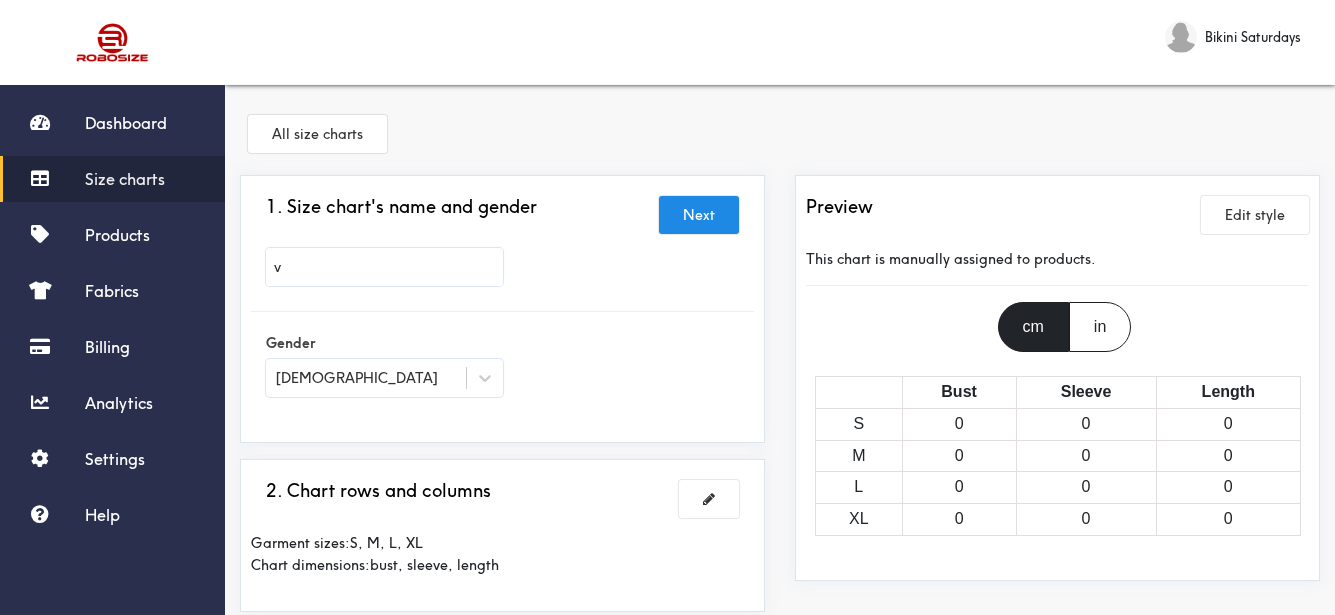 click on "v" at bounding box center [384, 267] 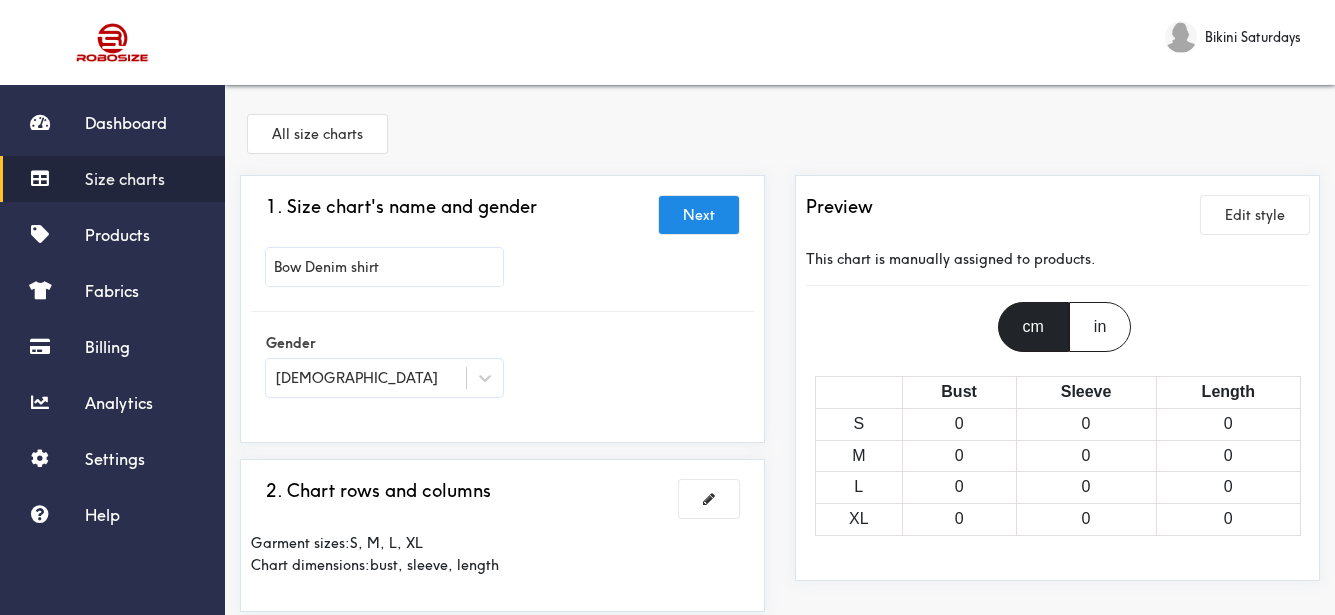 type on "Bow Denim shirt" 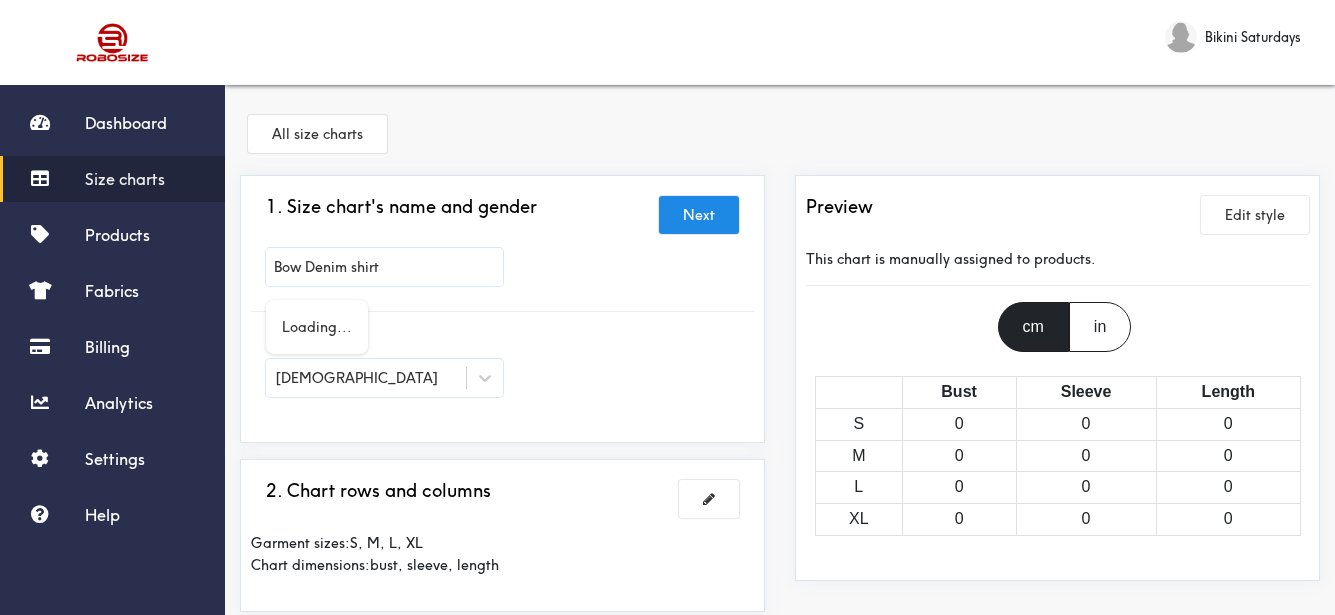 click at bounding box center [667, 307] 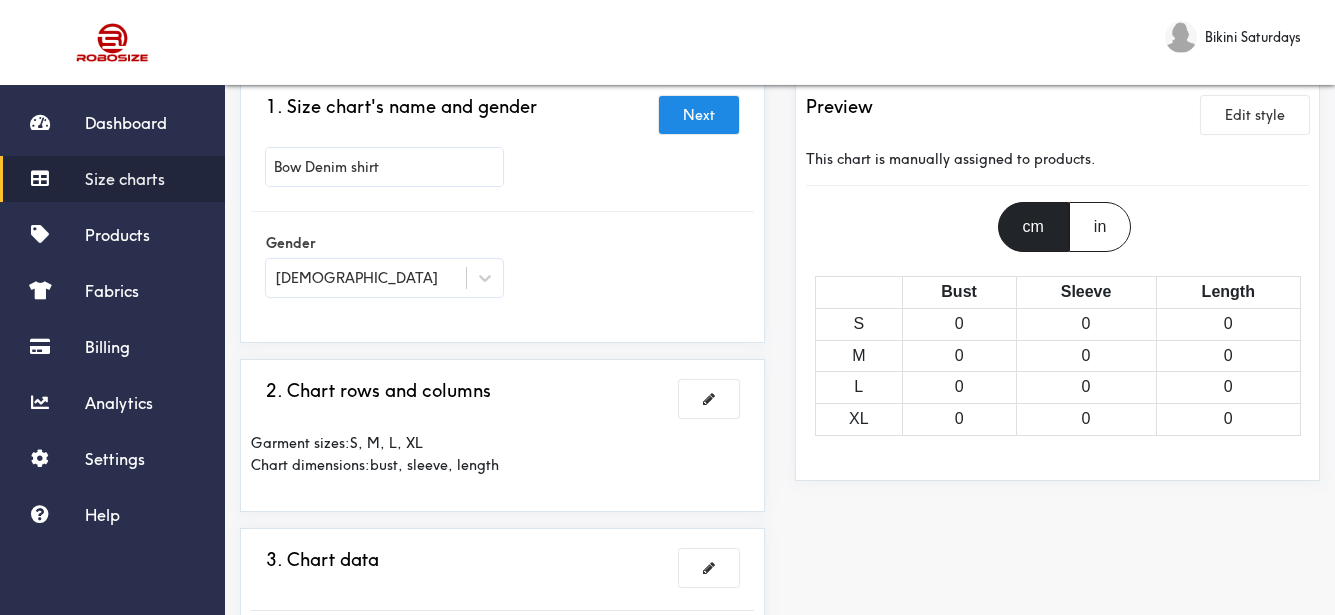 scroll, scrollTop: 400, scrollLeft: 0, axis: vertical 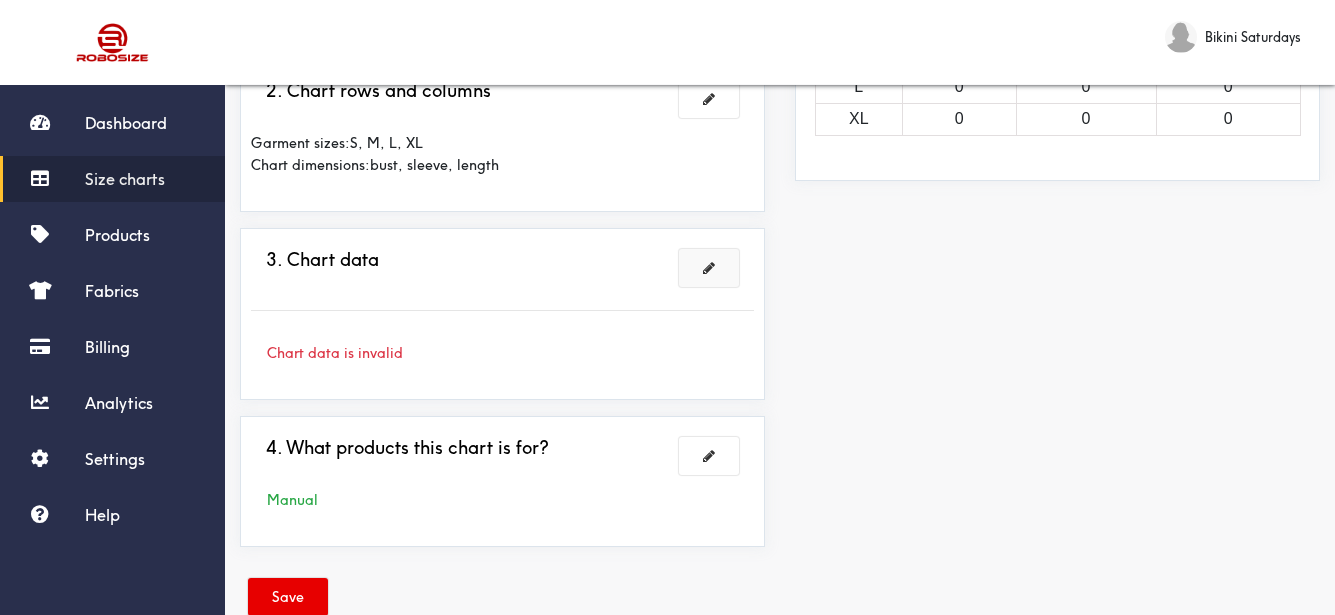 click at bounding box center (709, 268) 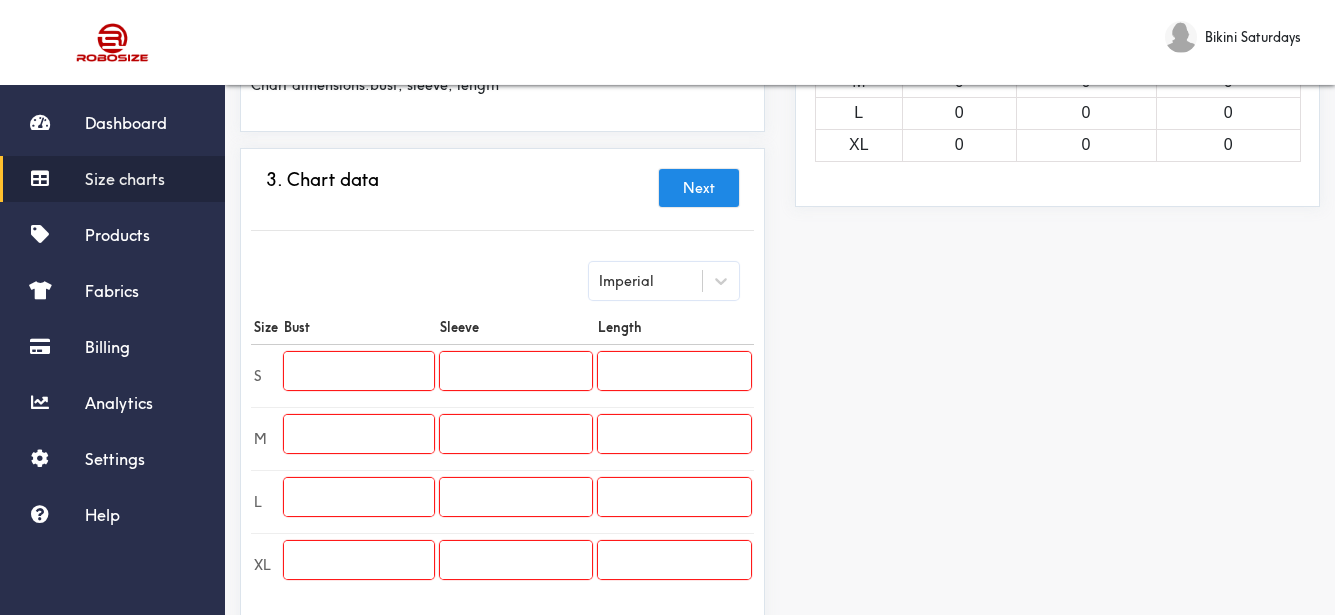 scroll, scrollTop: 474, scrollLeft: 0, axis: vertical 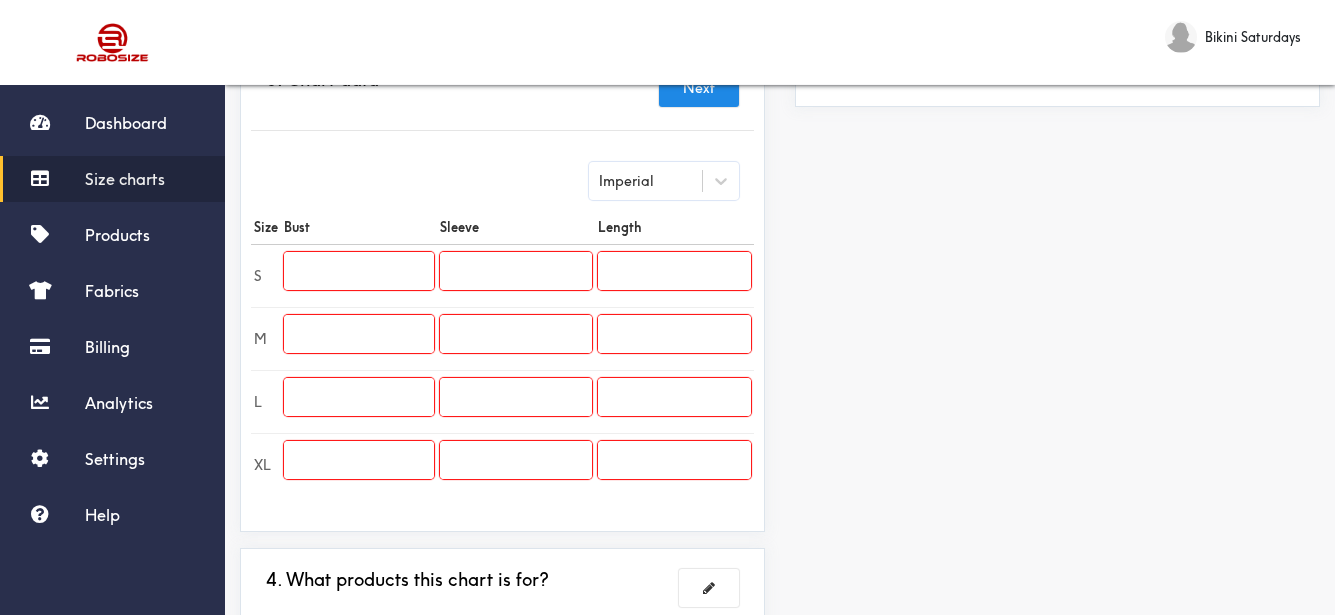 click at bounding box center (359, 271) 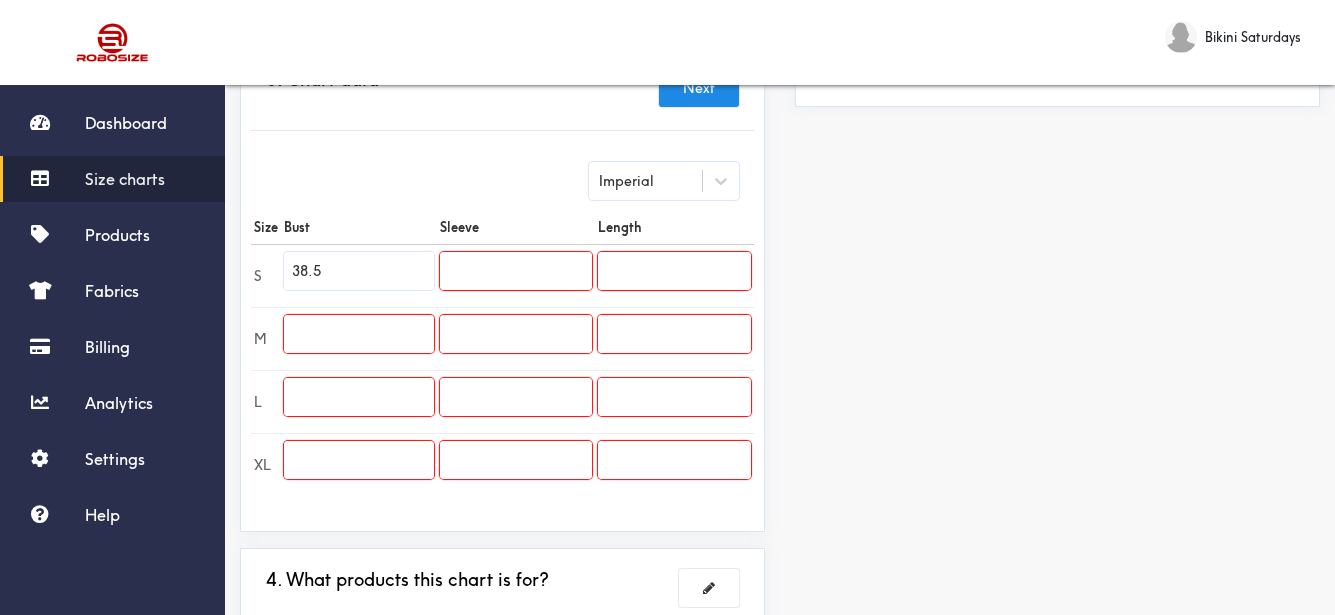 type on "38.5" 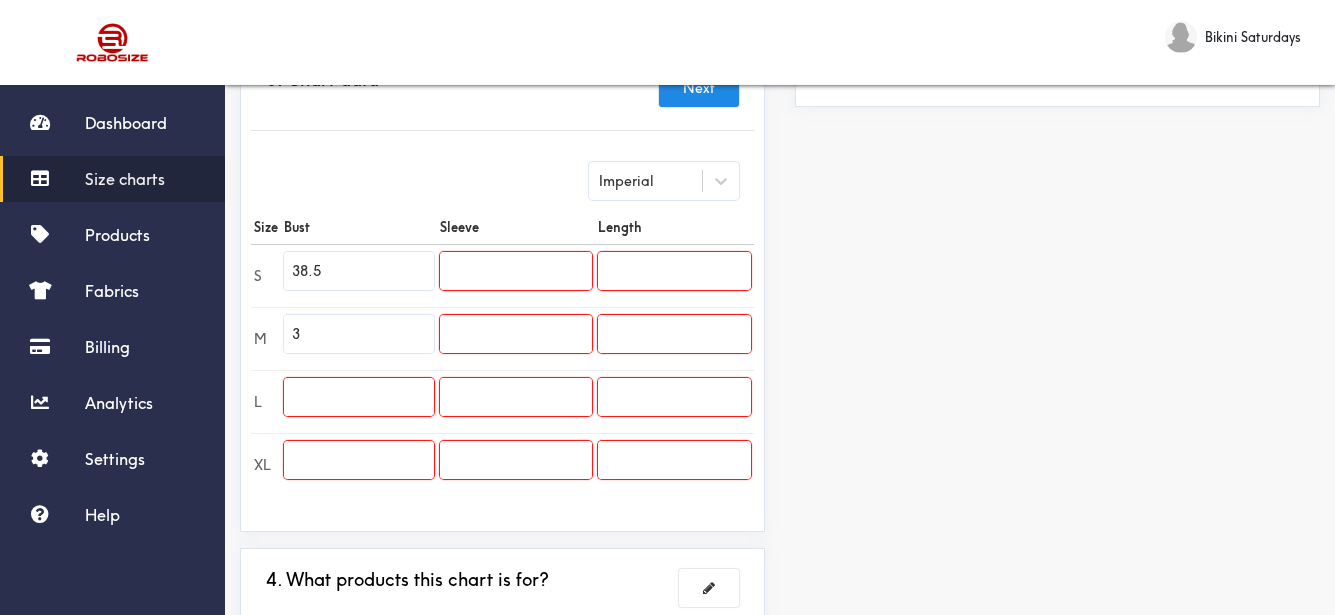 type on "3" 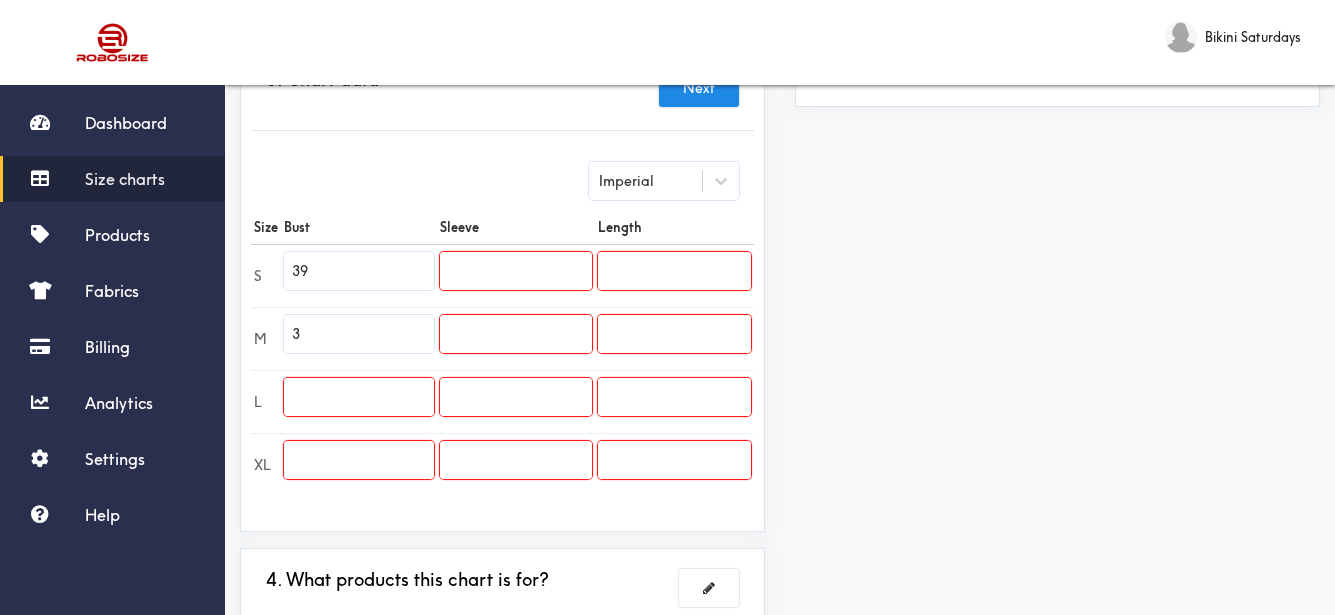 type on "39" 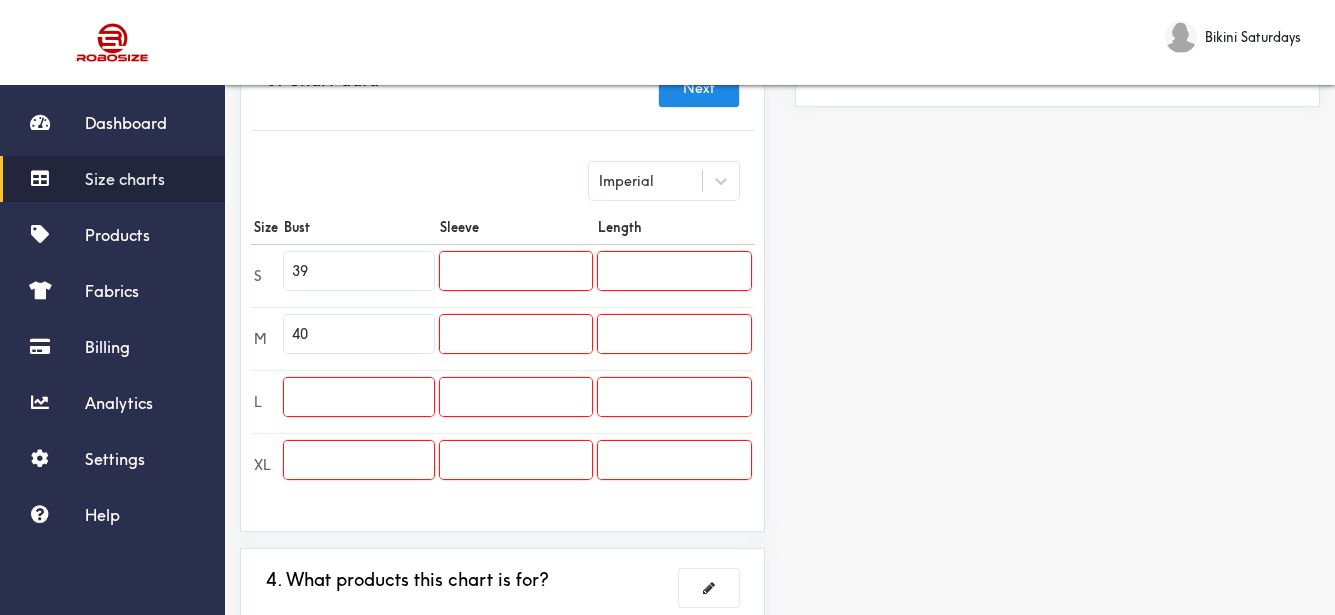 type on "40" 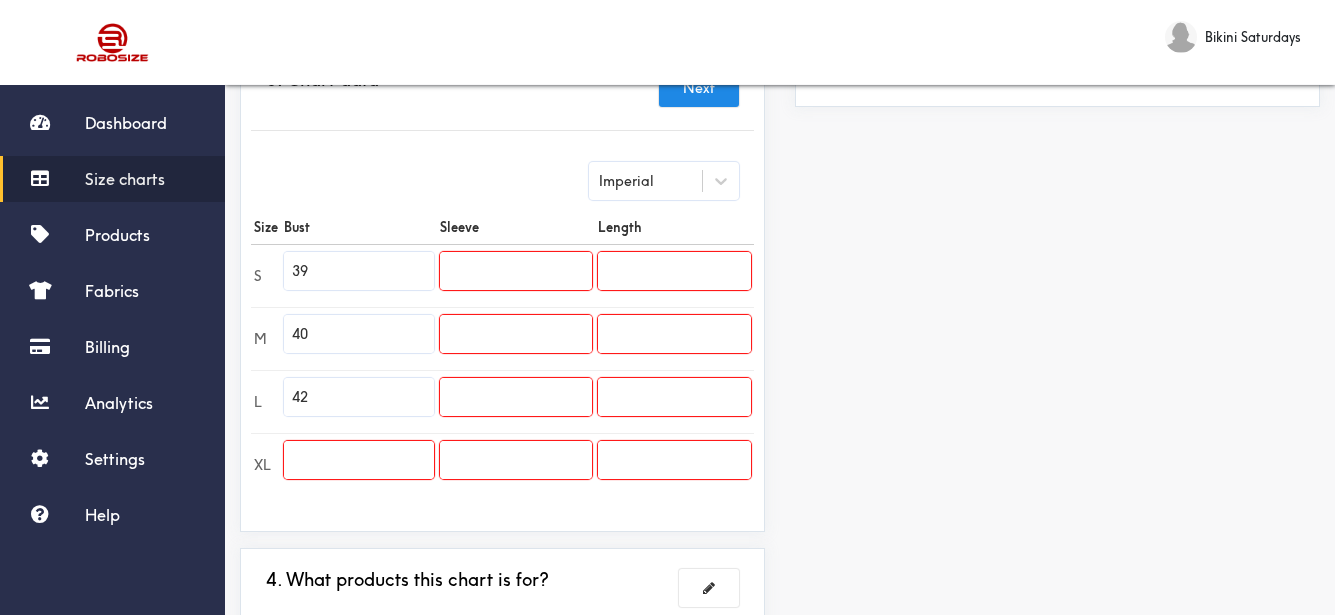 type on "42" 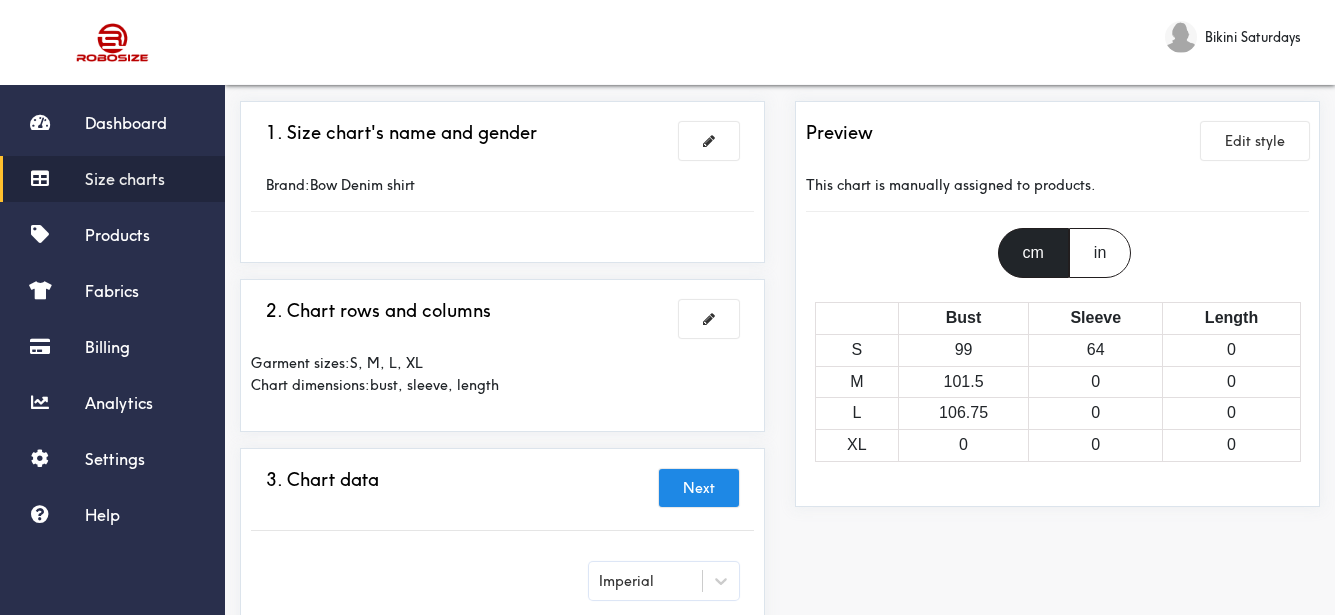 scroll, scrollTop: 0, scrollLeft: 0, axis: both 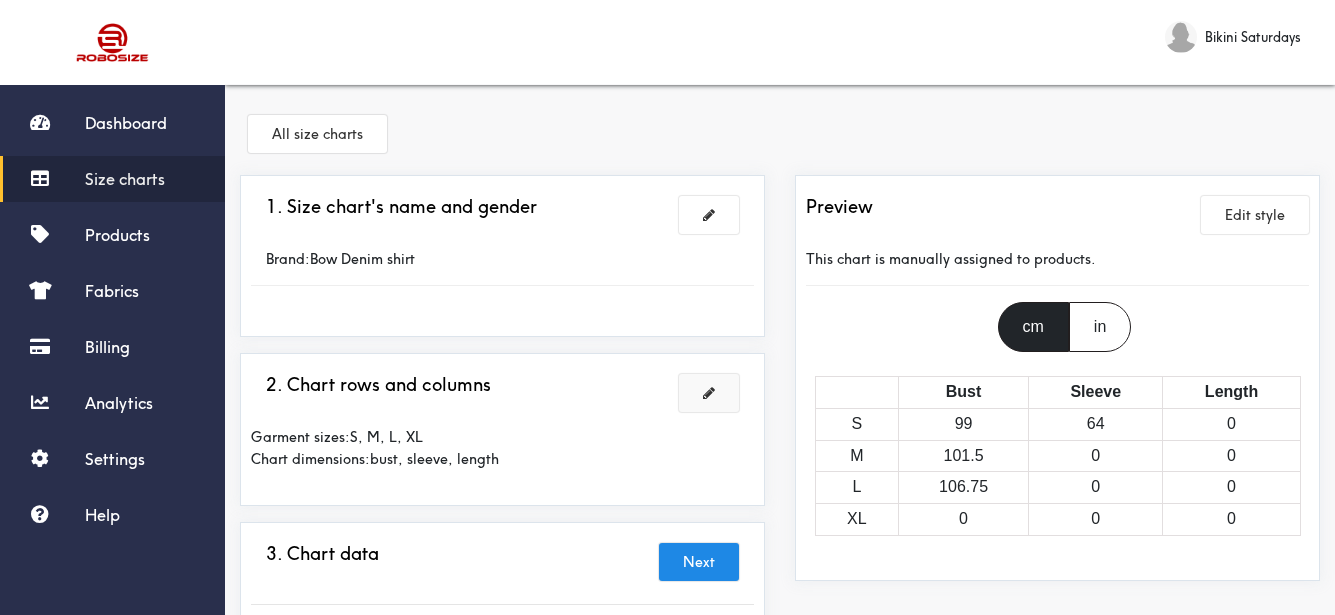 type on "25.20" 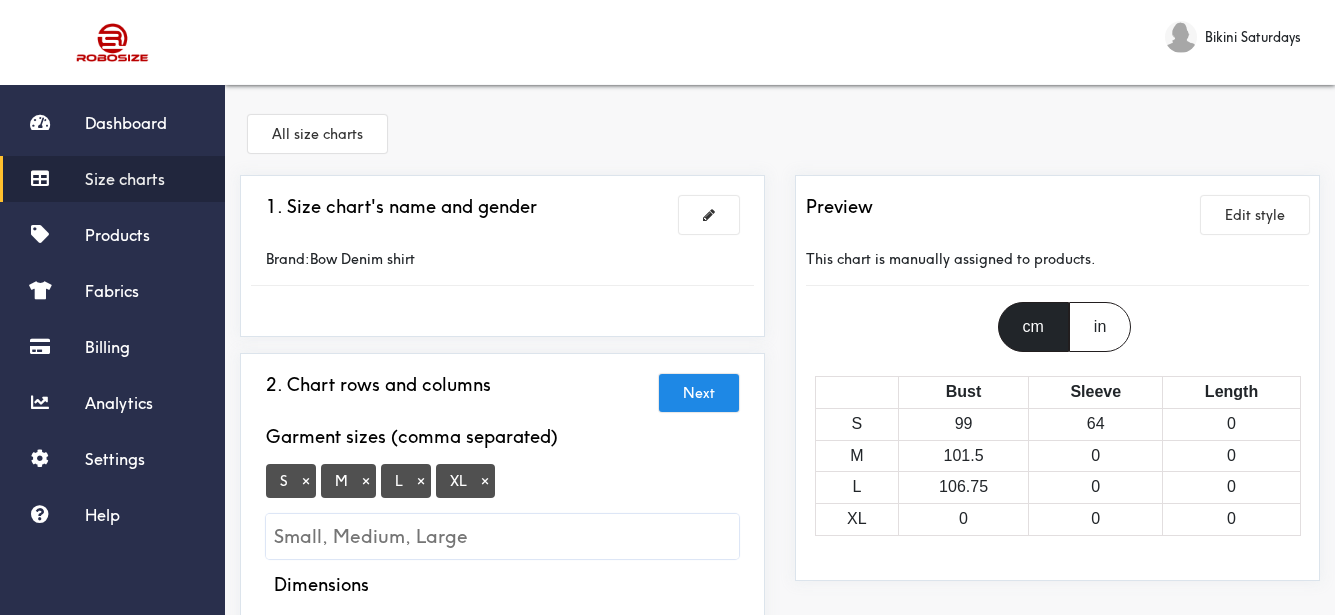 click on "×" at bounding box center (485, 481) 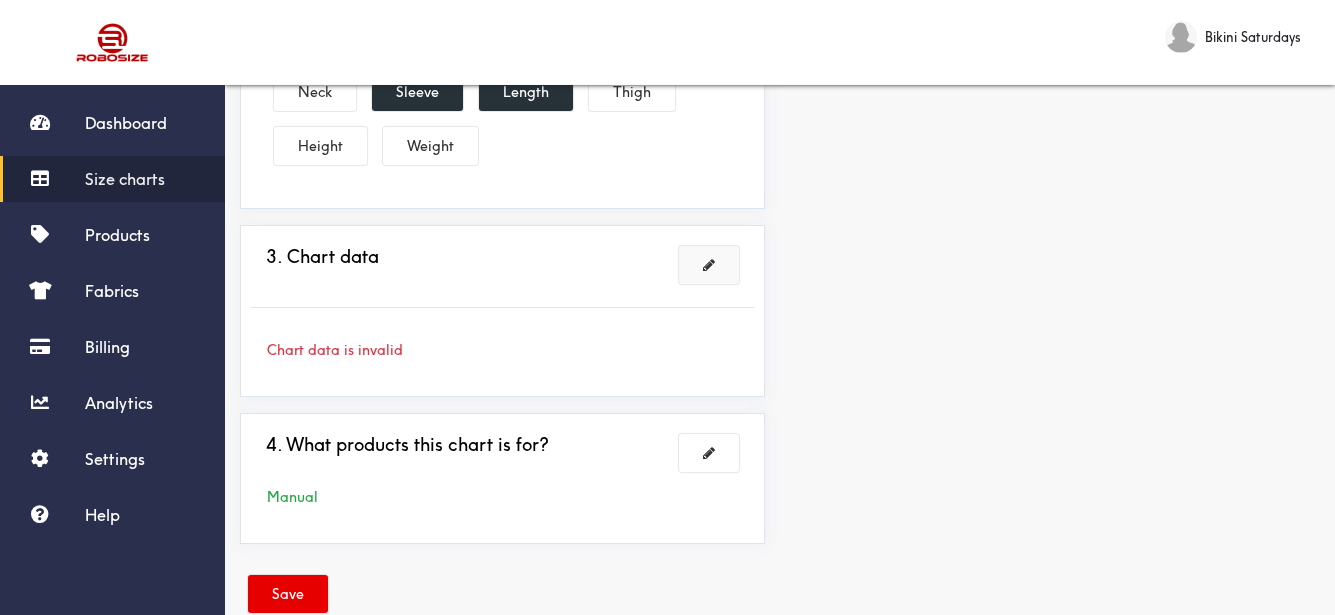 click at bounding box center [709, 265] 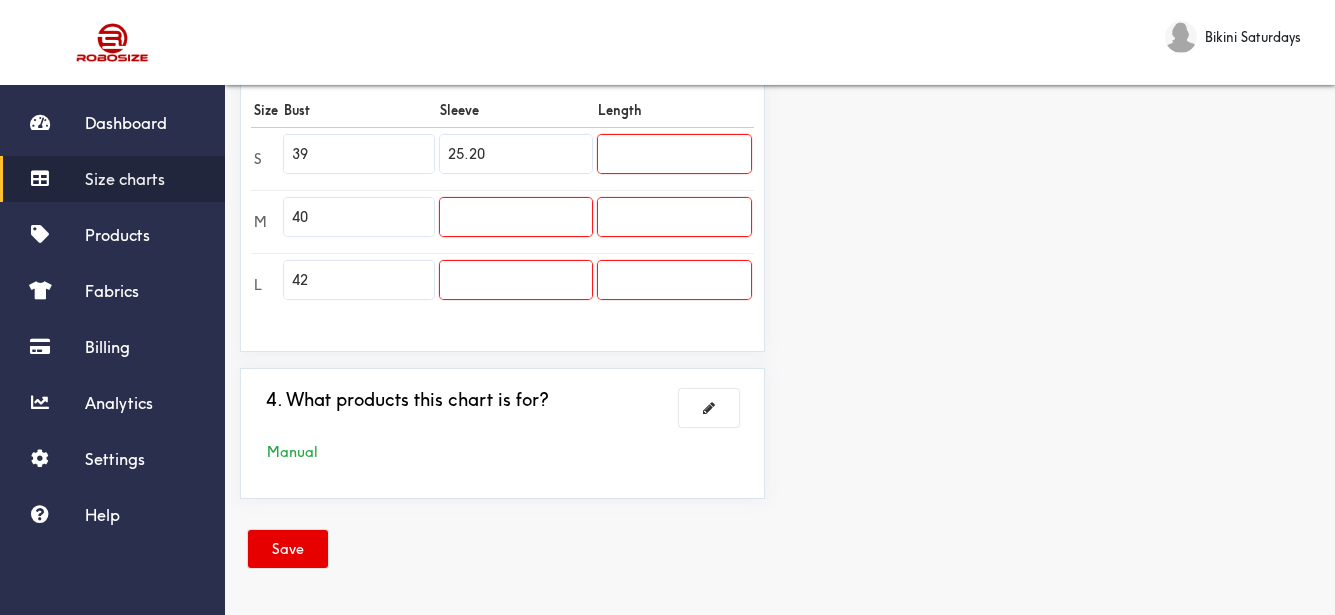 scroll, scrollTop: 491, scrollLeft: 0, axis: vertical 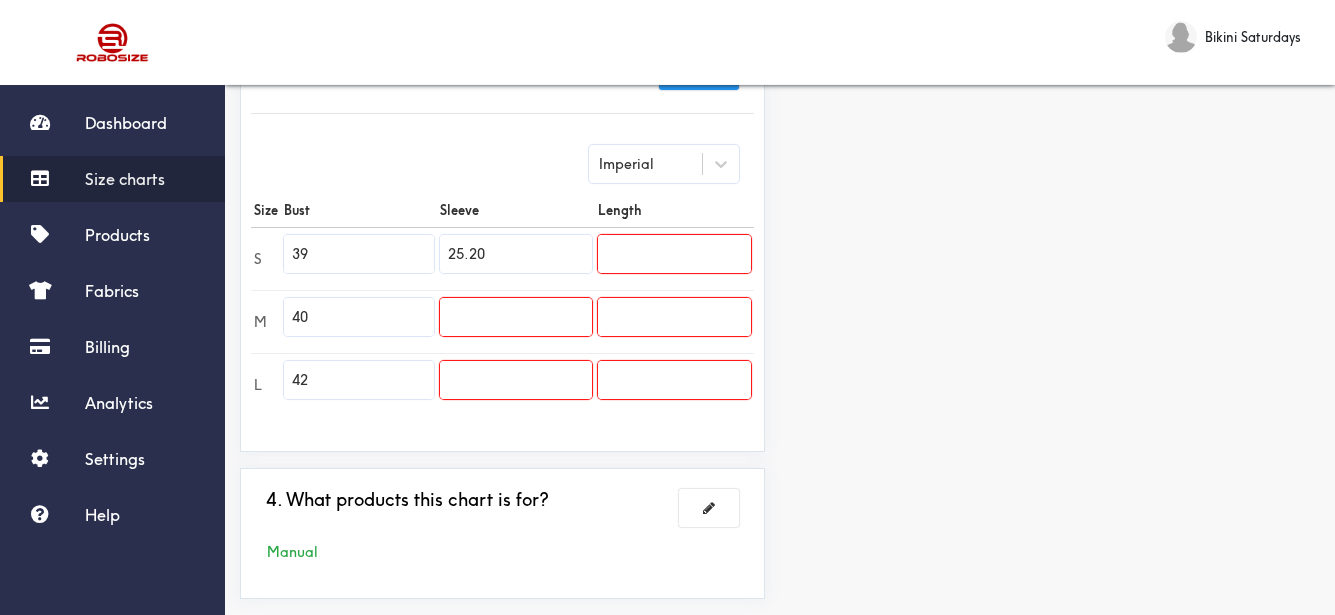 click at bounding box center (516, 317) 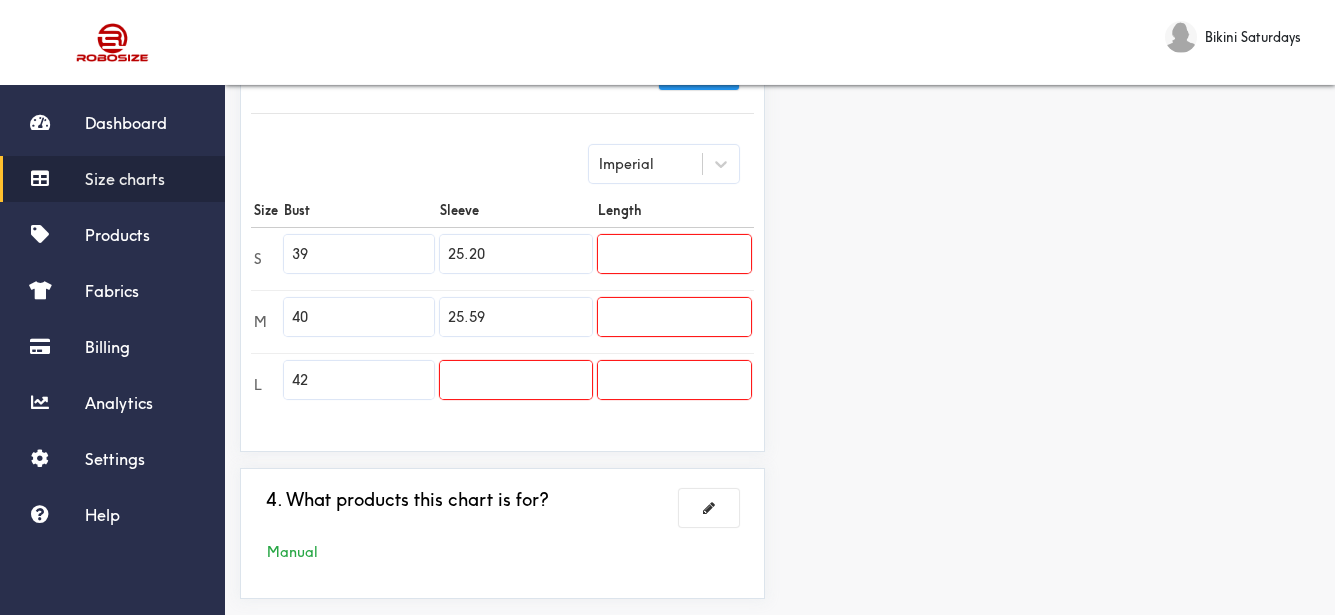 type on "25.59" 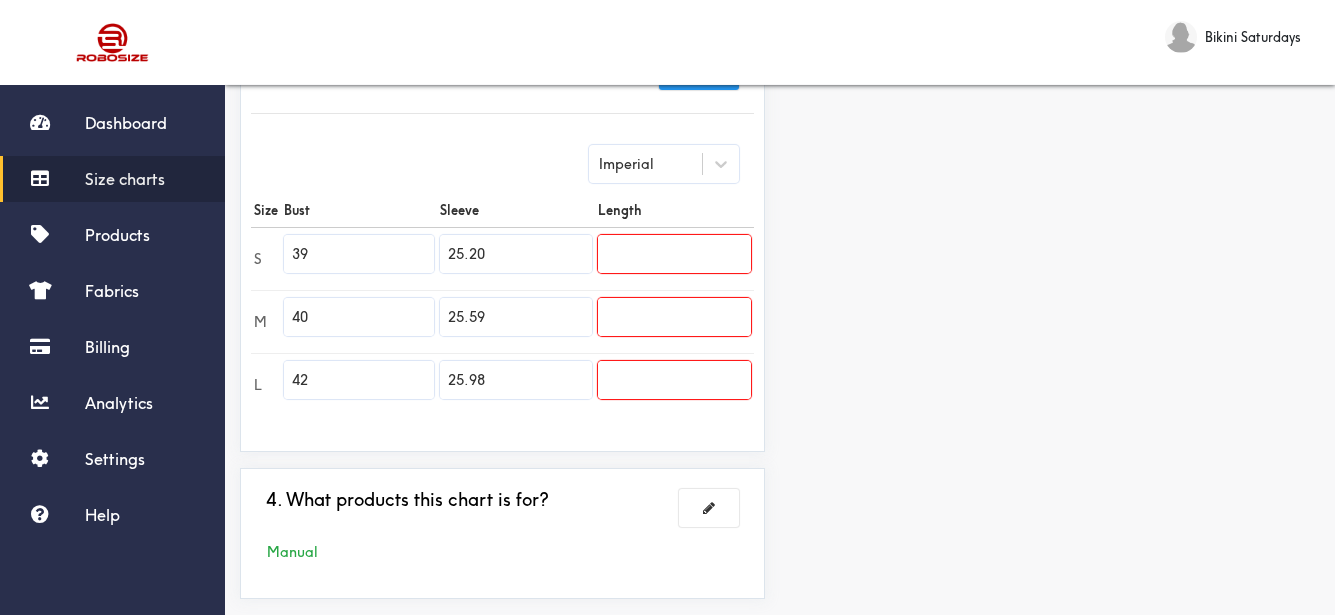 type on "25.98" 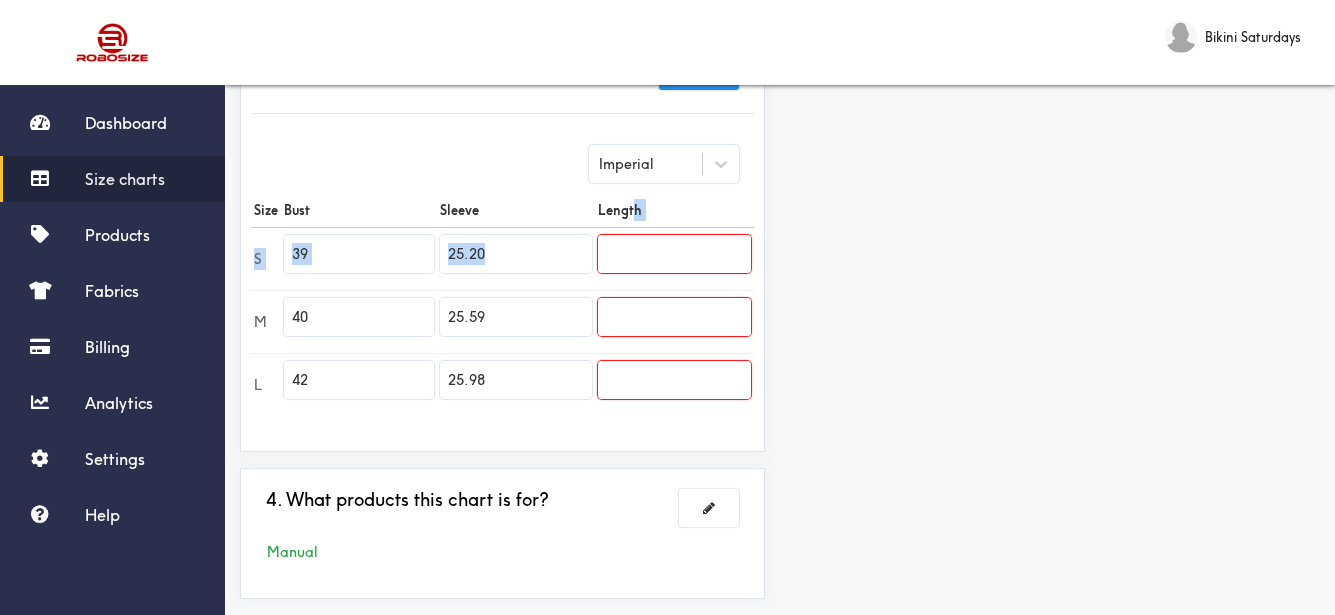 click on "Size Bust Sleeve Length S 39 25.20 M 40 25.59 L 42 25.98" at bounding box center (502, 304) 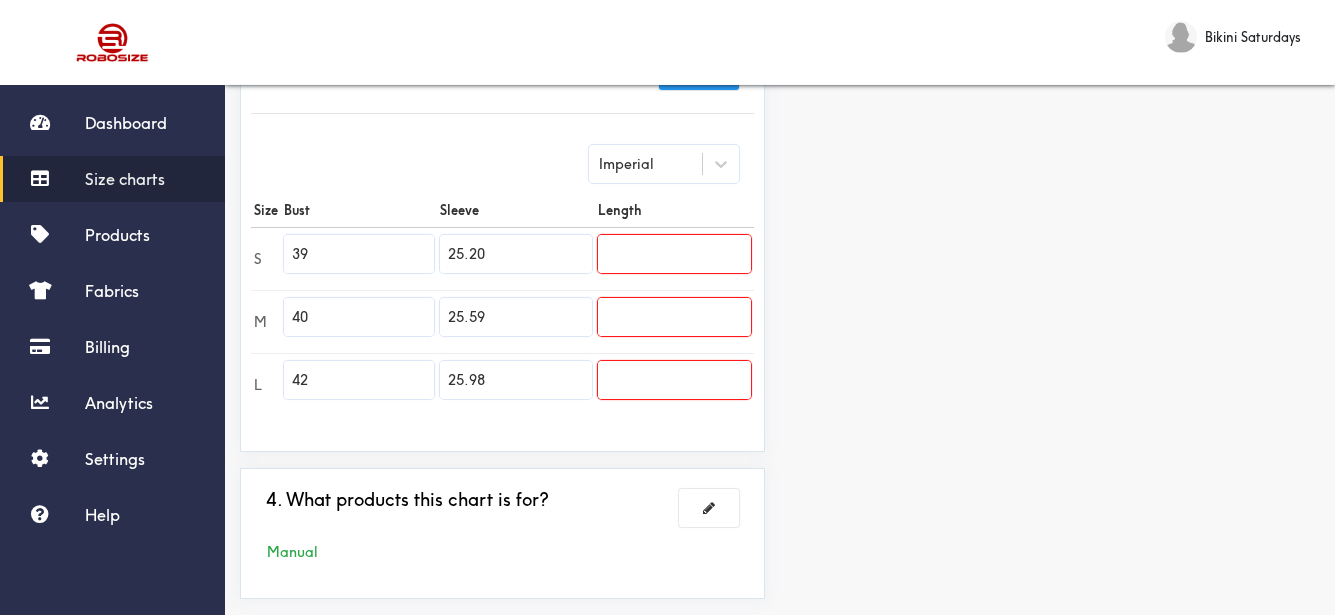click at bounding box center (674, 254) 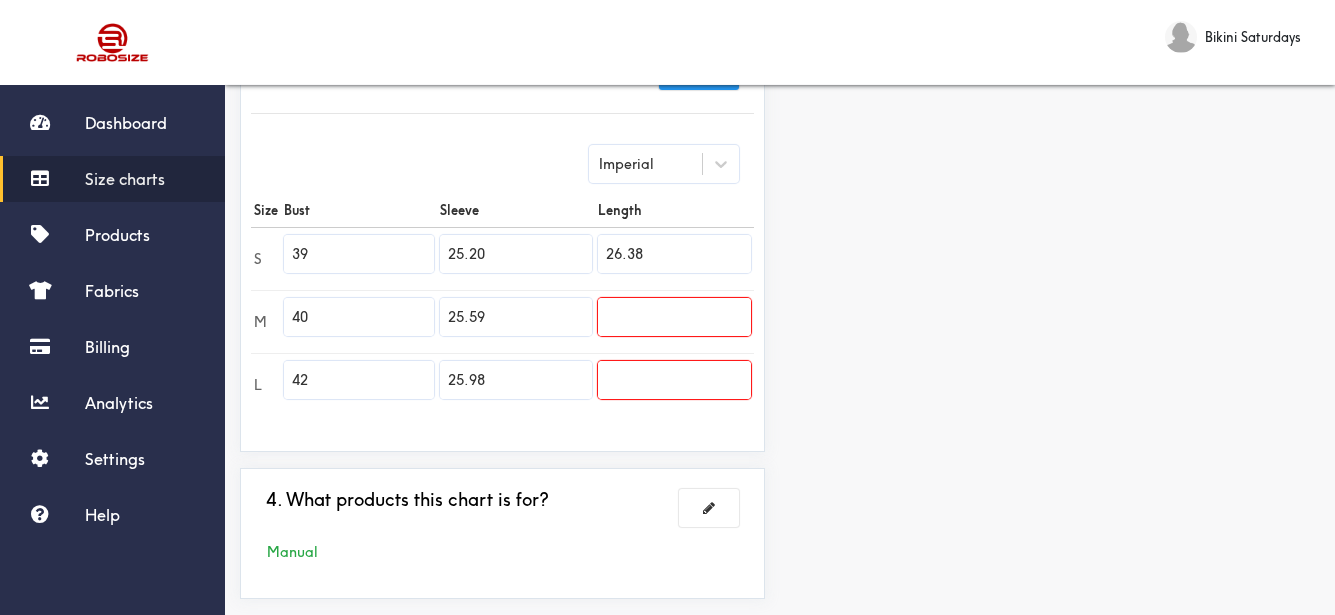 type on "26.38" 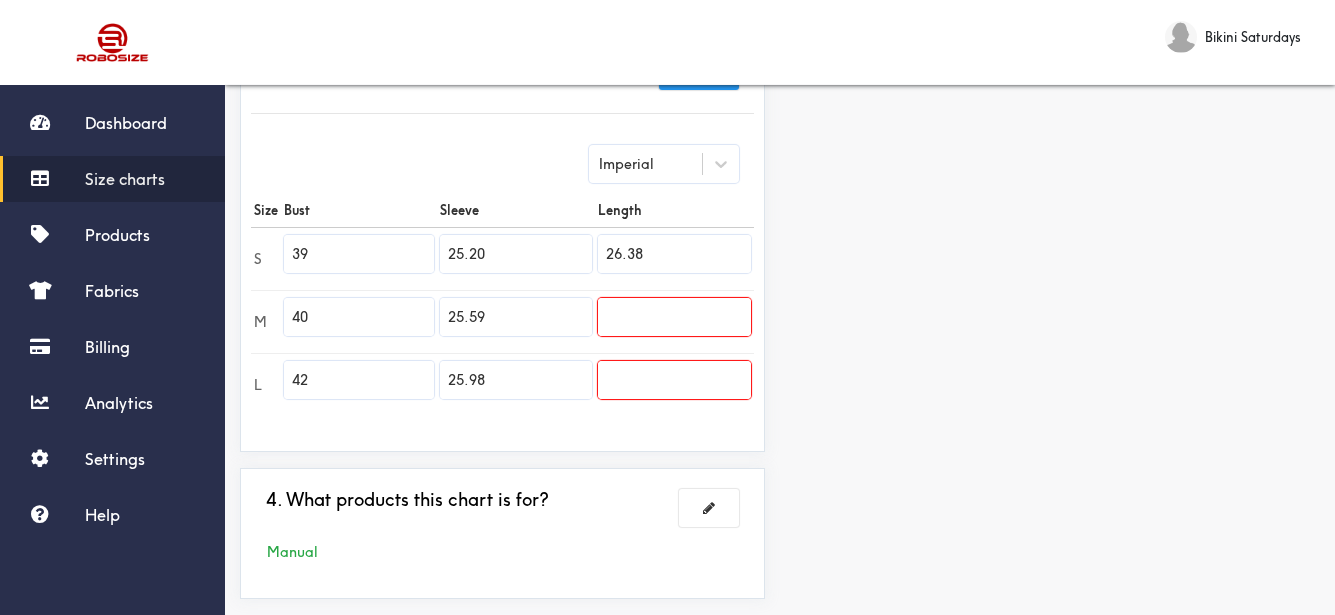 click at bounding box center [674, 317] 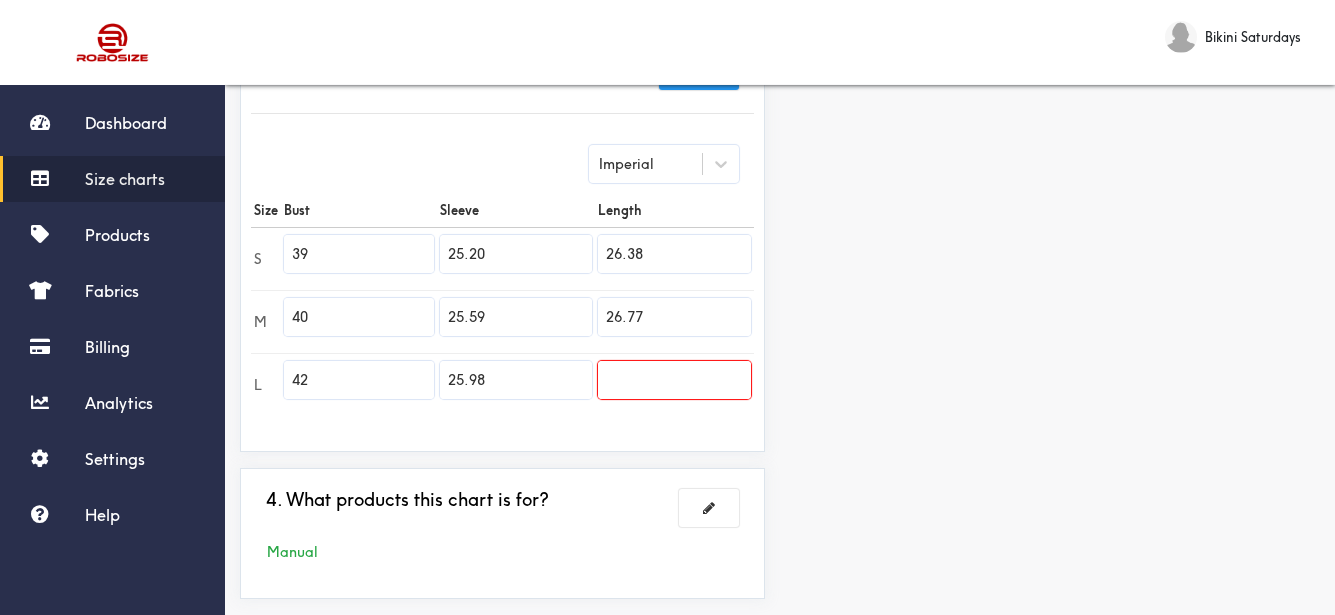 type on "26.77" 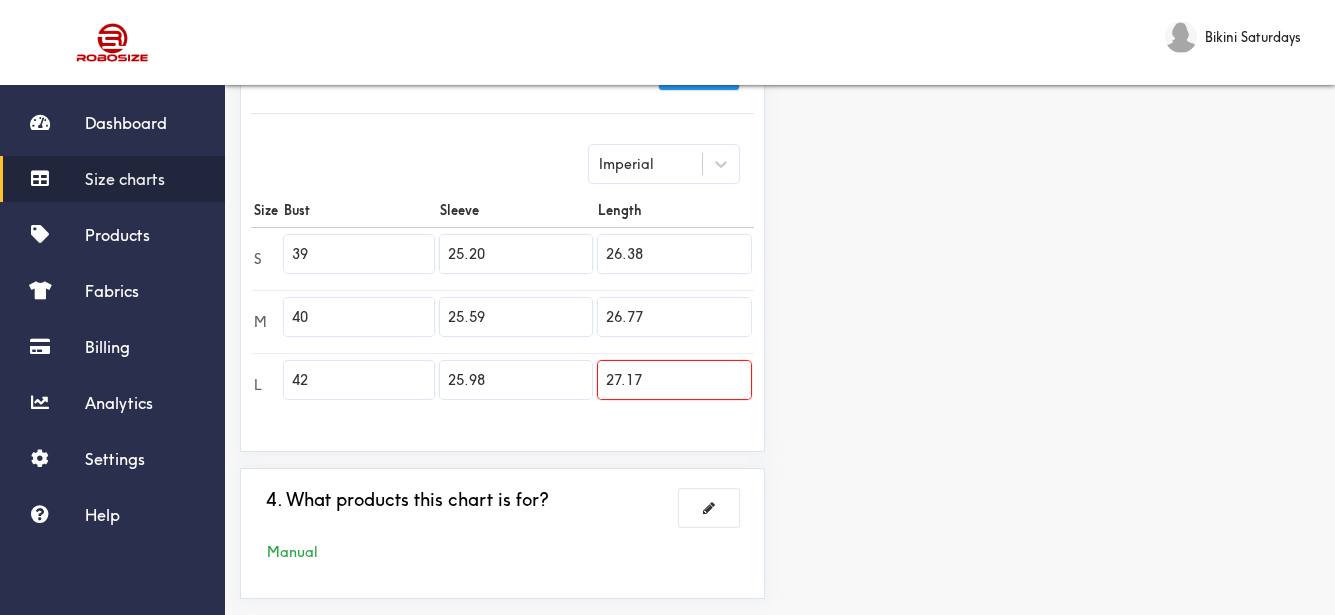 type on "27.17" 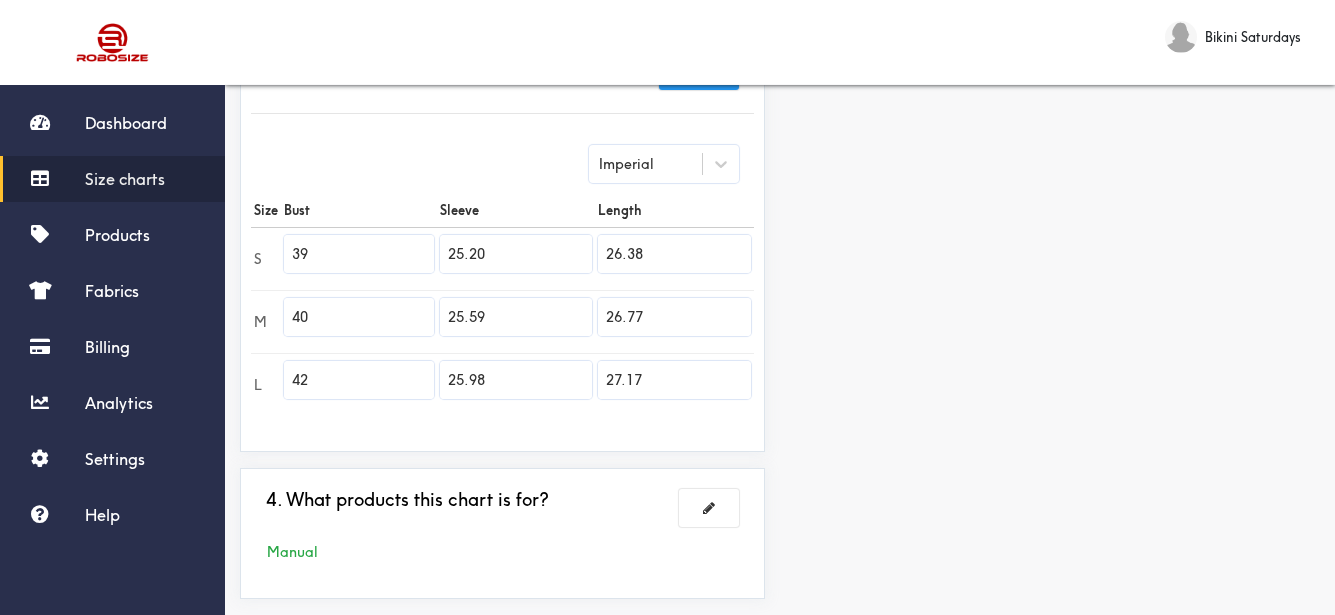 click on "Preview Edit style This chart is manually assigned to products. cm in Bust Sleeve Length S 99 64 67 M 101.5 65 68 L 106.75 66 69" at bounding box center (1057, 149) 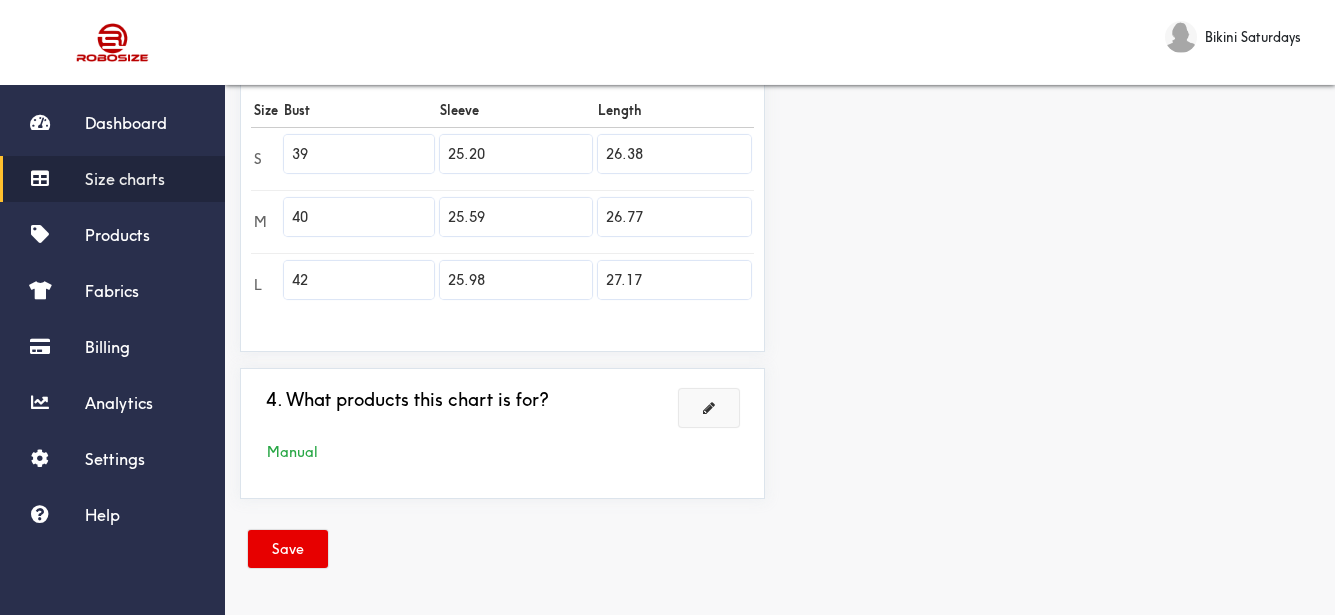 click at bounding box center (709, 408) 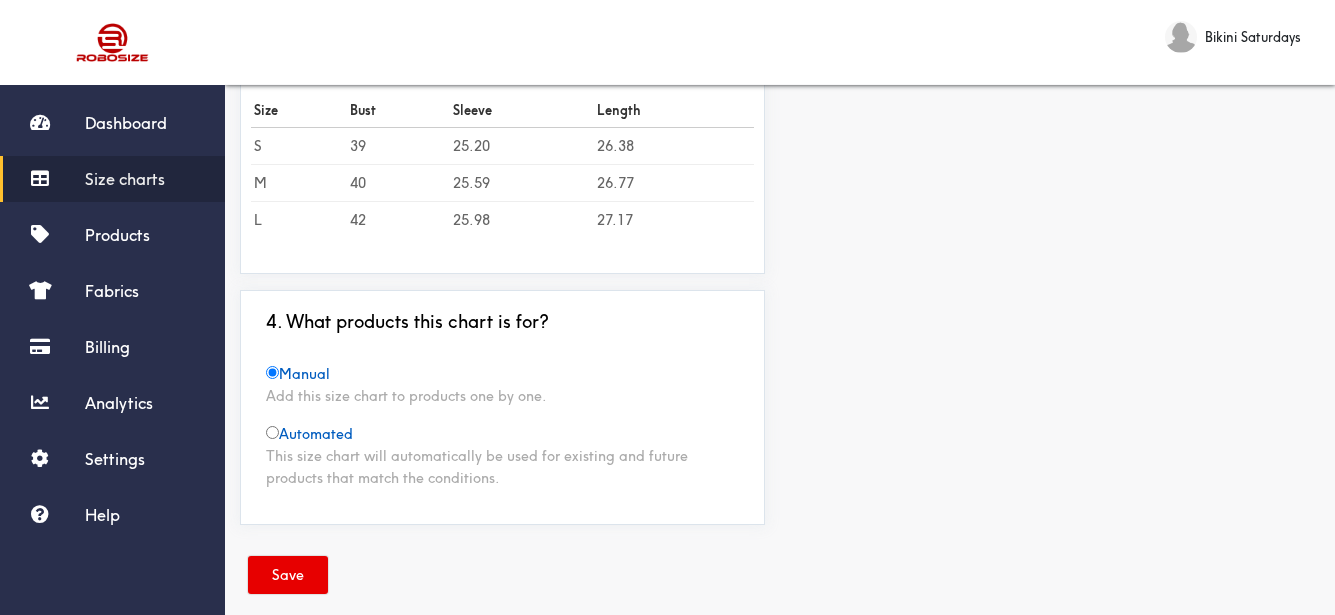scroll, scrollTop: 617, scrollLeft: 0, axis: vertical 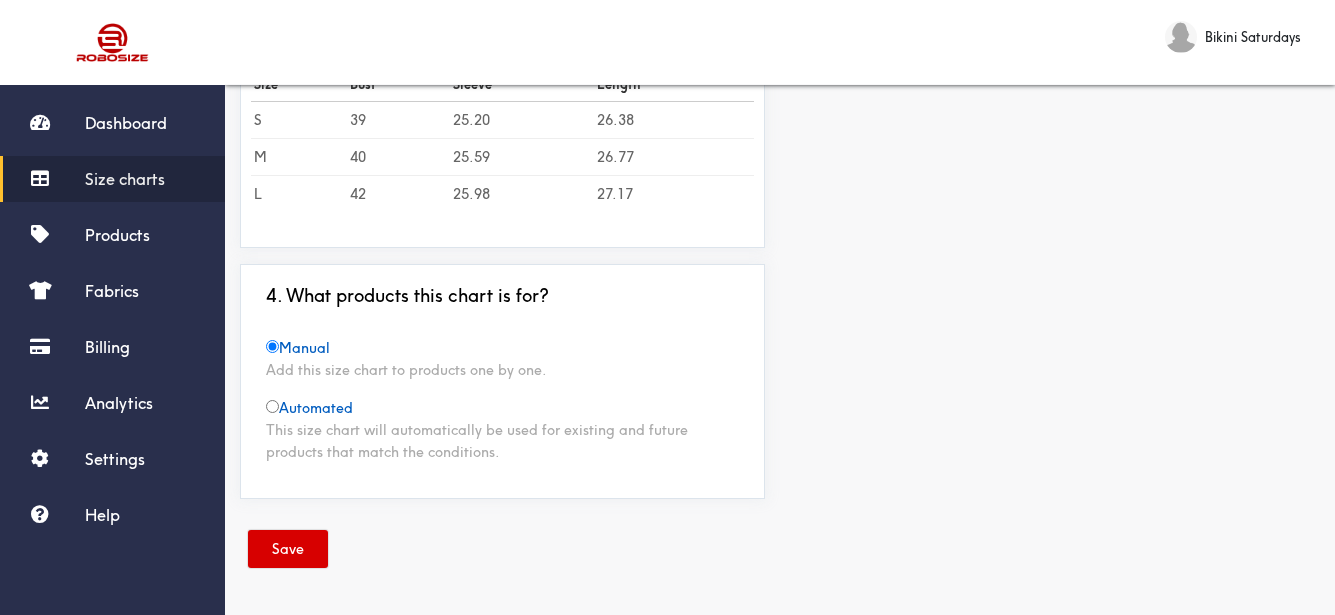 click on "Save" at bounding box center [288, 549] 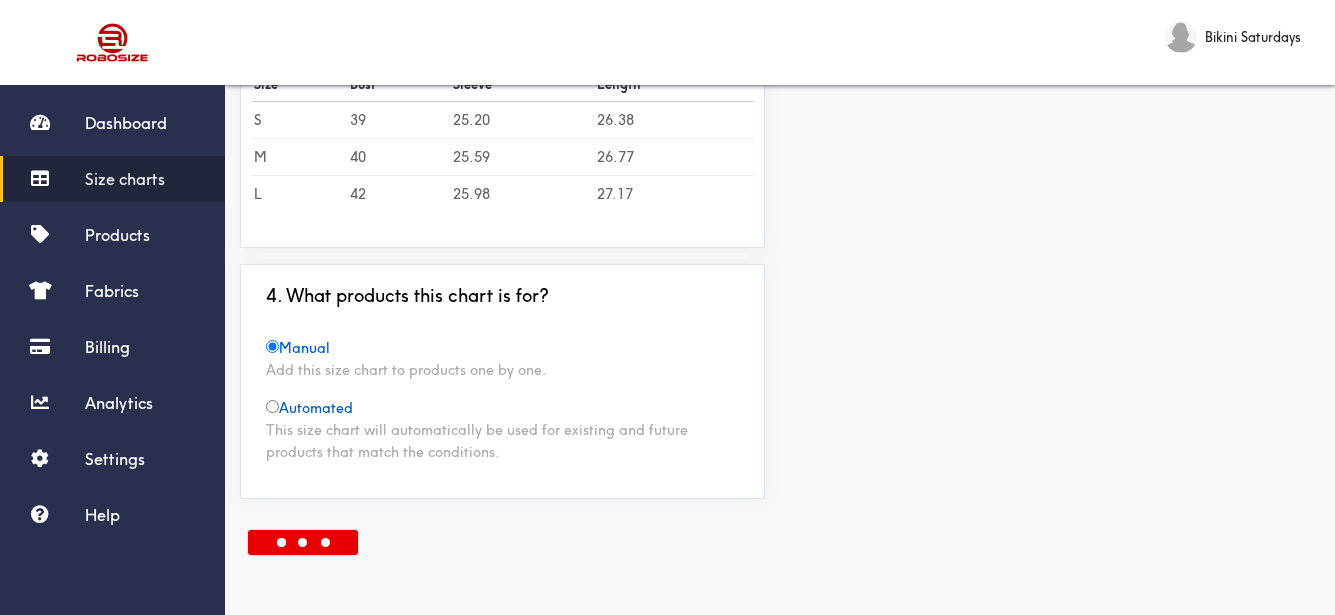 click at bounding box center [780, 552] 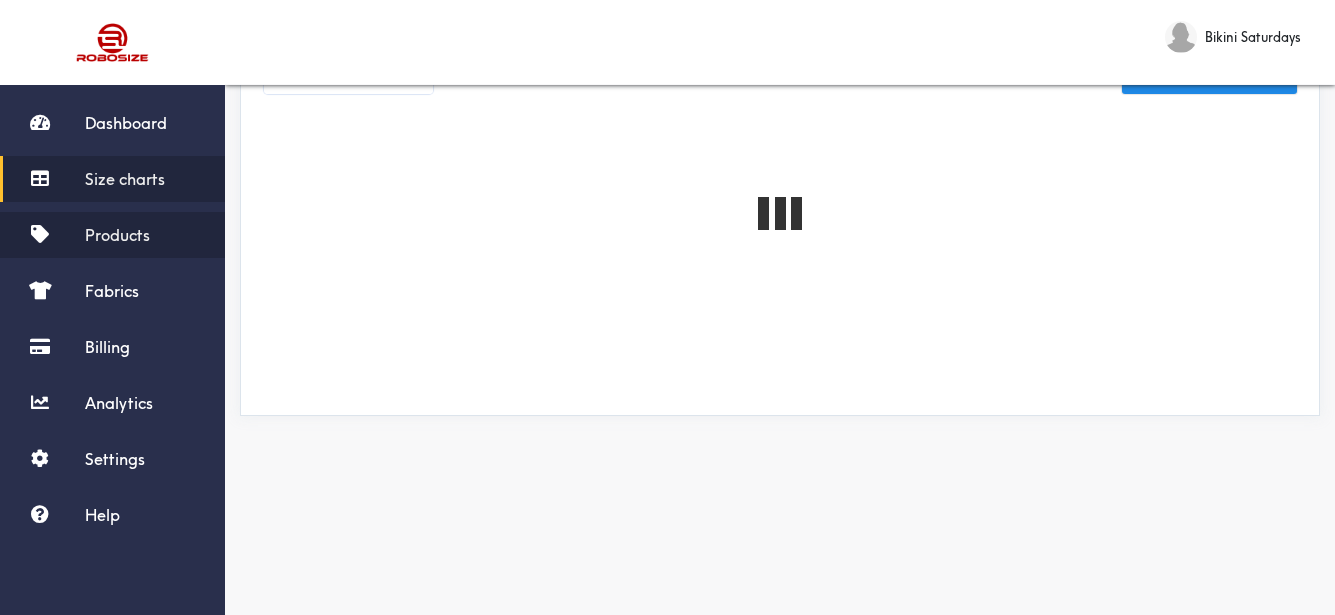 scroll, scrollTop: 60, scrollLeft: 0, axis: vertical 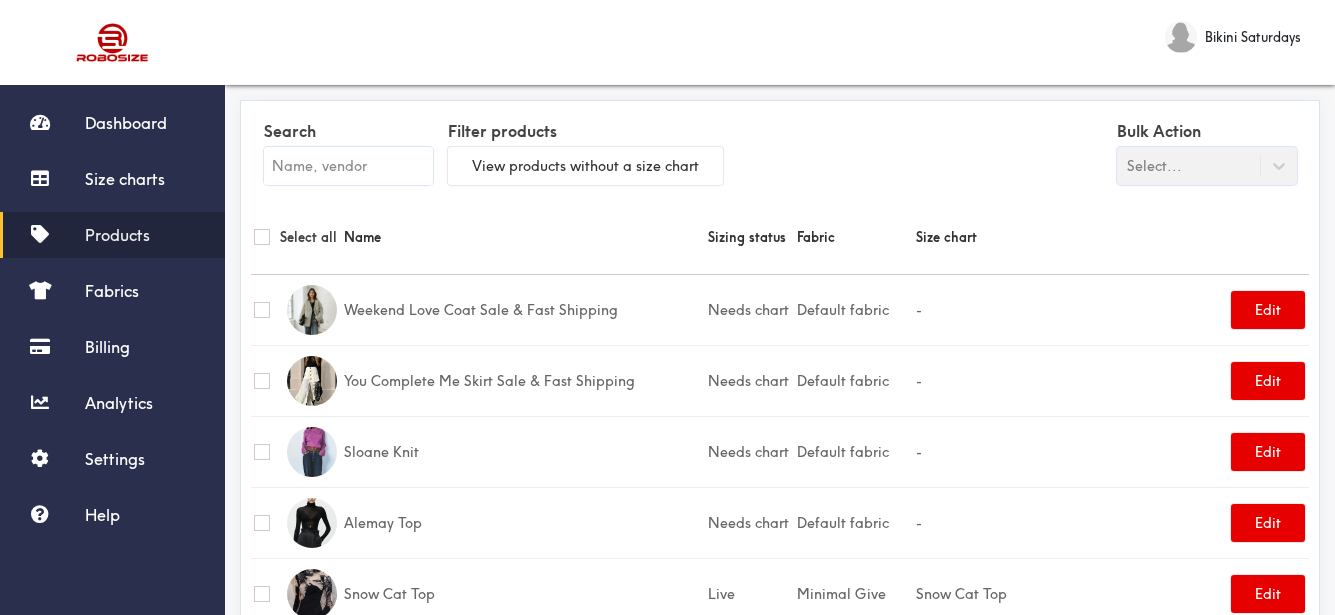 click at bounding box center (348, 166) 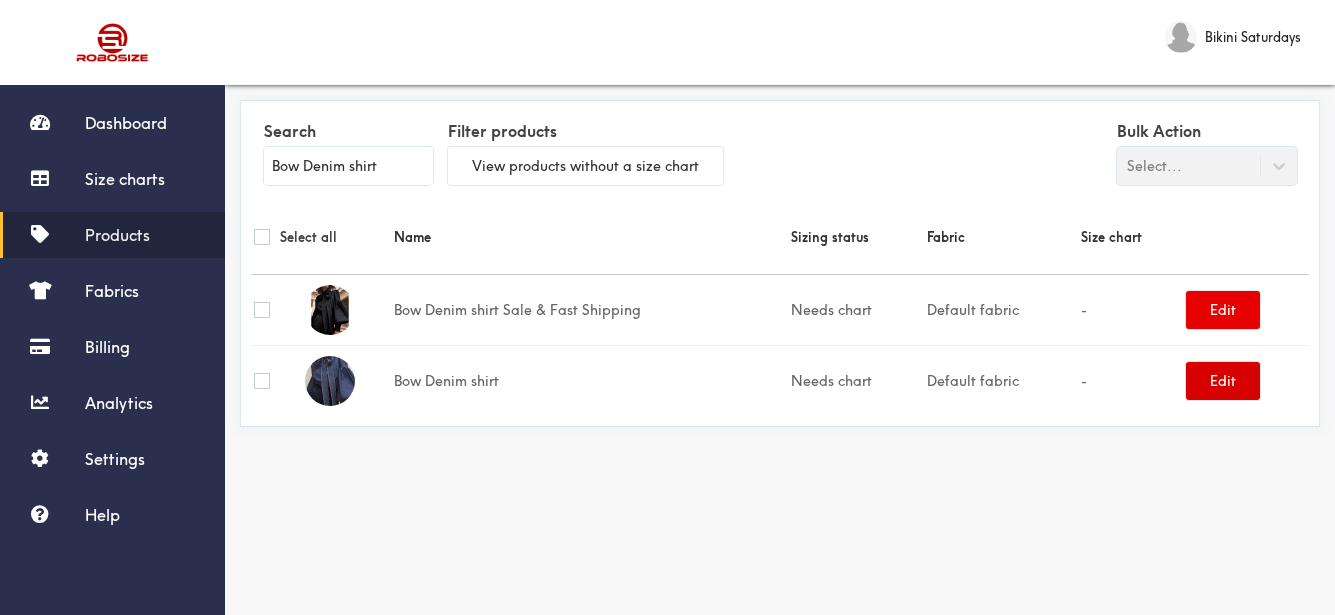 type on "Bow Denim shirt" 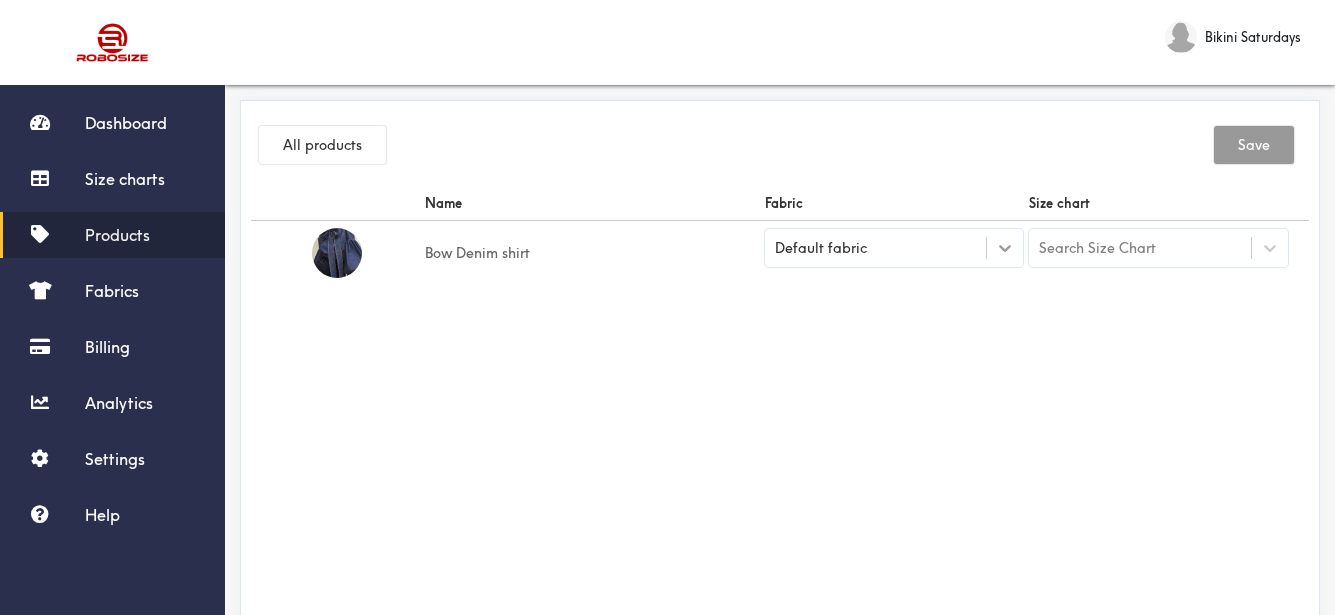 click at bounding box center (1005, 248) 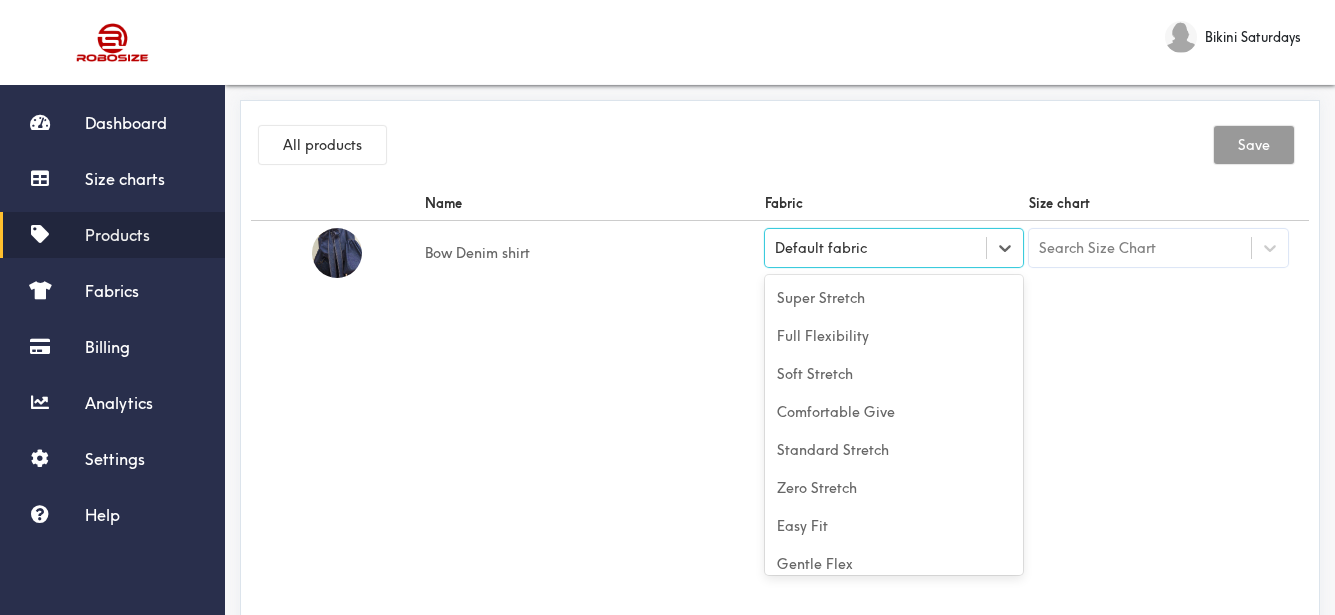 scroll, scrollTop: 88, scrollLeft: 0, axis: vertical 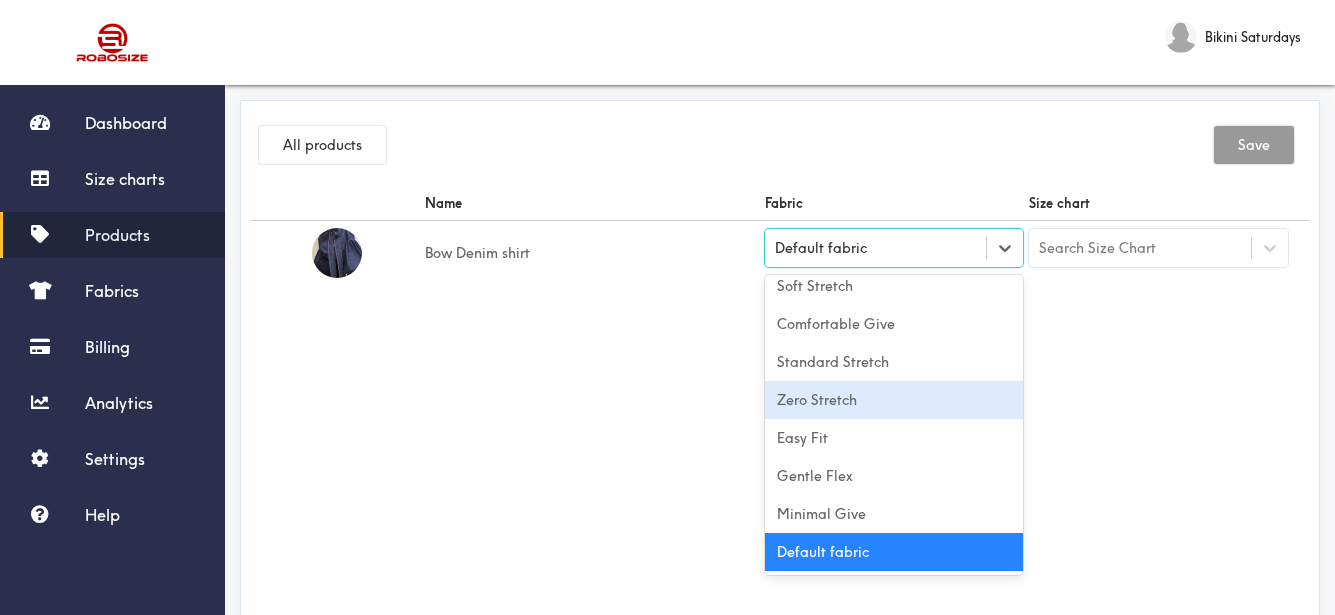 click on "Zero Stretch" at bounding box center [894, 400] 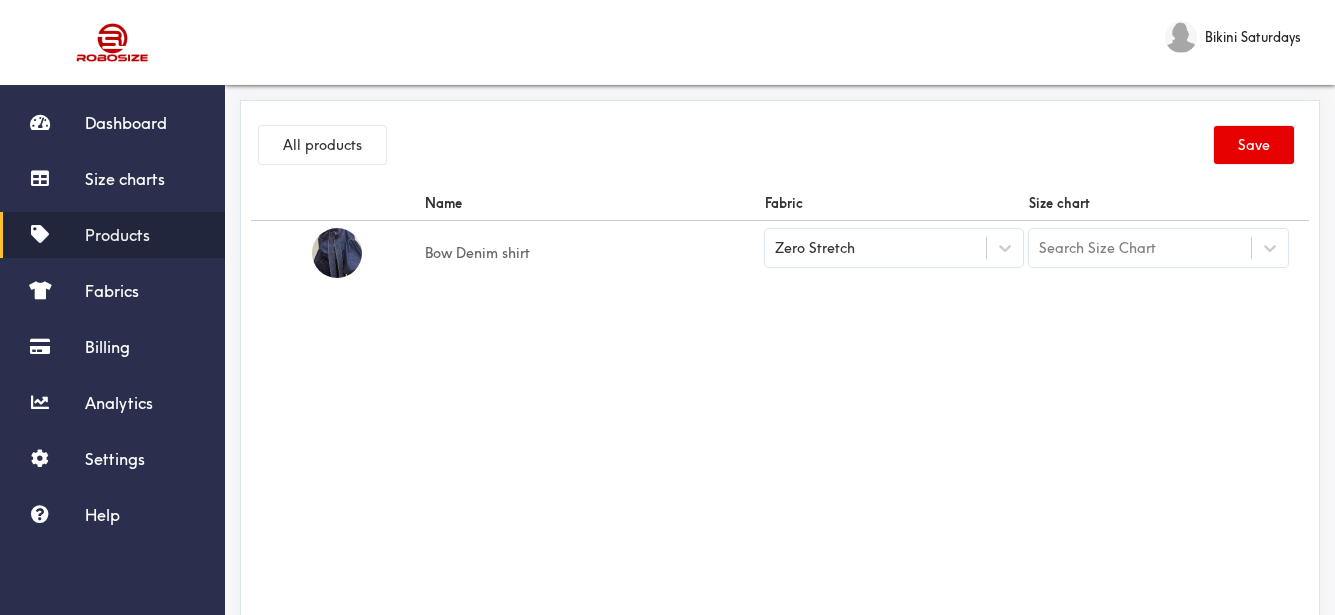 drag, startPoint x: 1061, startPoint y: 403, endPoint x: 1086, endPoint y: 389, distance: 28.653097 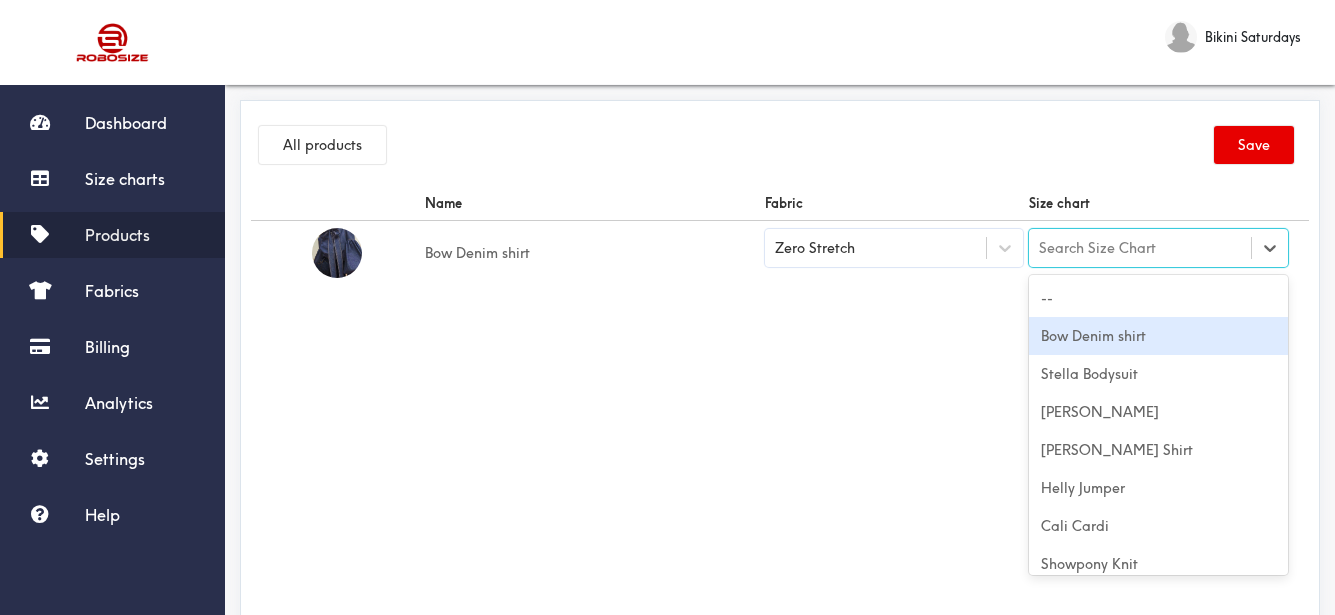 click on "Bow Denim shirt" at bounding box center [1158, 336] 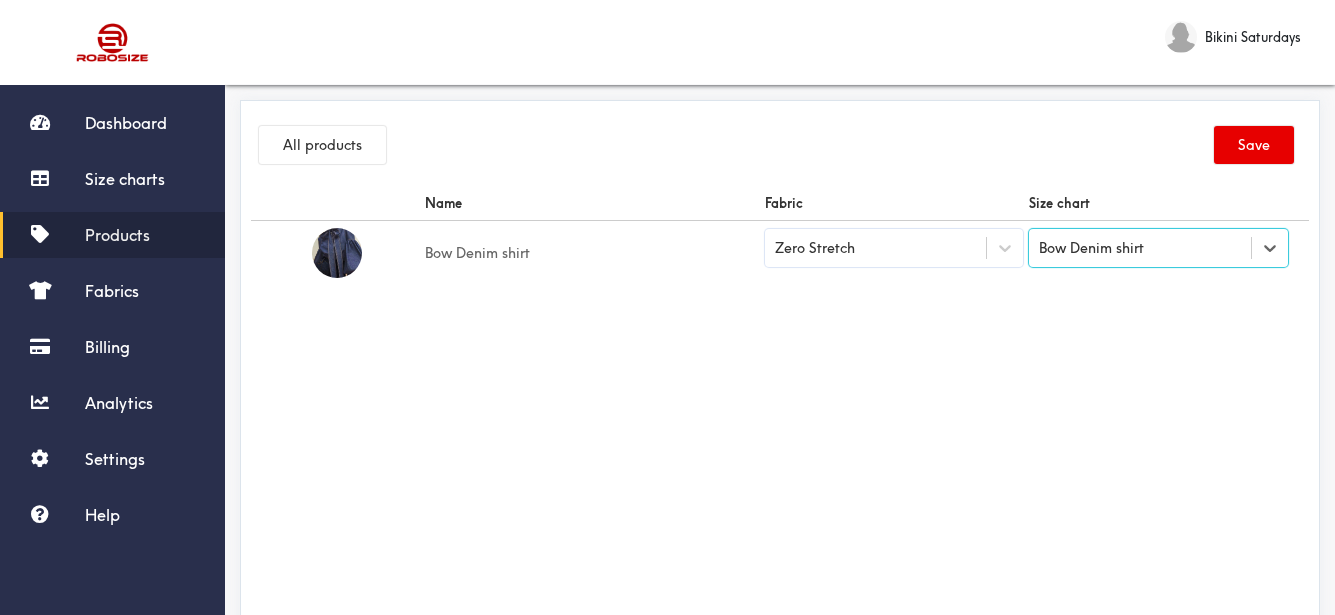 click on "Name Fabric Size chart Bow Denim shirt Zero Stretch	 option Bow Denim shirt, selected.   Select is focused ,type to refine list, press Down to open the menu,  Bow Denim shirt" at bounding box center [780, 411] 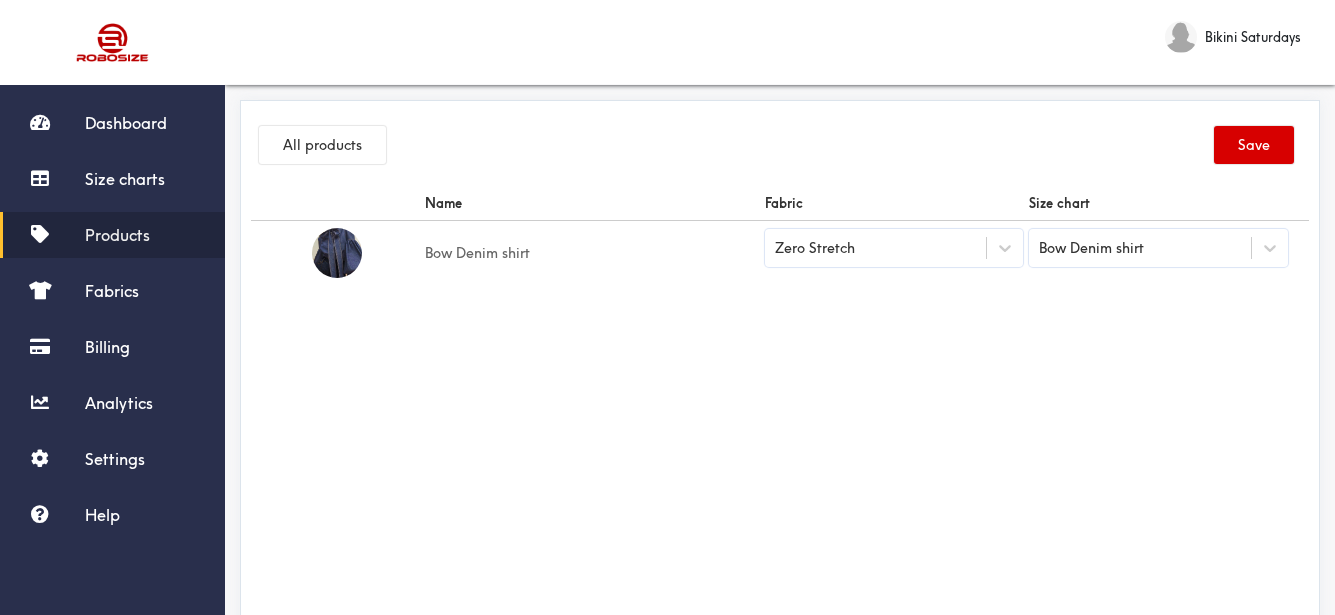 click on "Save" at bounding box center [1254, 145] 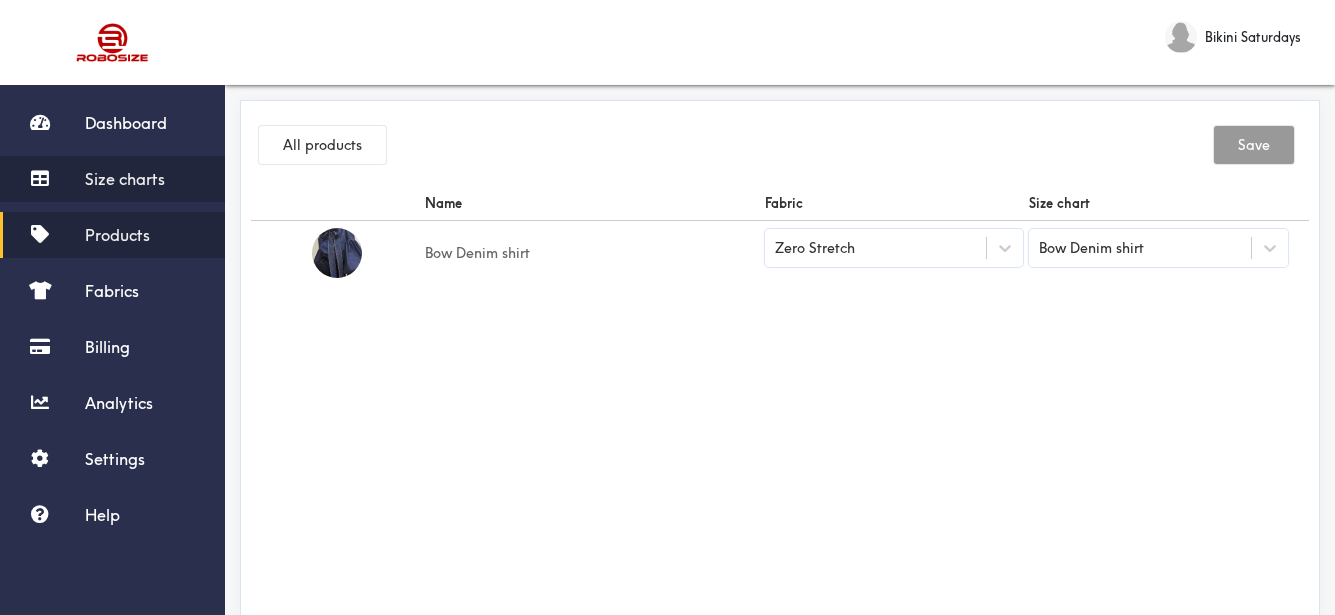 click on "Size charts" at bounding box center [112, 179] 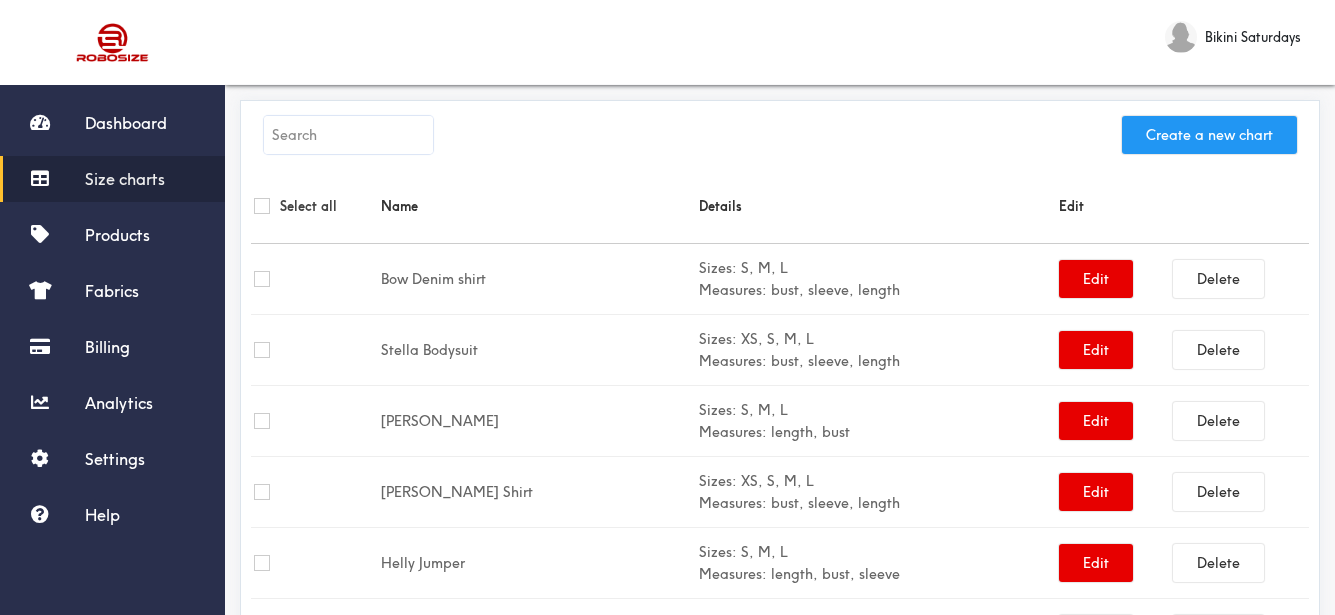 click on "Create a new chart" at bounding box center (1209, 135) 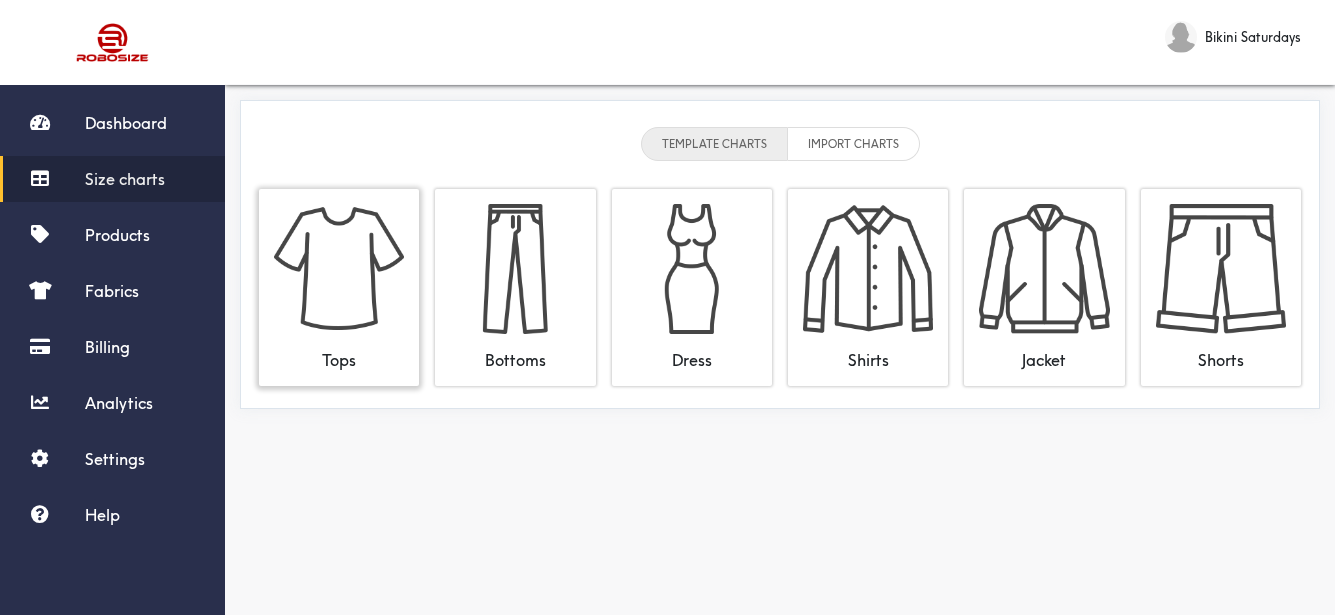 click at bounding box center [339, 269] 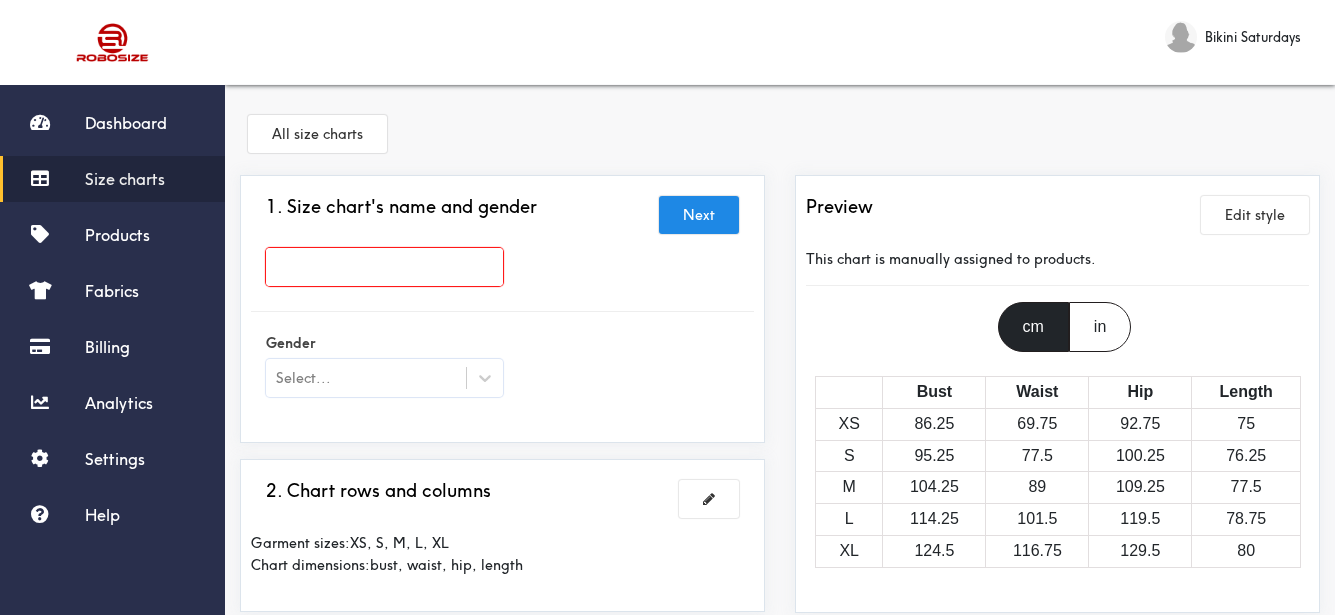 click at bounding box center (384, 267) 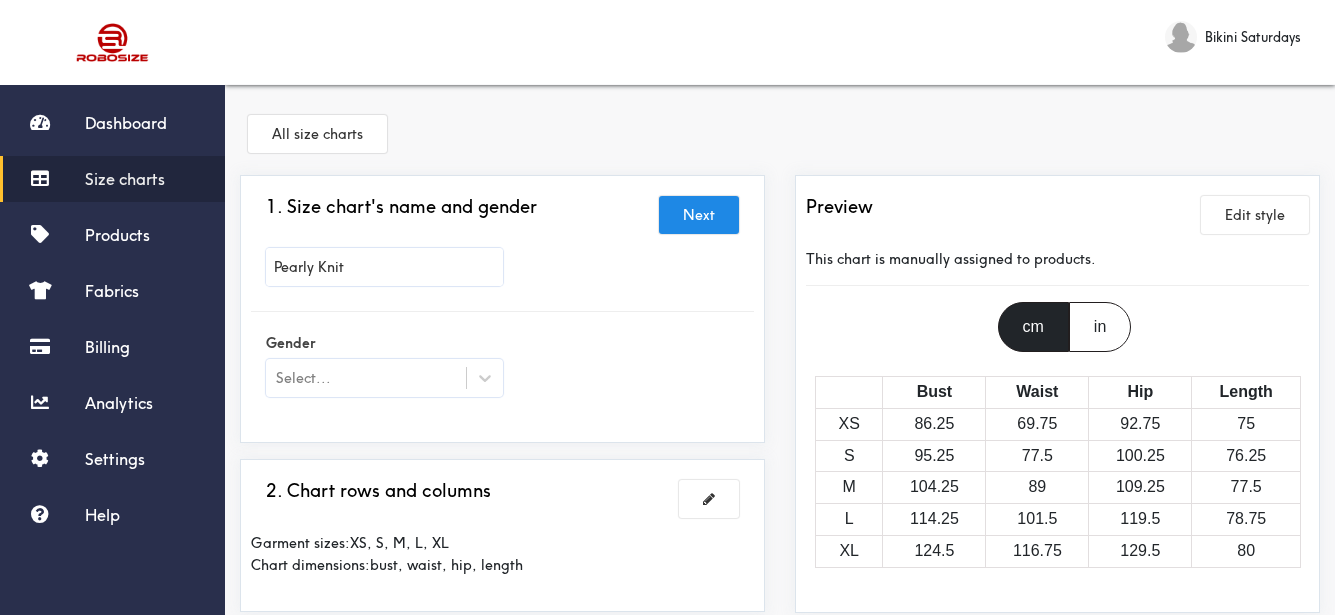 type on "Pearly Knit" 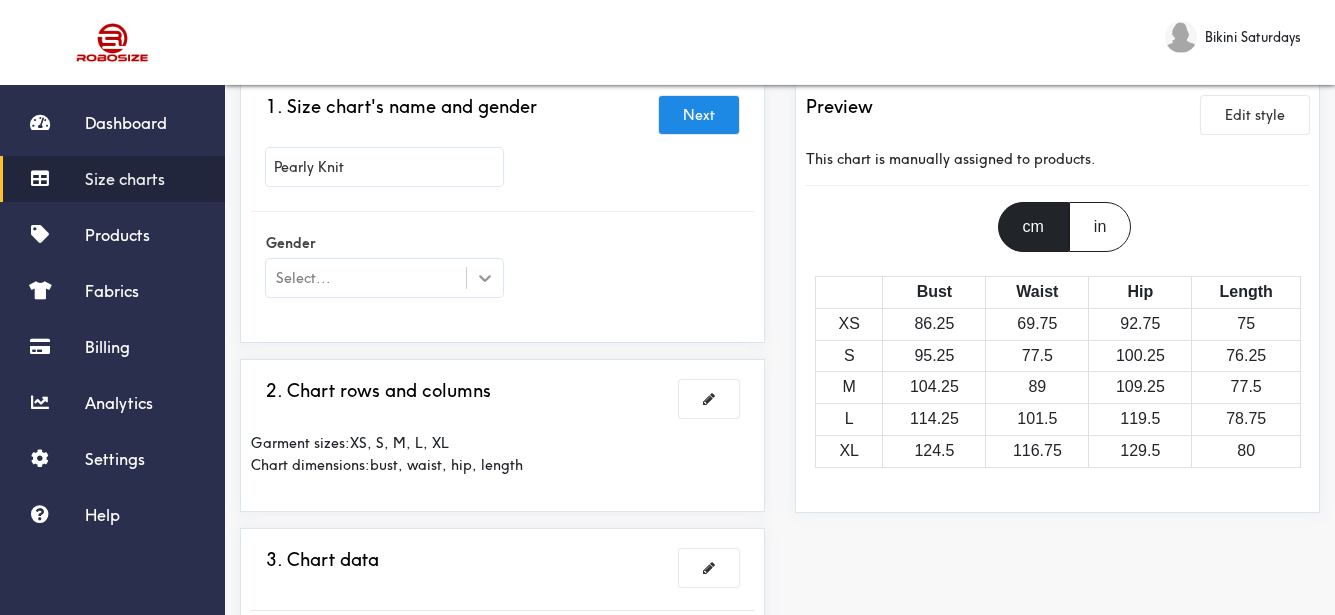 click 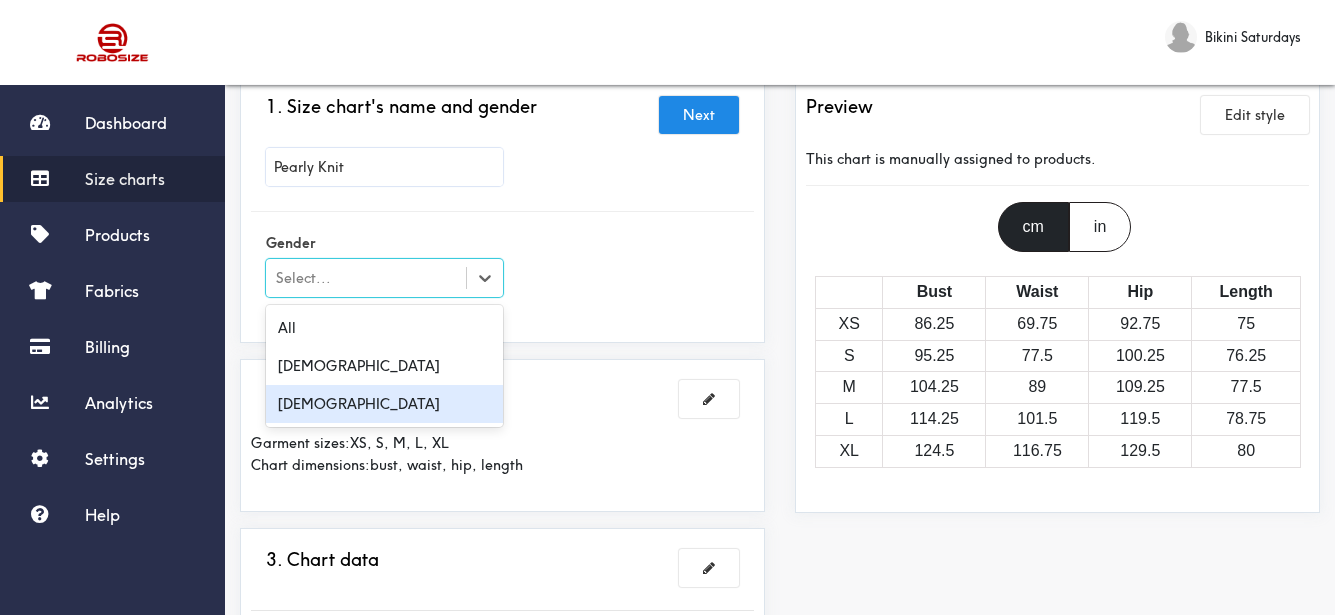 click on "[DEMOGRAPHIC_DATA]" at bounding box center (384, 404) 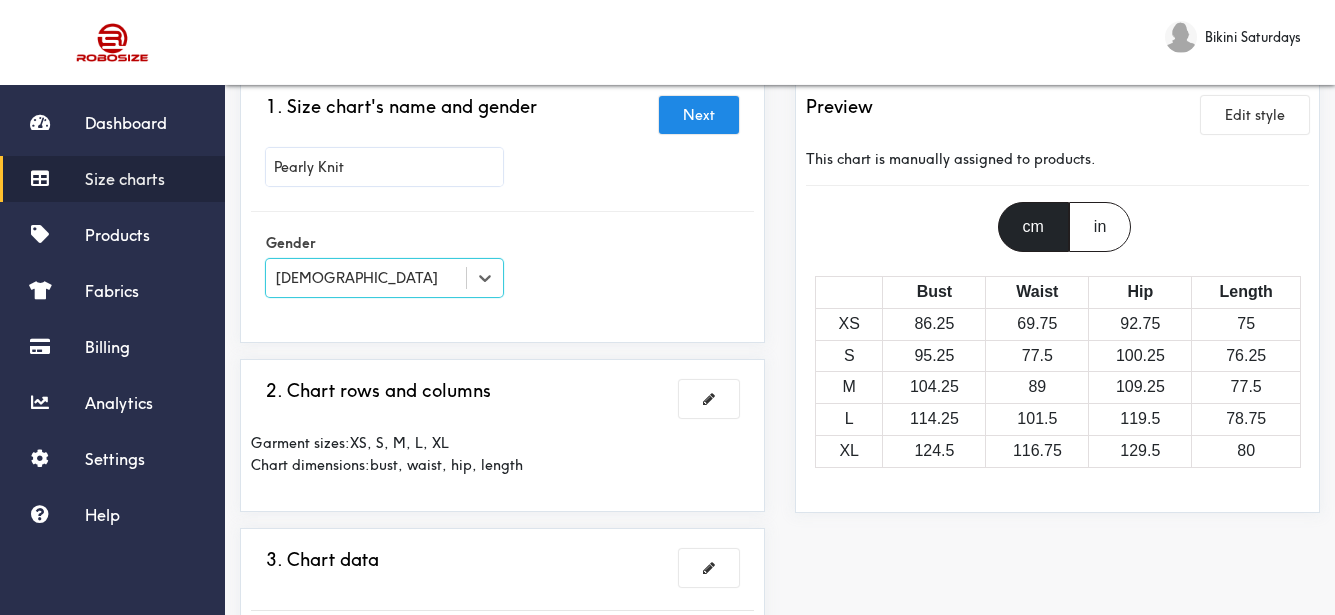 click on "Gender option [DEMOGRAPHIC_DATA], selected.   Select is focused , press Down to open the menu,  [DEMOGRAPHIC_DATA]" at bounding box center (502, 267) 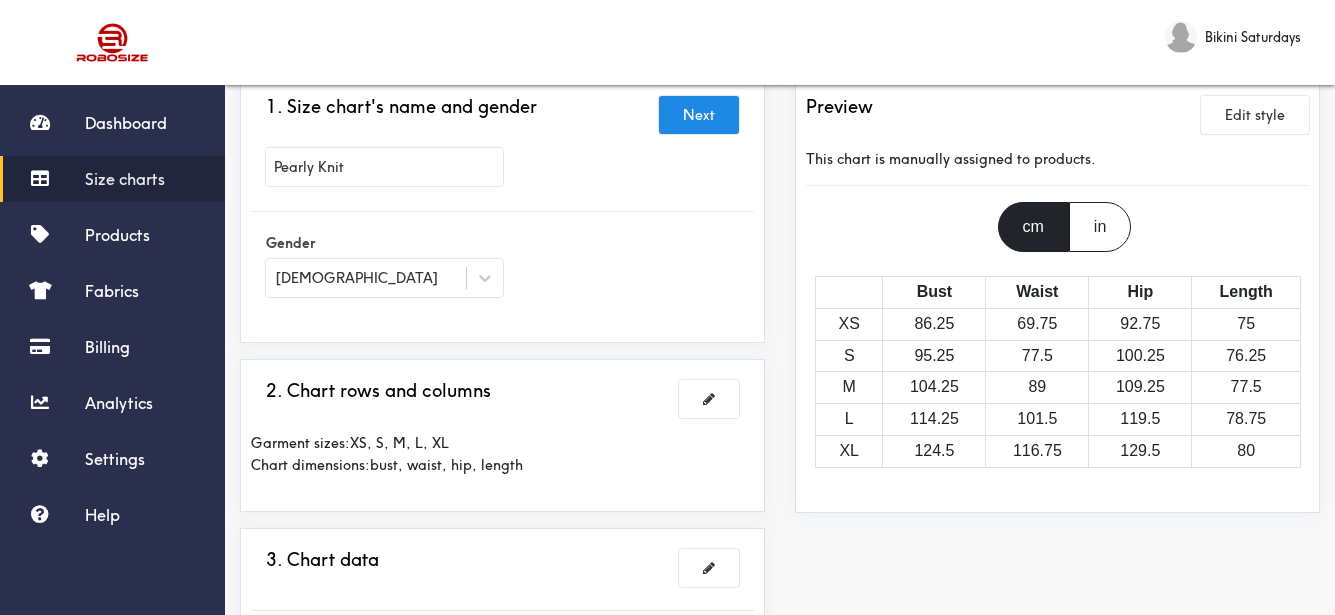 scroll, scrollTop: 300, scrollLeft: 0, axis: vertical 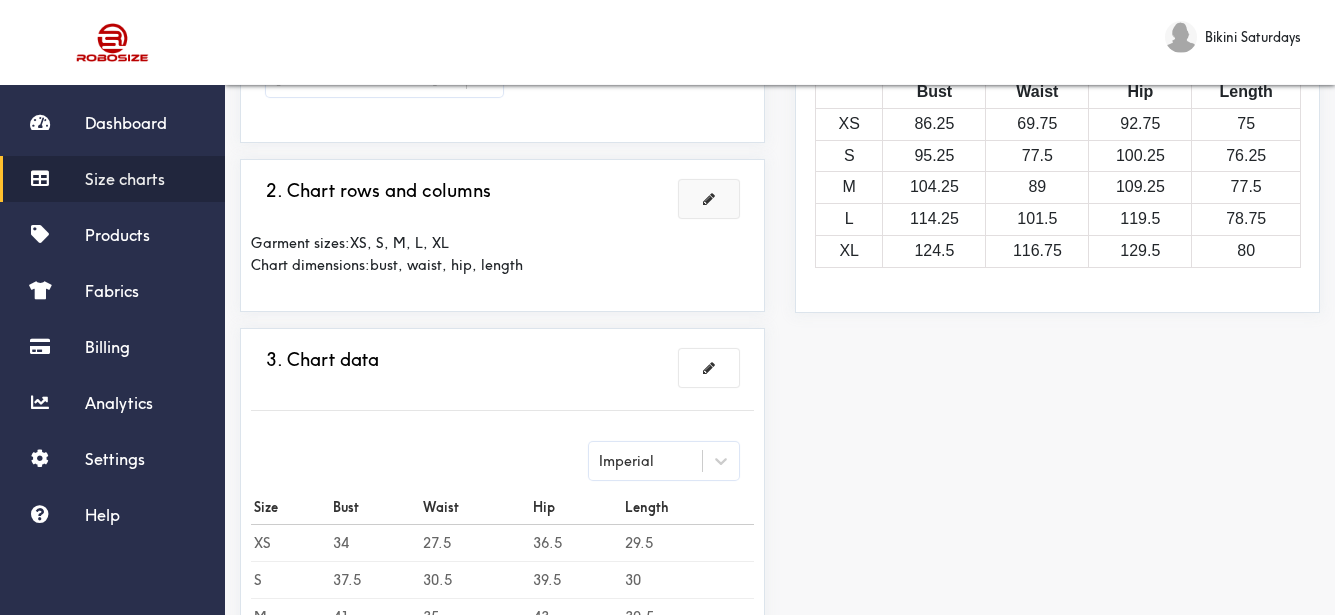 click at bounding box center (709, 199) 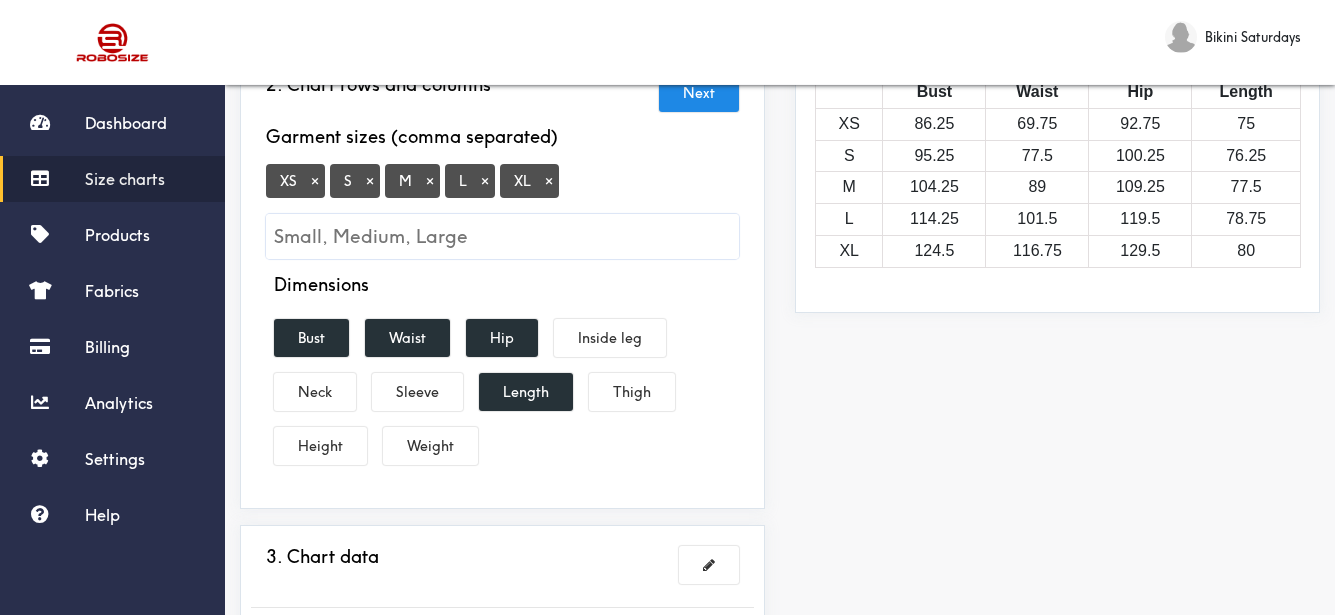 scroll, scrollTop: 200, scrollLeft: 0, axis: vertical 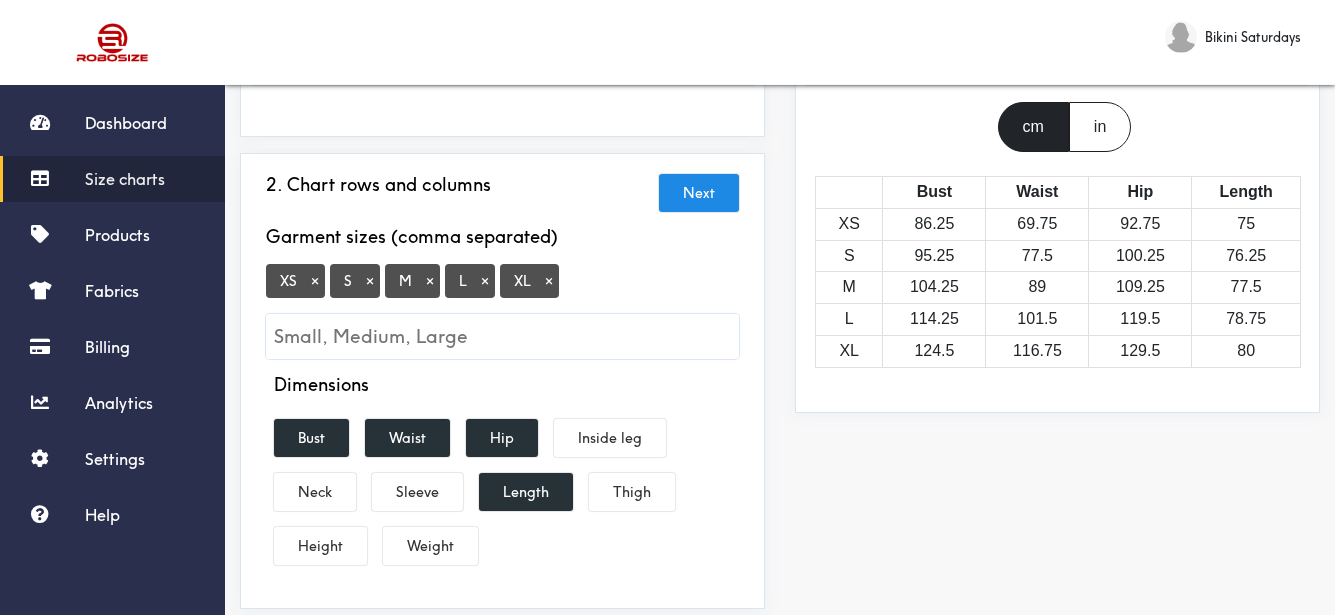 click on "Size charts" at bounding box center (112, 179) 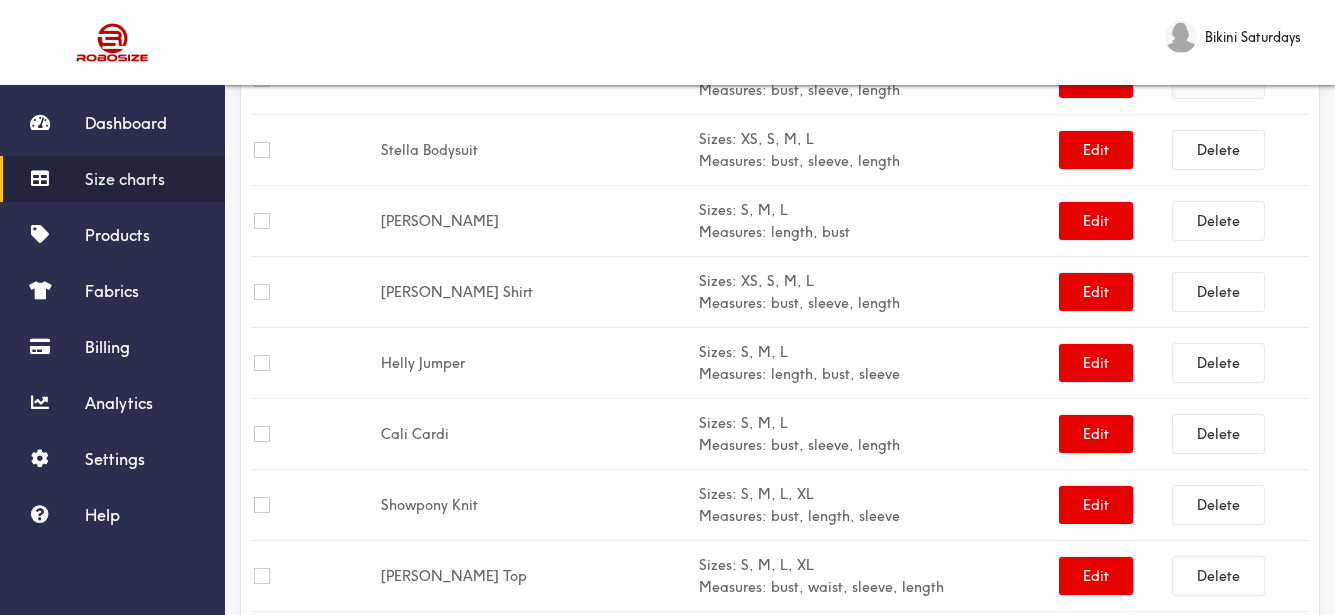 scroll, scrollTop: 0, scrollLeft: 0, axis: both 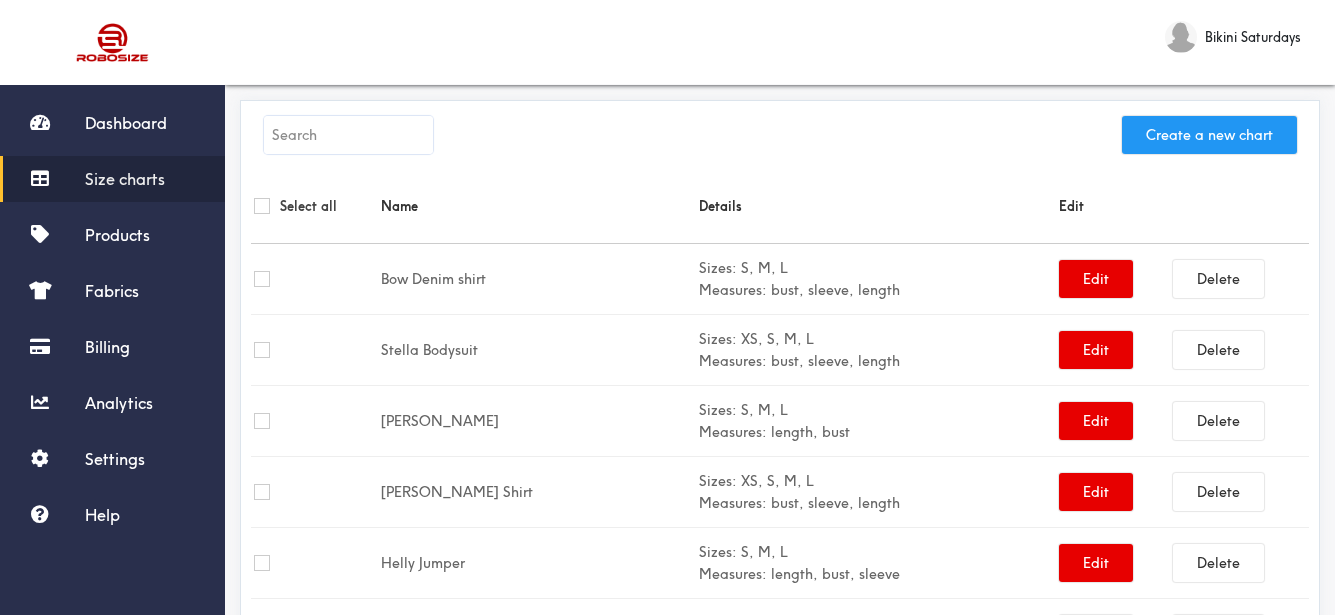 click on "Create a new chart" at bounding box center (1209, 135) 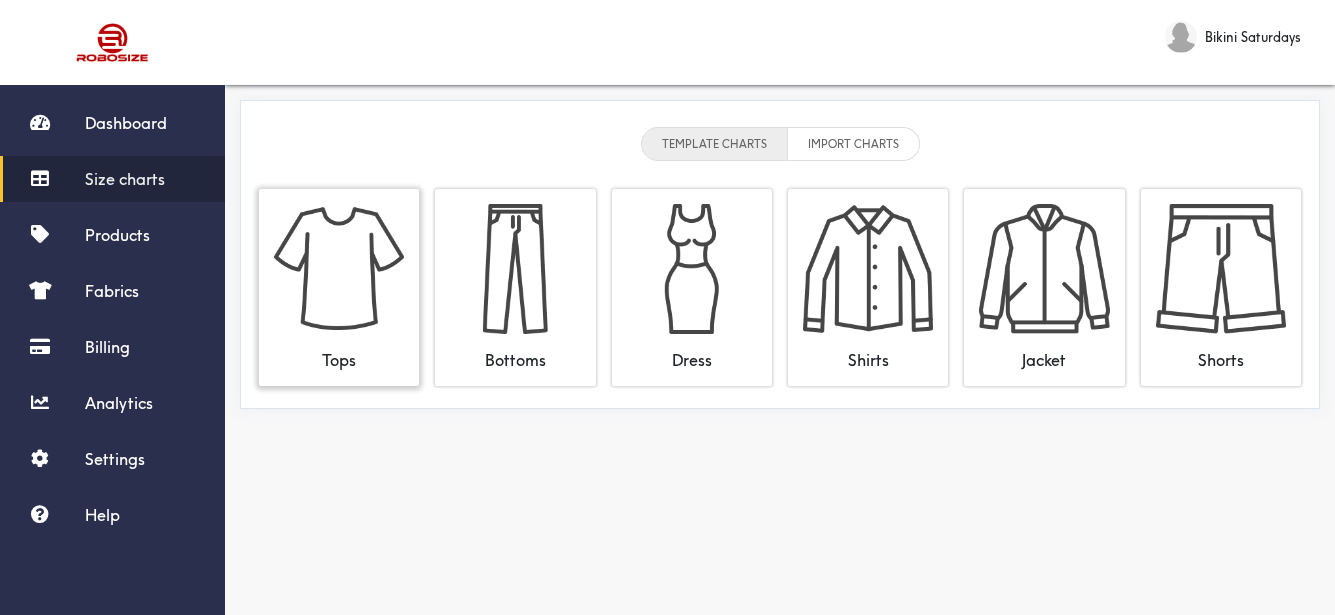 click at bounding box center [339, 269] 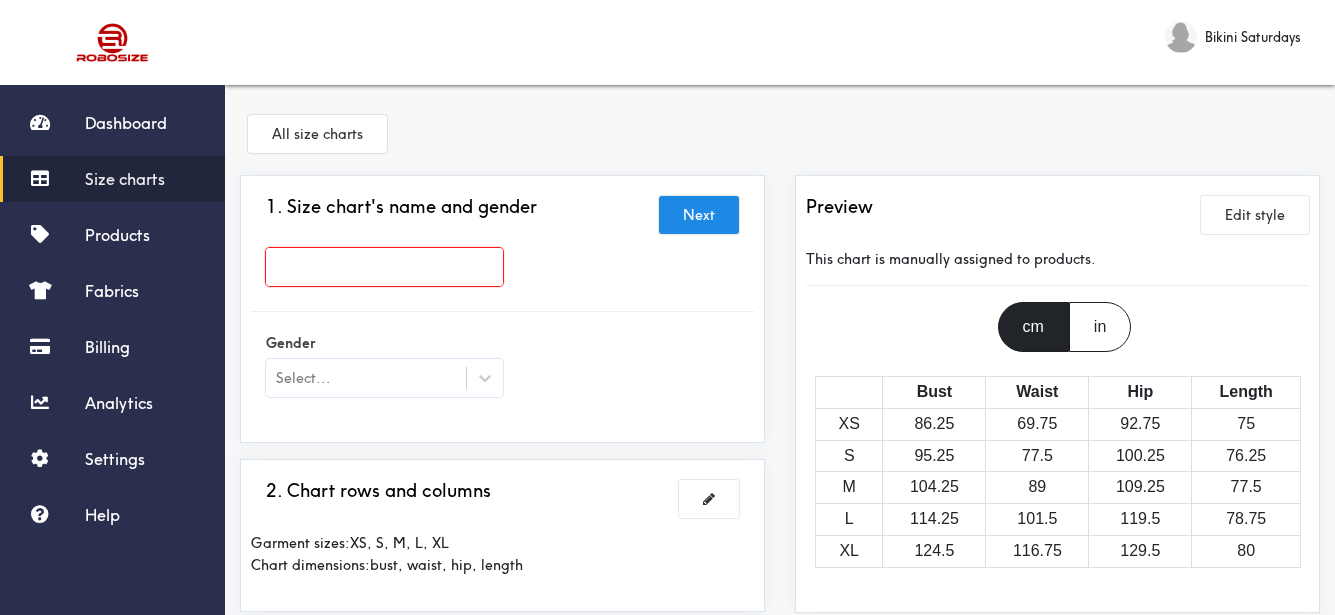 click at bounding box center (384, 267) 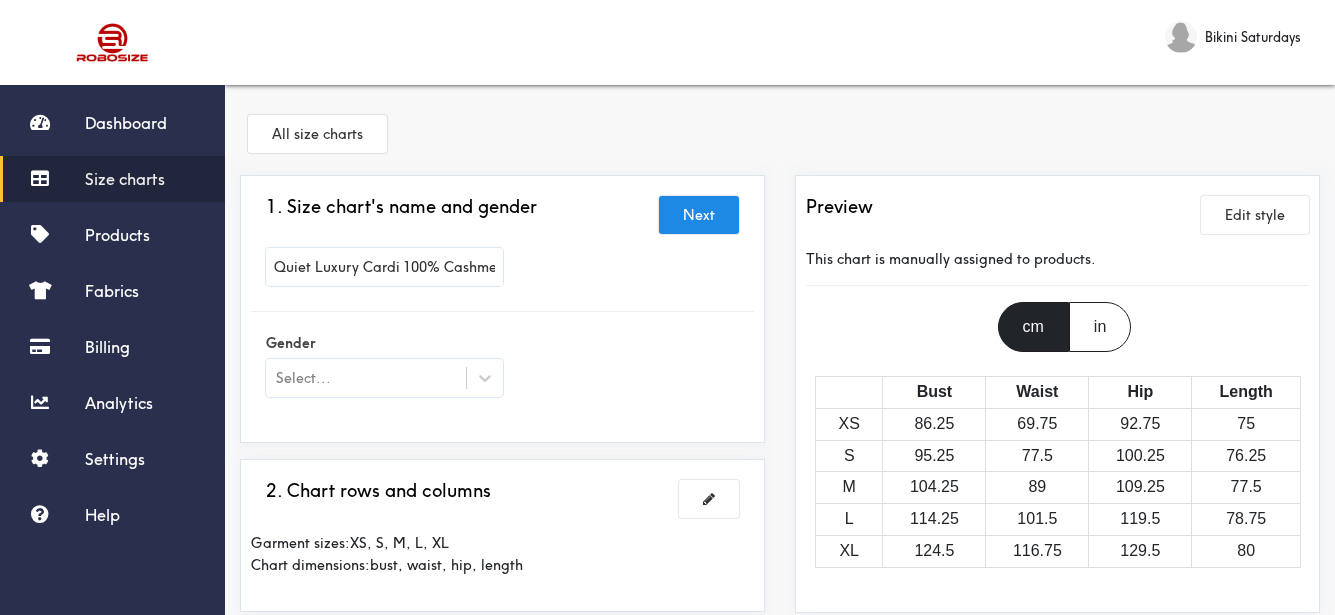 scroll, scrollTop: 0, scrollLeft: 15, axis: horizontal 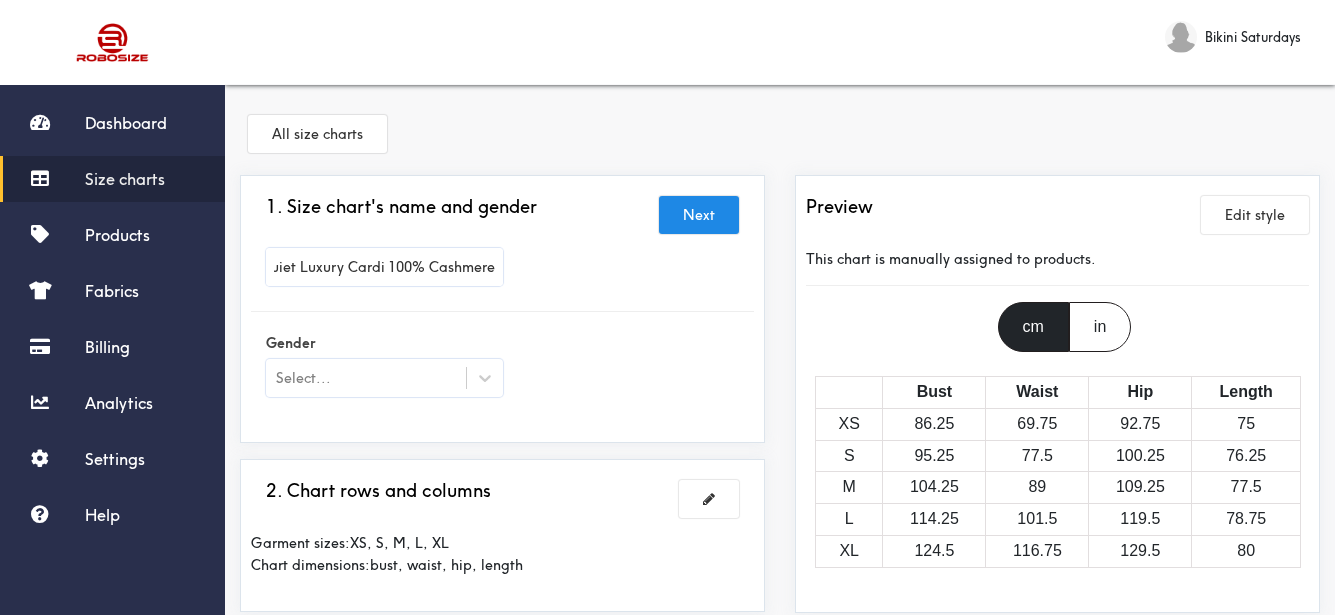 type on "Quiet Luxury Cardi 100% Cashmere" 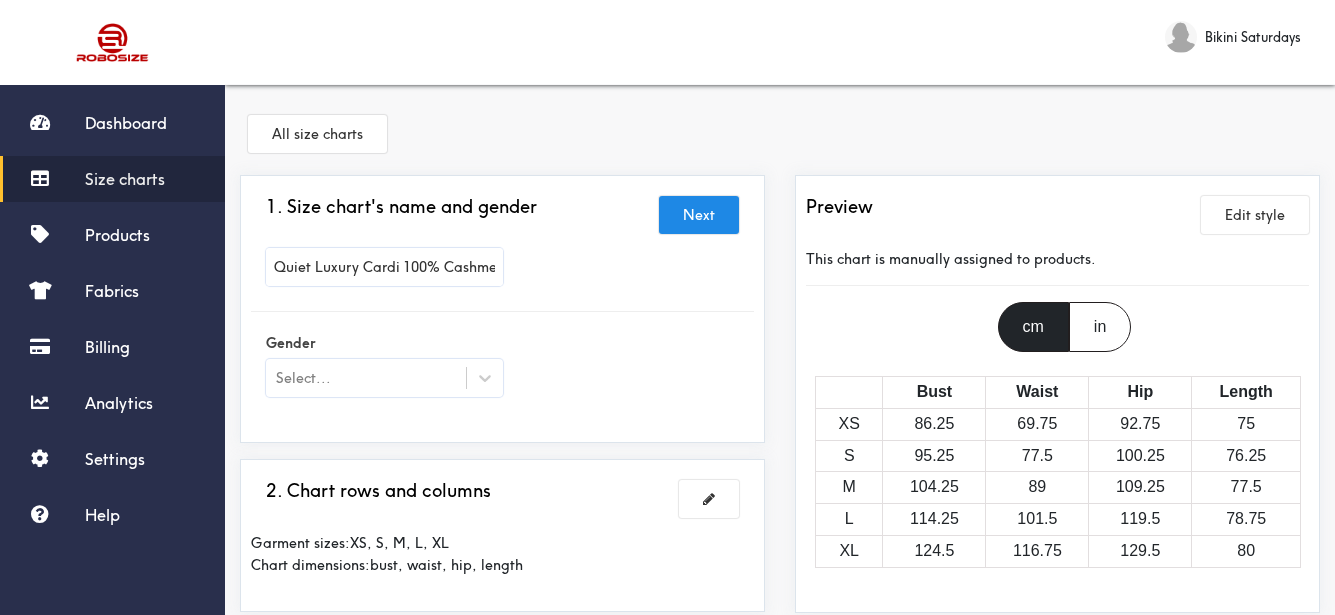 click on "Gender Select..." at bounding box center [502, 367] 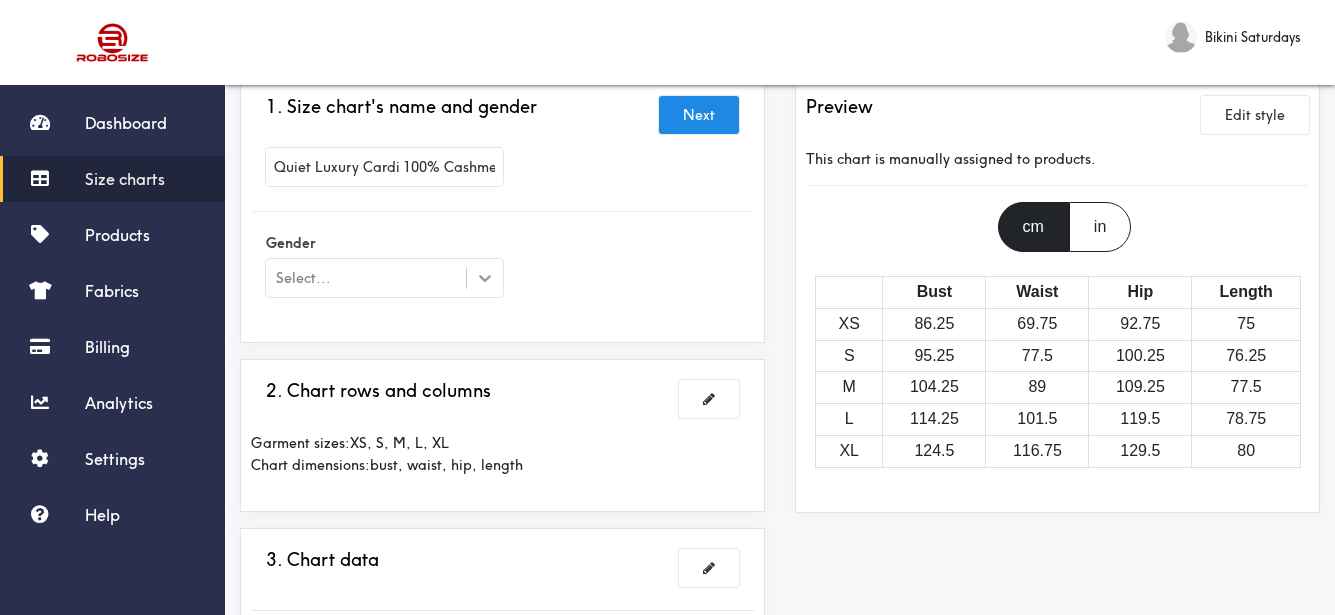 click at bounding box center [485, 278] 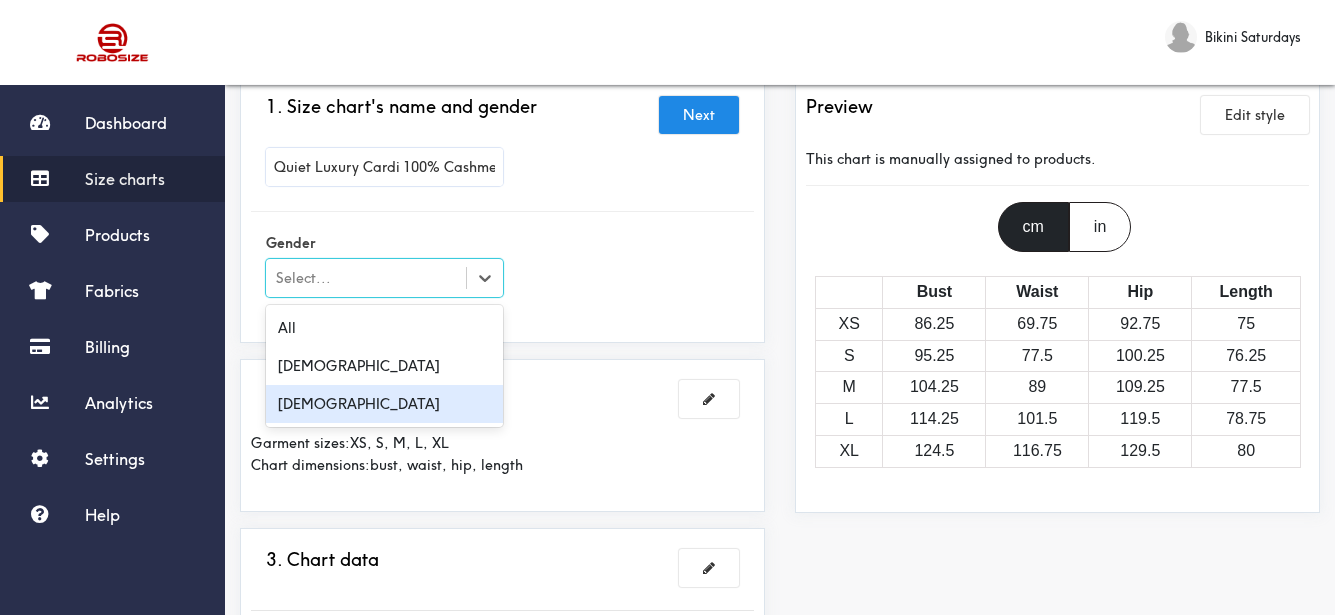 drag, startPoint x: 438, startPoint y: 404, endPoint x: 487, endPoint y: 387, distance: 51.86521 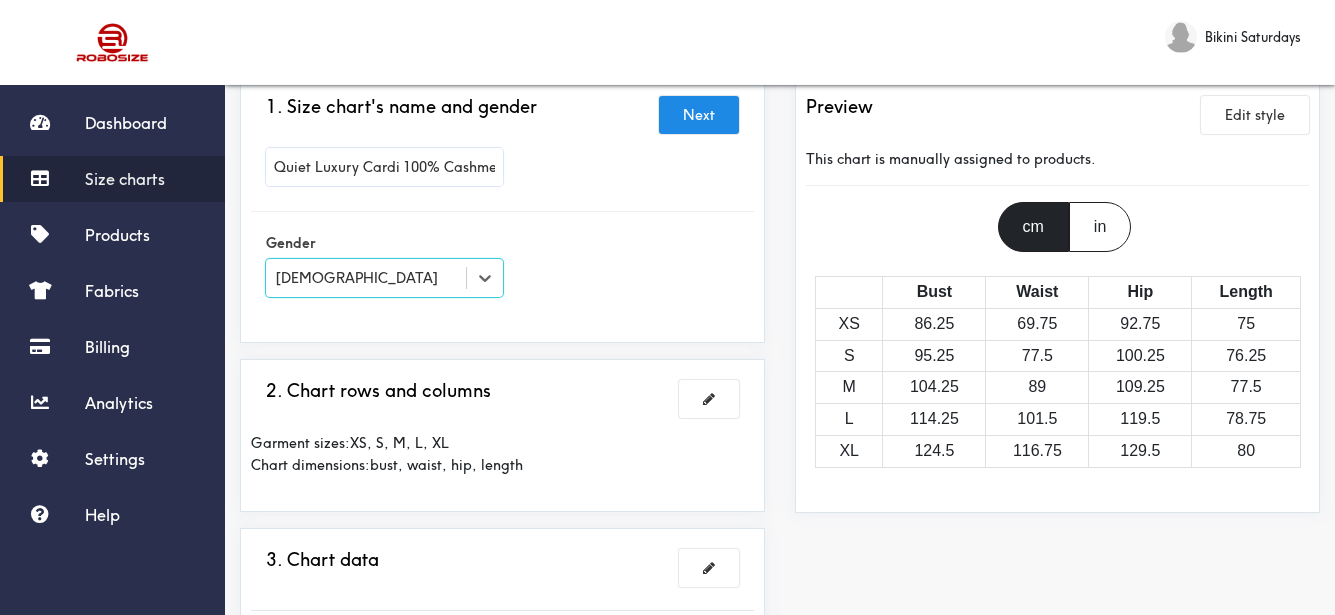 click on "1. Size chart's name and gender Next Quiet Luxury Cardi 100% Cashmere Gender option [DEMOGRAPHIC_DATA], selected.   Select is focused , press Down to open the menu,  [DEMOGRAPHIC_DATA]" at bounding box center (502, 209) 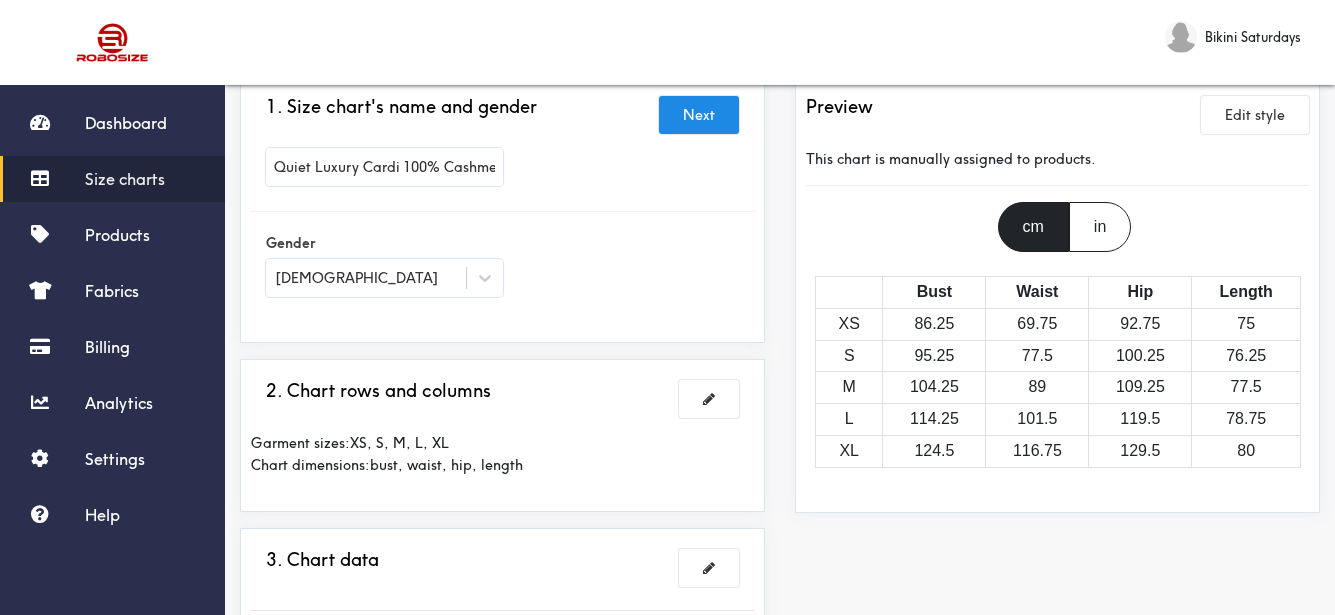 scroll, scrollTop: 200, scrollLeft: 0, axis: vertical 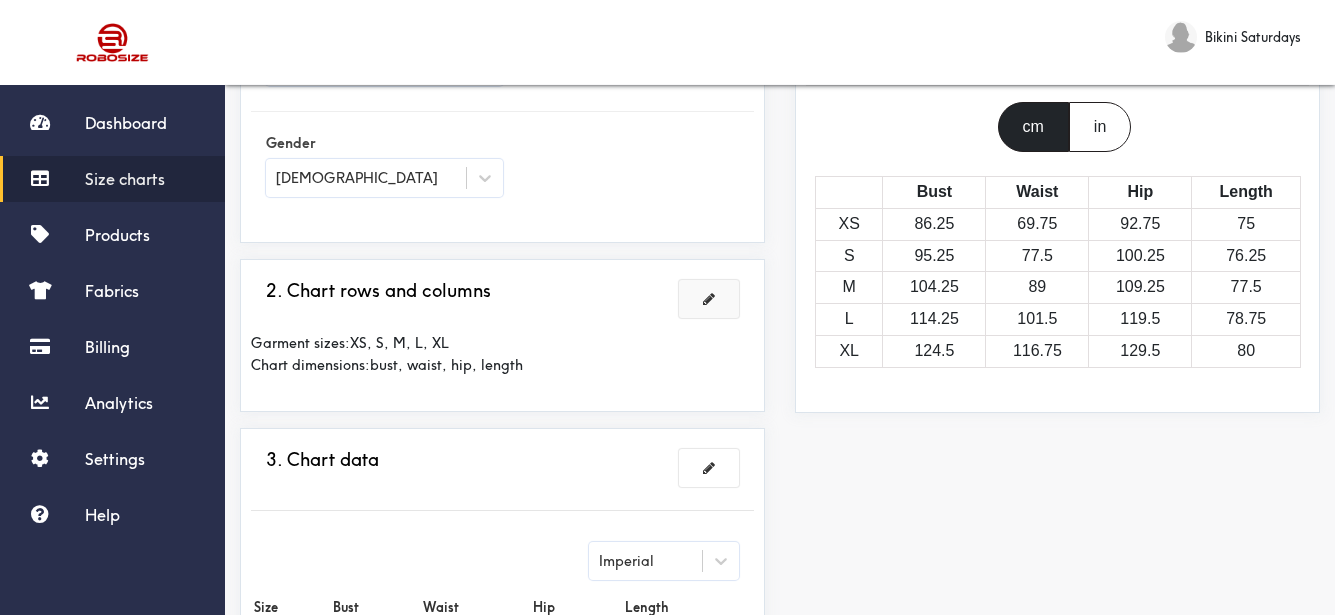 click at bounding box center [709, 299] 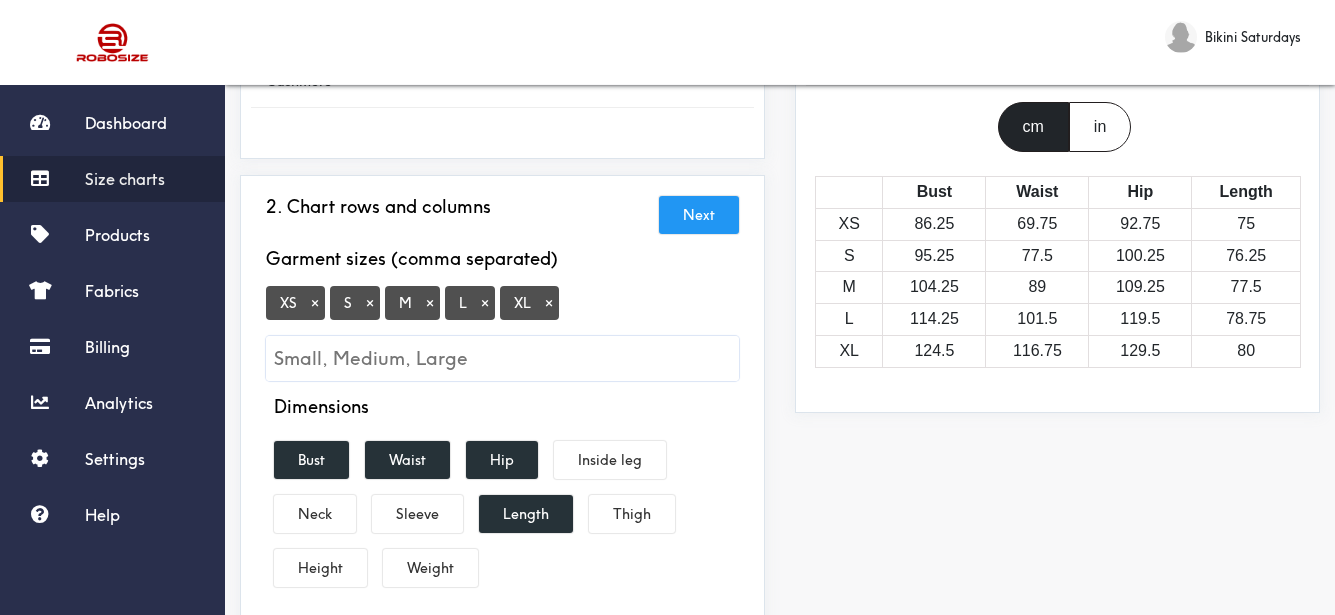 scroll, scrollTop: 0, scrollLeft: 0, axis: both 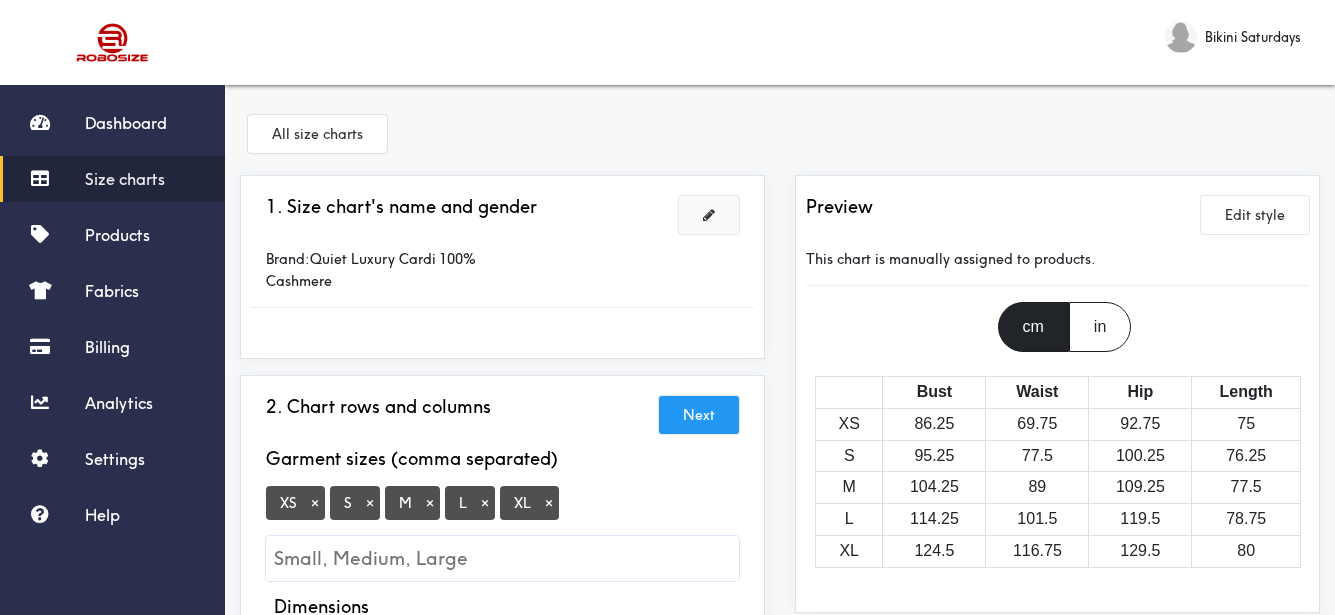 click at bounding box center [709, 215] 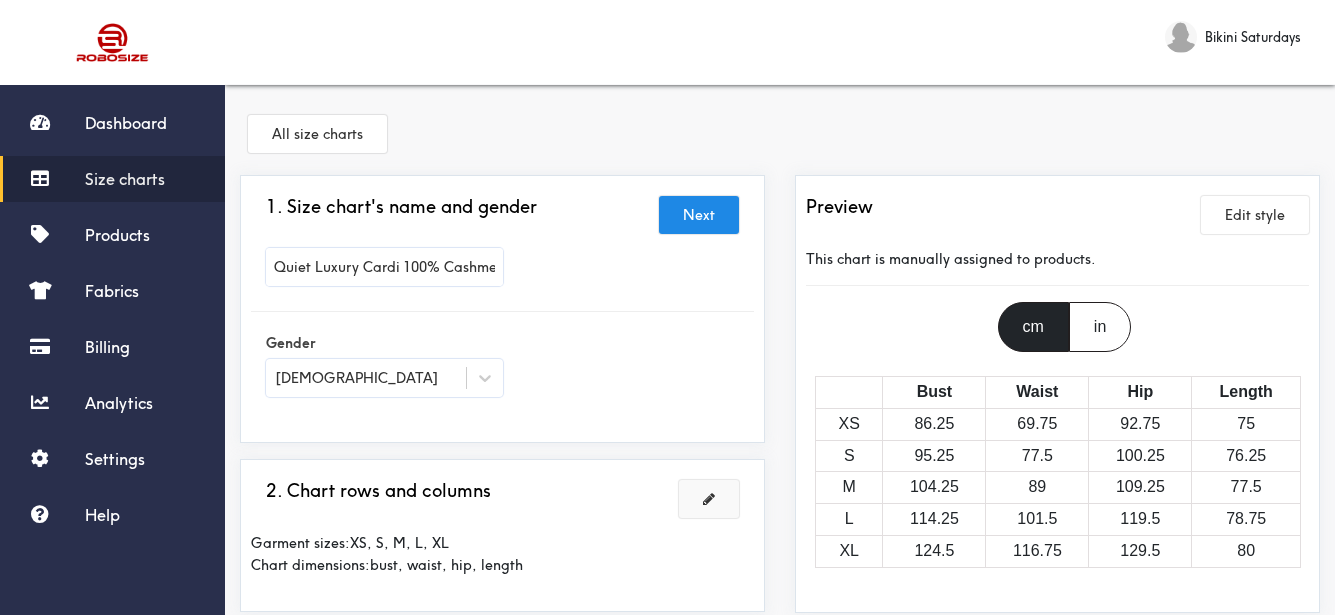 click on "Quiet Luxury Cardi 100% Cashmere" at bounding box center [384, 267] 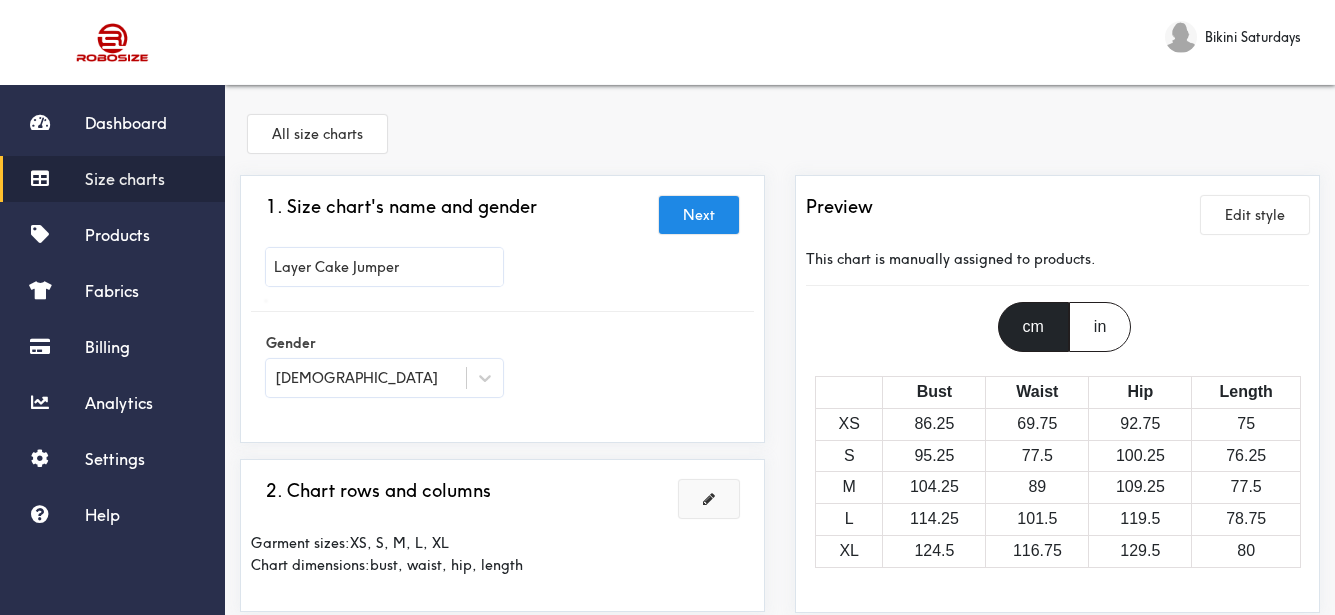 type on "Layer Cake Jumper" 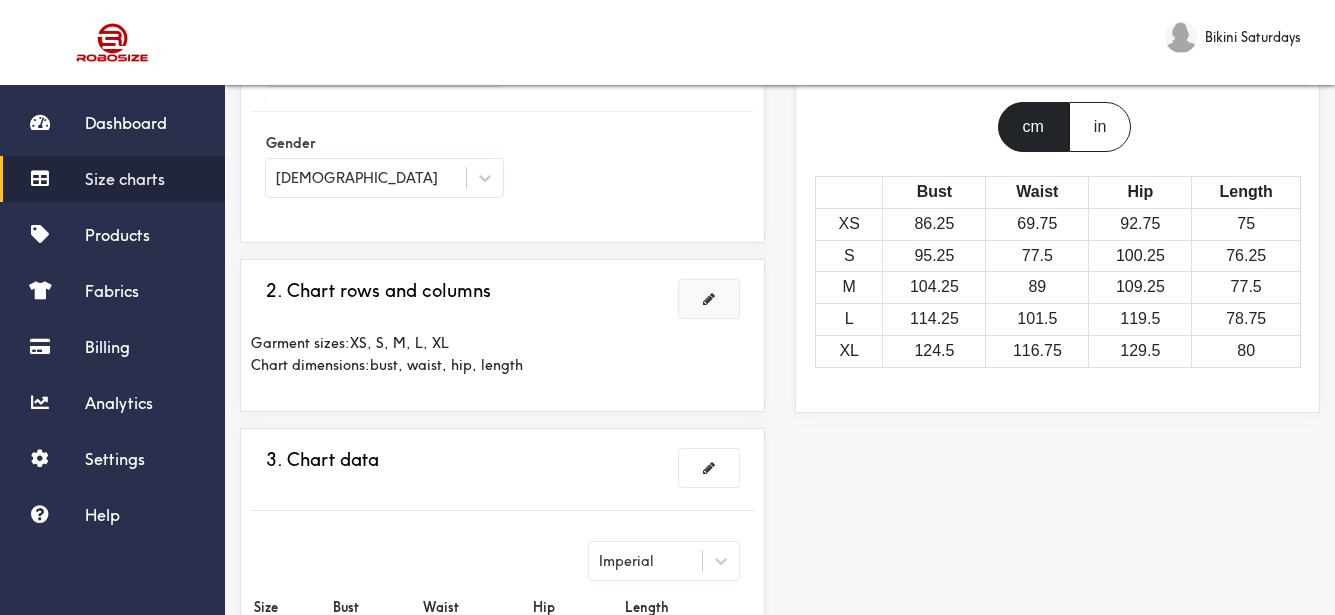 click at bounding box center [667, 307] 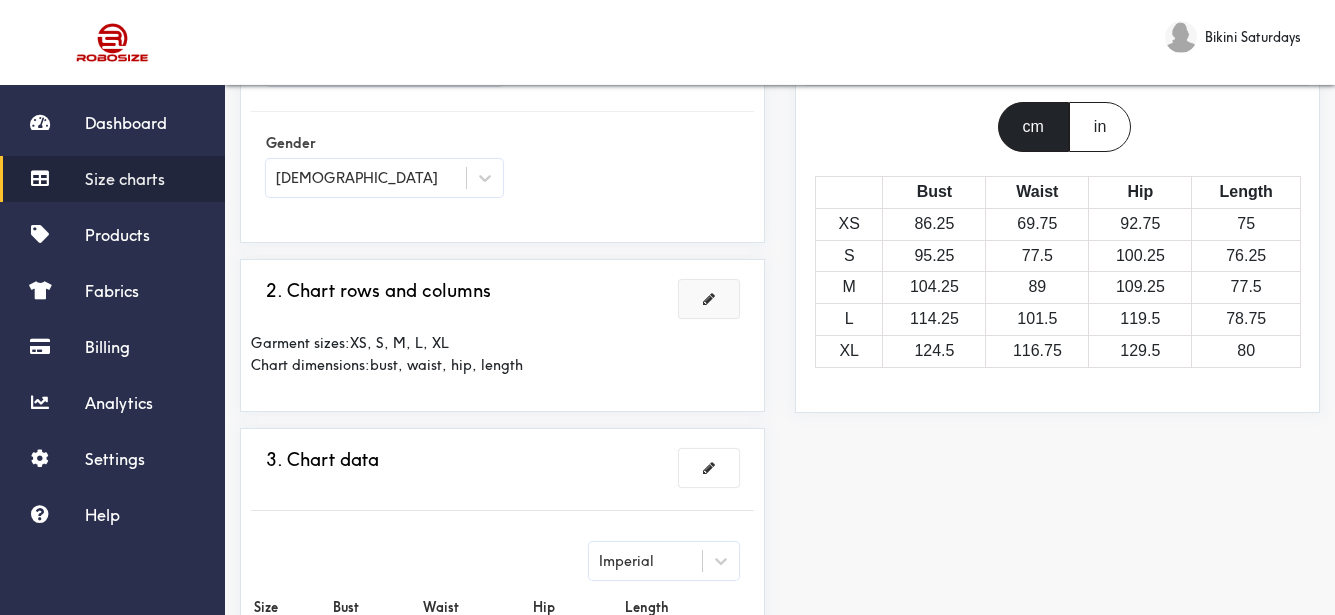 scroll, scrollTop: 400, scrollLeft: 0, axis: vertical 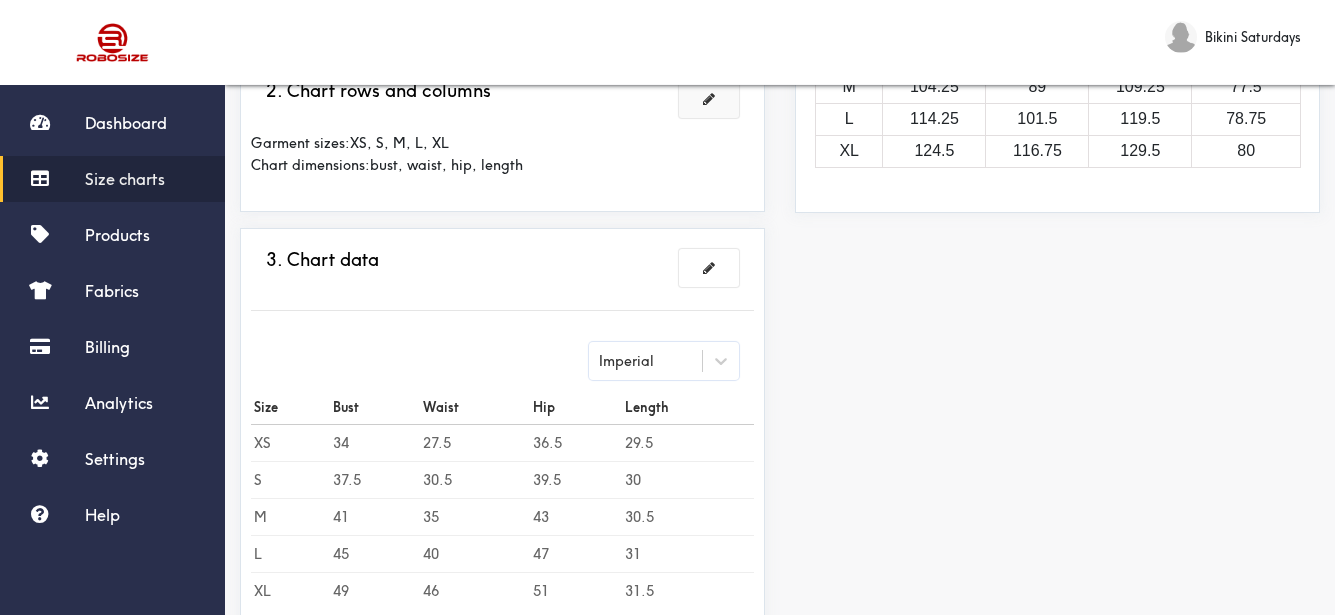 click at bounding box center [709, 99] 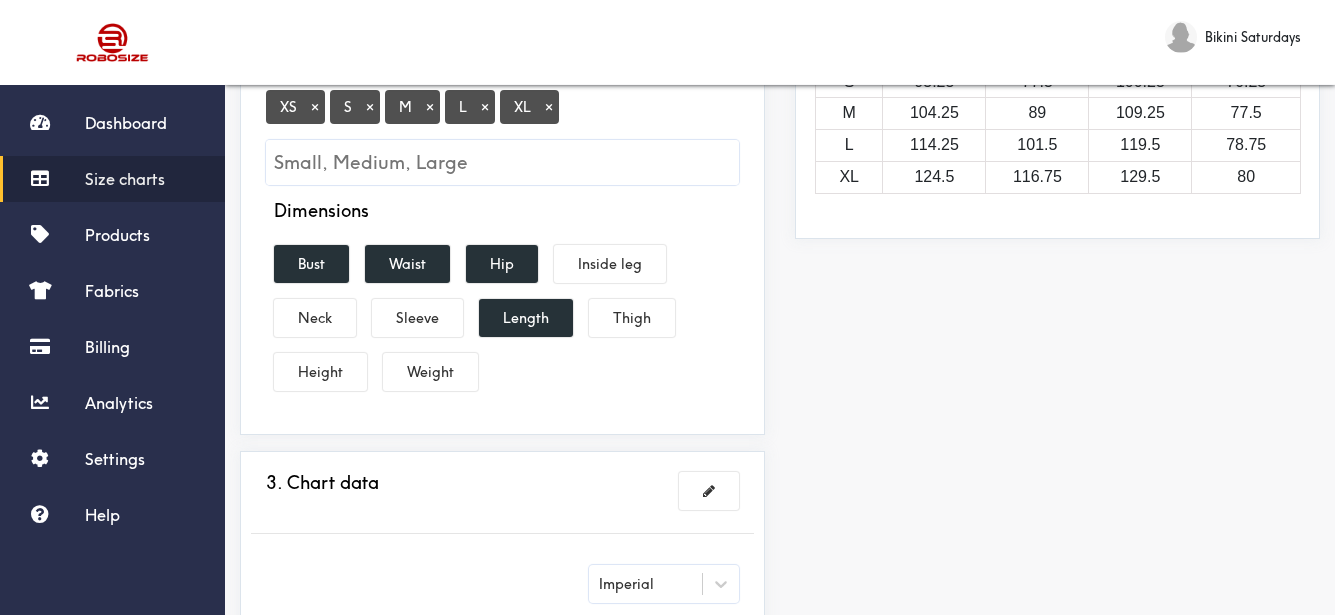 scroll, scrollTop: 274, scrollLeft: 0, axis: vertical 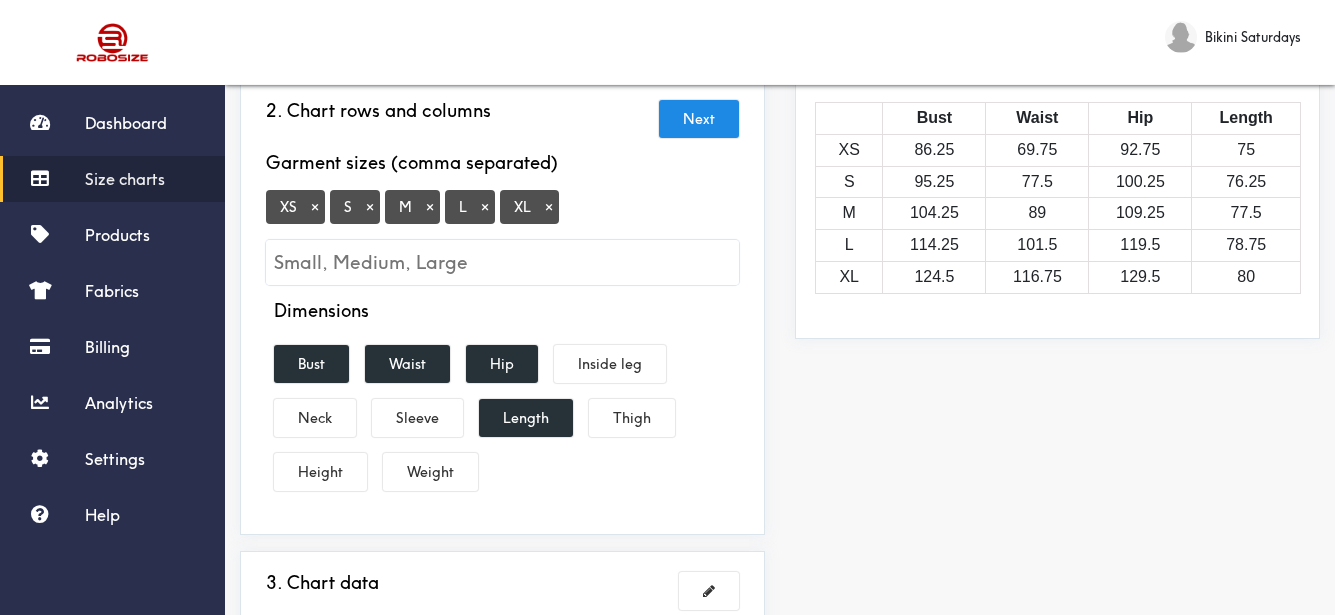 click on "×" at bounding box center (315, 207) 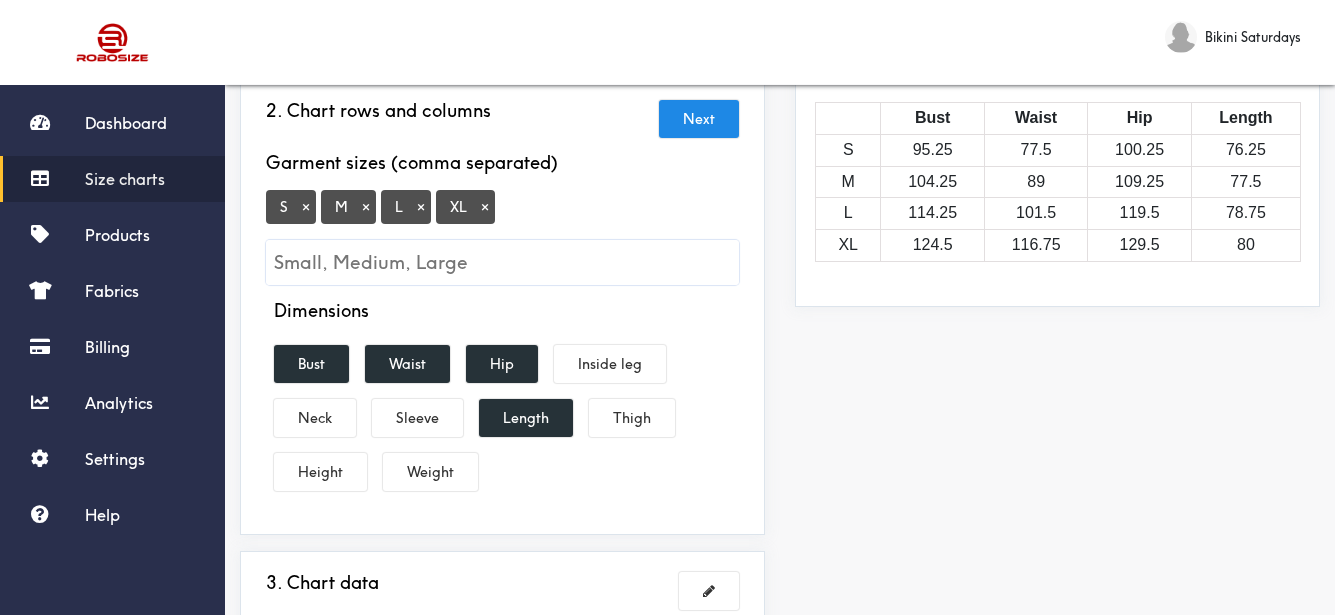 click on "×" at bounding box center (485, 207) 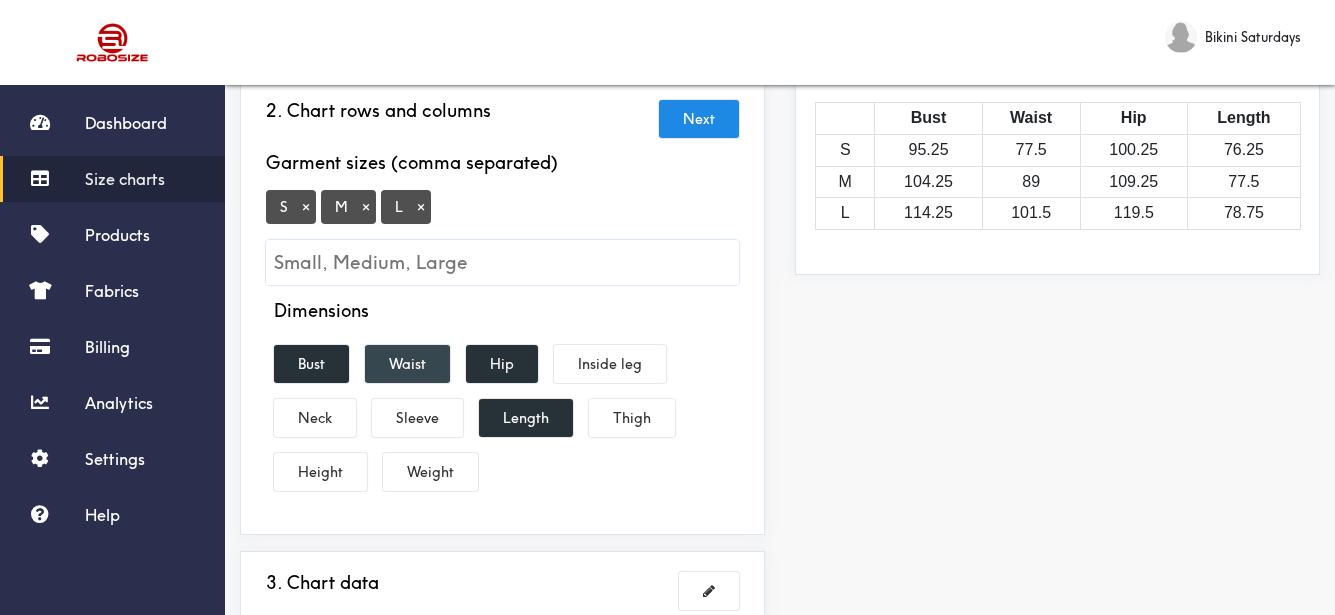 click on "Waist" at bounding box center (407, 364) 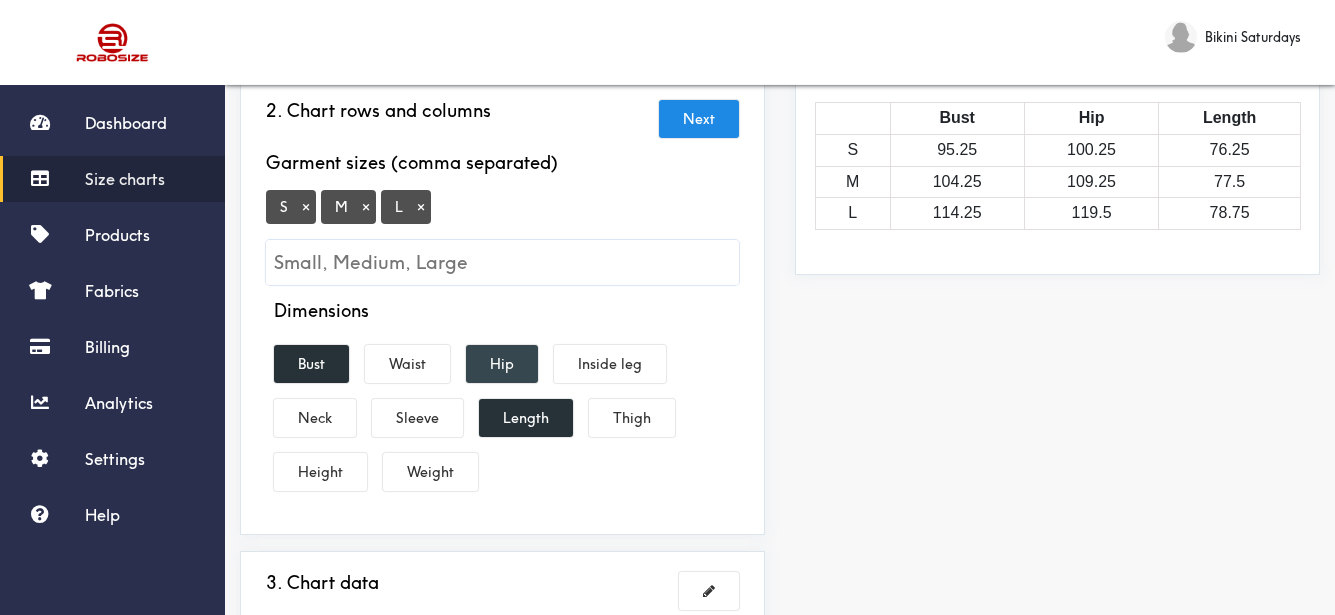 click on "Hip" at bounding box center [502, 364] 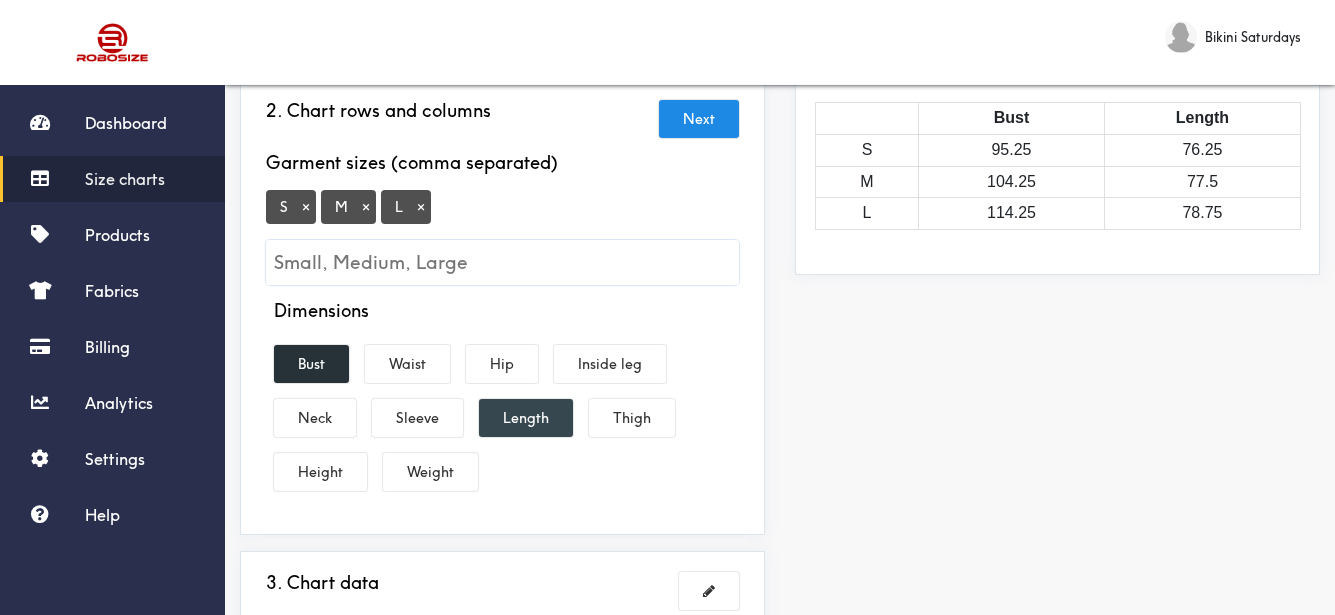 click on "Length" at bounding box center [526, 418] 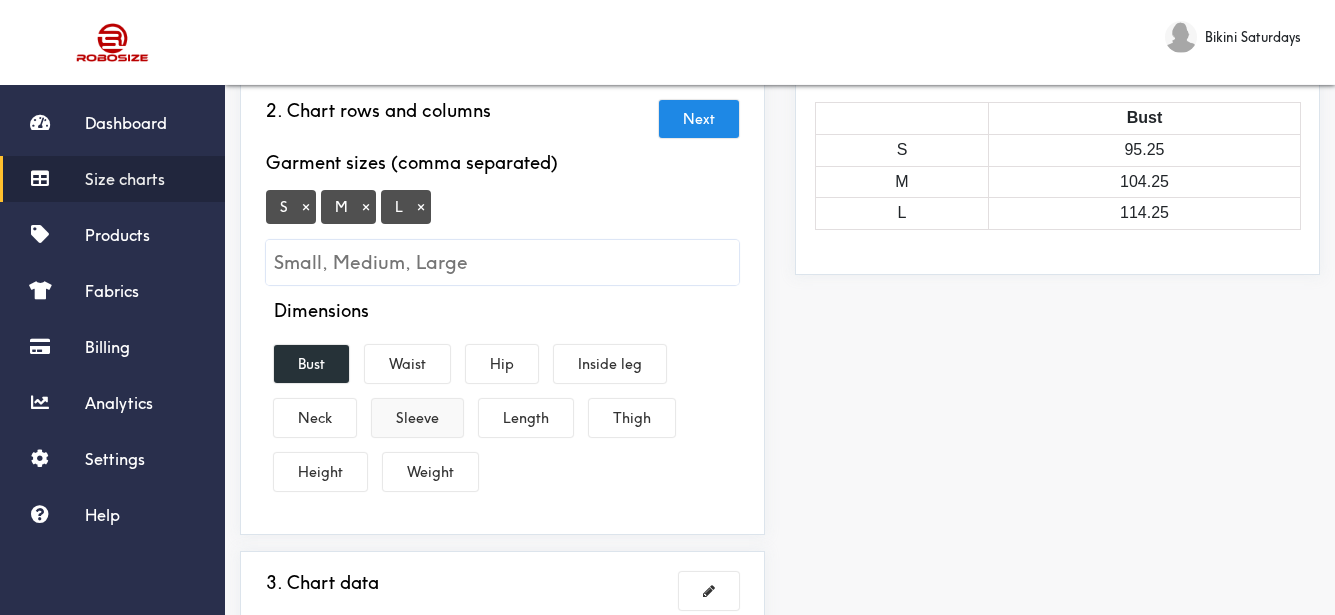 click on "Sleeve" at bounding box center [417, 418] 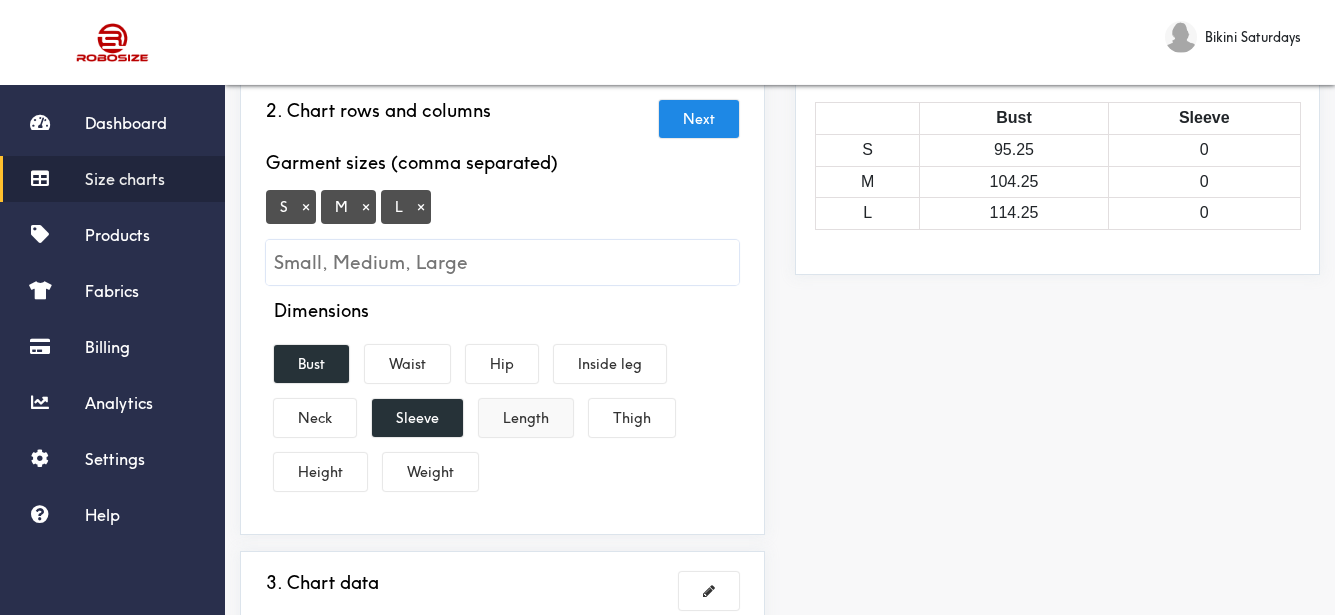 drag, startPoint x: 531, startPoint y: 429, endPoint x: 553, endPoint y: 407, distance: 31.112698 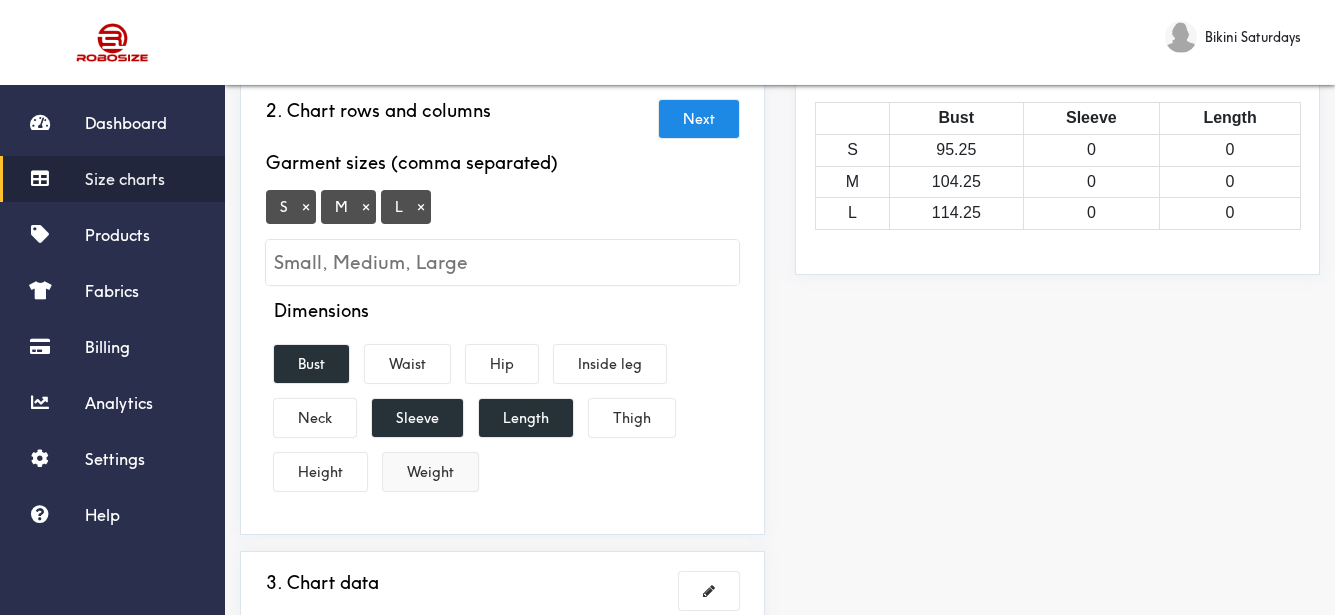 scroll, scrollTop: 645, scrollLeft: 0, axis: vertical 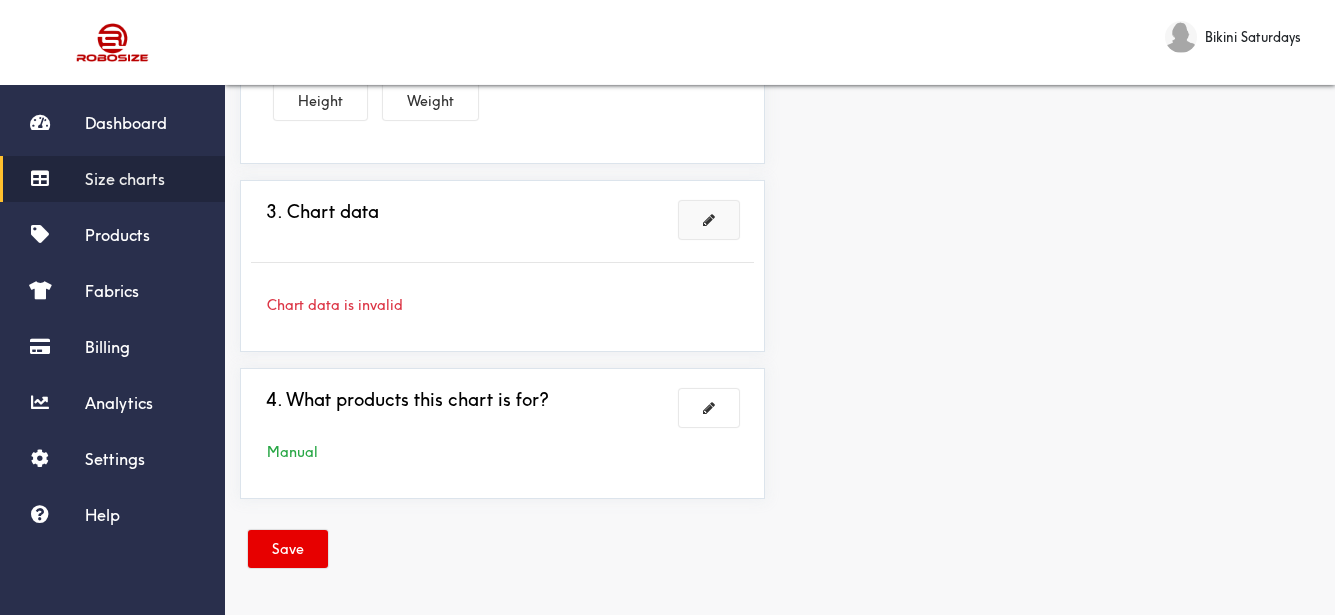click at bounding box center (709, 220) 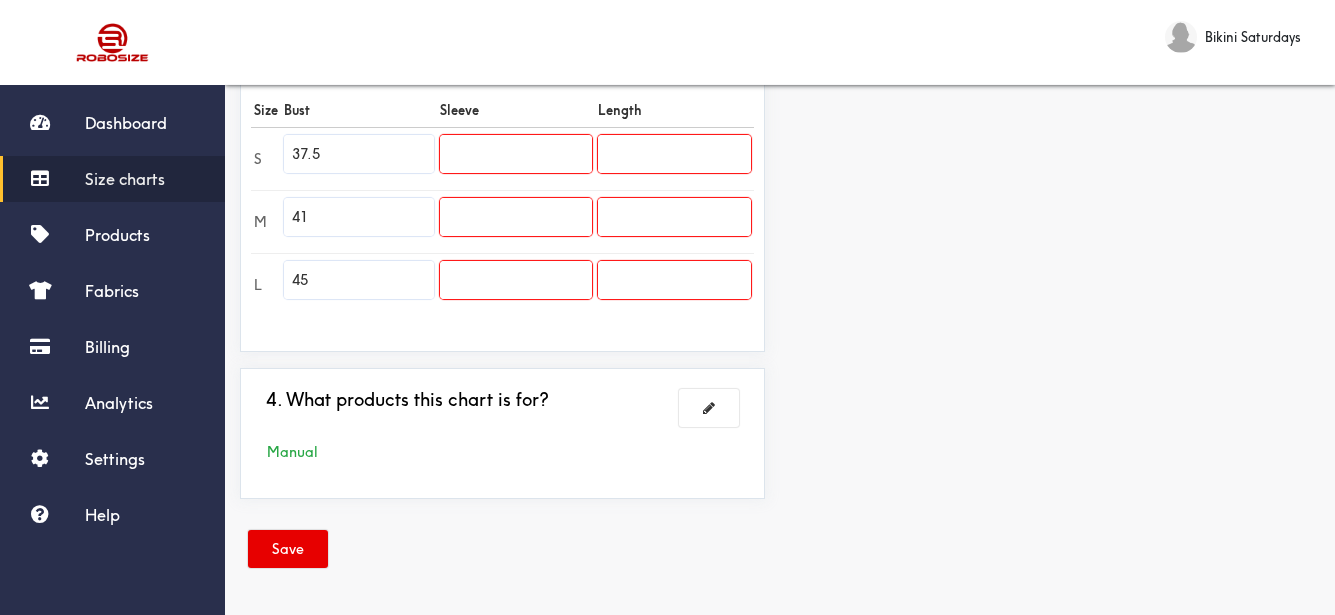 drag, startPoint x: 352, startPoint y: 157, endPoint x: 248, endPoint y: 157, distance: 104 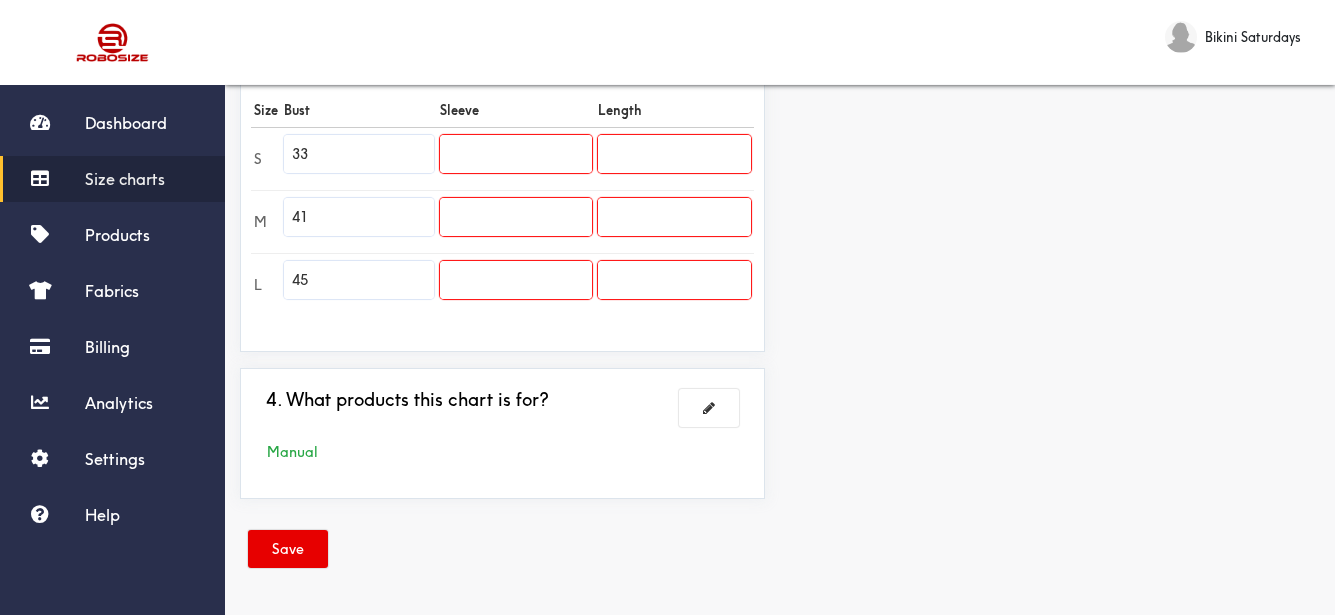 type on "33" 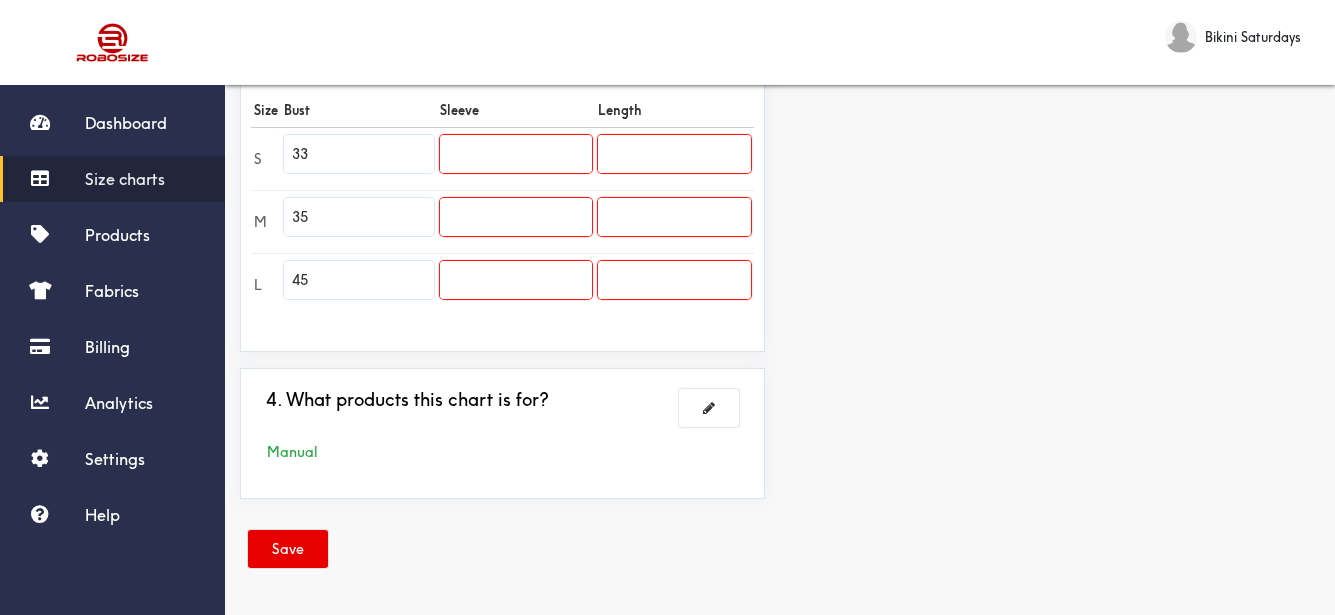 type on "35" 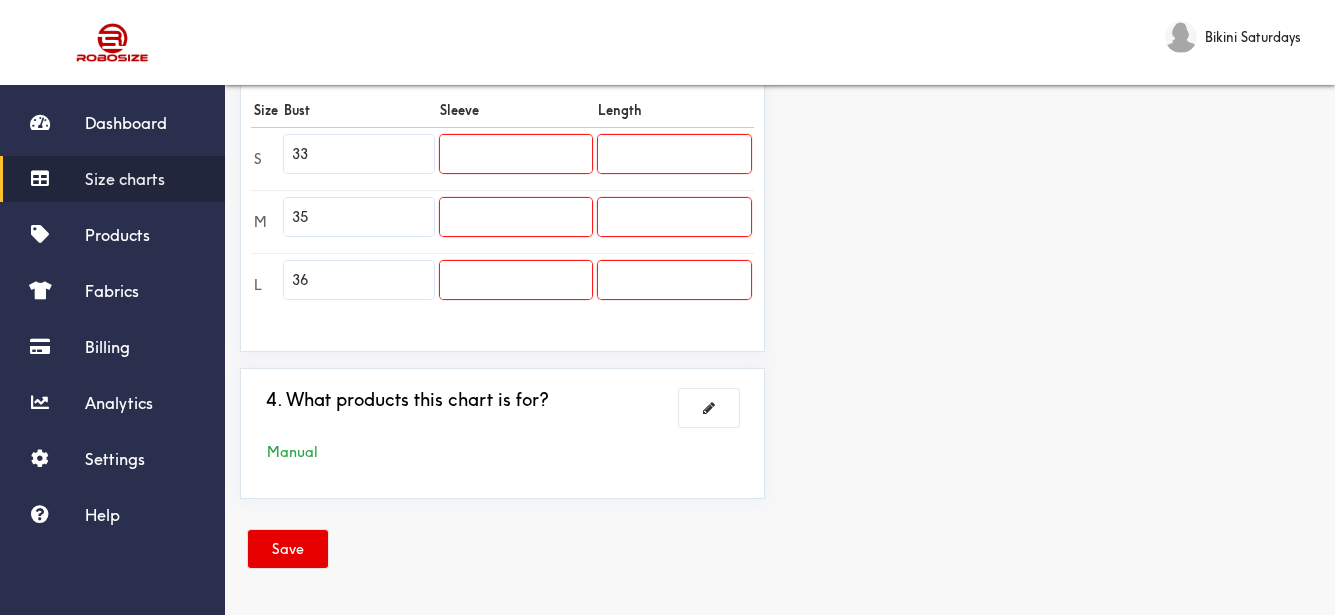 type on "36" 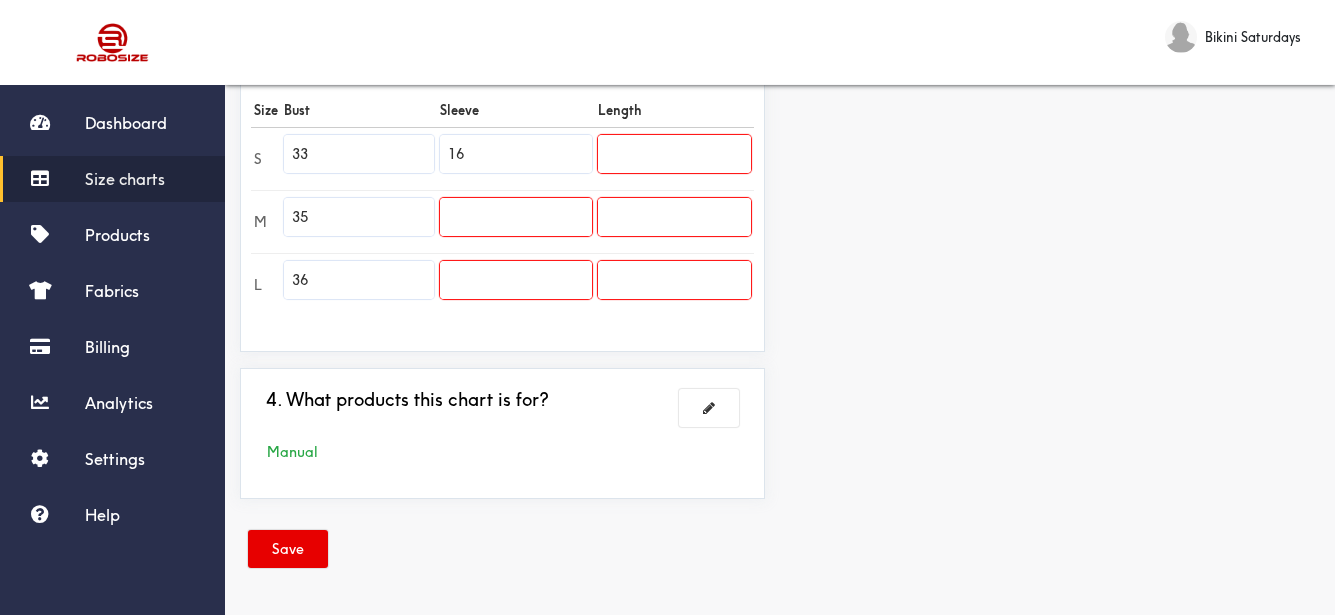 type on "16" 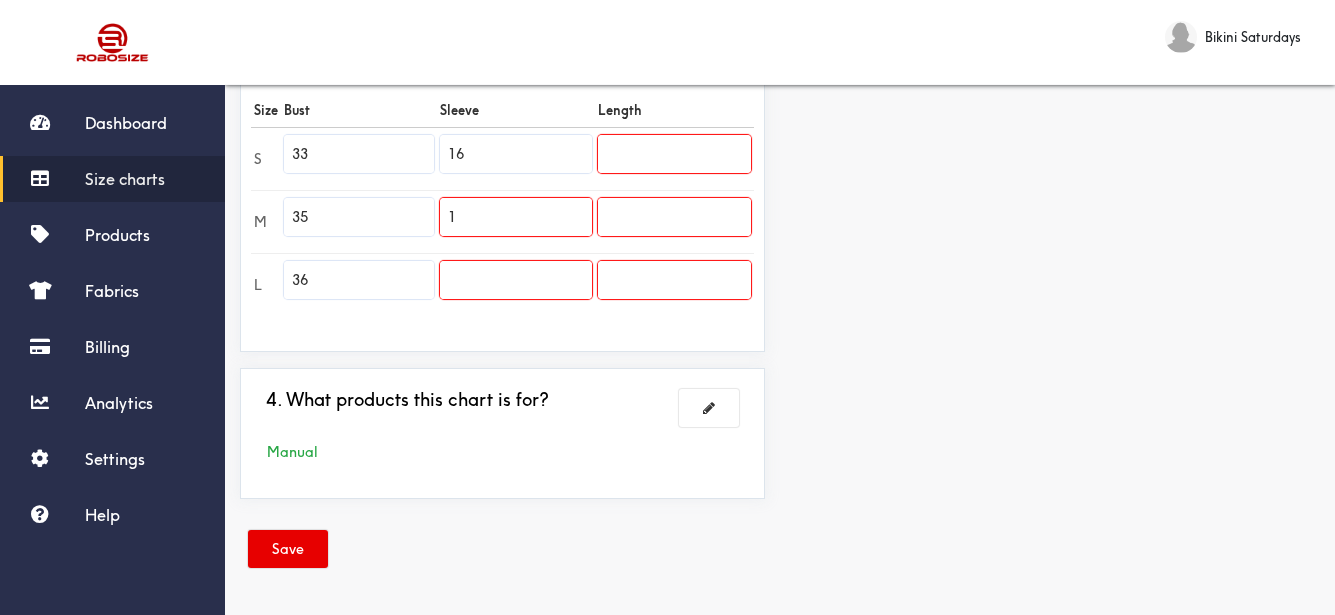 click on "1" at bounding box center [516, 217] 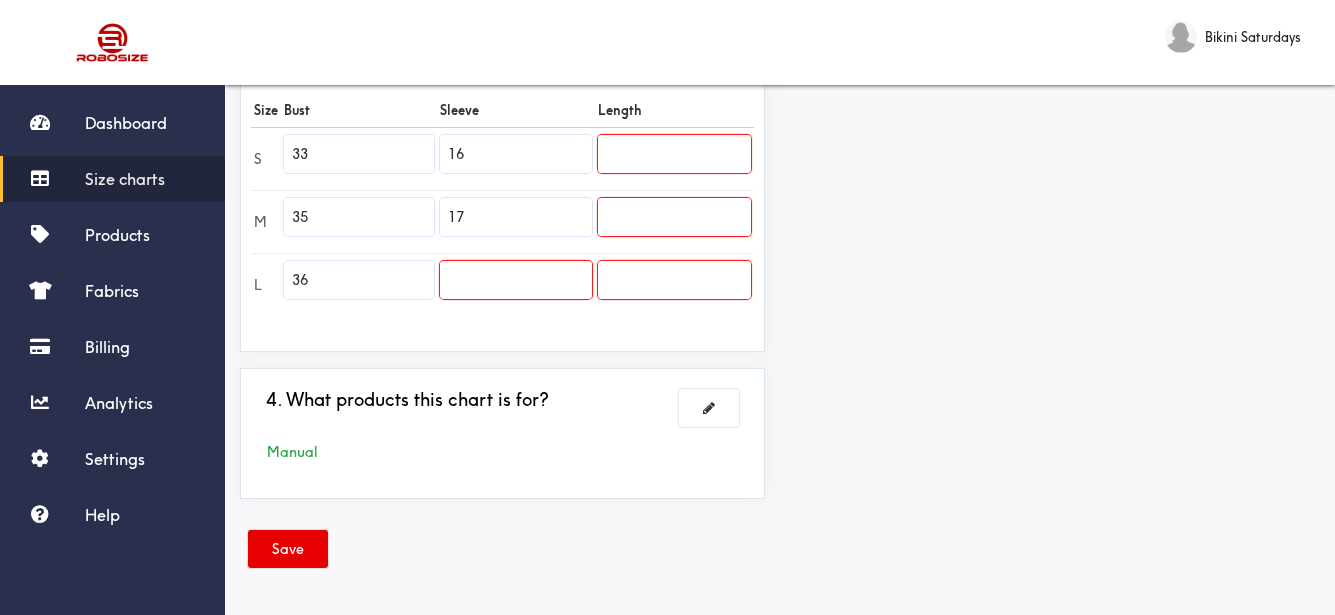 type on "17" 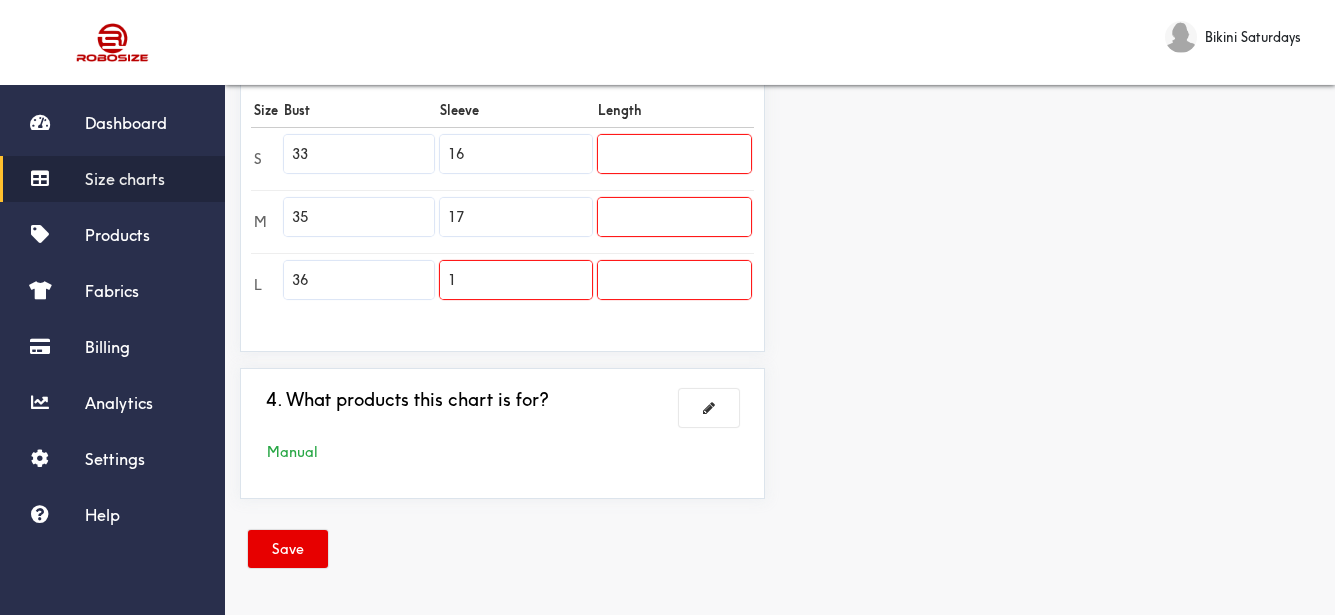 click on "1" at bounding box center (516, 280) 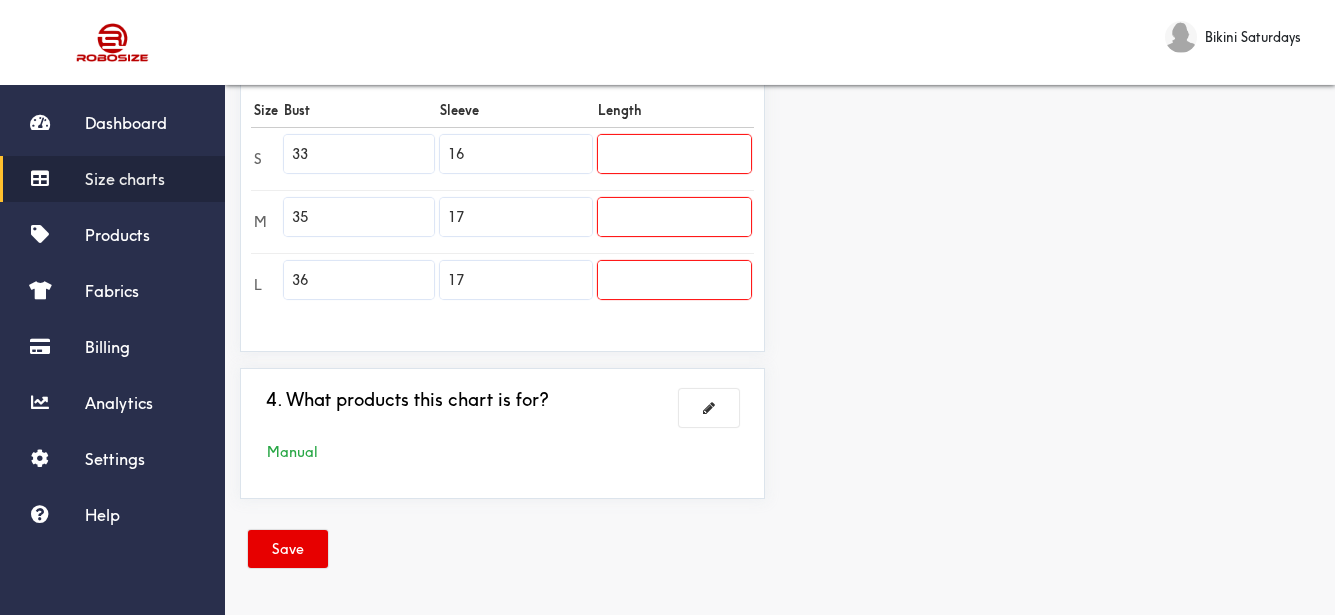 type on "17" 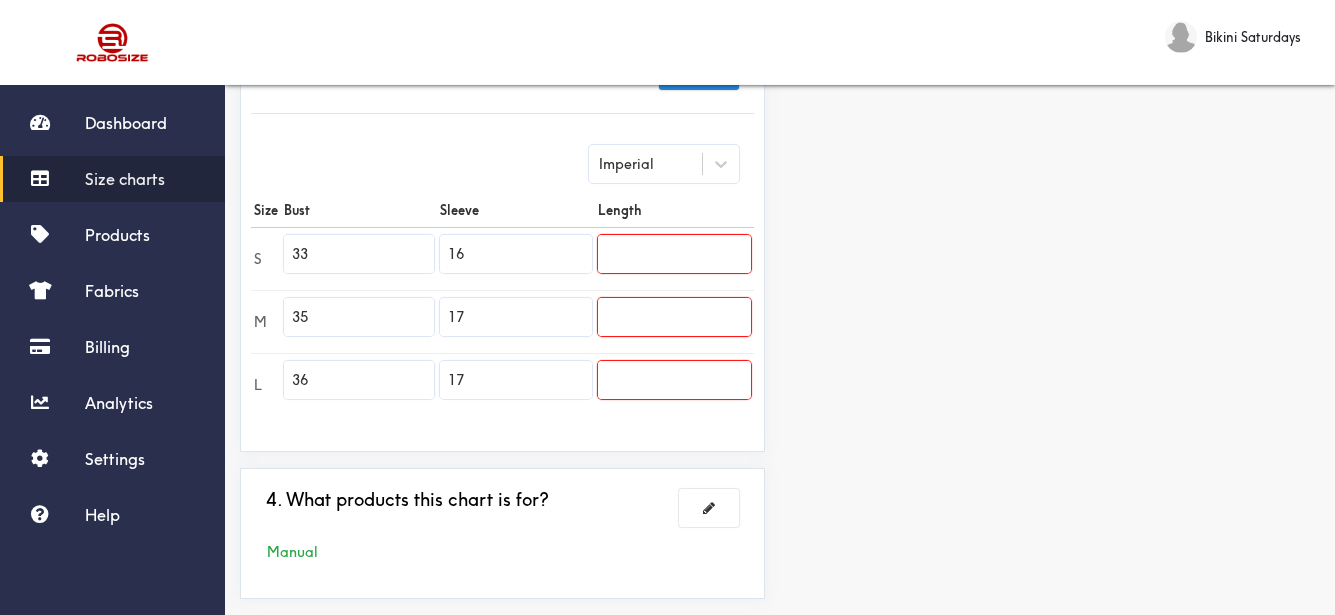 click at bounding box center (674, 254) 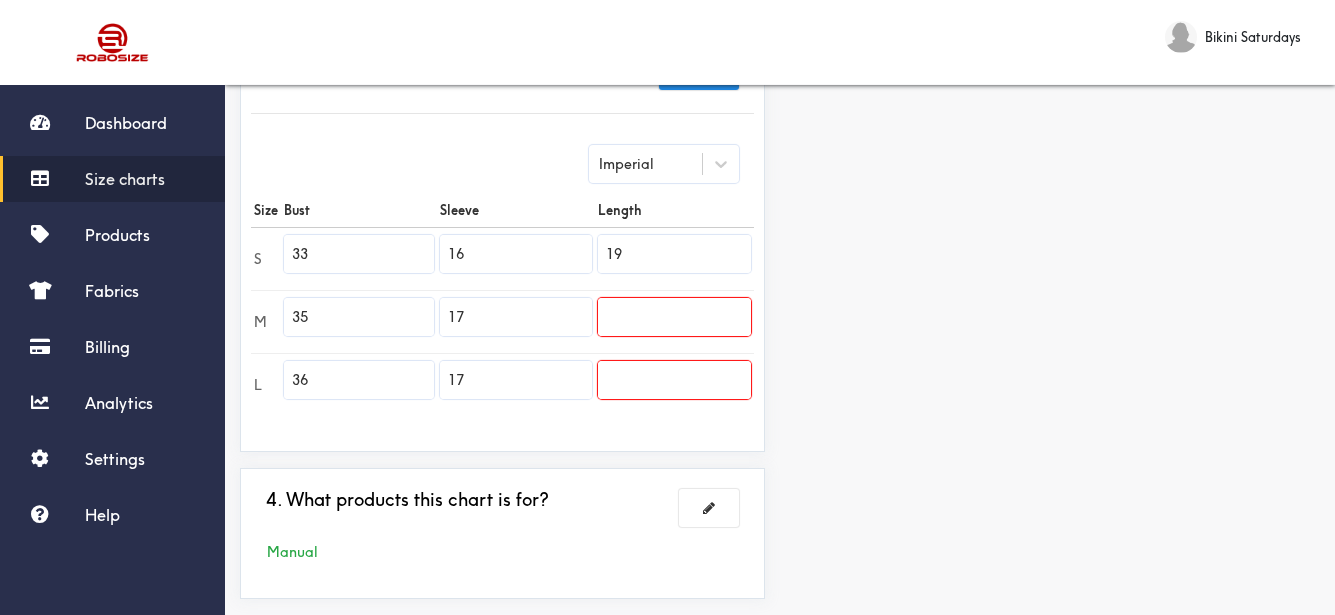 type on "19" 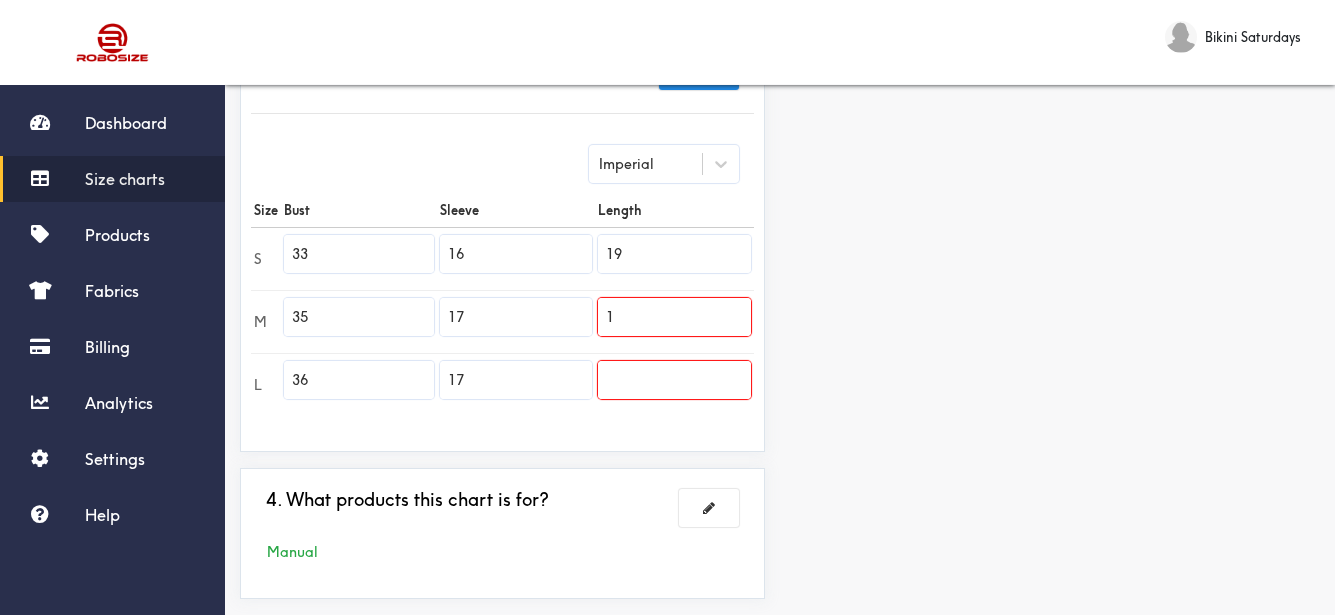 click on "1" at bounding box center (674, 317) 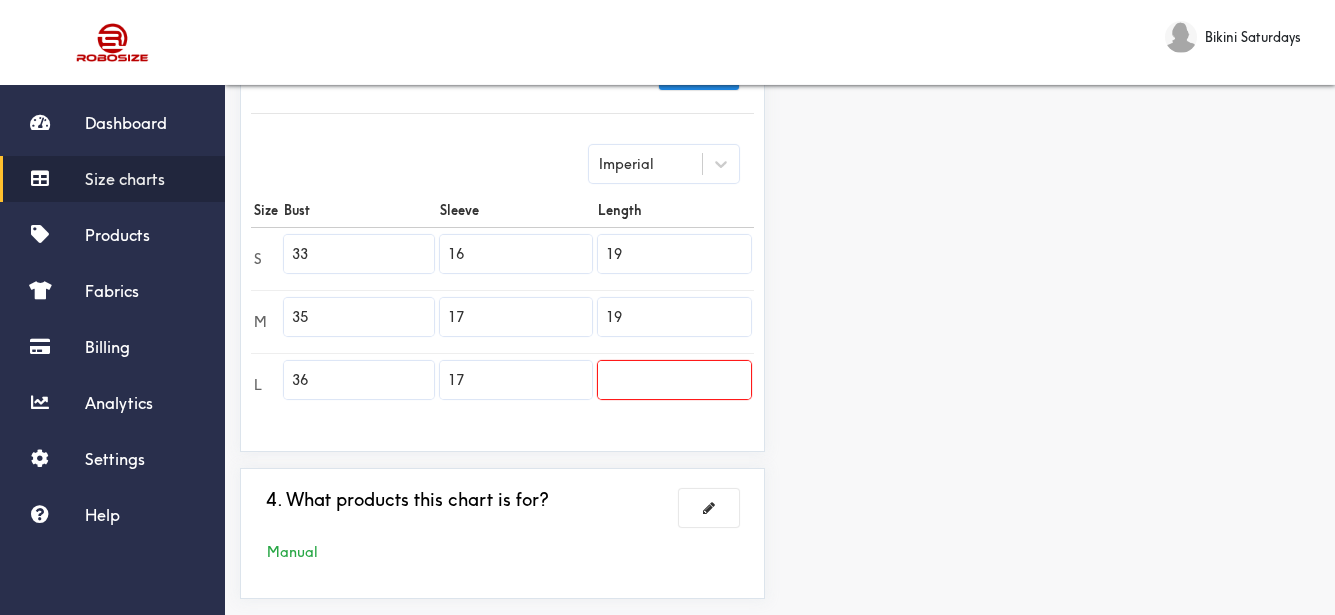 type on "19" 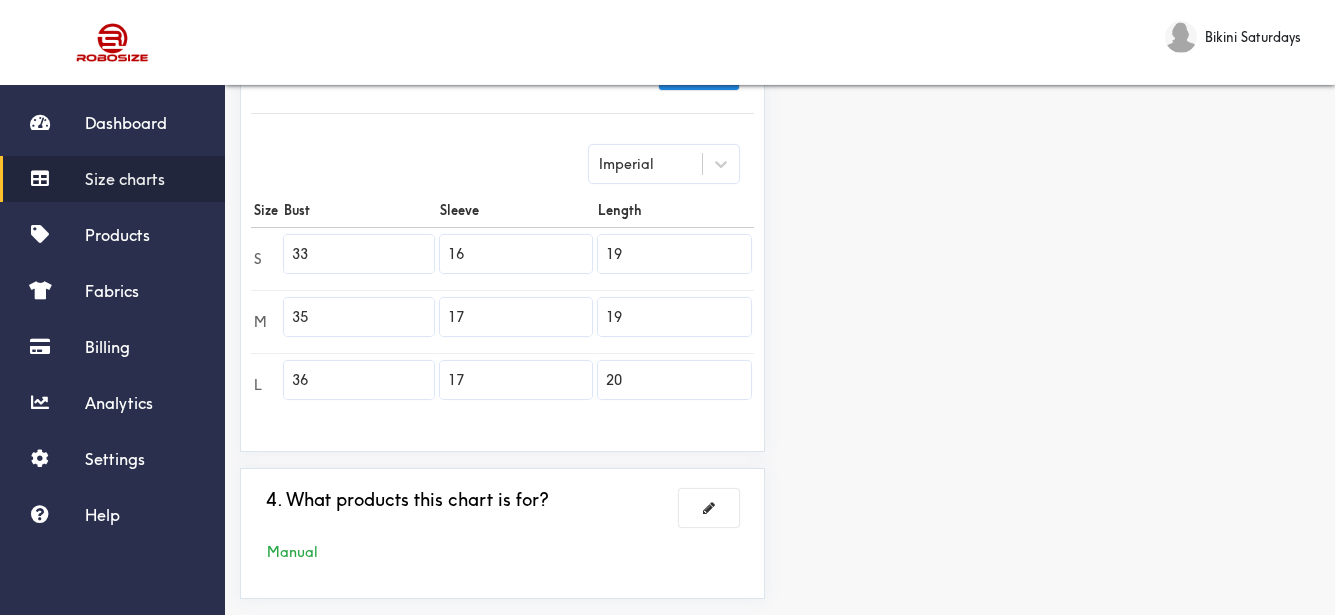 type on "20" 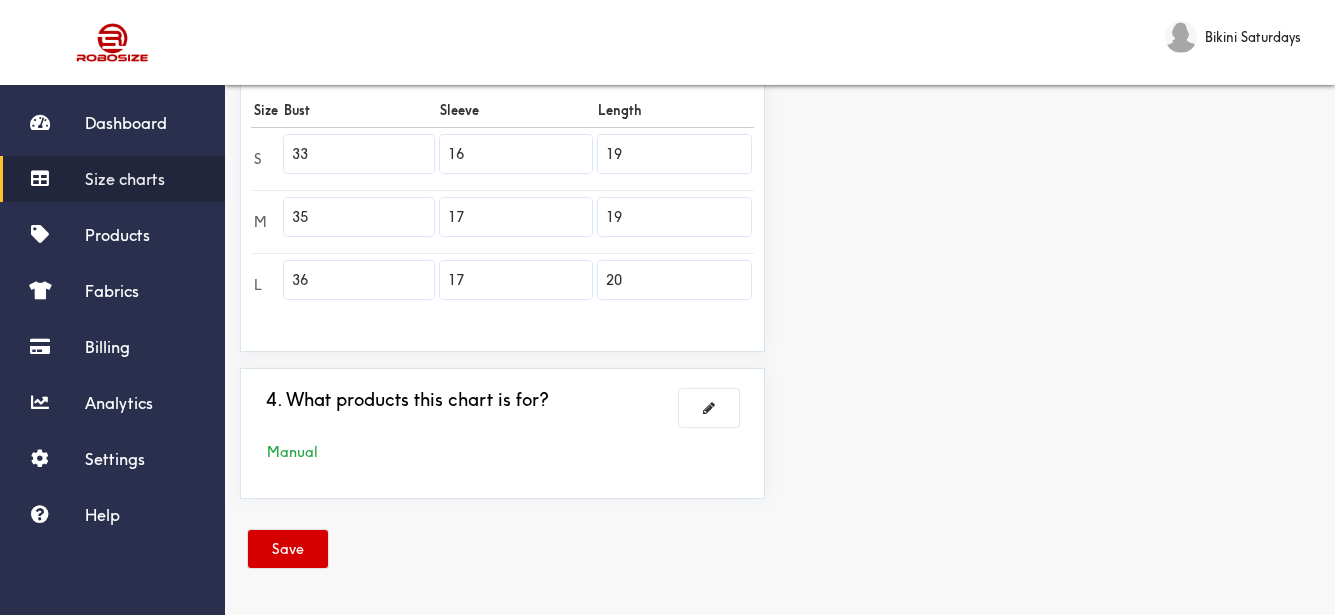 click on "Save" at bounding box center (288, 549) 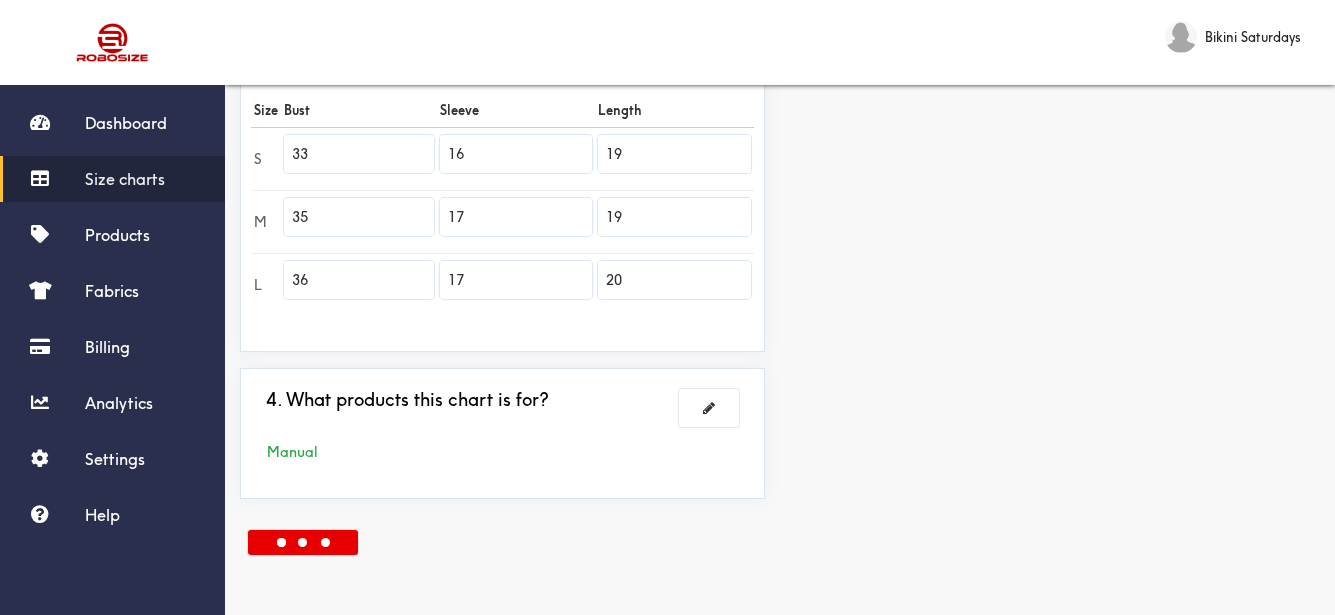 click at bounding box center (780, 552) 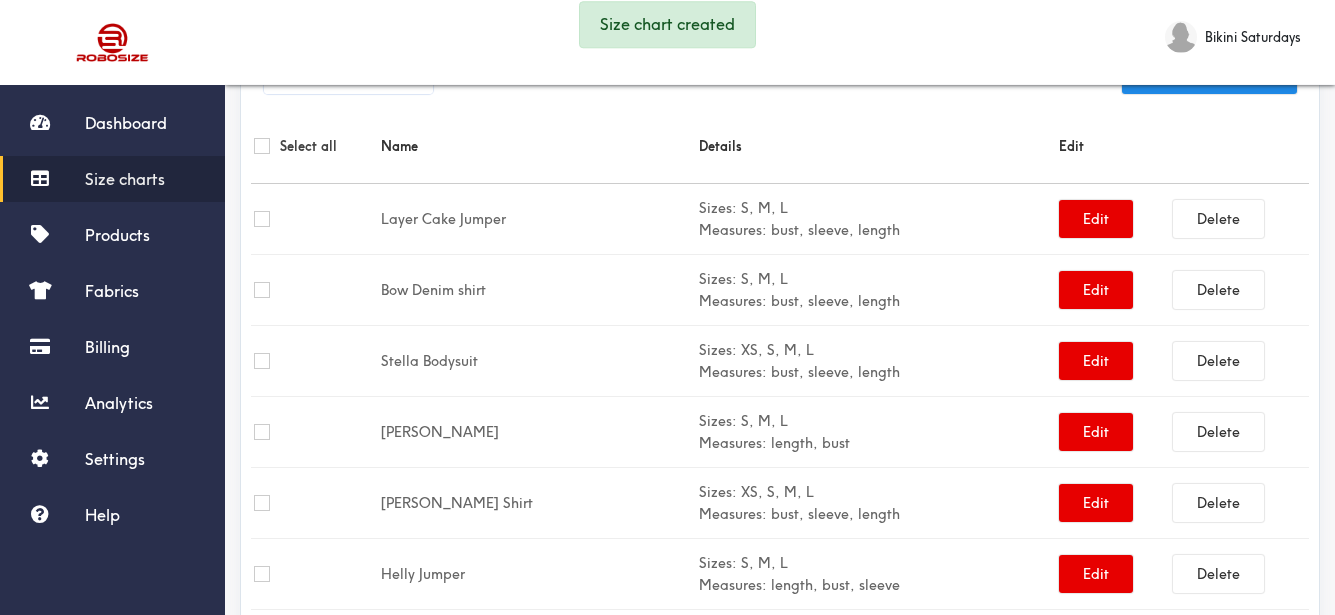 scroll, scrollTop: 591, scrollLeft: 0, axis: vertical 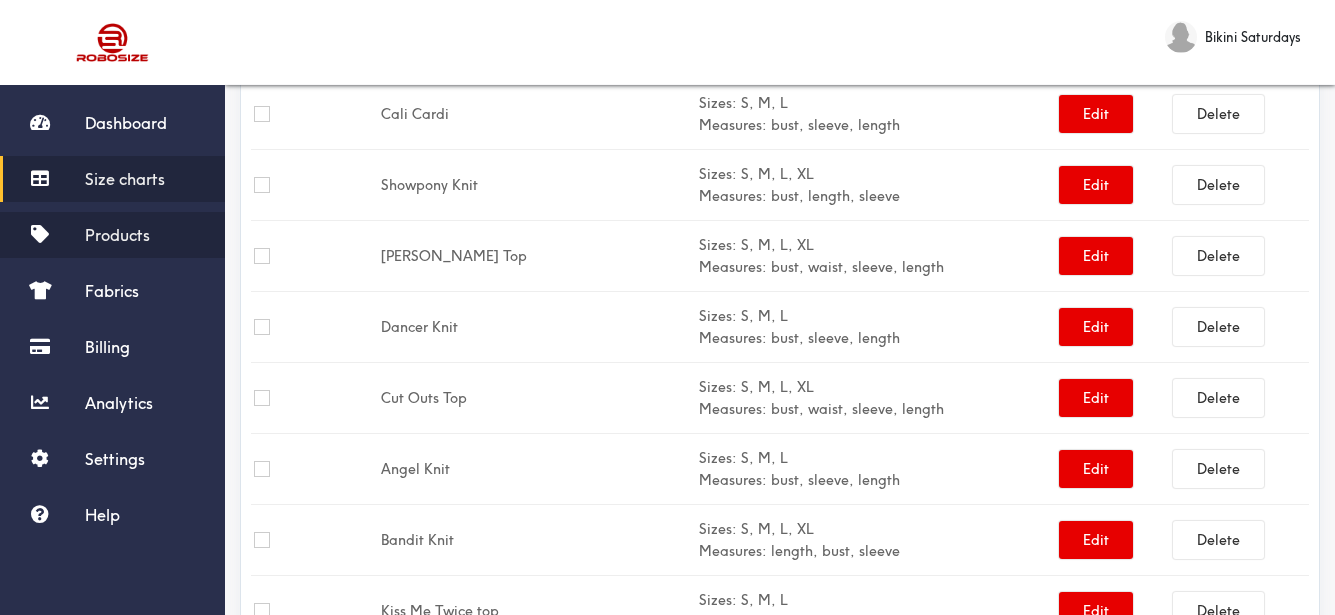 click on "Products" at bounding box center (112, 235) 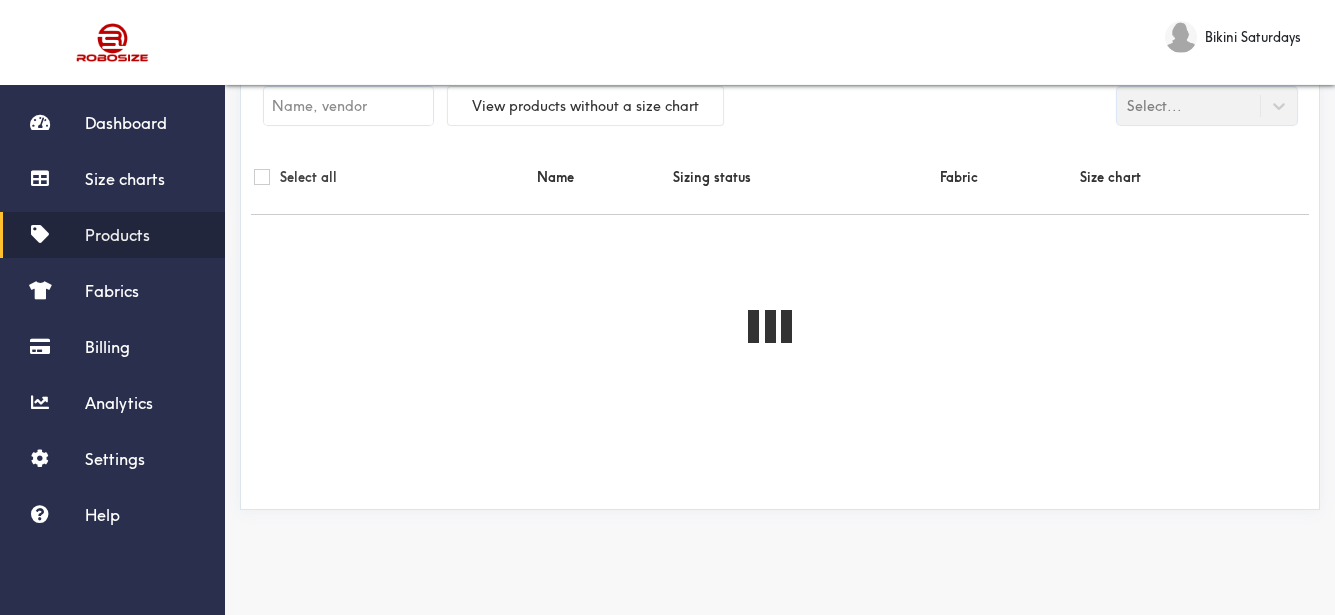 scroll, scrollTop: 0, scrollLeft: 0, axis: both 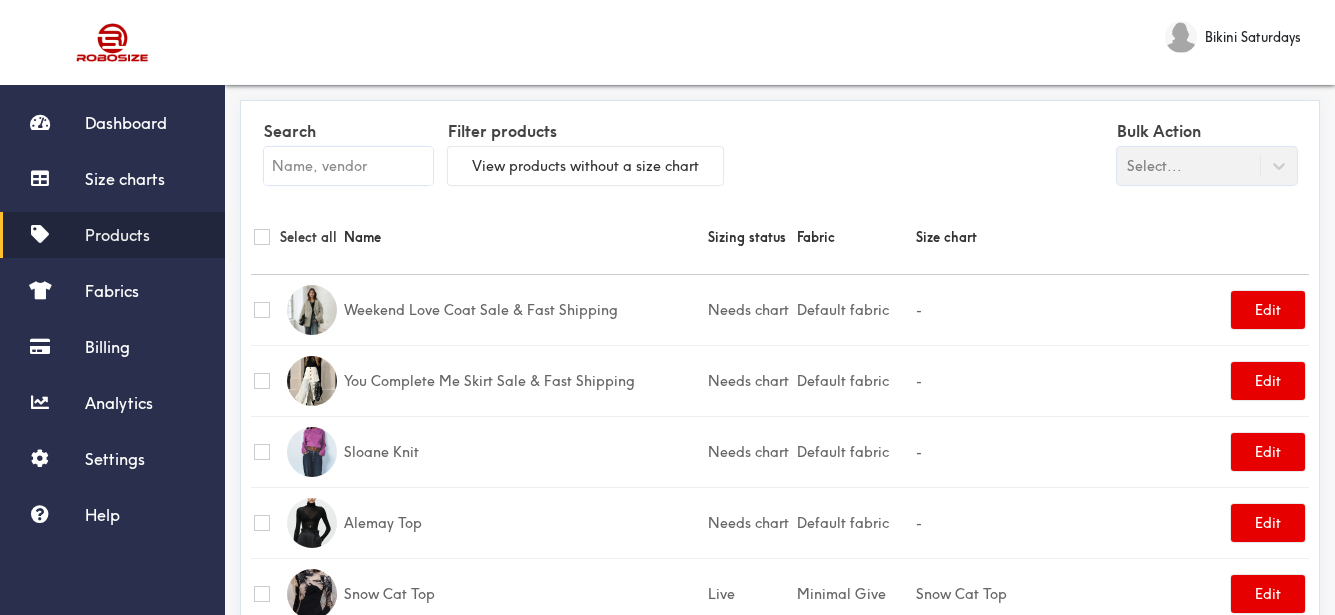 click at bounding box center (348, 166) 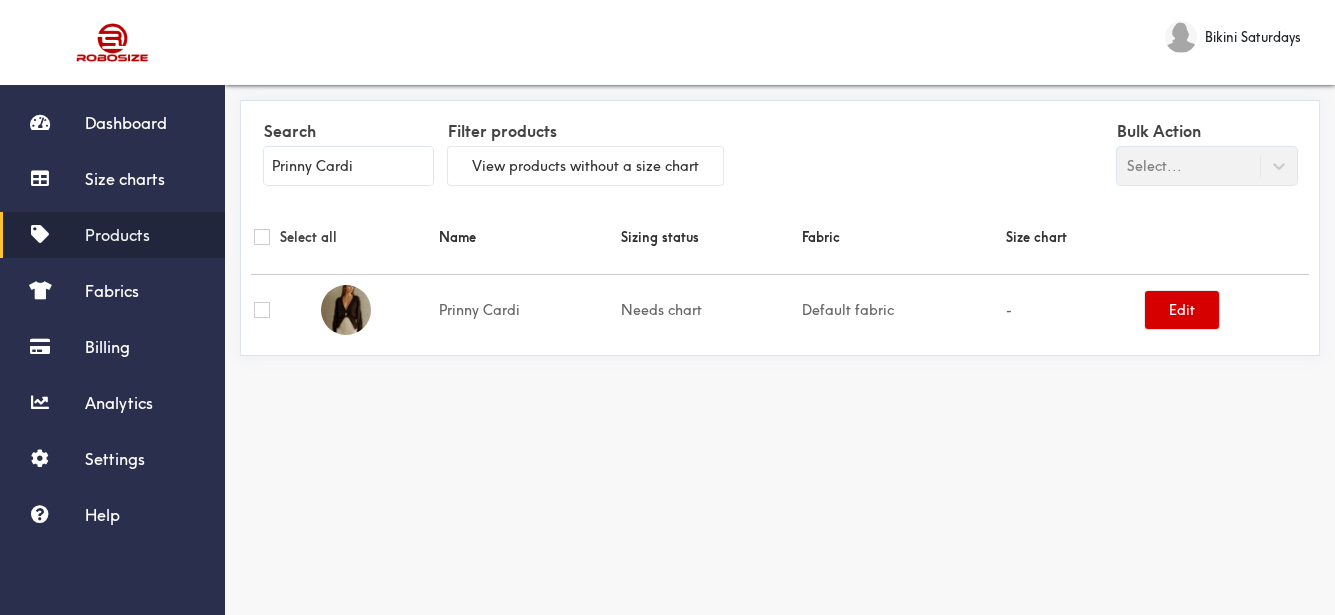 type on "Prinny Cardi" 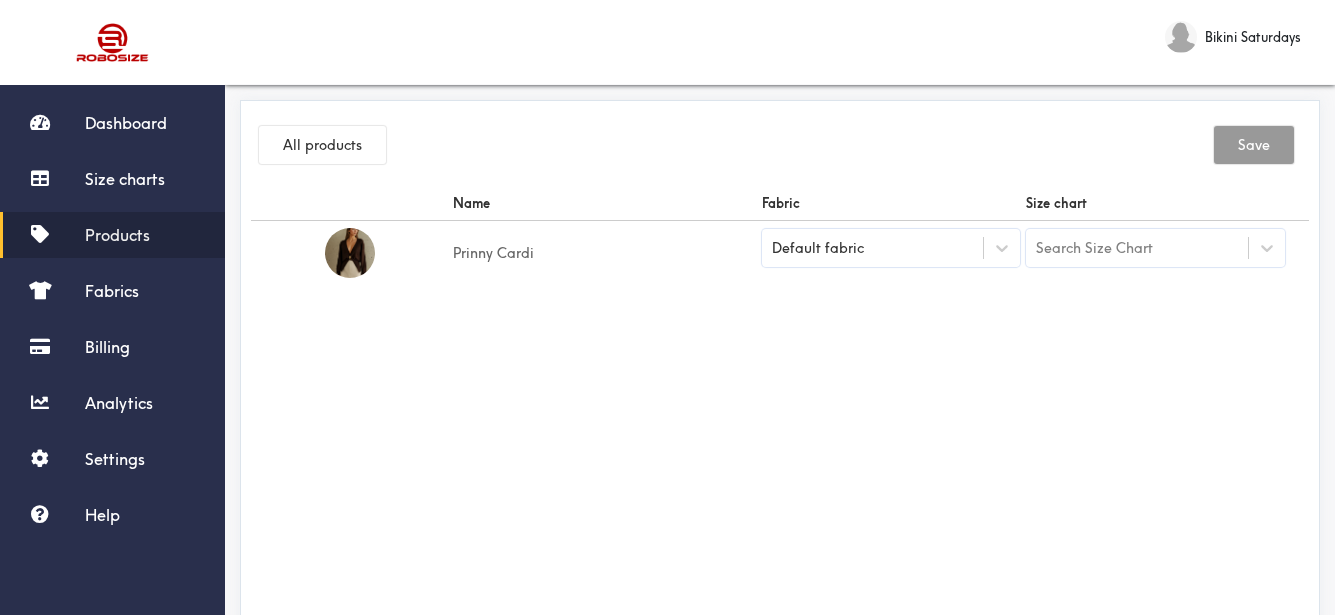 drag, startPoint x: 1005, startPoint y: 255, endPoint x: 983, endPoint y: 255, distance: 22 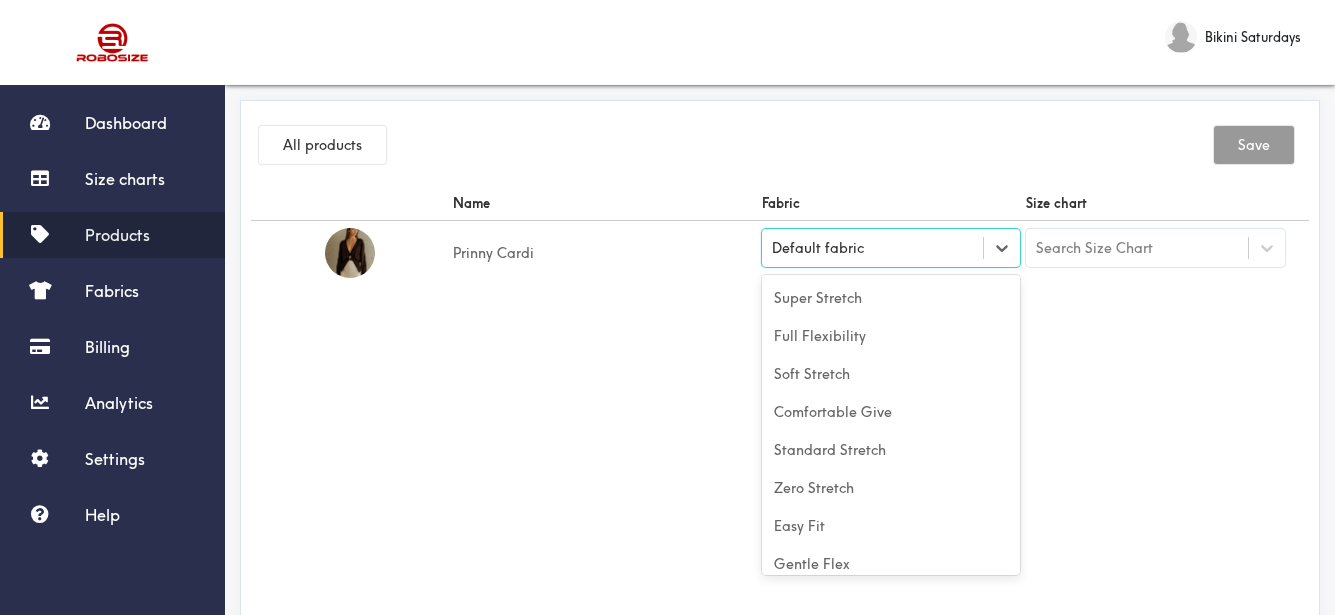 scroll, scrollTop: 88, scrollLeft: 0, axis: vertical 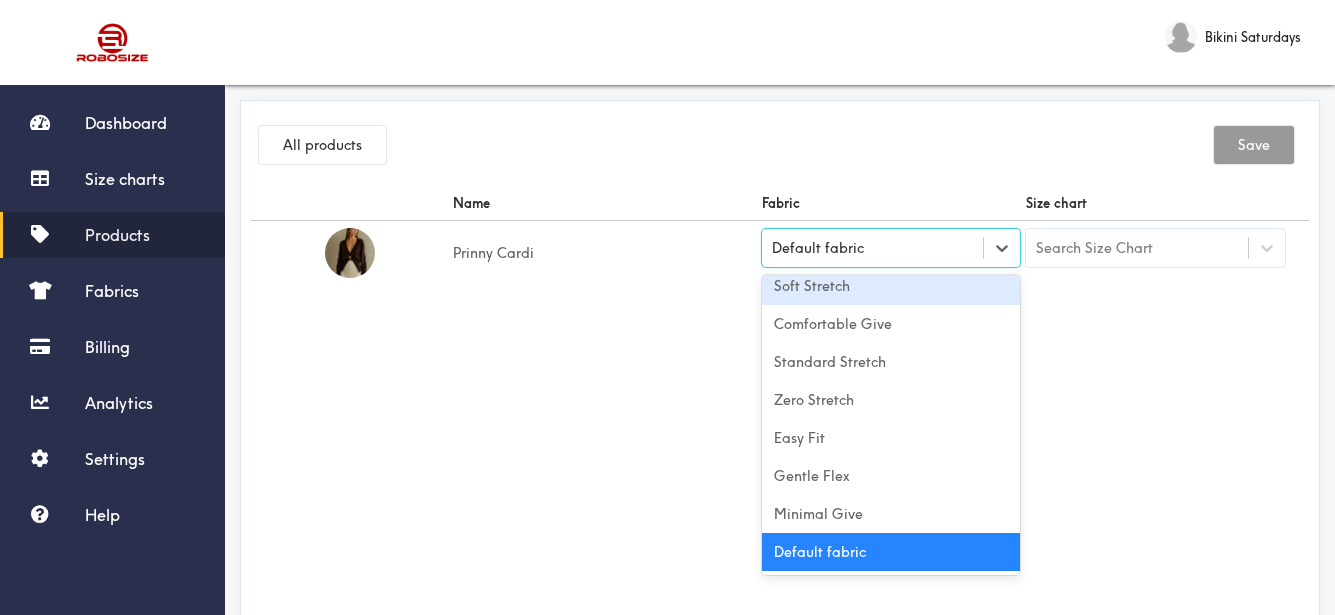 click on "Soft Stretch" at bounding box center (891, 286) 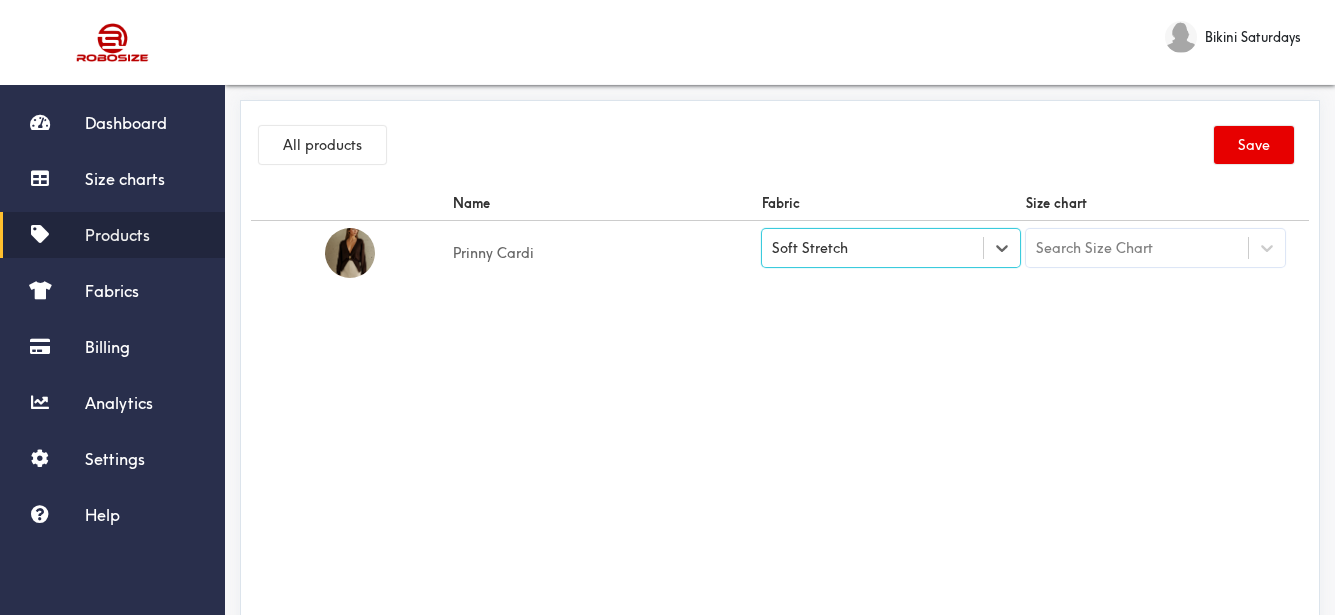 click on "Prinny Cardi" at bounding box center [604, 253] 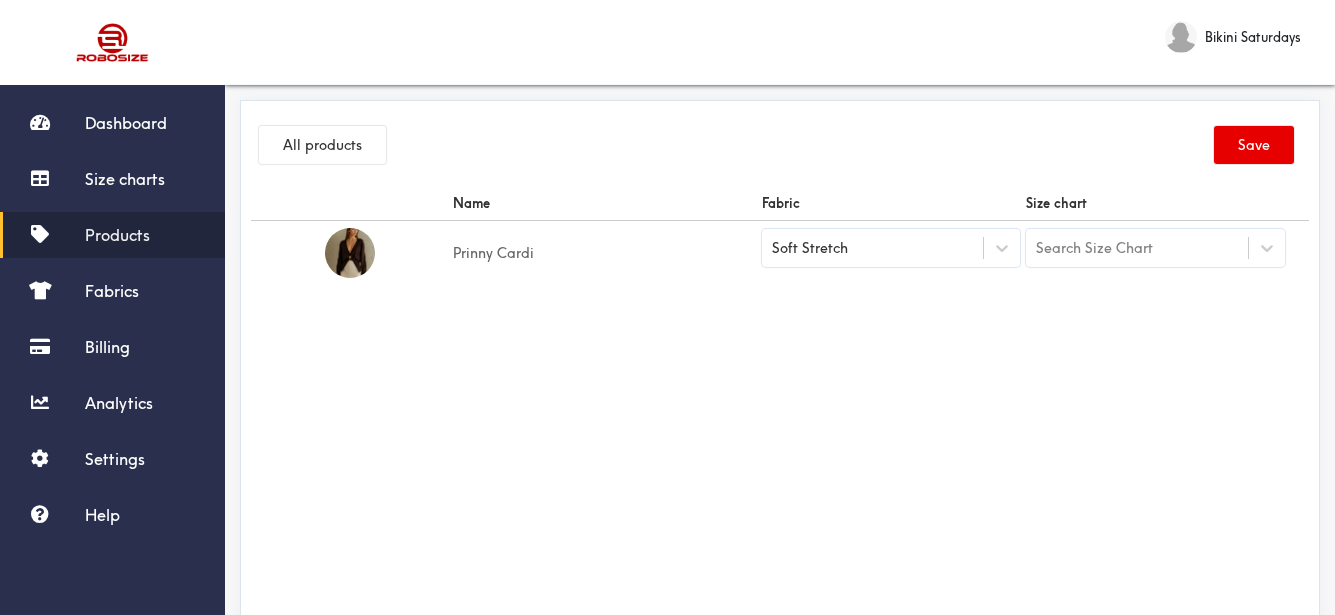 click on "Search Size Chart" at bounding box center (1155, 248) 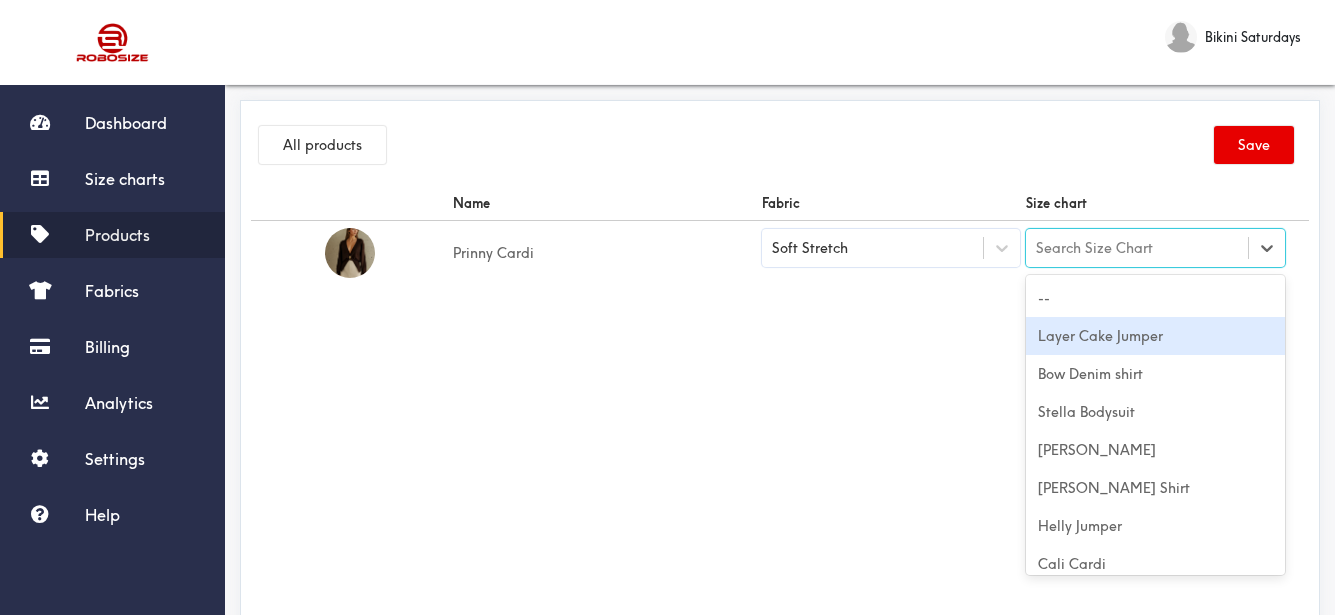 click on "Layer Cake Jumper" at bounding box center (1155, 336) 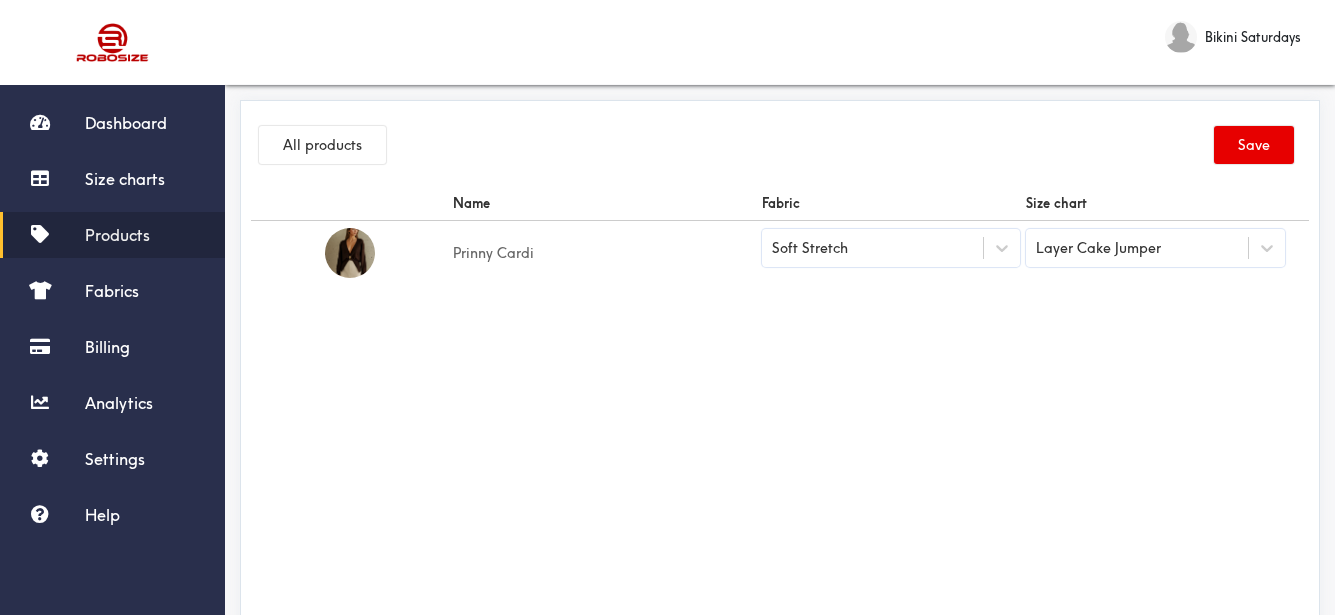 click on "Layer Cake Jumper" at bounding box center [1137, 248] 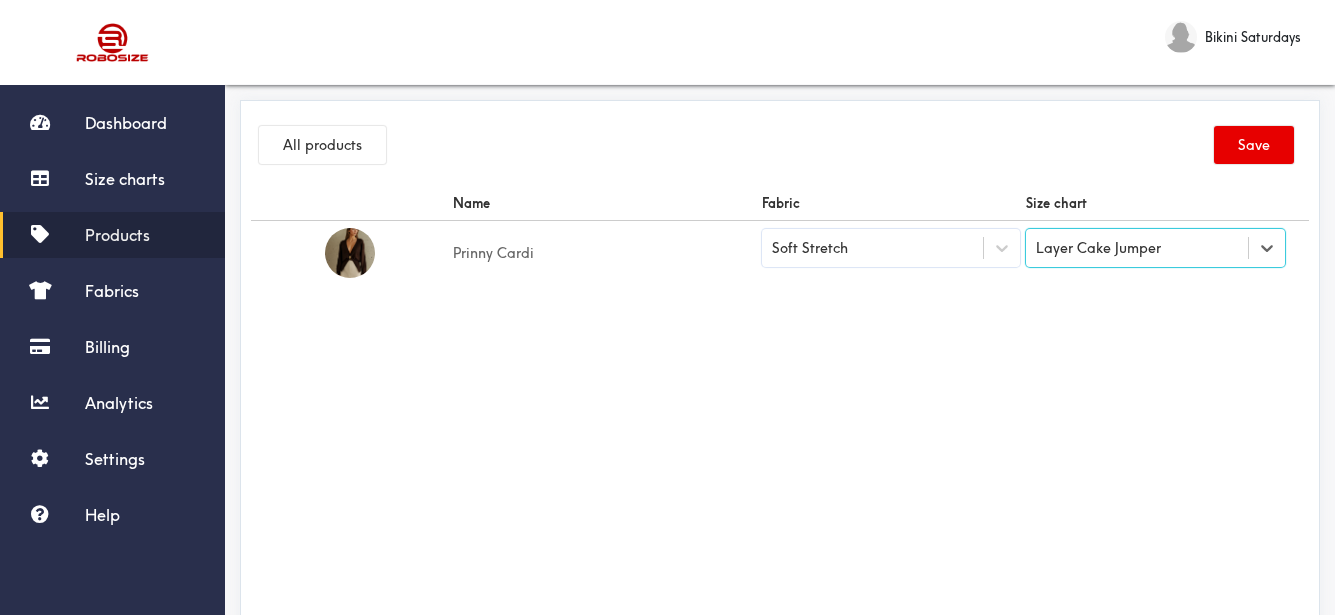 click on "Layer Cake Jumper" at bounding box center [1137, 248] 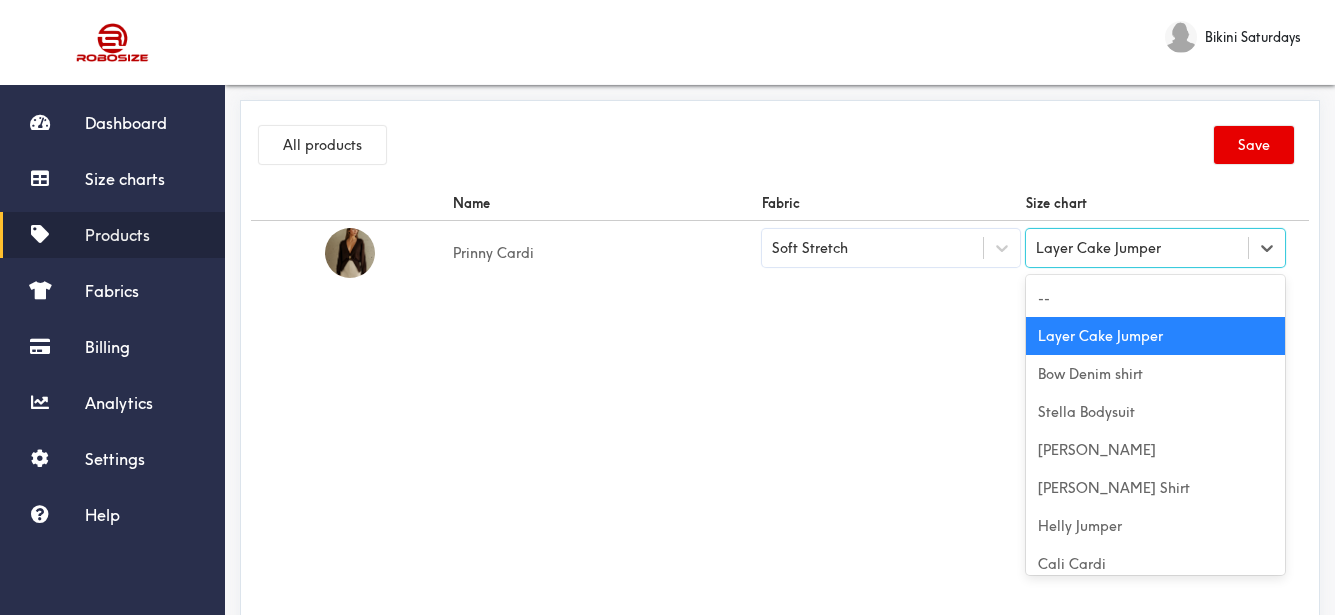 paste on "Prinny Cardi" 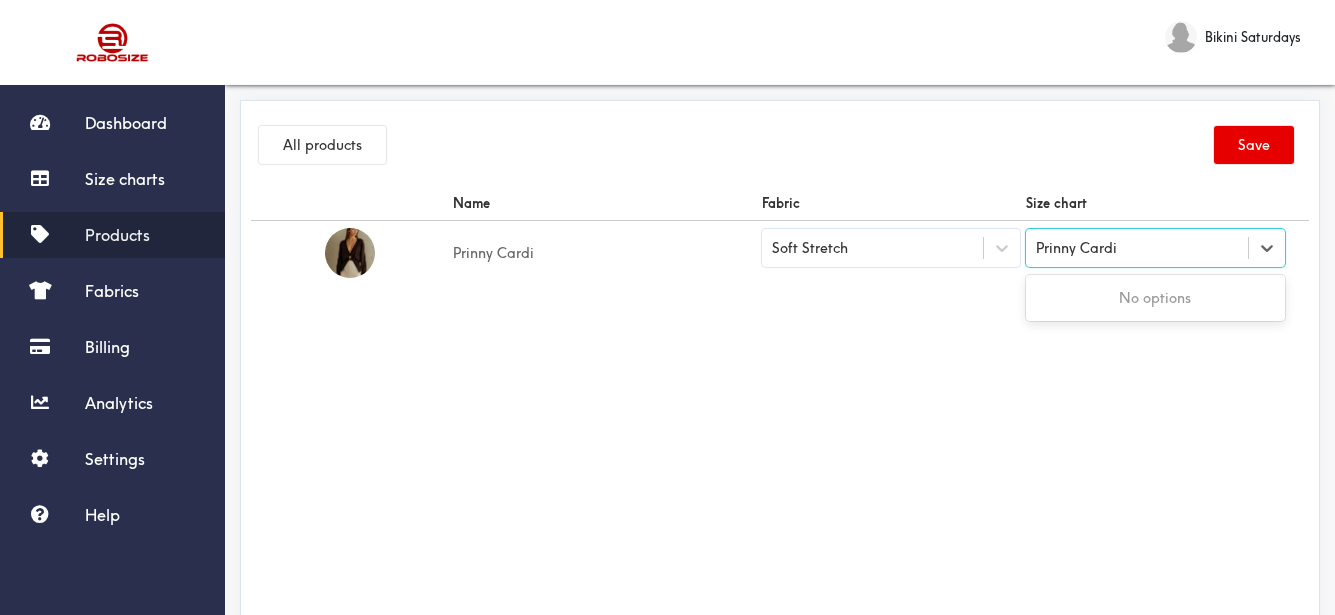 type on "Prinny Cardi" 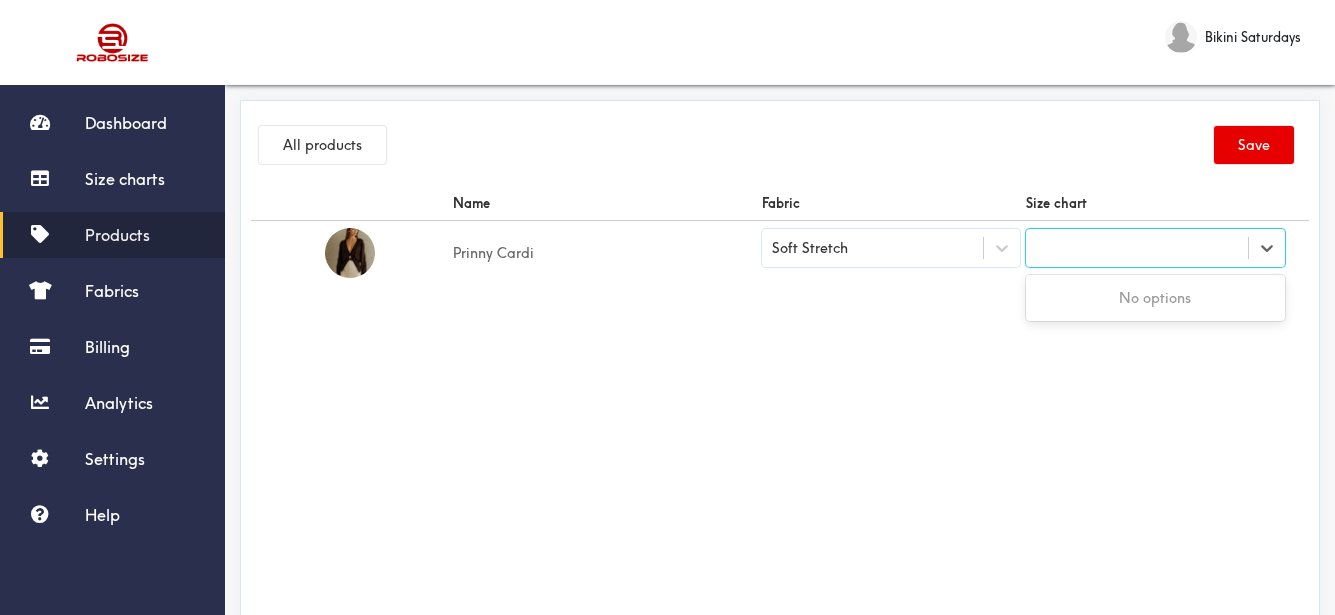 click on "Name Fabric Size chart Prinny Cardi Soft Stretch option Layer Cake Jumper, selected.  0 results available for search term Prinny Cardi. Use Up and Down to choose options, press Enter to select the currently focused option, press Escape to exit the menu, press Tab to select the option and exit the menu. Prinny Cardi No options" at bounding box center [780, 411] 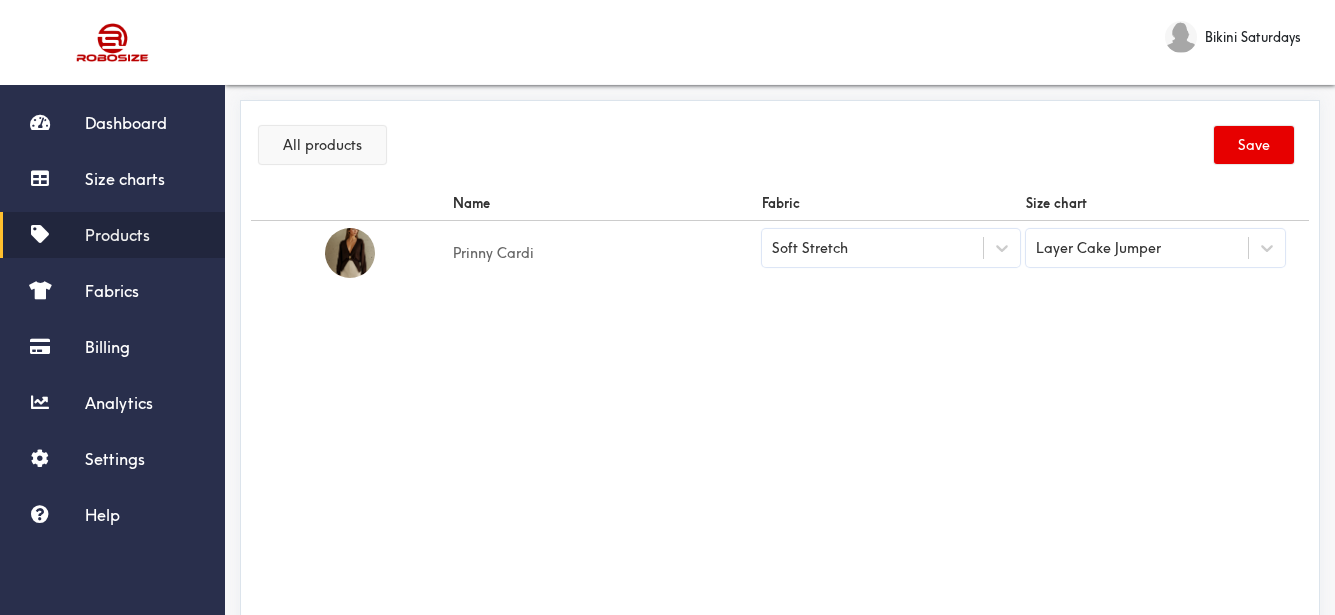 click on "All products" at bounding box center [322, 145] 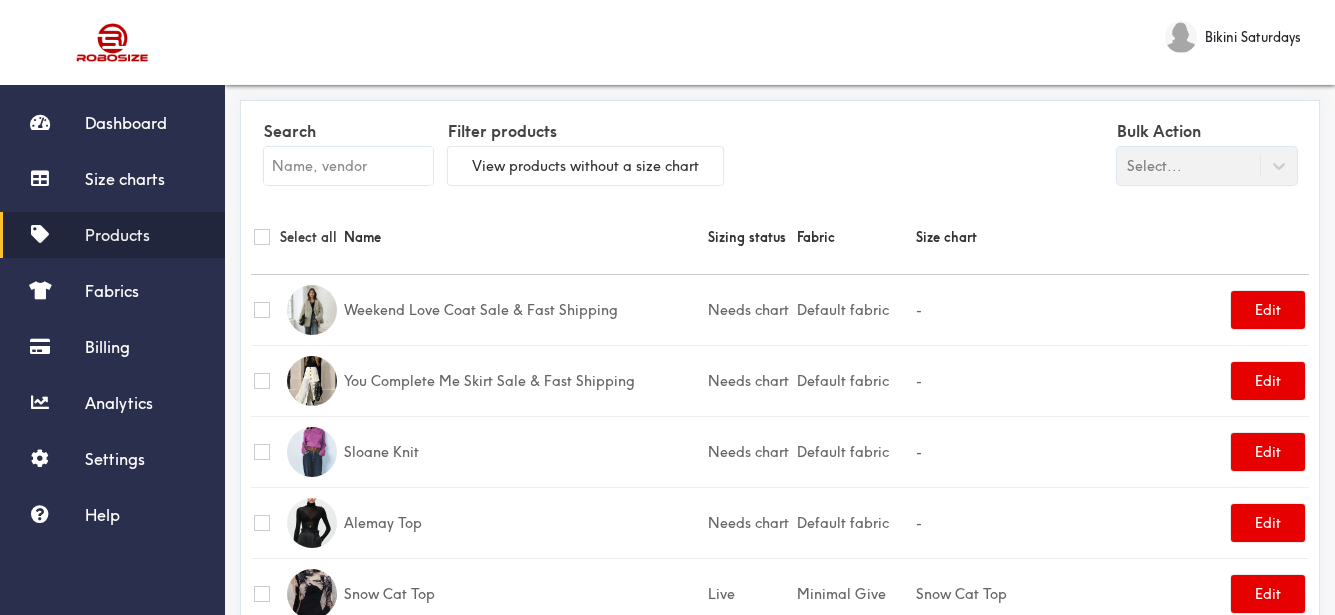 click at bounding box center (348, 166) 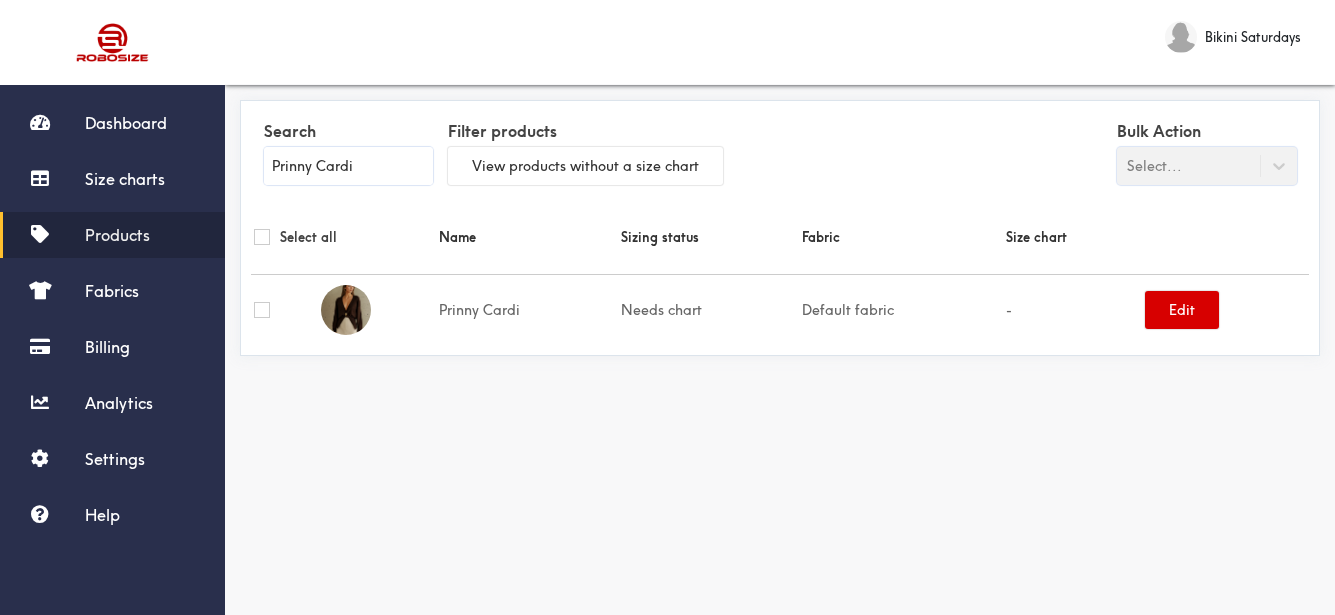 type on "Prinny Cardi" 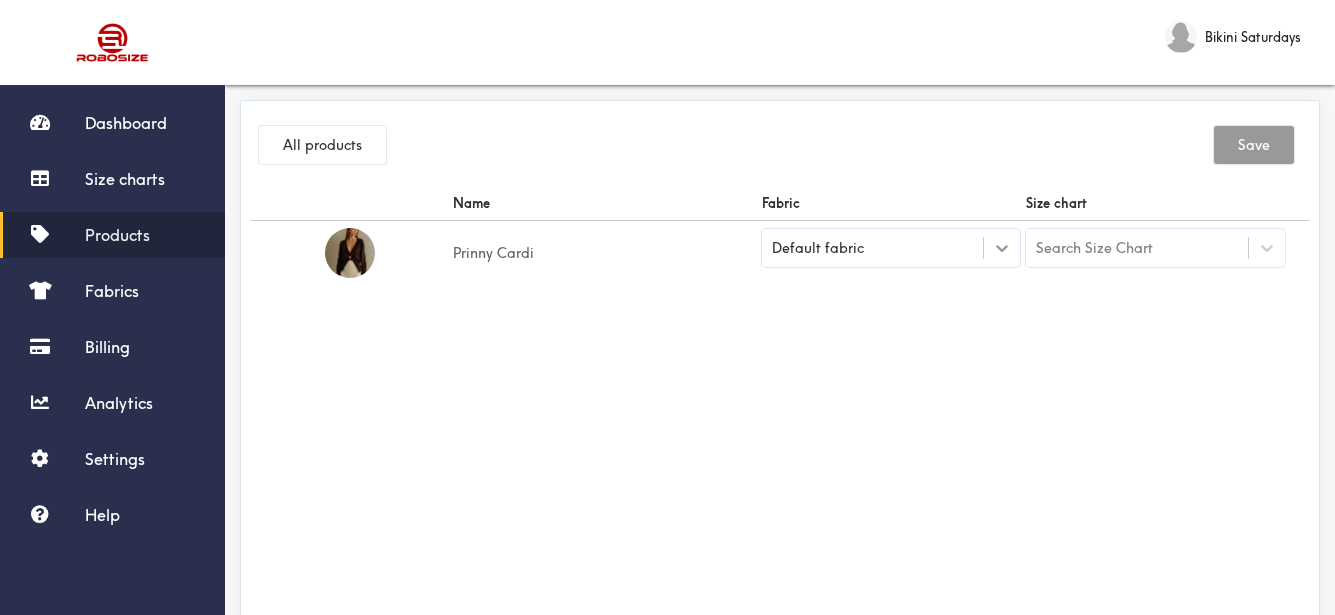 click at bounding box center [1002, 248] 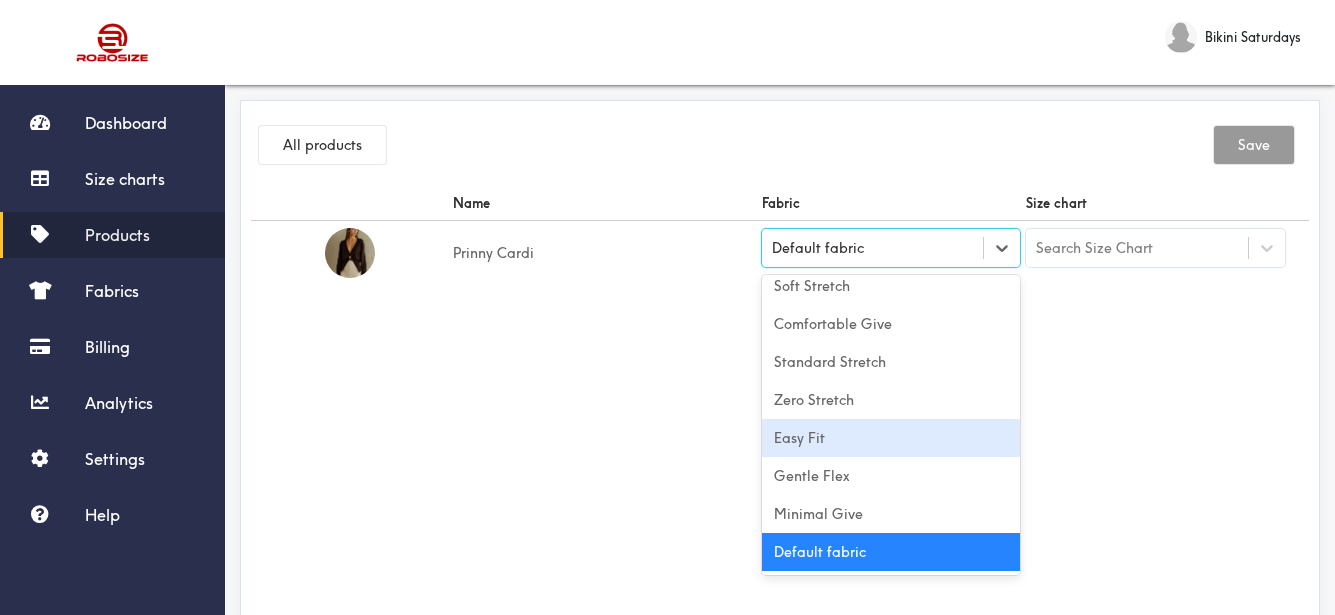 scroll, scrollTop: 0, scrollLeft: 0, axis: both 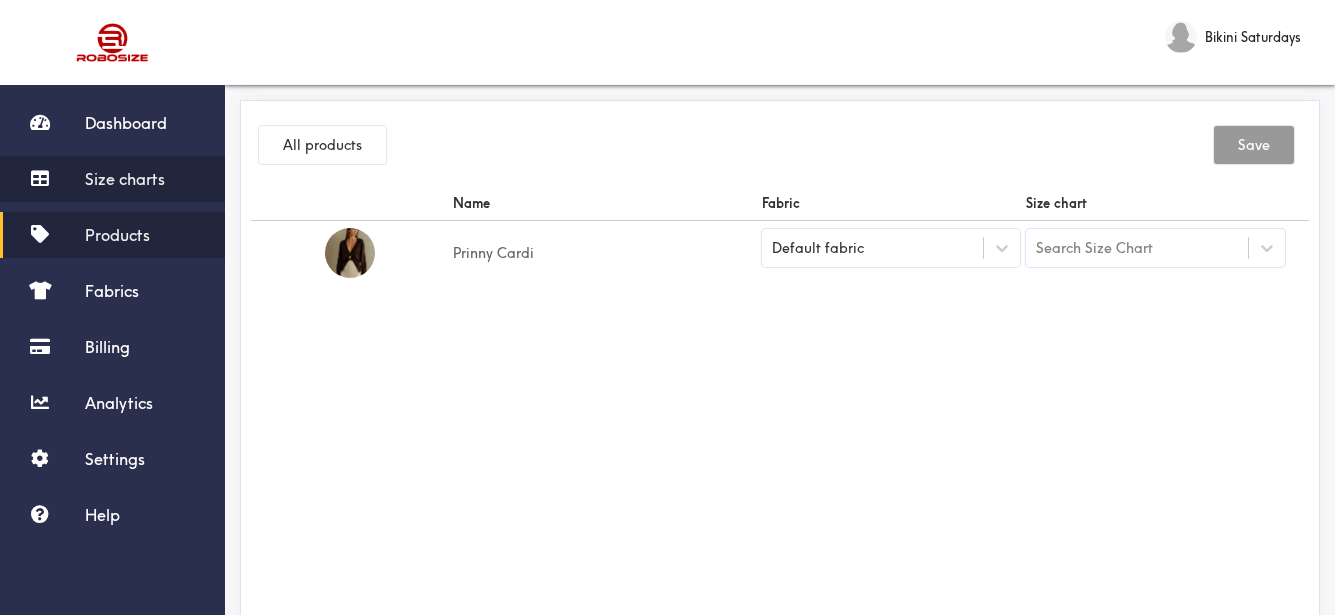 click on "Size charts" at bounding box center (125, 179) 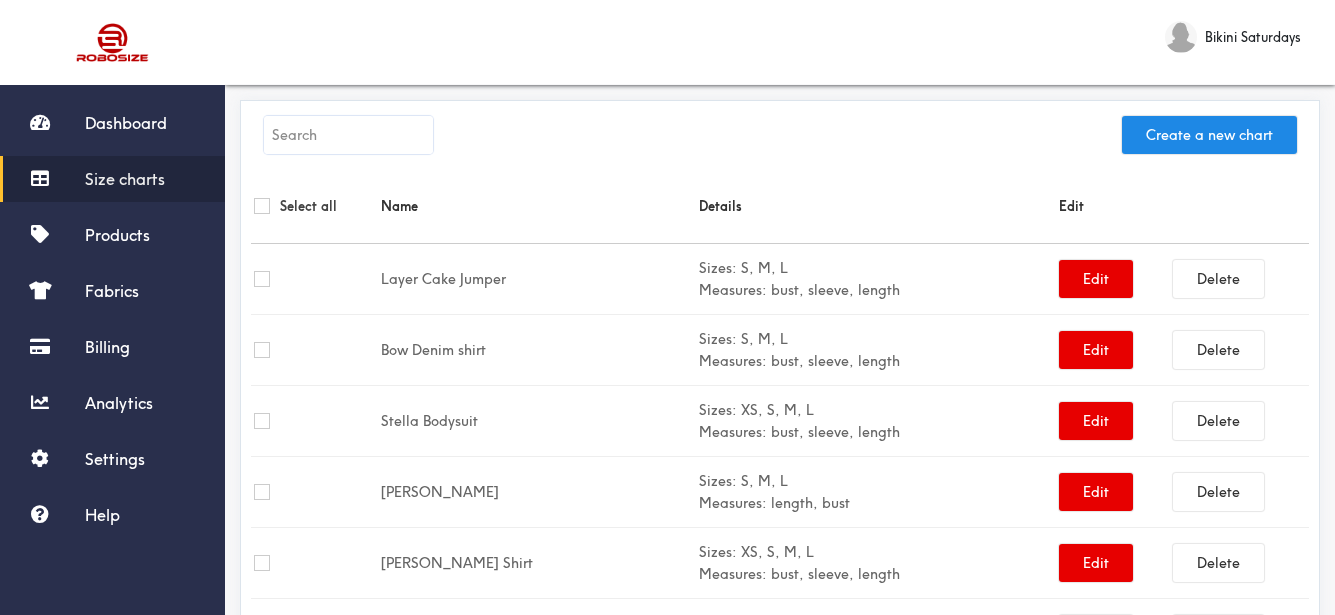 click at bounding box center (348, 135) 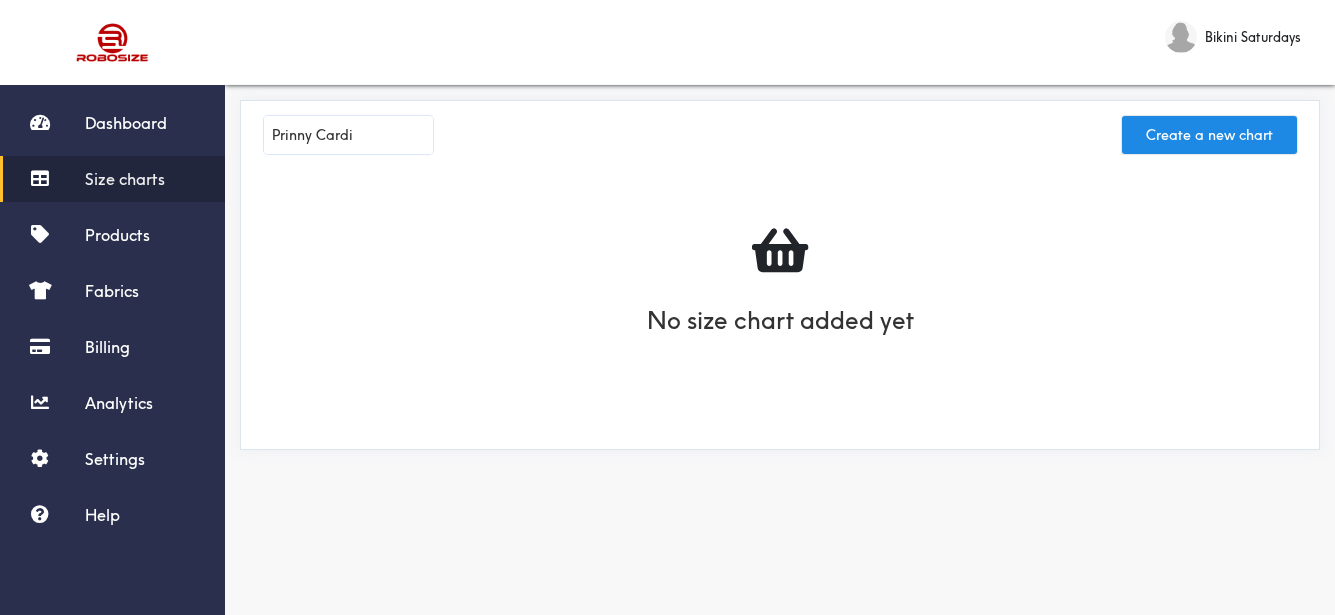 type on "Prinny Cardi" 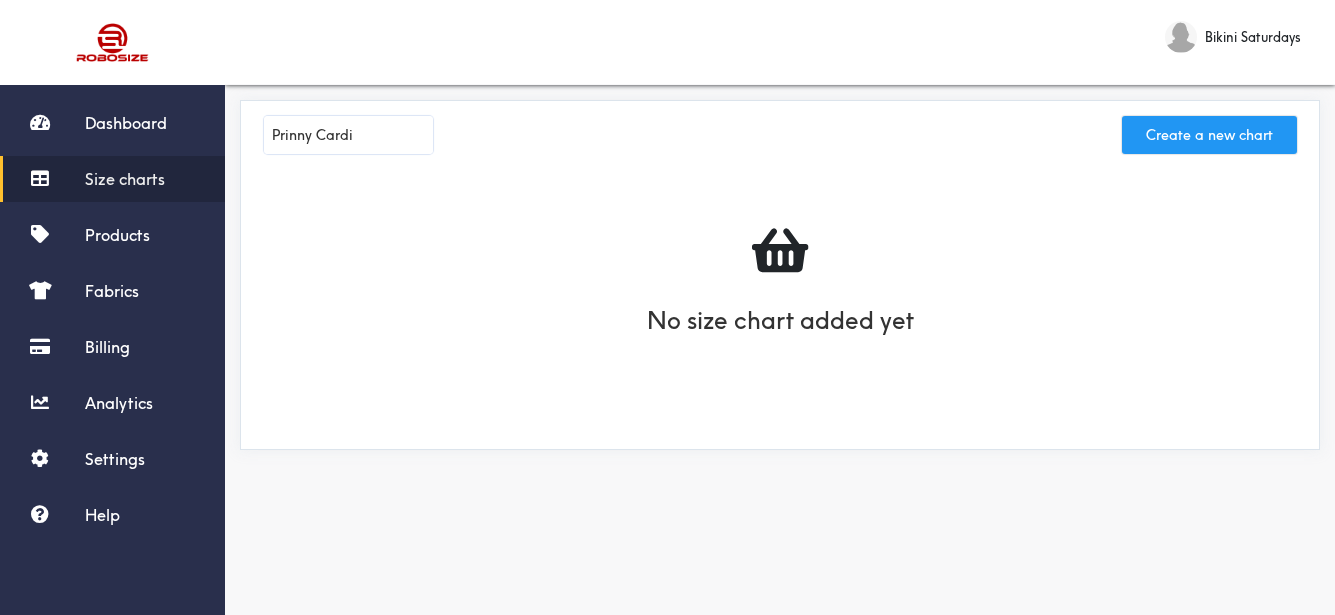 click on "Create a new chart" at bounding box center (1209, 135) 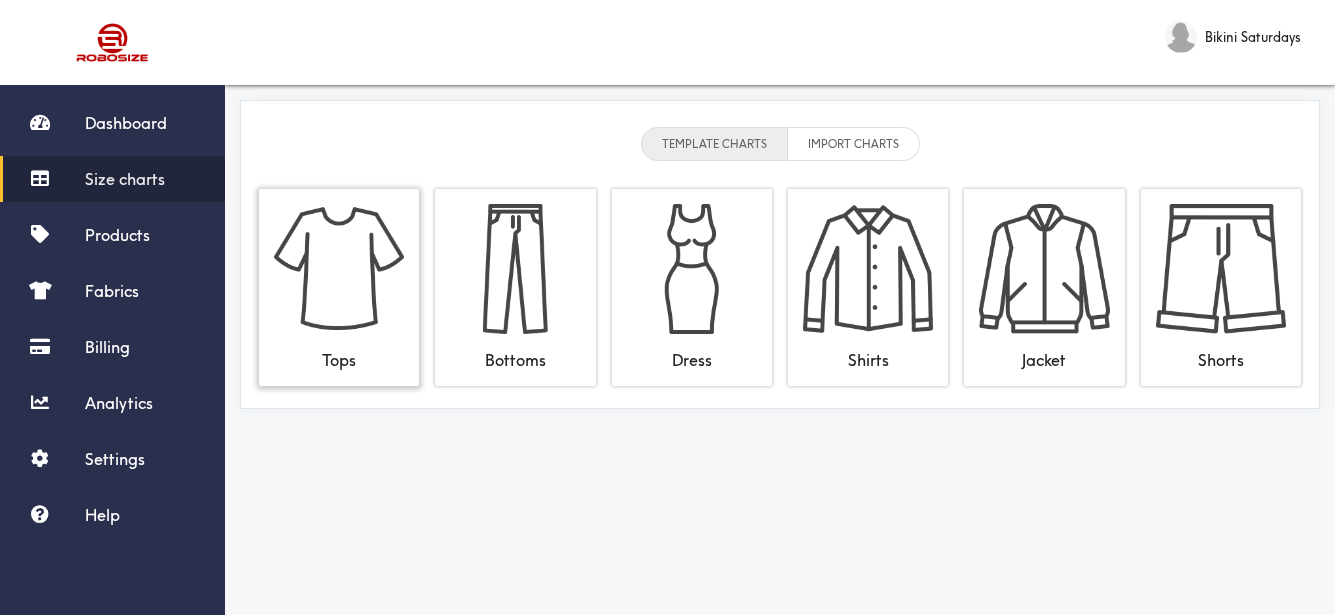 click at bounding box center [339, 269] 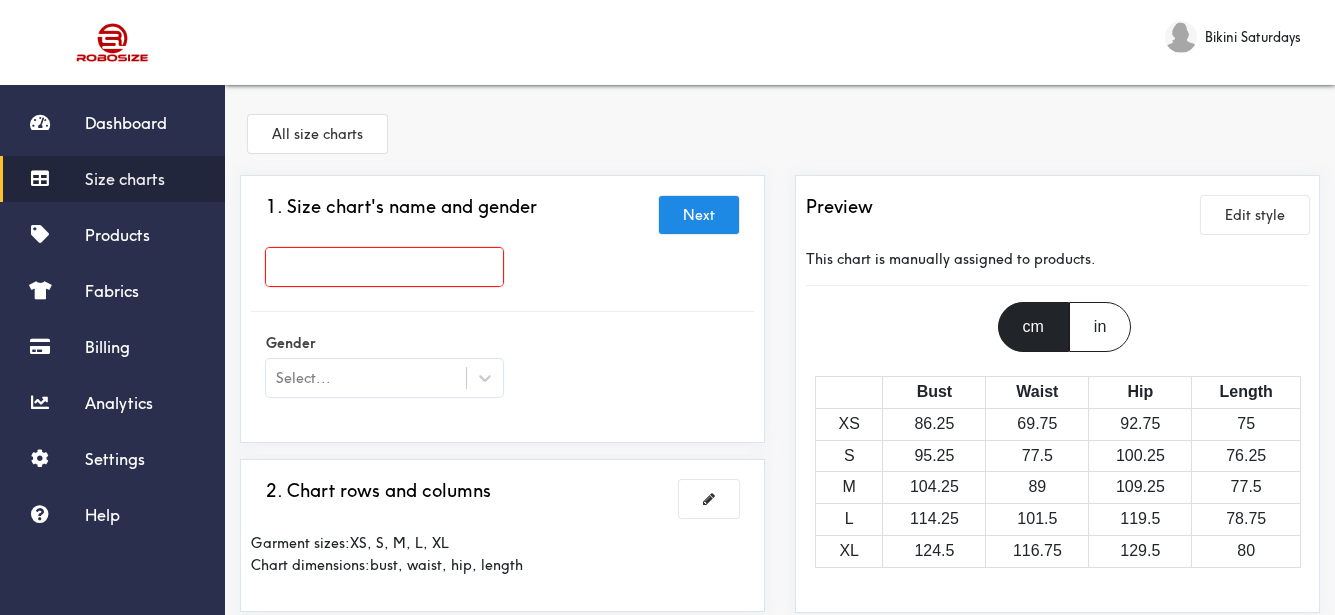 click at bounding box center [384, 267] 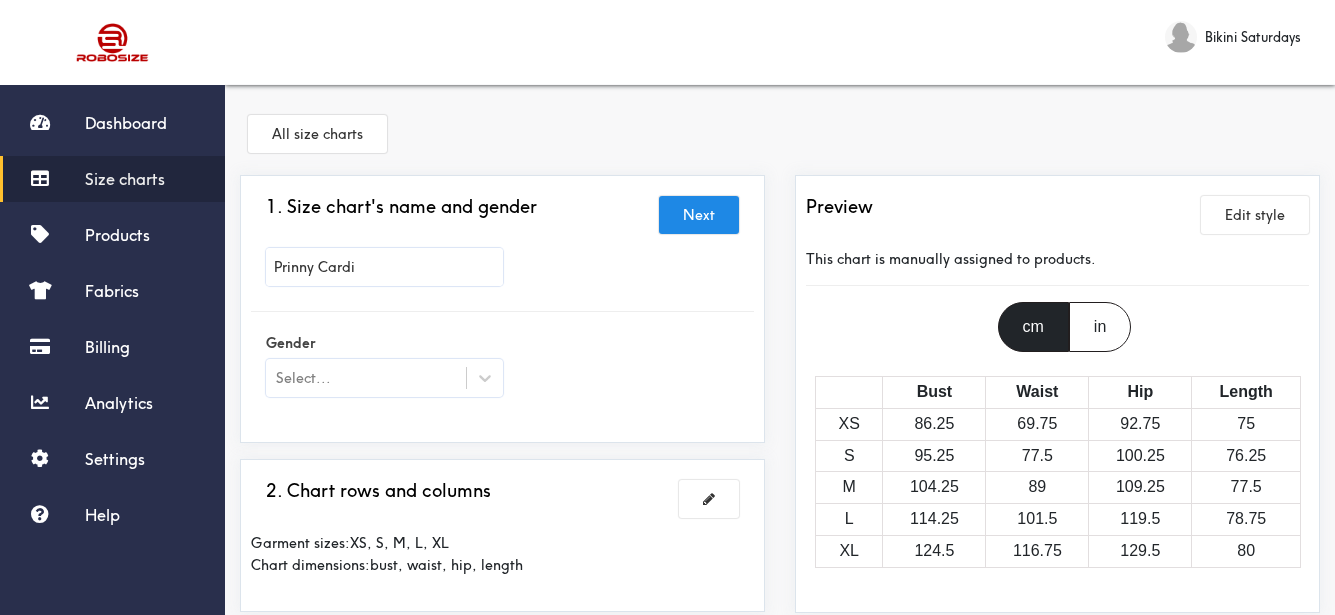 type on "Prinny Cardi" 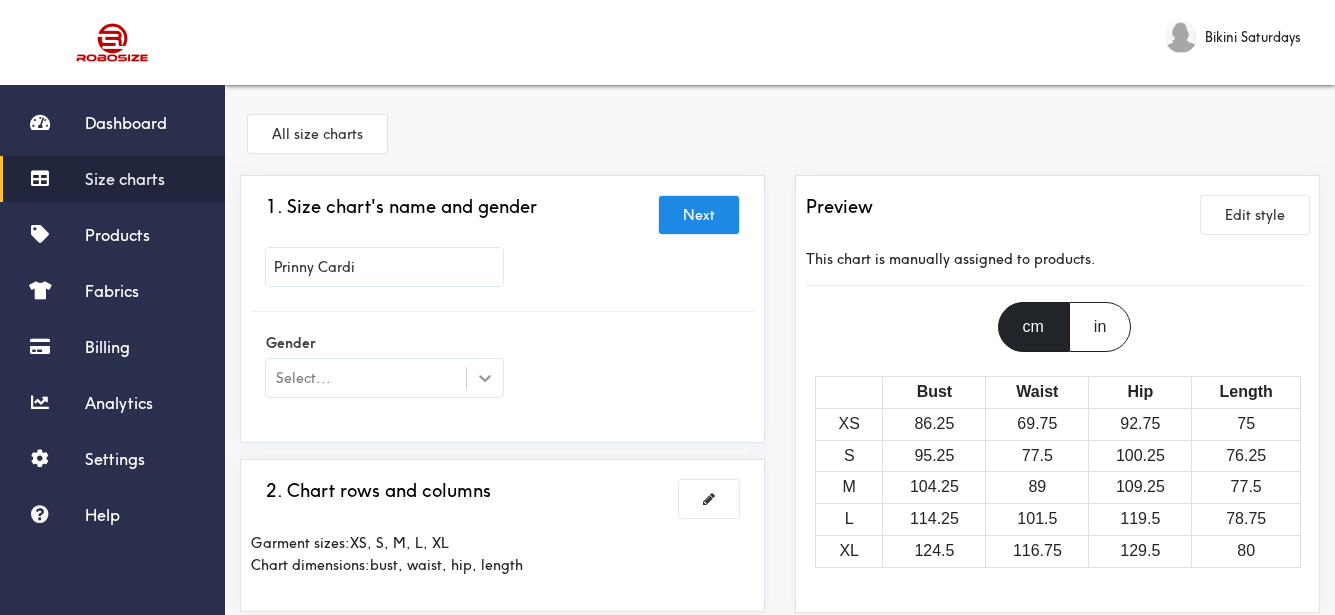 click 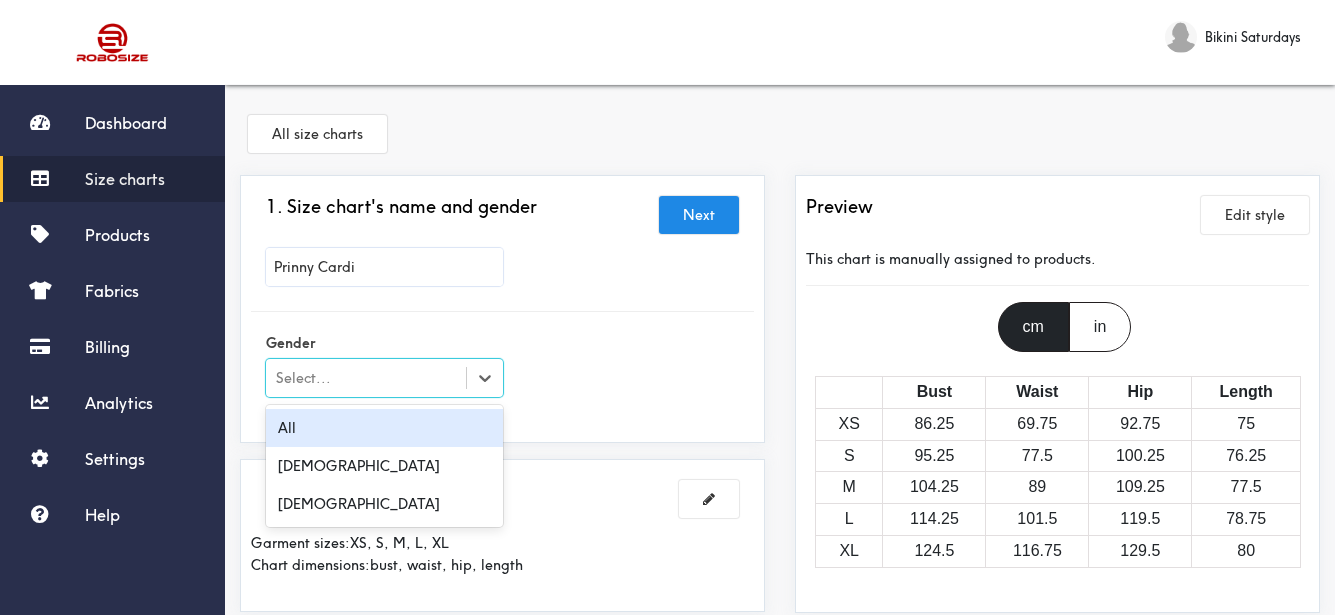 scroll, scrollTop: 100, scrollLeft: 0, axis: vertical 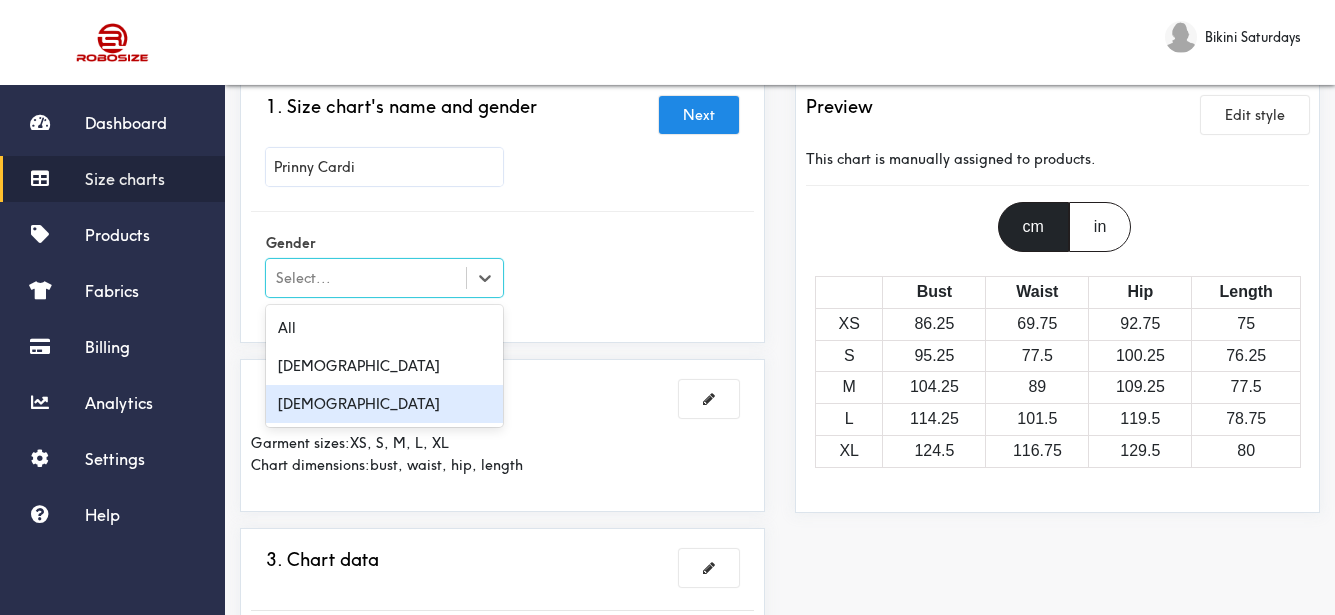 click on "[DEMOGRAPHIC_DATA]" at bounding box center [384, 404] 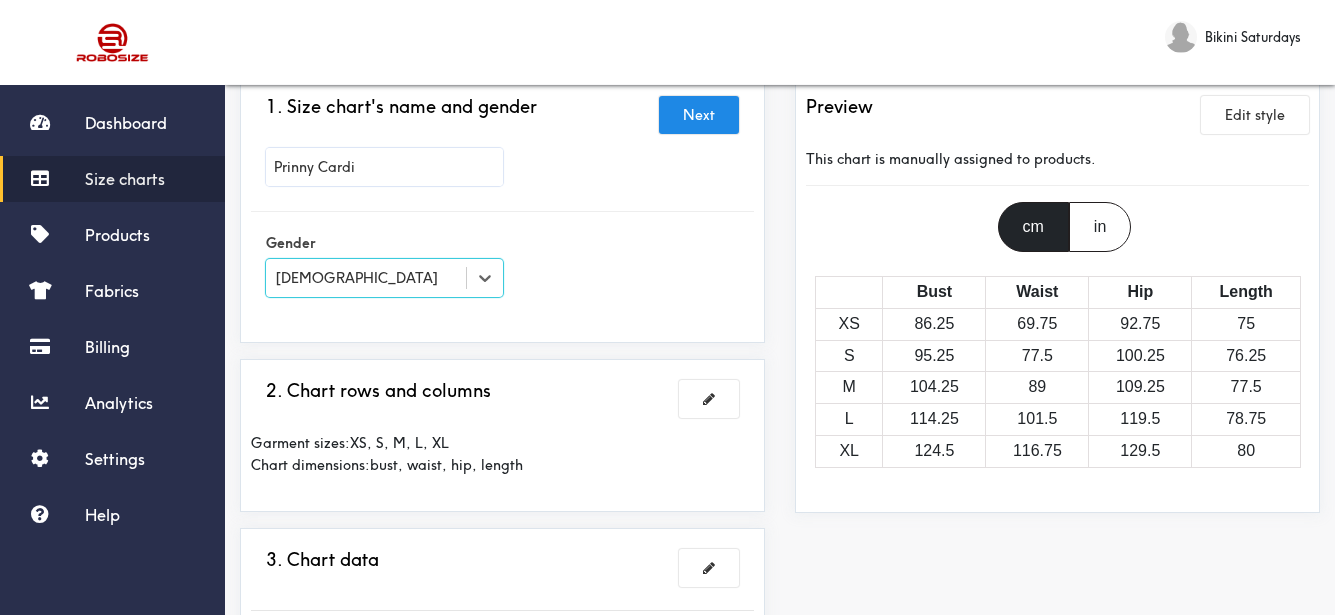 click on "2. Chart rows and columns Garment sizes:  XS, S, M, L, XL Chart dimensions:  bust, waist, hip, length" at bounding box center [502, 435] 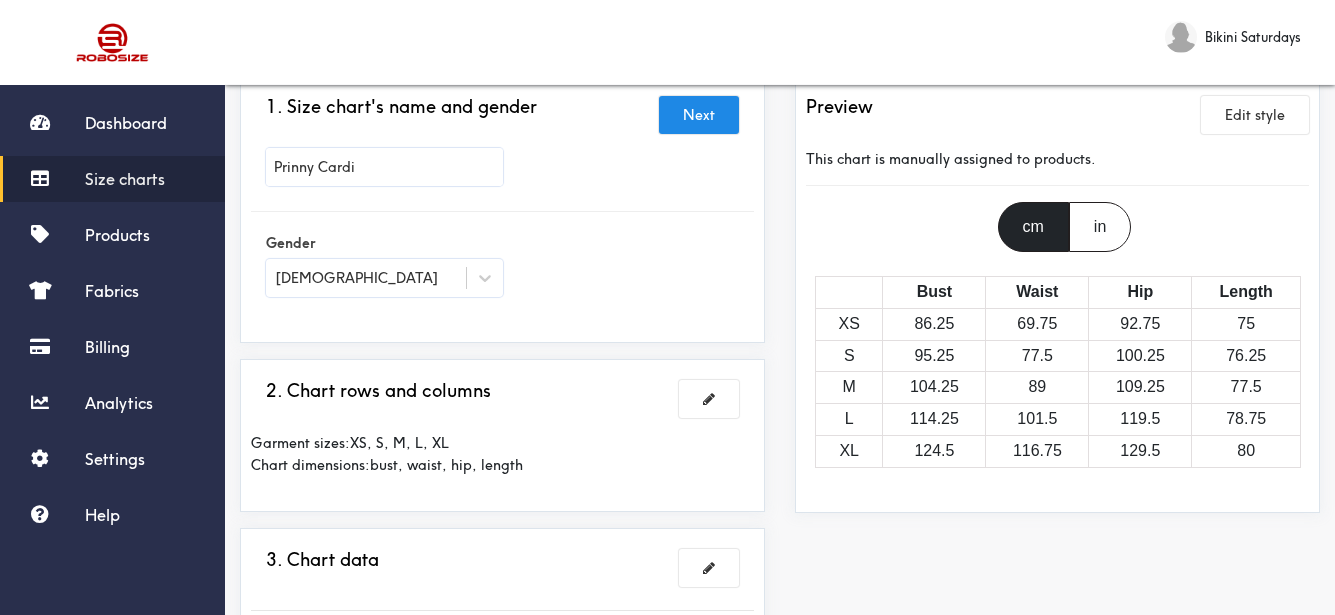 scroll, scrollTop: 200, scrollLeft: 0, axis: vertical 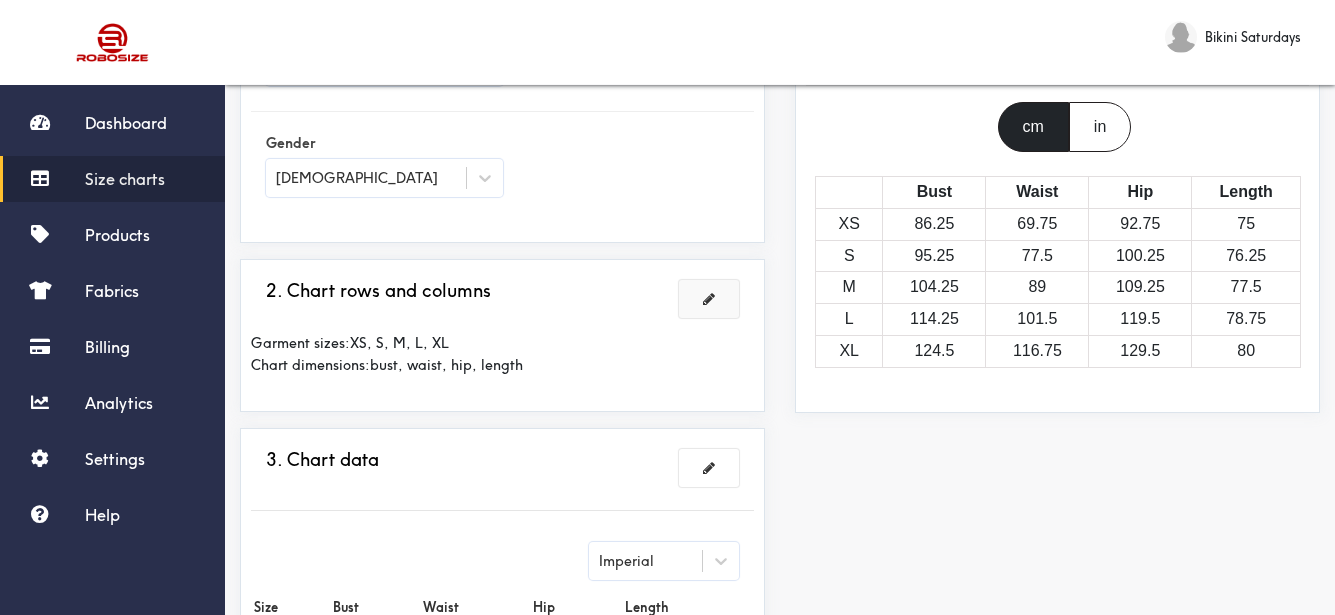 click at bounding box center (709, 299) 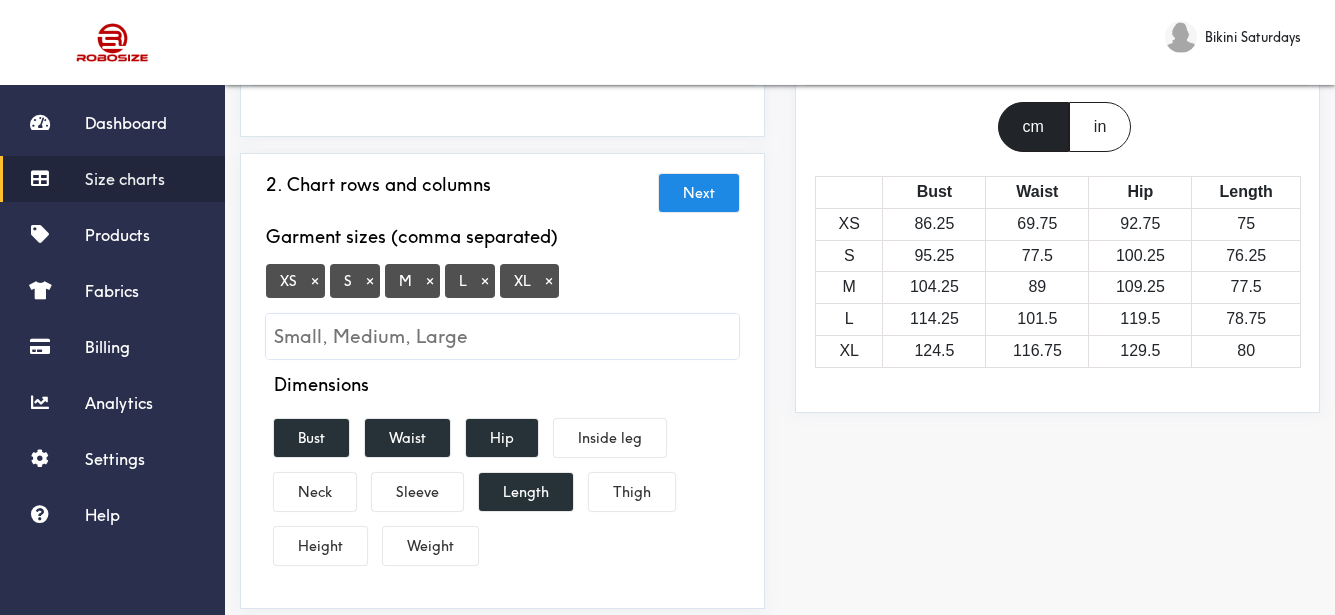 click on "×" at bounding box center [315, 281] 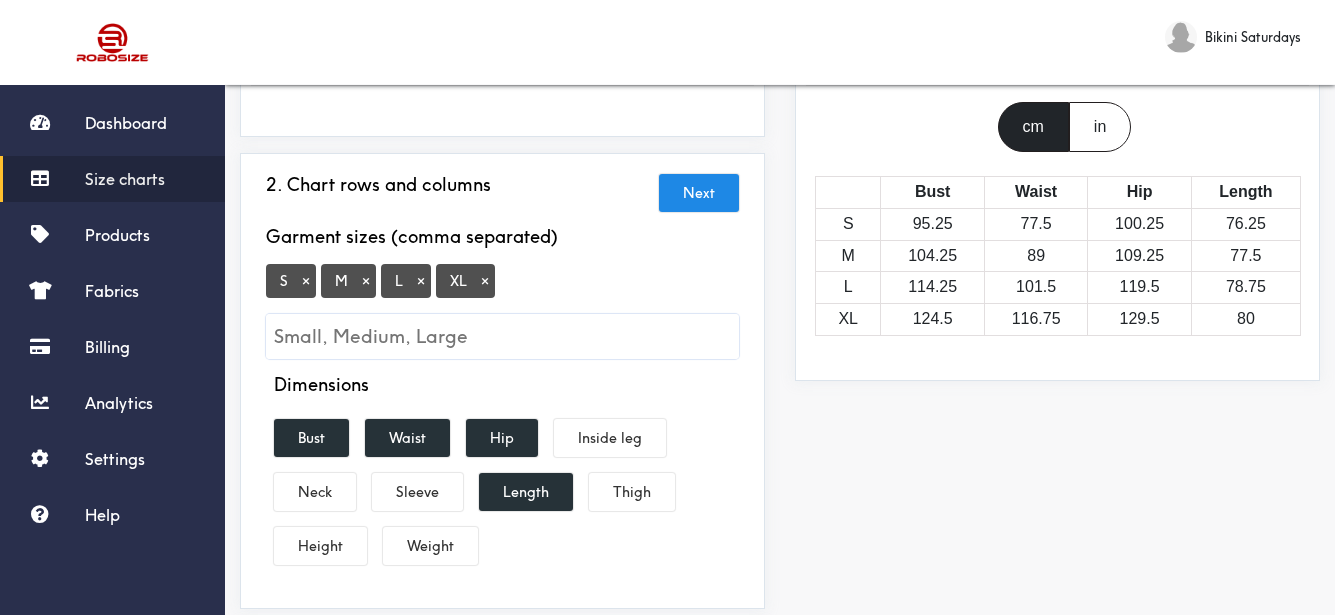 click on "×" at bounding box center (485, 281) 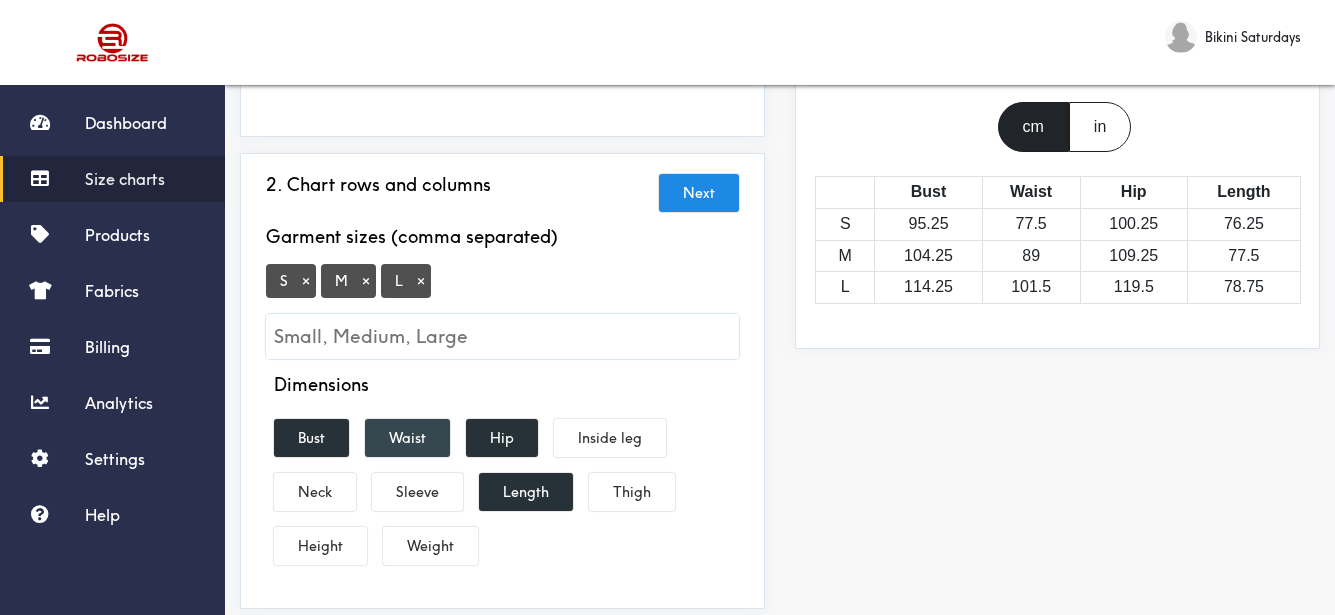 click on "Waist" at bounding box center (407, 438) 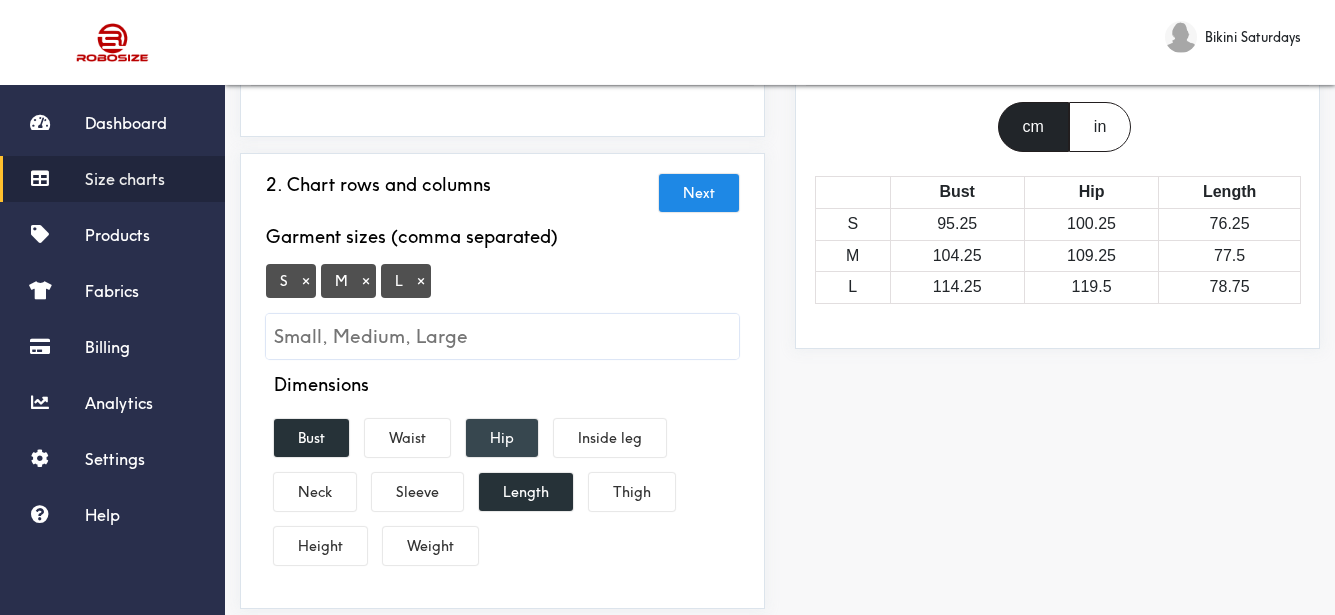 click on "Hip" at bounding box center (502, 438) 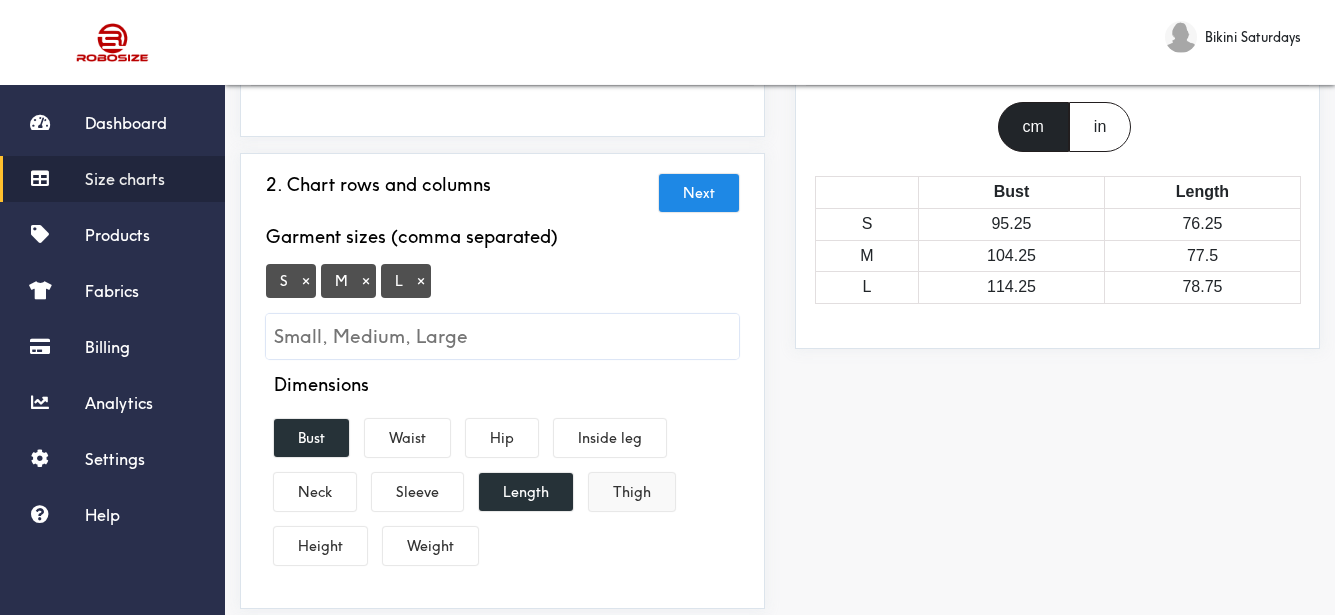 drag, startPoint x: 524, startPoint y: 490, endPoint x: 592, endPoint y: 500, distance: 68.73136 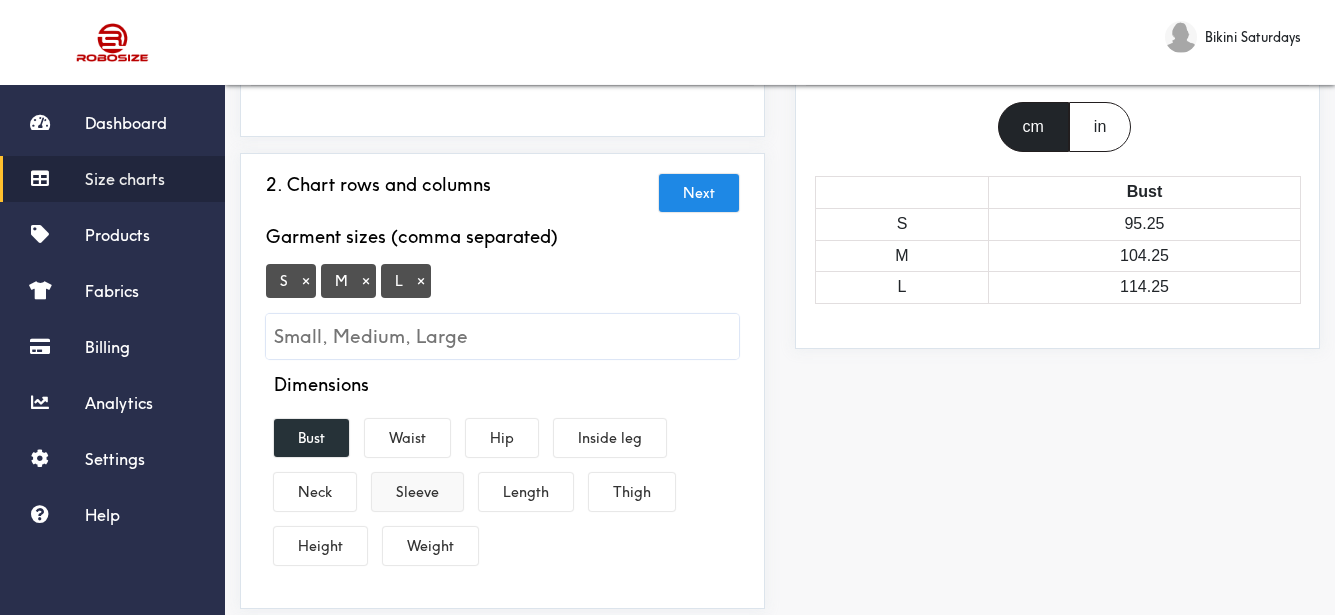 drag, startPoint x: 389, startPoint y: 497, endPoint x: 438, endPoint y: 497, distance: 49 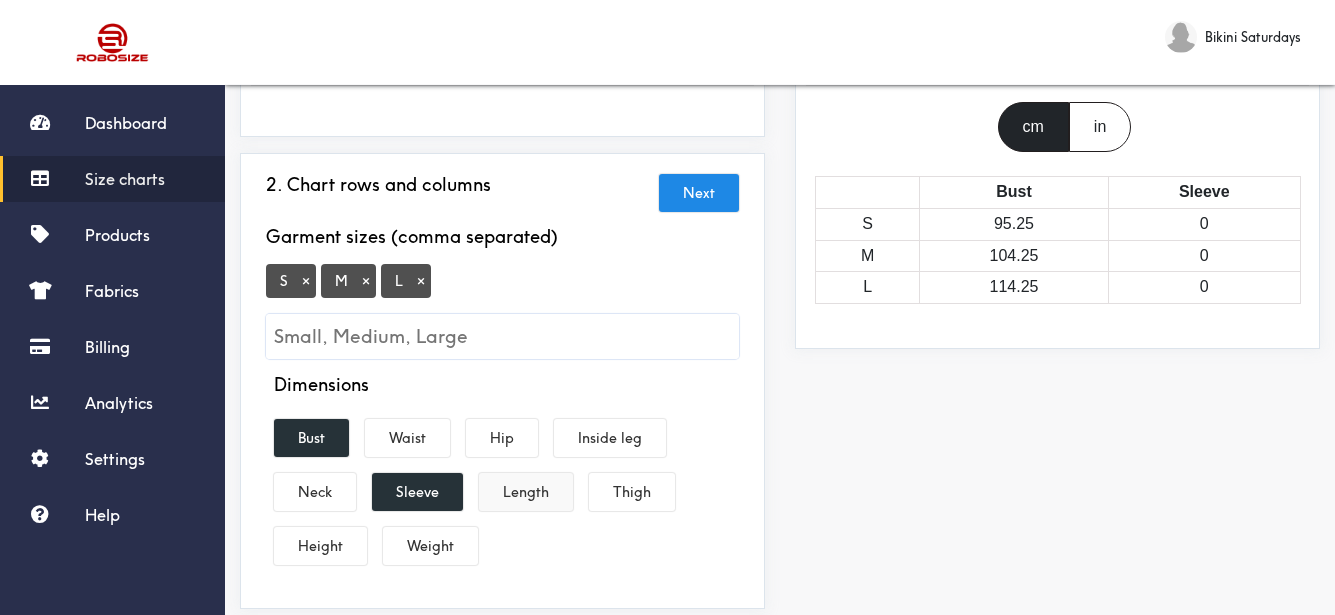click on "Length" at bounding box center [526, 492] 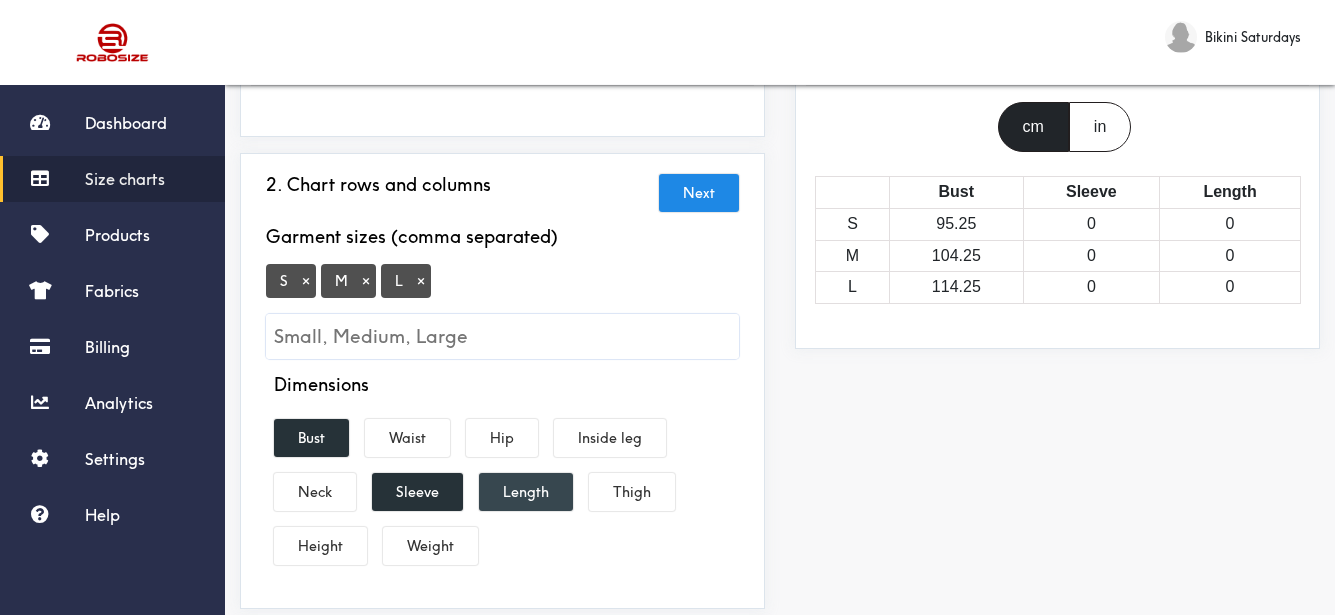 scroll, scrollTop: 500, scrollLeft: 0, axis: vertical 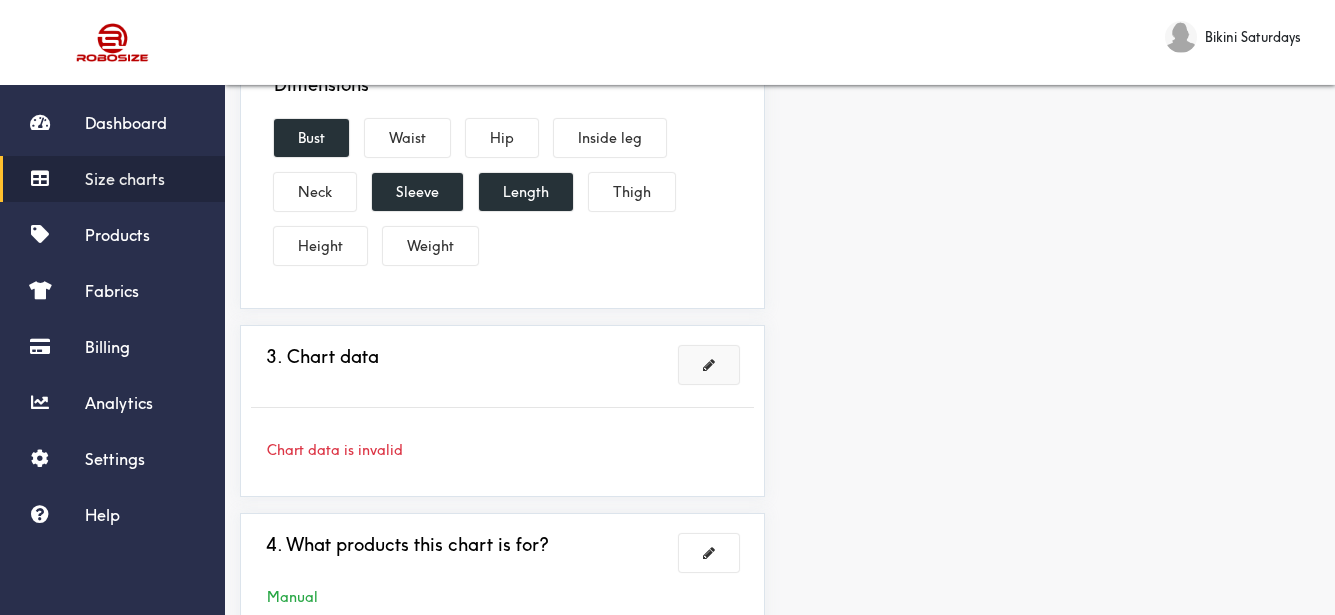 click at bounding box center (709, 365) 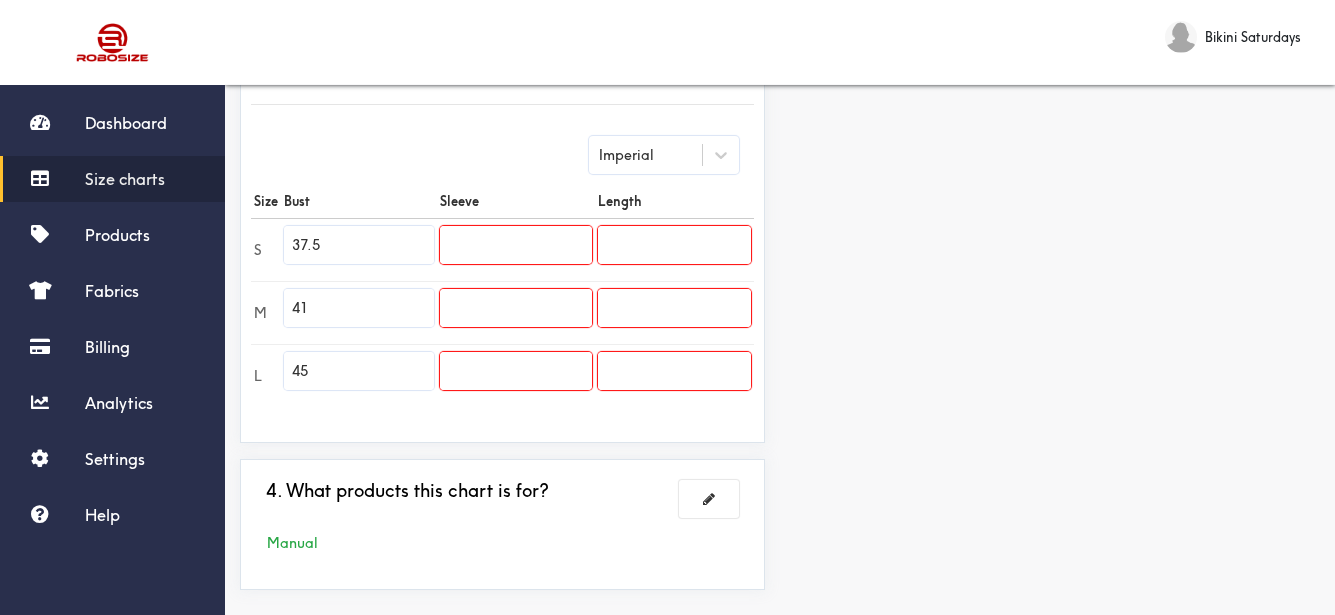 drag, startPoint x: 382, startPoint y: 256, endPoint x: 283, endPoint y: 261, distance: 99.12618 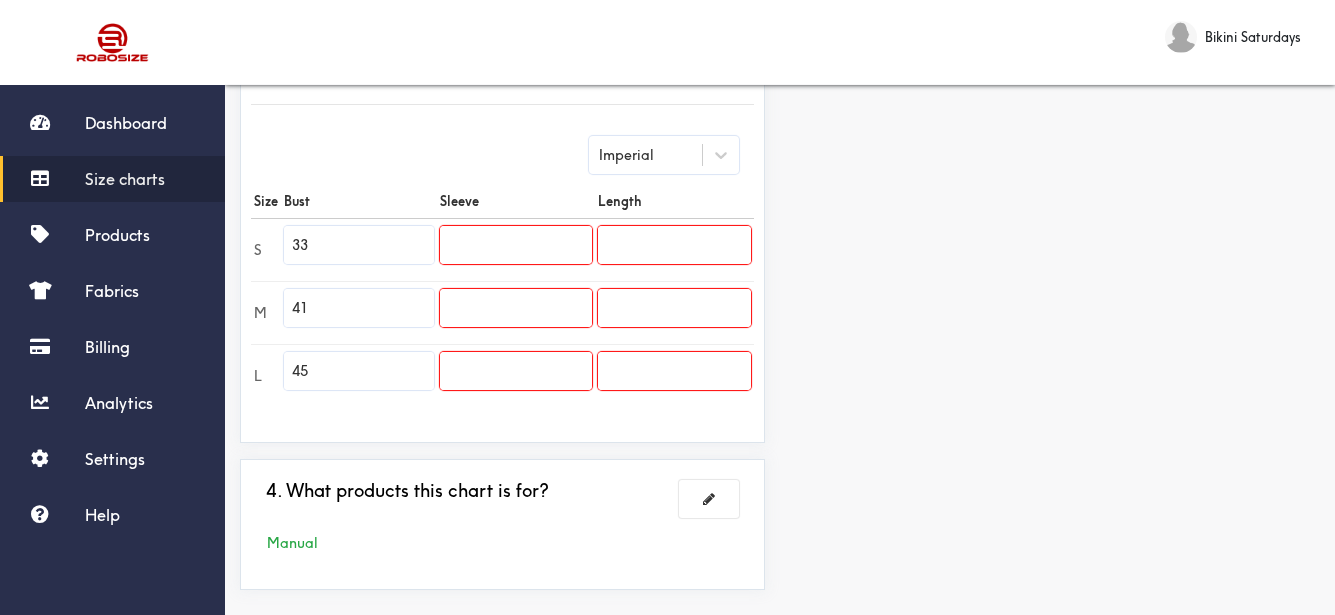 type on "33" 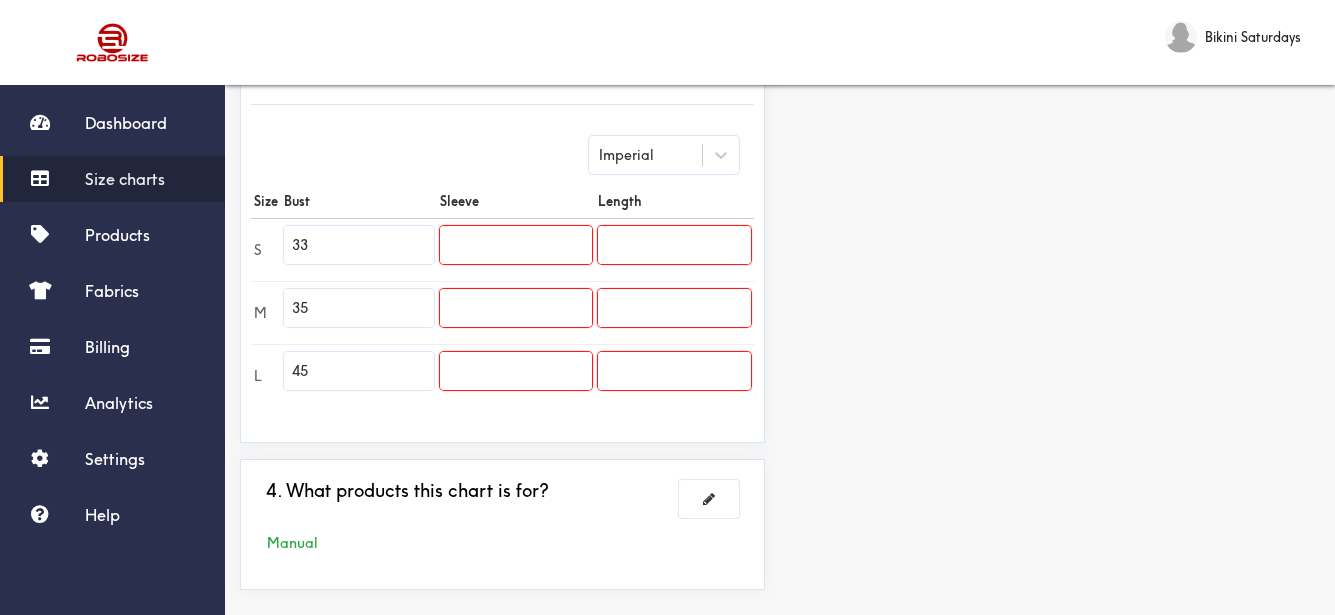 type on "35" 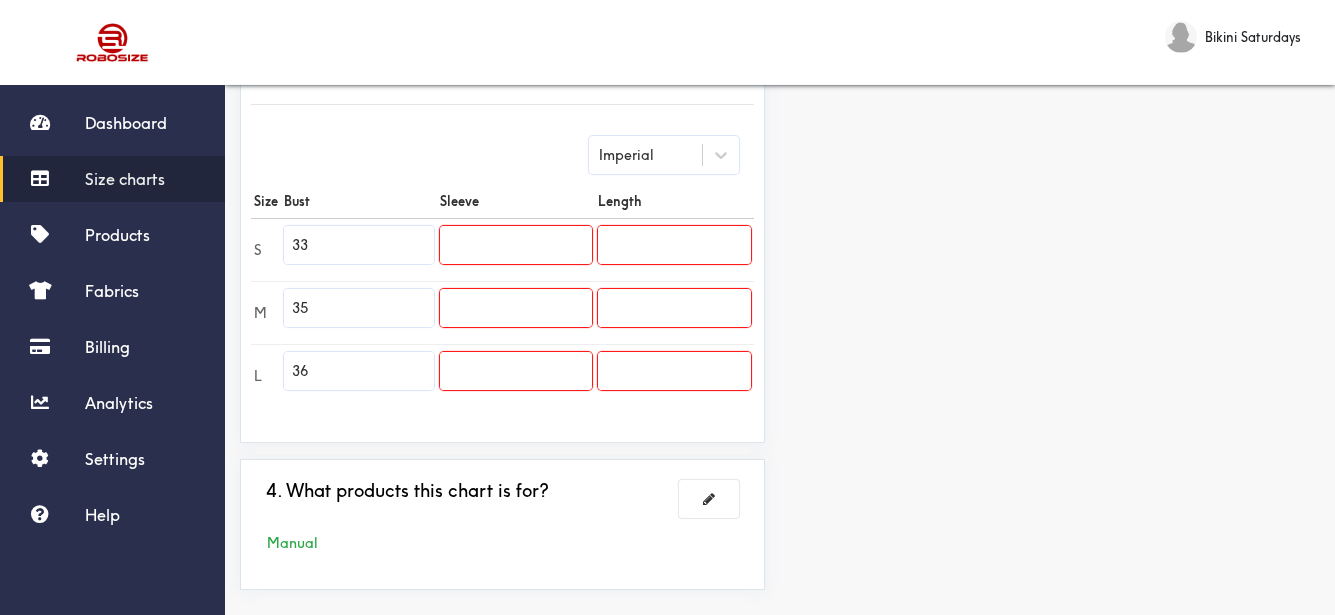 type on "36" 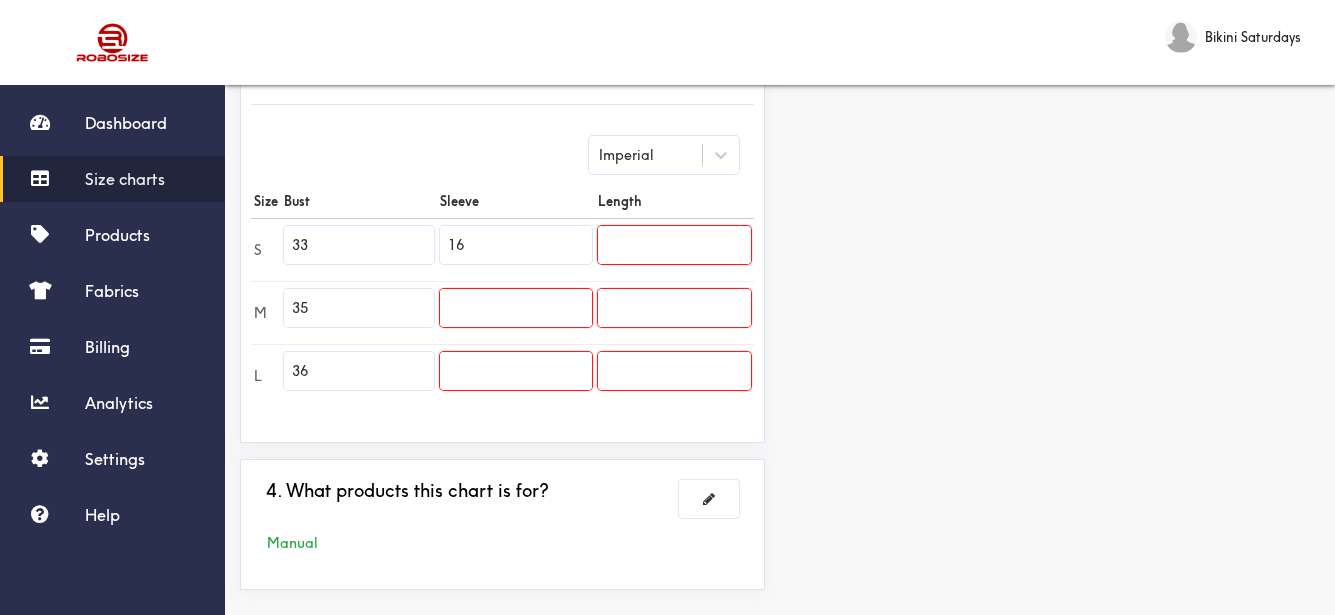 type on "16" 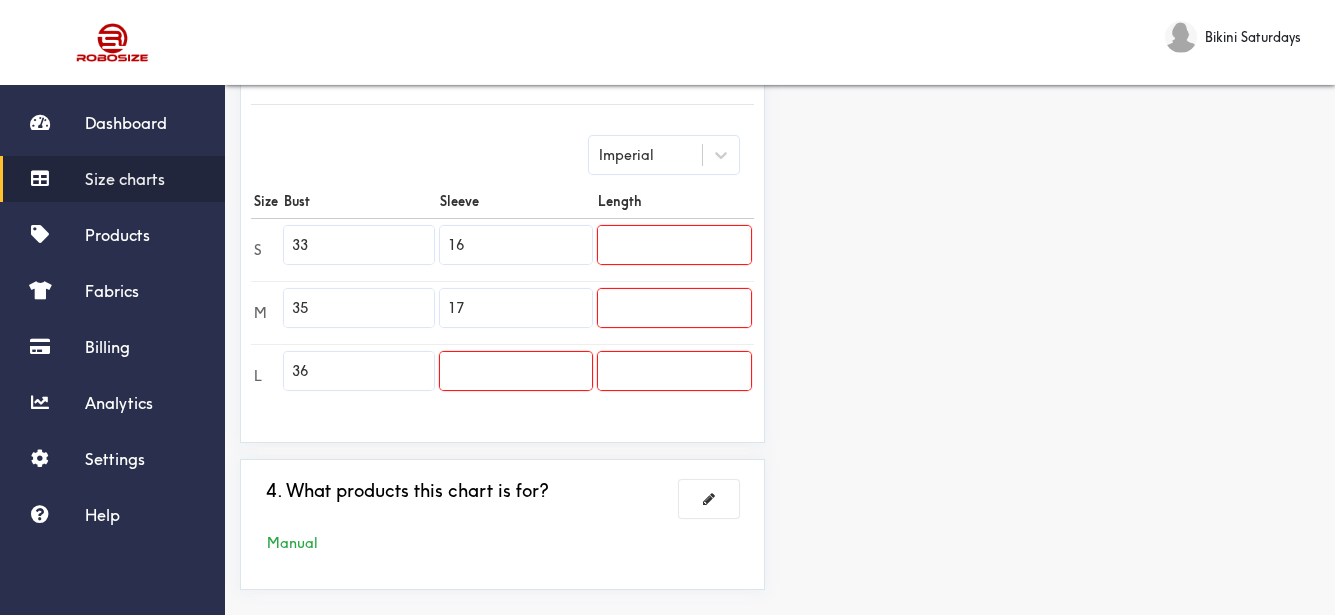 type on "17" 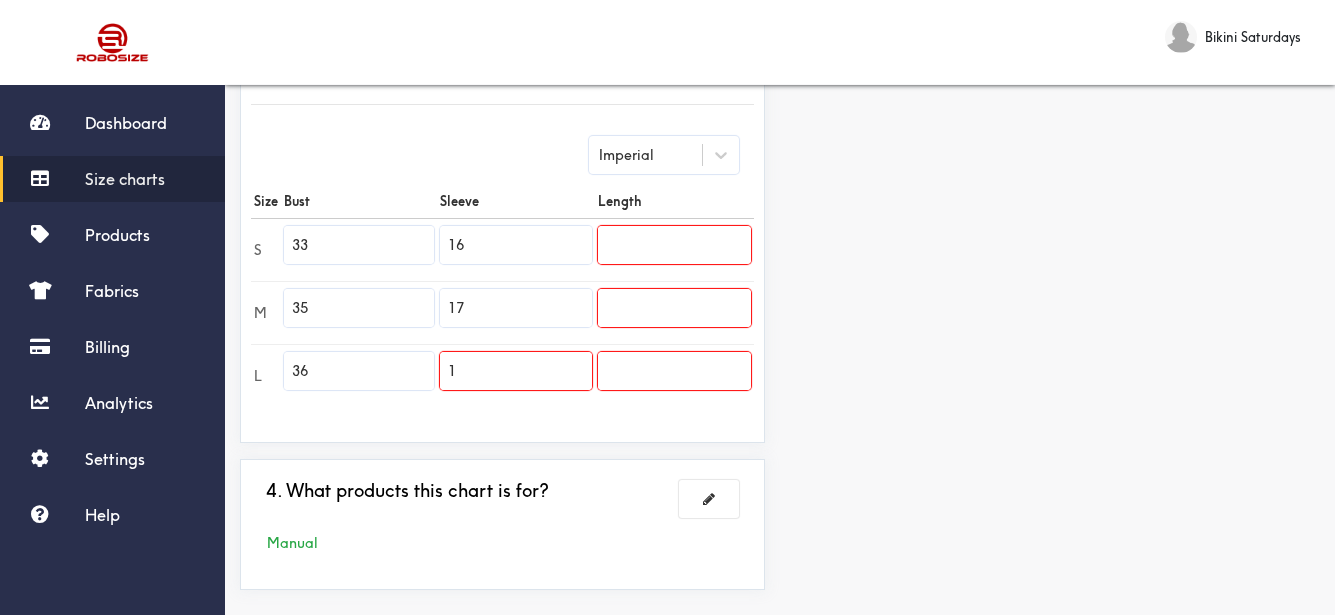 click on "1" at bounding box center (516, 371) 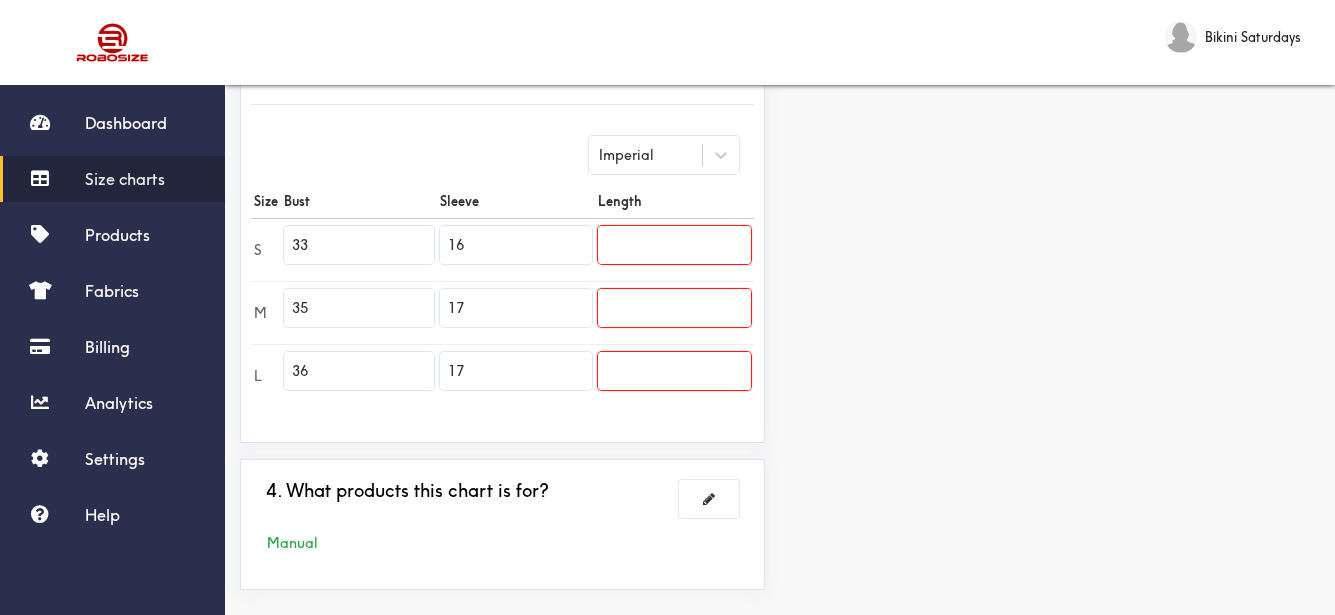 type on "17" 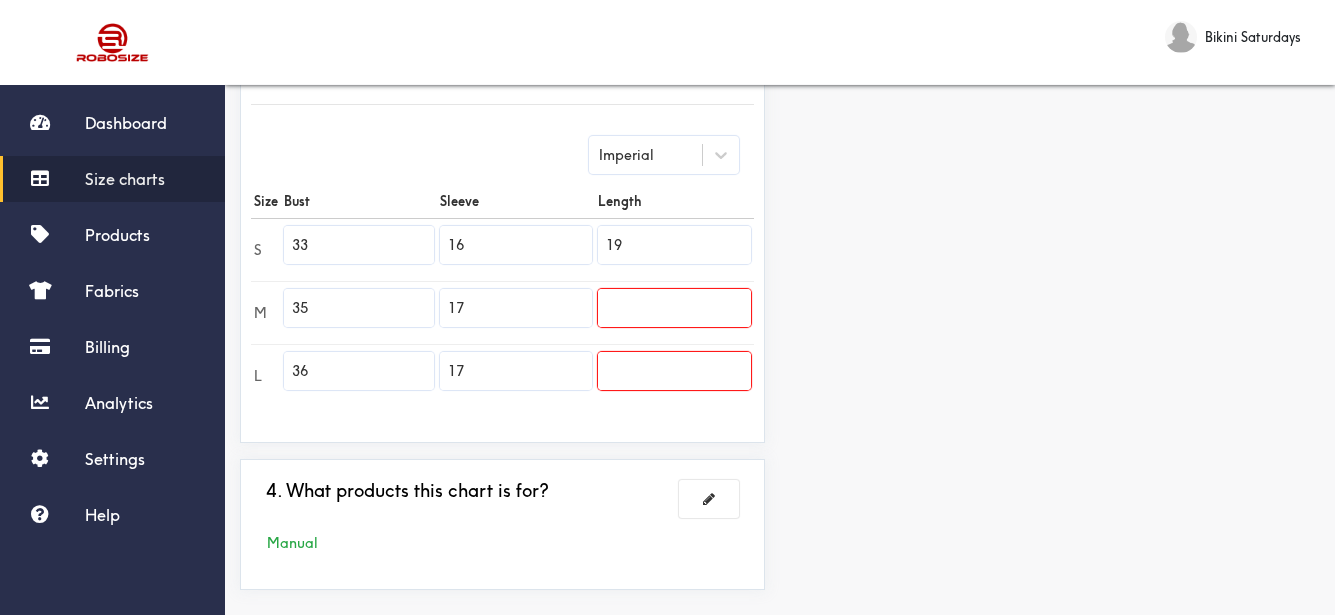 type on "19" 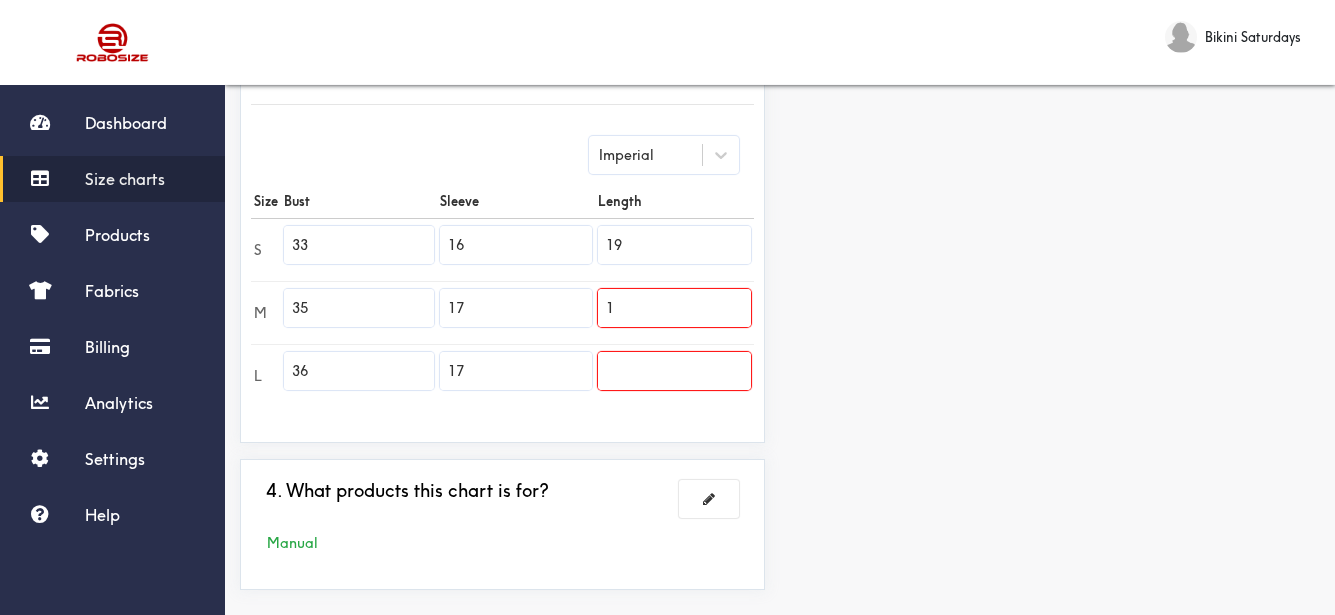 click on "1" at bounding box center [674, 308] 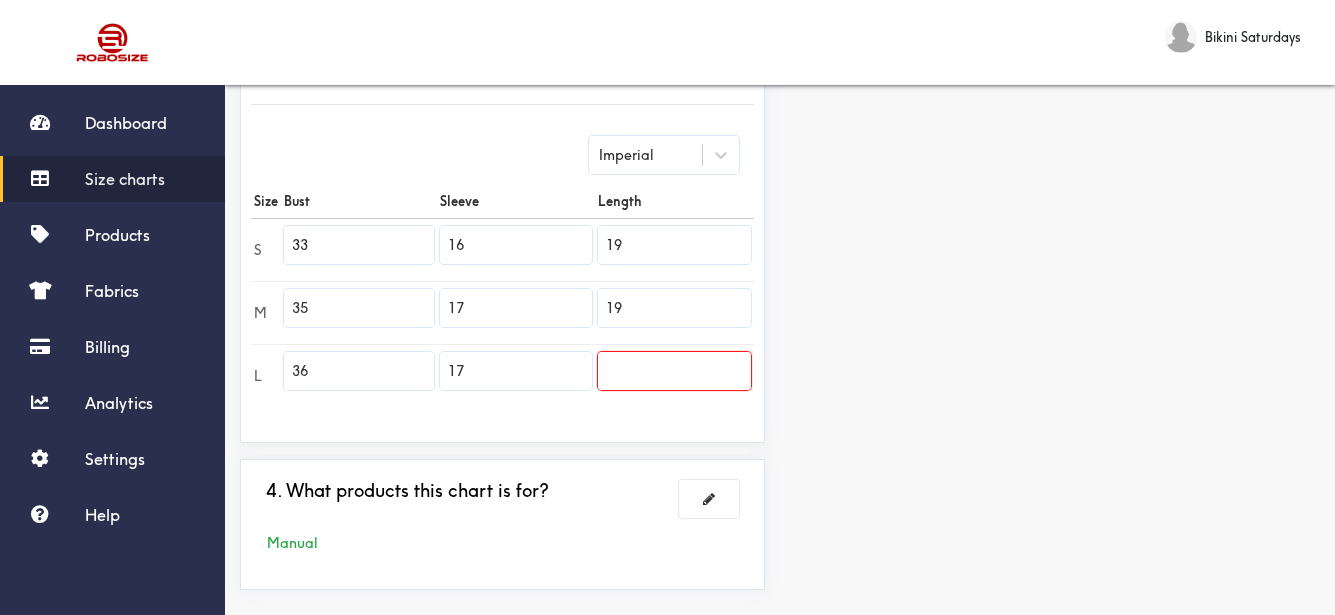 type on "19" 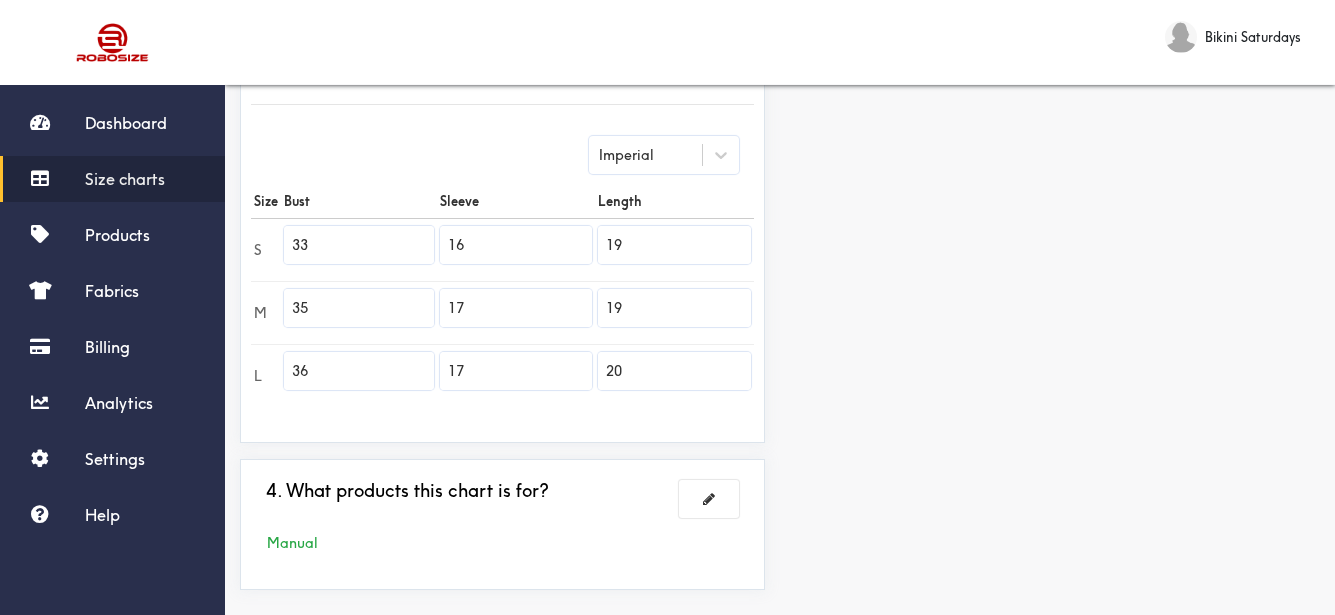 type on "20" 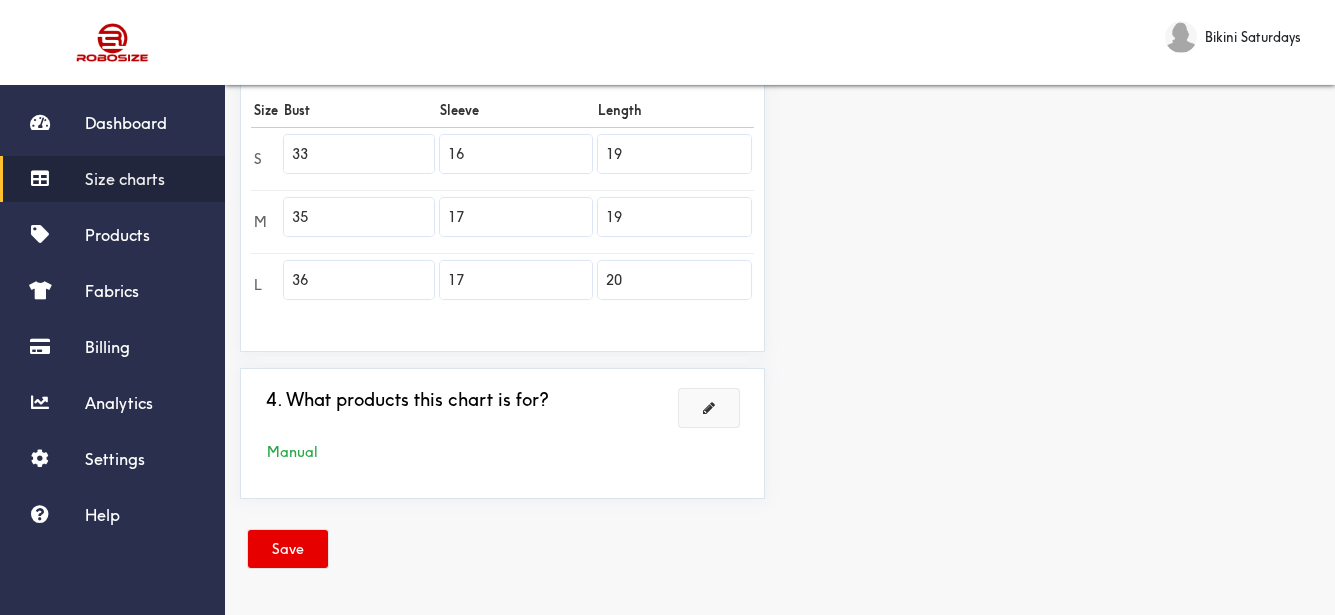 click at bounding box center (709, 408) 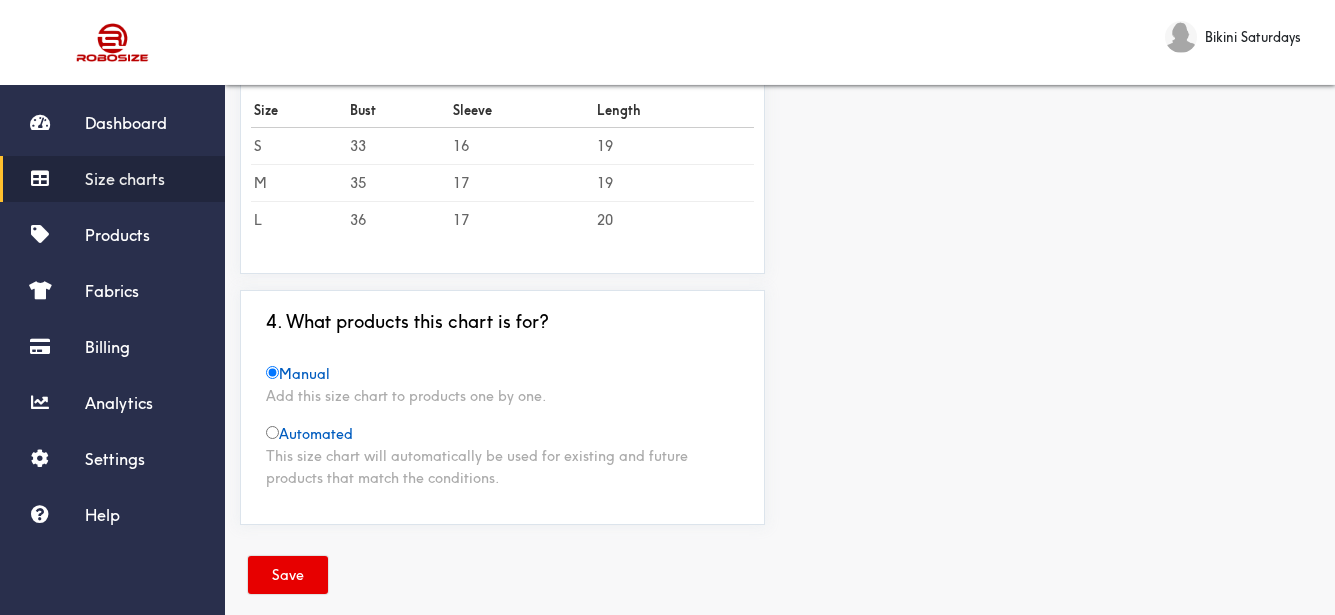 scroll, scrollTop: 617, scrollLeft: 0, axis: vertical 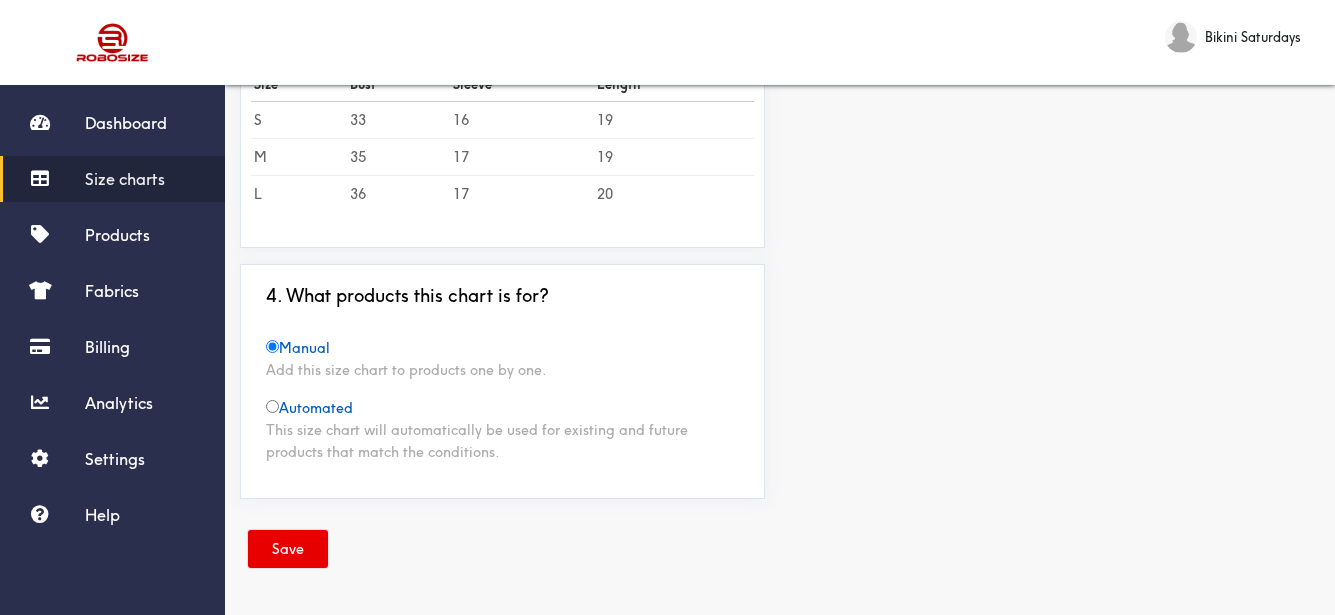 drag, startPoint x: 301, startPoint y: 546, endPoint x: 290, endPoint y: 509, distance: 38.600517 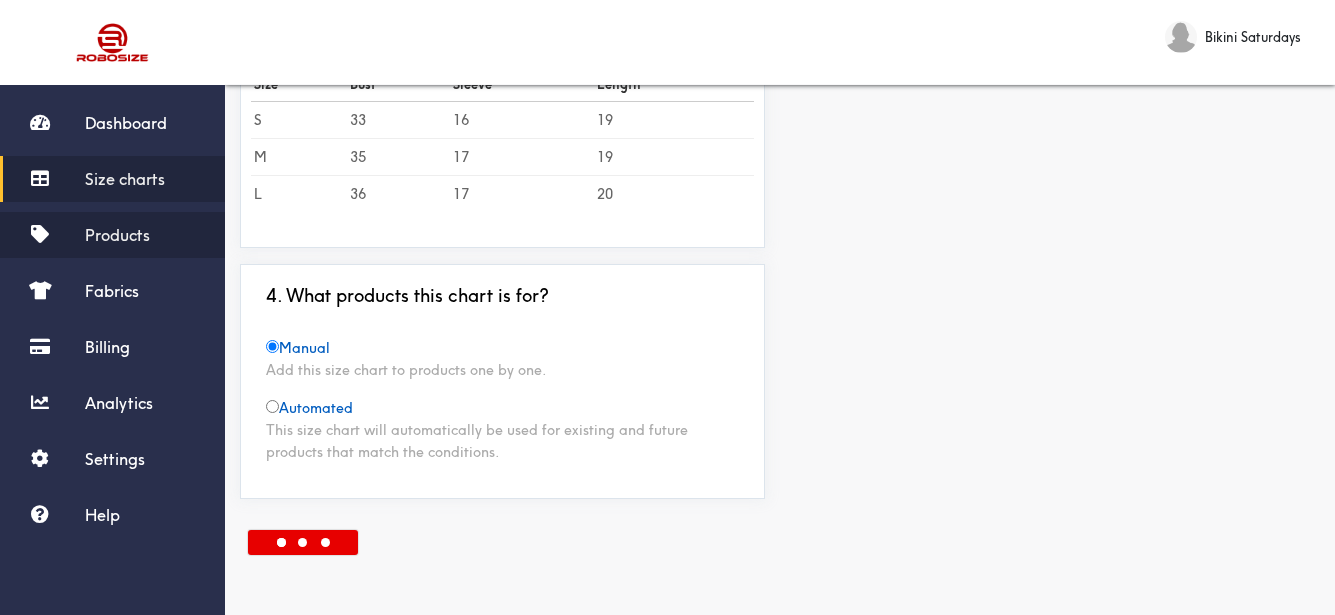 scroll, scrollTop: 60, scrollLeft: 0, axis: vertical 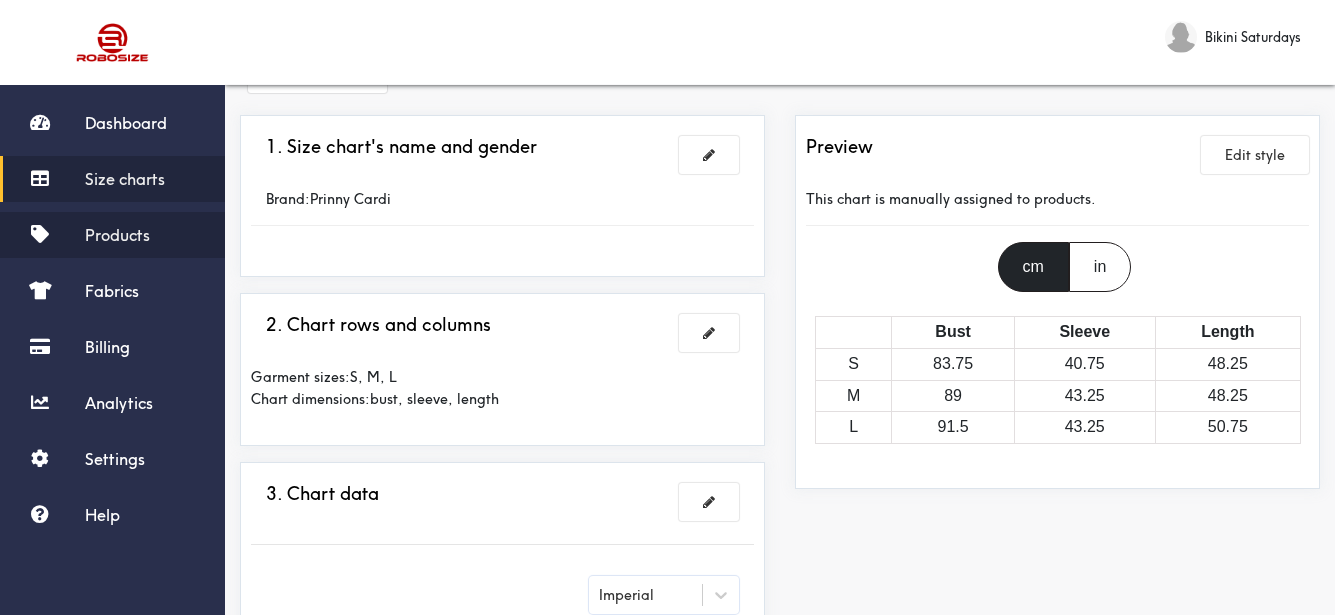 click on "Products" at bounding box center (117, 235) 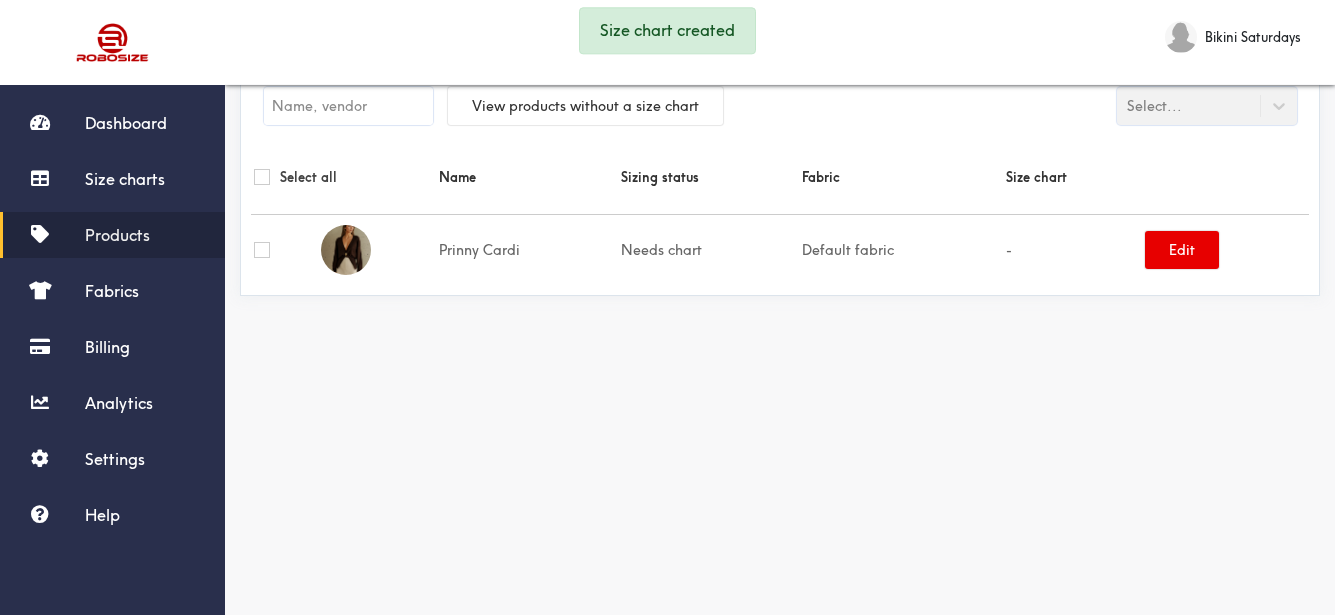 scroll, scrollTop: 0, scrollLeft: 0, axis: both 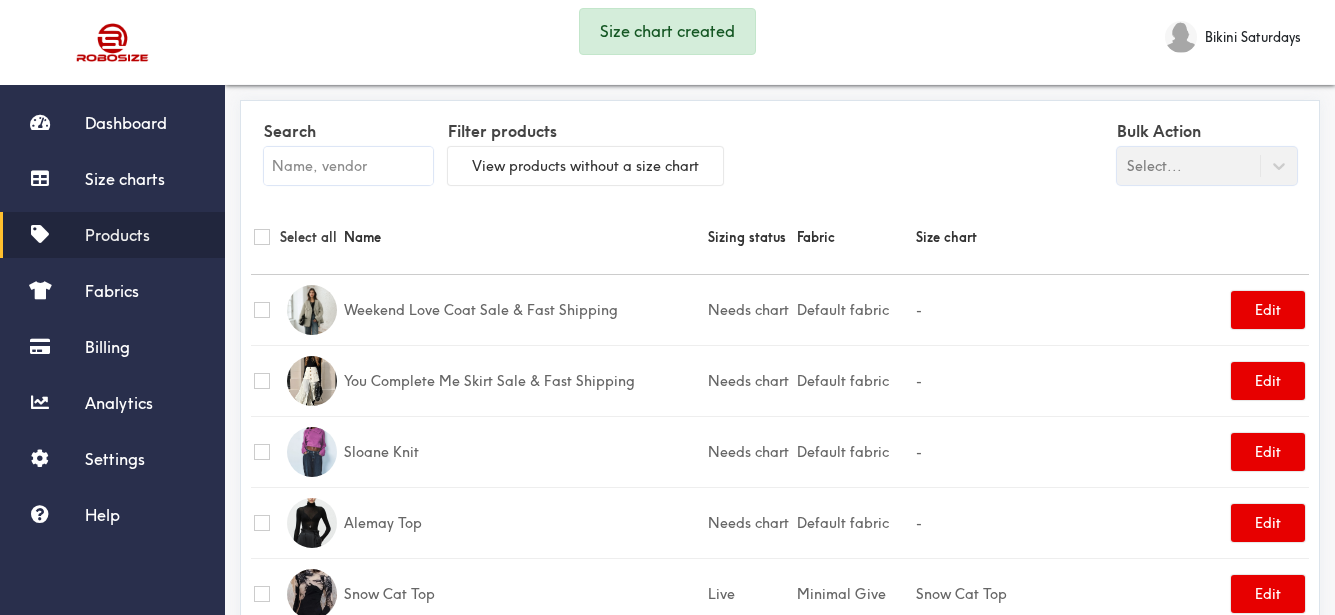 click at bounding box center (348, 166) 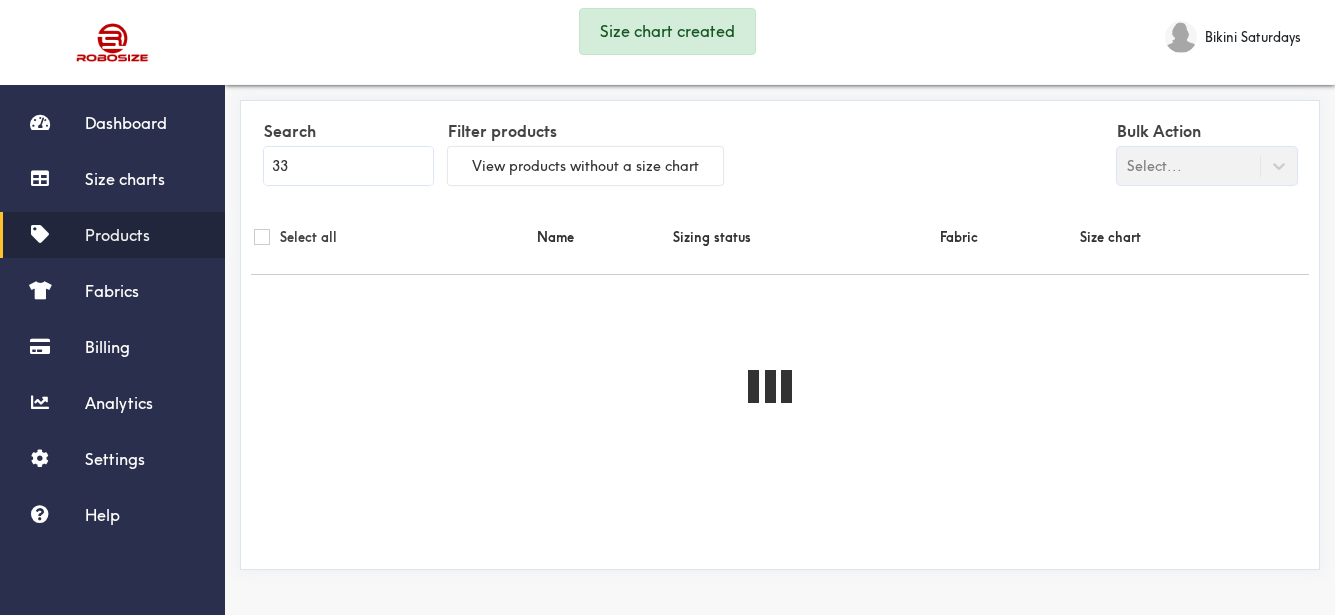 drag, startPoint x: 255, startPoint y: 168, endPoint x: 306, endPoint y: 24, distance: 152.76453 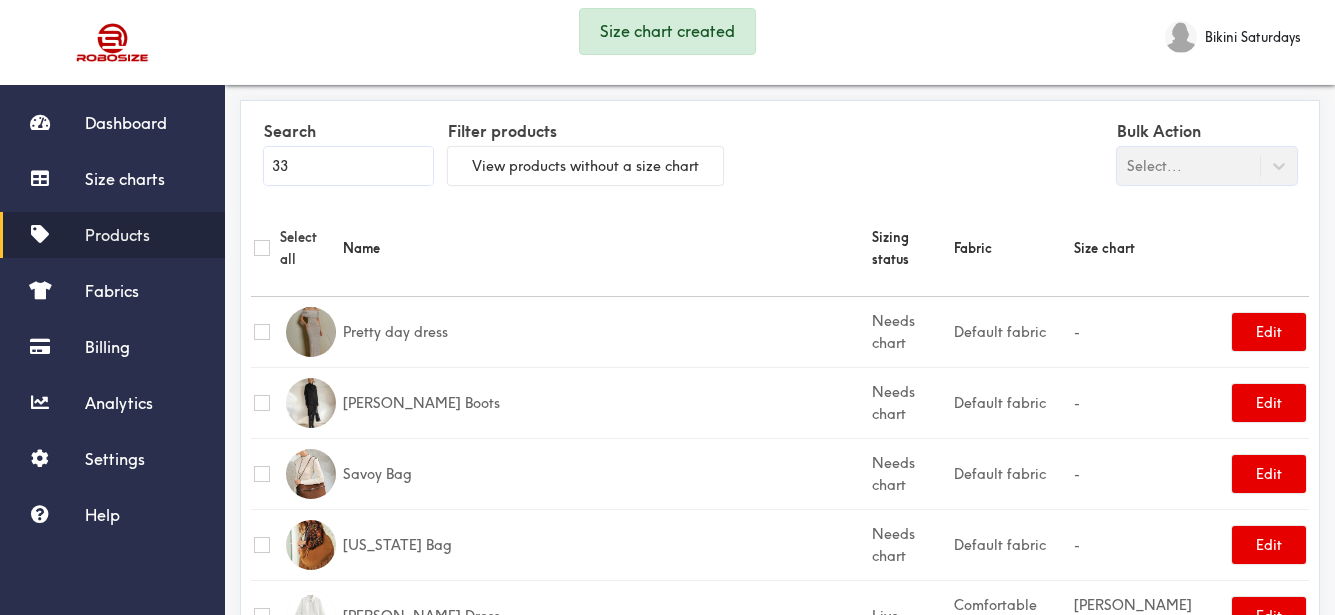 type on "33" 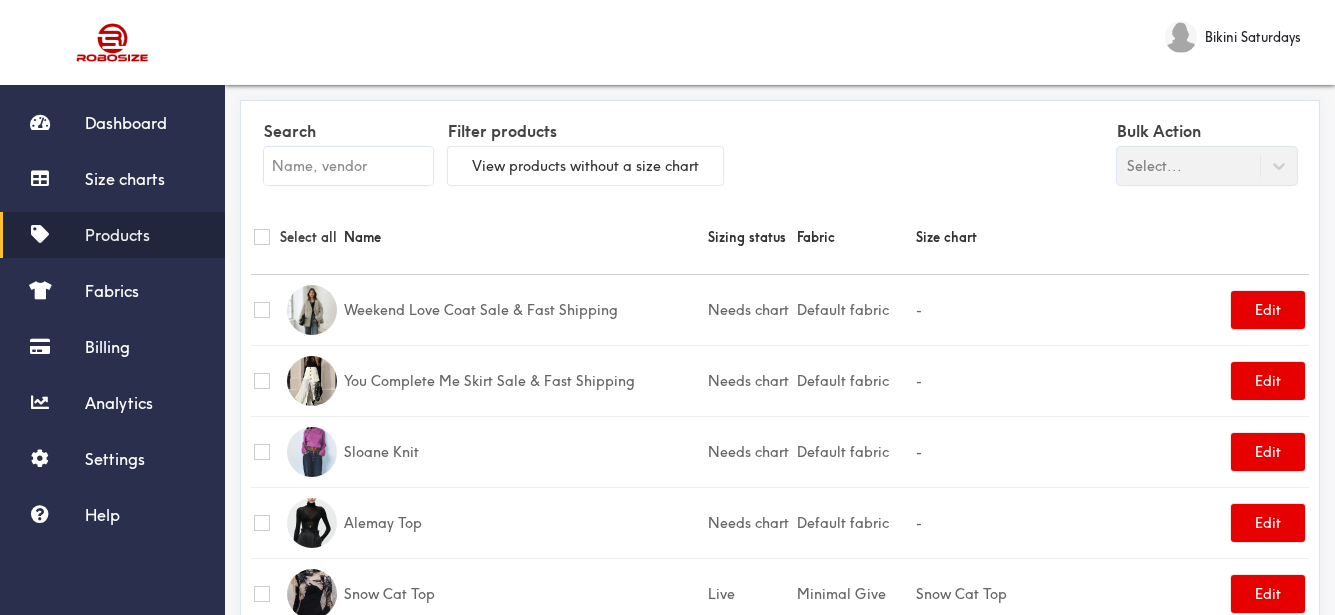 paste on "Prinny Cardi" 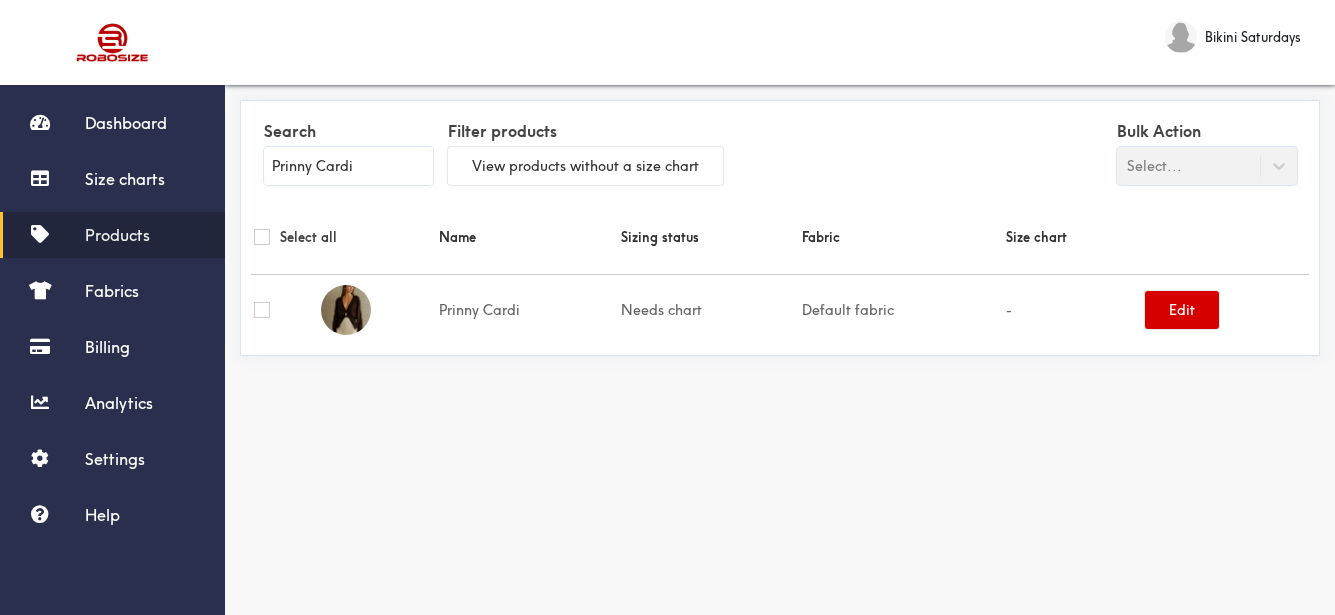 type on "Prinny Cardi" 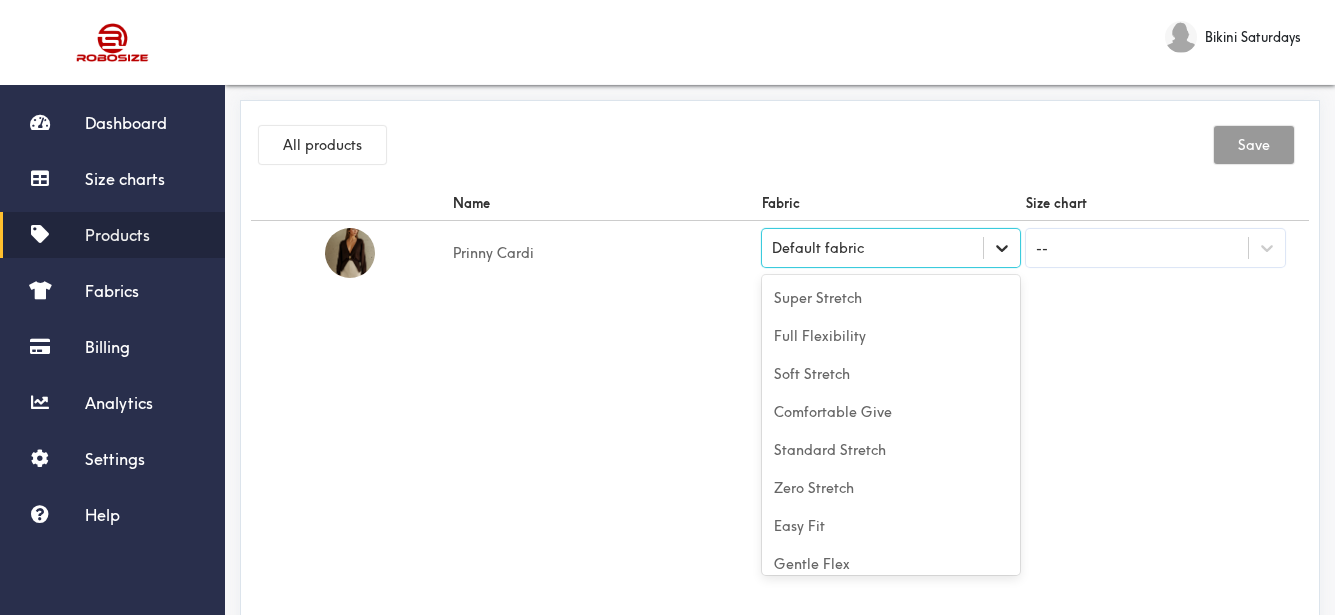 click 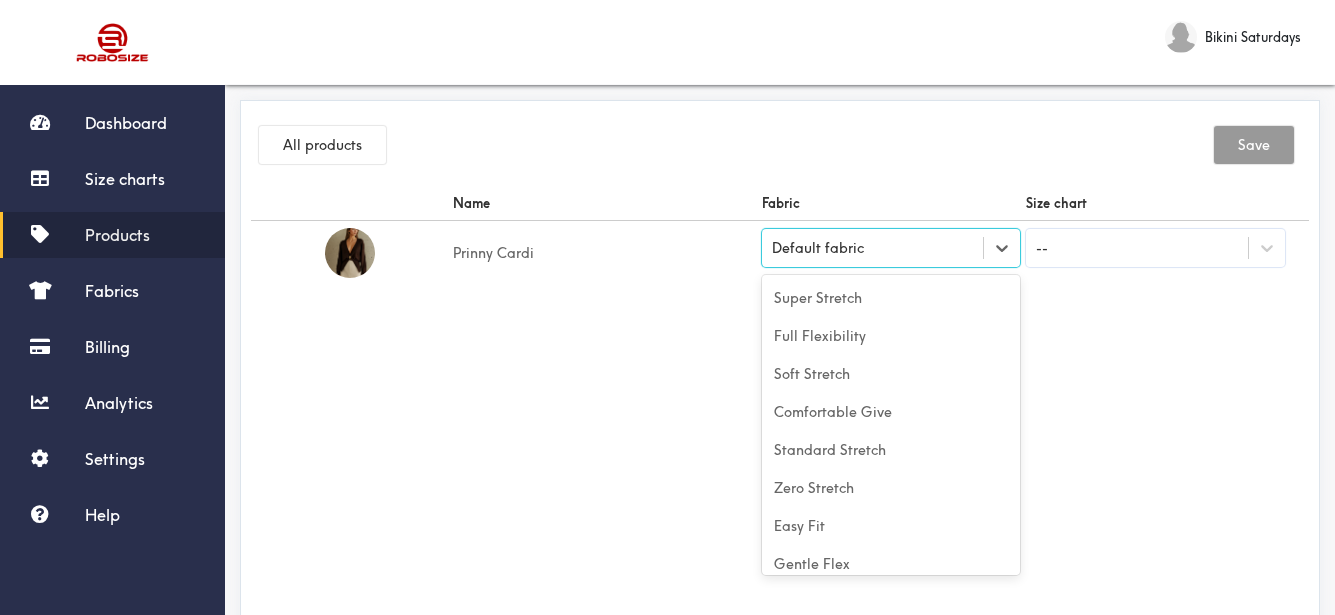 scroll, scrollTop: 88, scrollLeft: 0, axis: vertical 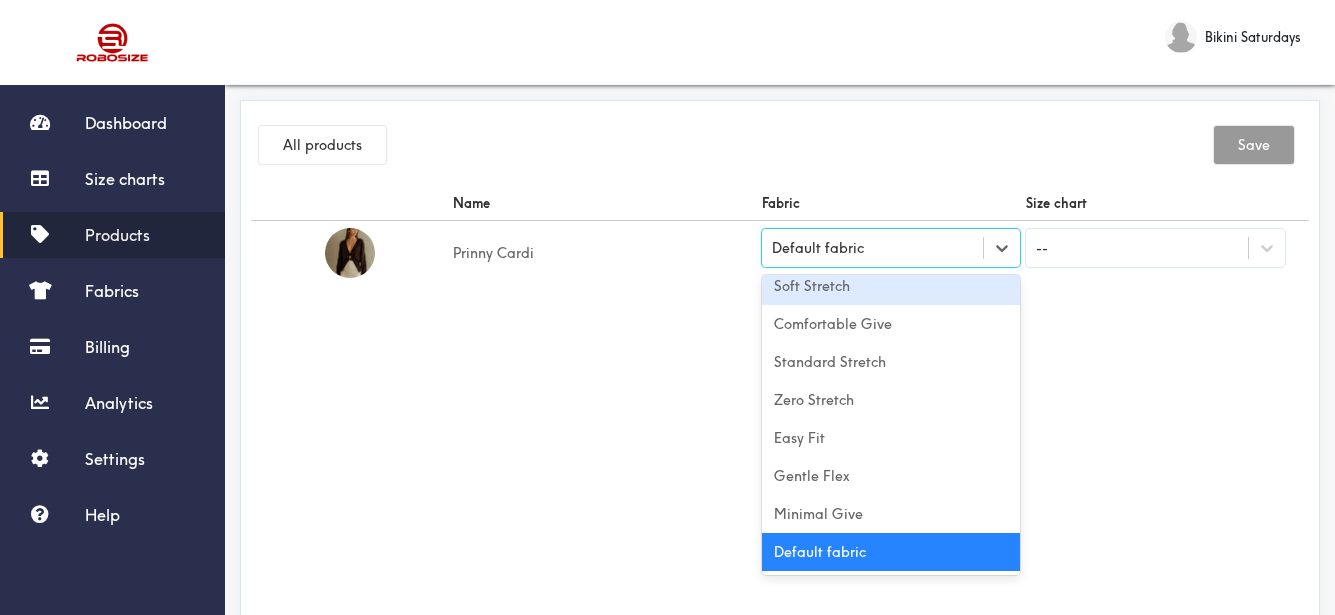 drag, startPoint x: 902, startPoint y: 296, endPoint x: 796, endPoint y: 321, distance: 108.90822 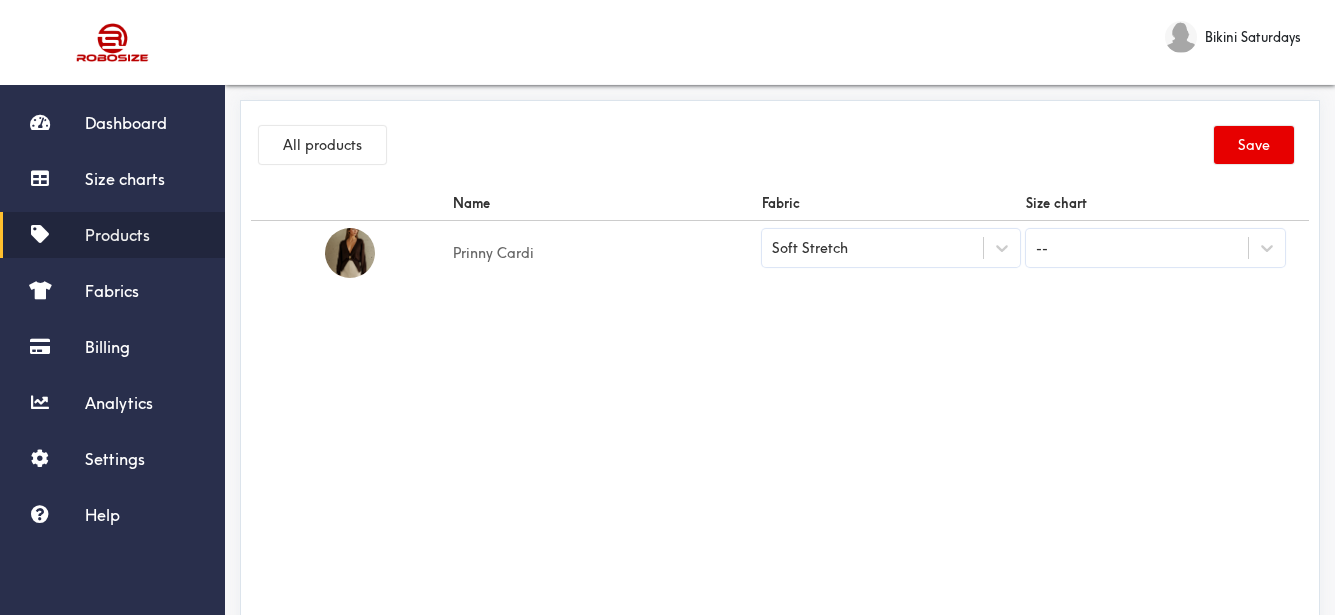 click on "Name Fabric Size chart Prinny Cardi Soft Stretch --" at bounding box center [780, 411] 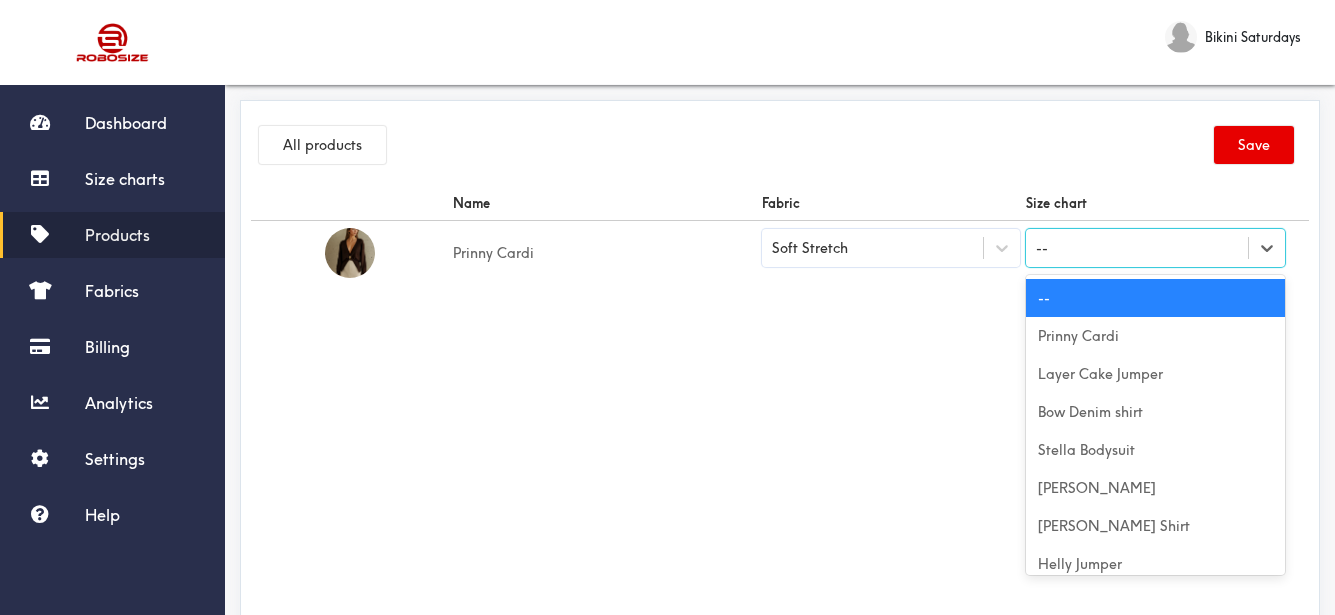 click on "--" at bounding box center [1137, 248] 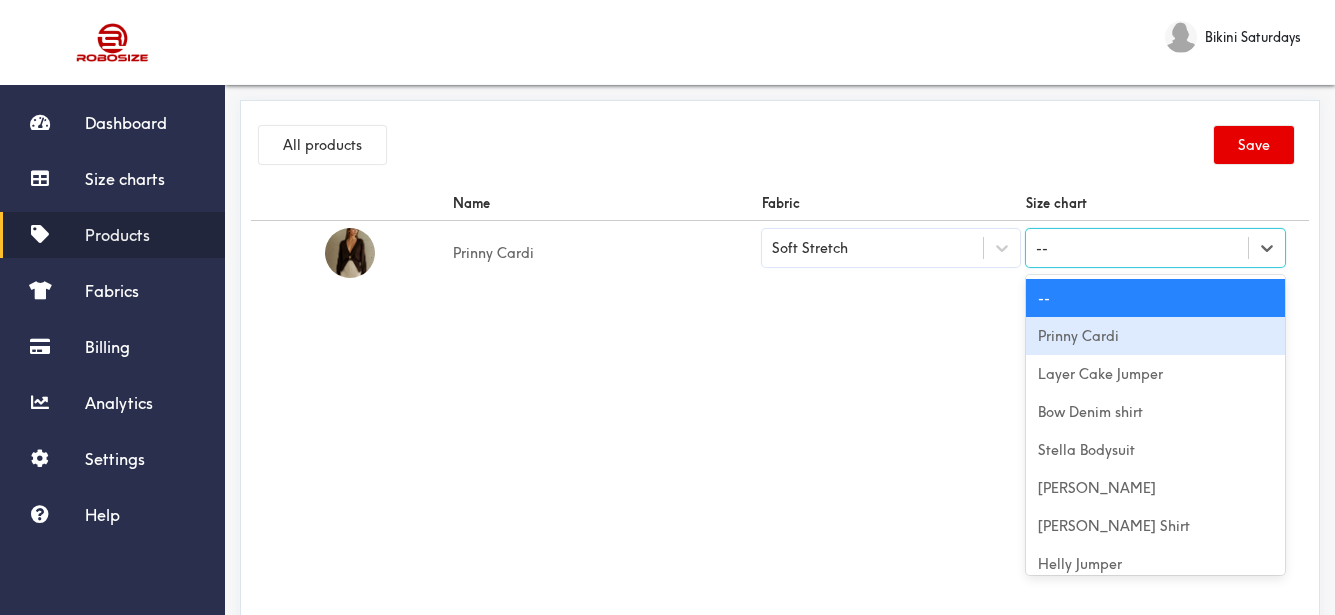 click on "Prinny Cardi" at bounding box center [1155, 336] 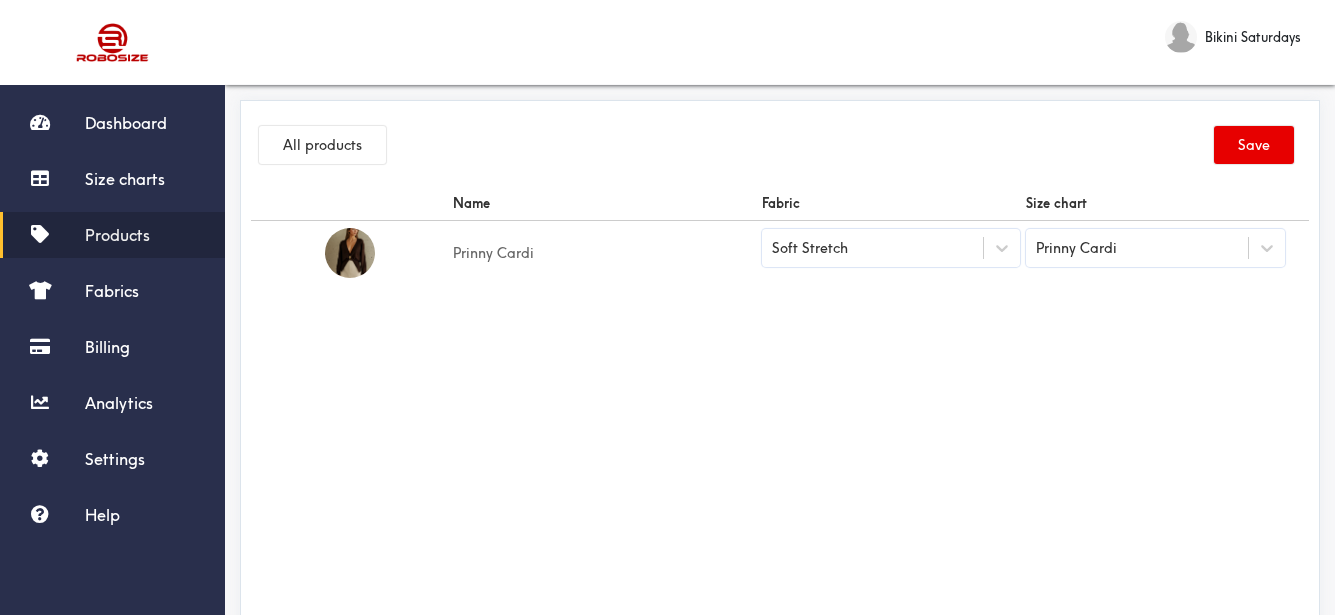 click on "Name Fabric Size chart Prinny Cardi Soft Stretch Prinny Cardi" at bounding box center [780, 411] 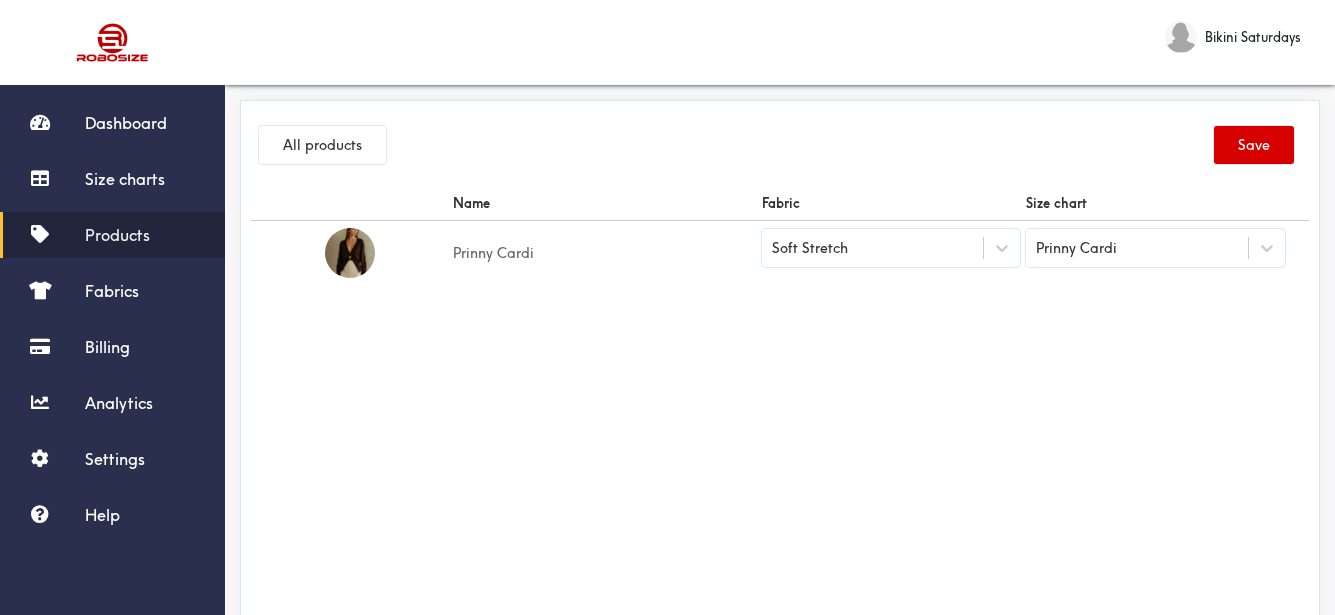 click on "Save" at bounding box center (1254, 145) 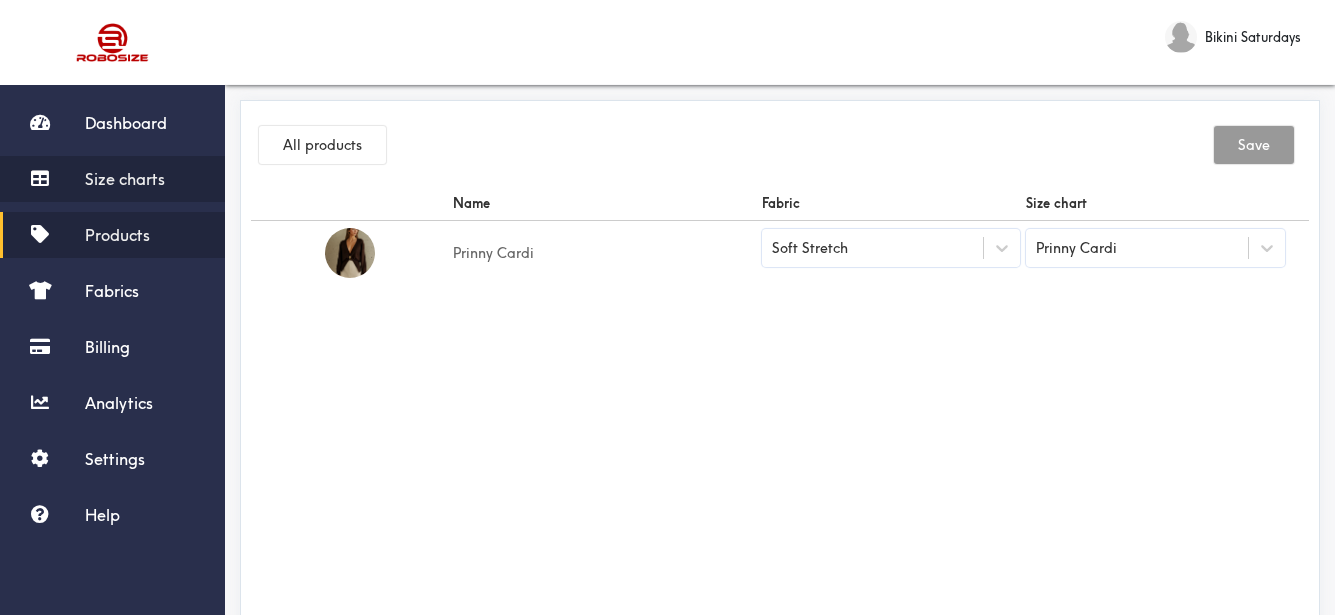 click on "Size charts" at bounding box center [125, 179] 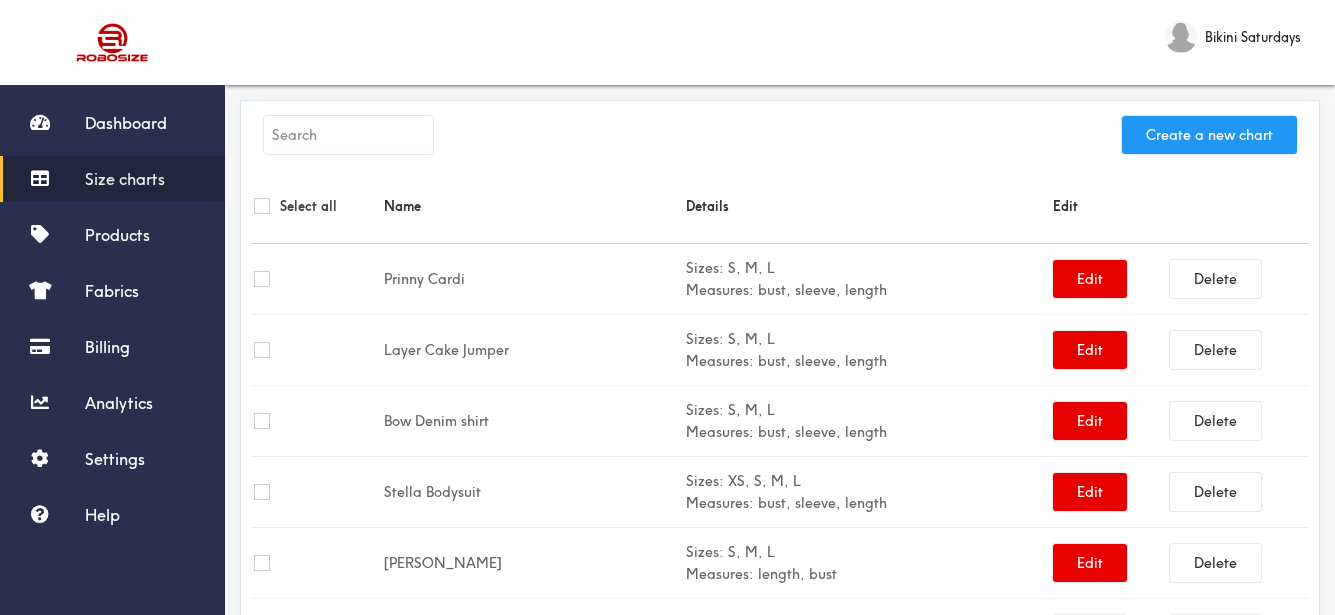 click on "Create a new chart" at bounding box center [1209, 135] 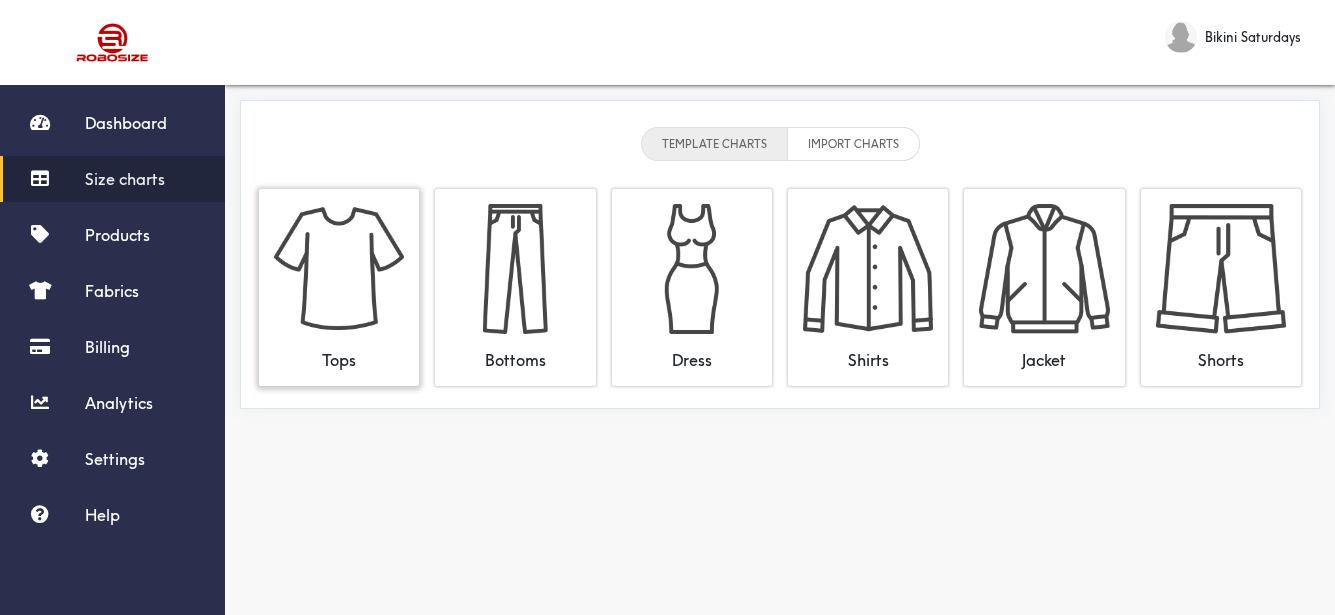 click at bounding box center [339, 269] 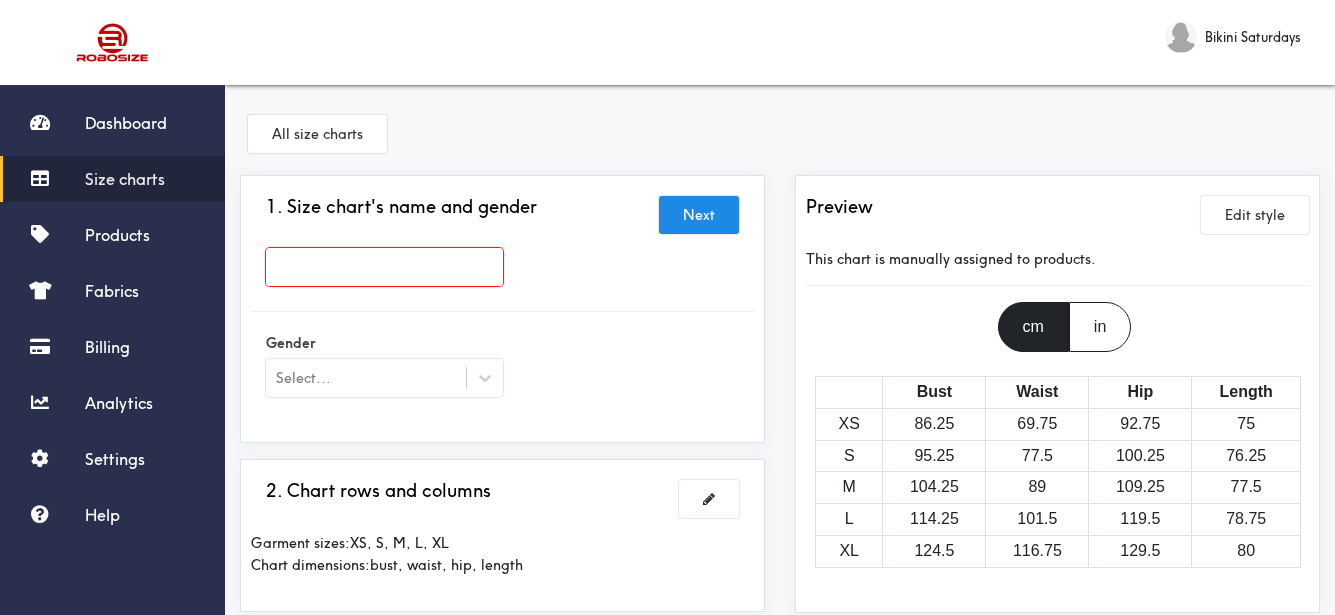 click at bounding box center [384, 267] 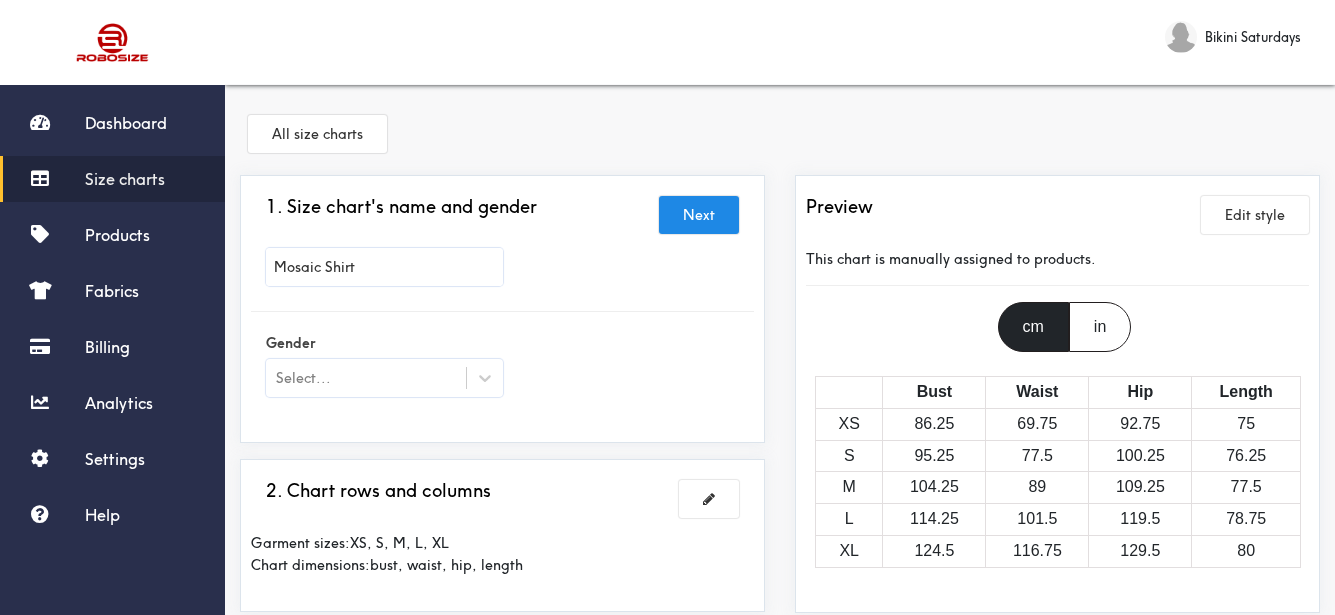 type on "Mosaic Shirt" 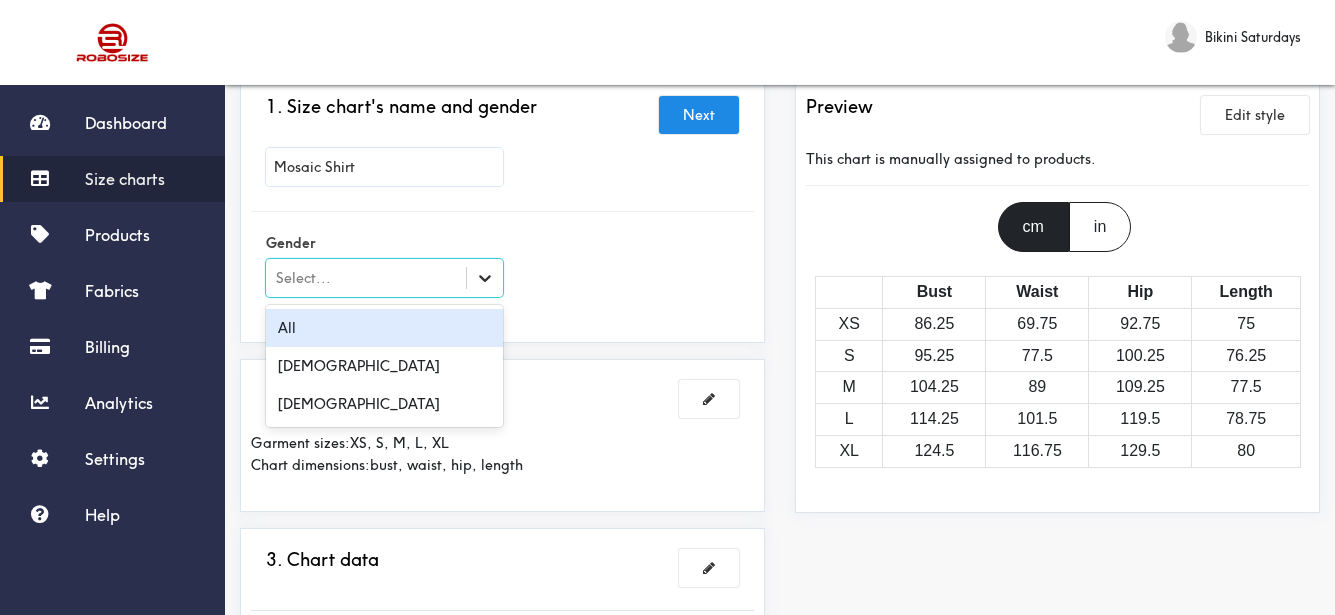 click 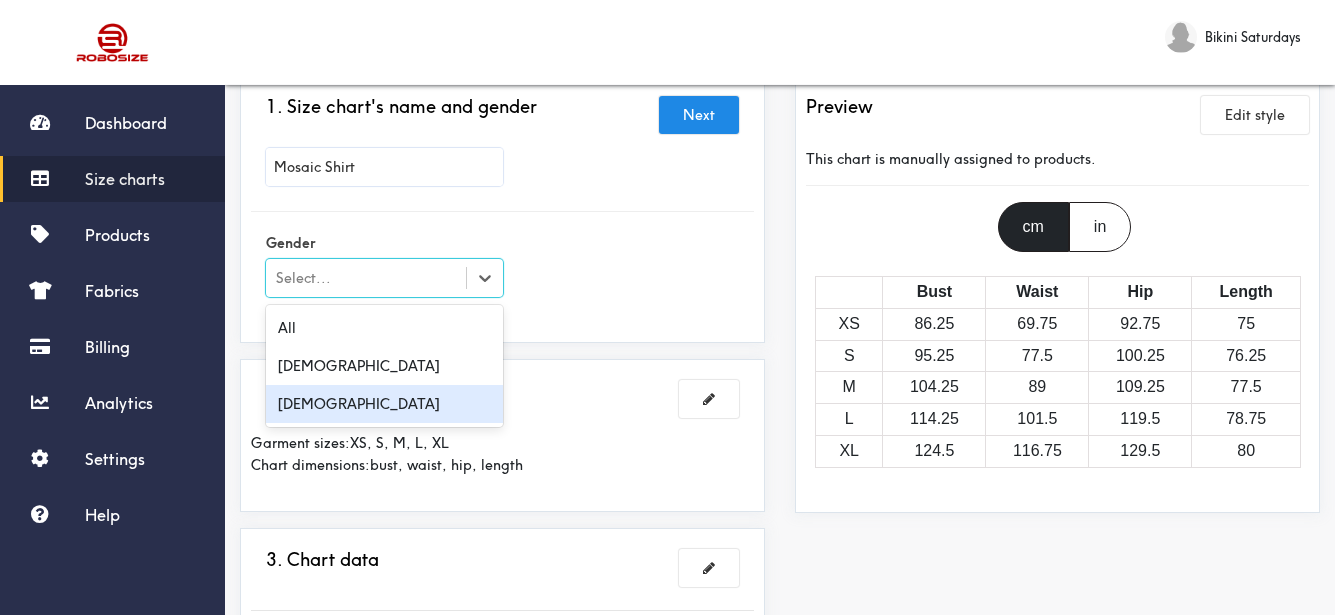 click on "[DEMOGRAPHIC_DATA]" at bounding box center (384, 404) 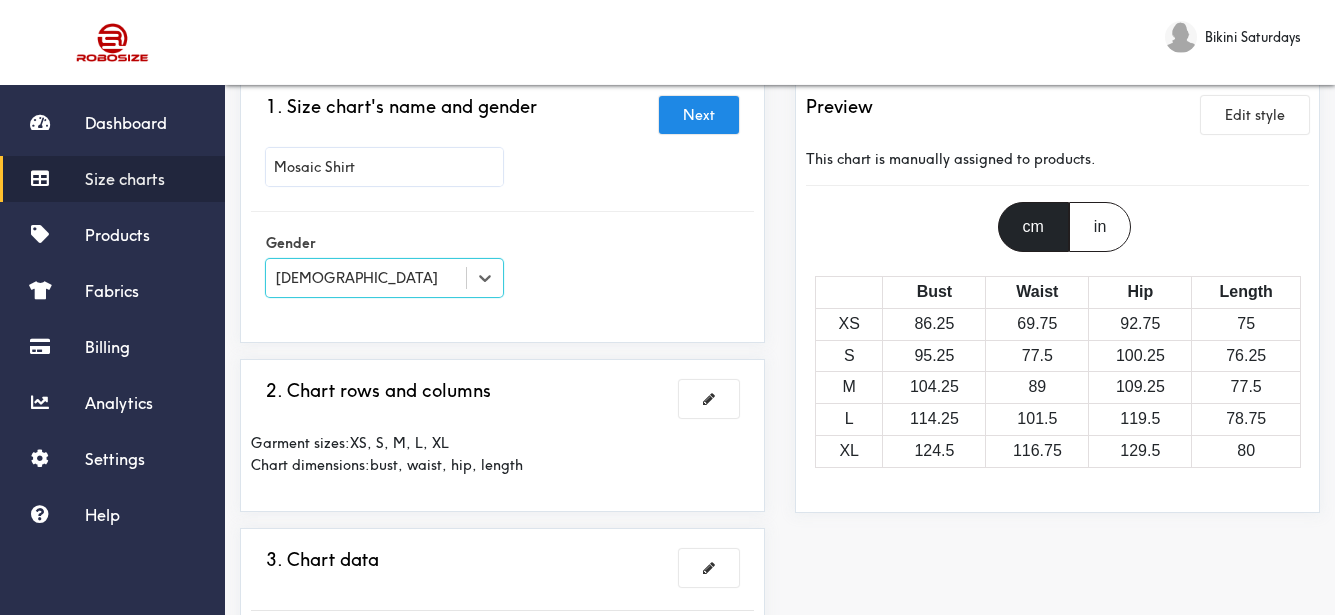 click on "2. Chart rows and columns" at bounding box center [502, 398] 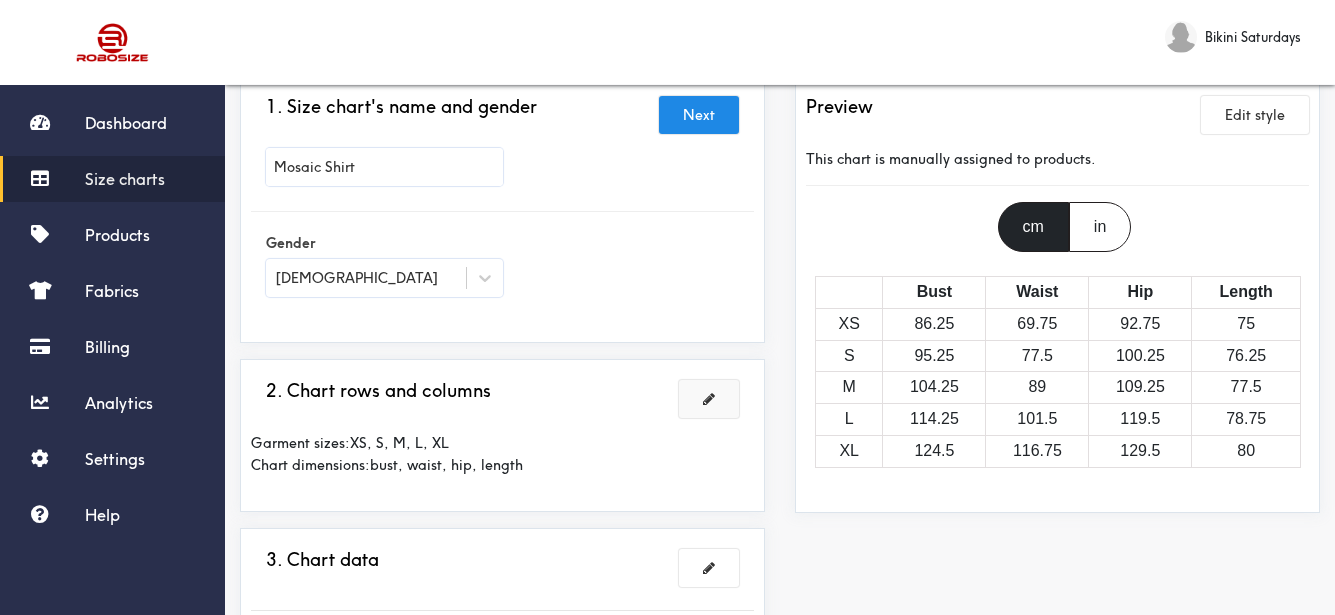 click at bounding box center (709, 399) 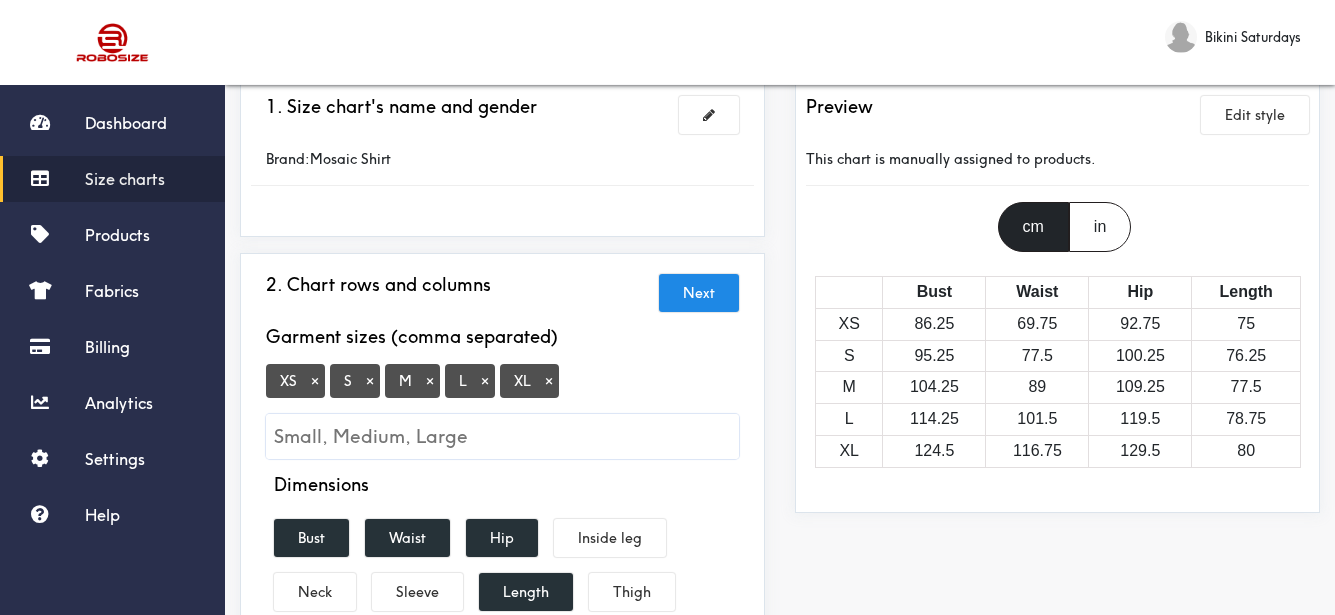 scroll, scrollTop: 200, scrollLeft: 0, axis: vertical 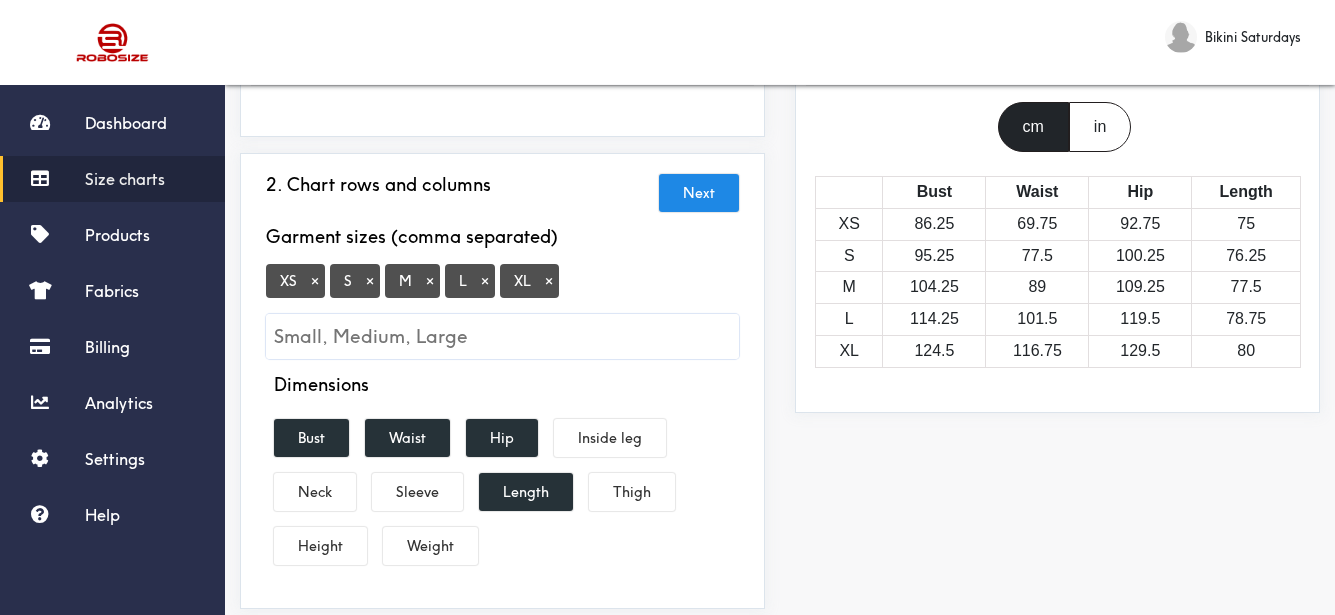 click on "×" at bounding box center [315, 281] 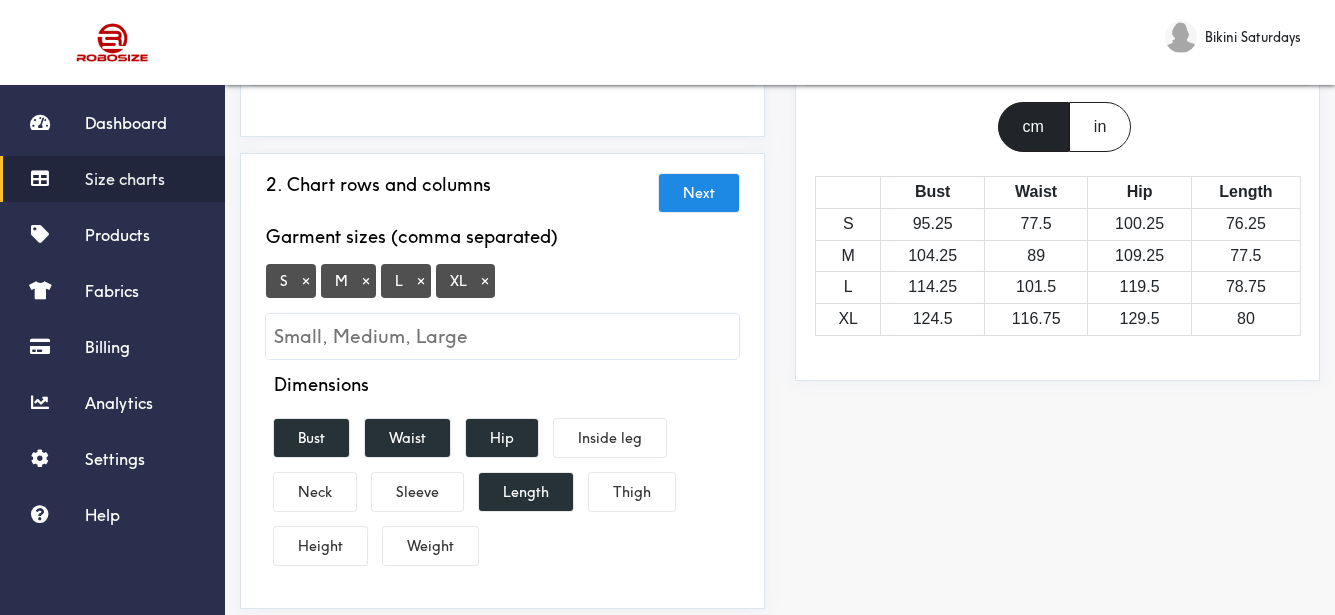 drag, startPoint x: 486, startPoint y: 285, endPoint x: 544, endPoint y: 294, distance: 58.694122 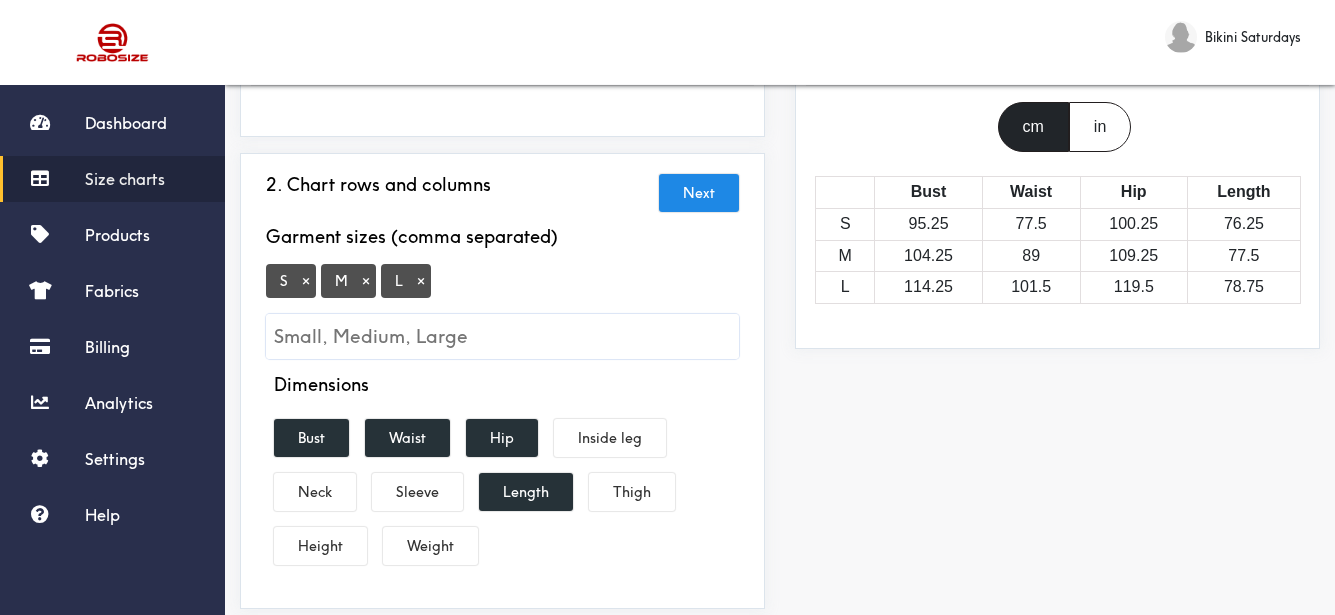 scroll, scrollTop: 300, scrollLeft: 0, axis: vertical 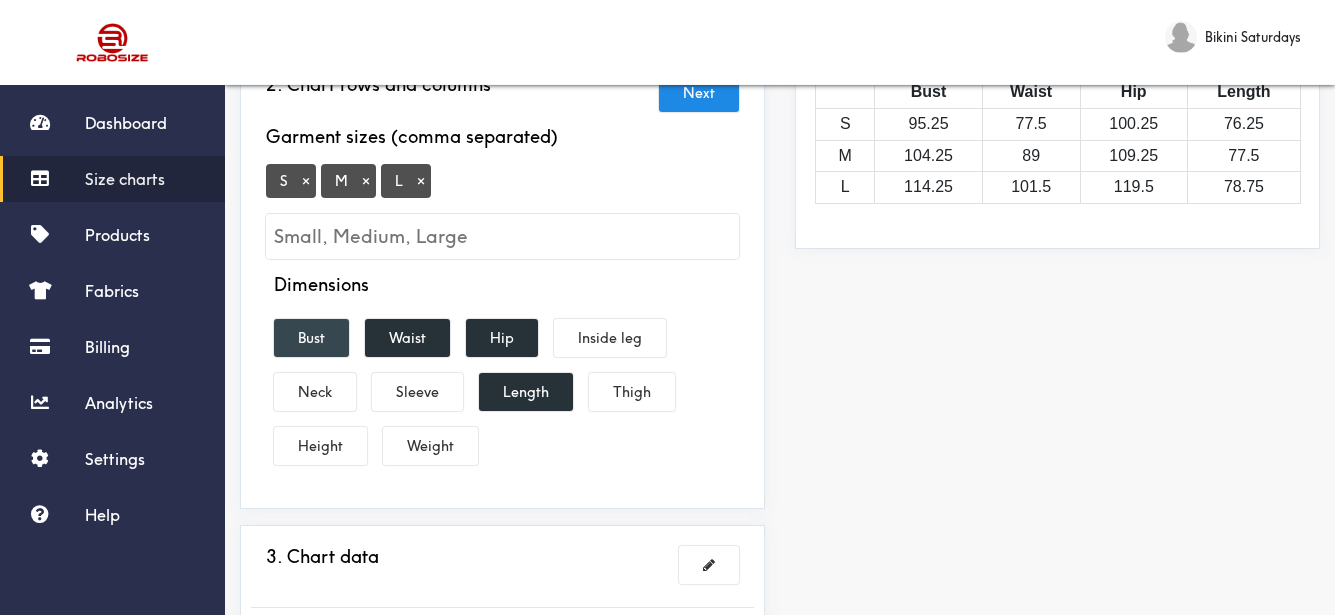 click on "Bust" at bounding box center (311, 338) 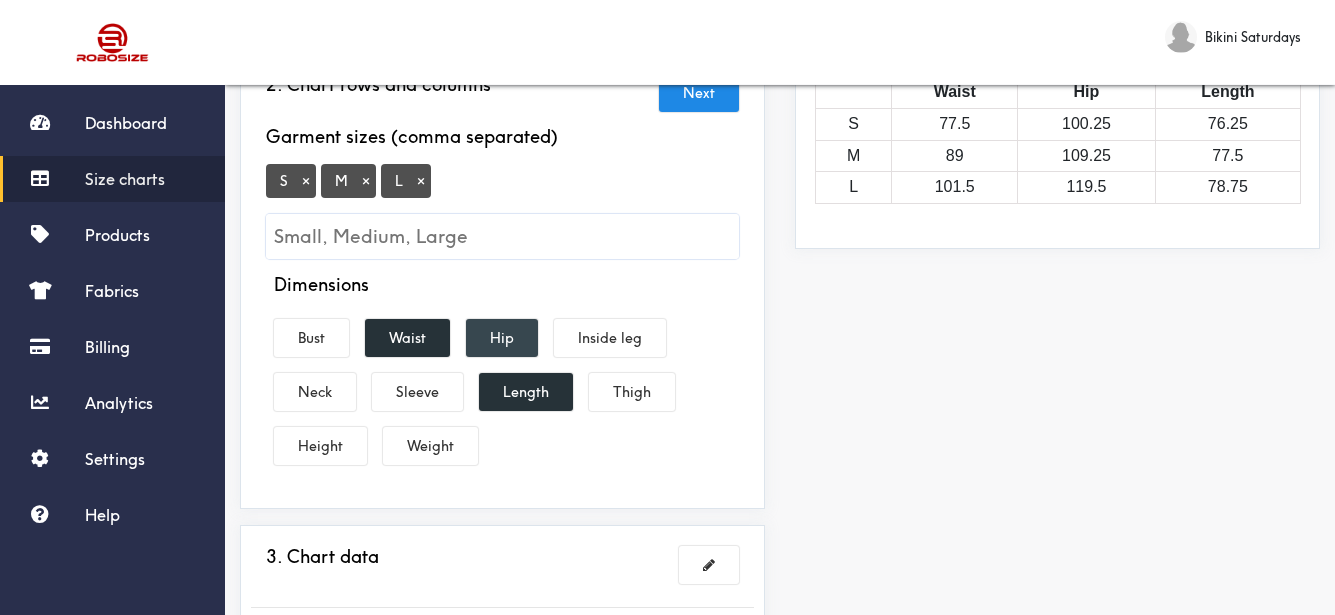 drag, startPoint x: 414, startPoint y: 356, endPoint x: 470, endPoint y: 348, distance: 56.568542 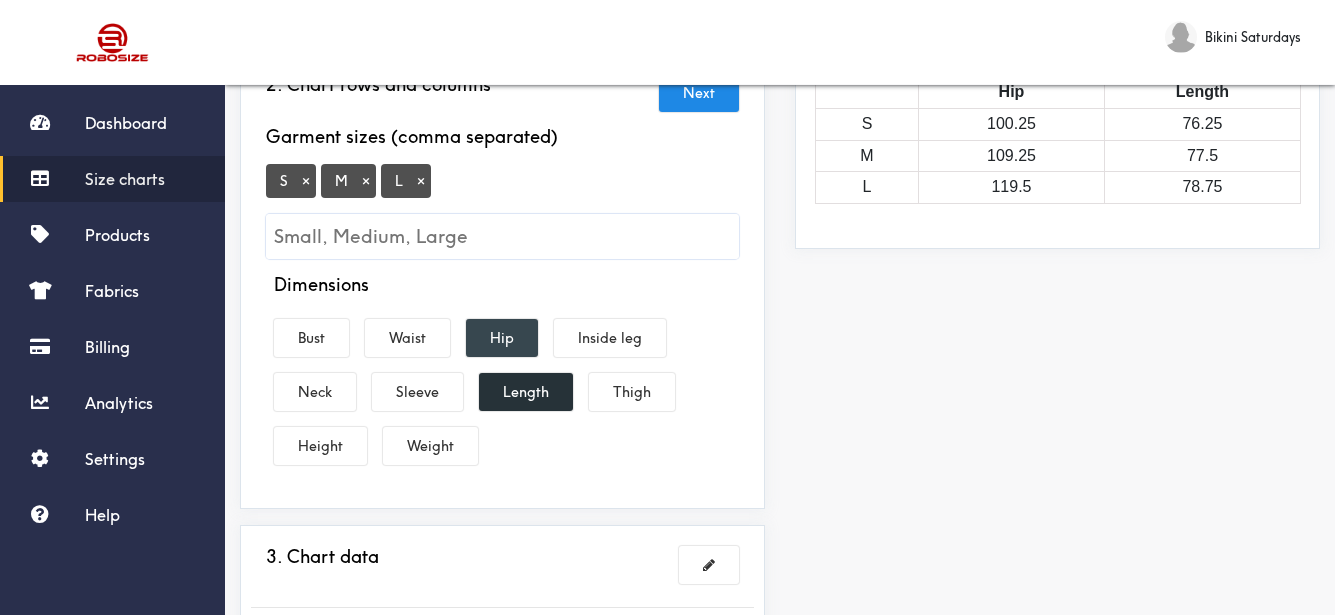 click on "Hip" at bounding box center [502, 338] 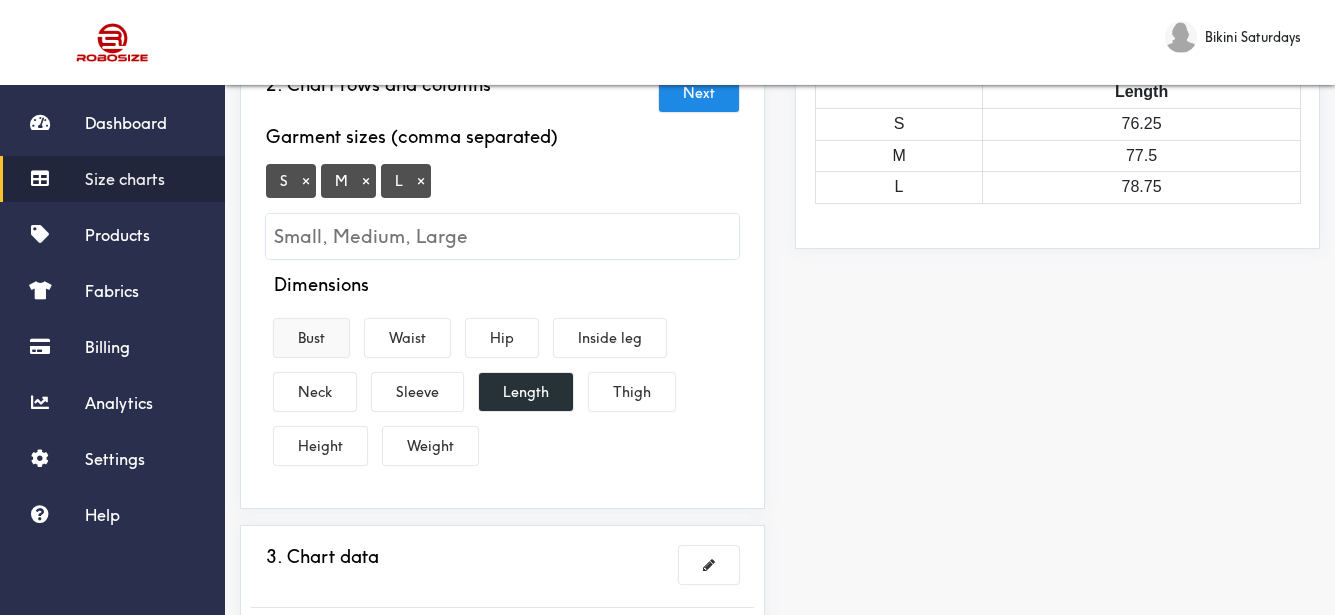 click on "Bust" at bounding box center (311, 338) 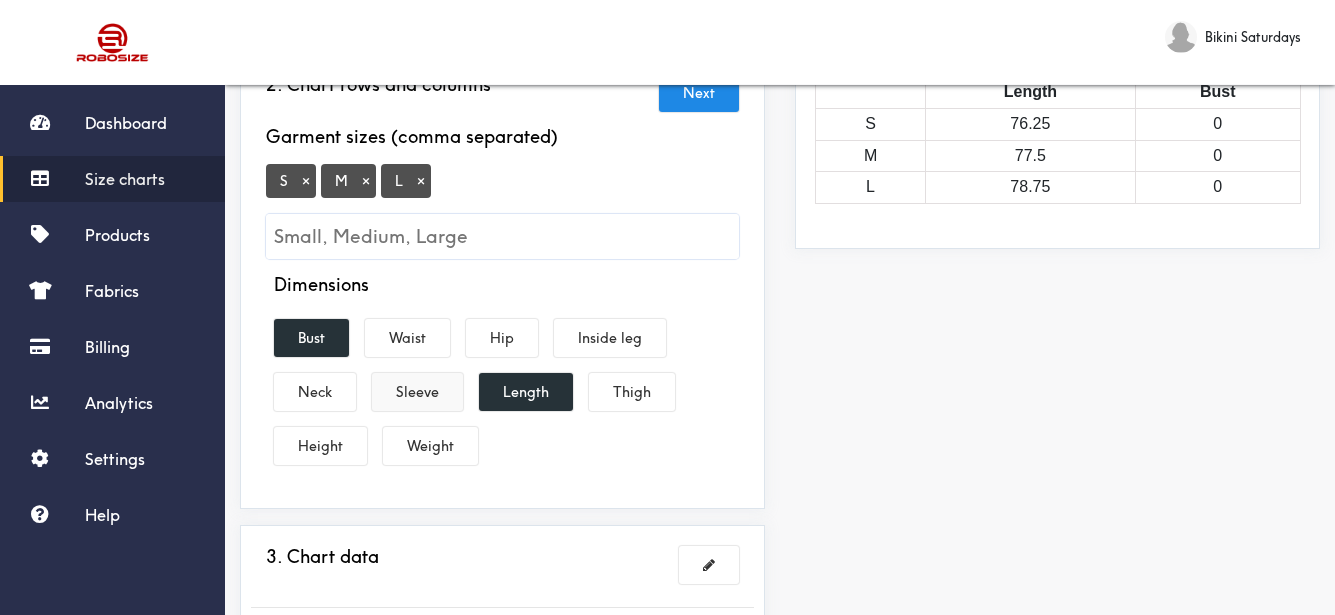 drag, startPoint x: 430, startPoint y: 393, endPoint x: 831, endPoint y: 455, distance: 405.7647 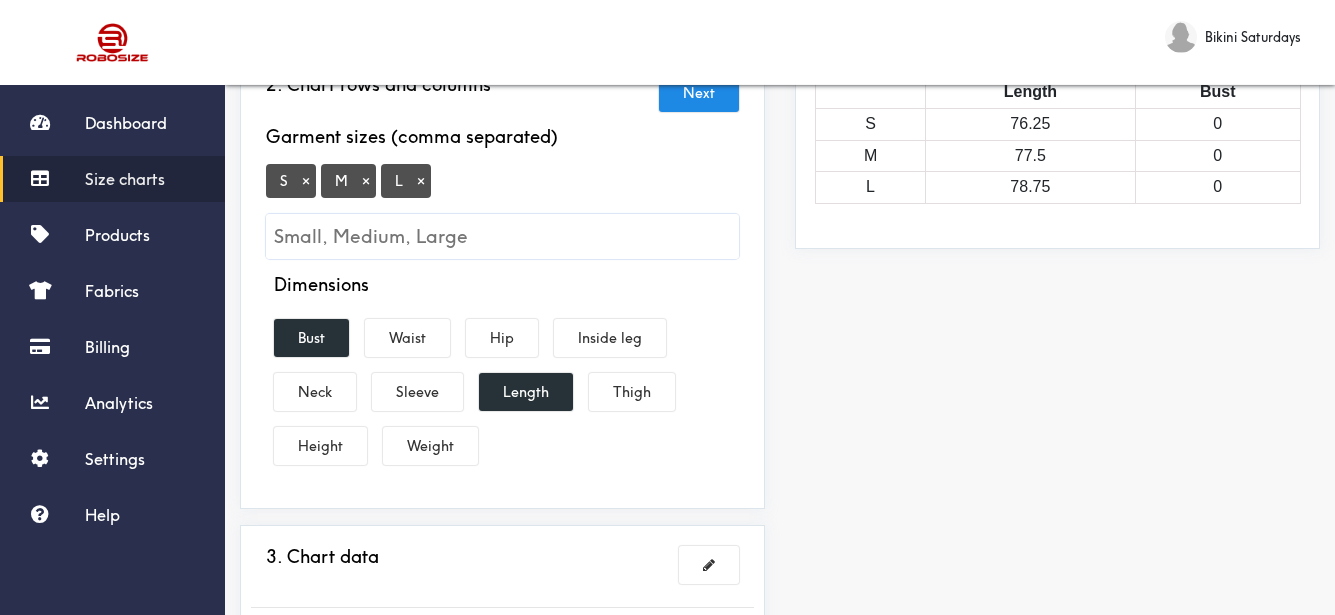 click on "Sleeve" at bounding box center [417, 392] 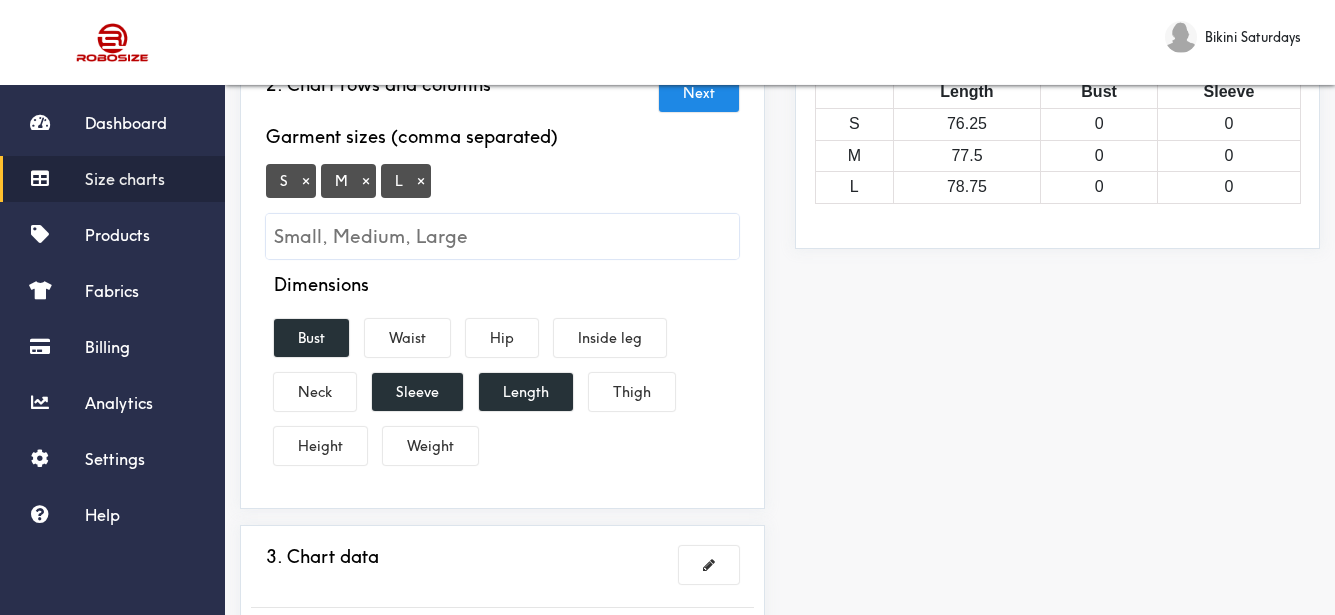 drag, startPoint x: 831, startPoint y: 455, endPoint x: 771, endPoint y: 433, distance: 63.90618 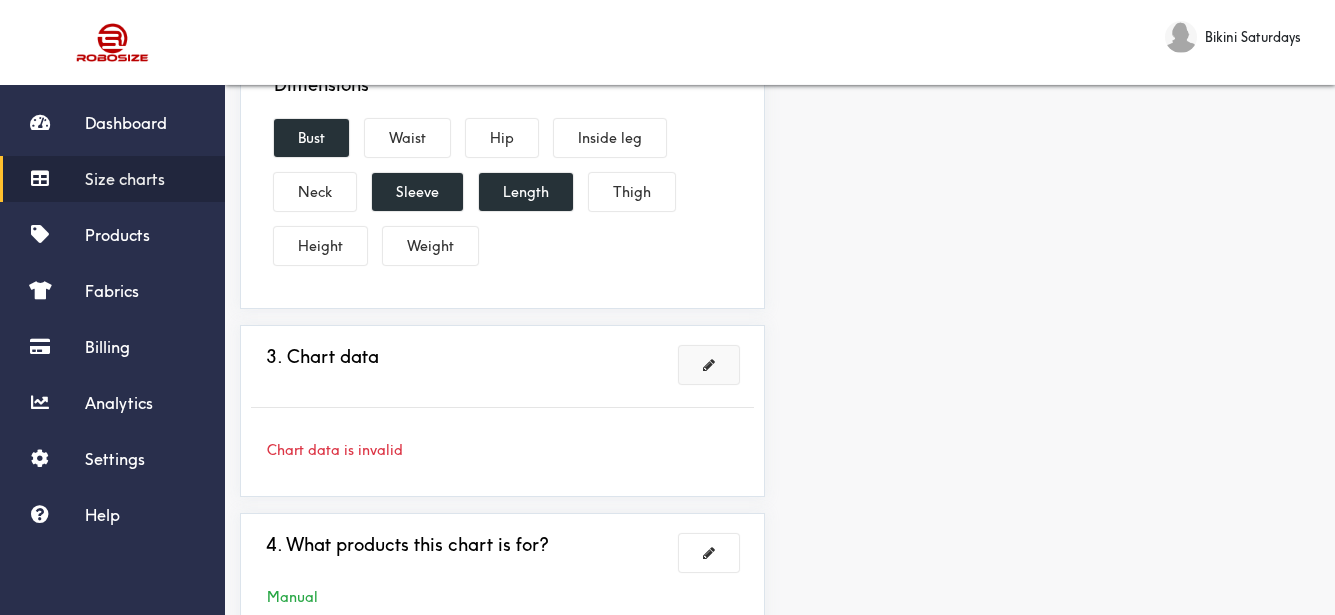 click at bounding box center (709, 365) 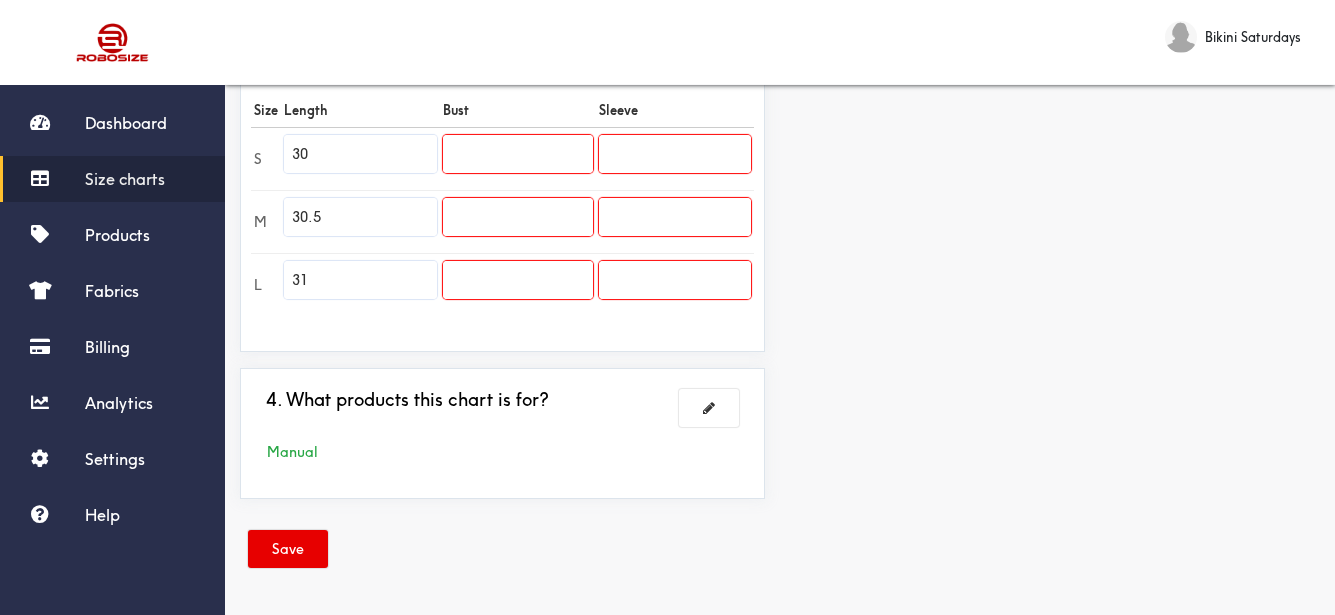 scroll, scrollTop: 491, scrollLeft: 0, axis: vertical 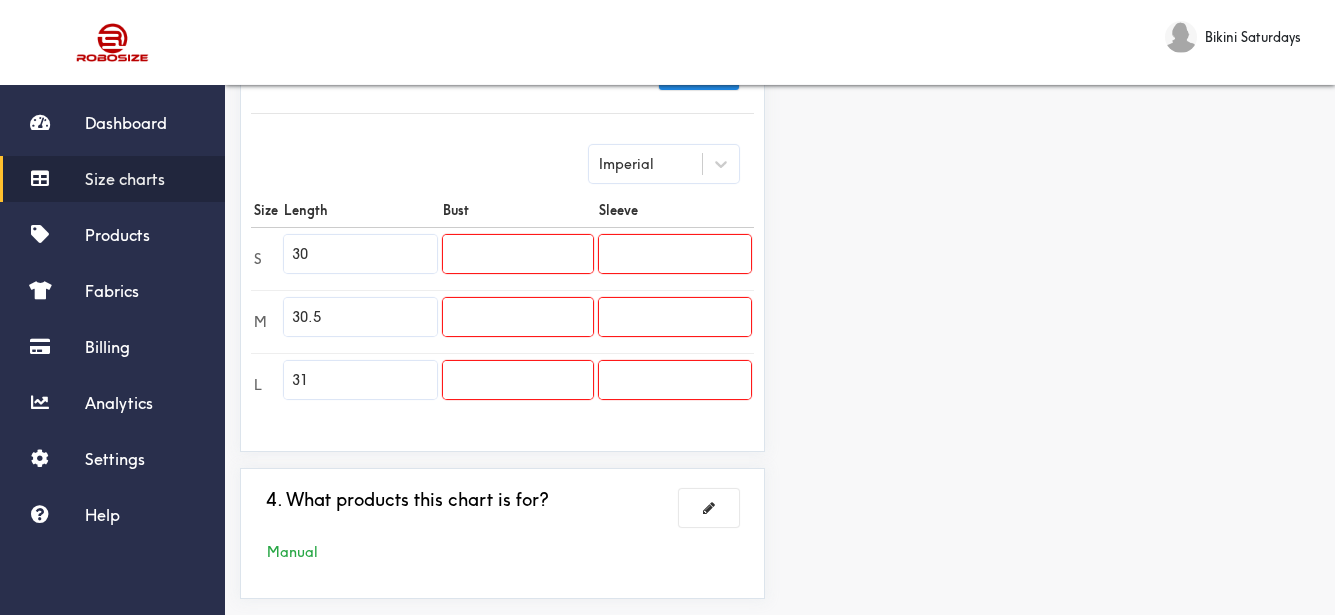 drag, startPoint x: 368, startPoint y: 256, endPoint x: 284, endPoint y: 268, distance: 84.85281 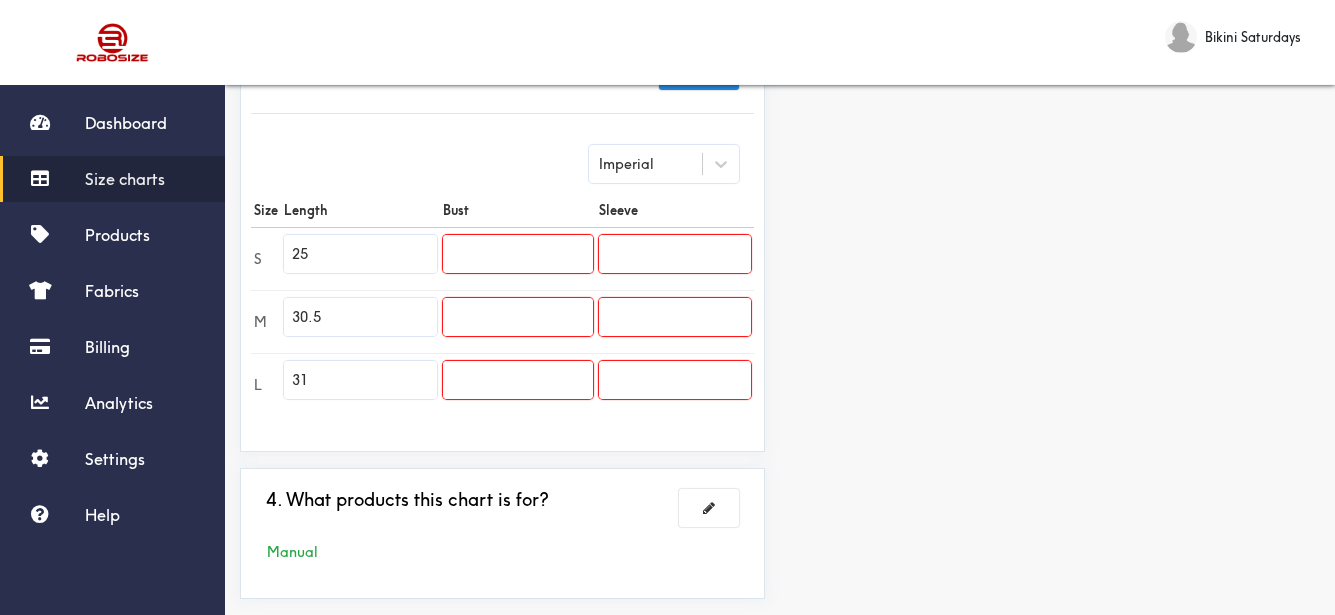 type on "25" 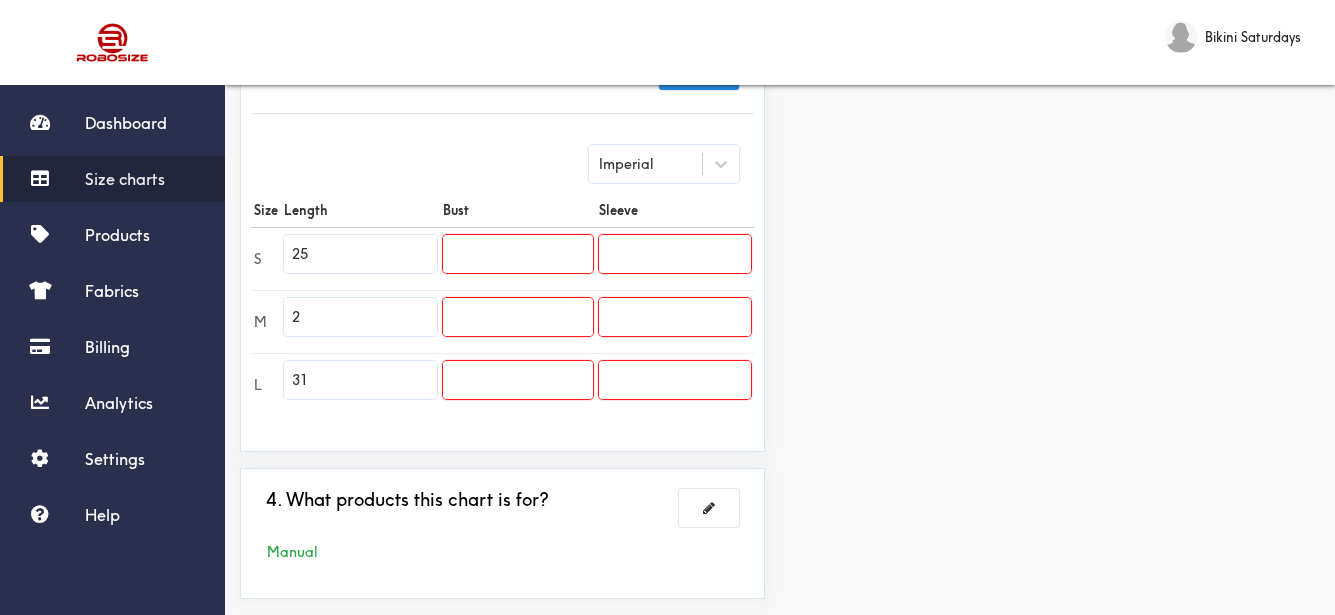 drag, startPoint x: 335, startPoint y: 310, endPoint x: 284, endPoint y: 315, distance: 51.24451 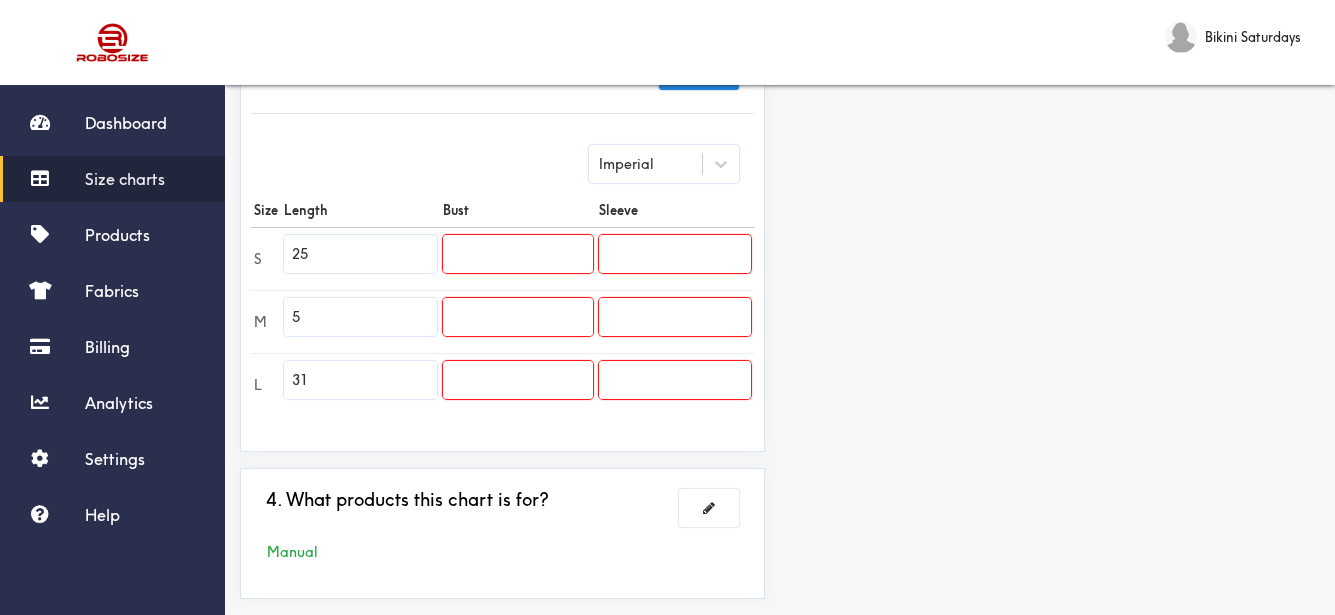 drag, startPoint x: 339, startPoint y: 318, endPoint x: 273, endPoint y: 321, distance: 66.068146 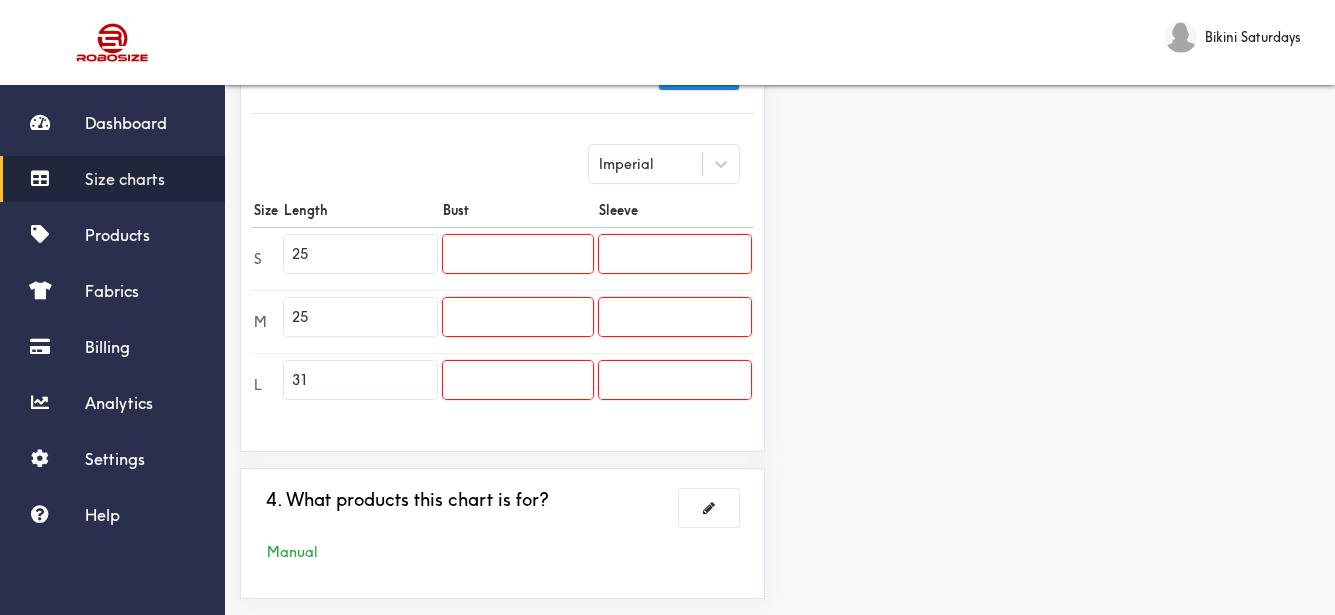 type on "25" 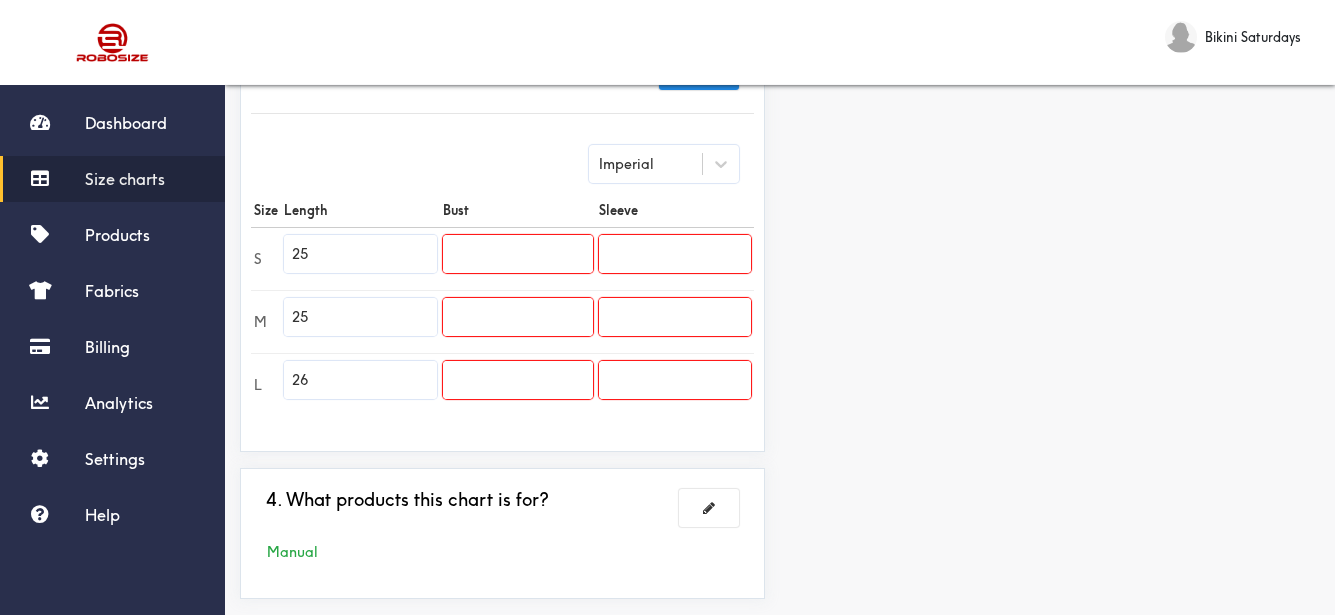 type on "26" 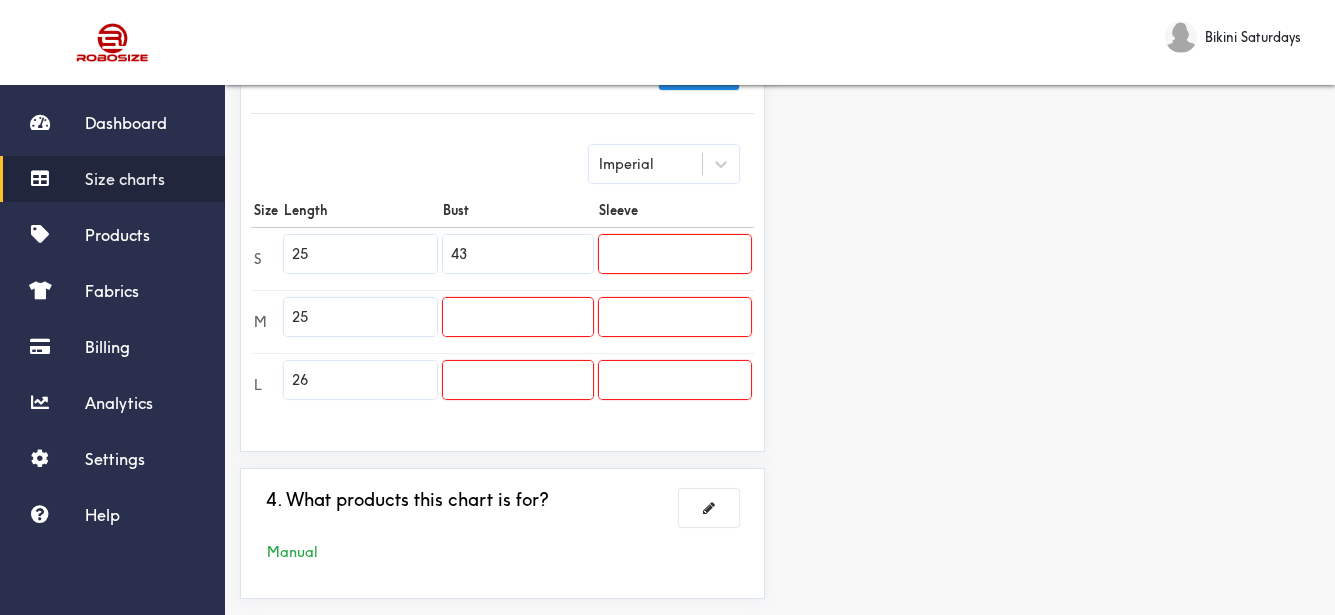 type on "43" 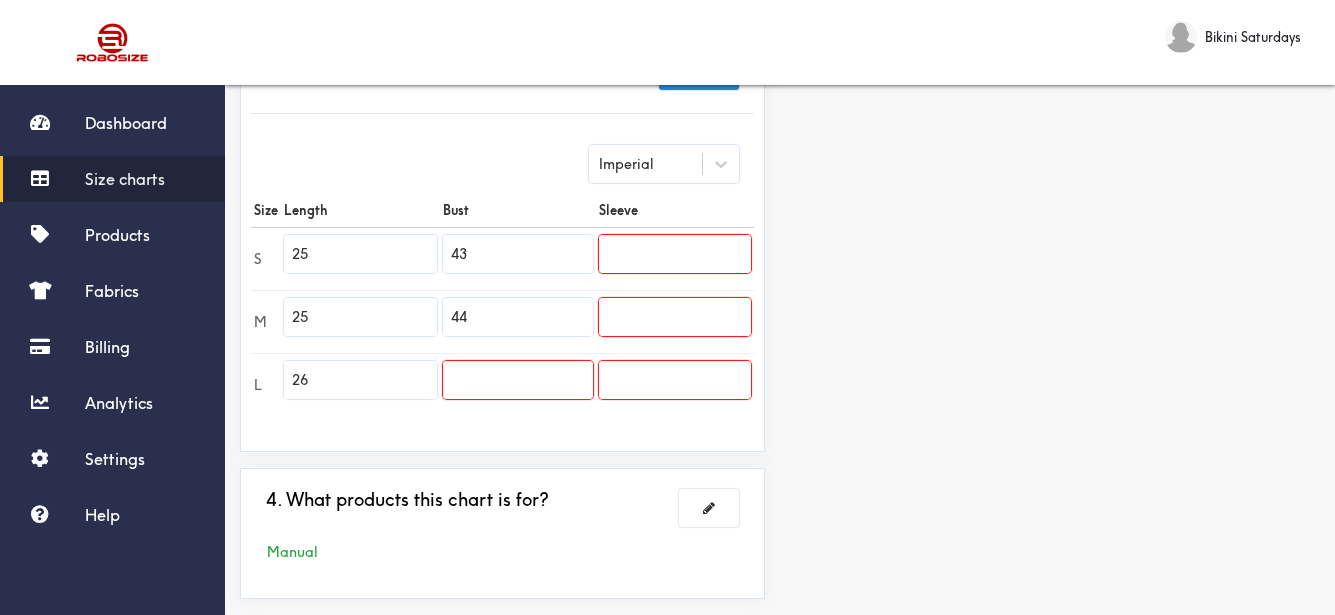 type on "44" 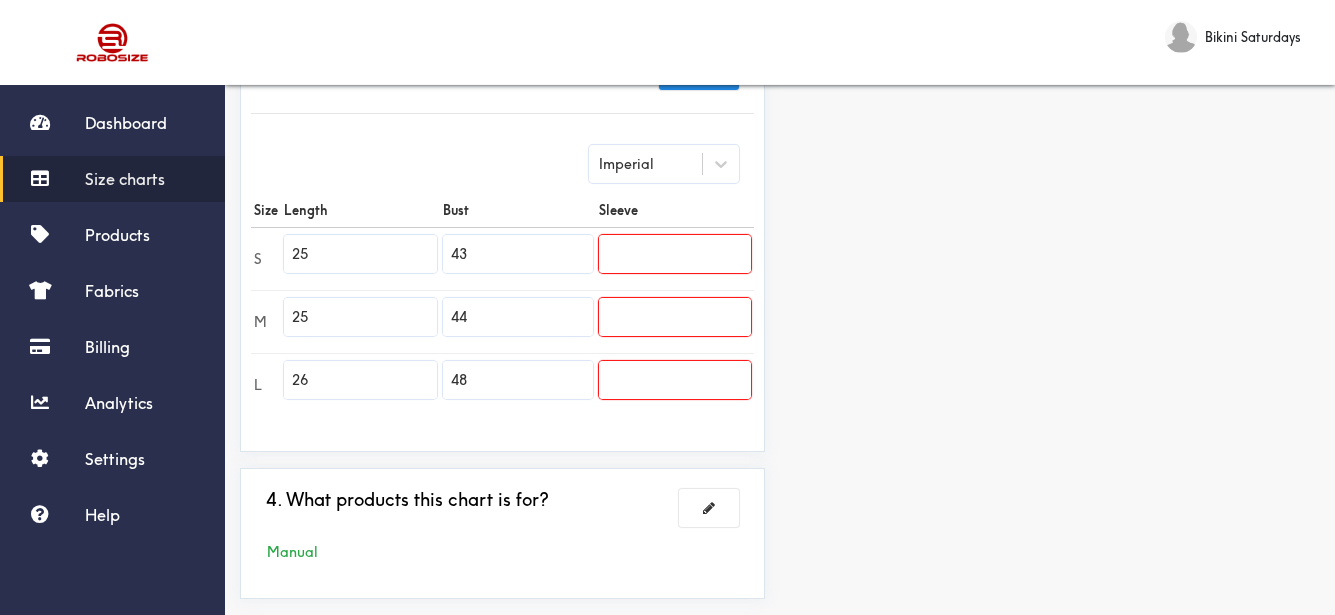 type on "48" 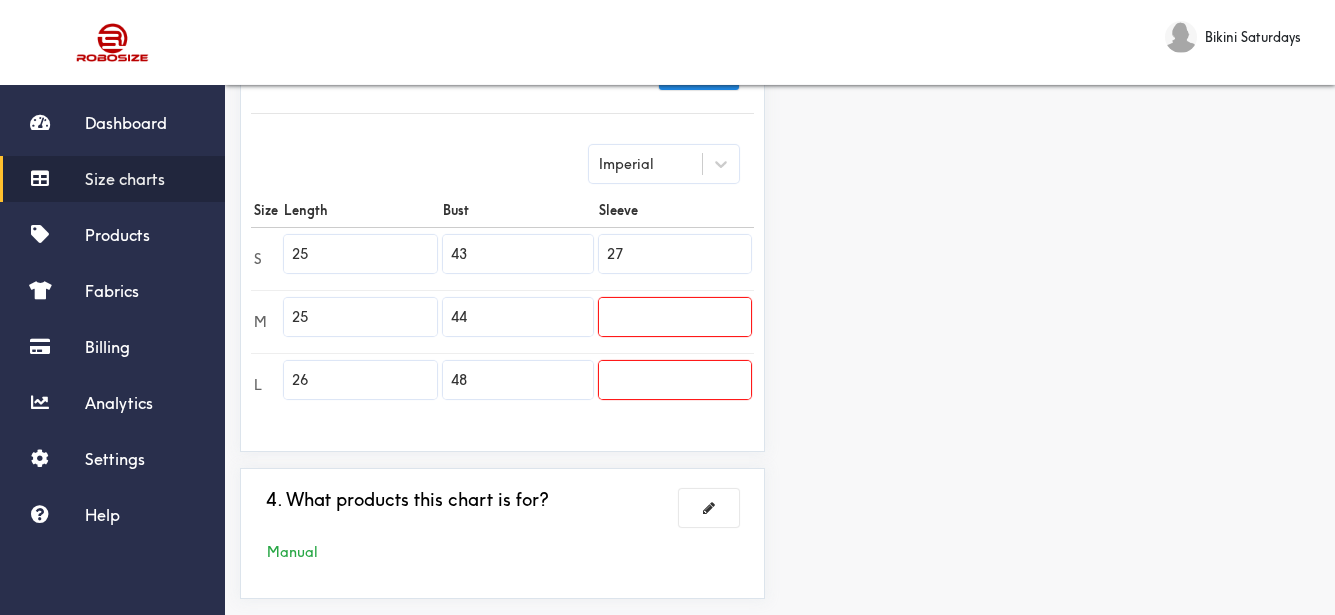 type on "27" 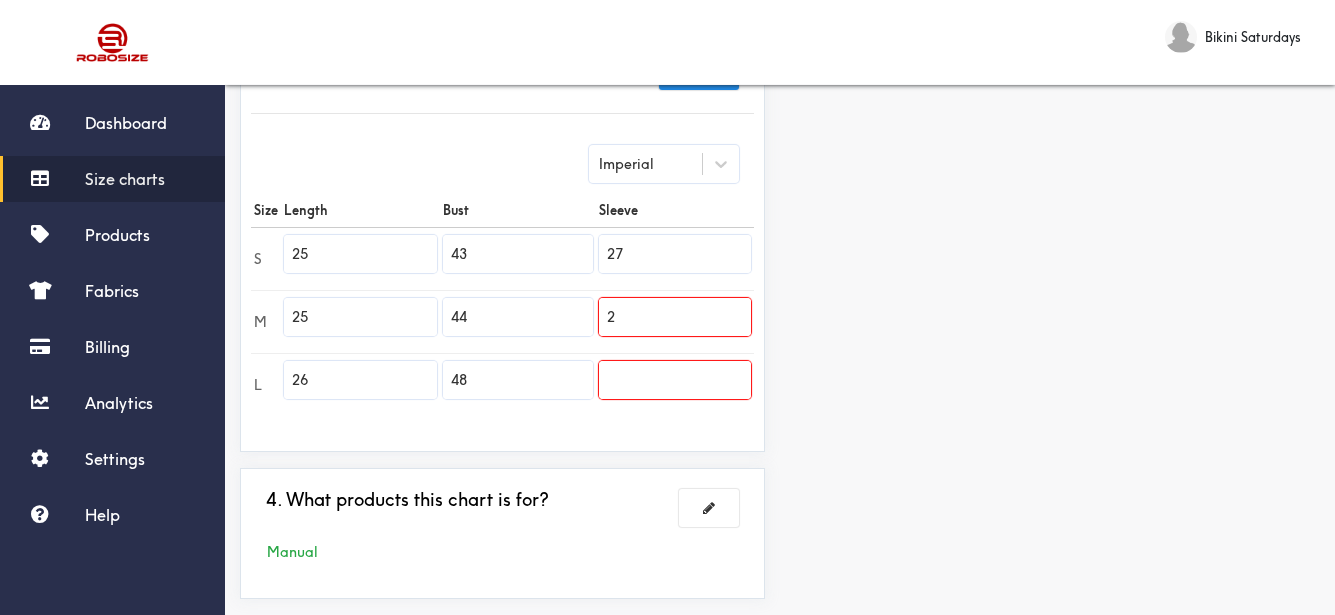 click on "2" at bounding box center [675, 317] 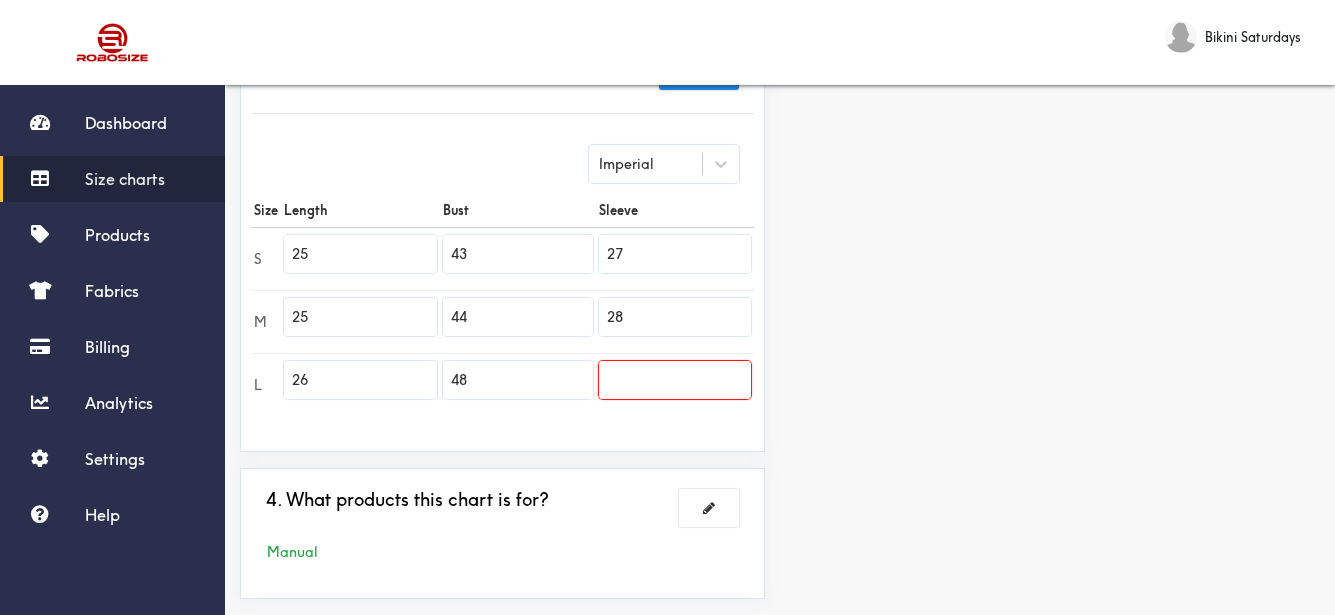 type on "28" 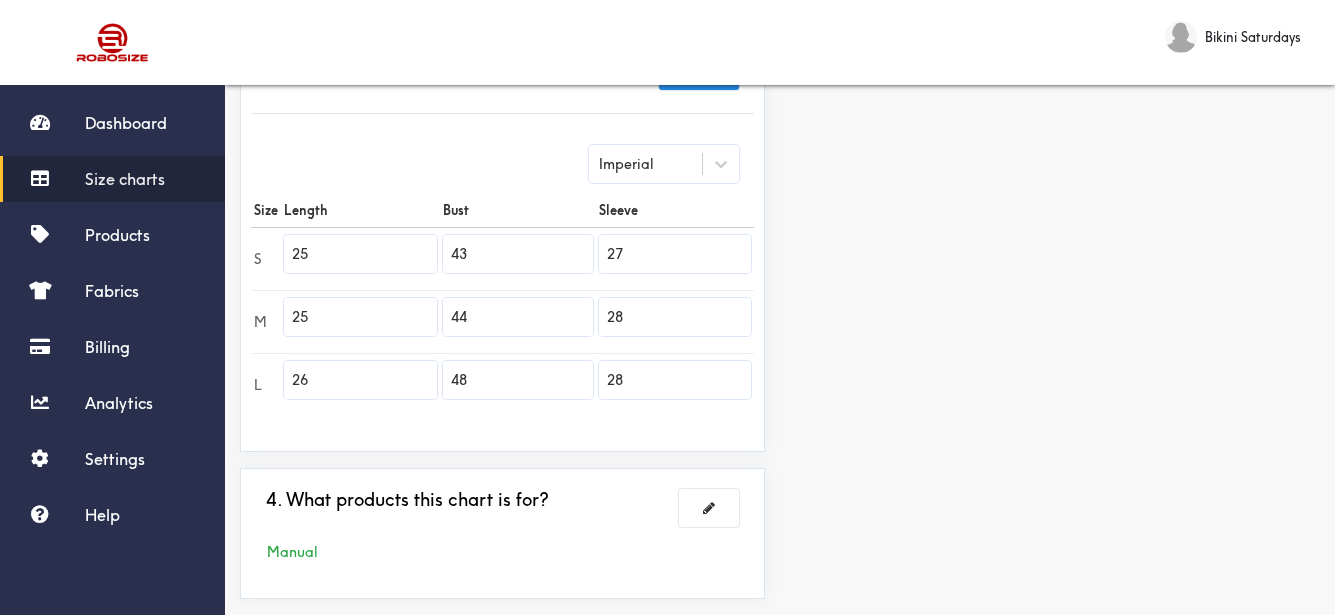 type on "28" 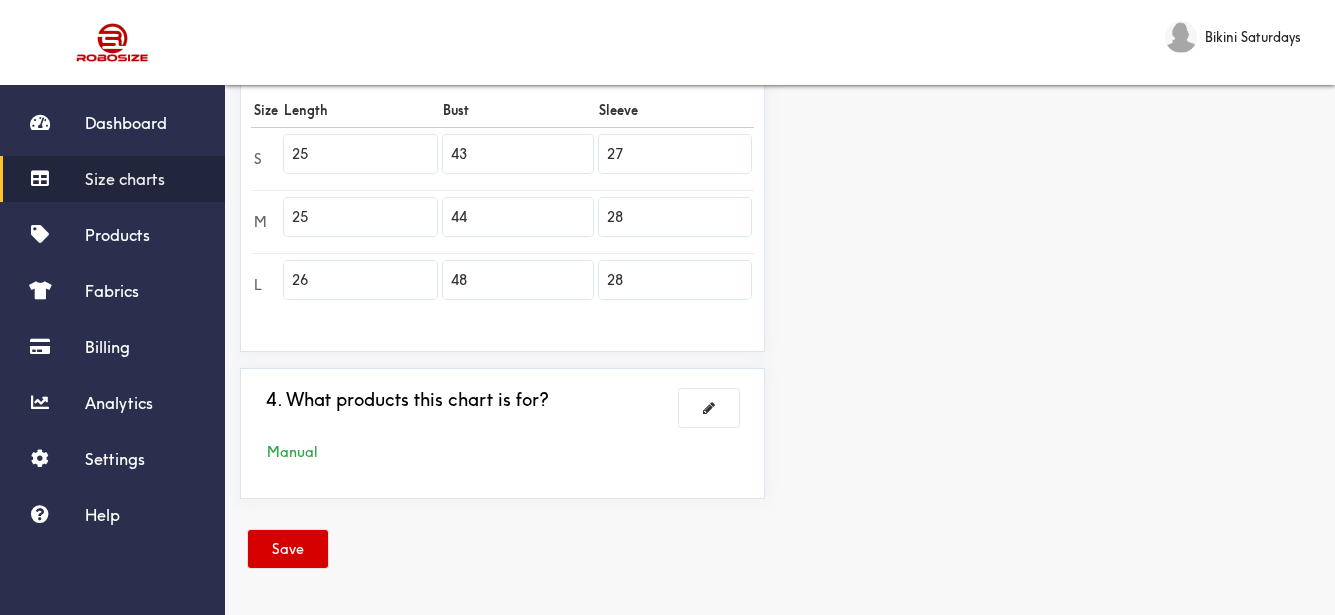 click on "Save" at bounding box center [288, 549] 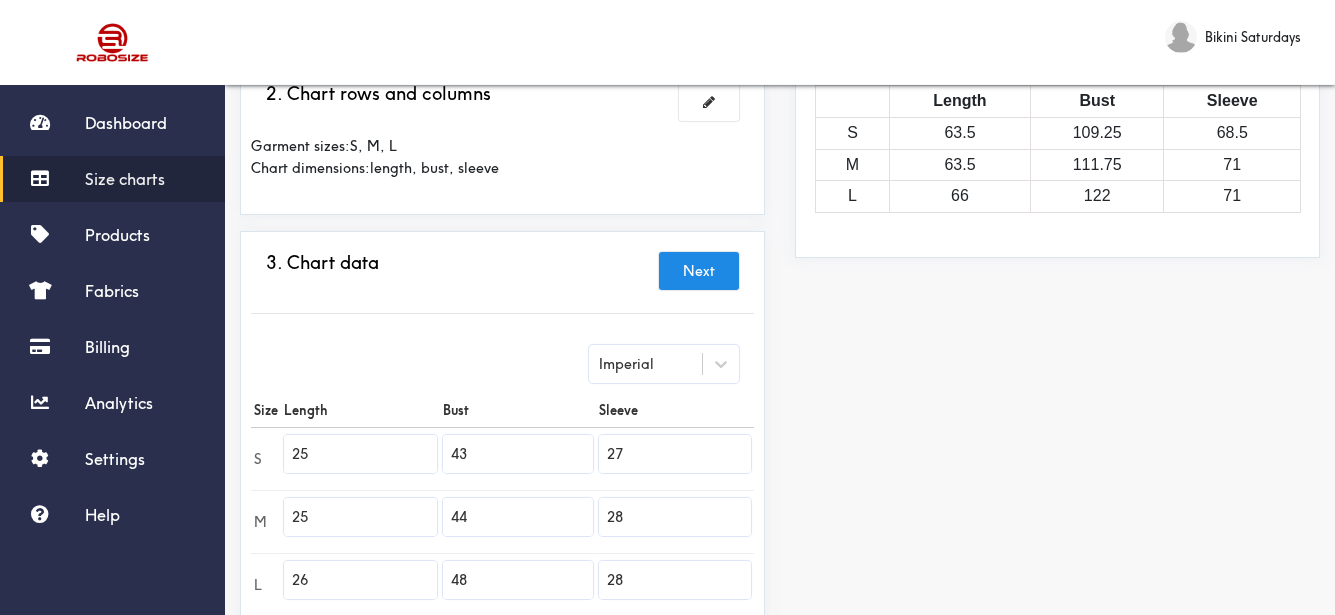 scroll, scrollTop: 0, scrollLeft: 0, axis: both 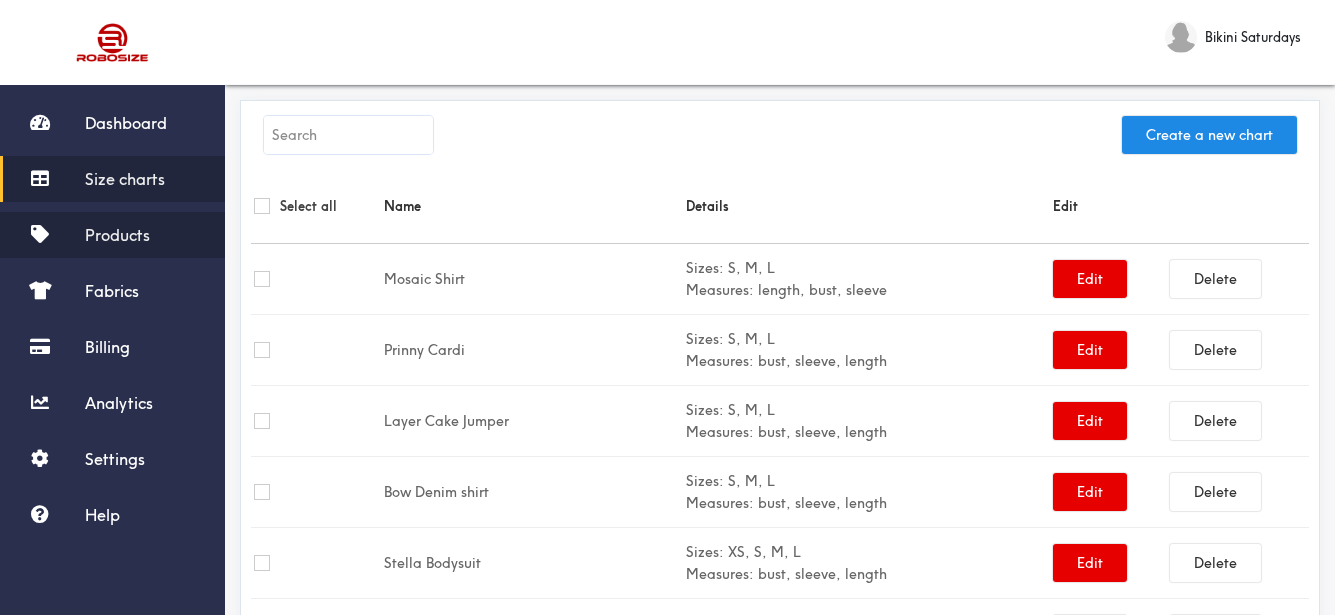 click on "Products" at bounding box center (112, 235) 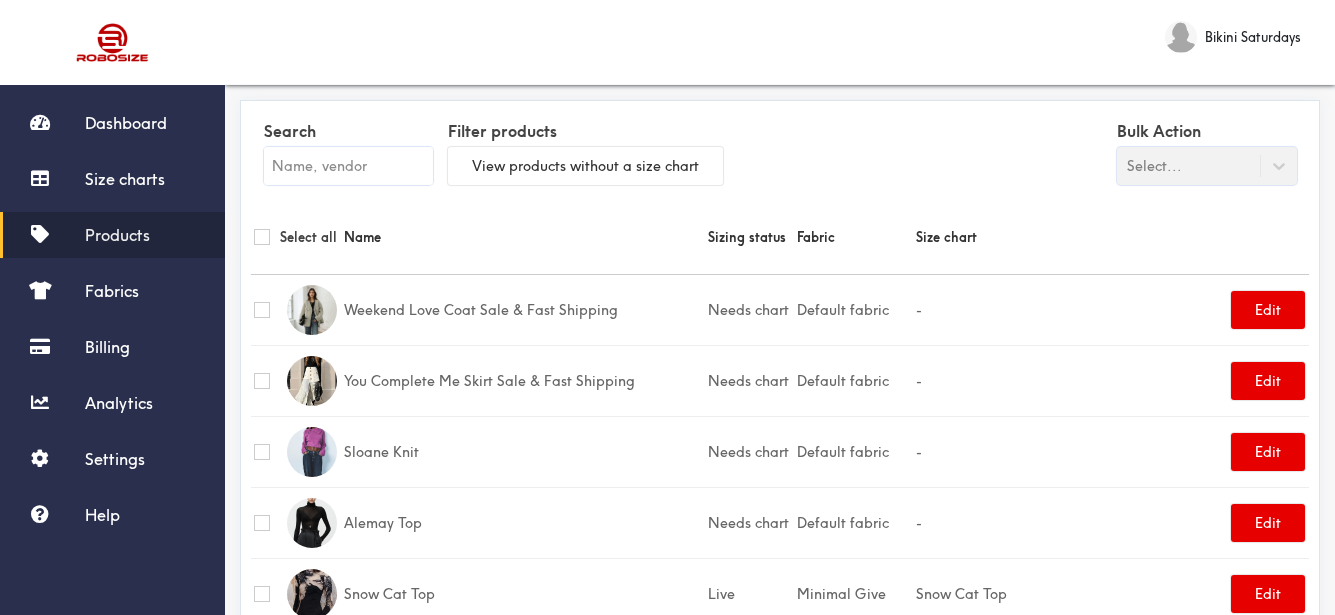 click at bounding box center [348, 166] 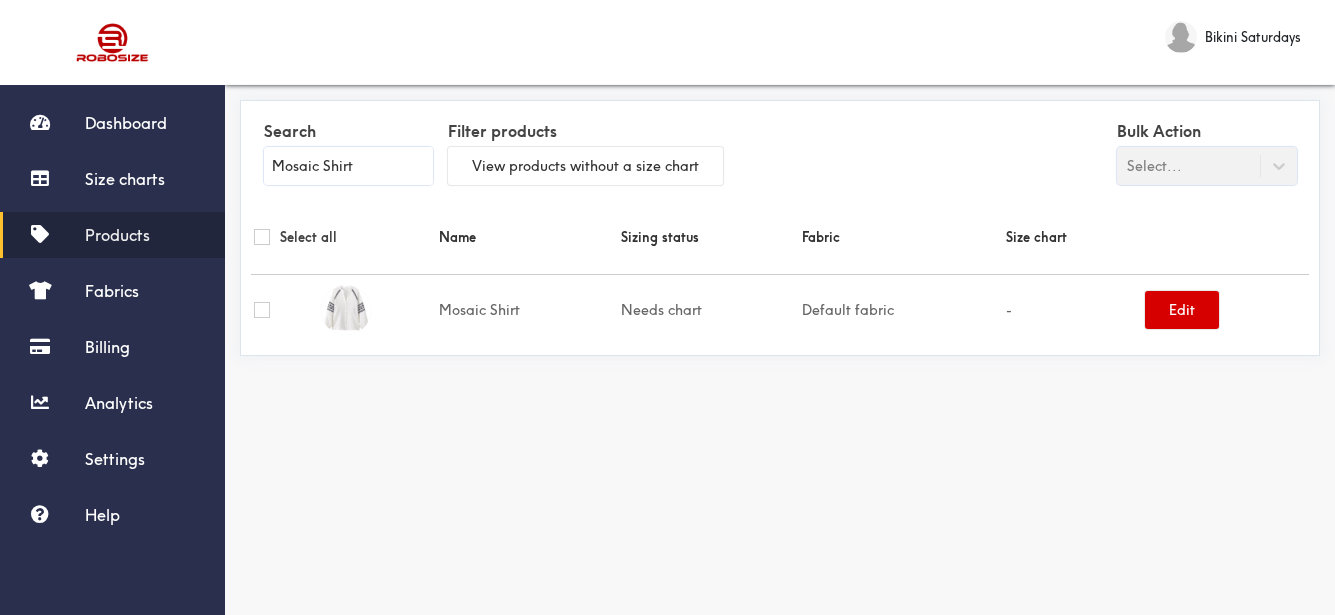 type on "Mosaic Shirt" 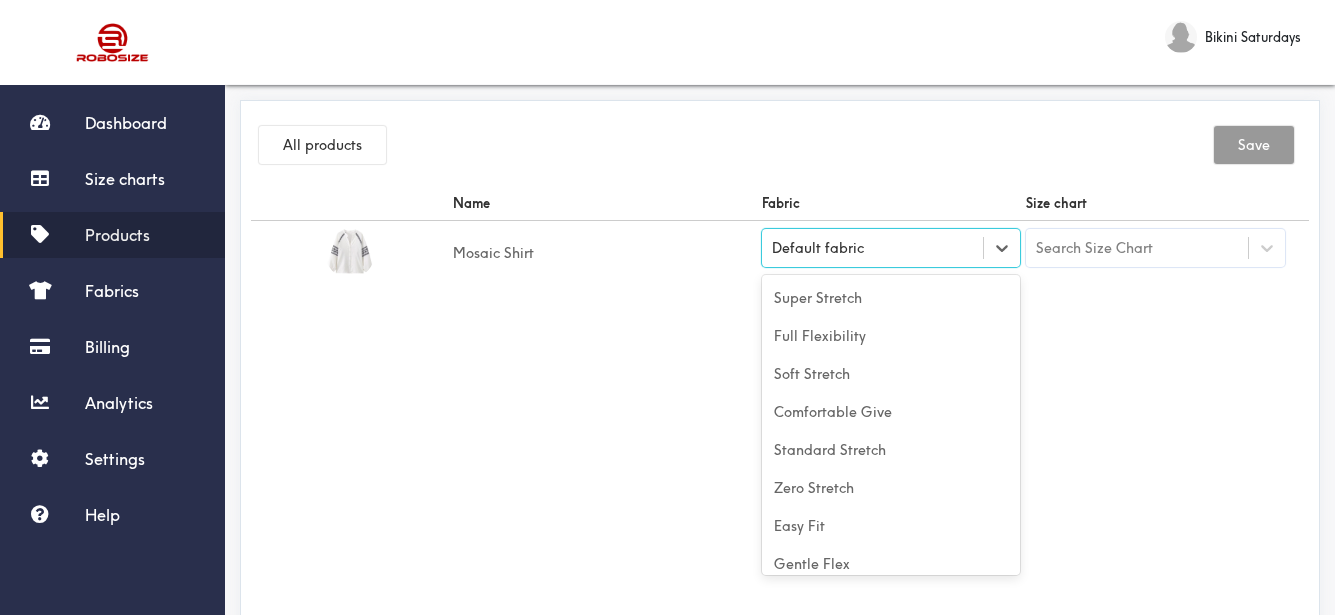 click on "Default fabric" at bounding box center [873, 248] 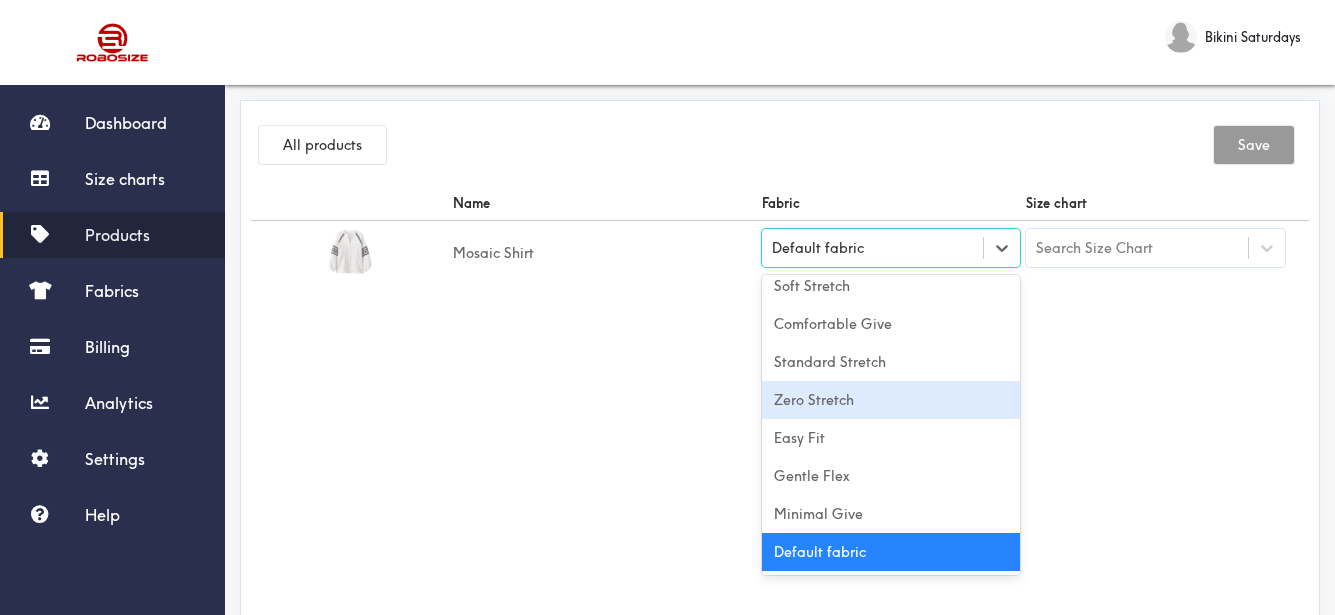 click on "Zero Stretch" at bounding box center [891, 400] 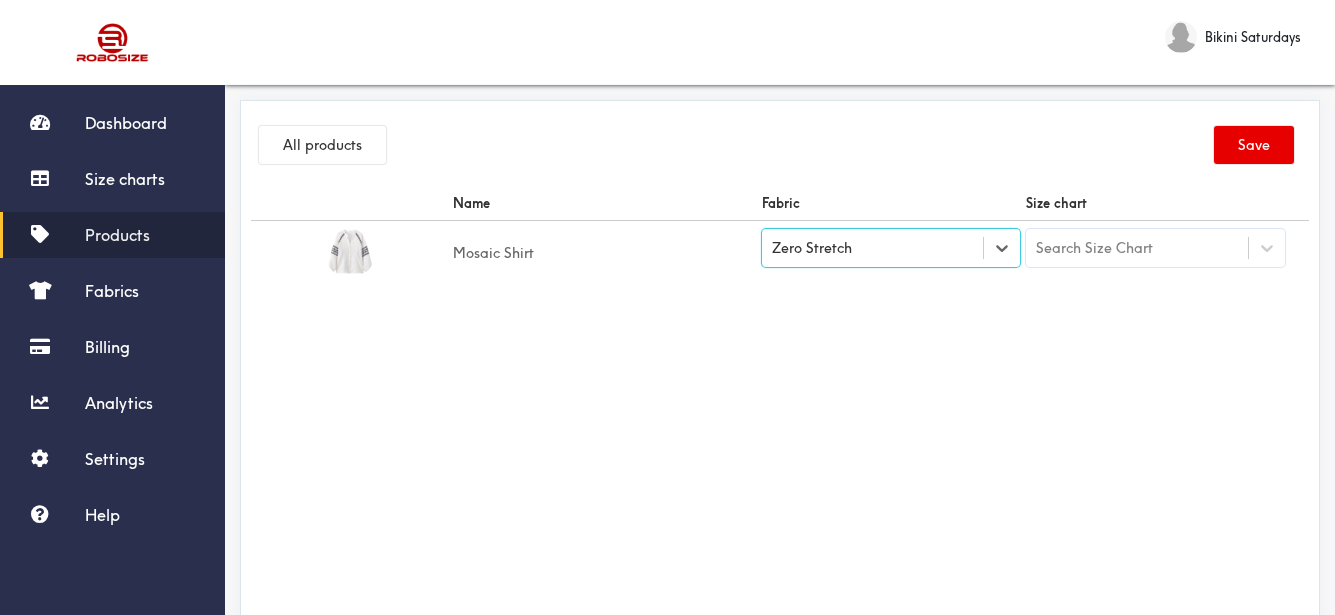 click on "Name Fabric Size chart Mosaic Shirt option [object Object], selected.   Select is focused , press Down to open the menu,  Zero Stretch	 Search Size Chart" at bounding box center [780, 411] 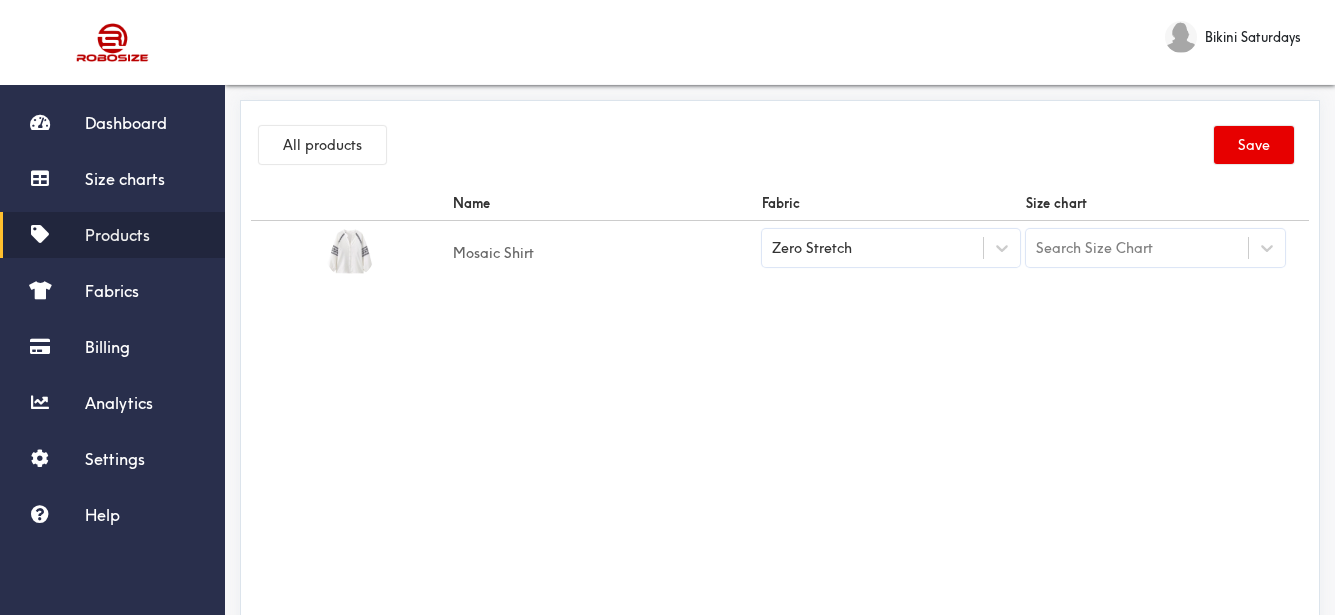 click on "Search Size Chart" at bounding box center [1155, 248] 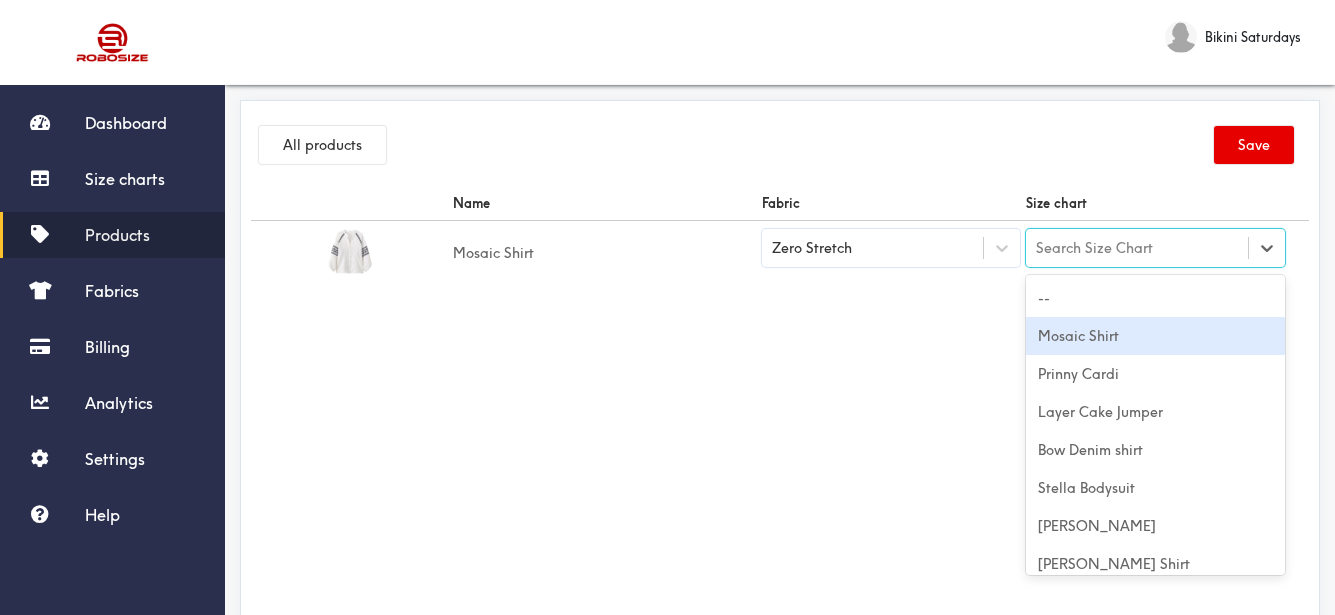 click on "Mosaic Shirt" at bounding box center (1155, 336) 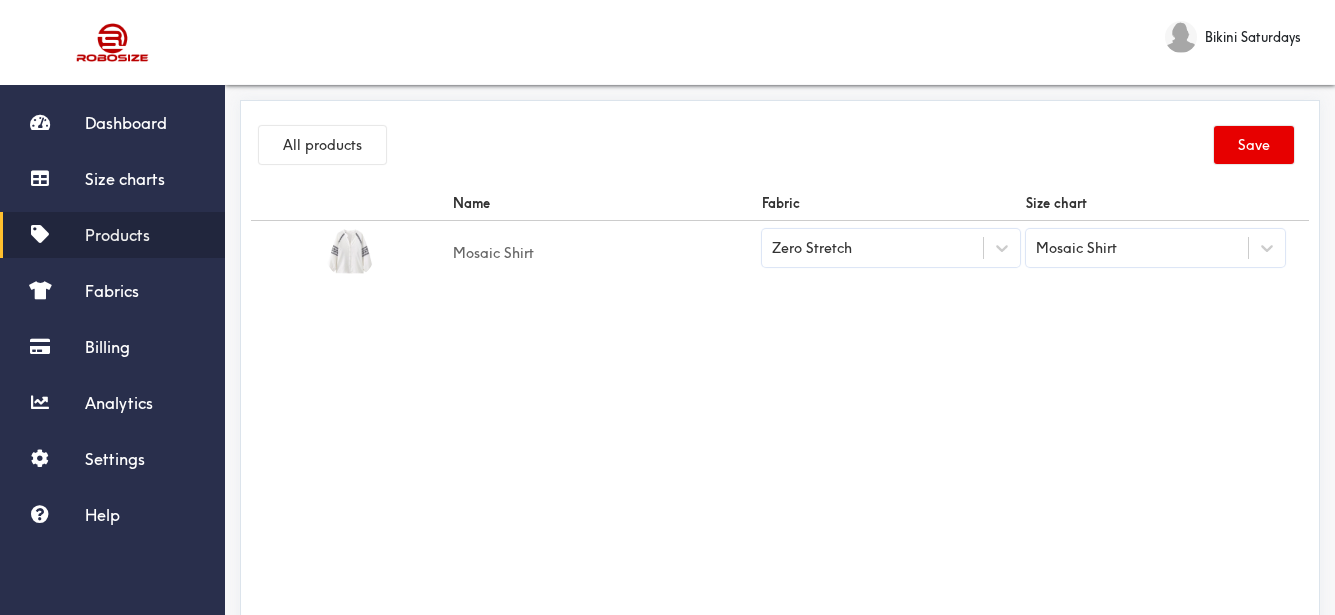 click on "Name Fabric Size chart Mosaic Shirt Zero Stretch	 Mosaic Shirt" at bounding box center [780, 411] 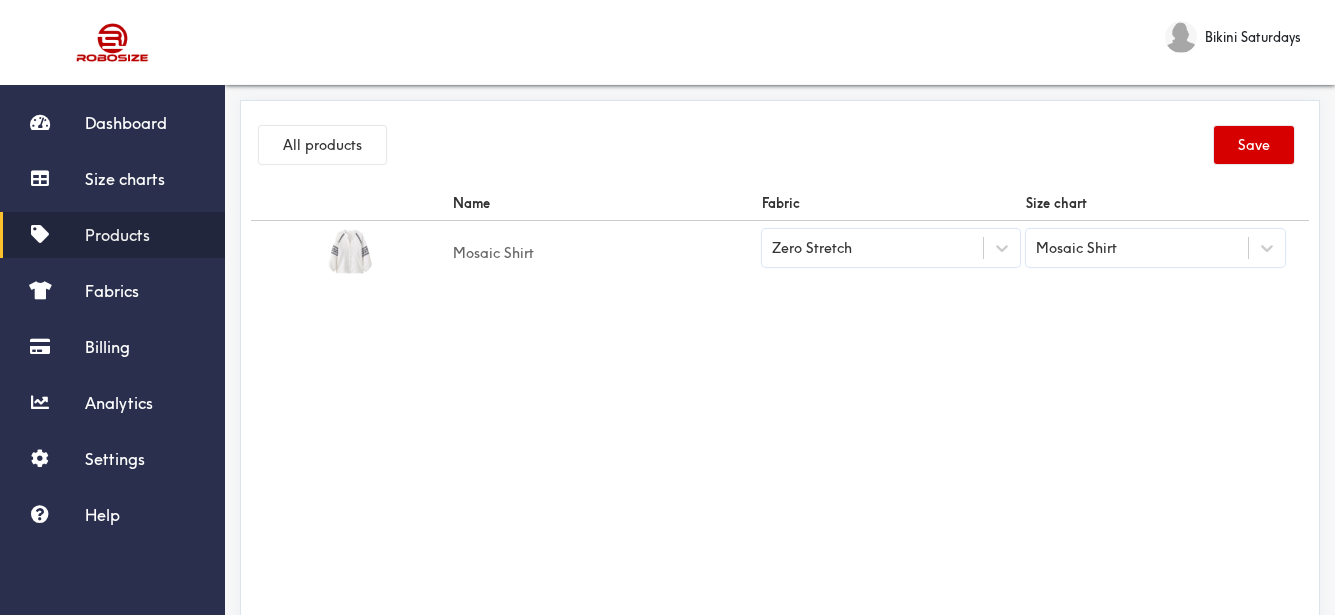click on "Save" at bounding box center [1254, 145] 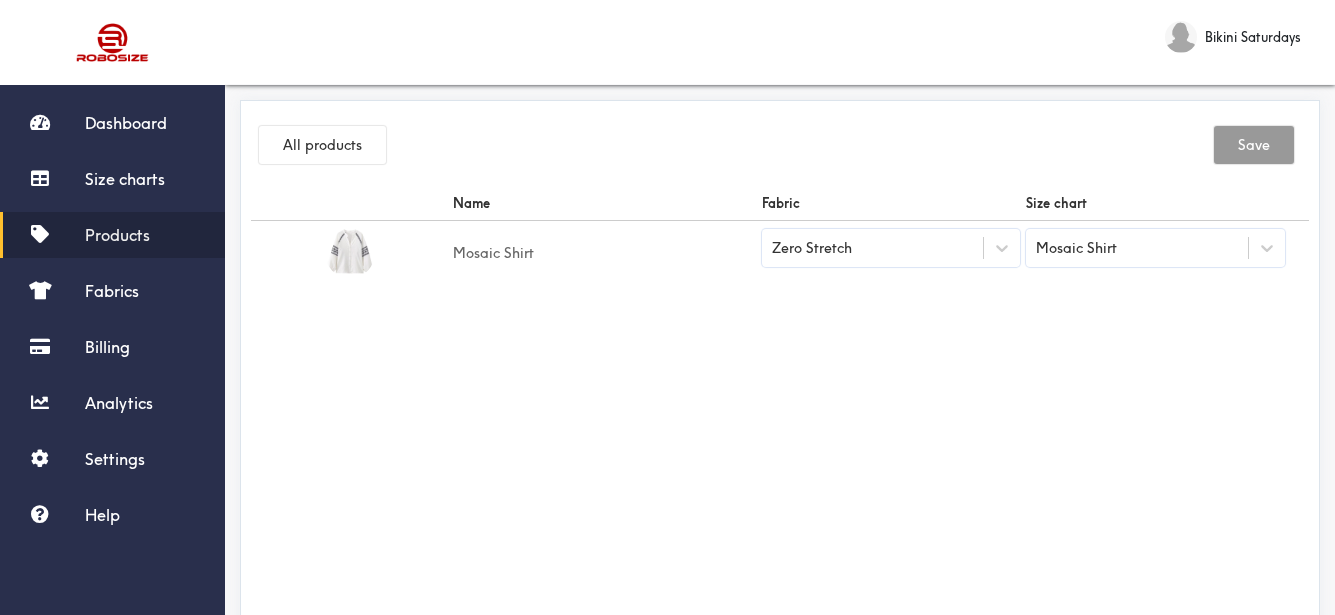 click on "Products" at bounding box center [112, 235] 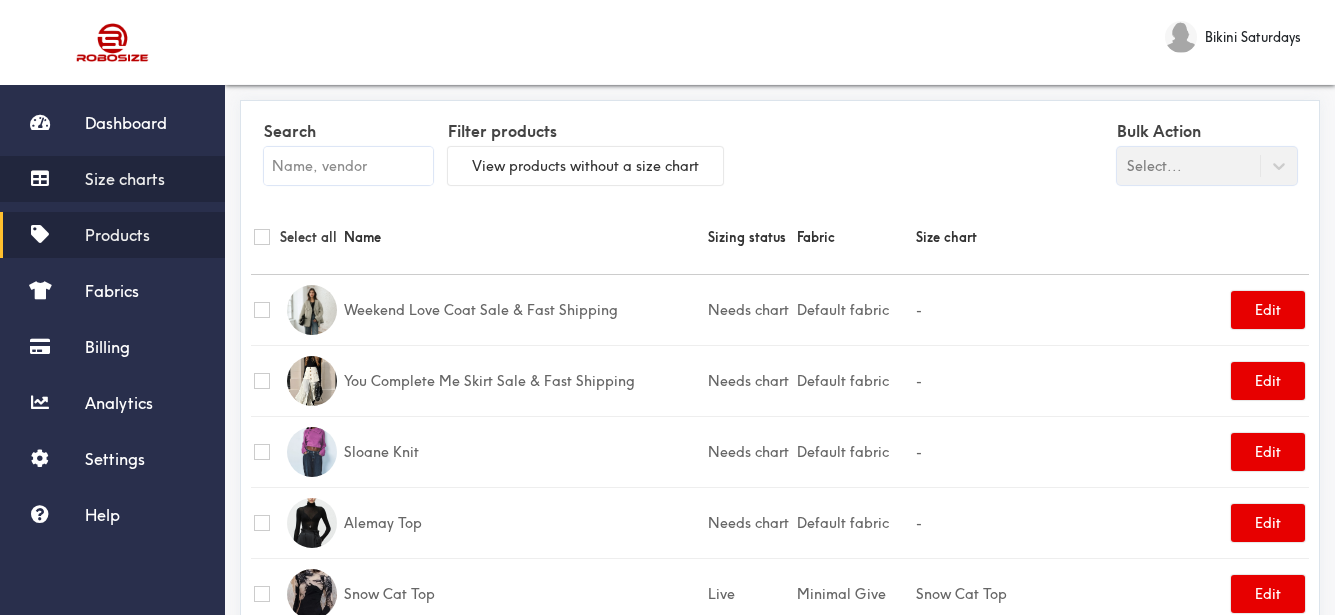 click on "Size charts" at bounding box center [125, 179] 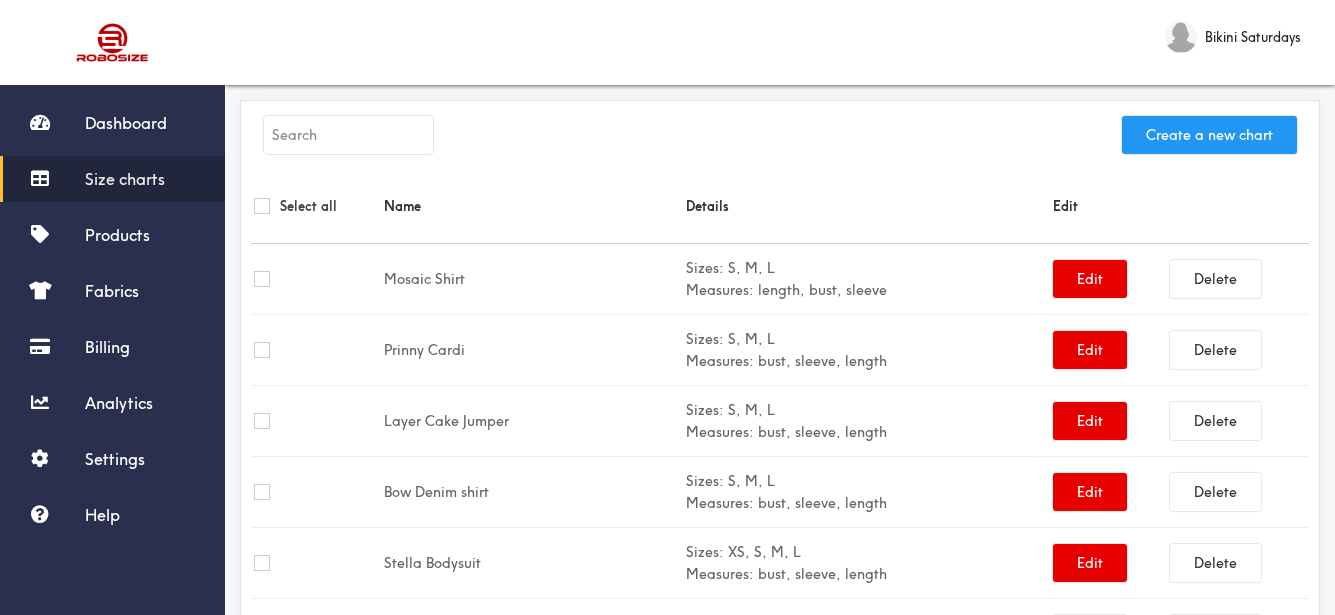 click on "Create a new chart" at bounding box center (1209, 135) 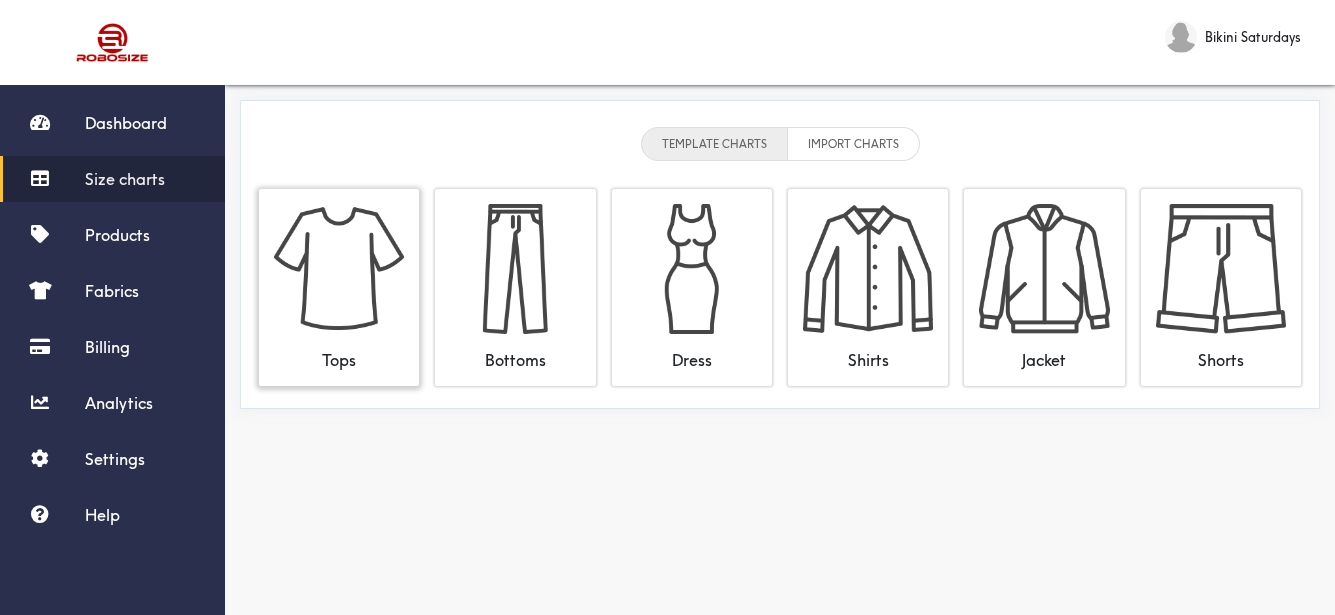 click at bounding box center (339, 269) 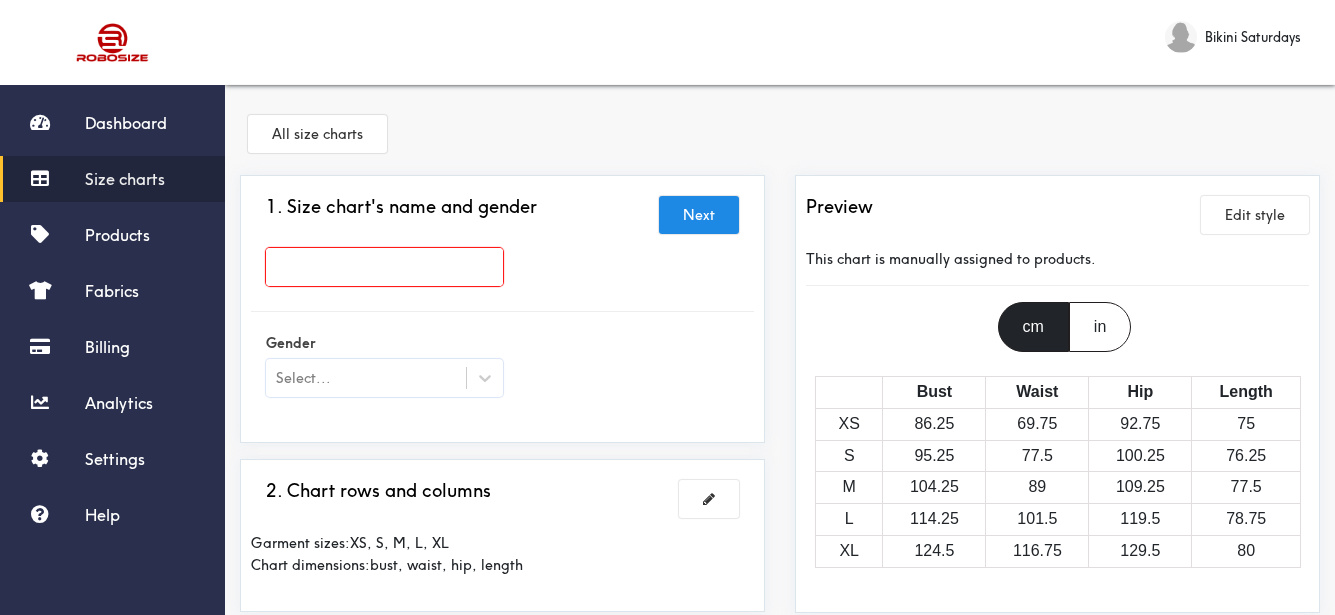 click at bounding box center [384, 267] 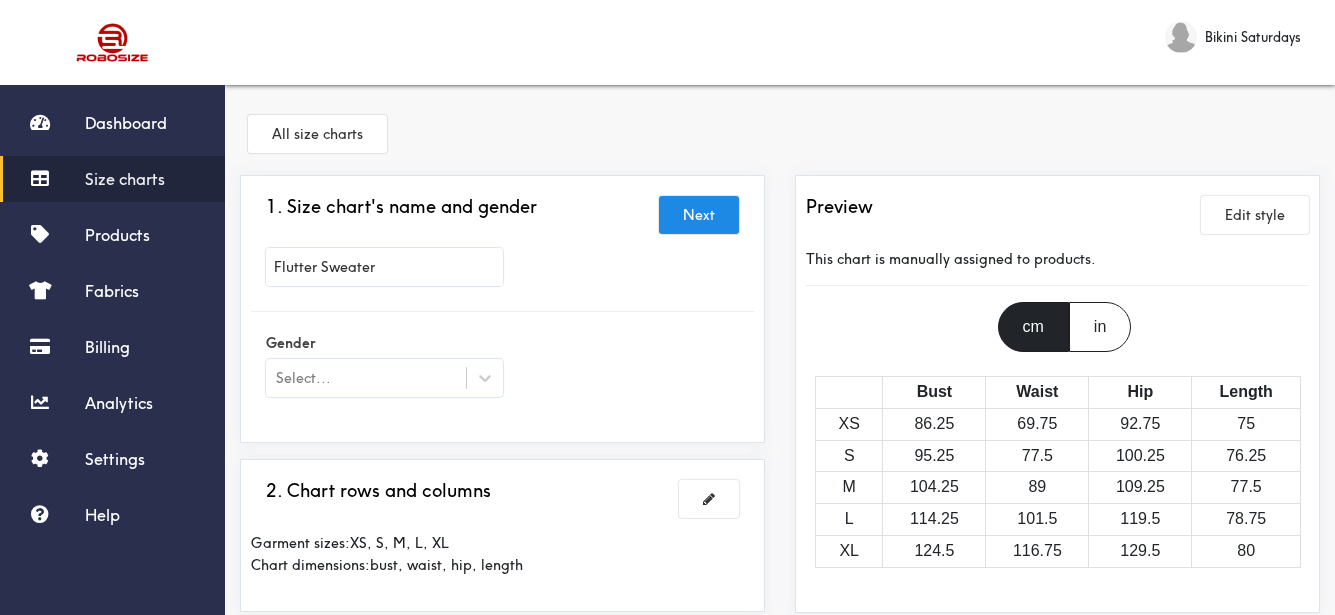 type on "Flutter Sweater" 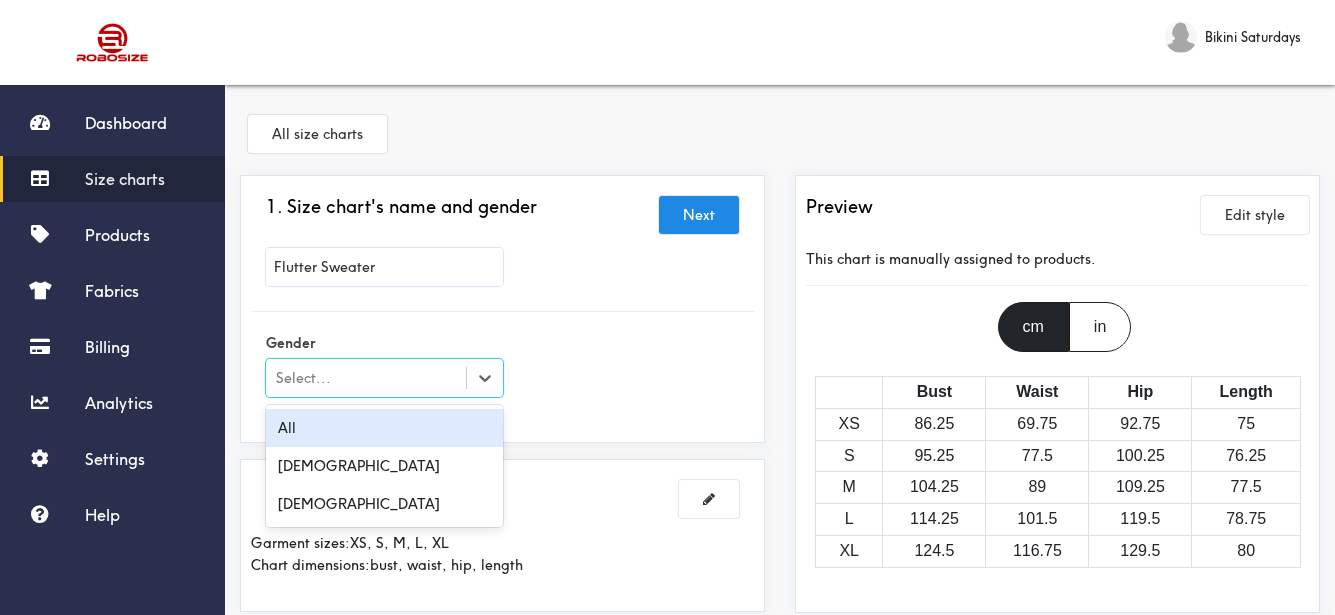 click on "Select..." at bounding box center [366, 378] 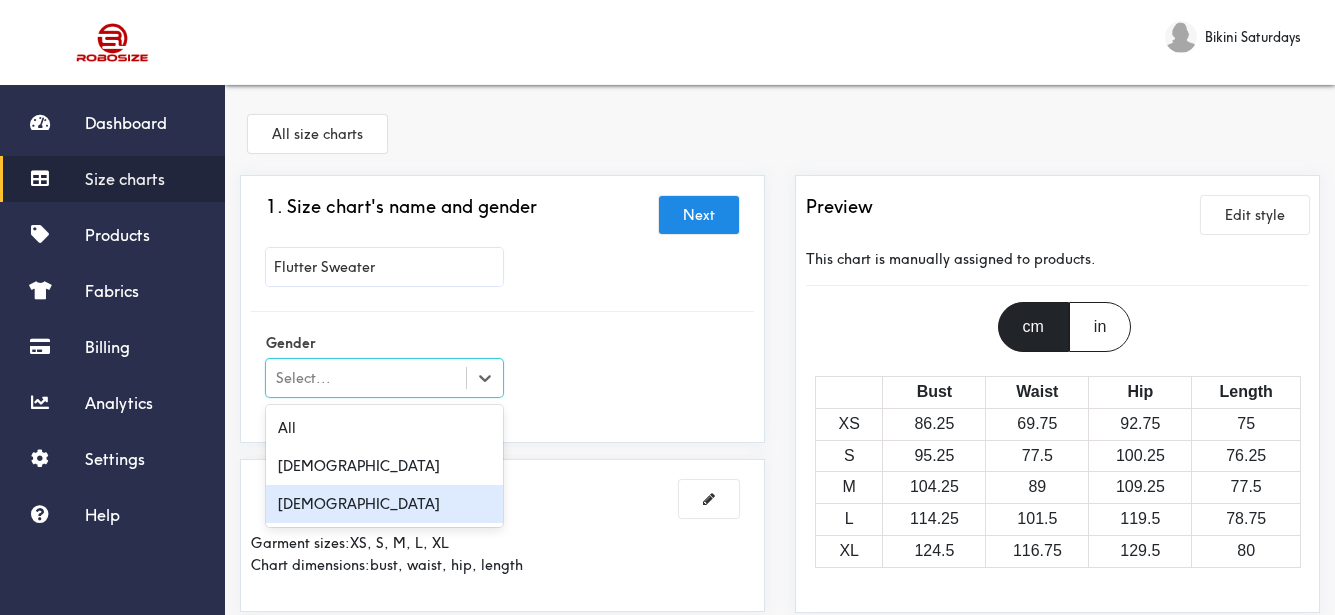 click on "[DEMOGRAPHIC_DATA]" at bounding box center (384, 504) 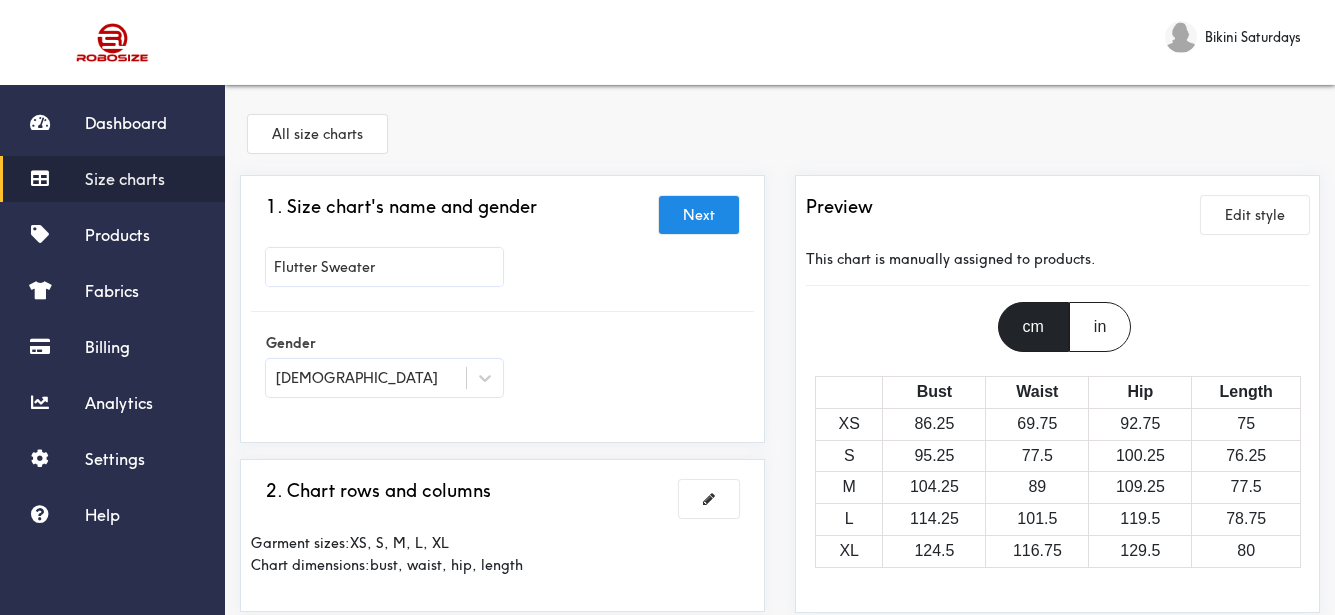click on "Gender [DEMOGRAPHIC_DATA]" at bounding box center [502, 367] 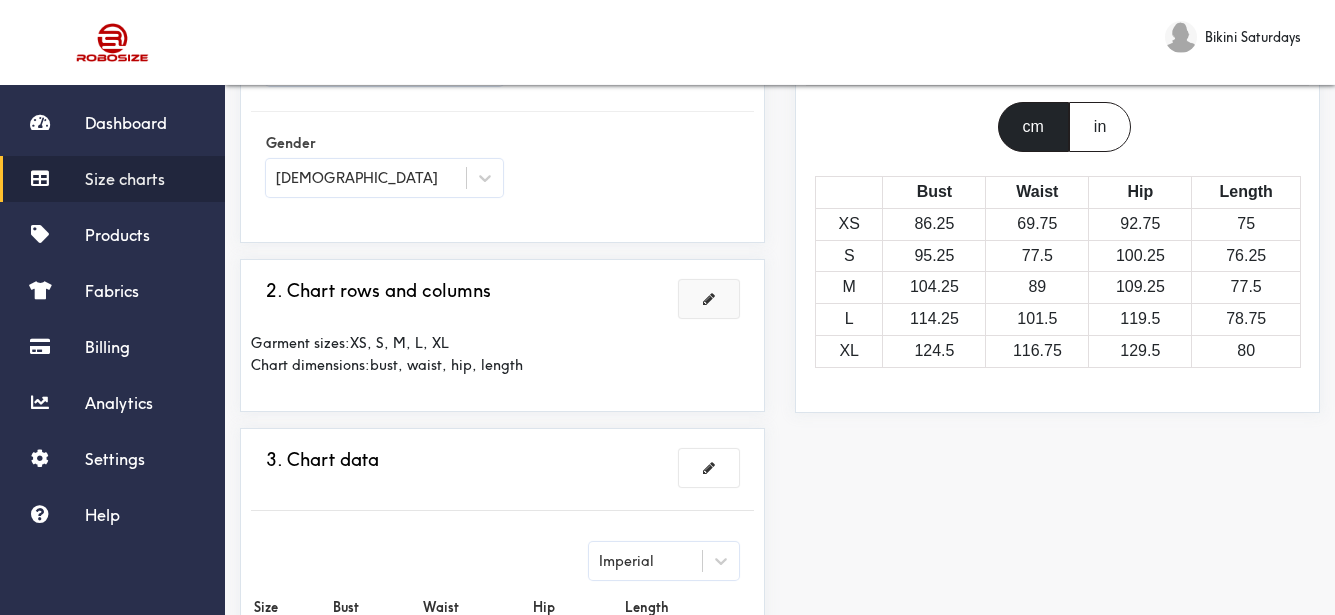 click at bounding box center (709, 299) 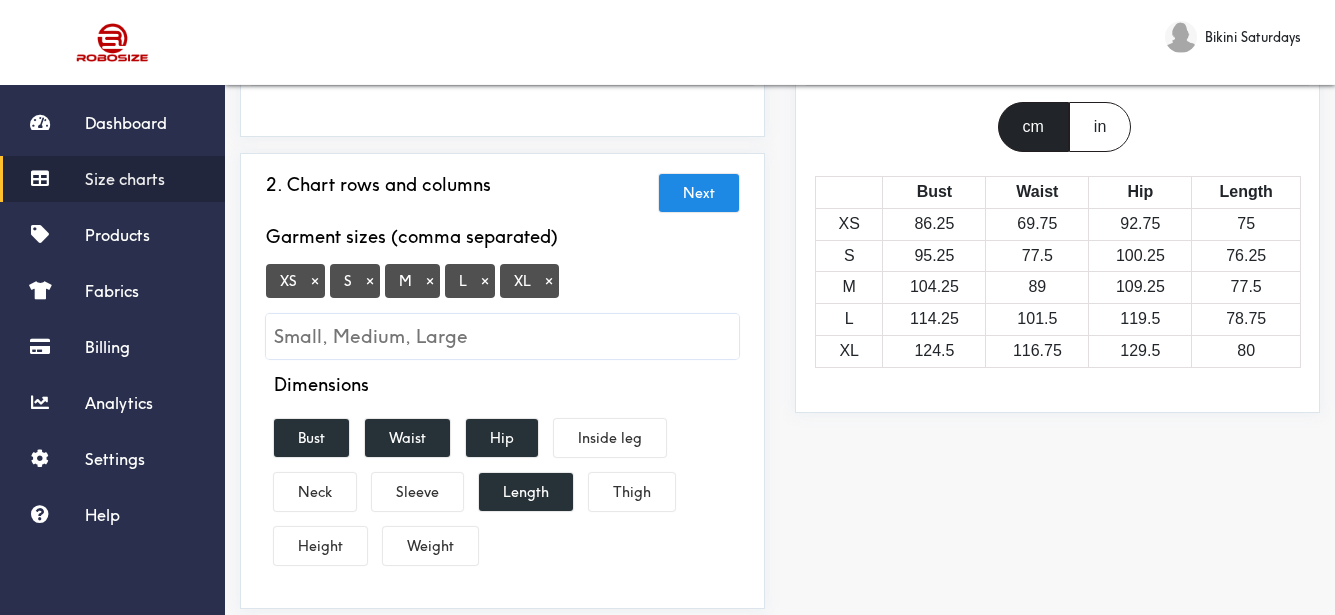 scroll, scrollTop: 300, scrollLeft: 0, axis: vertical 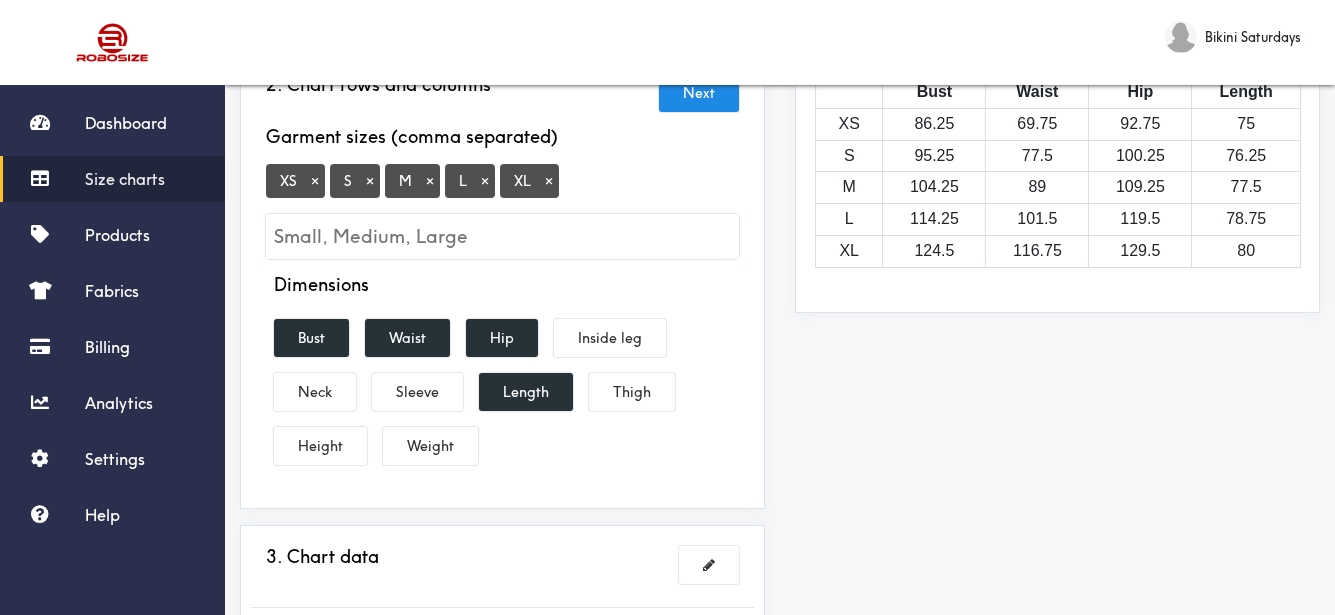 click on "×" at bounding box center [315, 181] 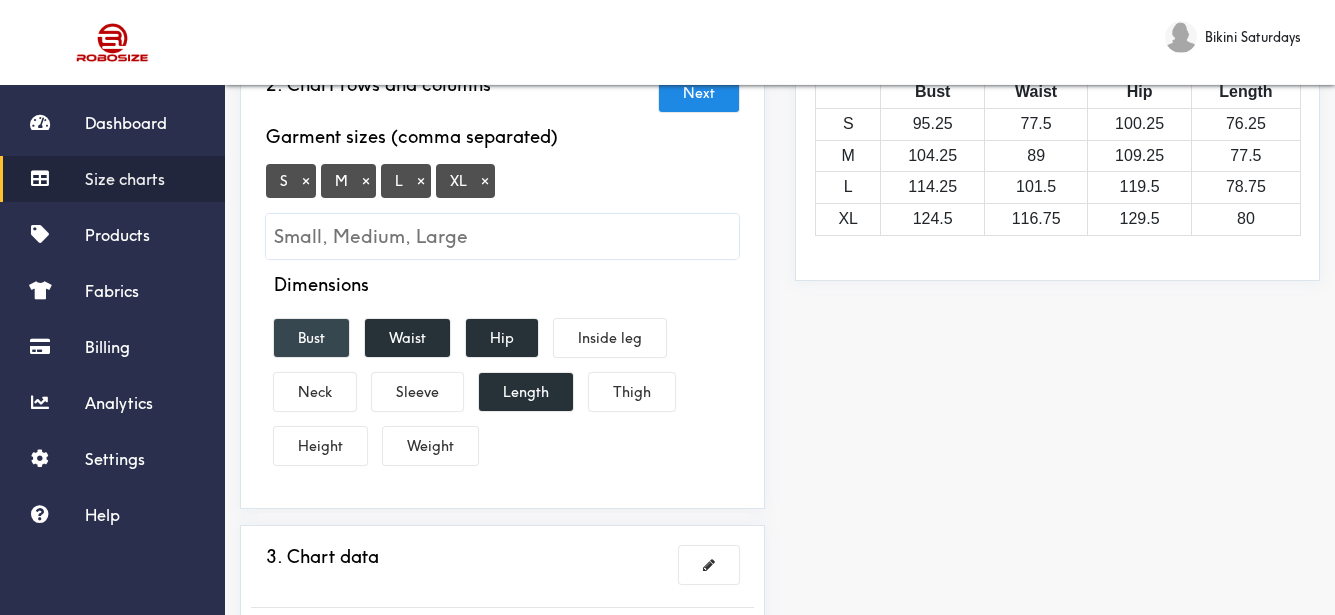 click on "Bust" at bounding box center (311, 338) 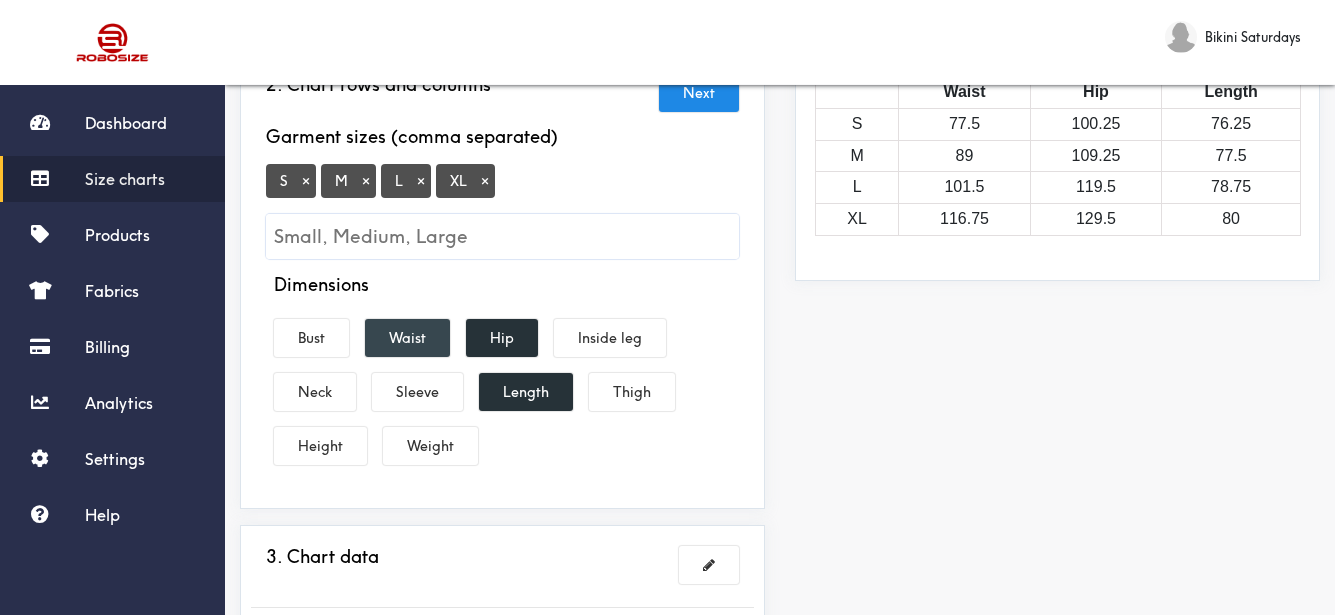 click on "Waist" at bounding box center [407, 338] 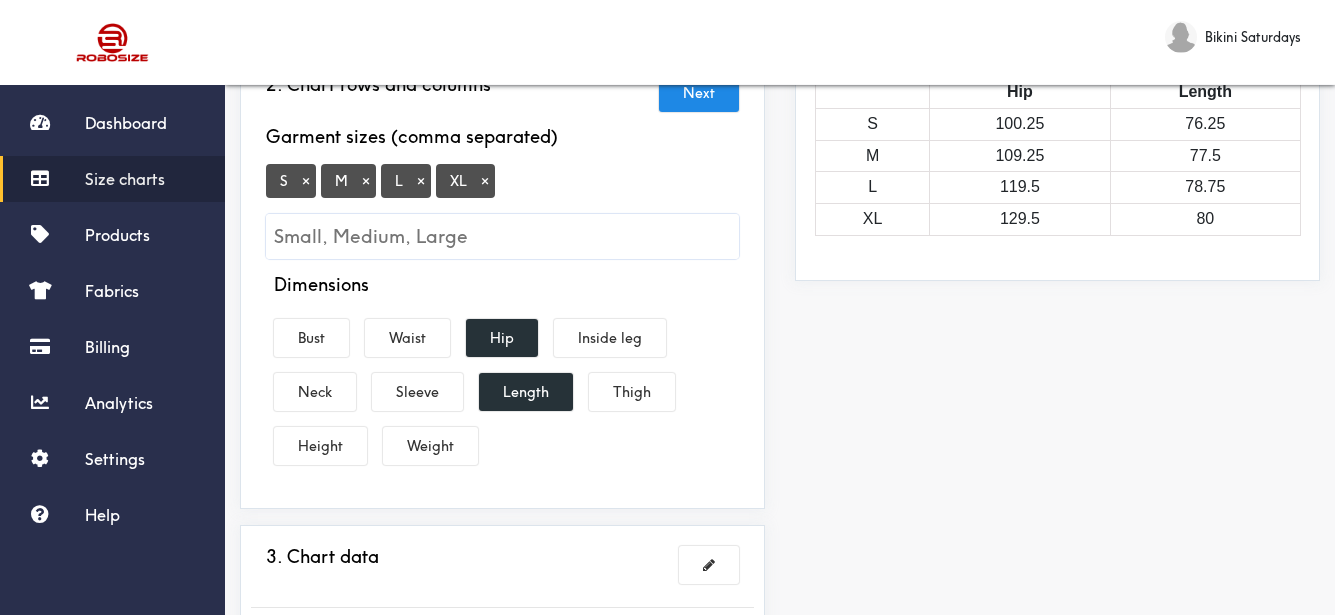 drag, startPoint x: 502, startPoint y: 327, endPoint x: 385, endPoint y: 364, distance: 122.711044 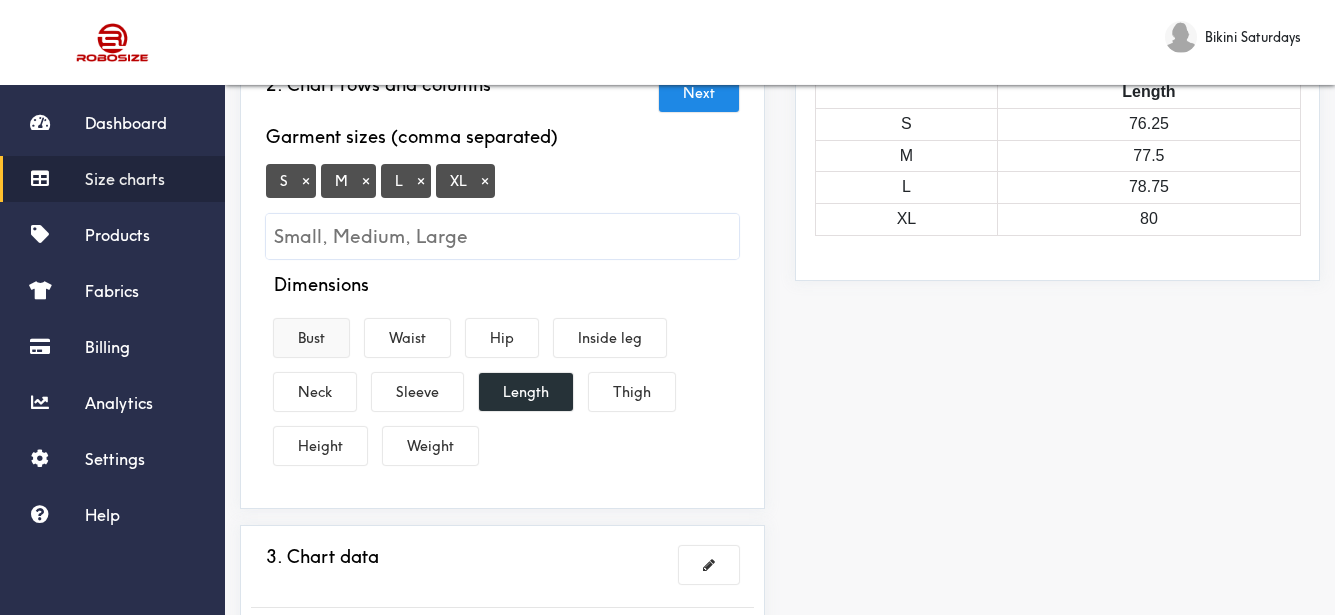 click on "Bust" at bounding box center (311, 338) 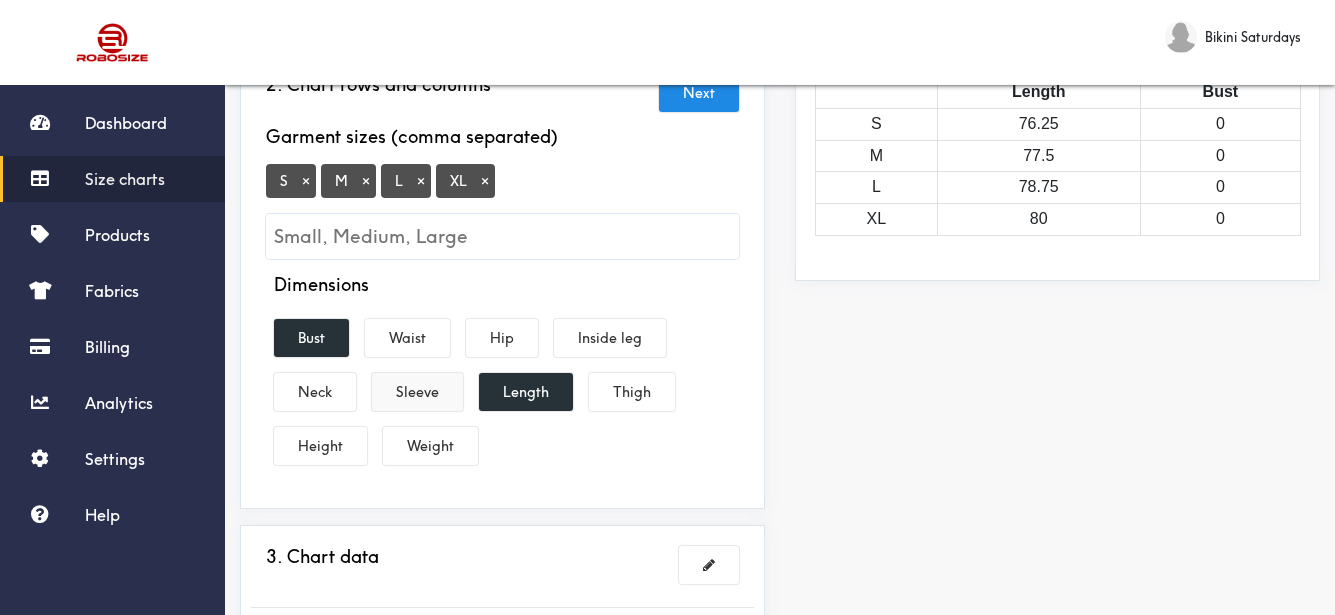click on "Sleeve" at bounding box center [417, 392] 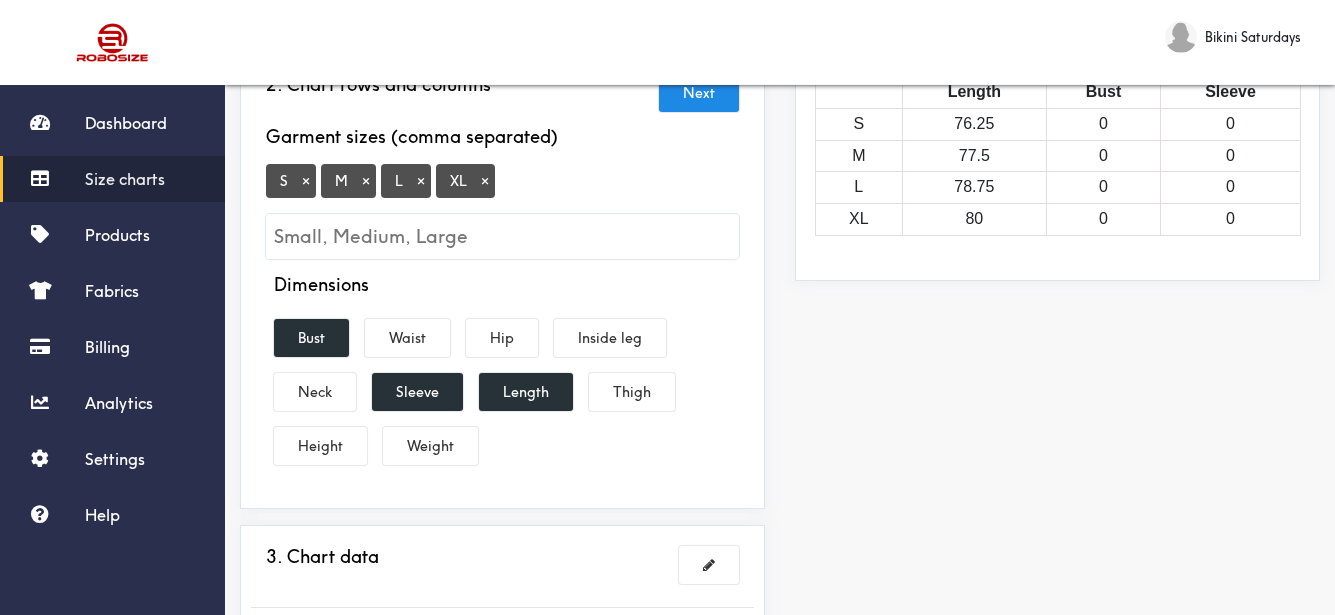 click on "Preview Edit style This chart is manually assigned to products. cm in Length Bust Sleeve S 76.25 0 0 M 77.5 0 0 L 78.75 0 0 XL 80 0 0" at bounding box center (1057, 367) 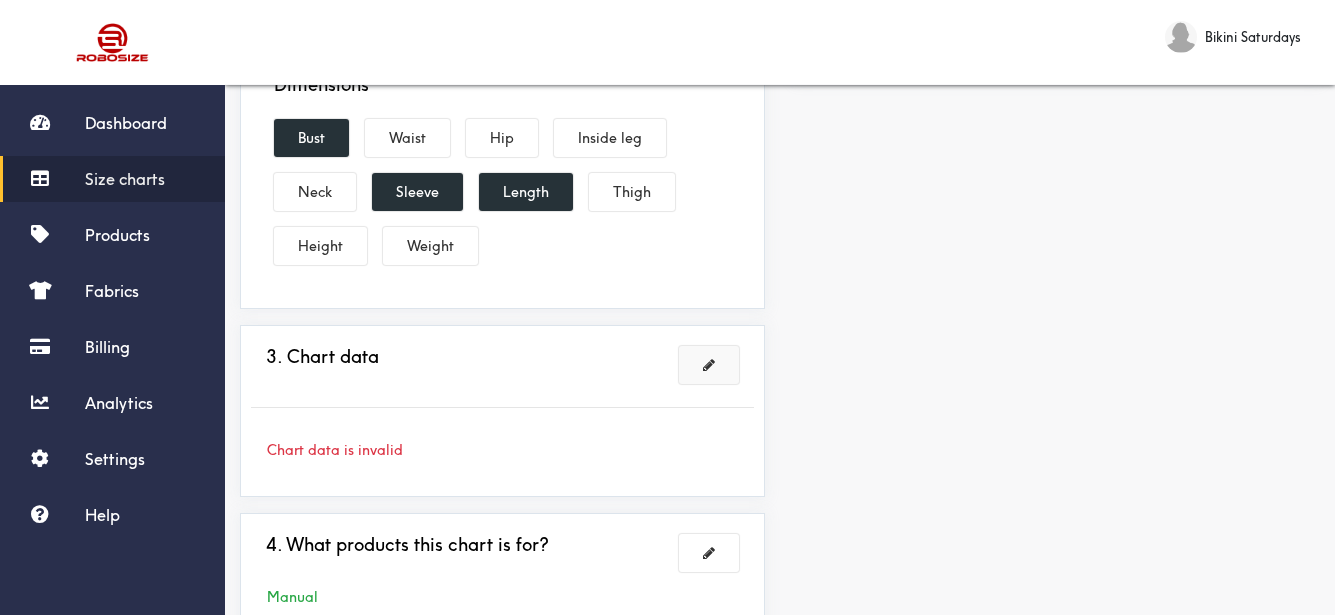 click at bounding box center (709, 365) 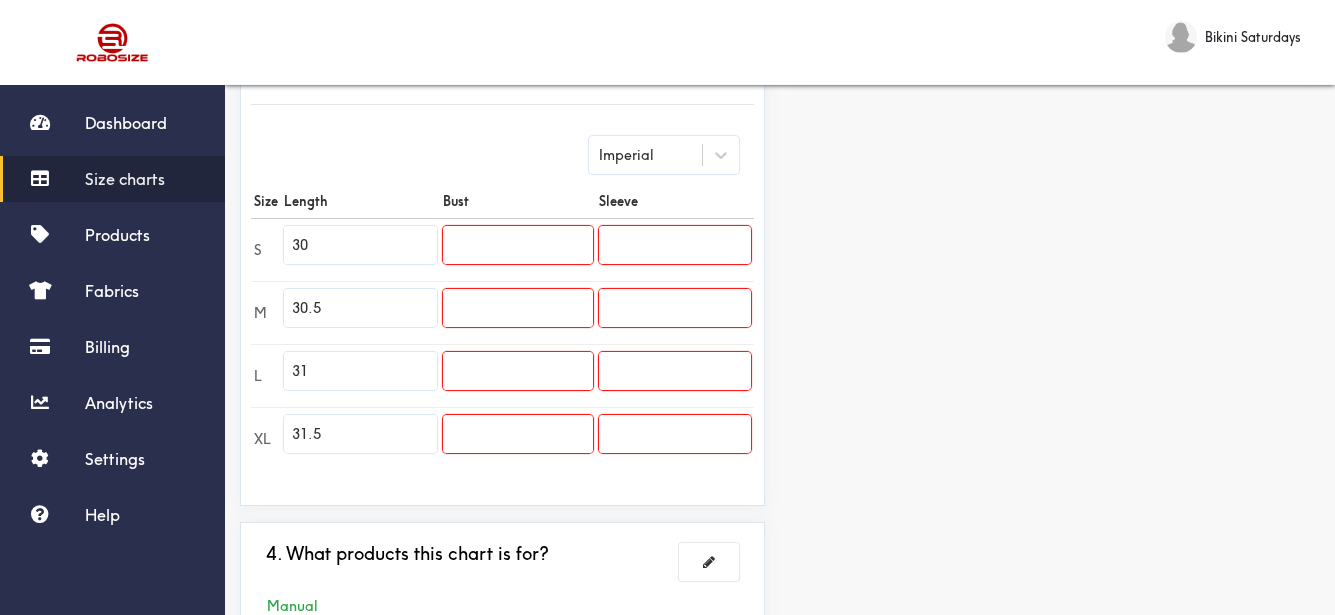 drag, startPoint x: 370, startPoint y: 241, endPoint x: 238, endPoint y: 247, distance: 132.13629 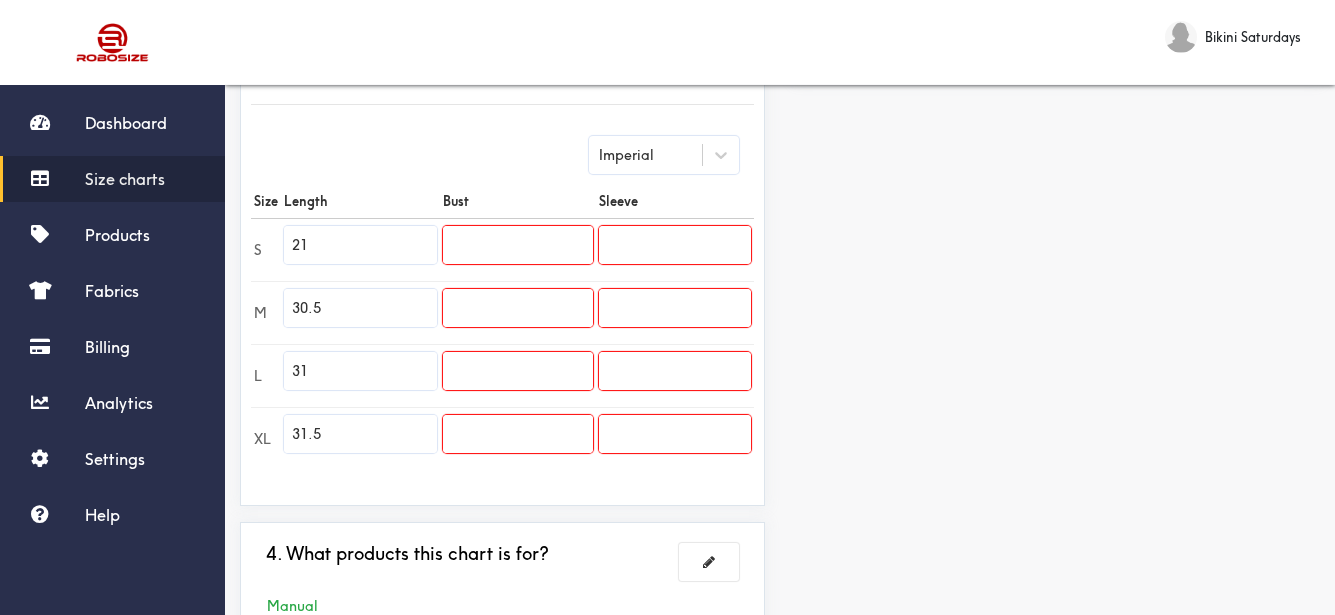 type on "21" 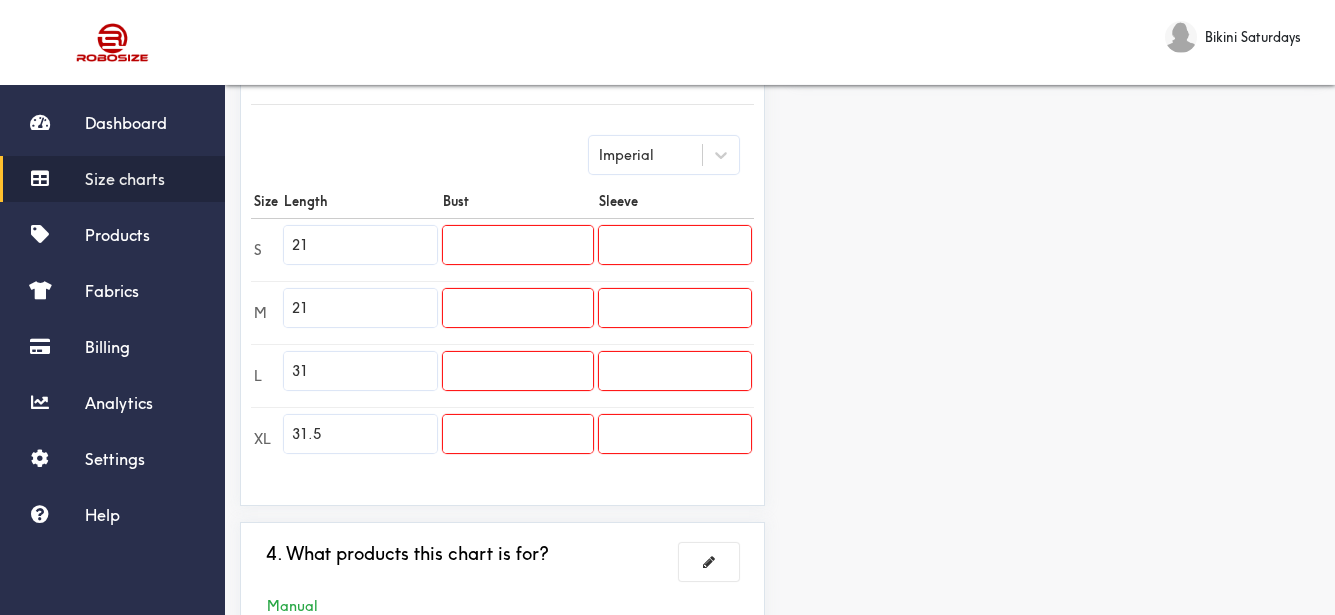 type on "21" 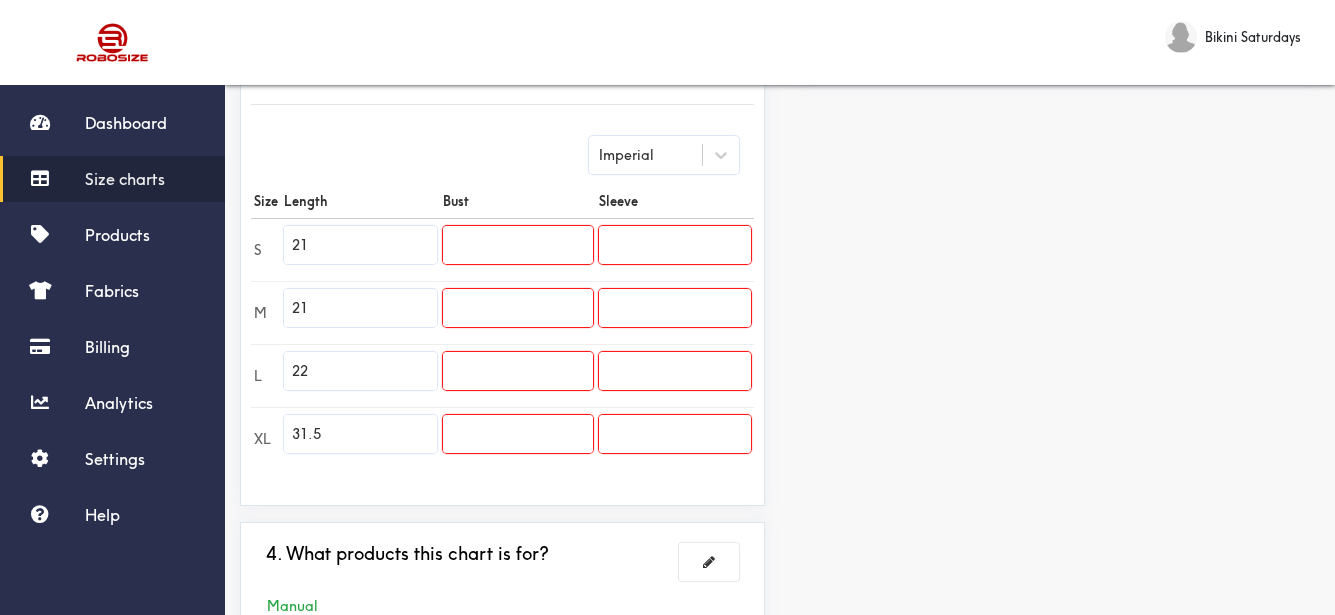 type on "22" 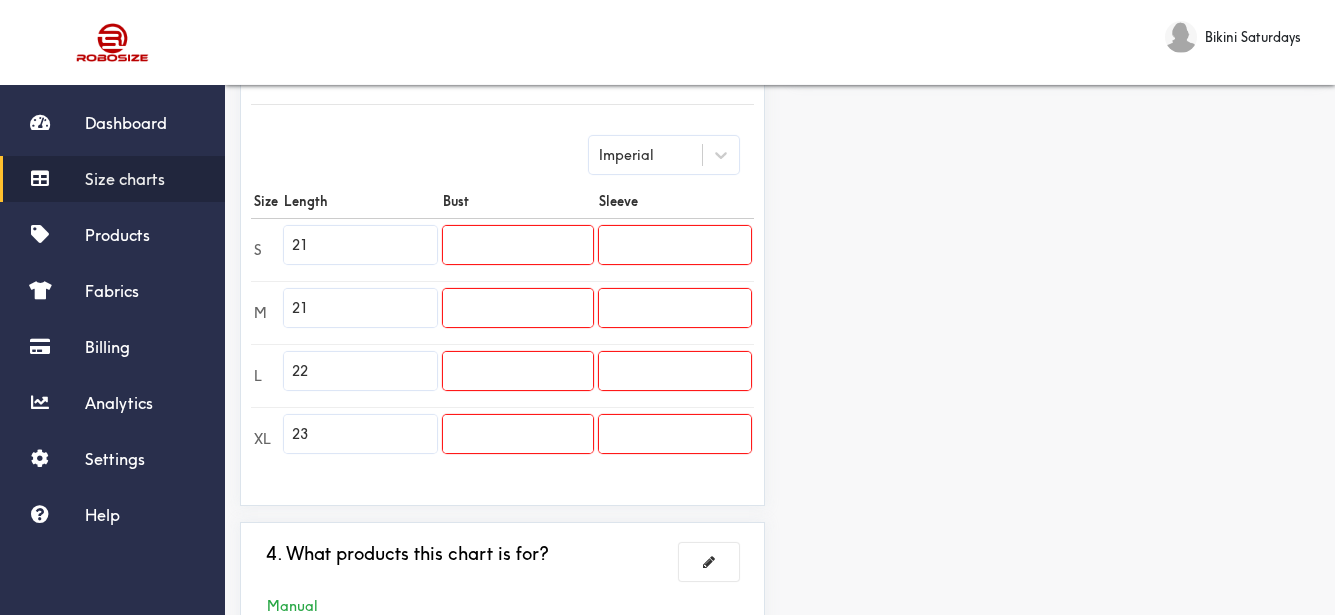 type on "23" 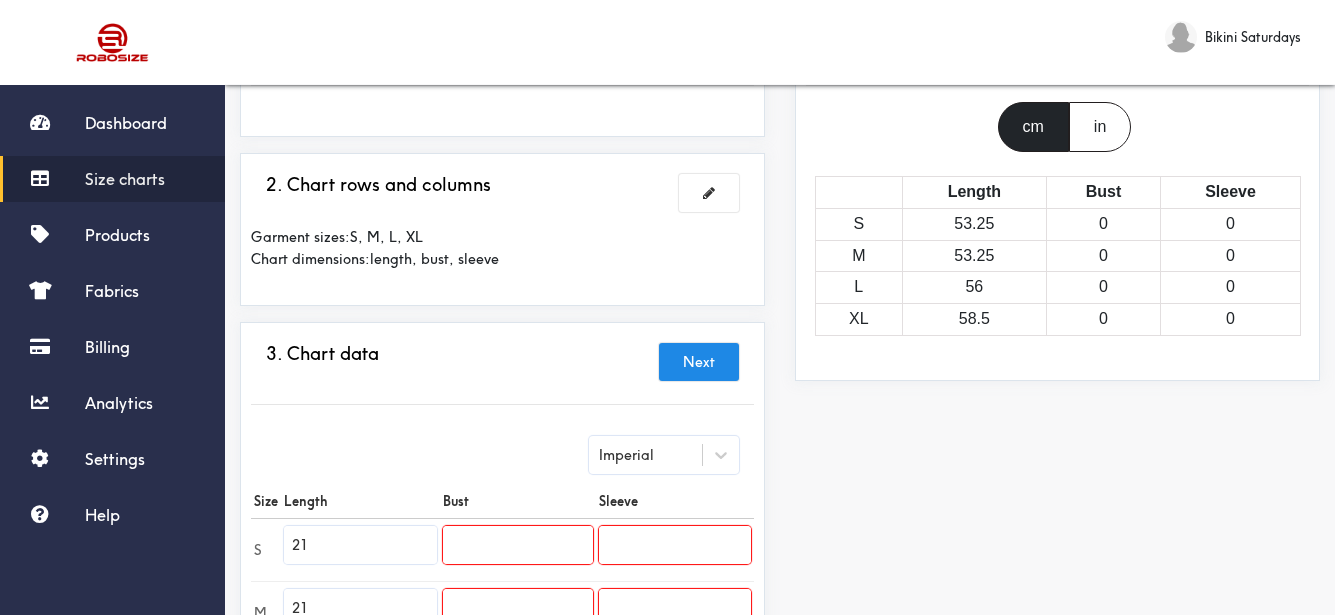 scroll, scrollTop: 0, scrollLeft: 0, axis: both 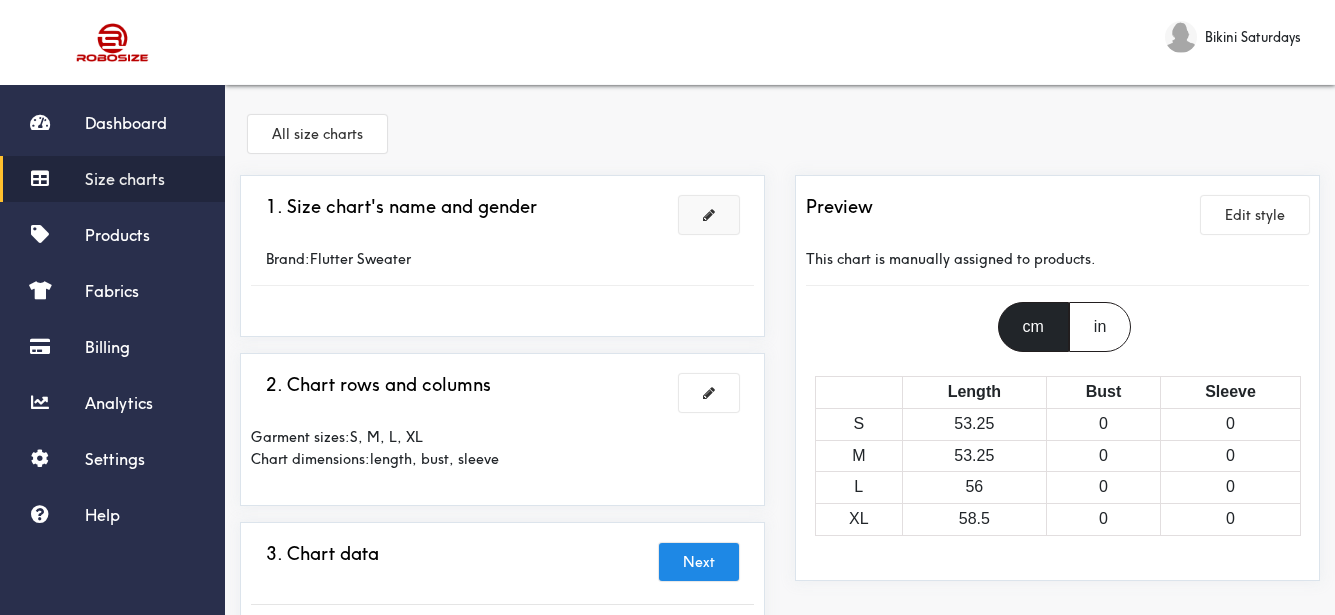 click at bounding box center (709, 215) 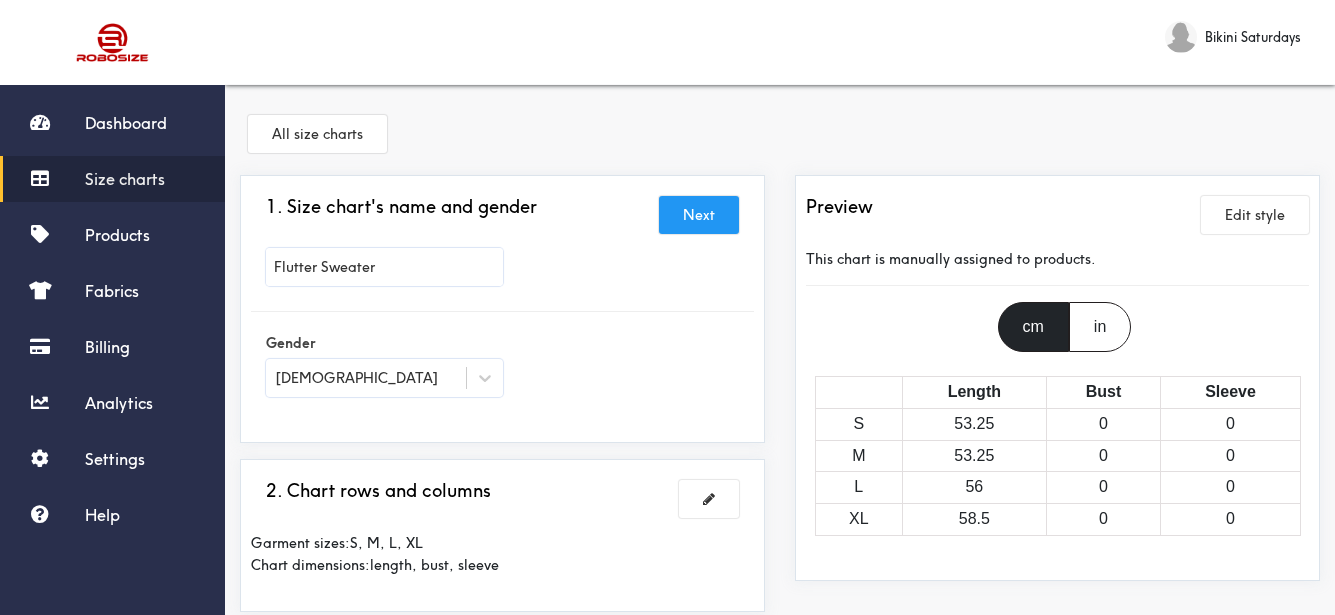click on "Flutter Sweater" at bounding box center [384, 267] 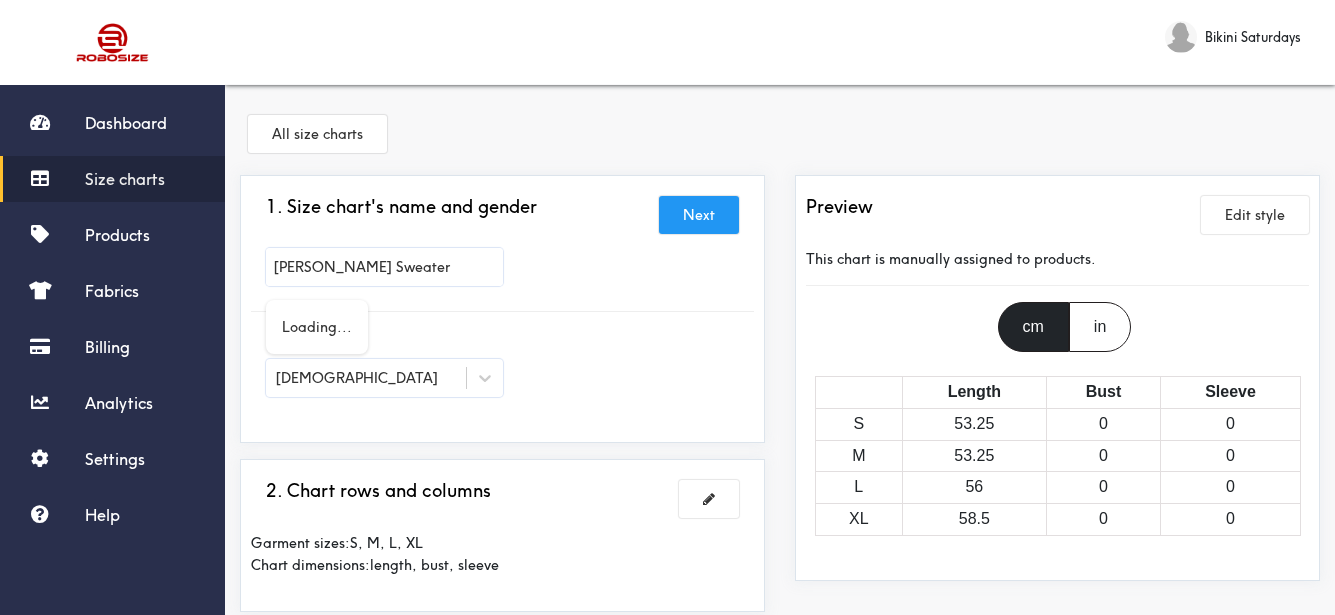 type on "[PERSON_NAME] Sweater" 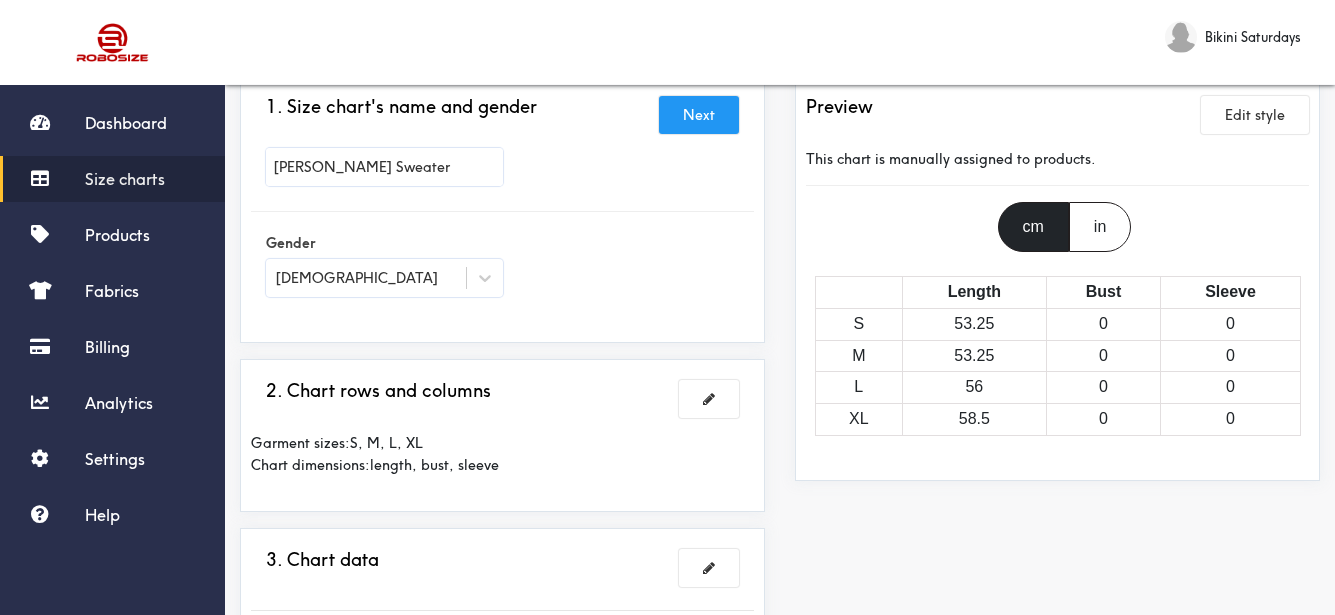 scroll, scrollTop: 300, scrollLeft: 0, axis: vertical 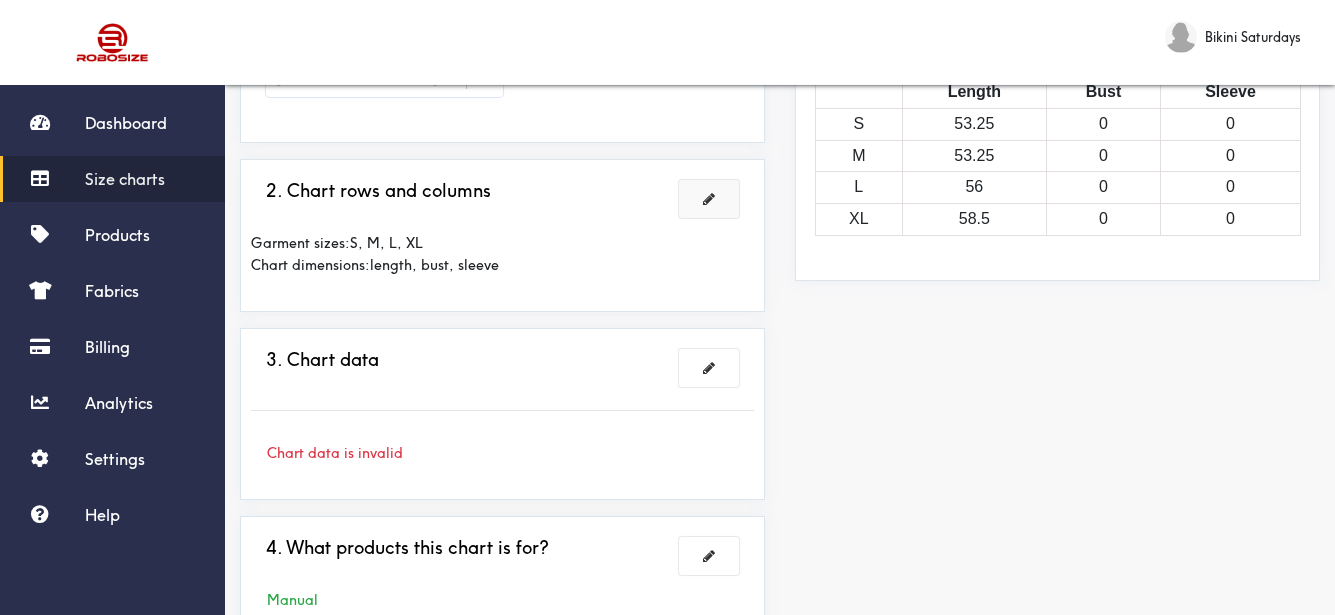 click at bounding box center (709, 199) 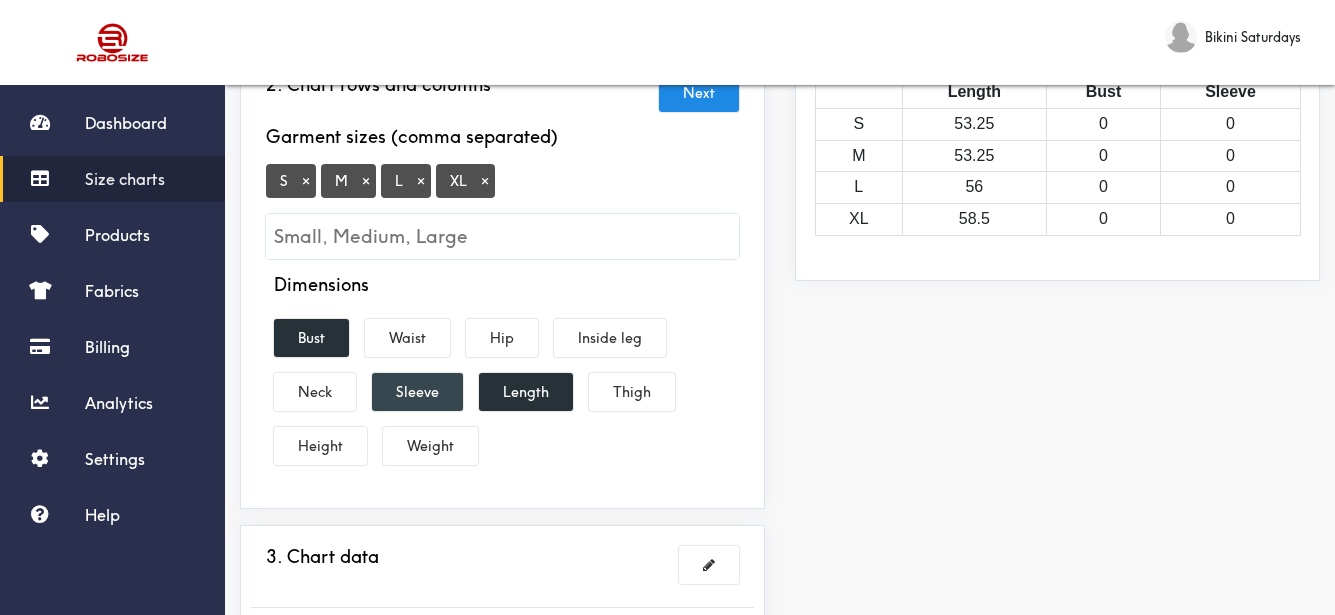 click on "Sleeve" at bounding box center (417, 392) 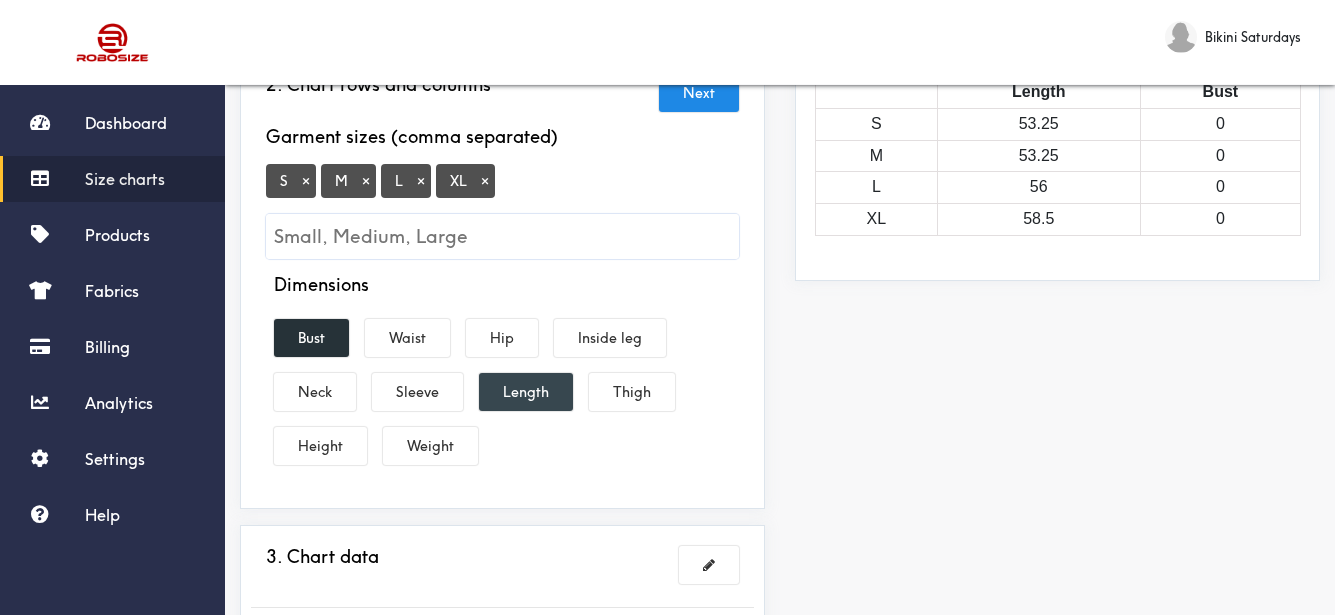 click on "Length" at bounding box center [526, 392] 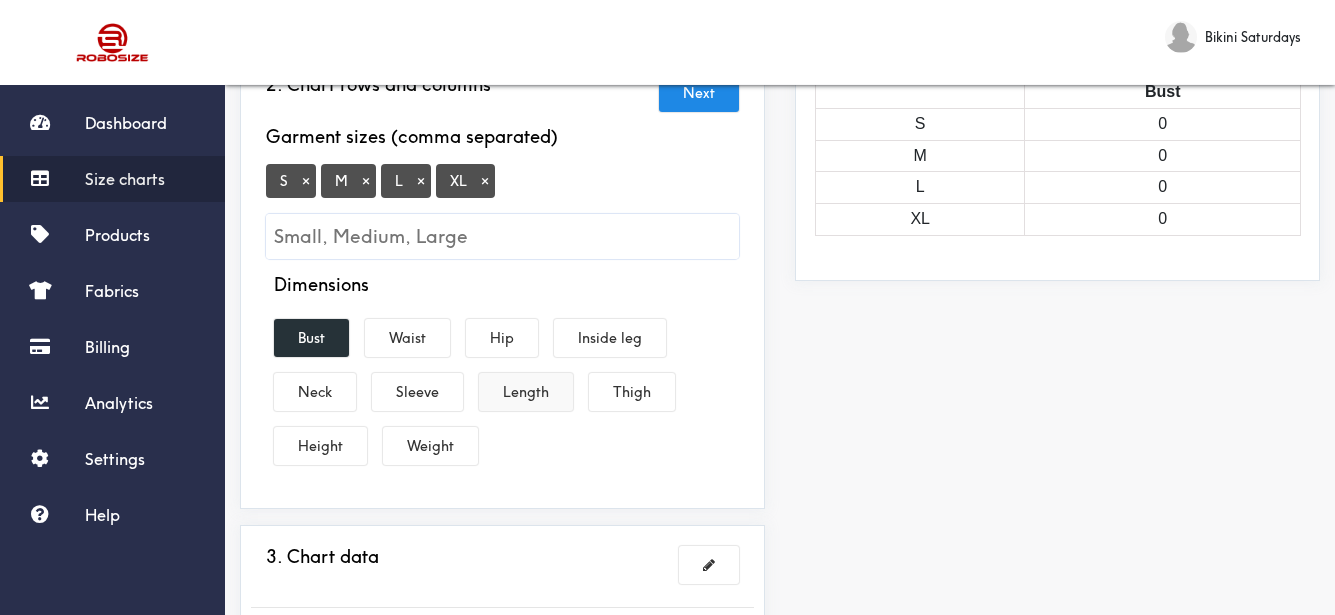 drag, startPoint x: 530, startPoint y: 398, endPoint x: 442, endPoint y: 385, distance: 88.95505 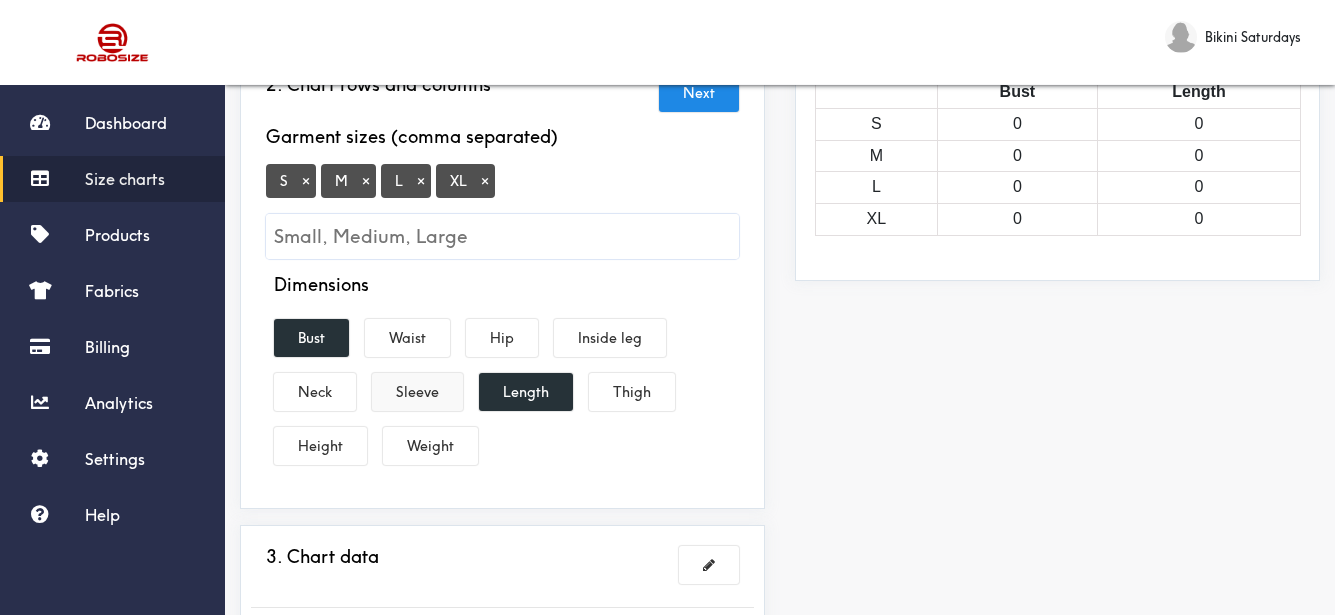 click on "Sleeve" at bounding box center (417, 392) 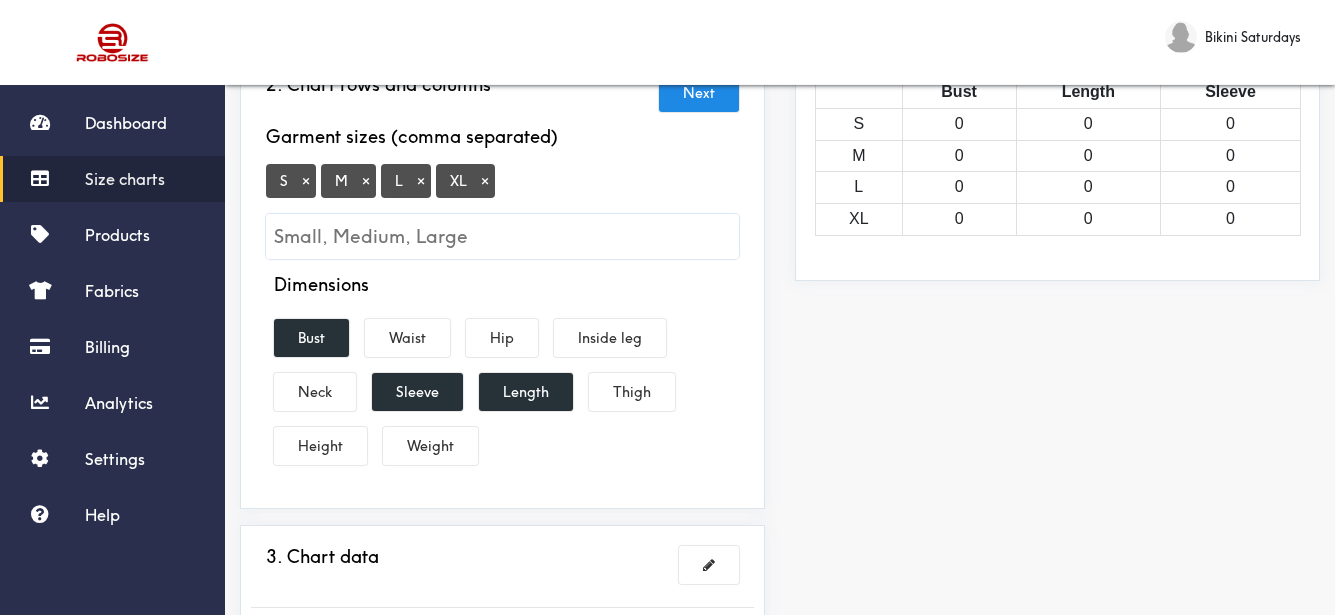 scroll, scrollTop: 400, scrollLeft: 0, axis: vertical 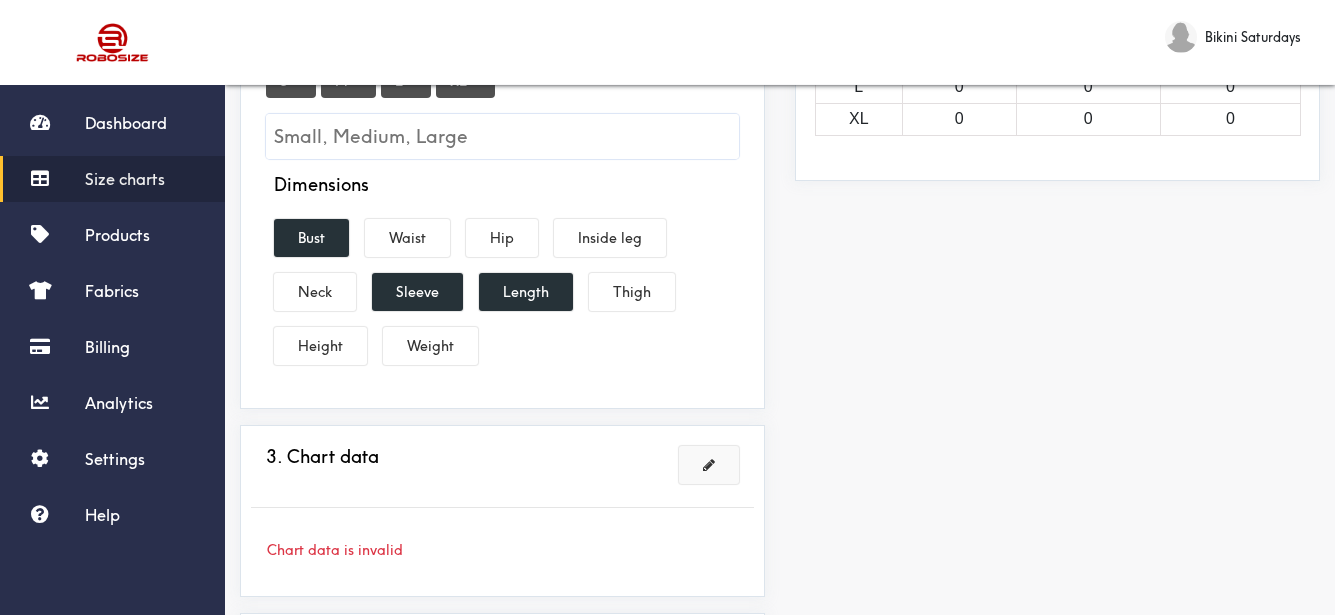 click at bounding box center [709, 465] 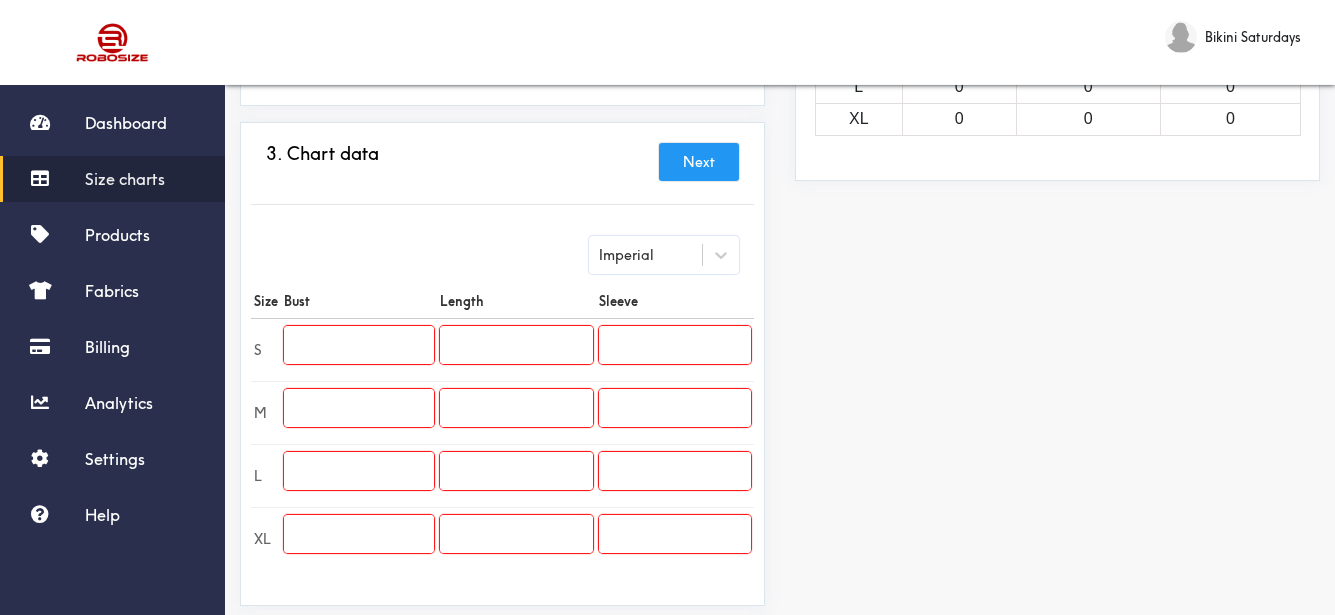 click at bounding box center [359, 345] 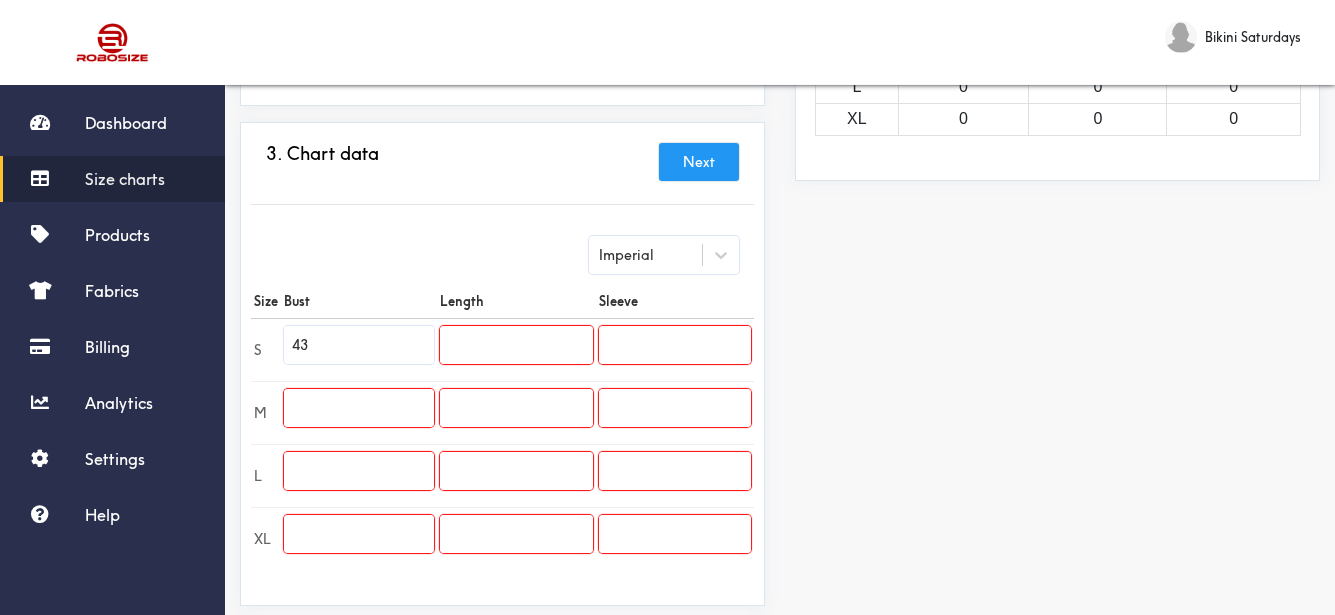 type on "43" 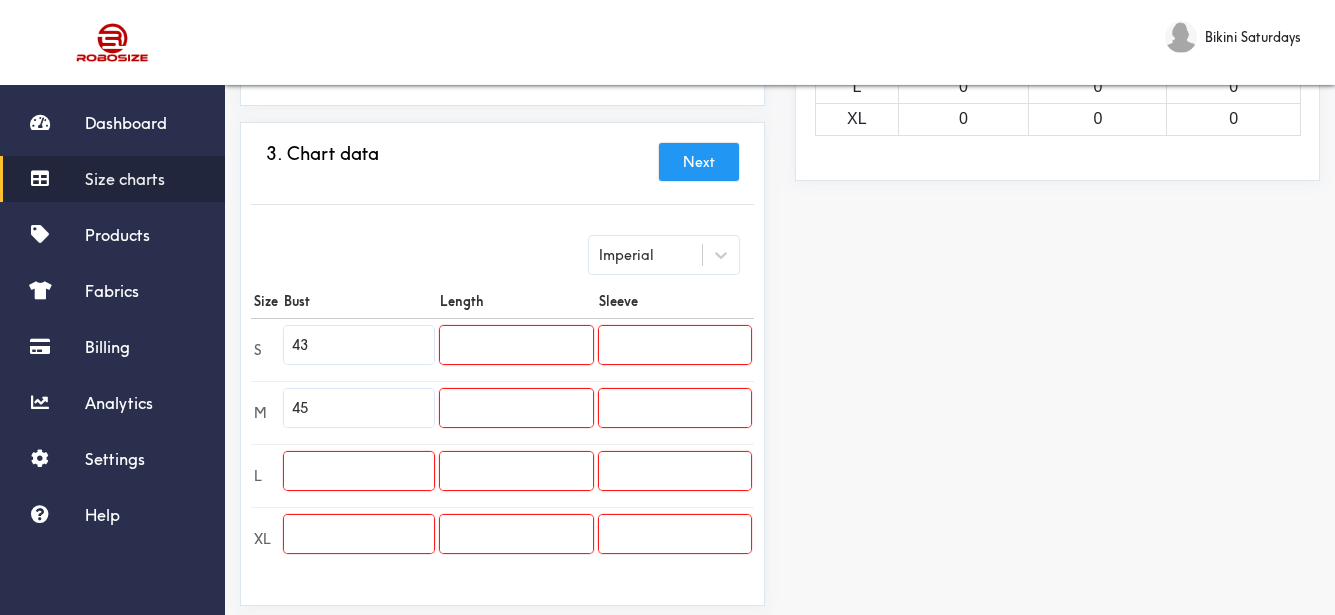 type on "45" 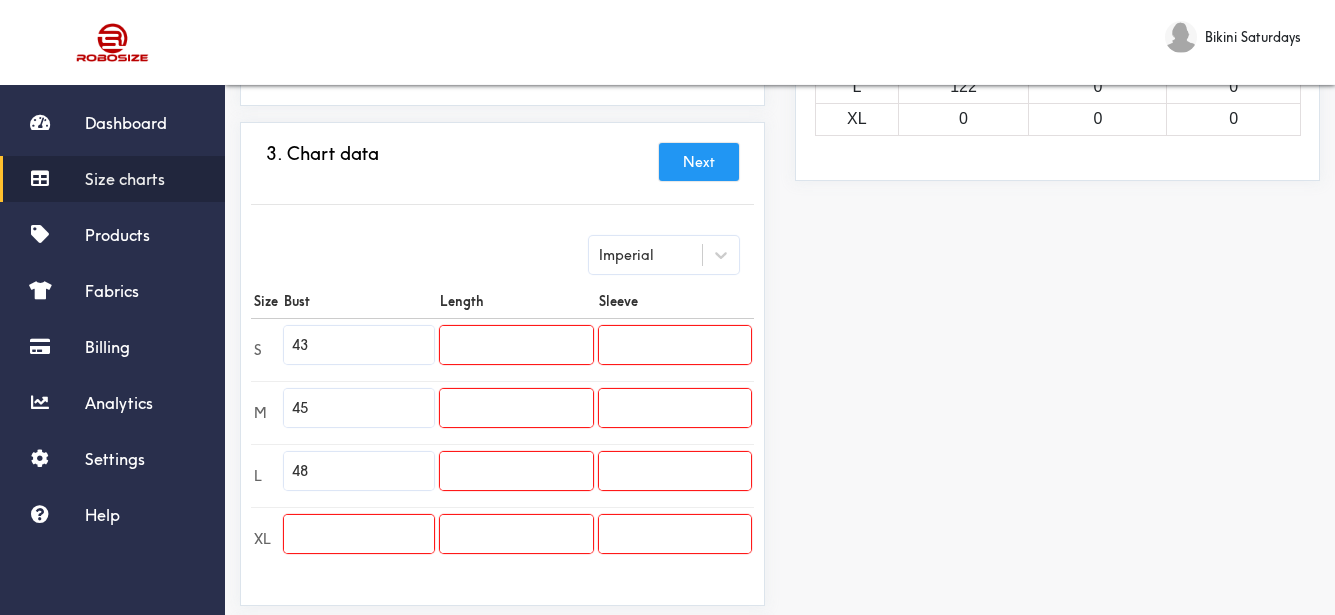 type on "48" 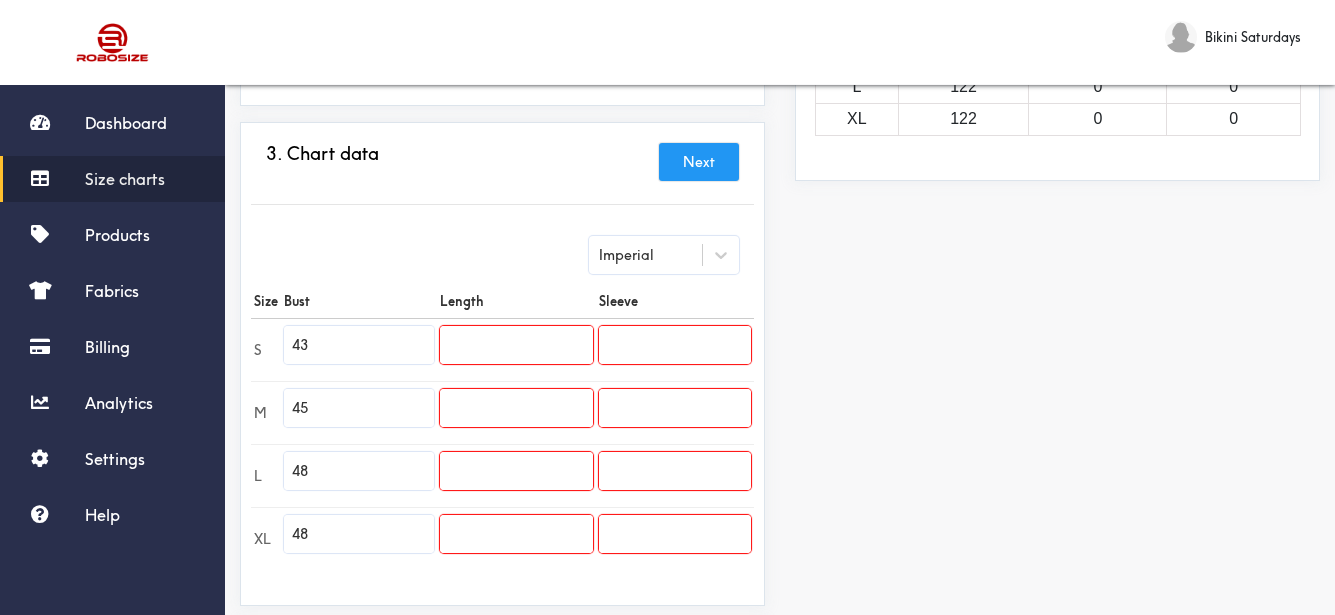 type on "48" 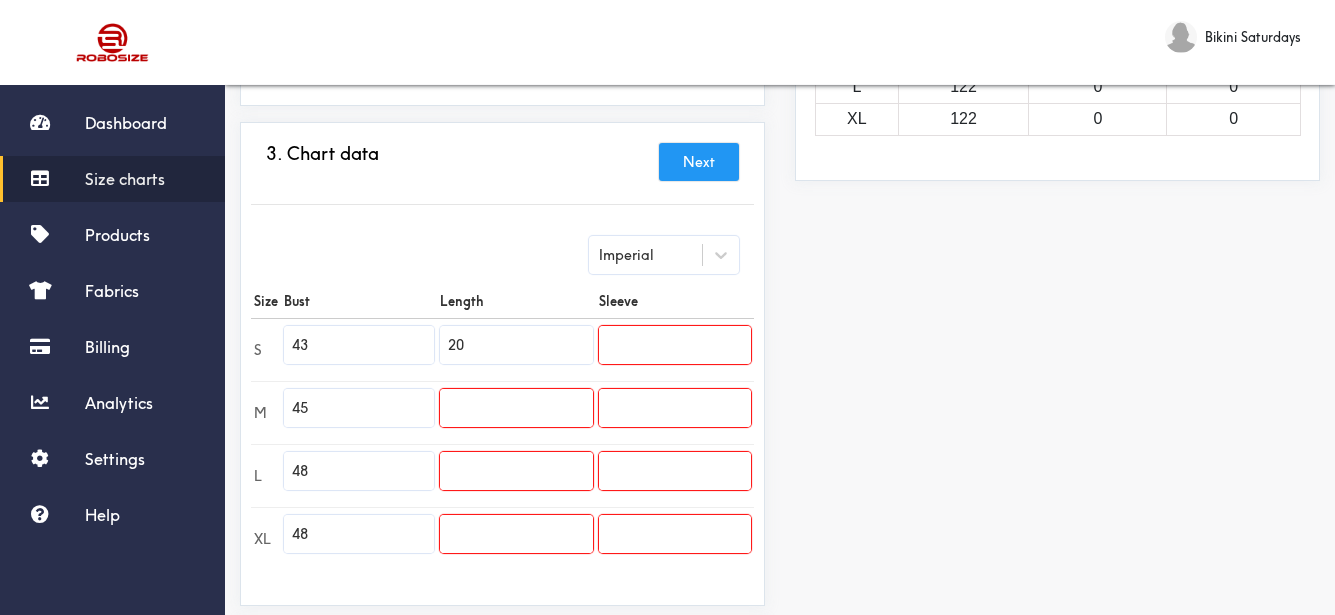 type on "20" 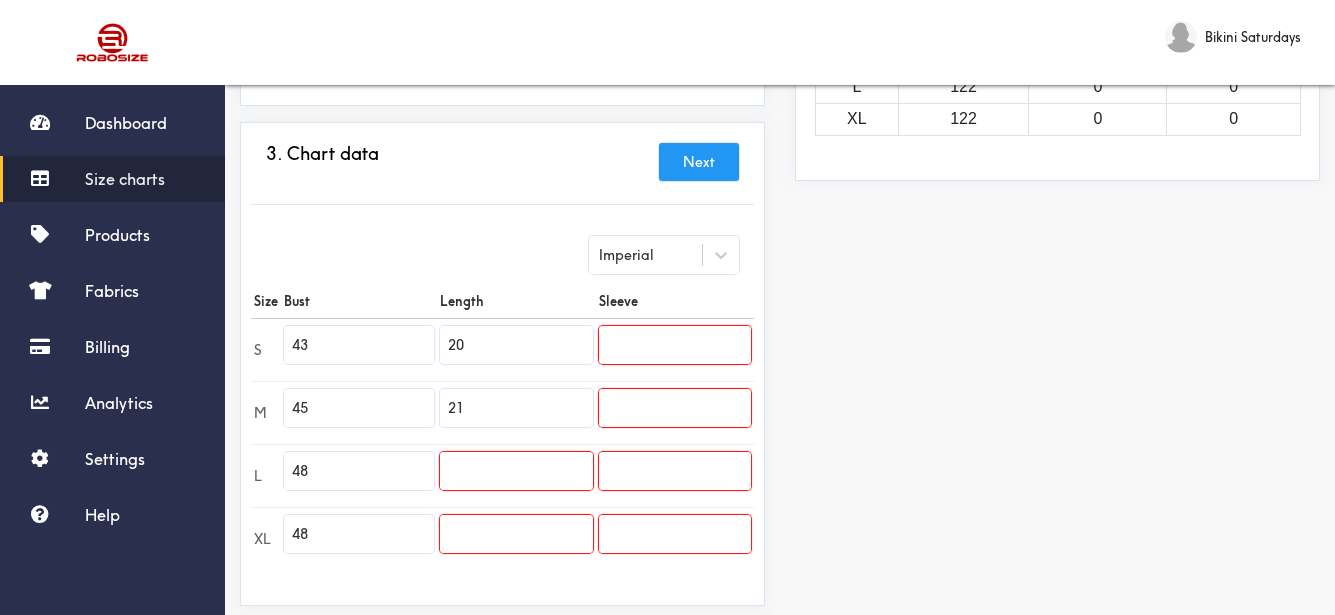 type on "21" 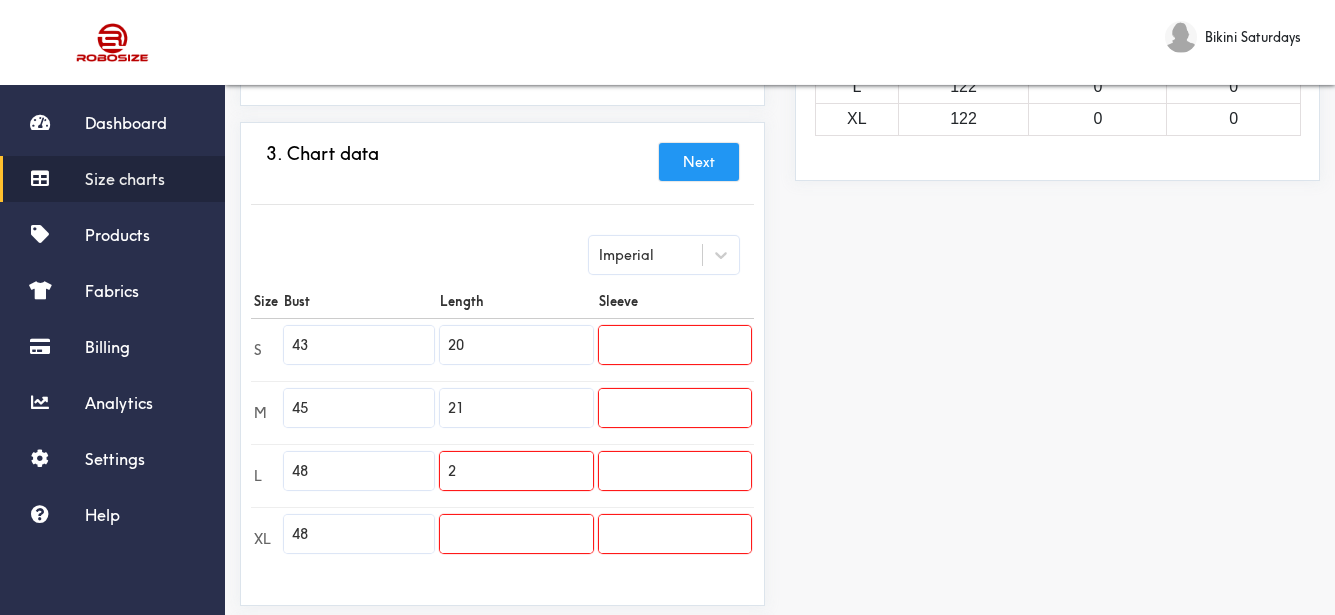 click on "2" at bounding box center (516, 471) 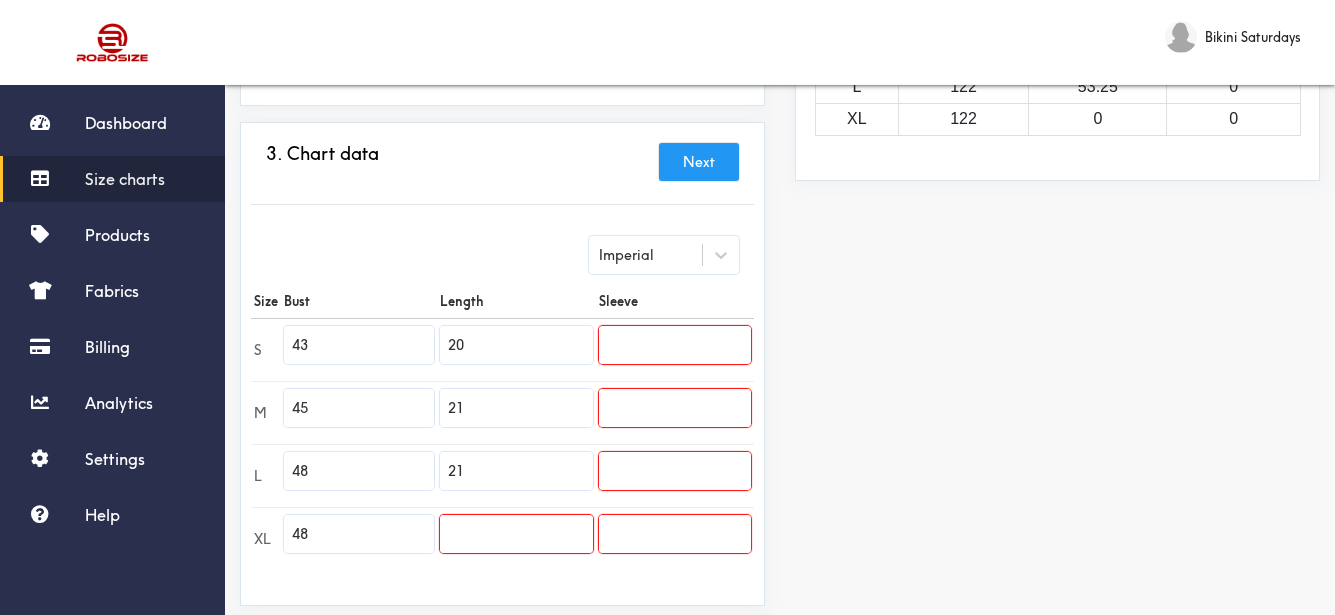 type on "21" 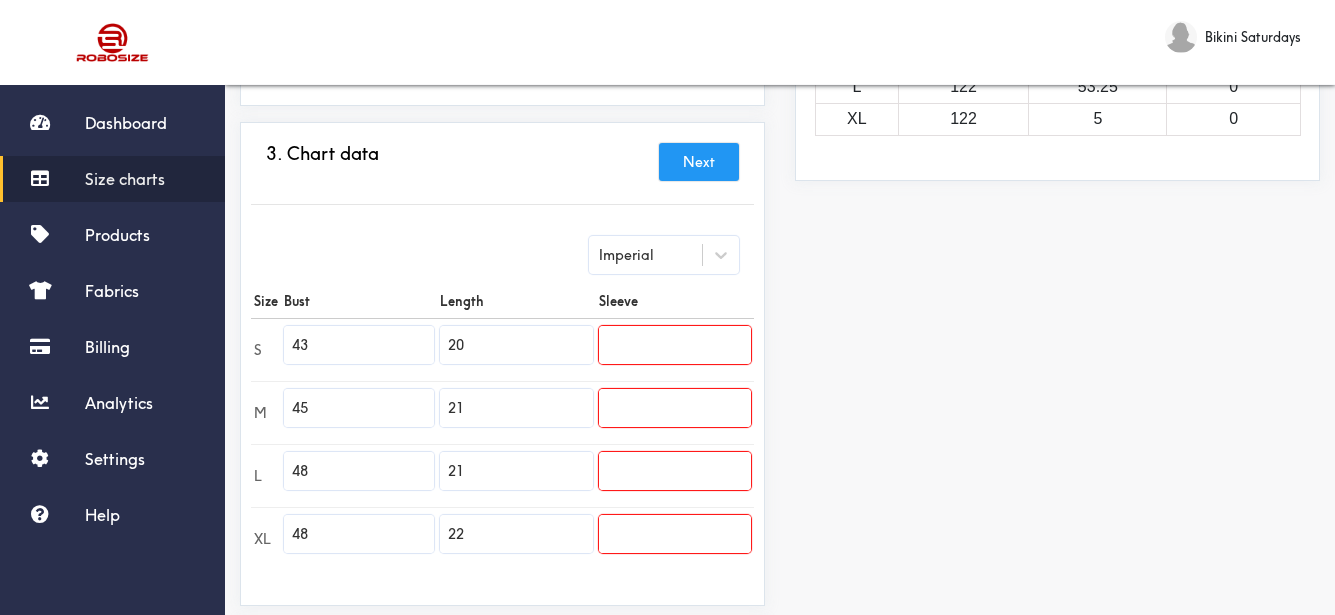 type on "22" 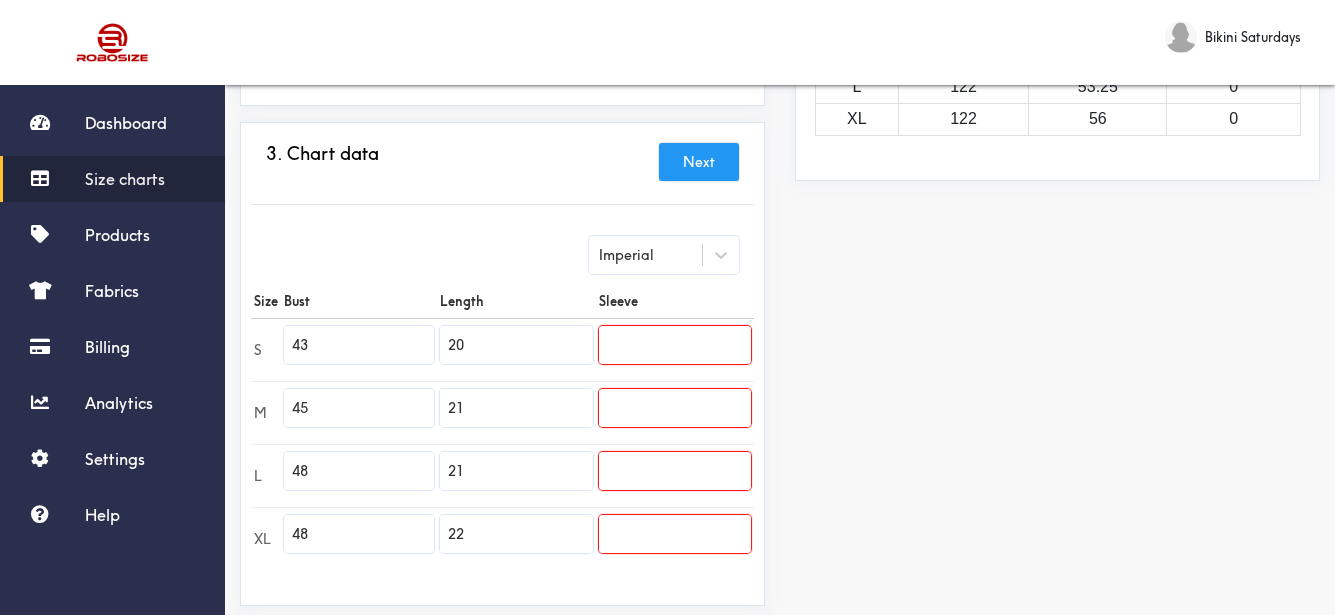 drag, startPoint x: 925, startPoint y: 417, endPoint x: 729, endPoint y: 364, distance: 203.0394 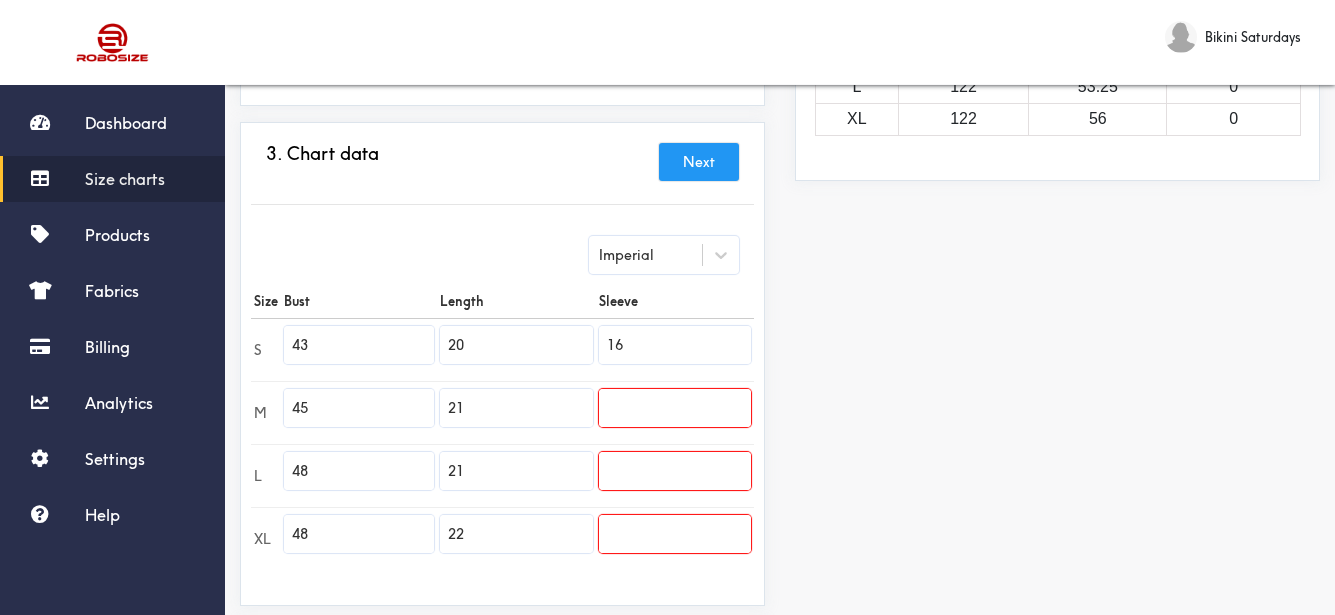 type on "16" 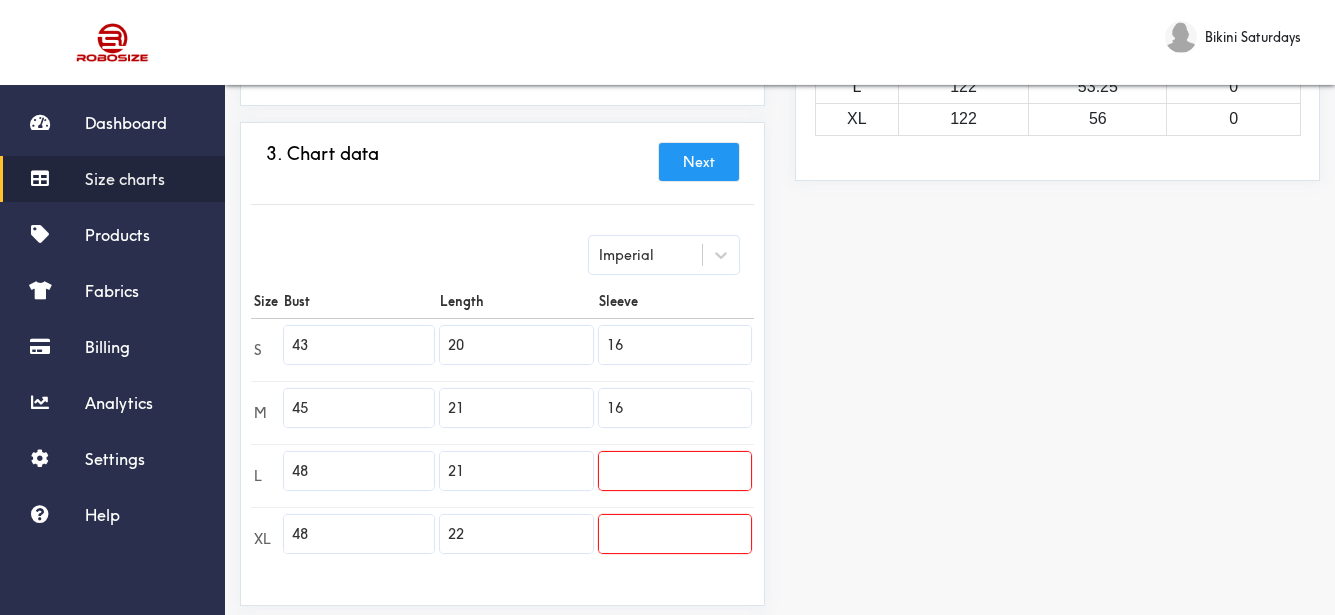 type on "16" 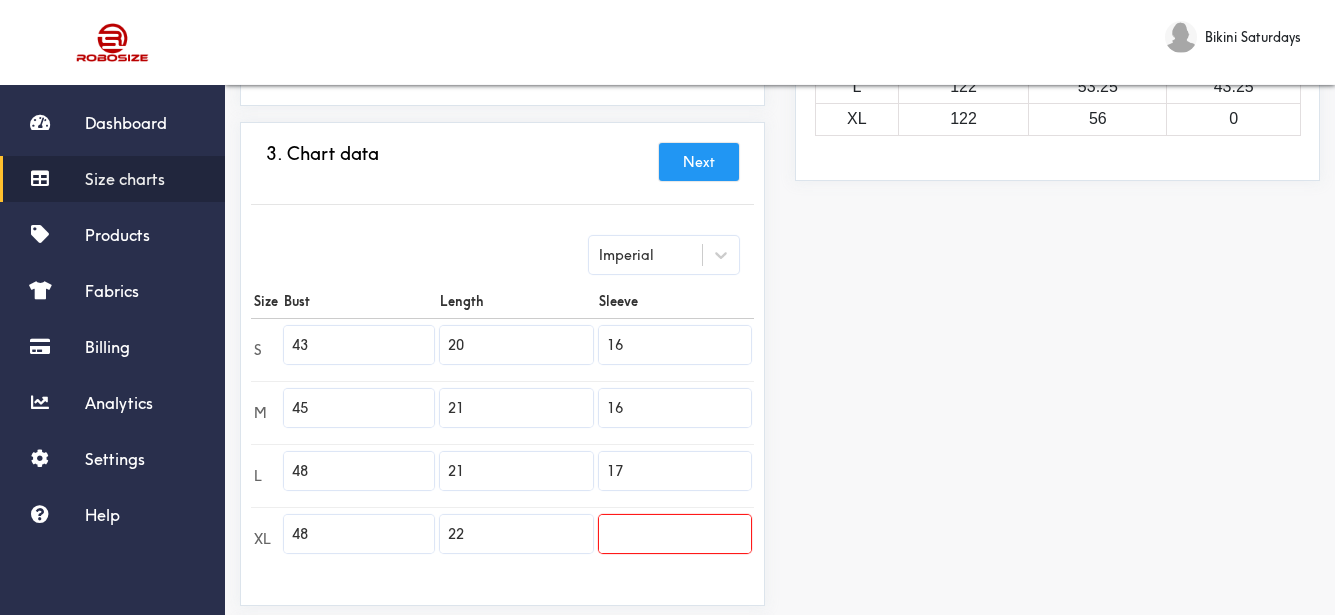 type on "17" 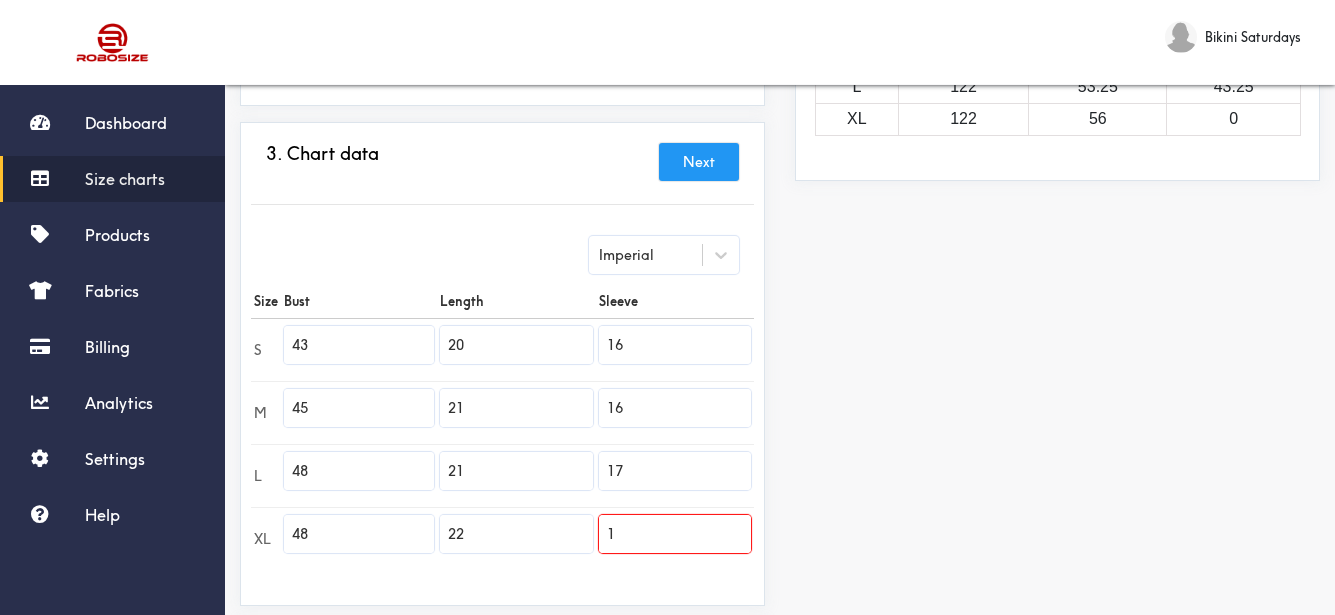 click on "1" at bounding box center (675, 534) 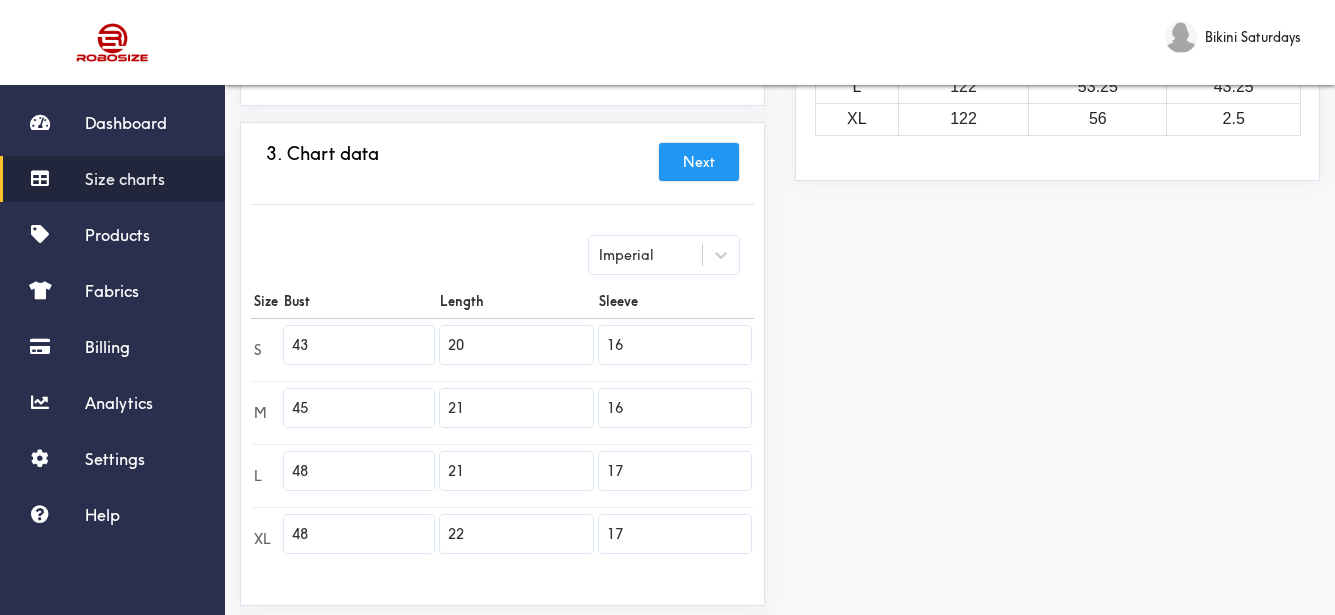 type on "17" 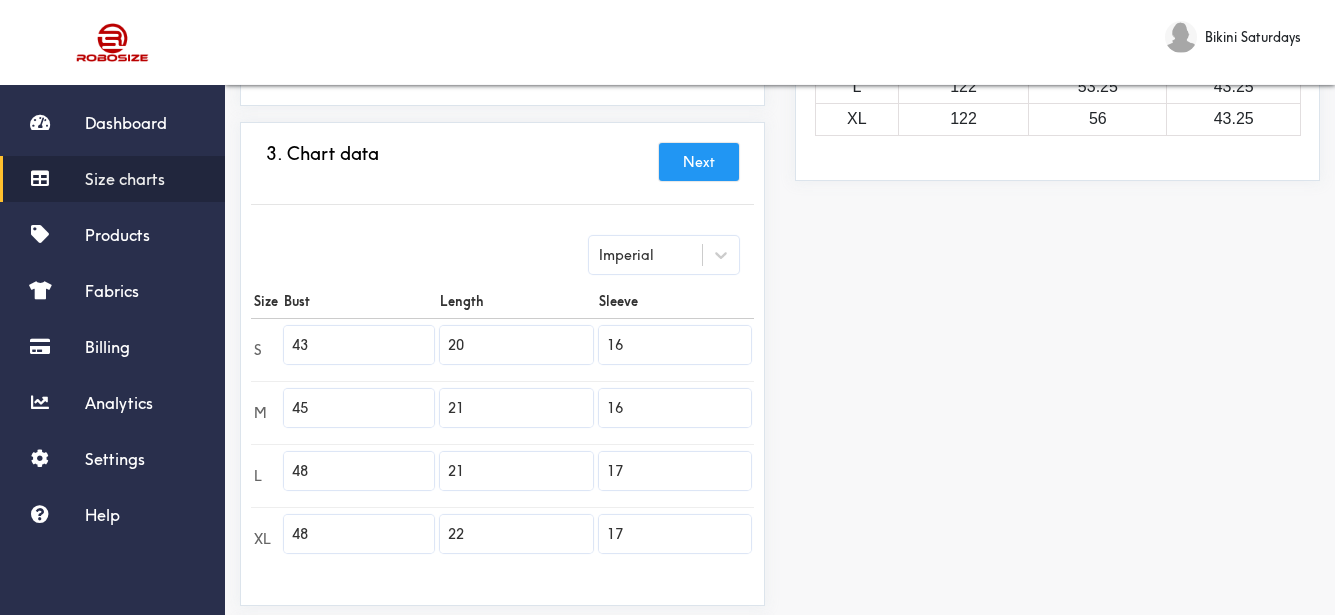 click on "Preview Edit style This chart is manually assigned to products. cm in Bust Length Sleeve S 109.25 50.75 40.75 M 114.25 53.25 40.75 L 122 53.25 43.25 XL 122 56 43.25" at bounding box center [1057, 272] 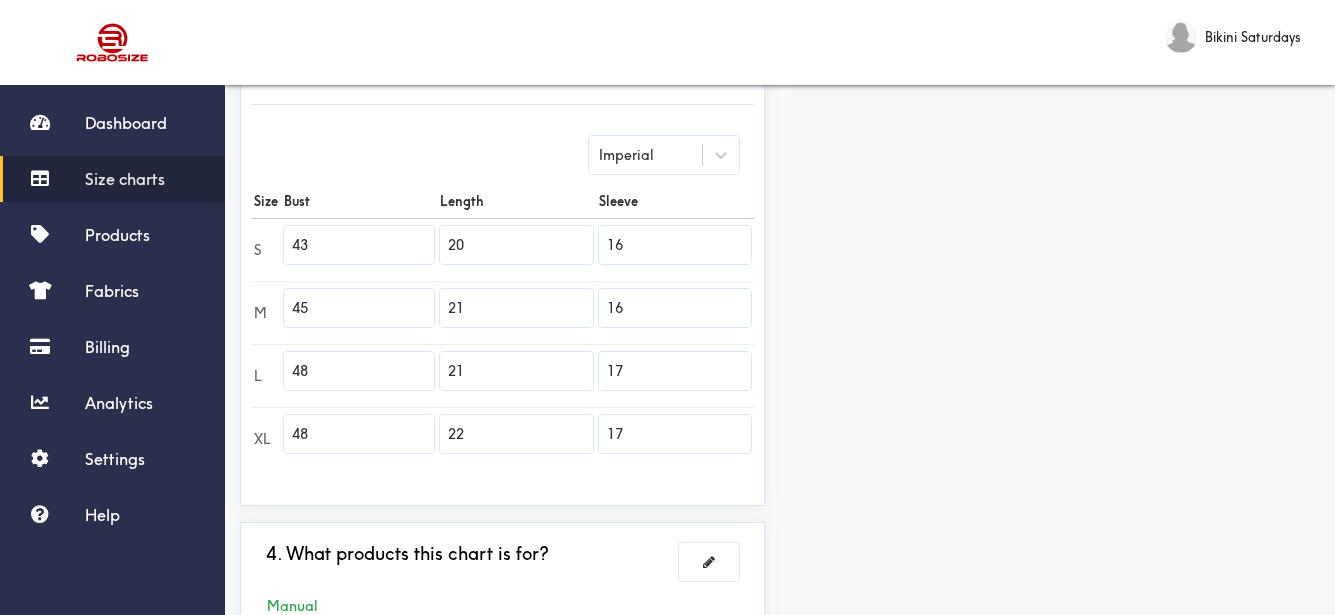 scroll, scrollTop: 654, scrollLeft: 0, axis: vertical 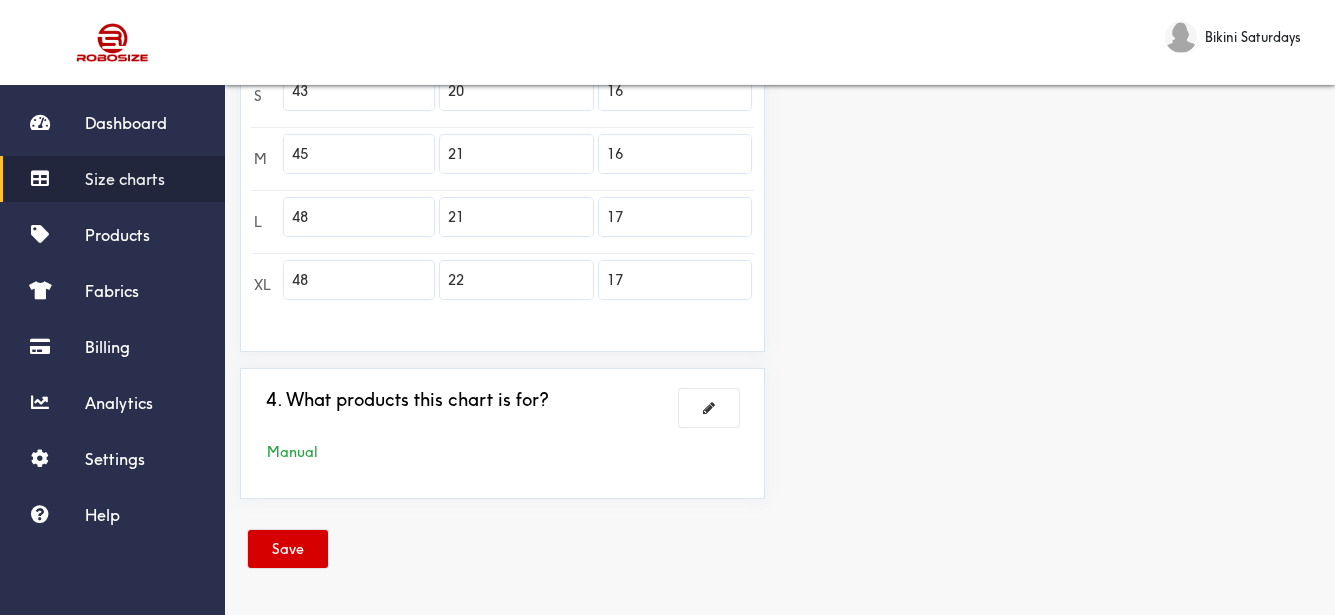 click on "Save" at bounding box center [288, 549] 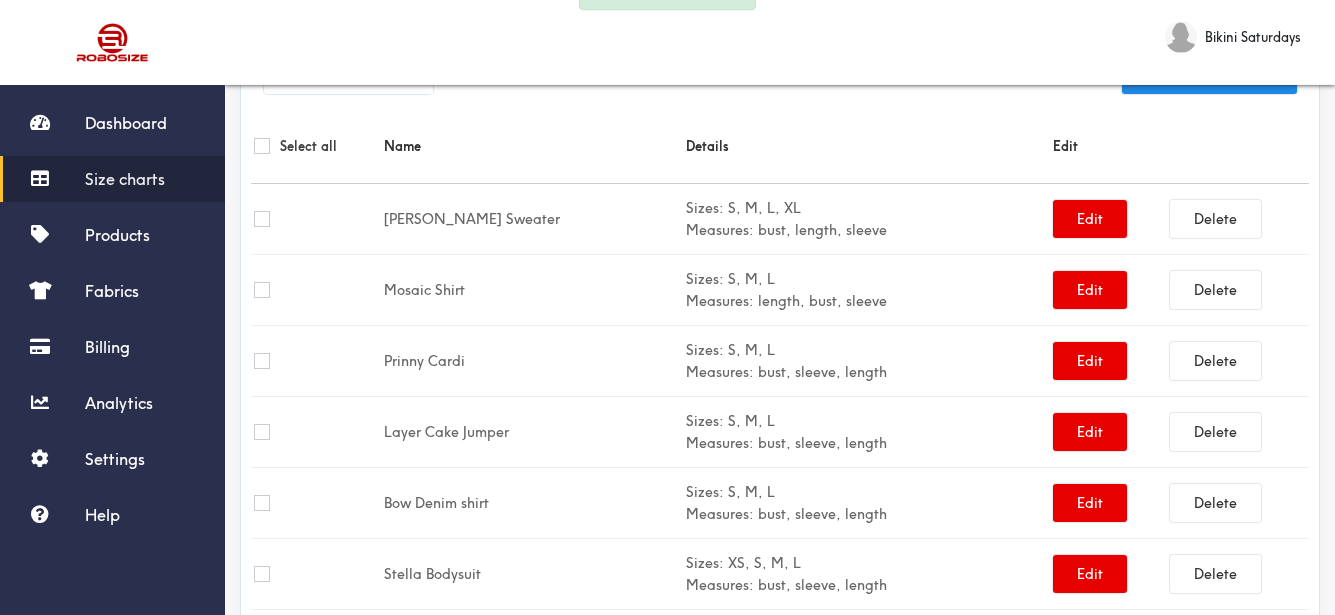 scroll, scrollTop: 654, scrollLeft: 0, axis: vertical 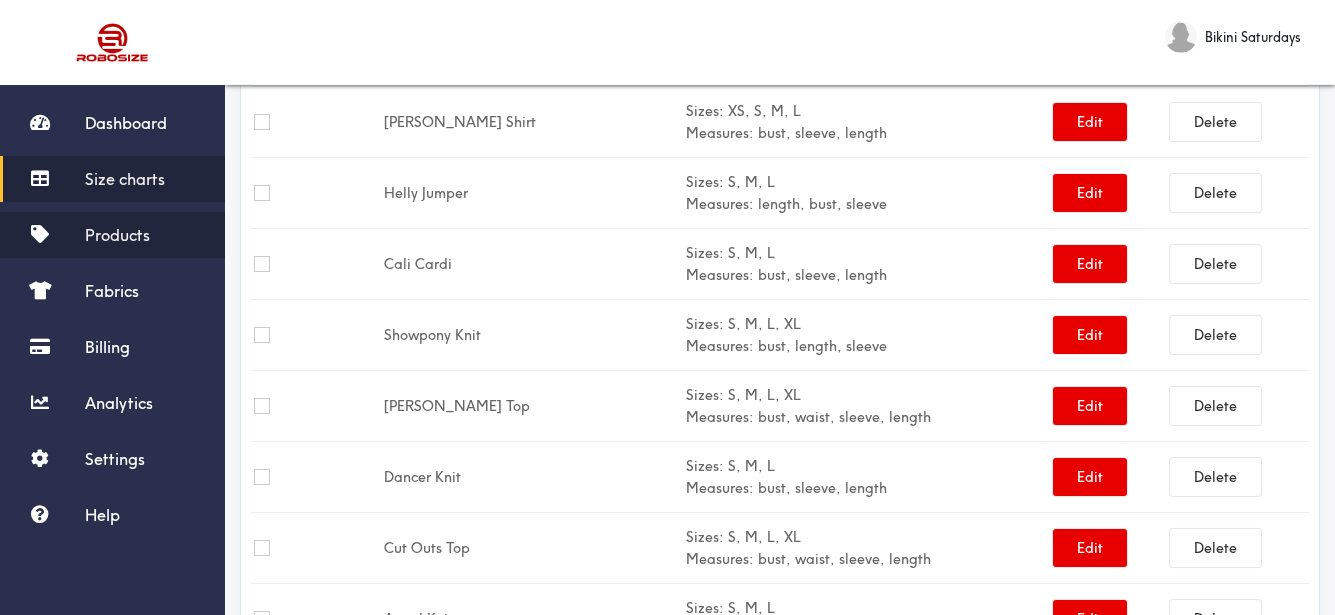 click on "Products" at bounding box center [112, 235] 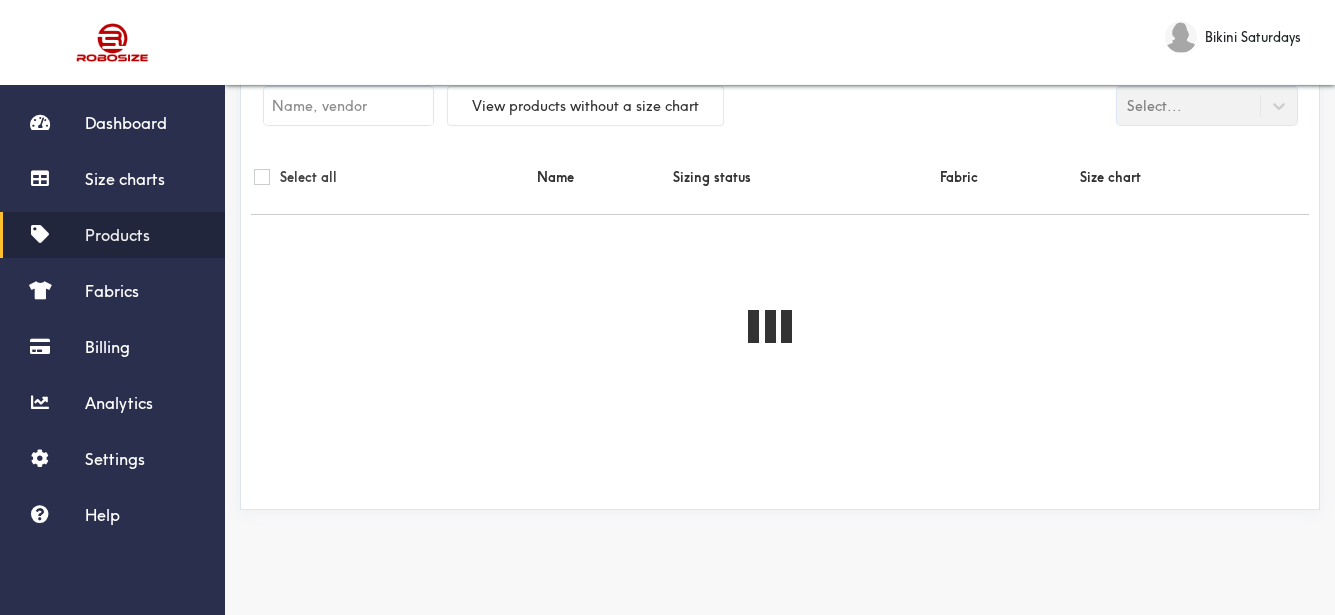 scroll, scrollTop: 0, scrollLeft: 0, axis: both 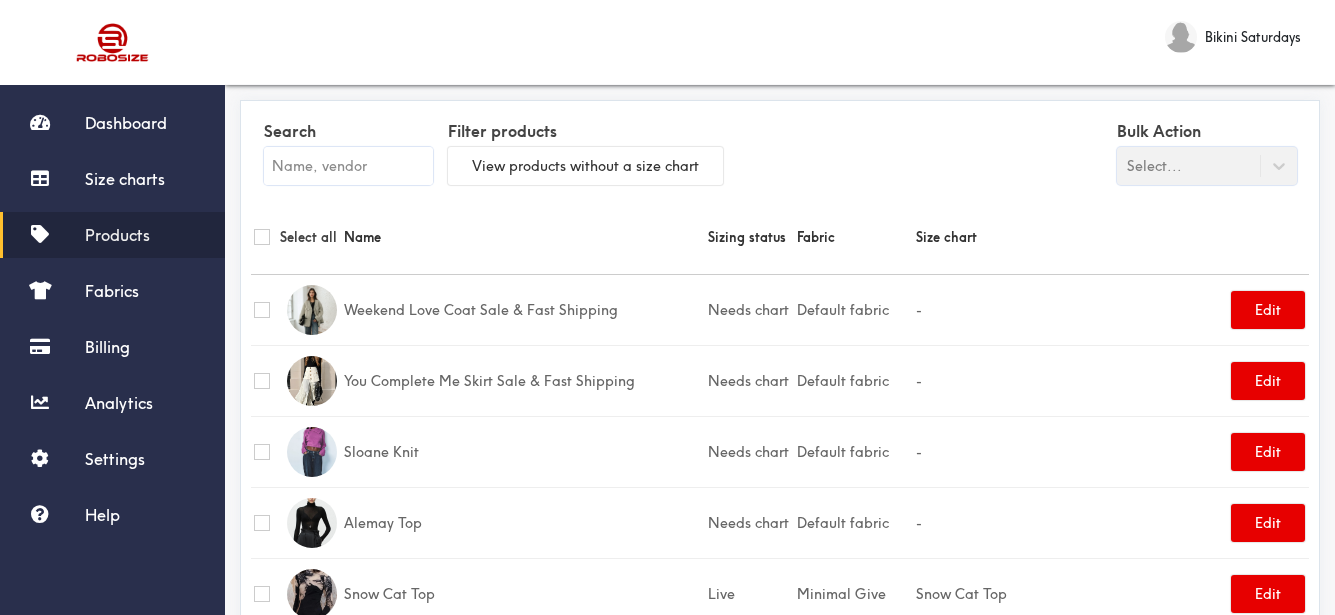click at bounding box center (348, 166) 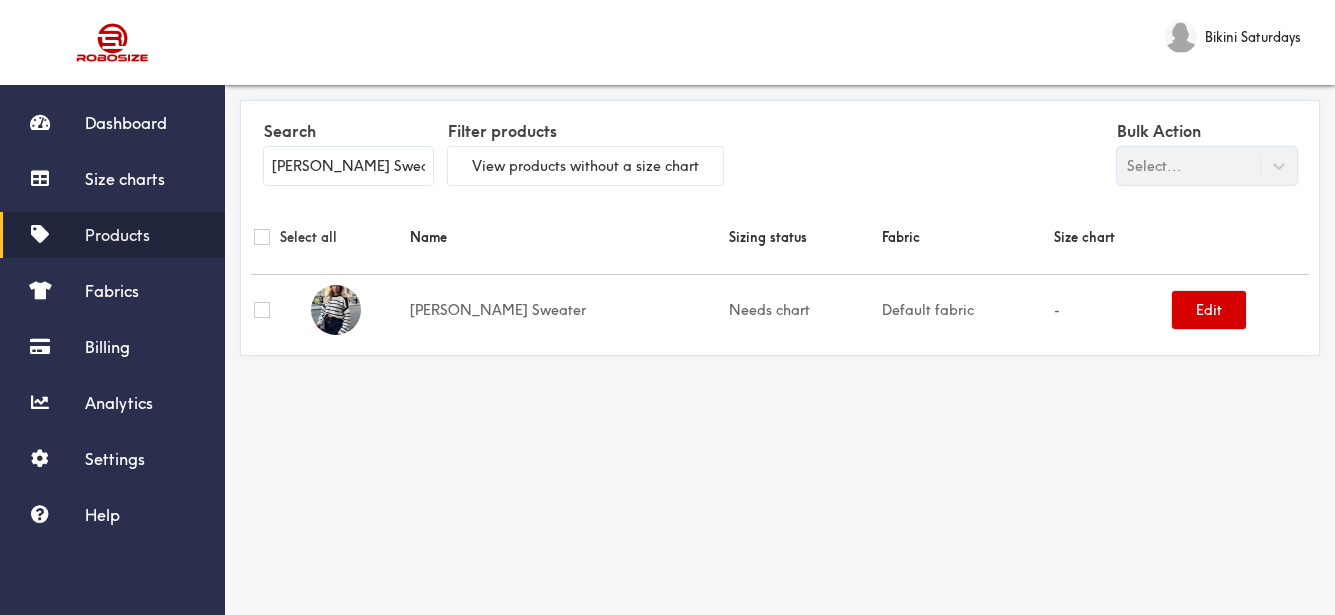 type on "[PERSON_NAME] Sweater" 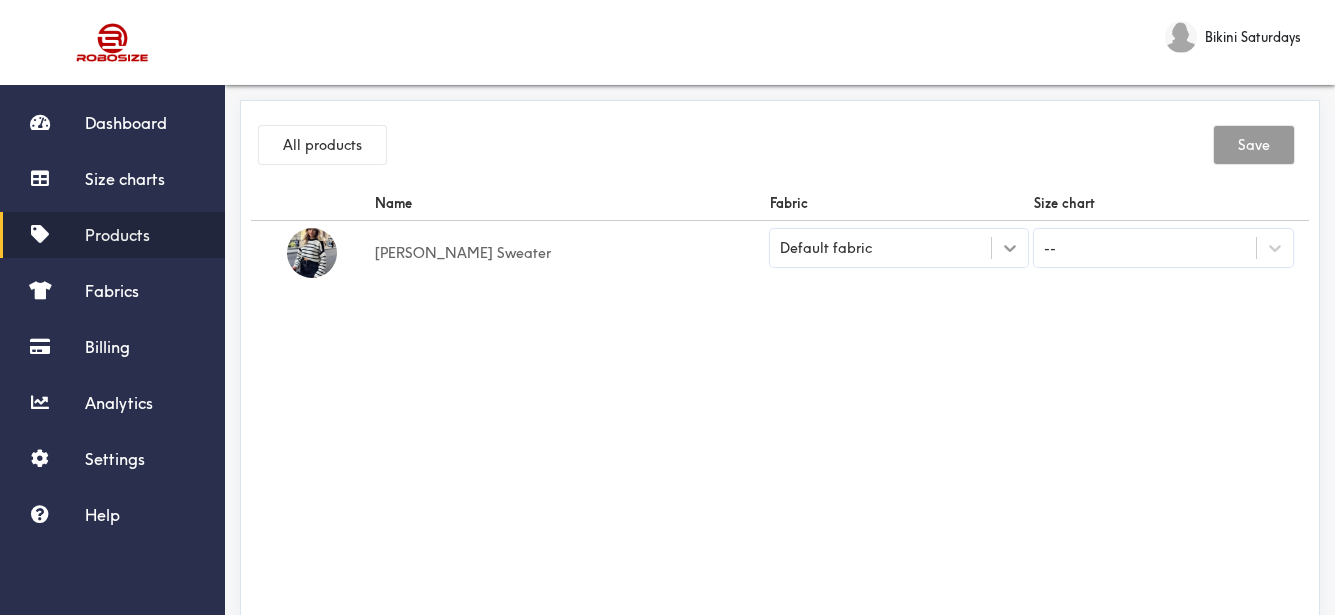 click 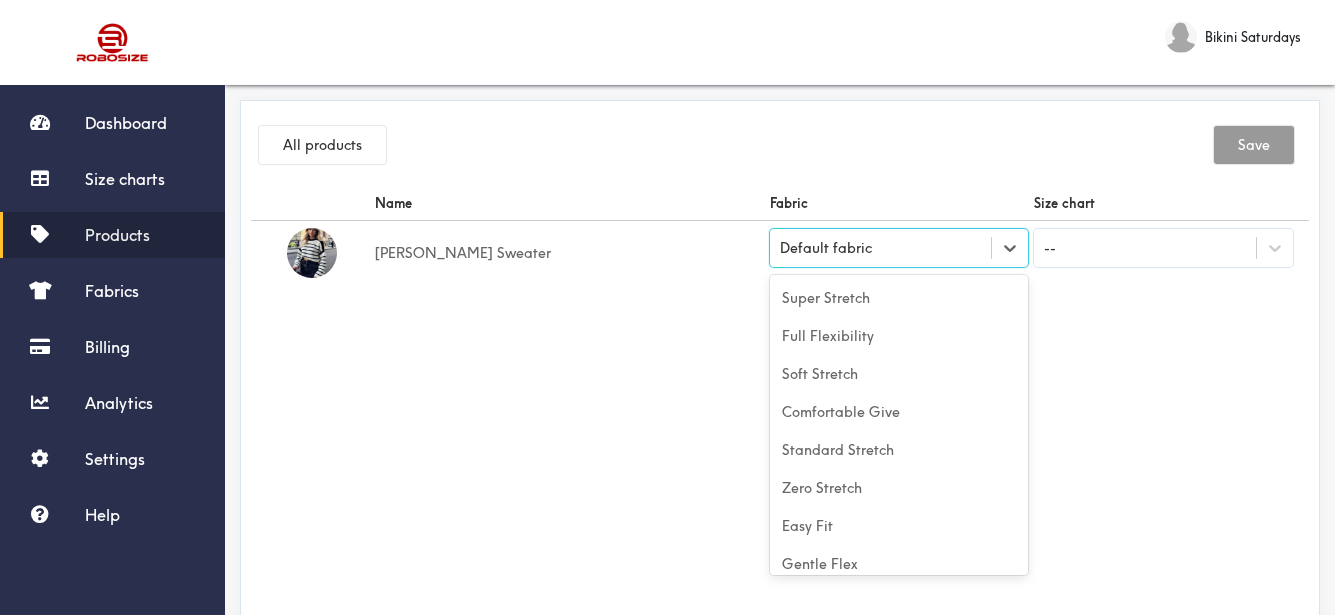 scroll, scrollTop: 88, scrollLeft: 0, axis: vertical 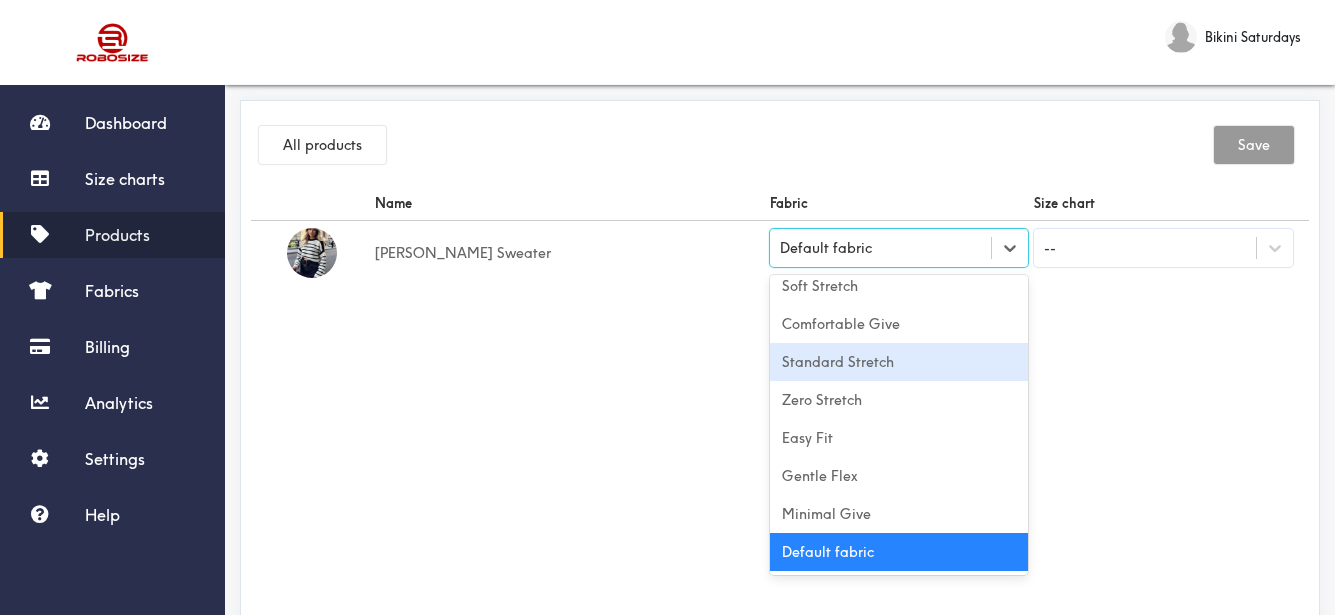 click on "Comfortable Give" at bounding box center [899, 324] 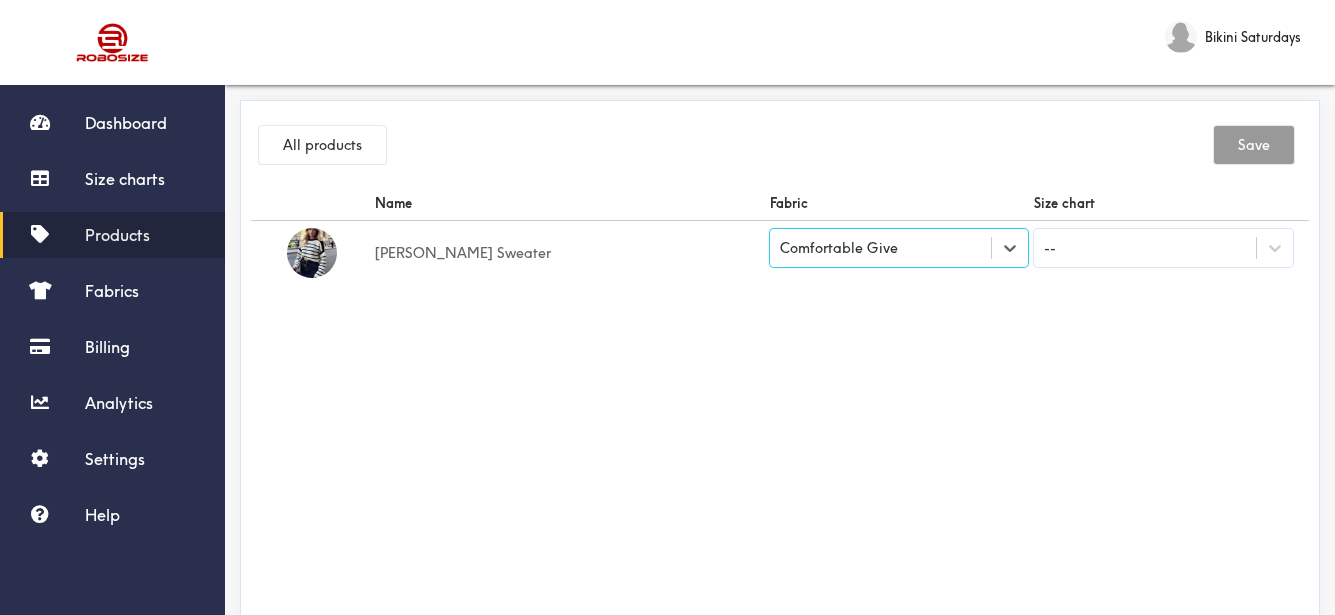 click on "Name Fabric Size chart Monroe Sweater option [object Object], selected.   Select is focused , press Down to open the menu,  Comfortable Give --" at bounding box center [780, 411] 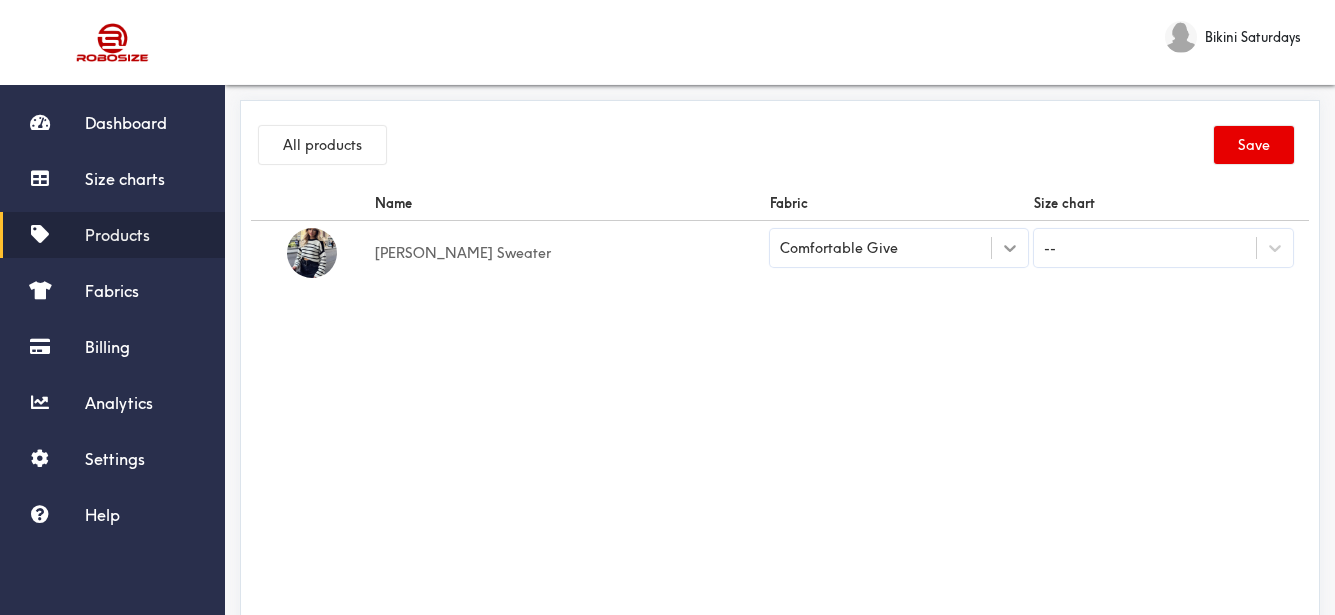 click 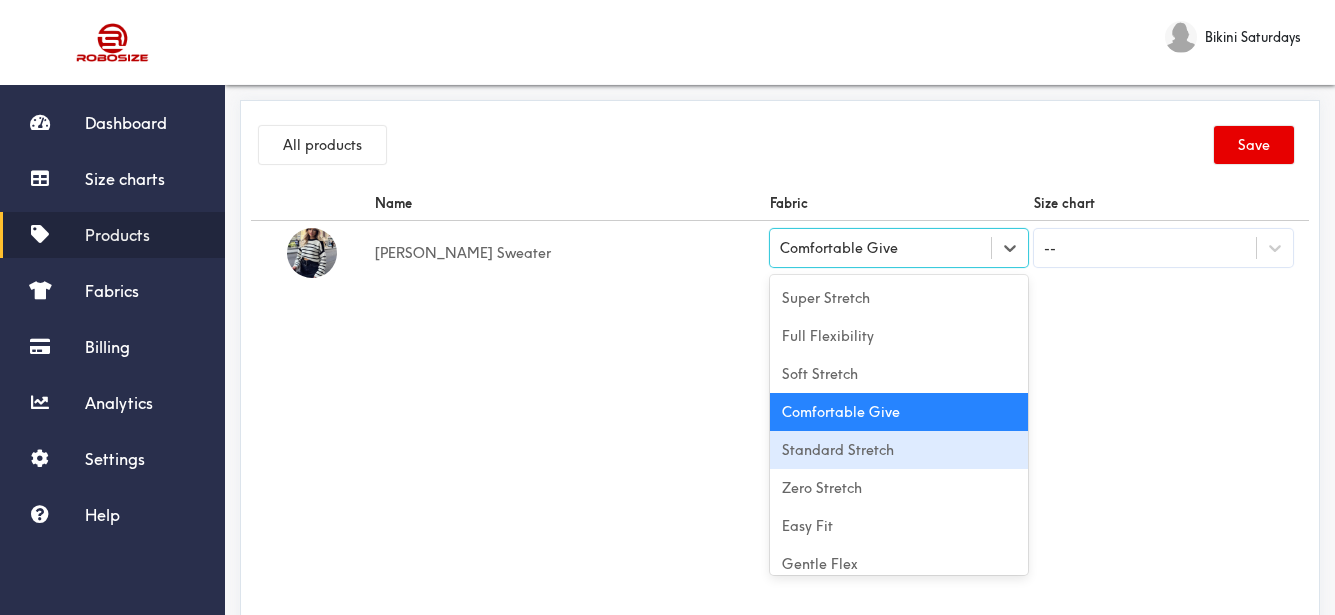 click on "Standard Stretch" at bounding box center [899, 450] 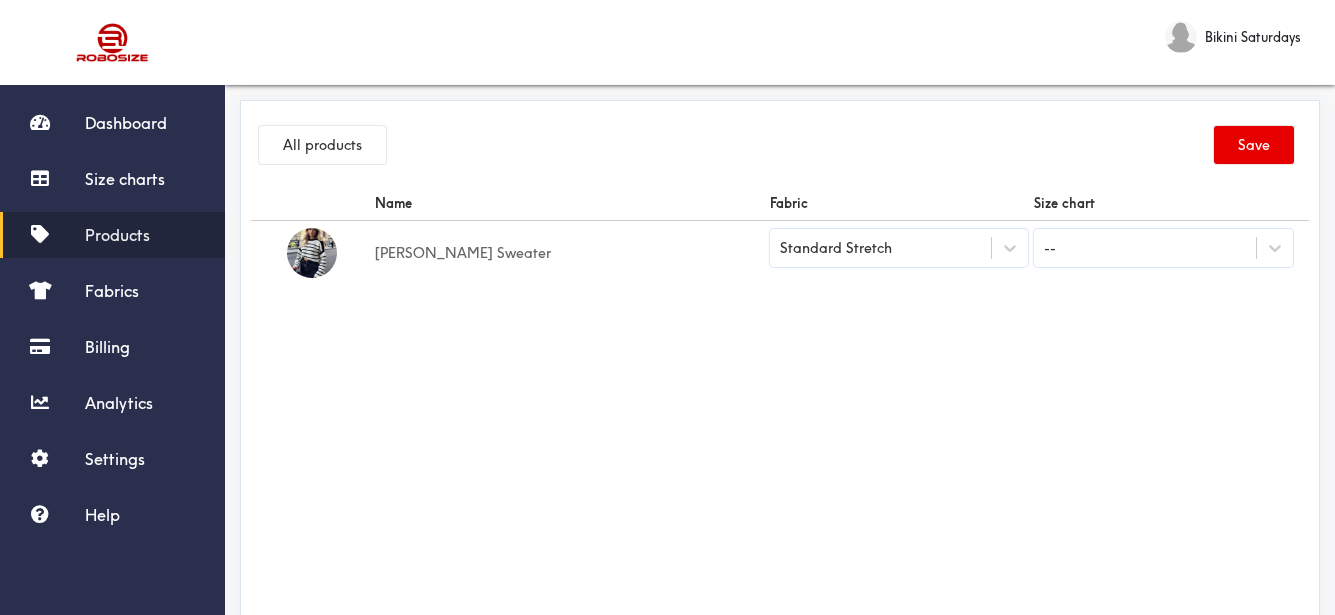 drag, startPoint x: 812, startPoint y: 450, endPoint x: 1338, endPoint y: 350, distance: 535.4213 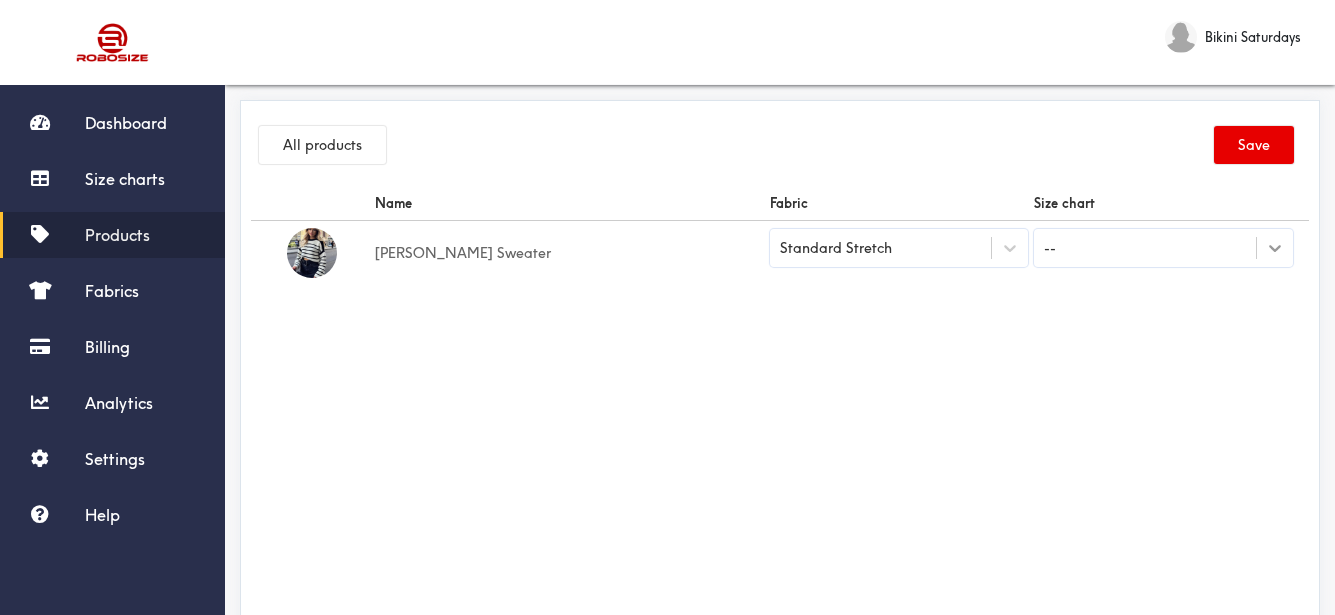 click 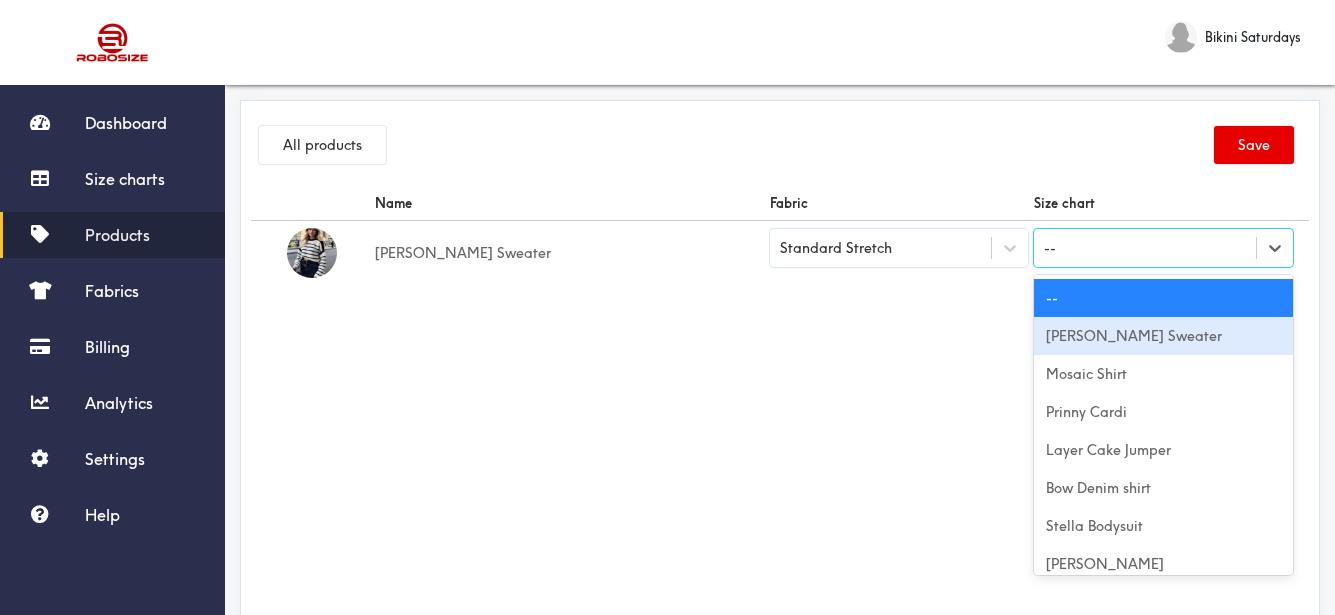 click on "[PERSON_NAME] Sweater" at bounding box center (1163, 336) 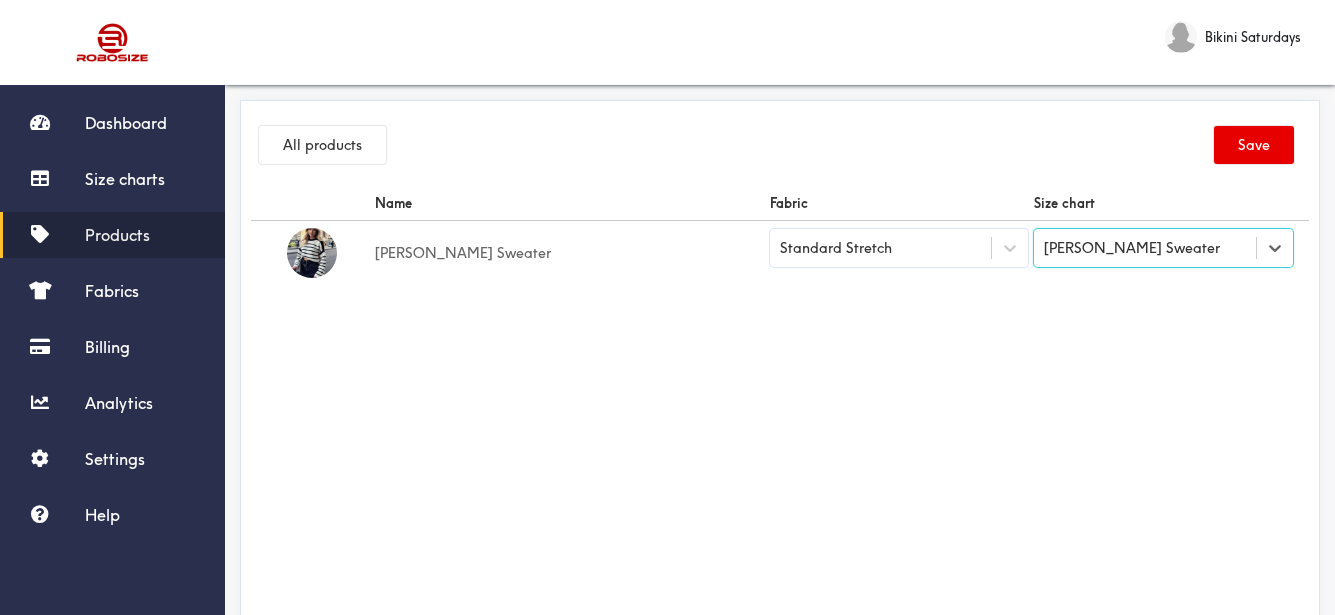 click on "Name Fabric Size chart Monroe Sweater Standard Stretch option Monroe Sweater, selected.   Select is focused ,type to refine list, press Down to open the menu,  [PERSON_NAME] Sweater" at bounding box center [780, 411] 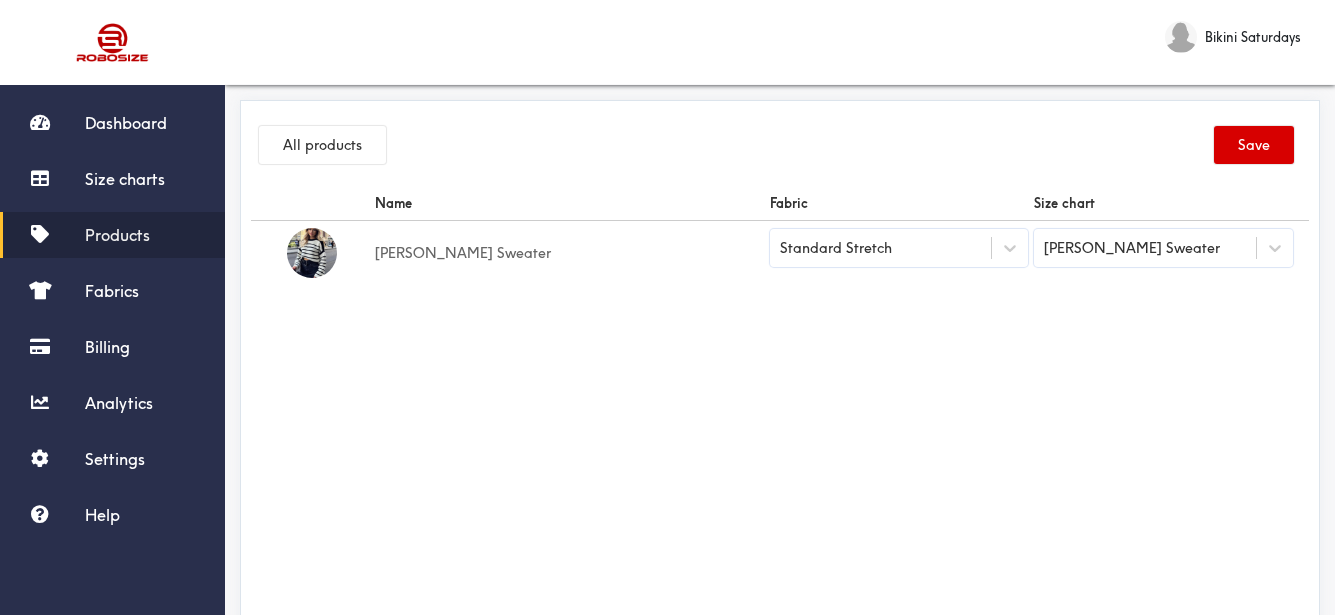 drag, startPoint x: 1268, startPoint y: 147, endPoint x: 1283, endPoint y: 136, distance: 18.601076 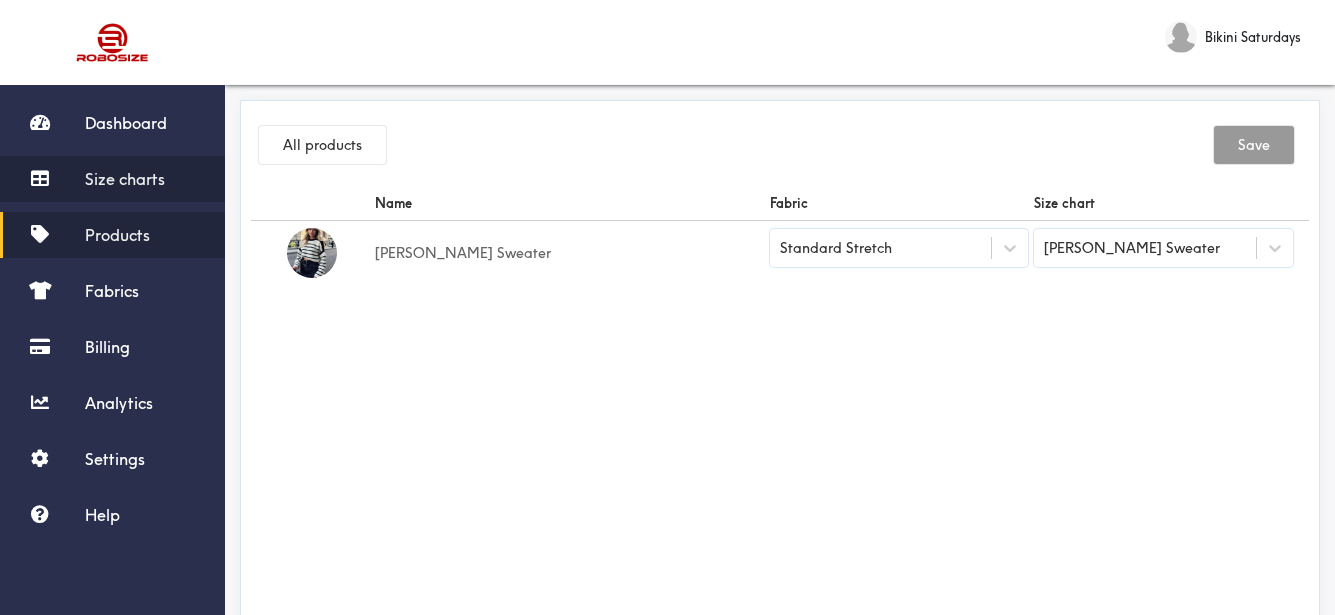 click on "Size charts" at bounding box center (112, 179) 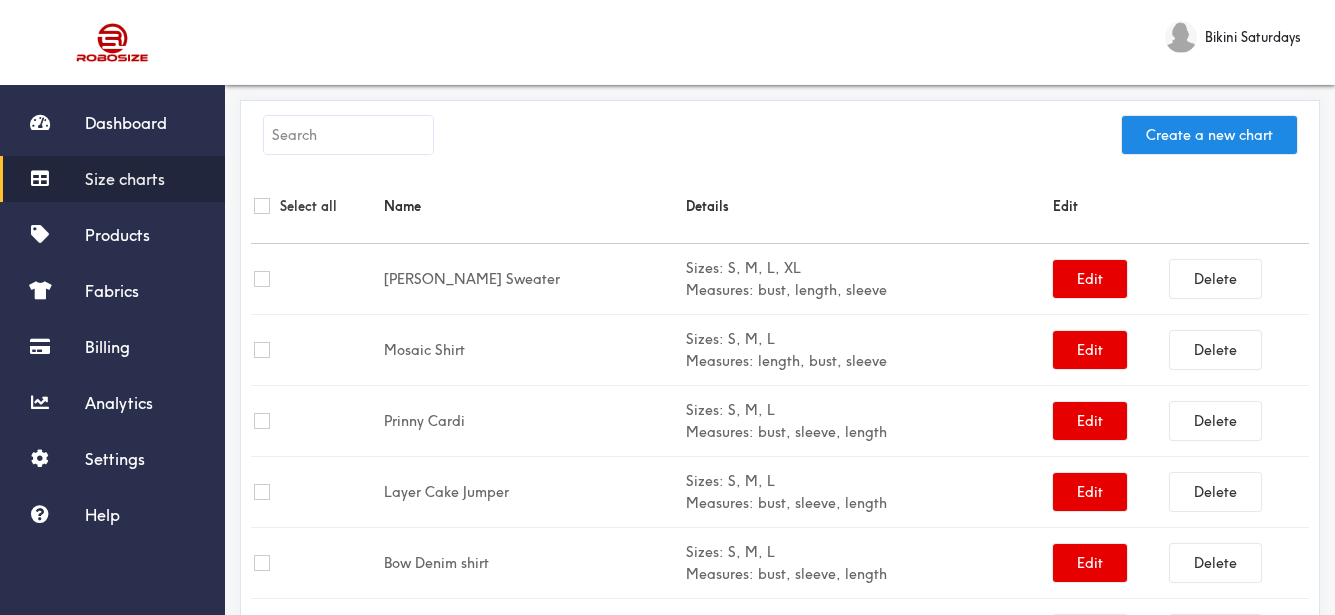 click on "Create a new chart" at bounding box center (1204, 135) 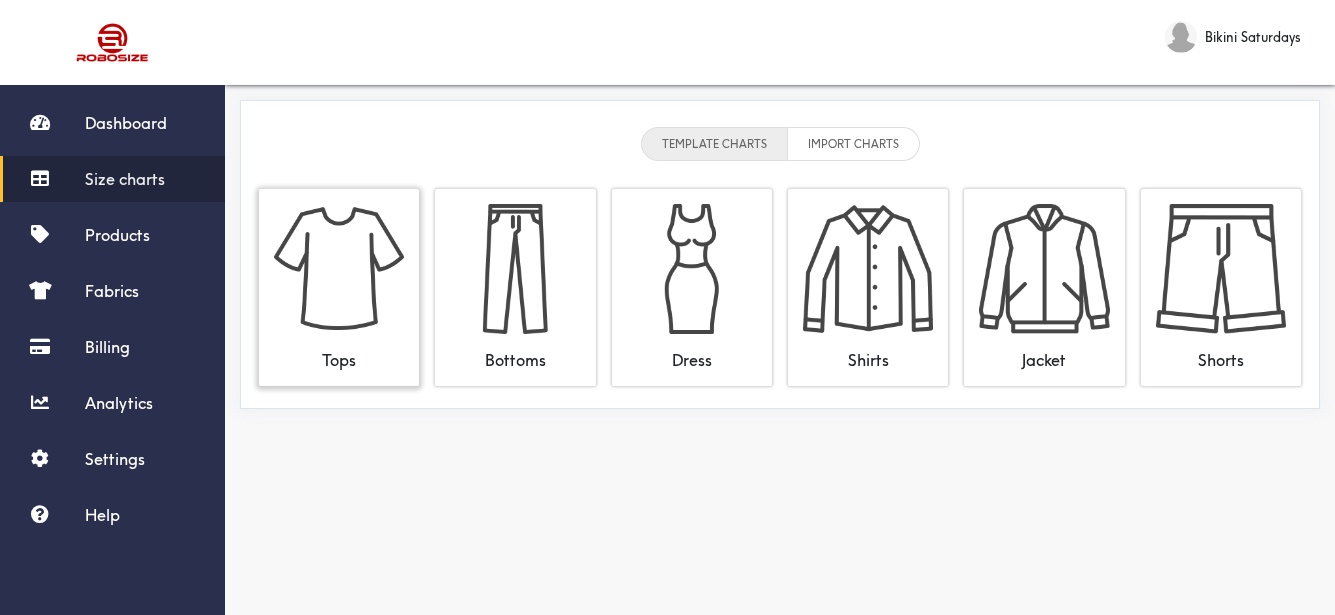 click at bounding box center (339, 269) 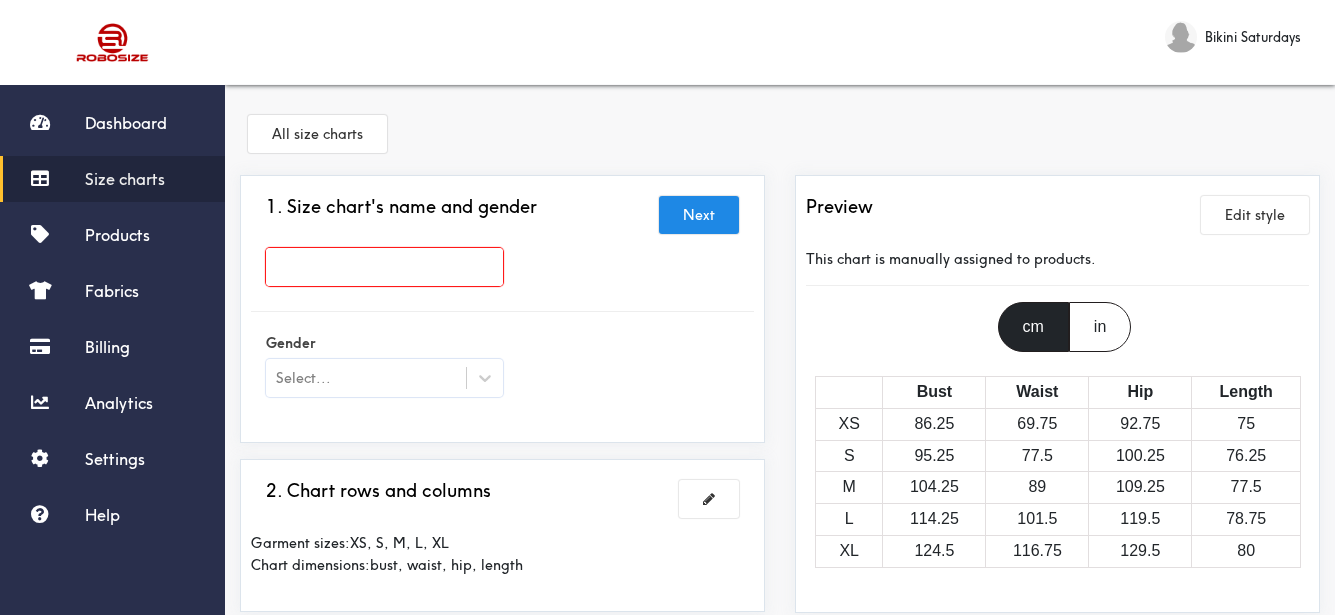 click on "1. Size chart's name and gender Next" at bounding box center (502, 214) 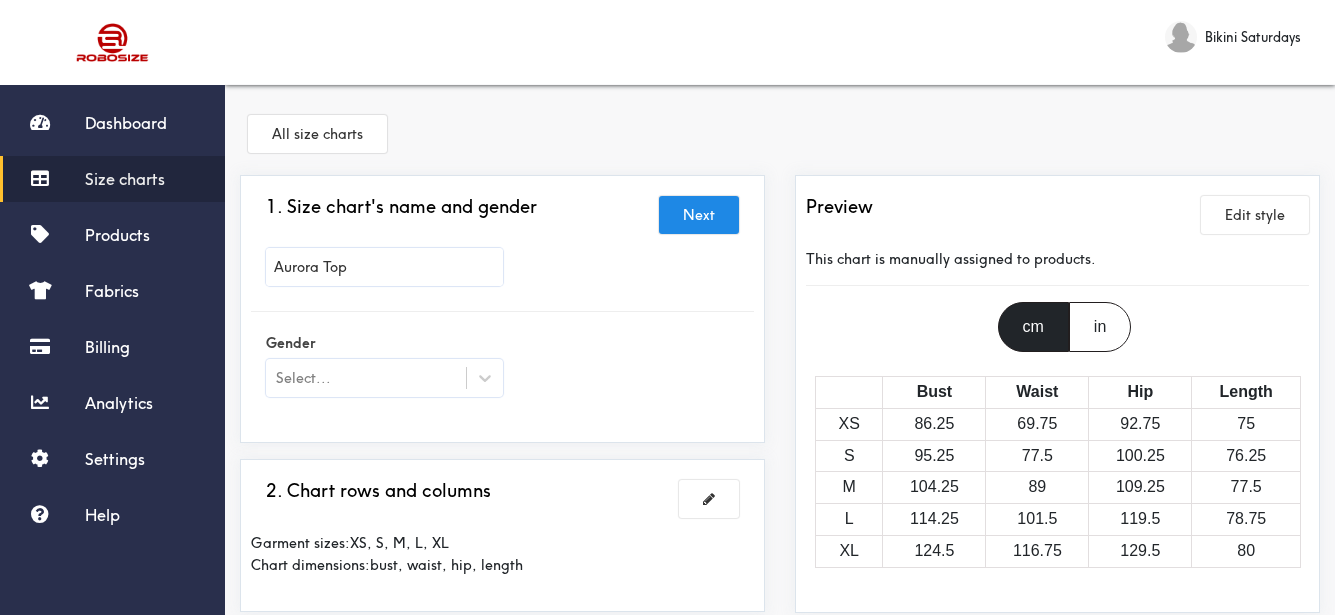 type on "Aurora Top" 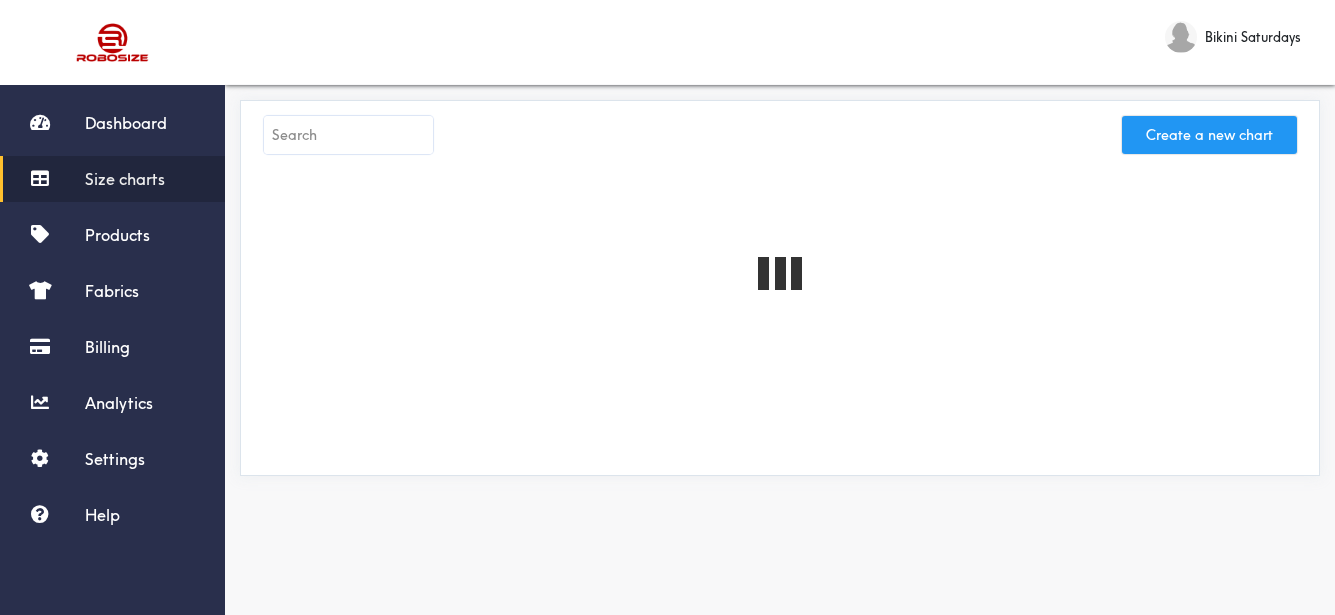click on "Create a new chart" at bounding box center (1209, 135) 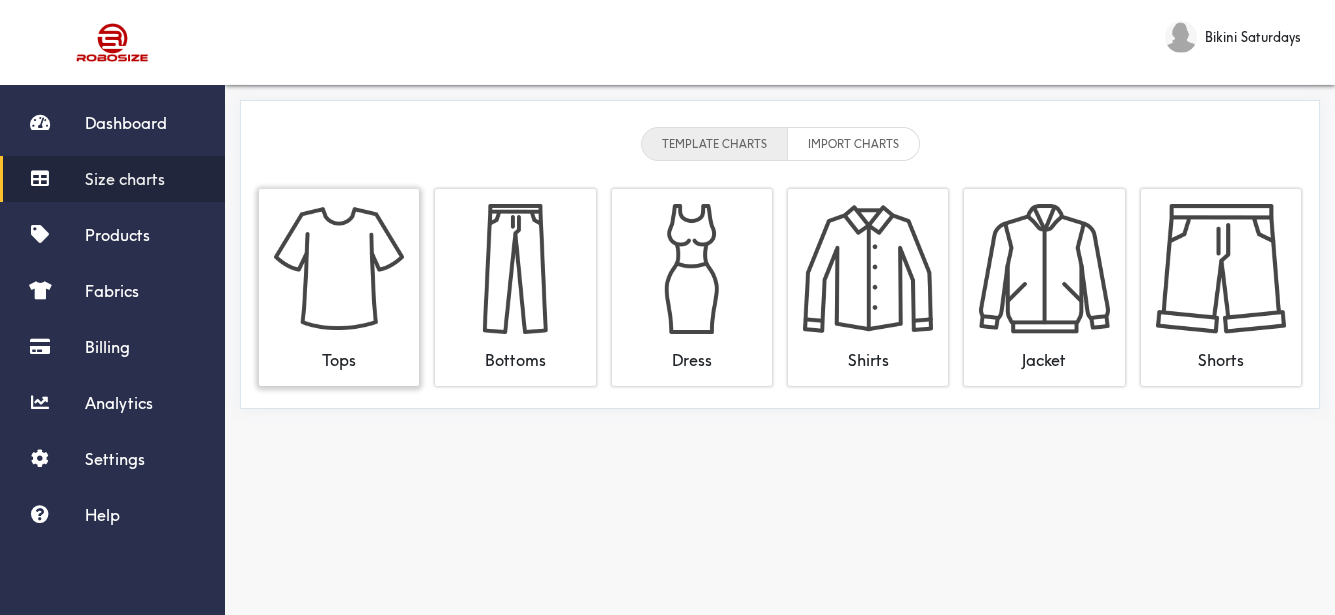 click at bounding box center [339, 269] 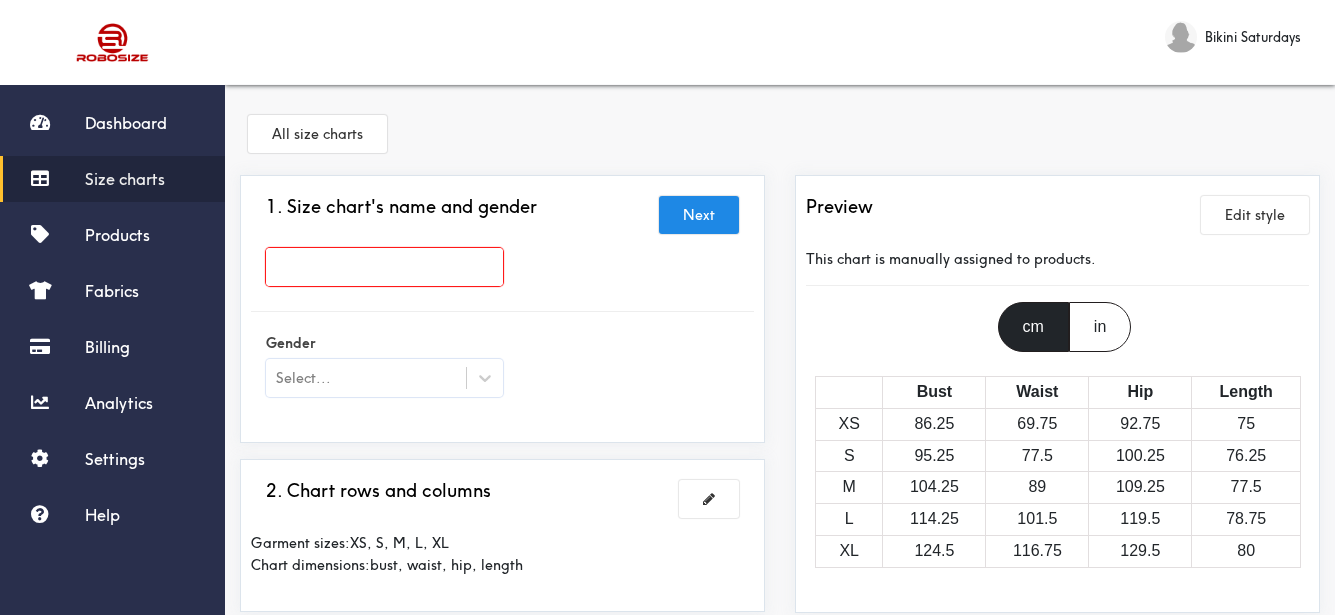 click at bounding box center [502, 272] 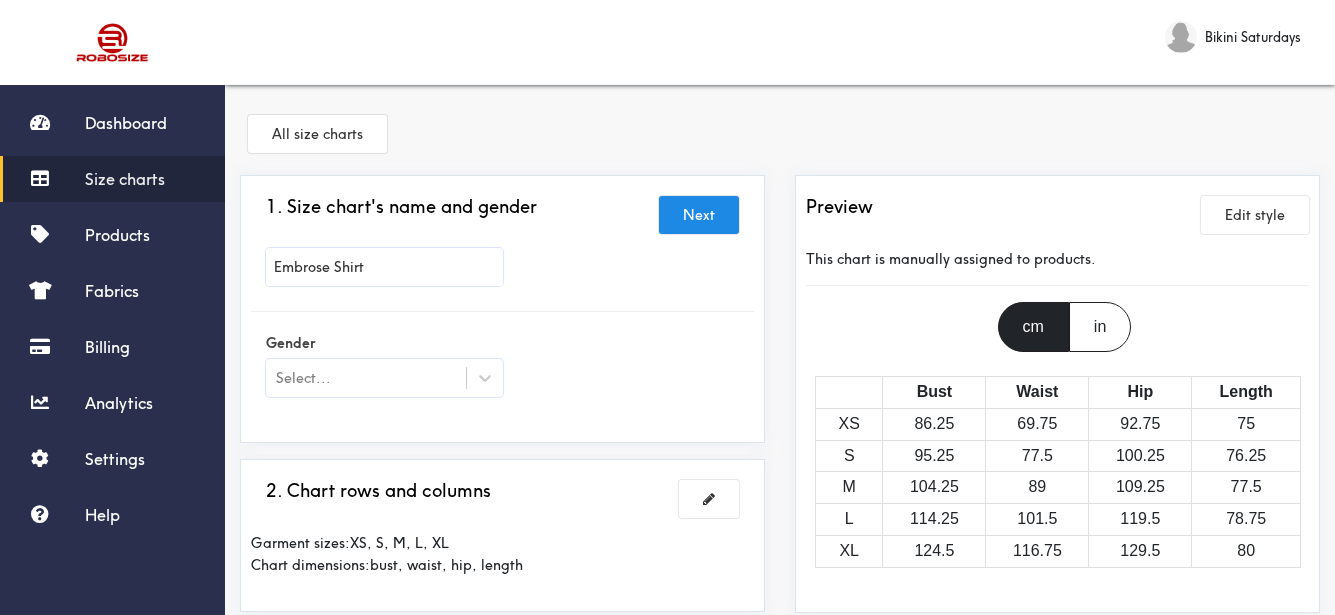type on "Embrose Shirt" 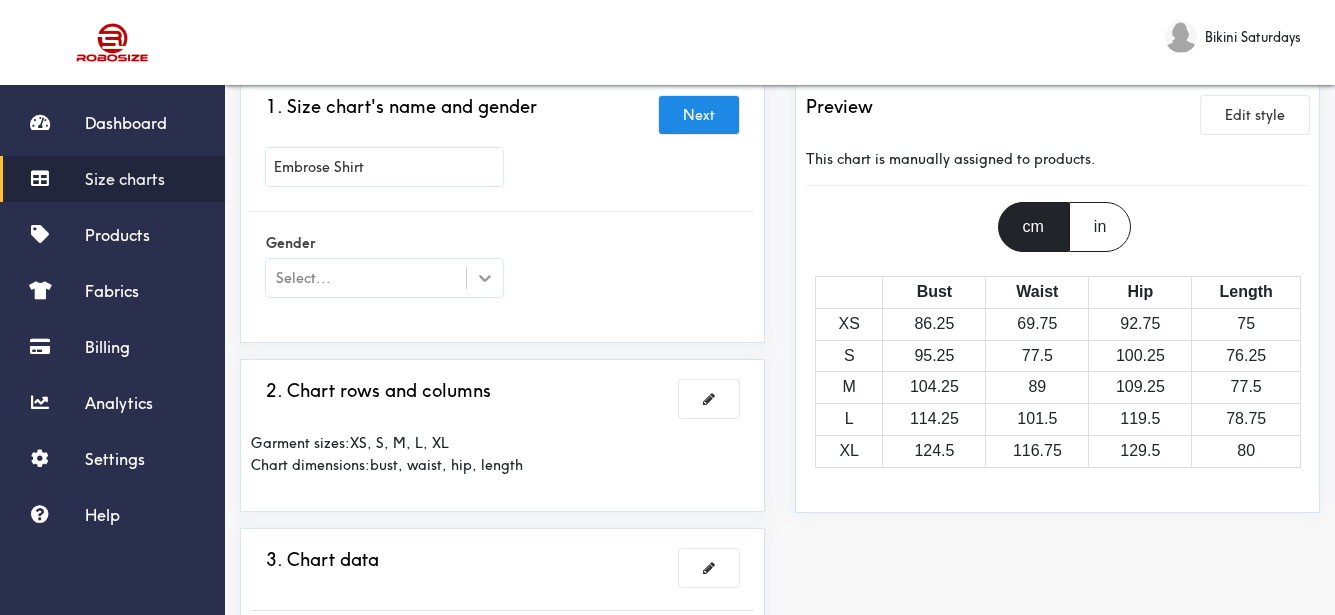 click 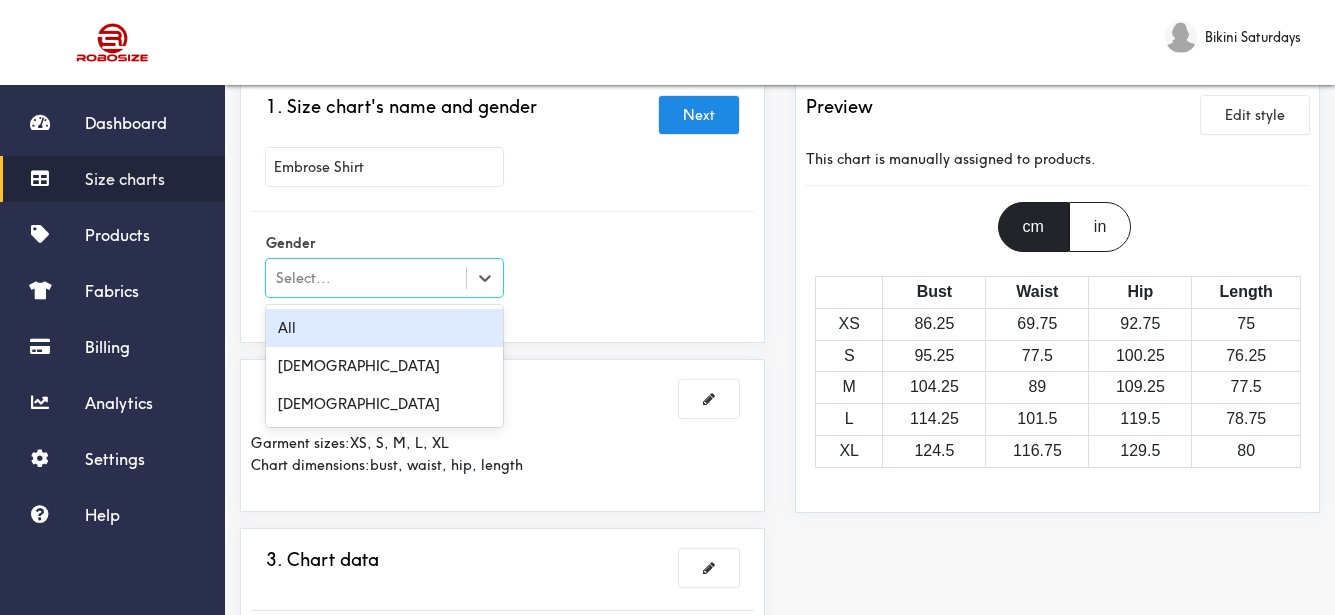 scroll, scrollTop: 300, scrollLeft: 0, axis: vertical 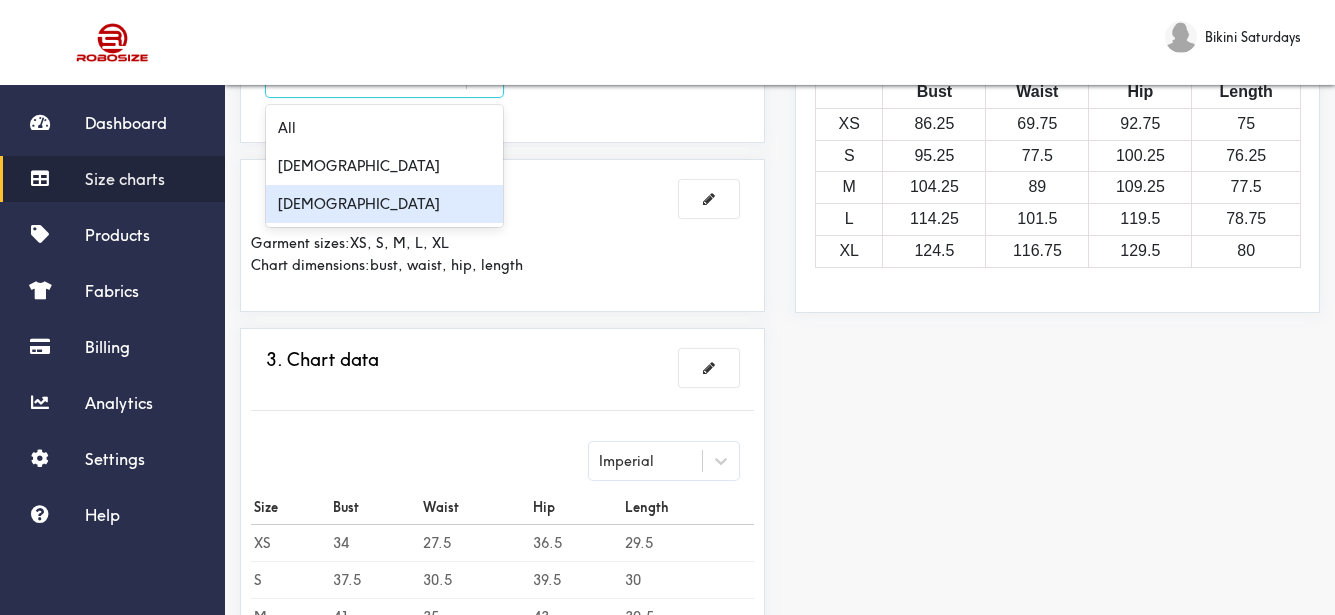 click on "[DEMOGRAPHIC_DATA]" at bounding box center (384, 204) 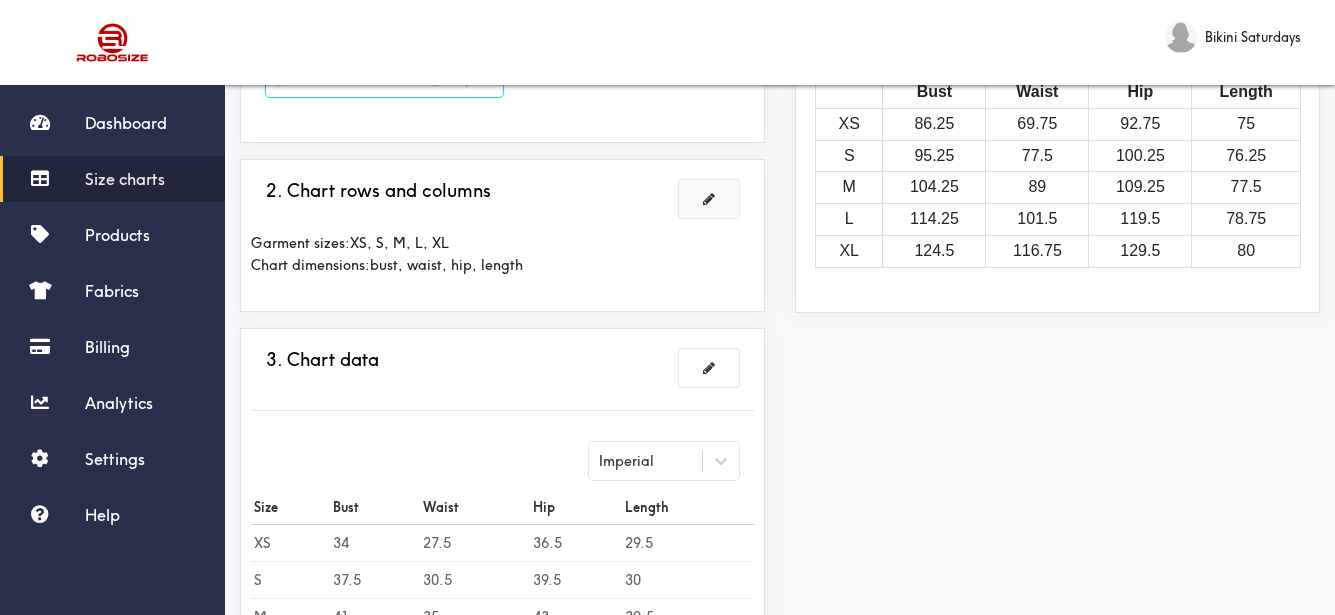 click at bounding box center (709, 199) 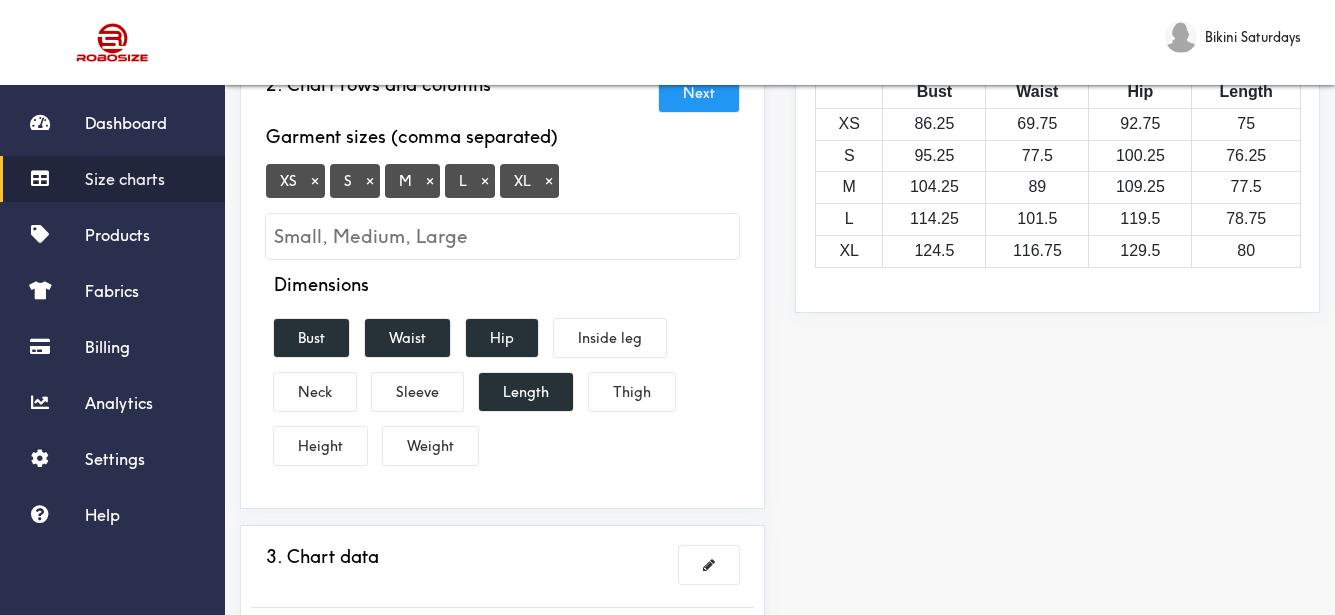 click on "×" at bounding box center (315, 181) 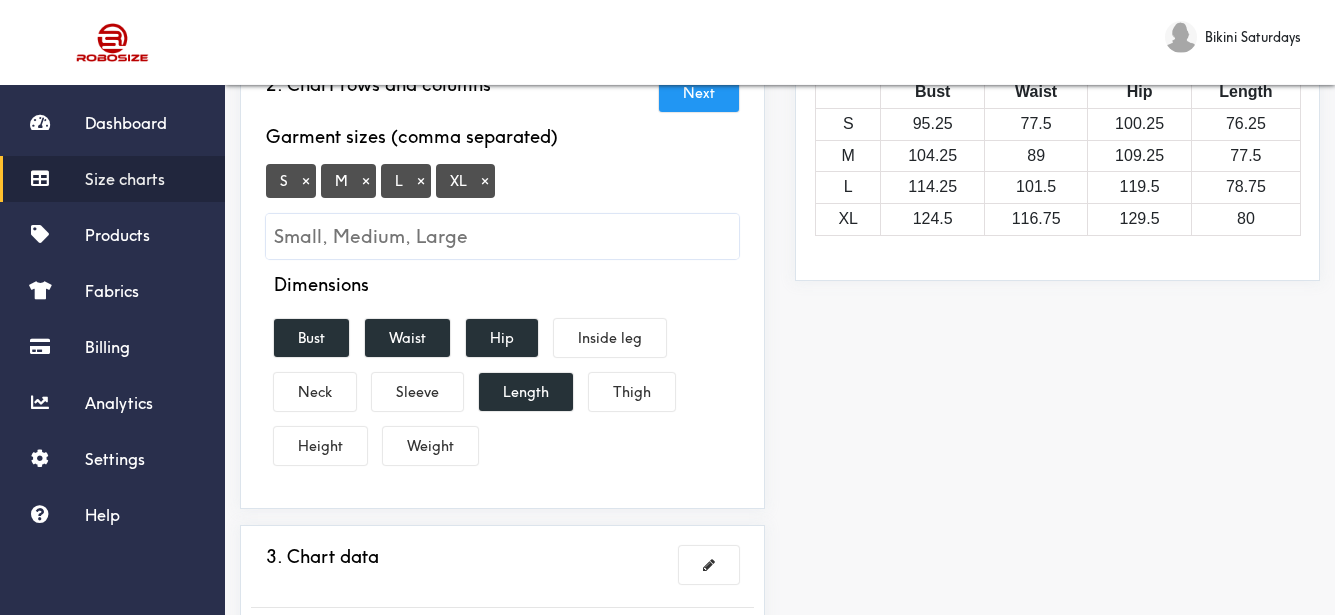 click at bounding box center (502, 236) 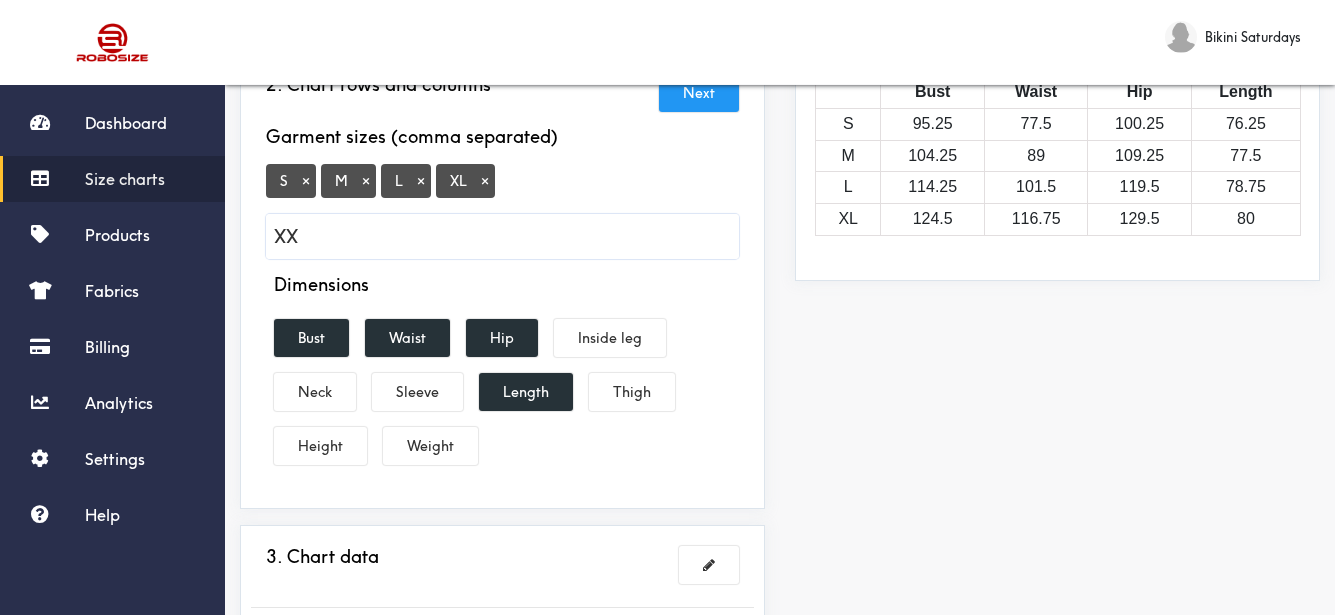 type on "XXL" 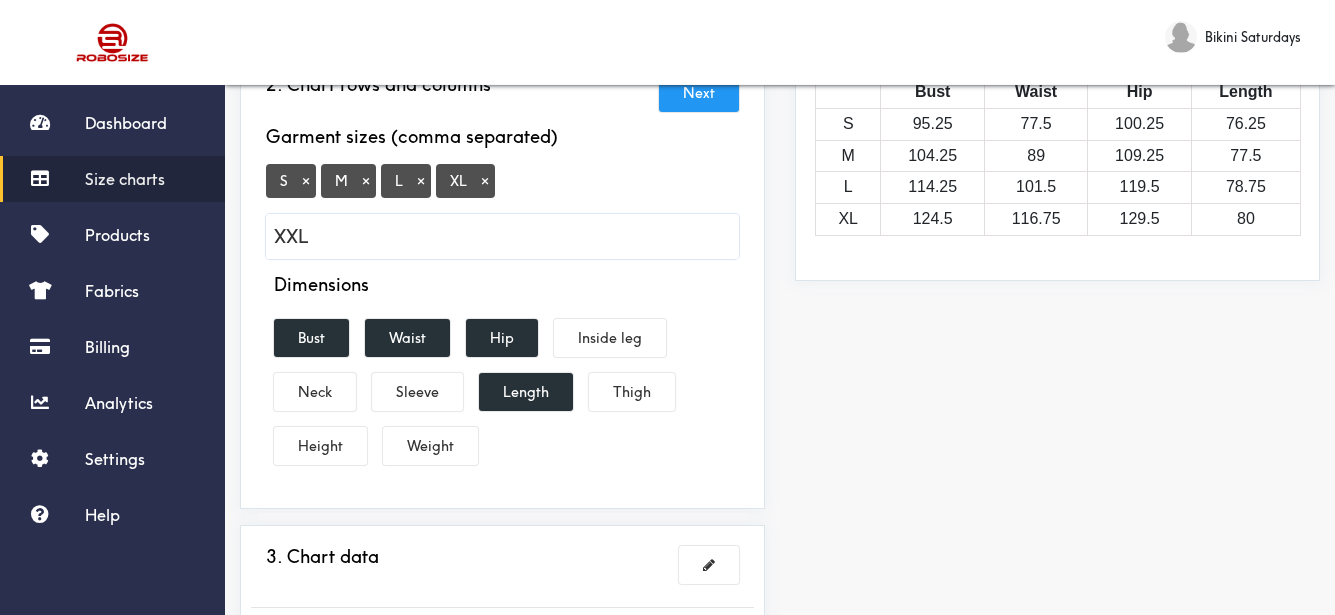 type 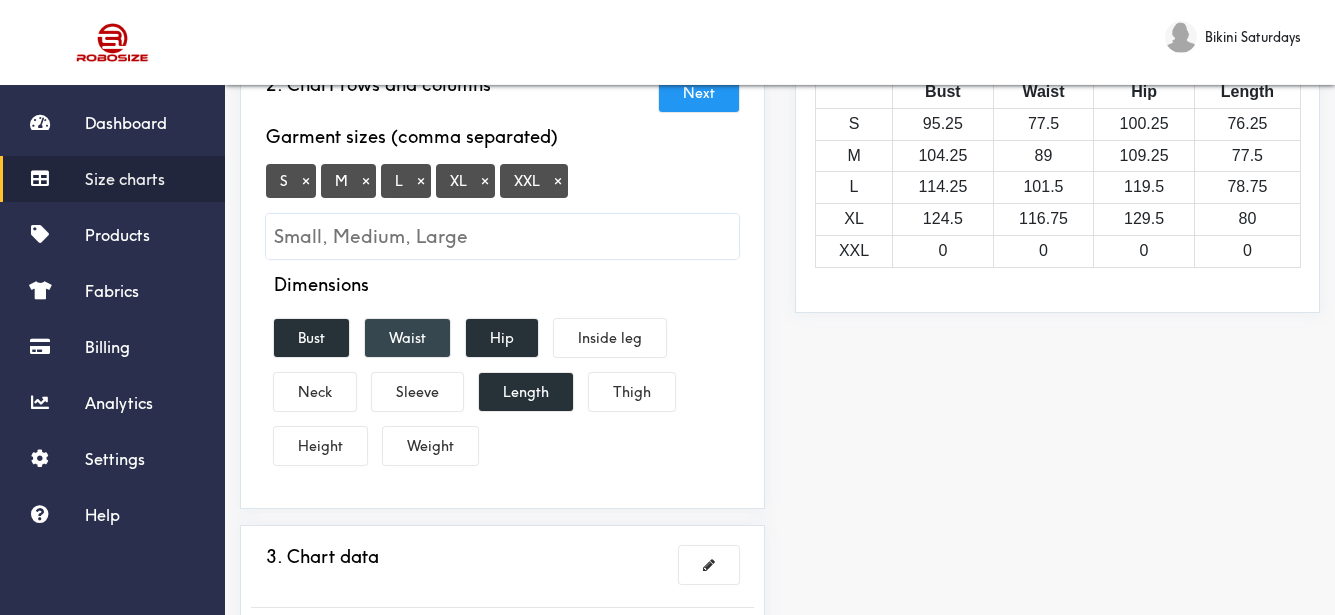 click on "Waist" at bounding box center [407, 338] 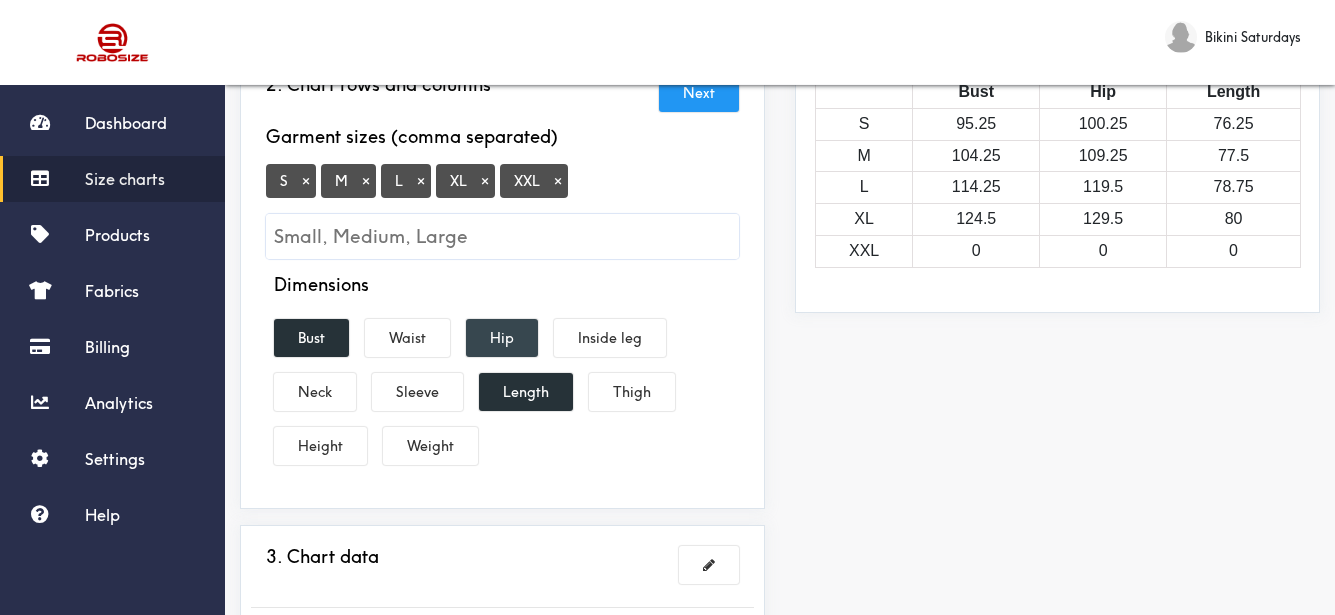 click on "Hip" at bounding box center (502, 338) 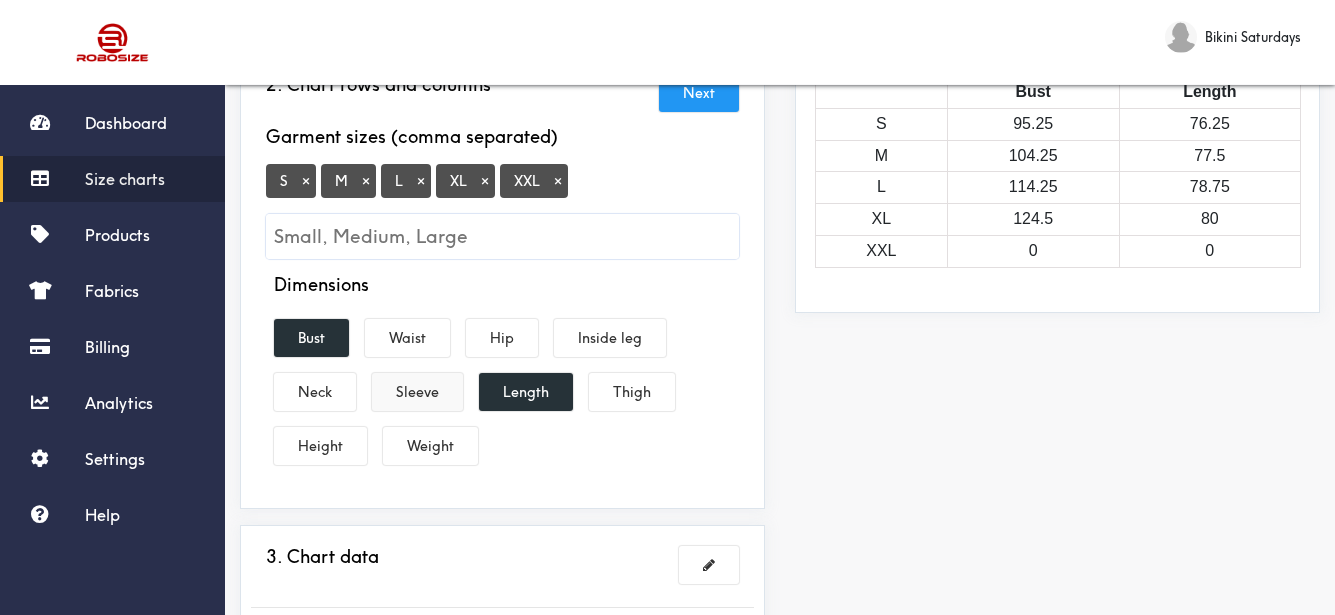 click on "Sleeve" at bounding box center [417, 392] 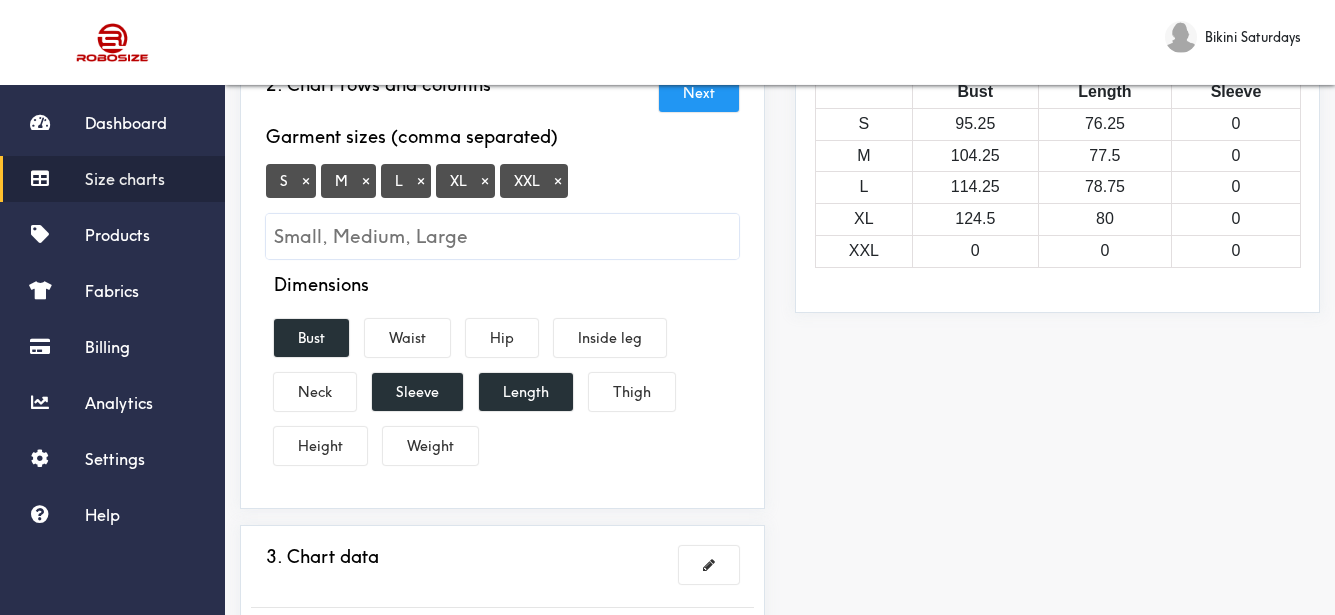click on "Preview Edit style This chart is manually assigned to products. cm in Bust Length Sleeve S 95.25 76.25 0 M 104.25 77.5 0 L 114.25 78.75 0 XL 124.5 80 0 XXL 0 0 0" at bounding box center (1057, 367) 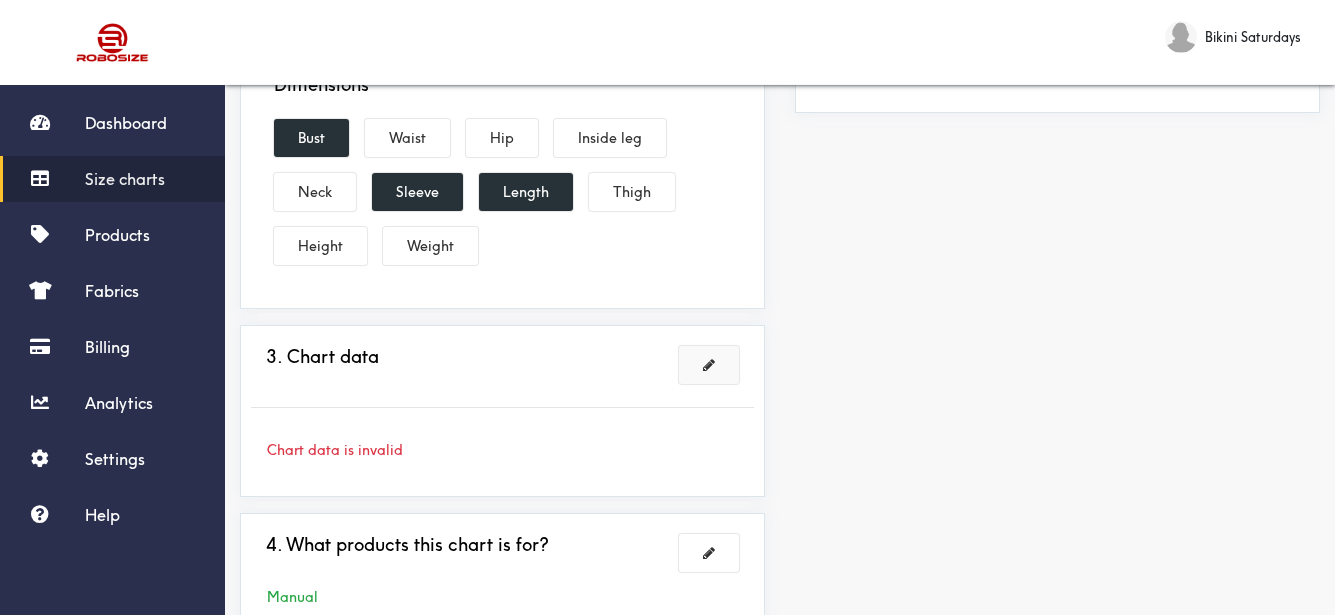 click at bounding box center [709, 365] 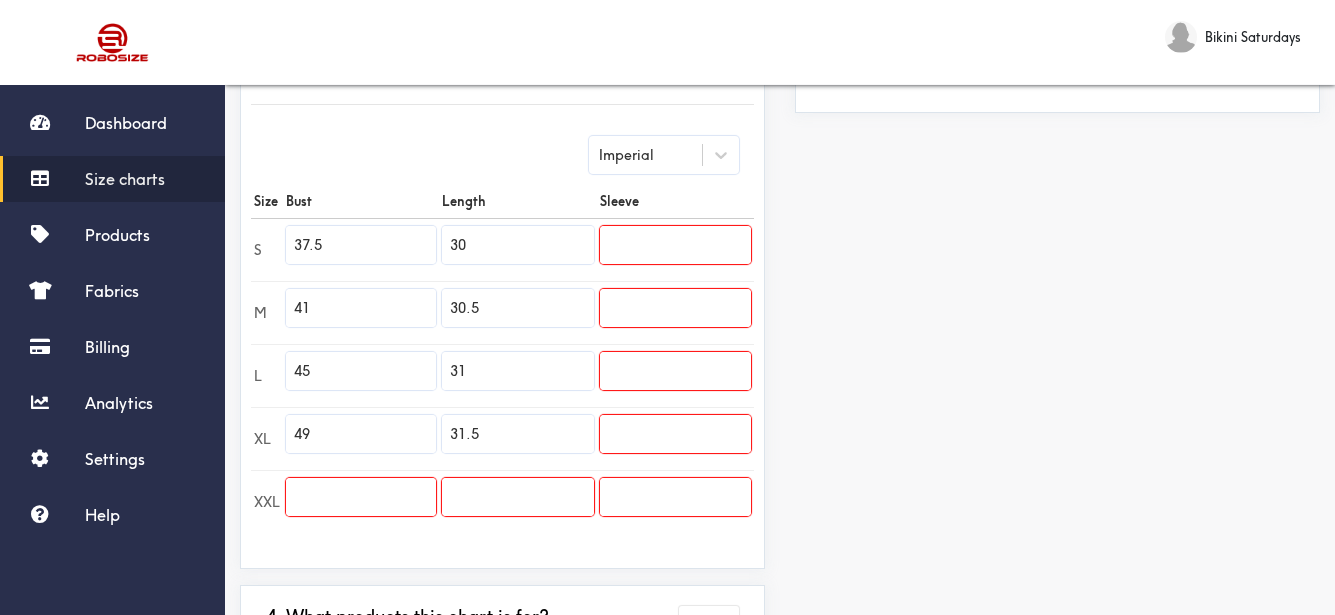 drag, startPoint x: 325, startPoint y: 244, endPoint x: 304, endPoint y: 263, distance: 28.319605 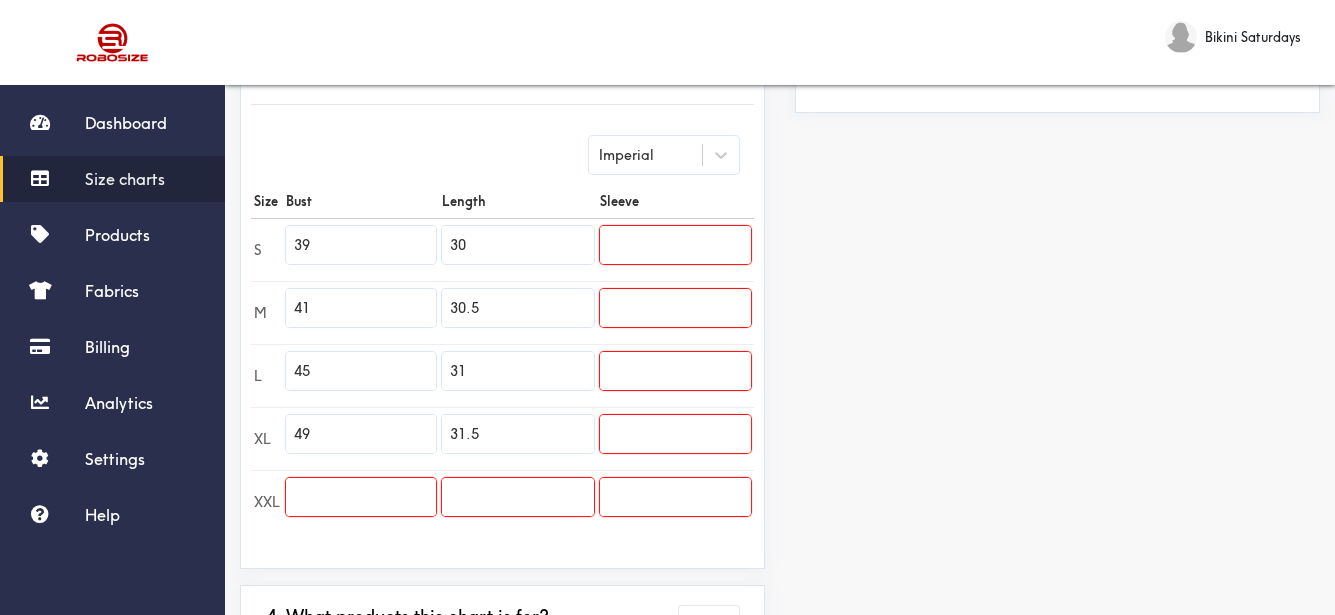 type on "39" 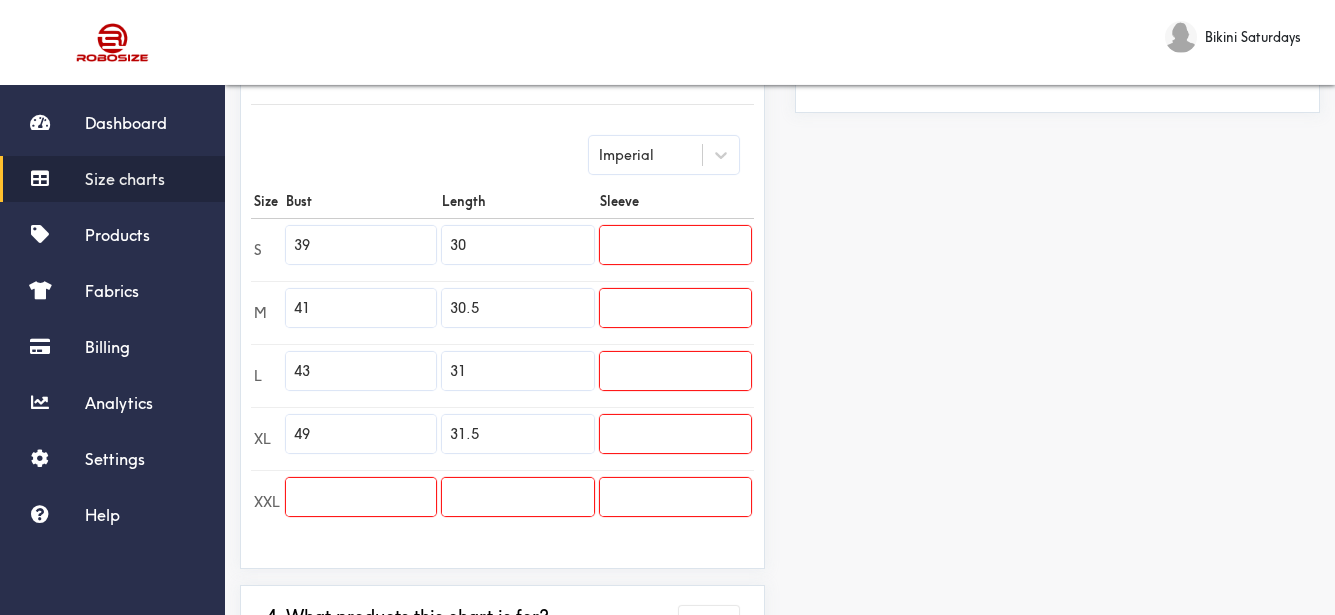 type on "43" 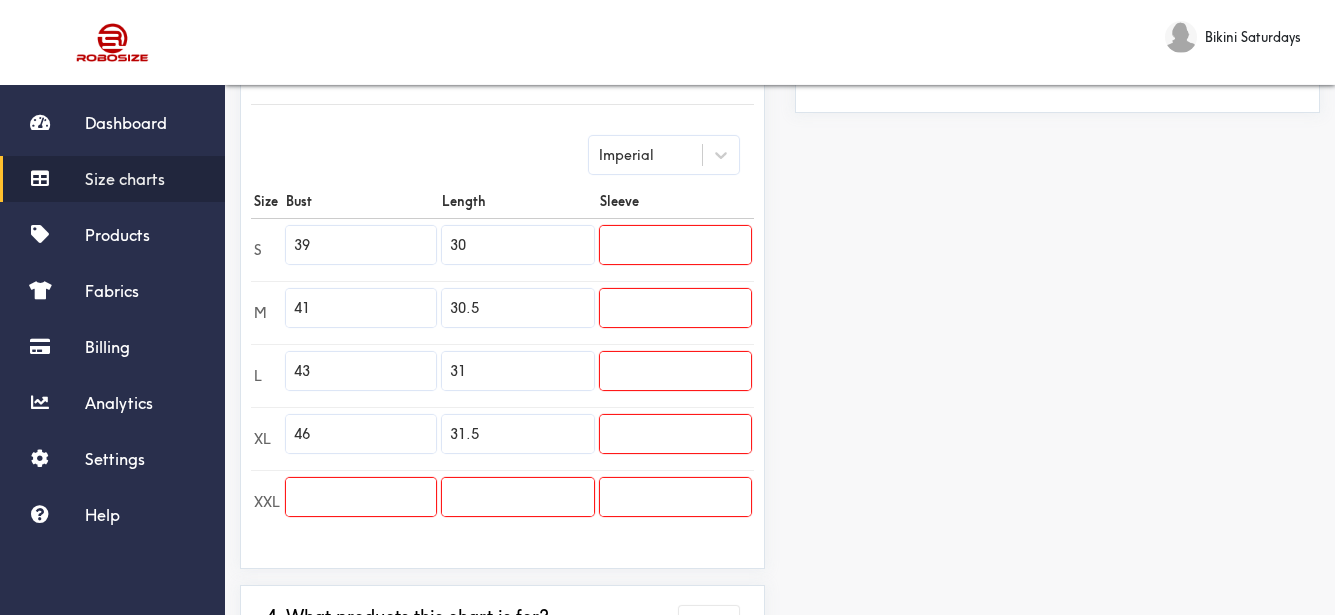 type on "46" 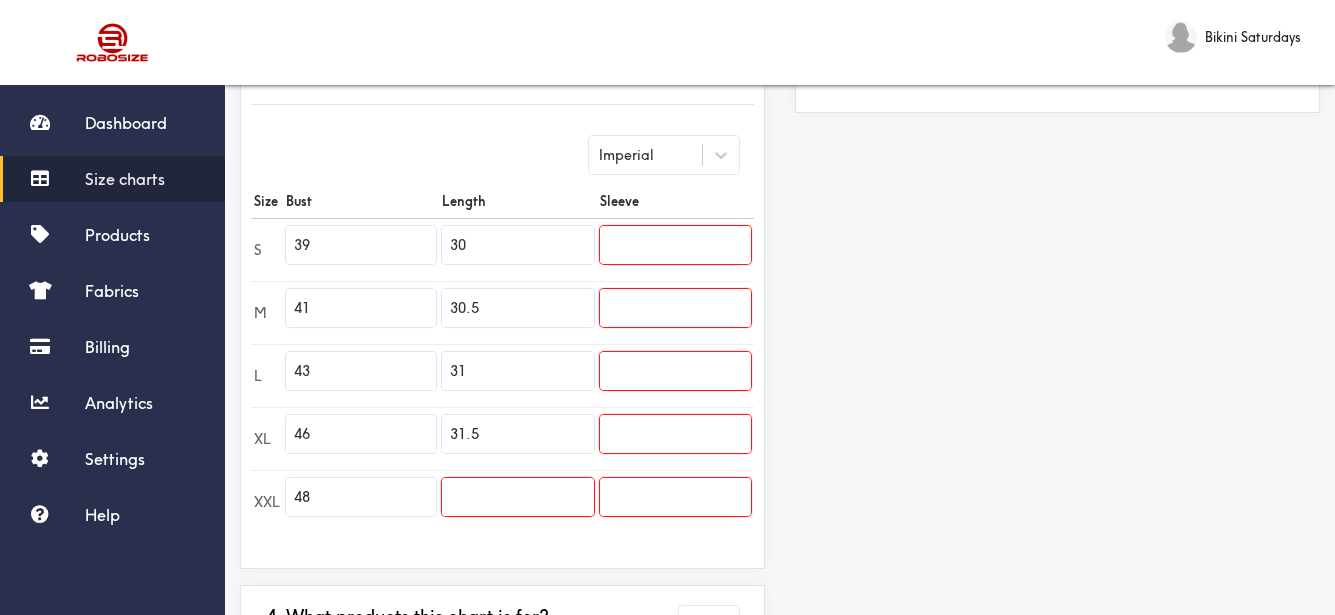 type on "48" 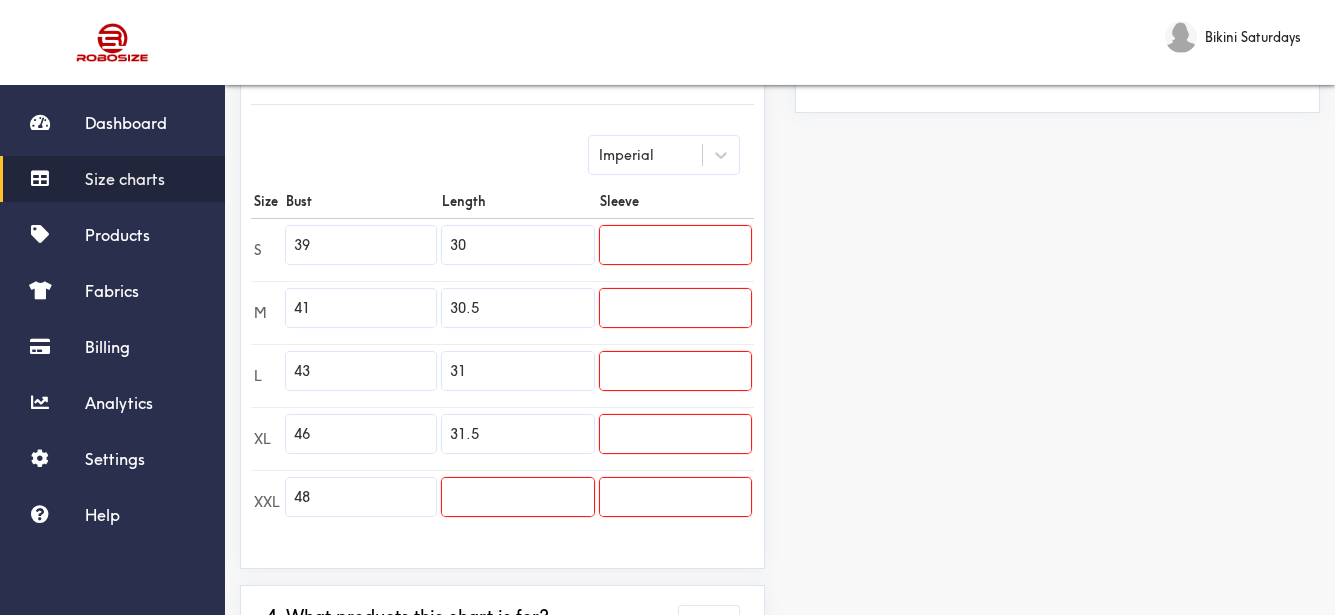 drag, startPoint x: 507, startPoint y: 254, endPoint x: 403, endPoint y: 260, distance: 104.172935 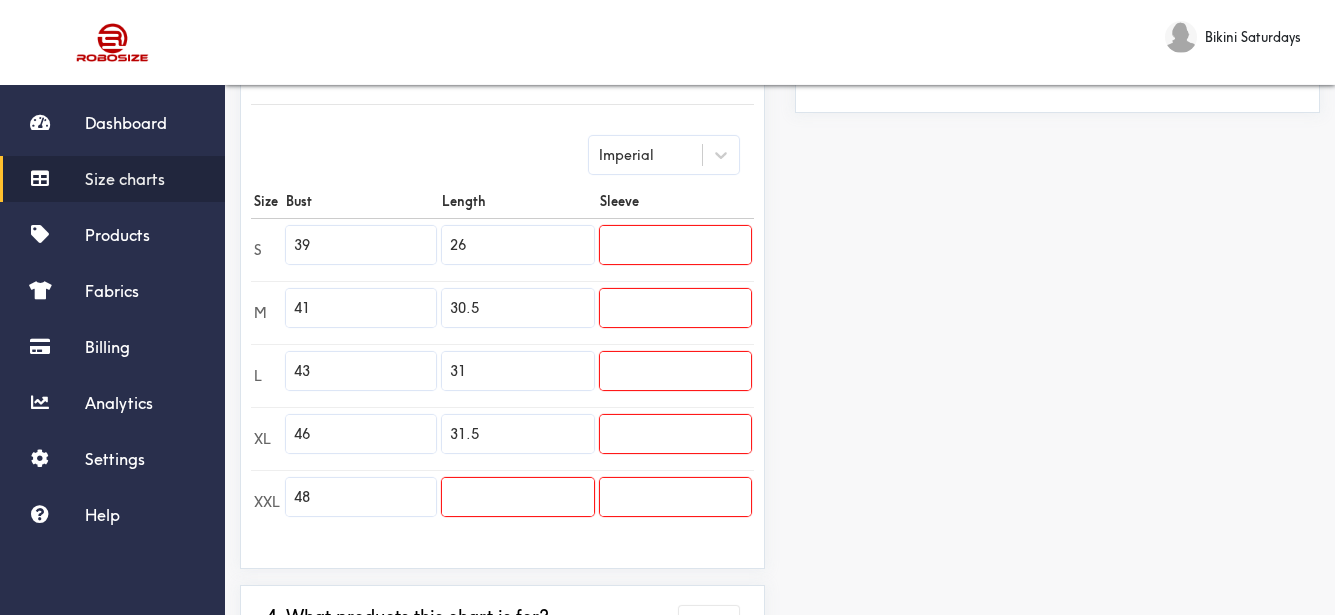 type on "26" 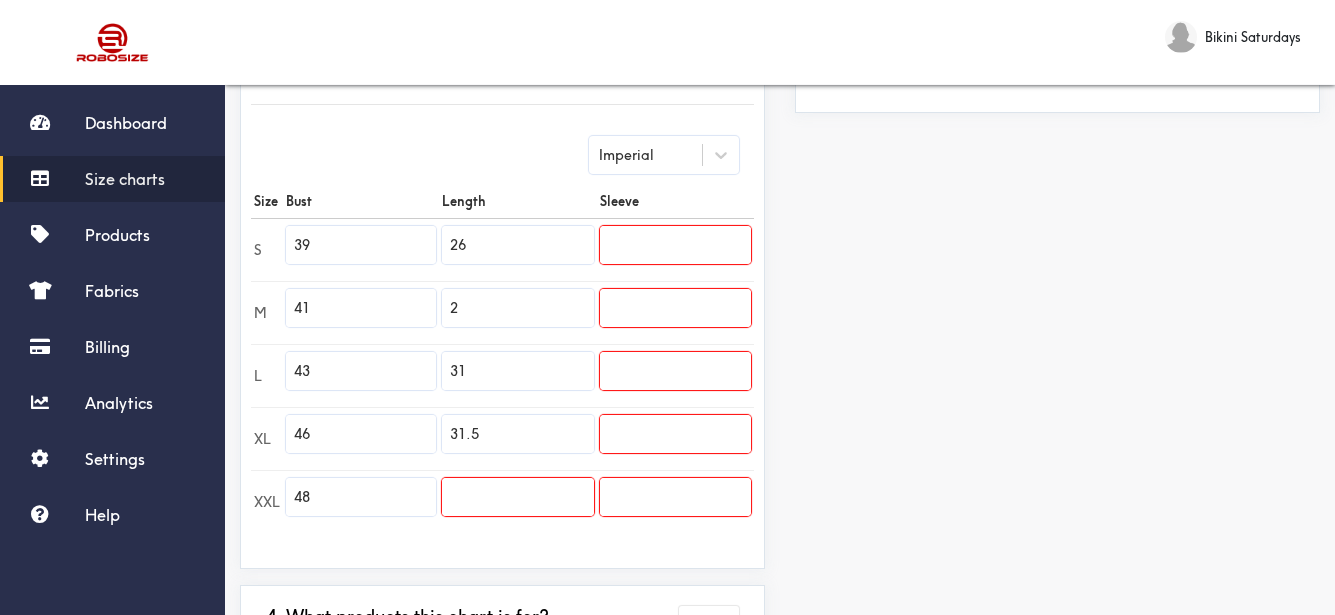 drag, startPoint x: 519, startPoint y: 313, endPoint x: 407, endPoint y: 333, distance: 113.7717 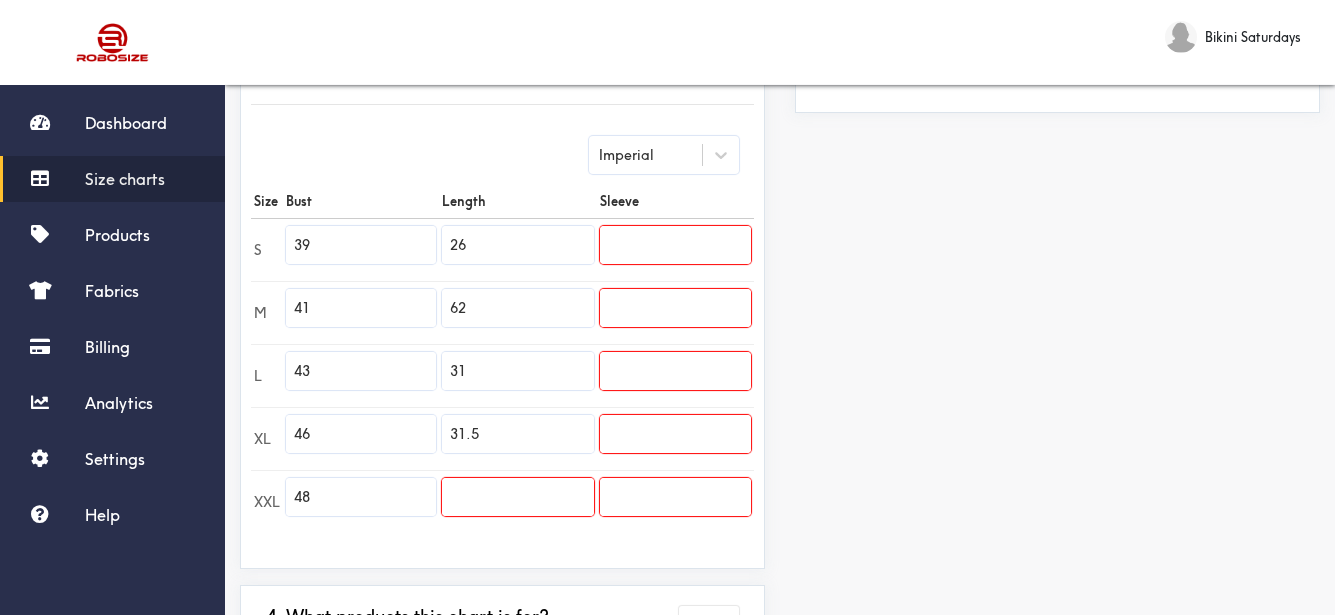 type on "62" 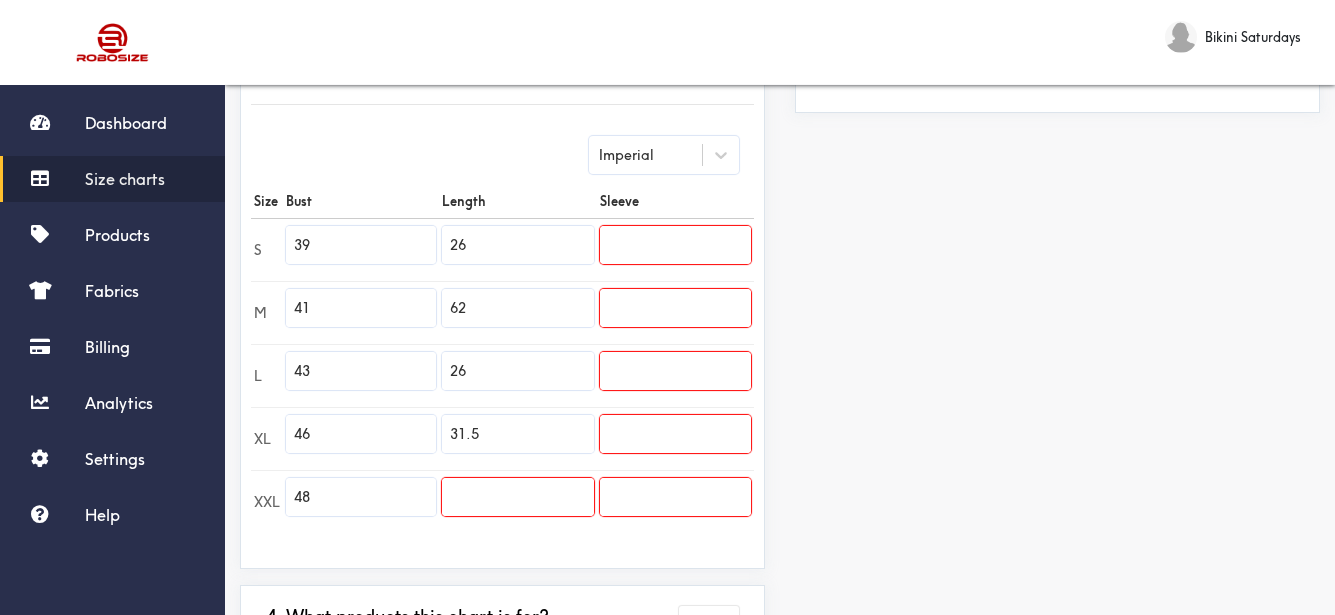 type on "26" 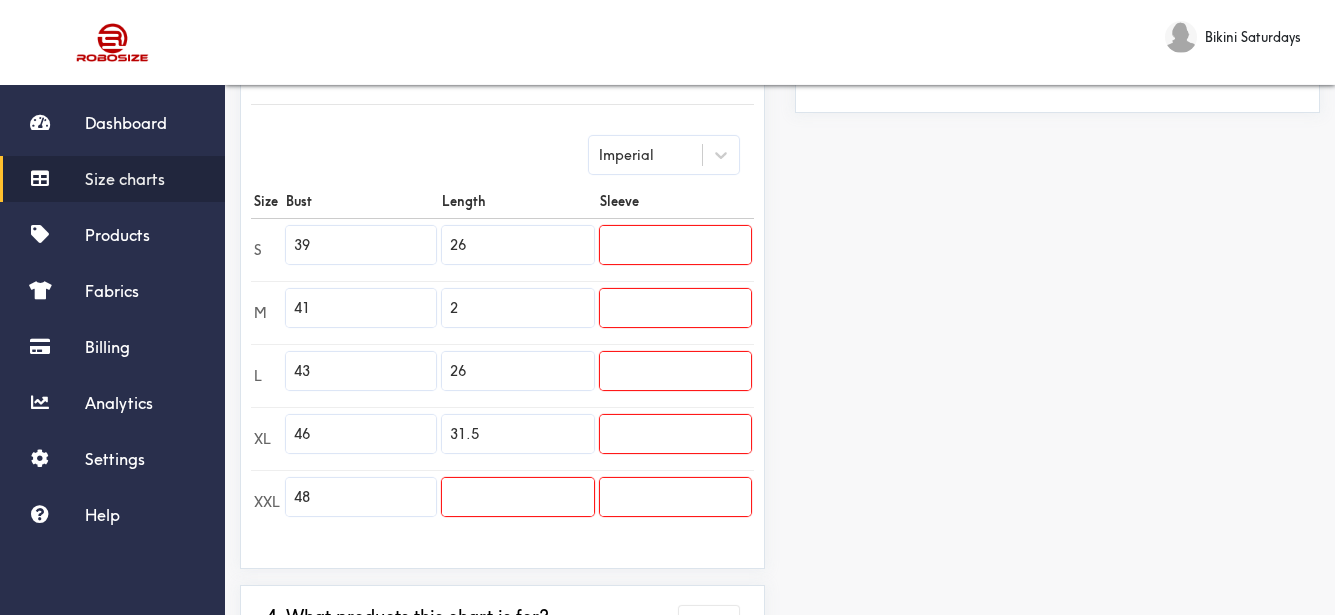 drag, startPoint x: 500, startPoint y: 314, endPoint x: 410, endPoint y: 328, distance: 91.08238 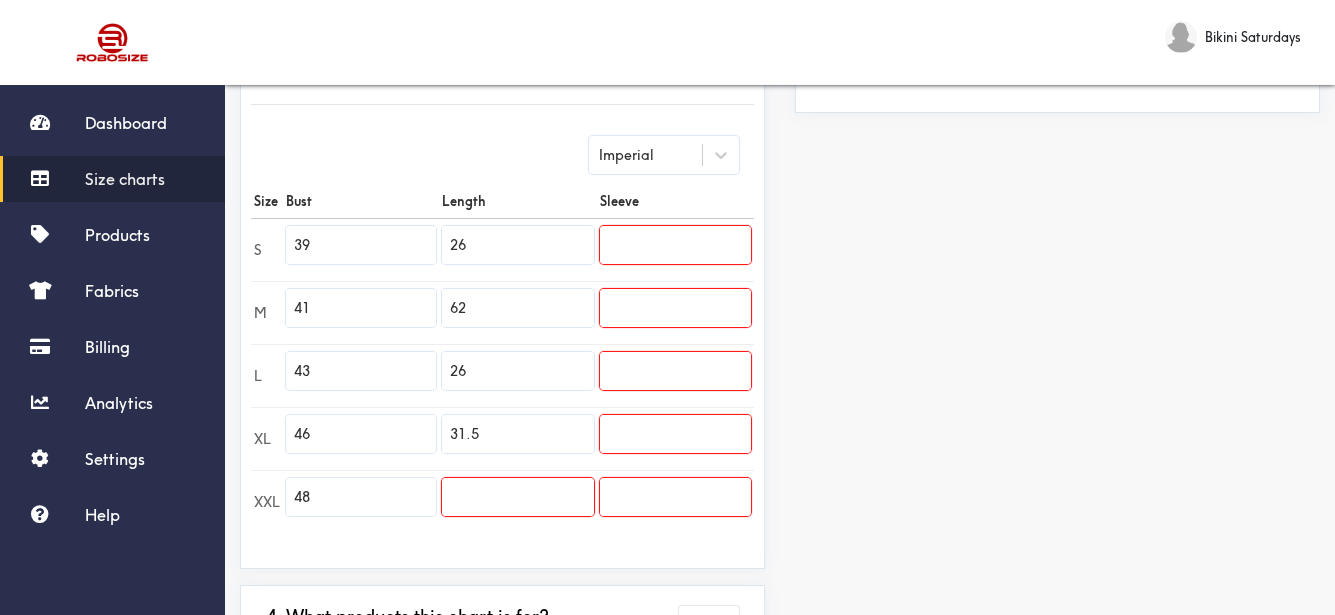 drag, startPoint x: 415, startPoint y: 317, endPoint x: 405, endPoint y: 321, distance: 10.770329 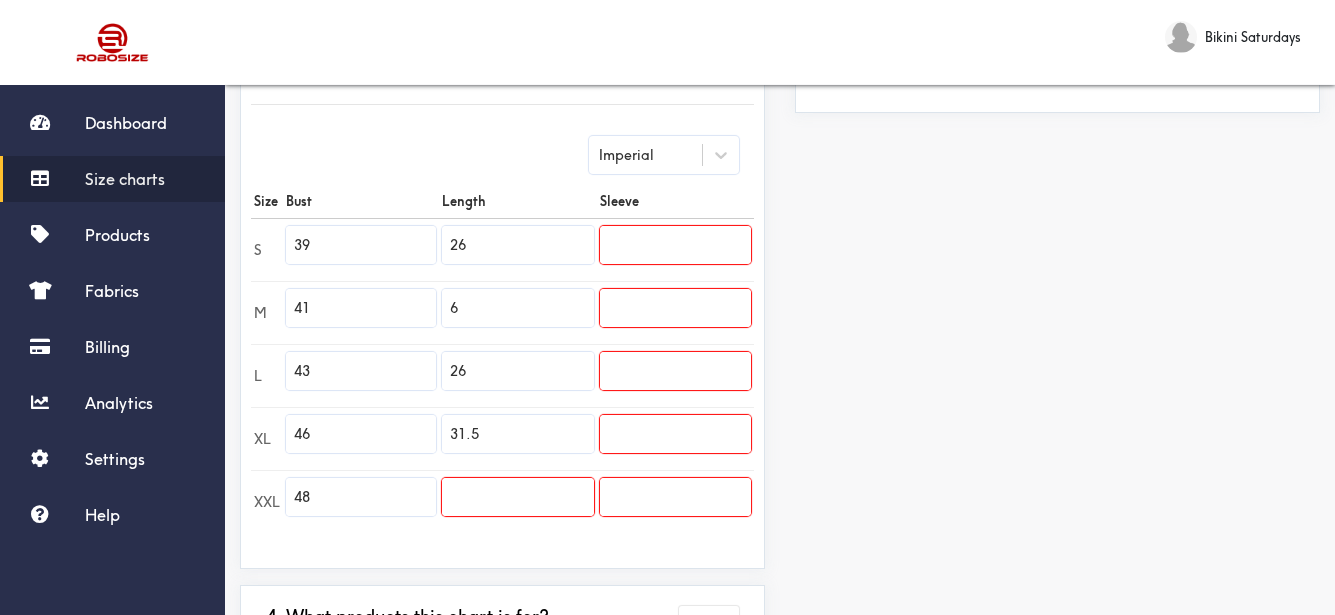 drag, startPoint x: 480, startPoint y: 310, endPoint x: 429, endPoint y: 311, distance: 51.009804 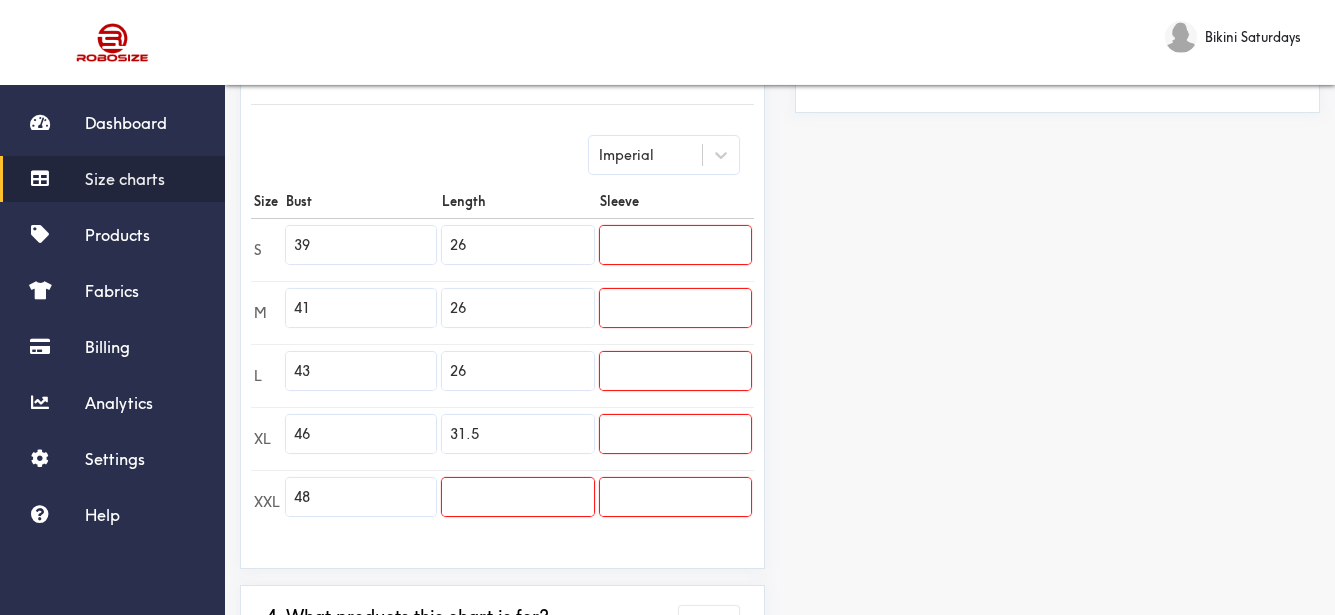 type on "26" 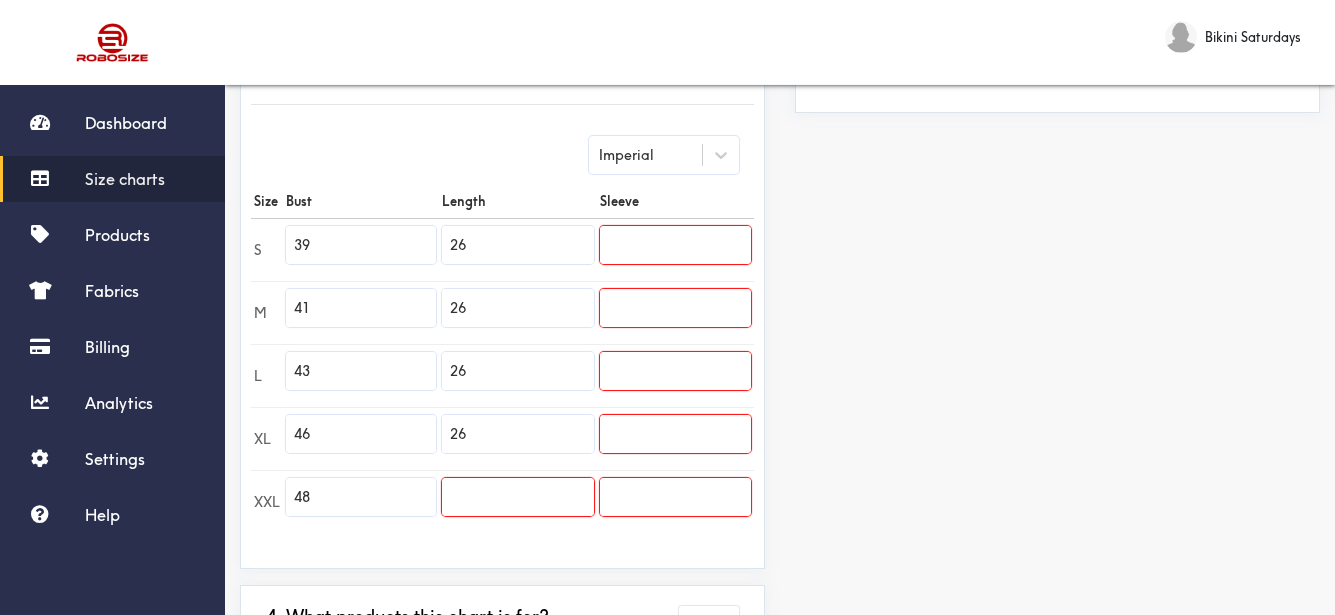 type on "26" 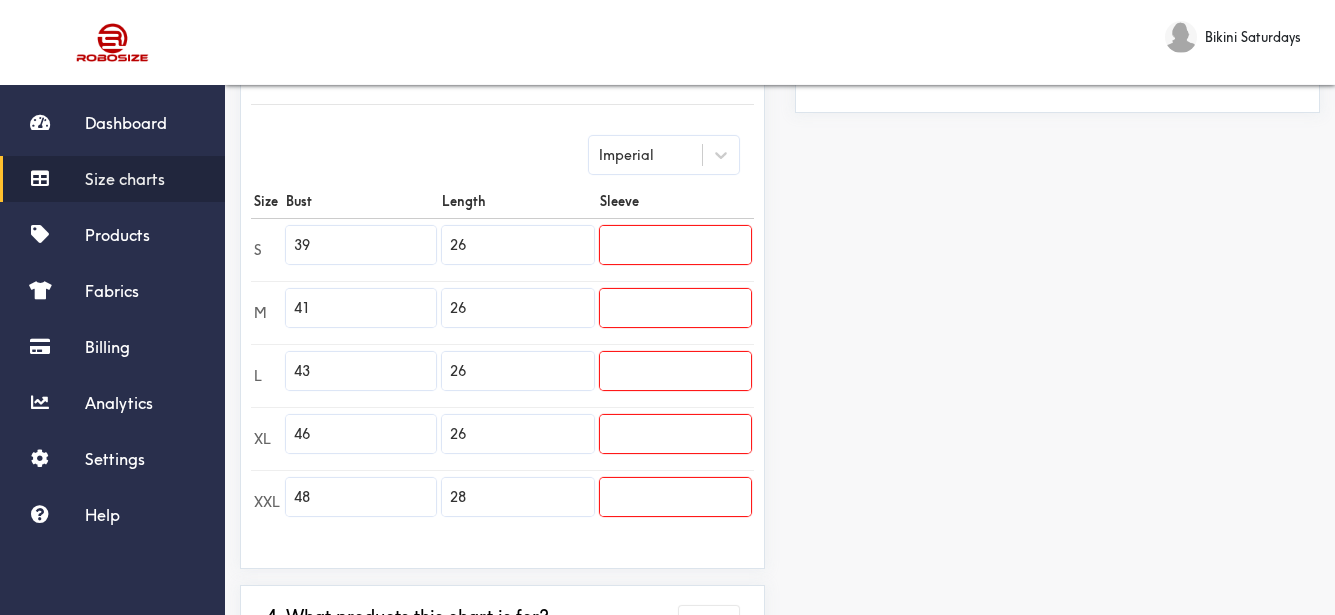 type on "28" 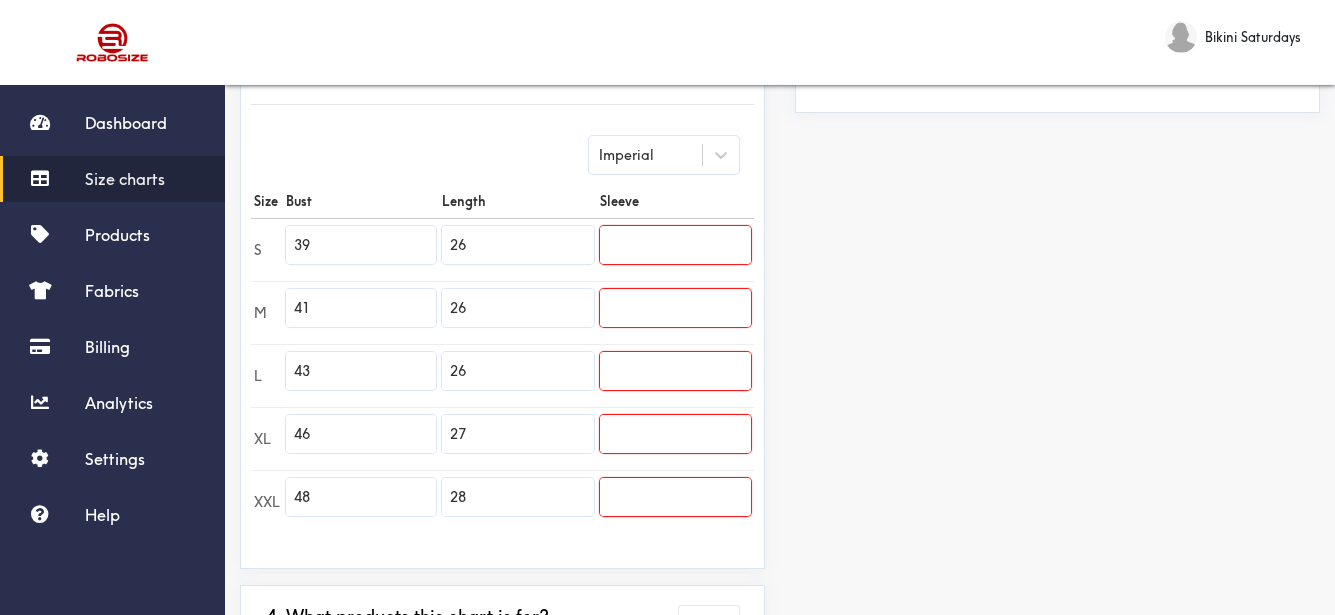 type on "27" 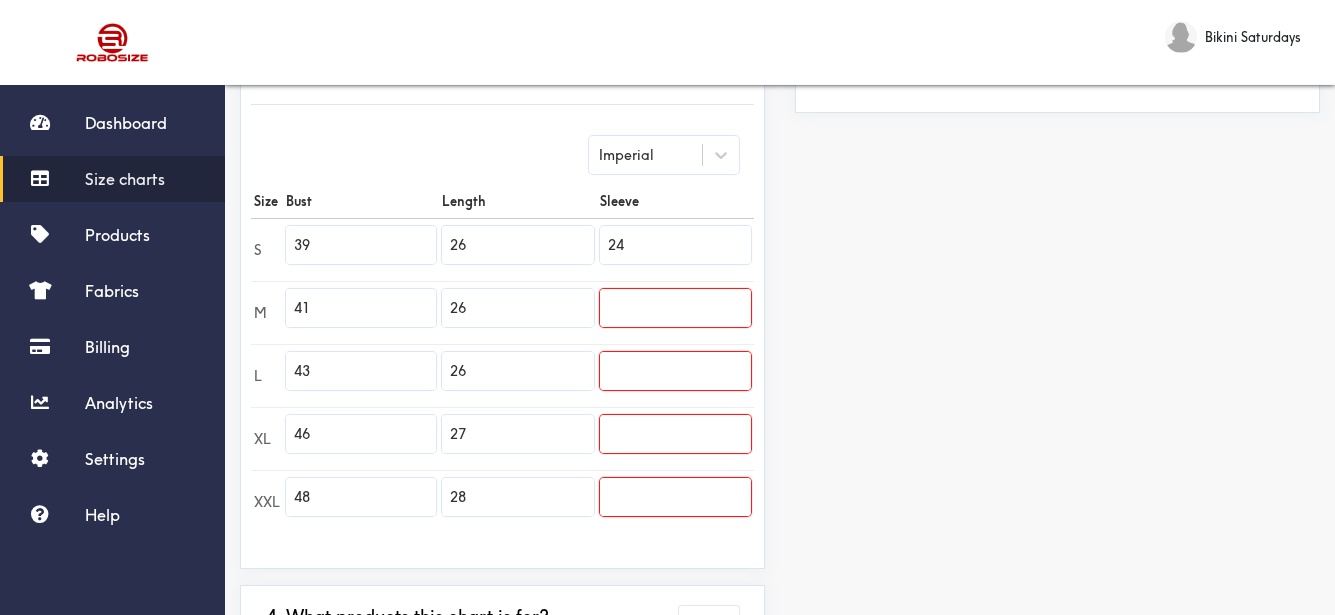 type on "24" 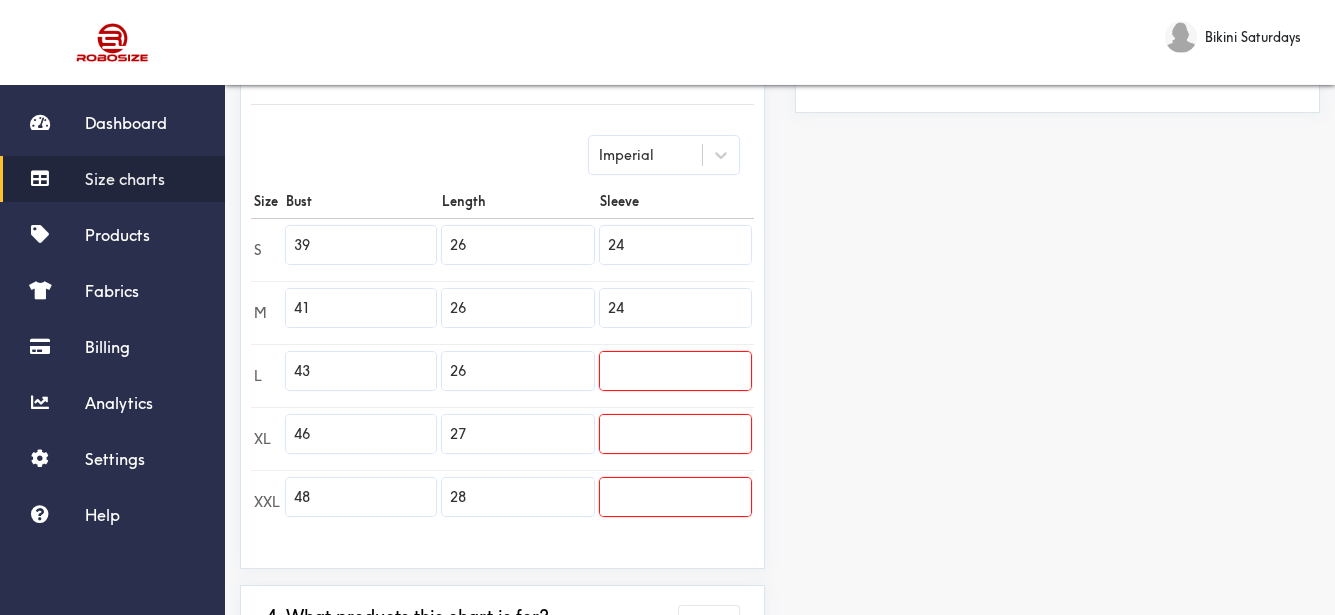 type on "24" 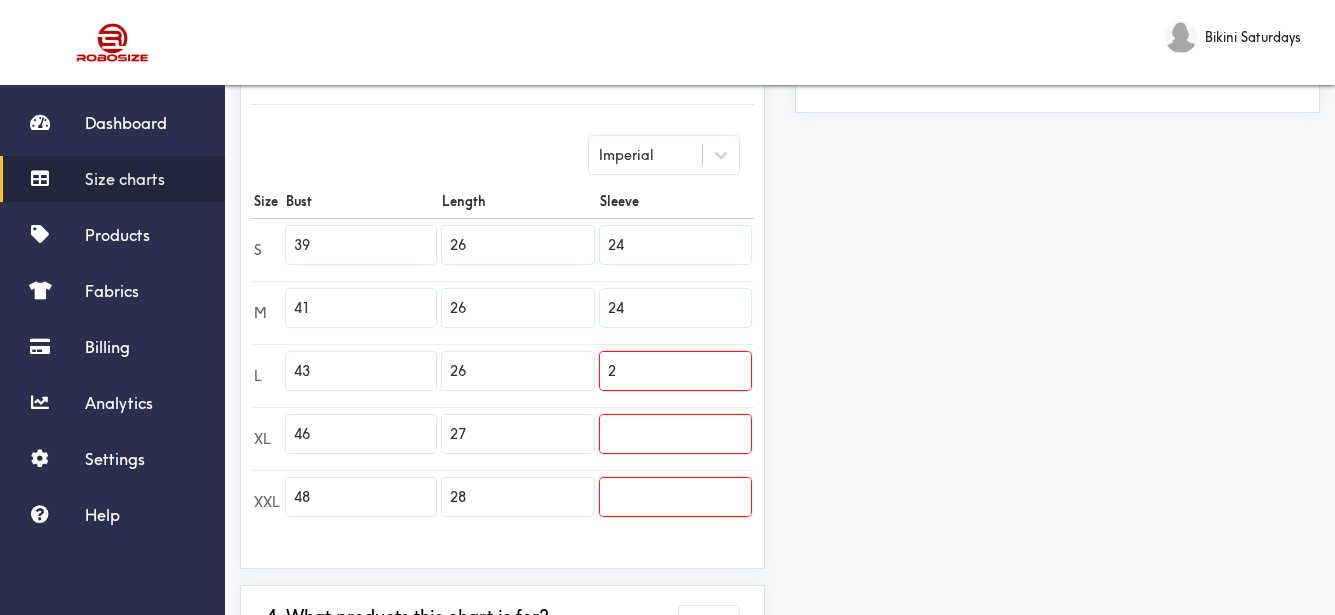 click on "2" at bounding box center [675, 371] 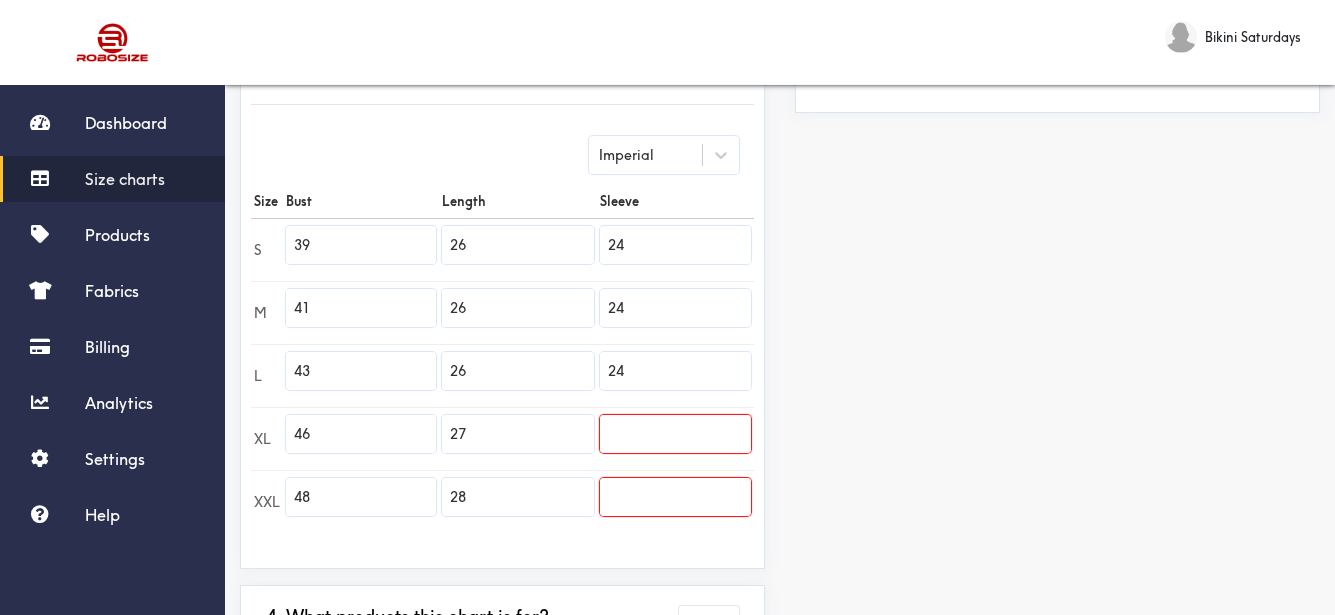 type on "24" 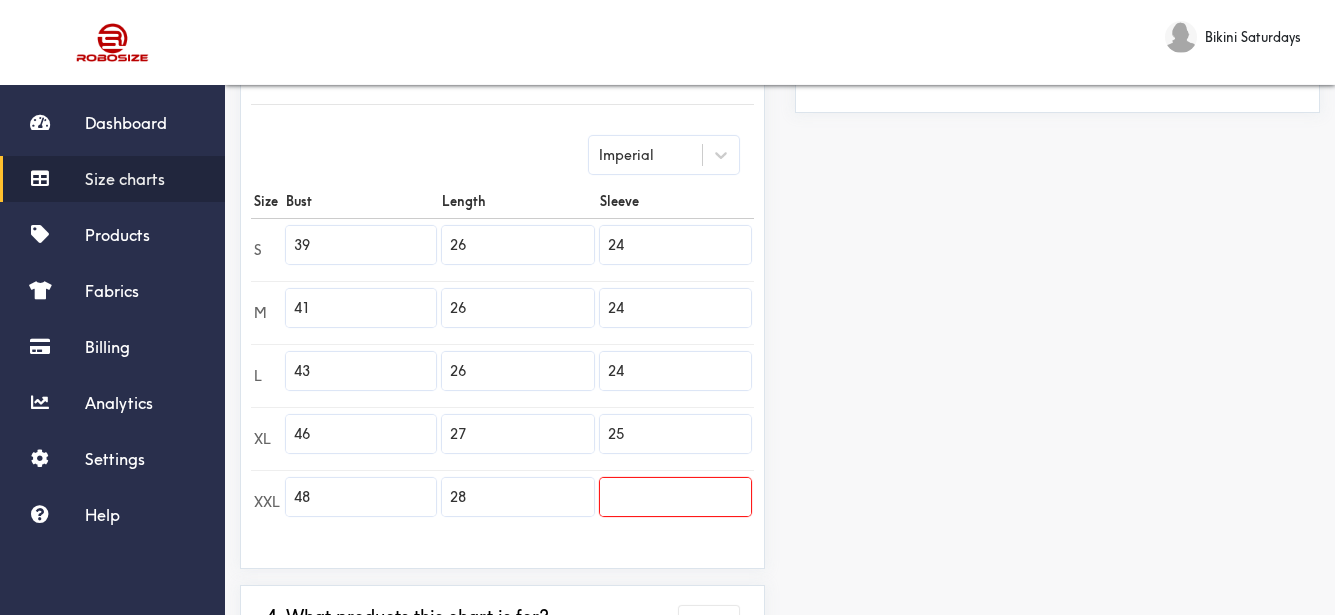 type on "25" 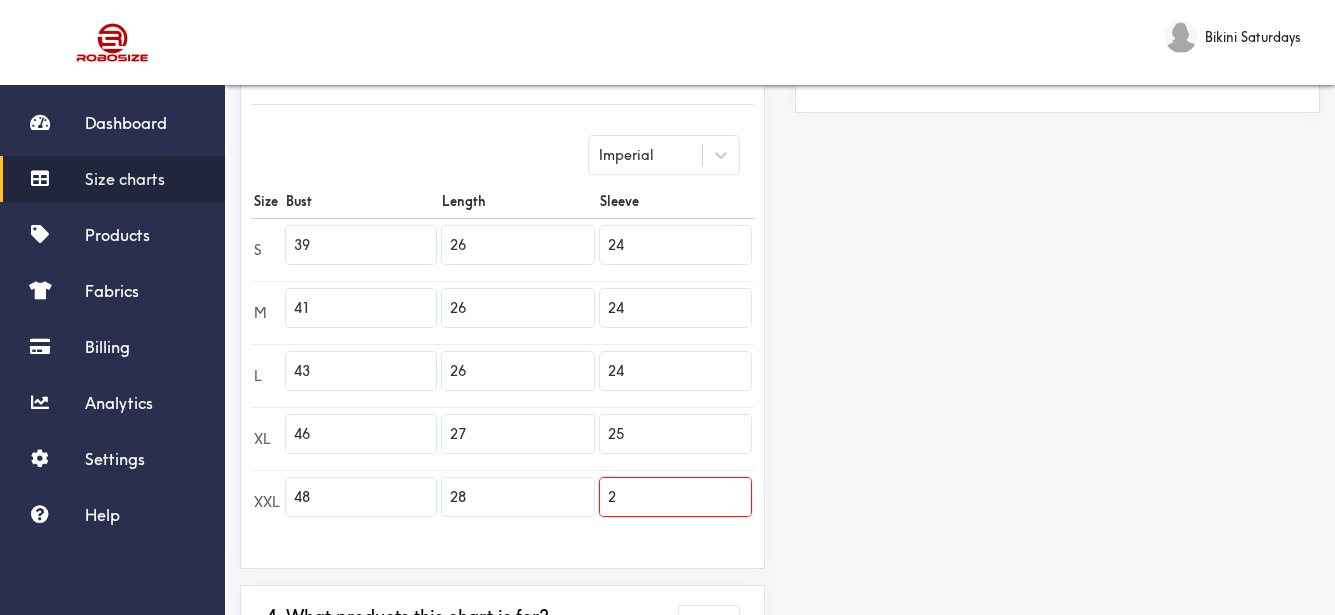click on "2" at bounding box center [675, 497] 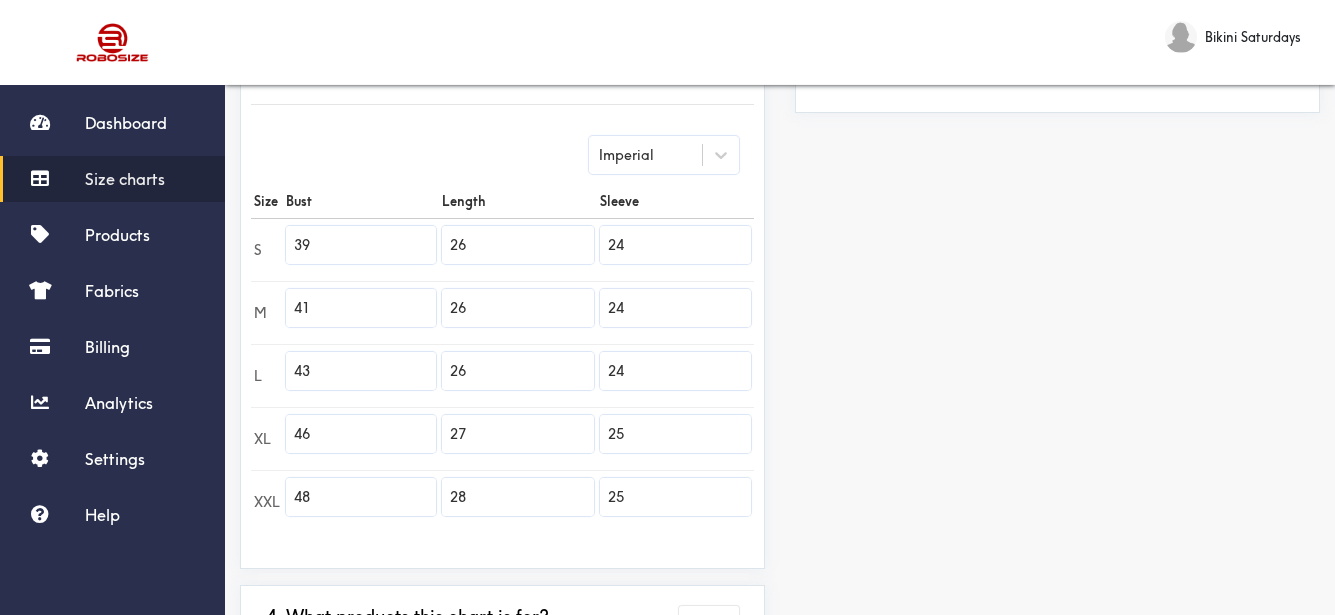 type on "25" 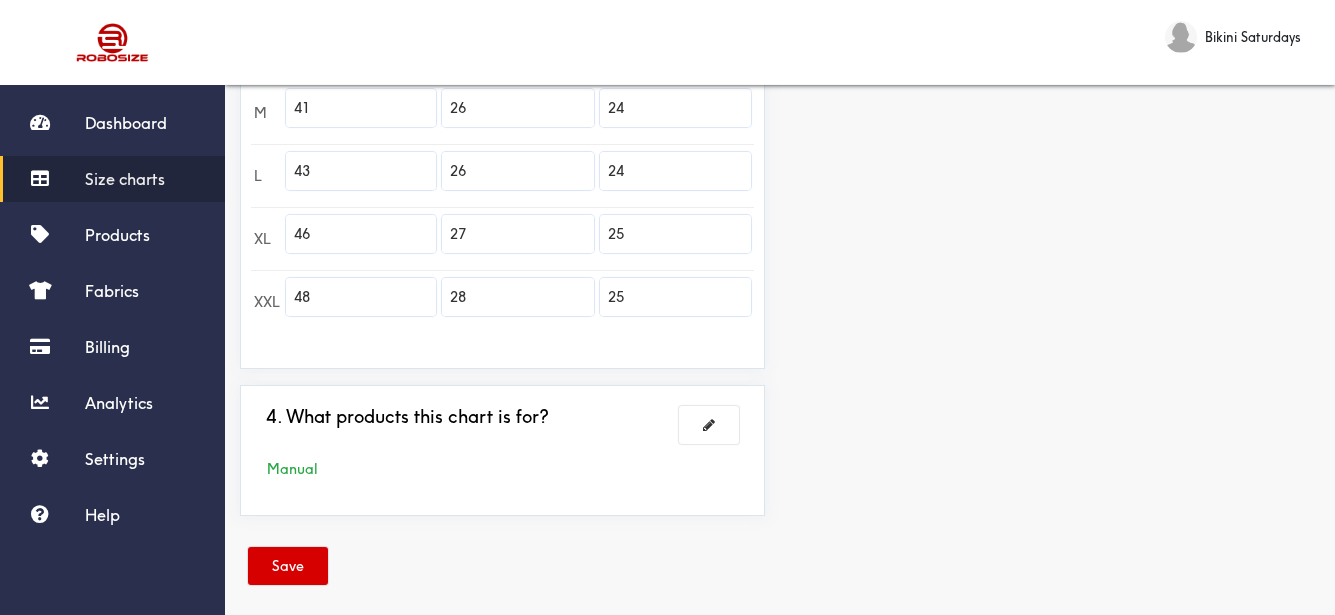 click on "Save" at bounding box center (288, 566) 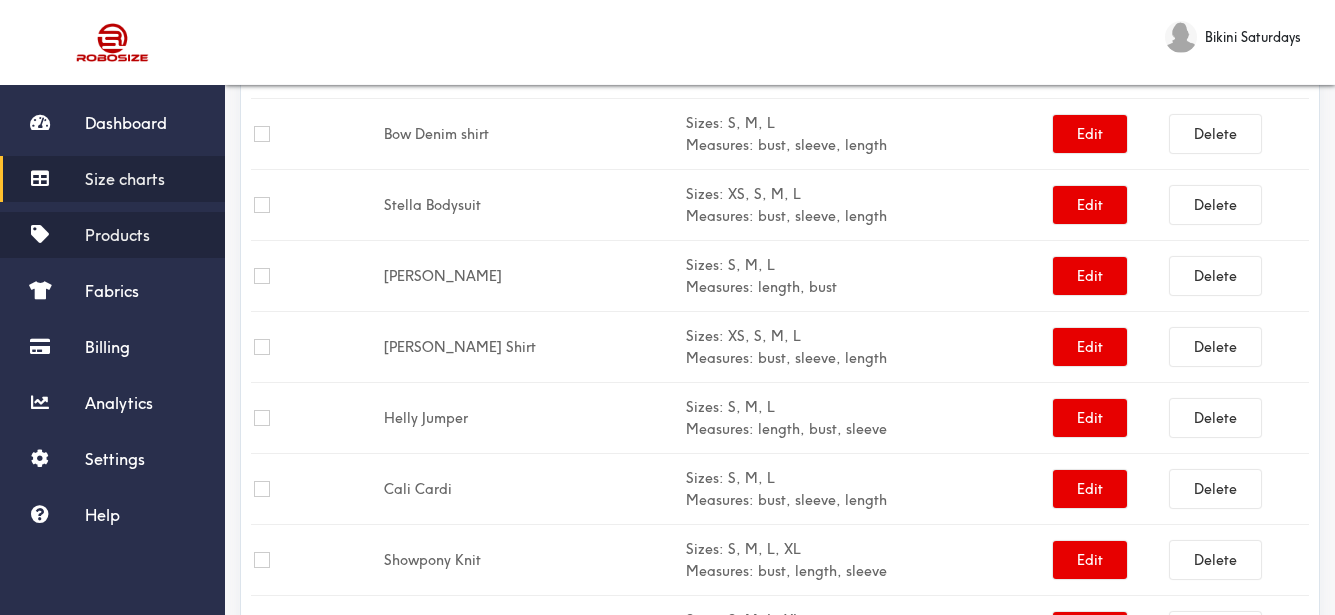 click on "Products" at bounding box center (112, 235) 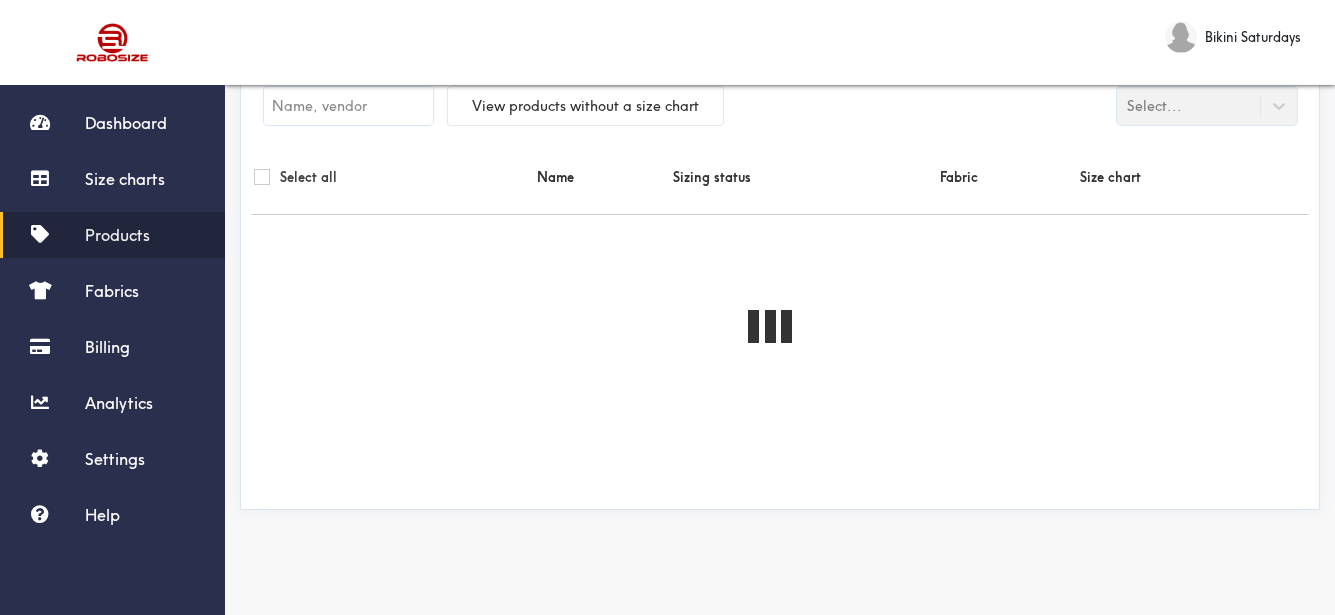 scroll, scrollTop: 0, scrollLeft: 0, axis: both 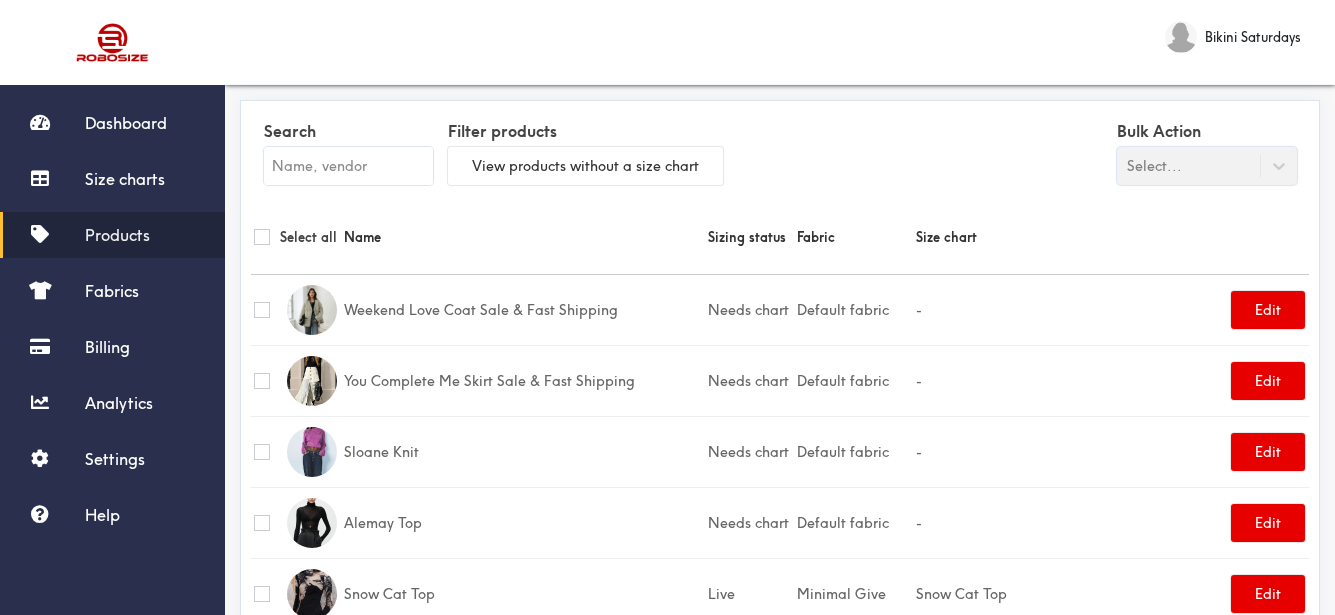 click at bounding box center [348, 166] 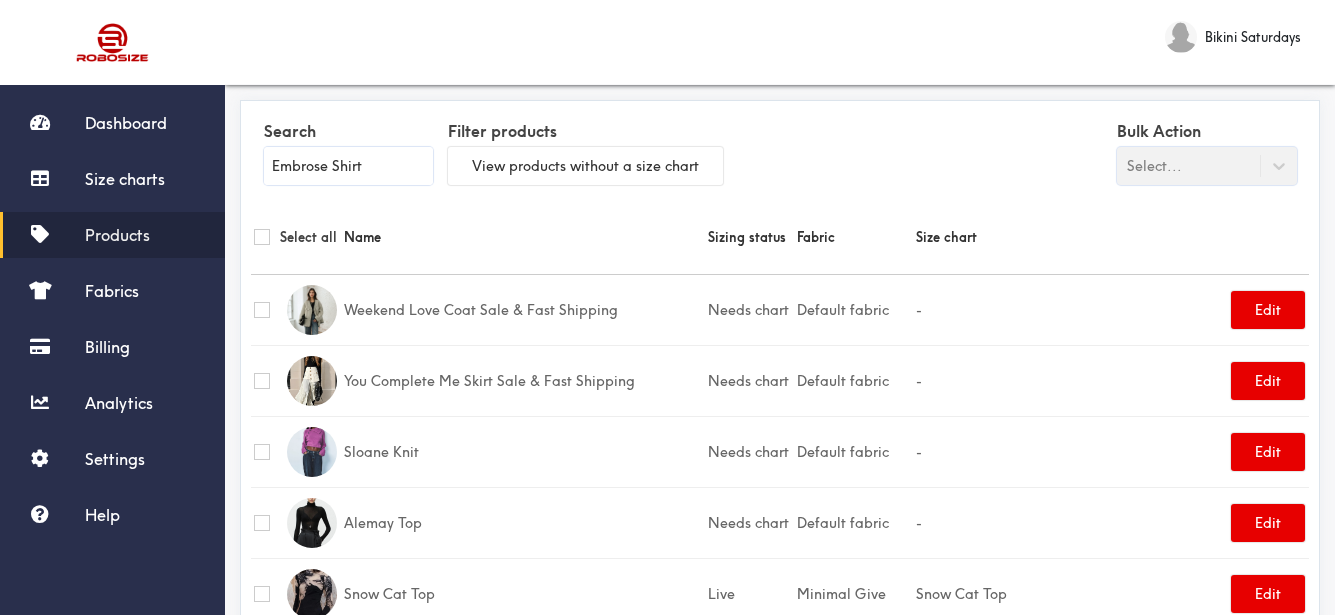 type on "Embrose Shirt" 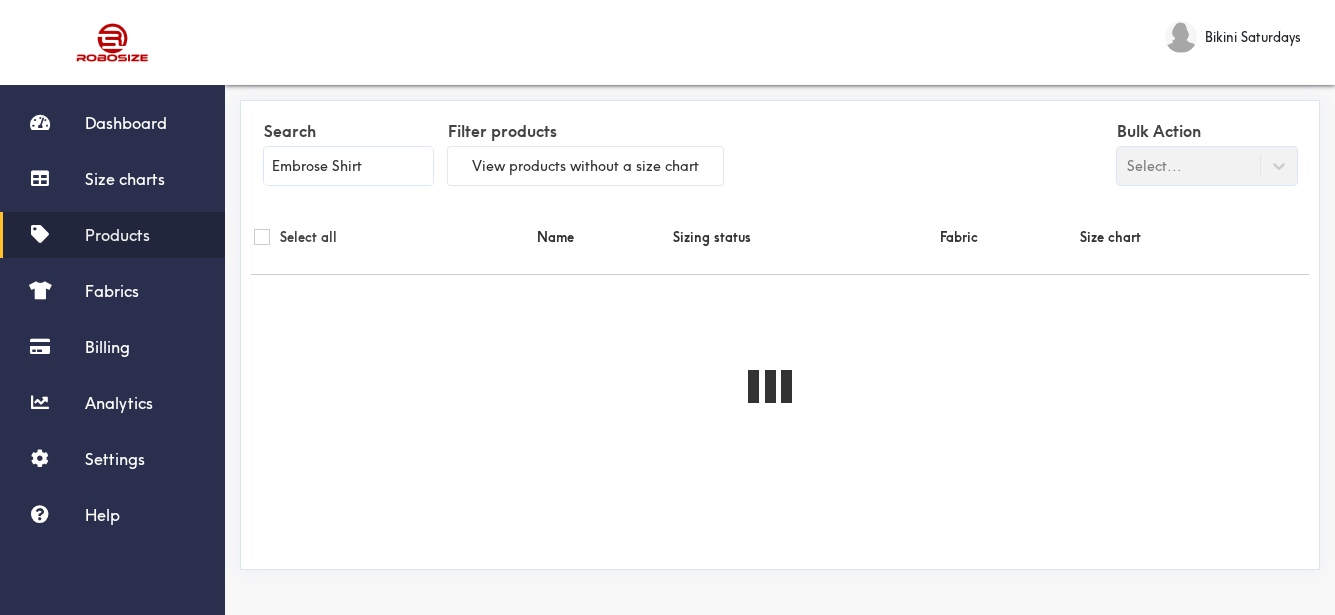 click on "Select all" at bounding box center (392, 237) 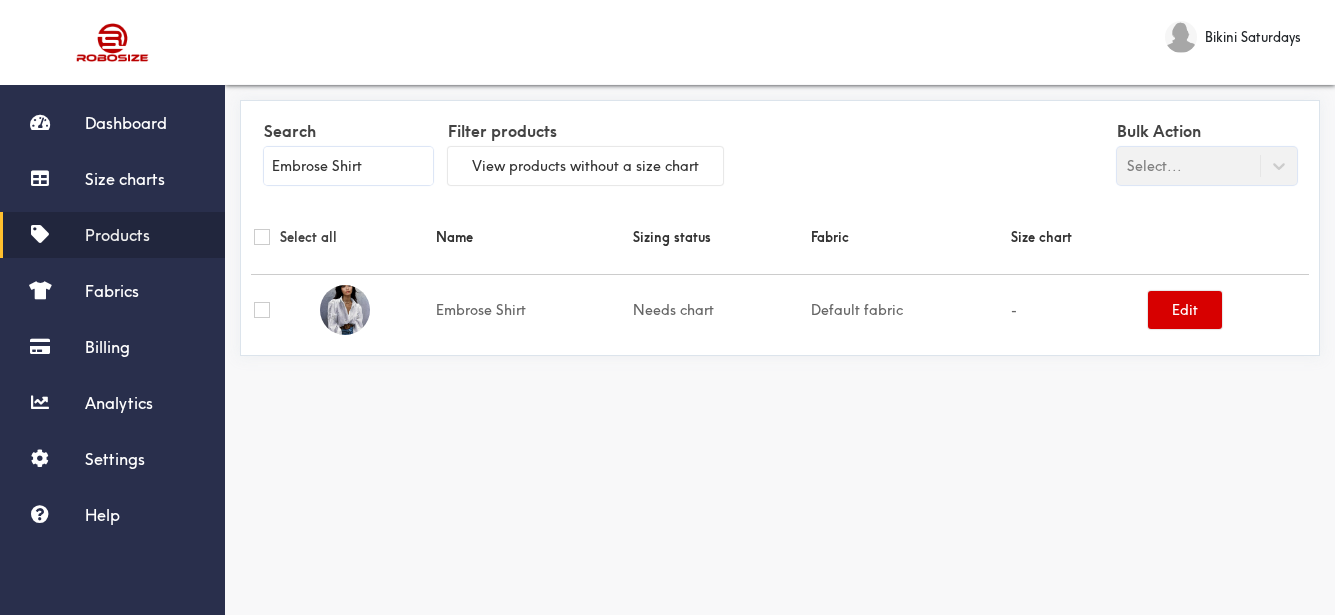 click on "Edit" at bounding box center [1185, 310] 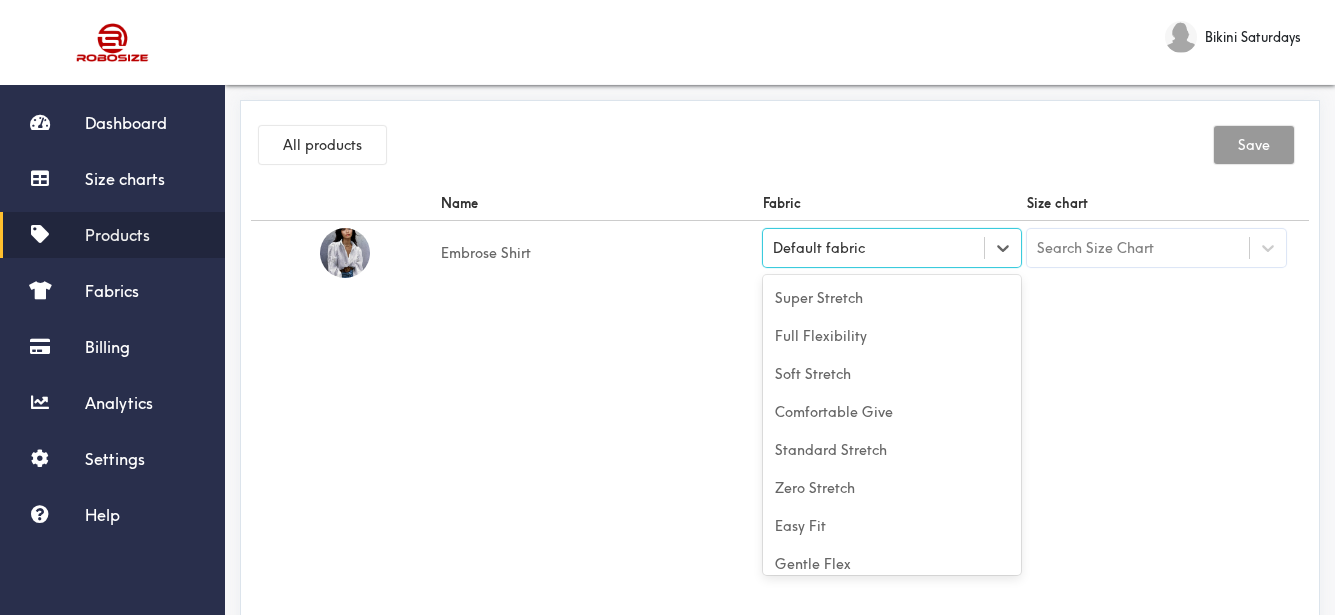 click on "Default fabric" at bounding box center (874, 248) 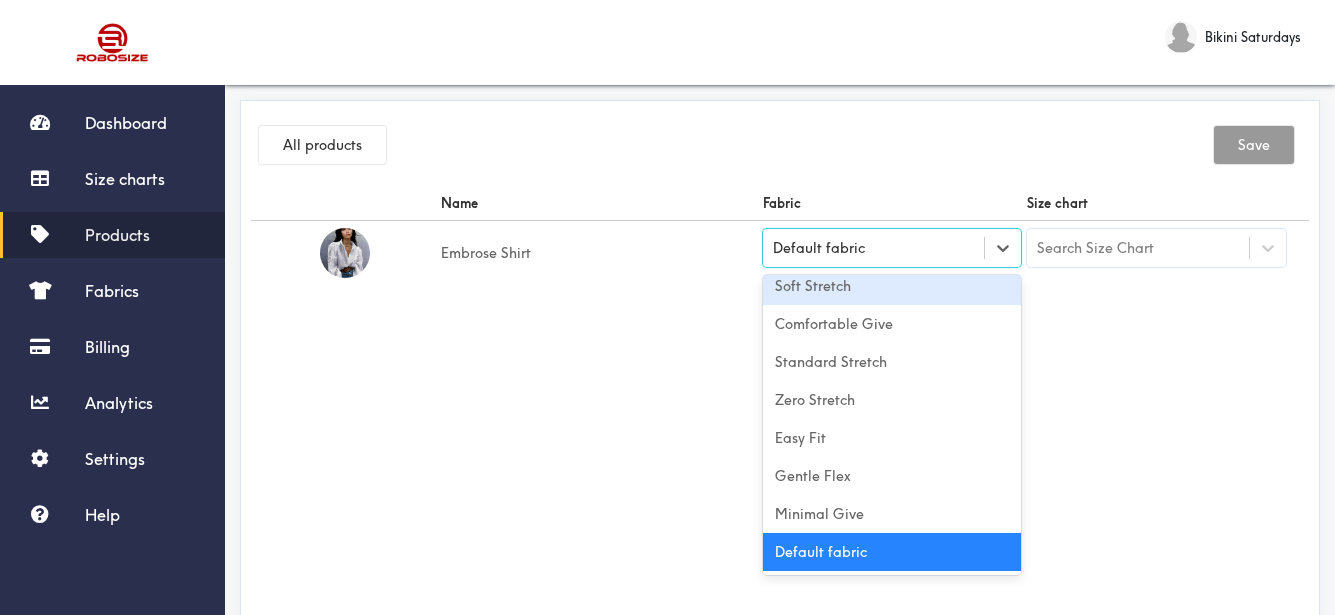 click on "Soft Stretch" at bounding box center (892, 286) 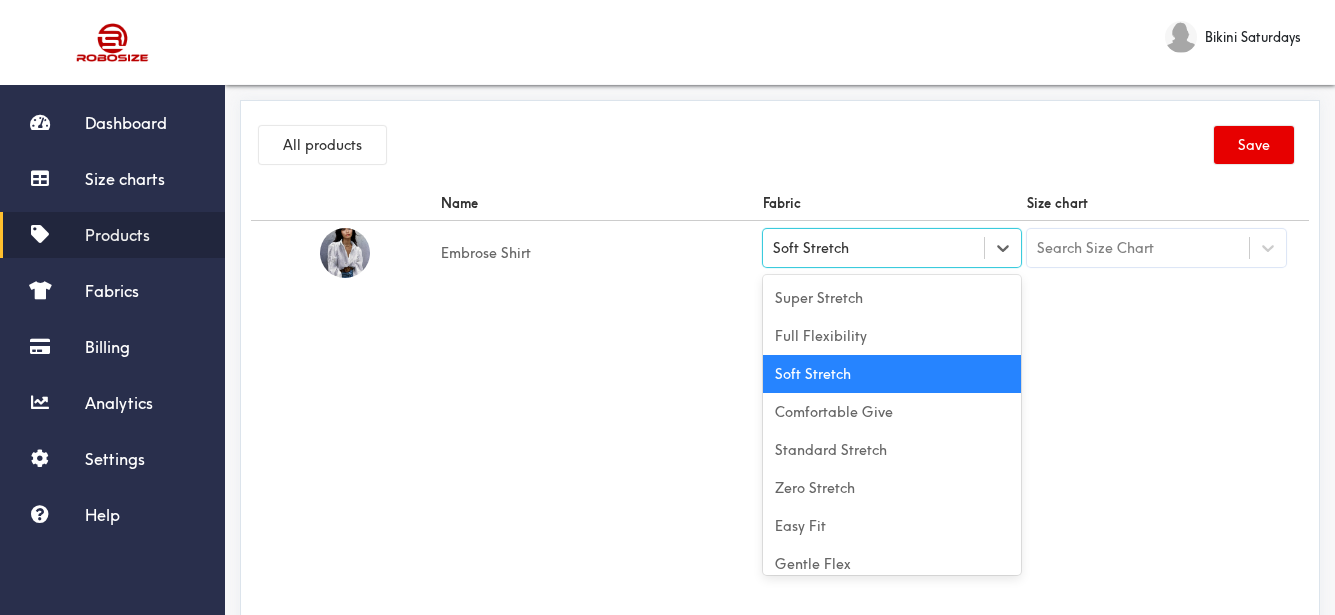 click on "Soft Stretch" at bounding box center (874, 248) 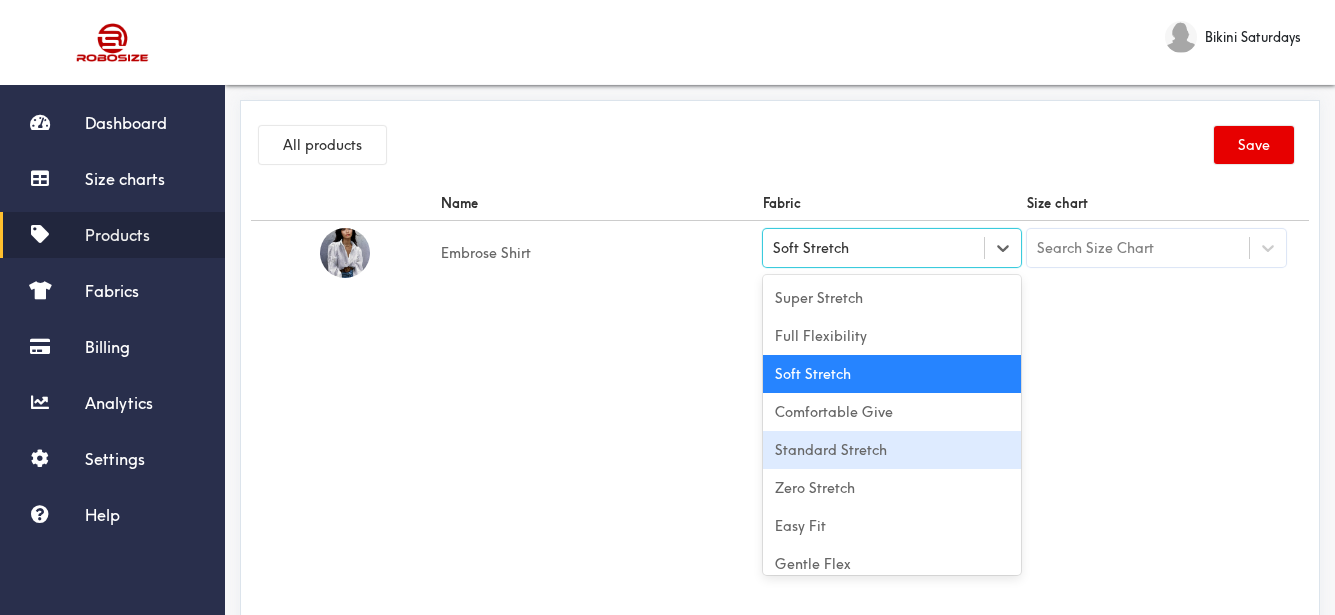 click on "Standard Stretch" at bounding box center (892, 450) 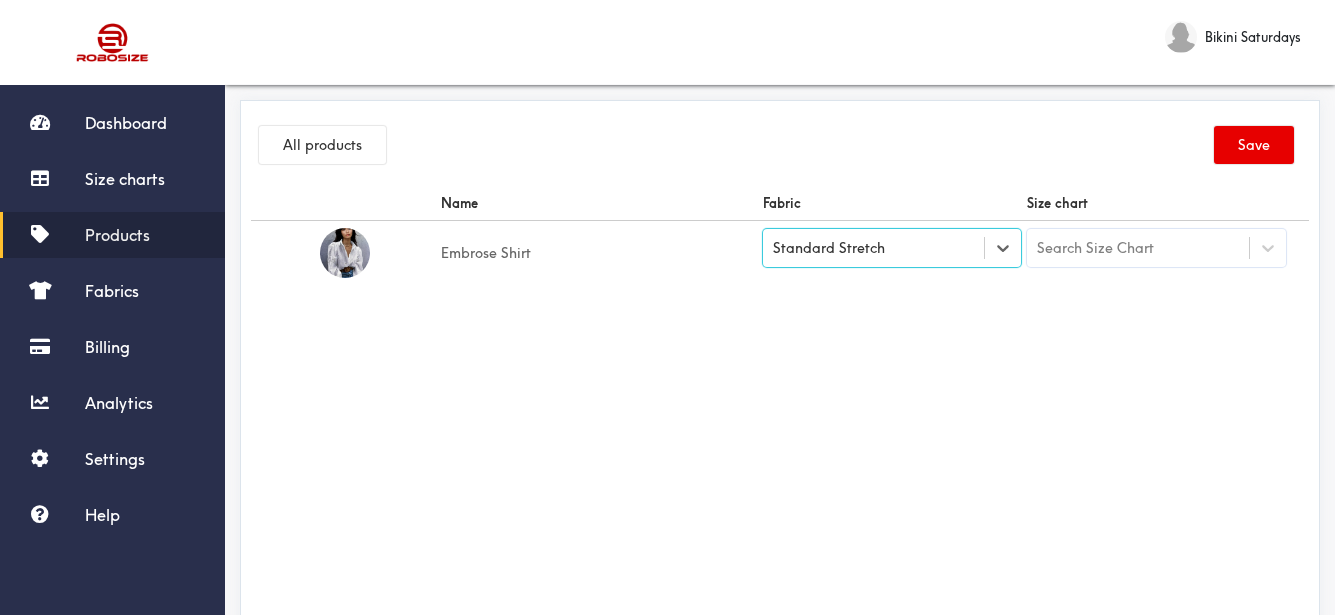 click on "Name Fabric Size chart Embrose Shirt option [object Object], selected.   Select is focused , press Down to open the menu,  Standard Stretch Search Size Chart" at bounding box center [780, 411] 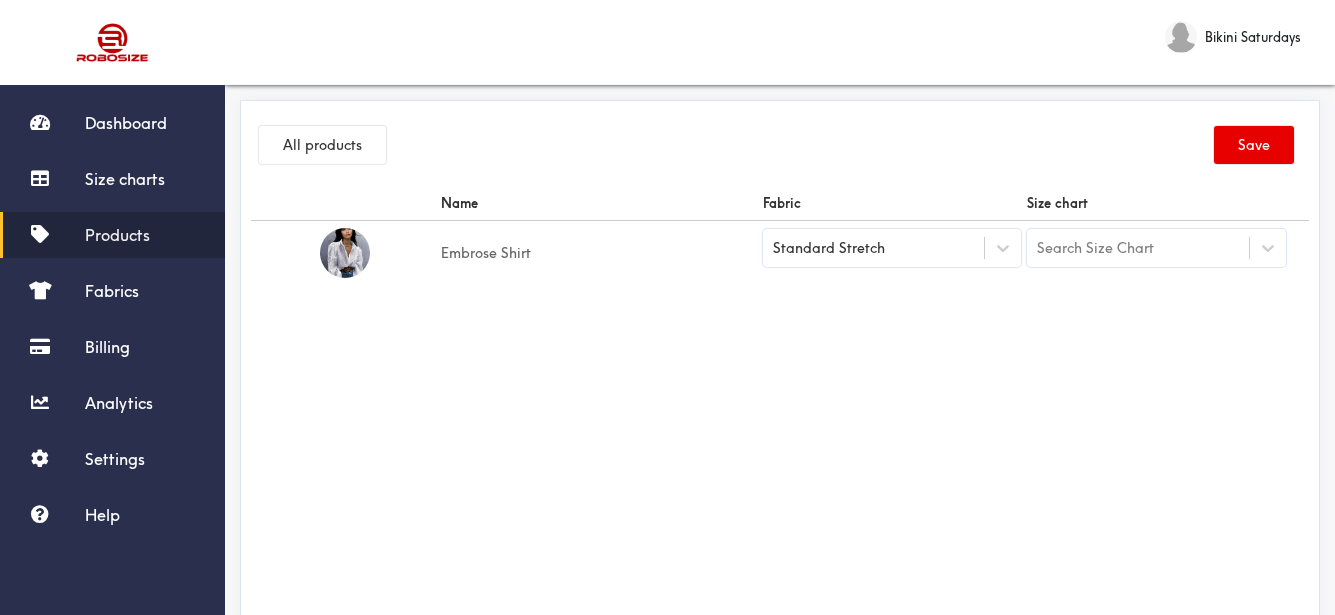 click on "Search Size Chart" at bounding box center [1138, 248] 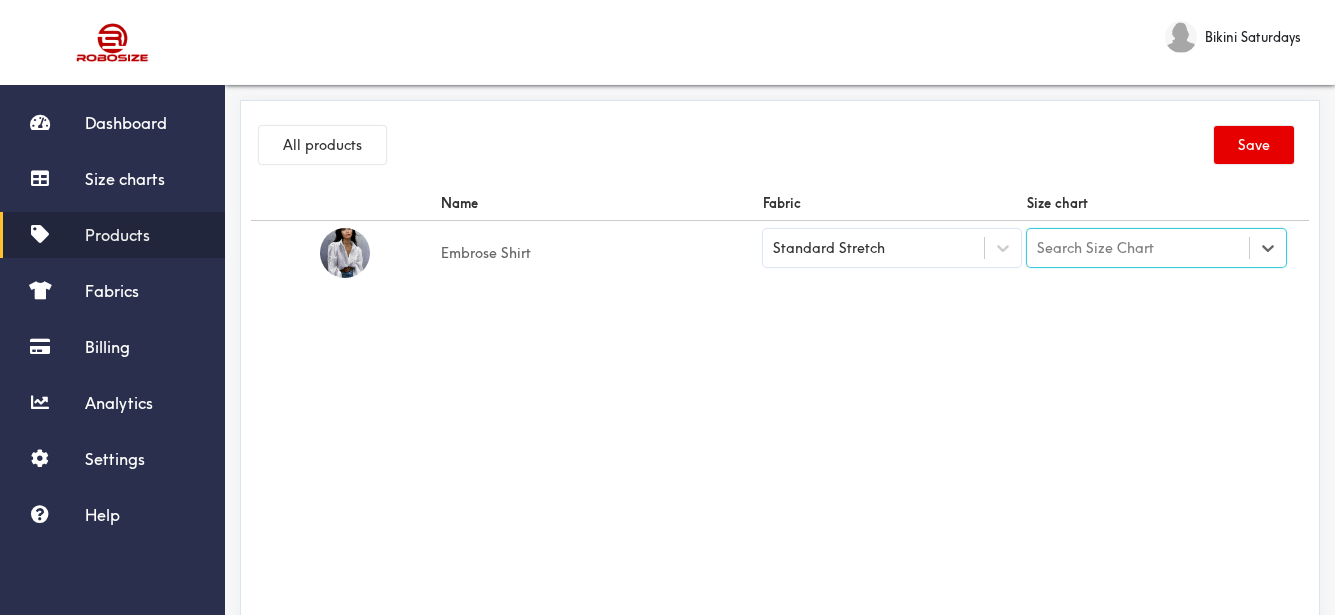 click on "Standard Stretch" at bounding box center [892, 248] 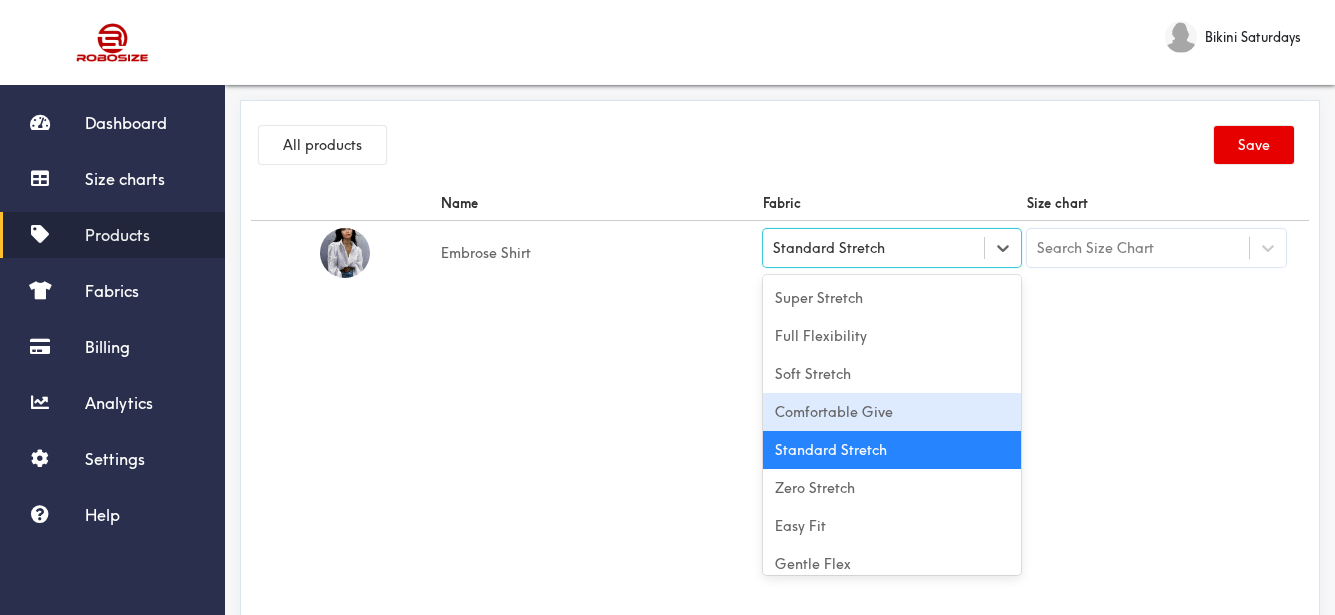 click on "Comfortable Give" at bounding box center [892, 412] 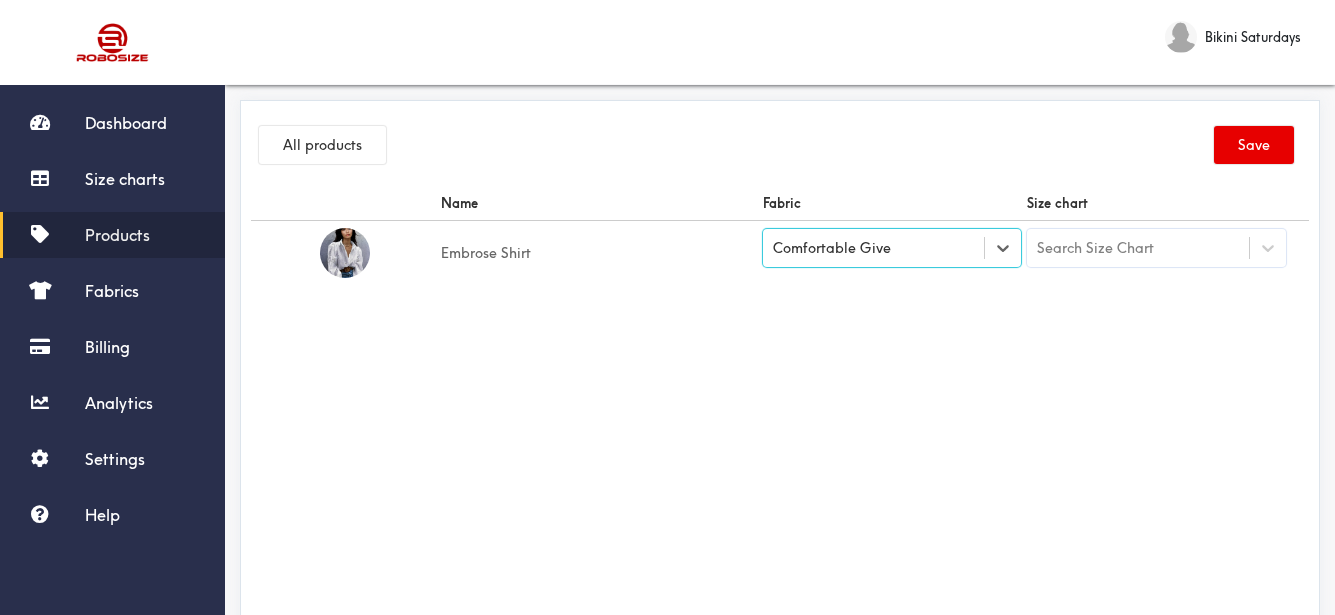 drag, startPoint x: 704, startPoint y: 390, endPoint x: 1007, endPoint y: 302, distance: 315.5202 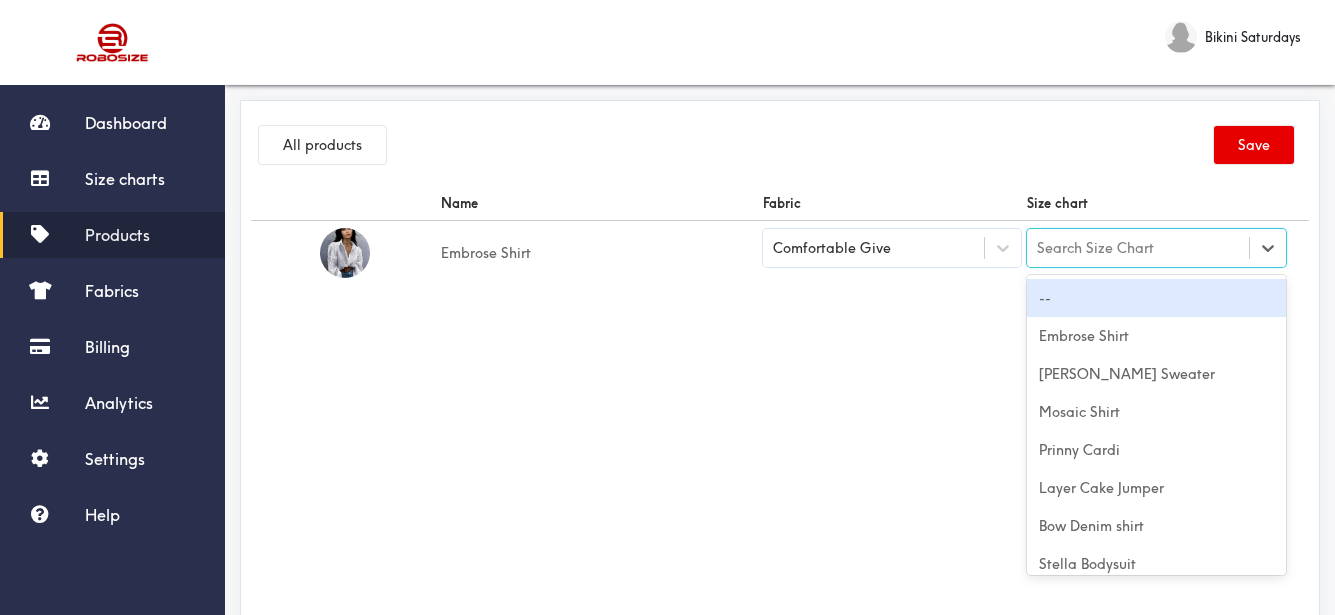 click on "Search Size Chart" at bounding box center (1095, 248) 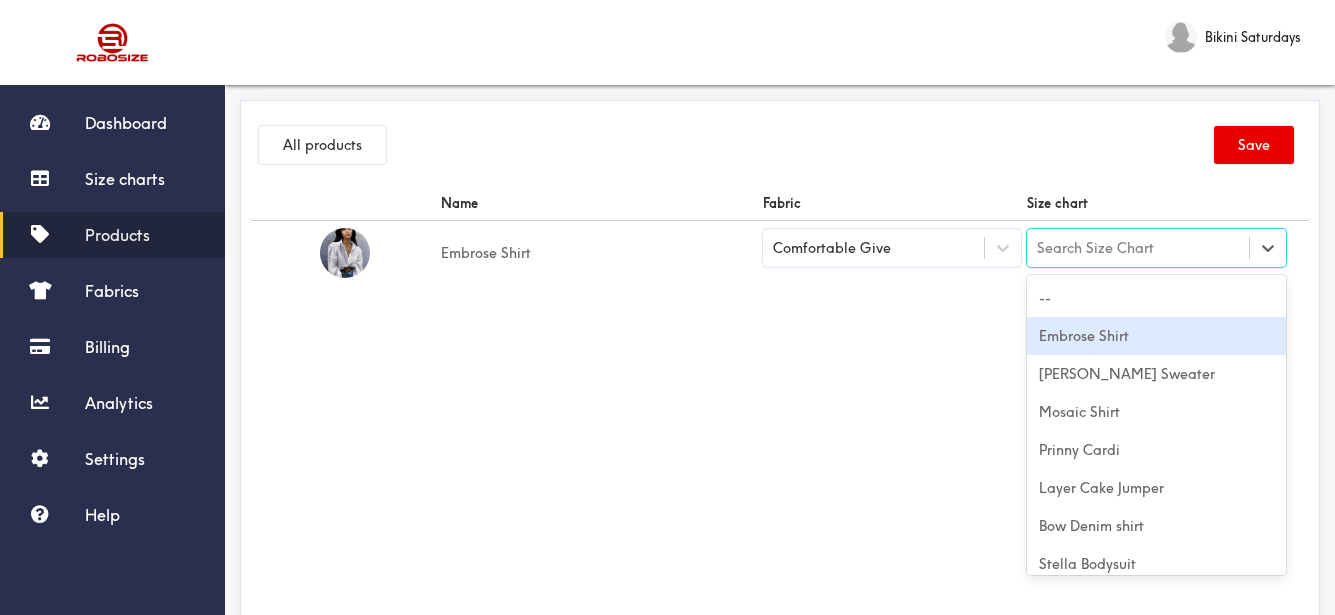 click on "Embrose Shirt" at bounding box center (1156, 336) 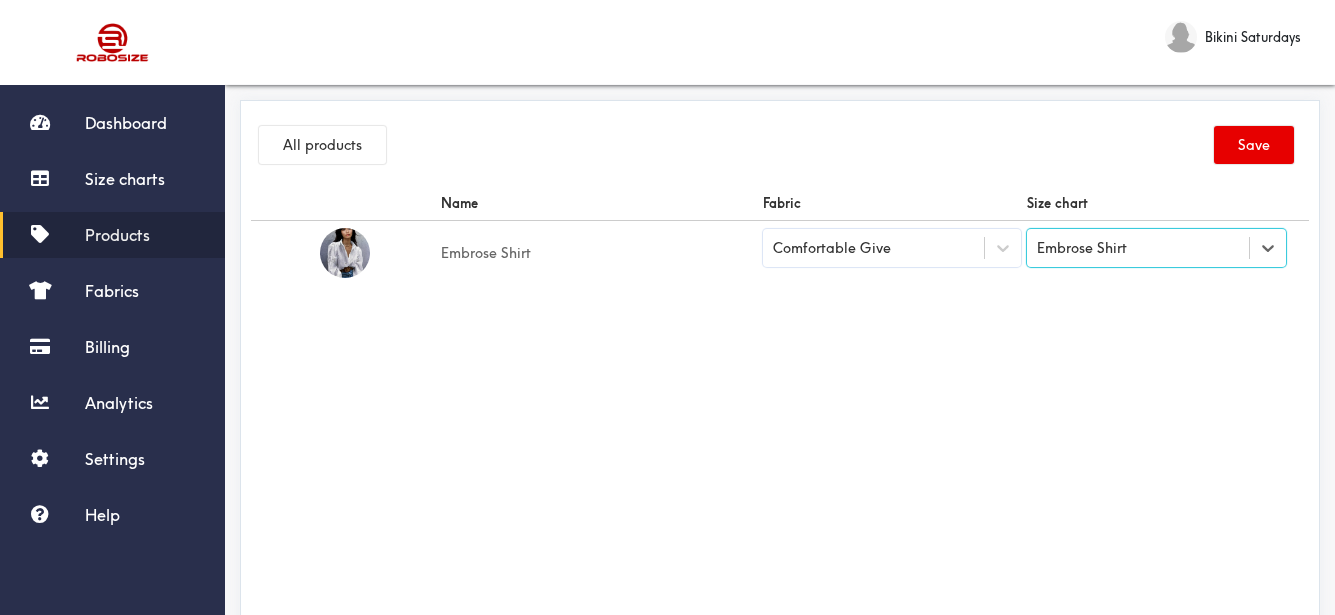 click on "Name Fabric Size chart Embrose Shirt Comfortable Give option Embrose Shirt, selected.   Select is focused ,type to refine list, press Down to open the menu,  Embrose Shirt" at bounding box center (780, 411) 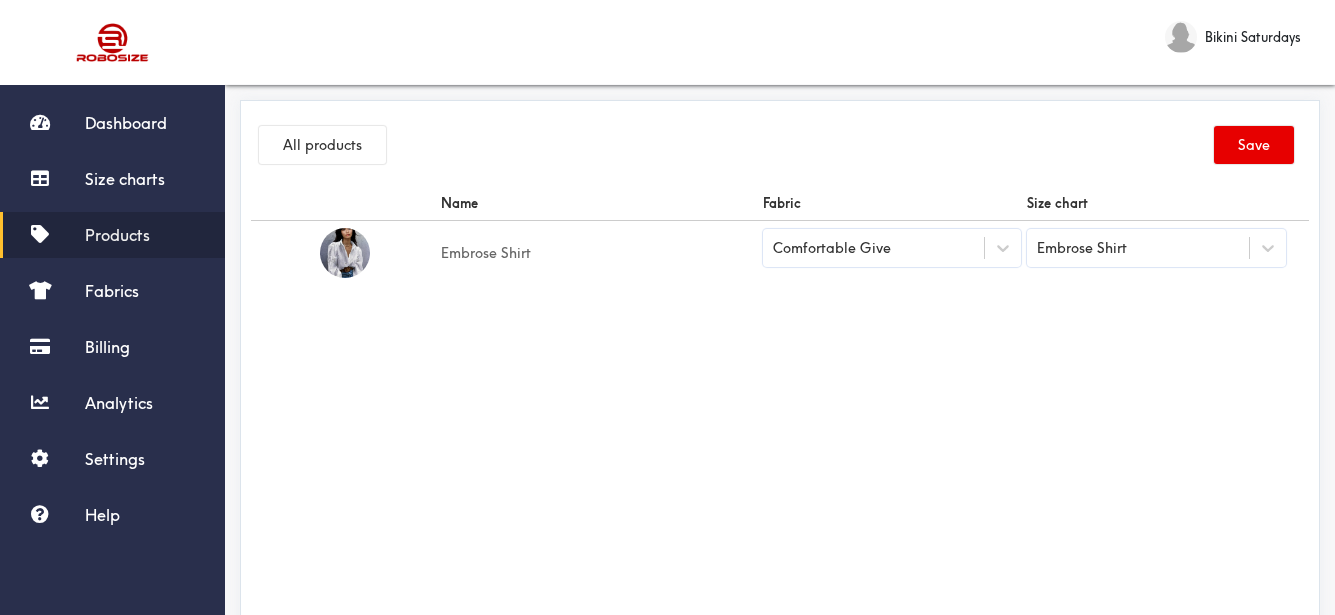 click on "All products Save" at bounding box center (780, 148) 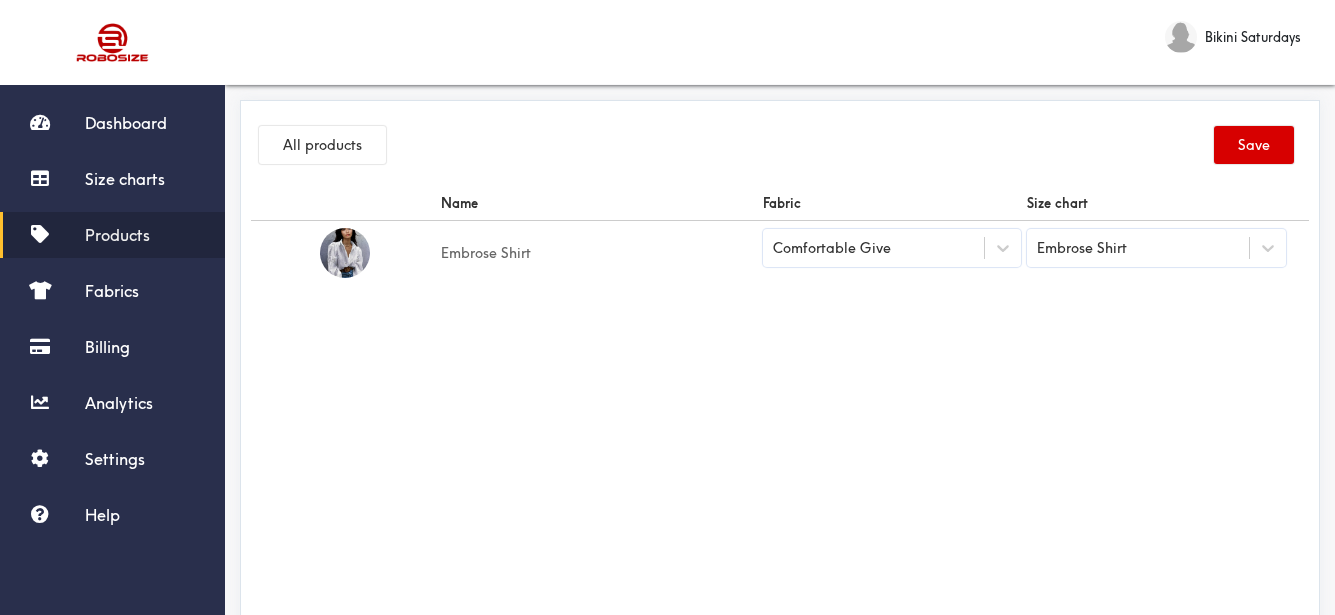 click on "Save" at bounding box center (1254, 145) 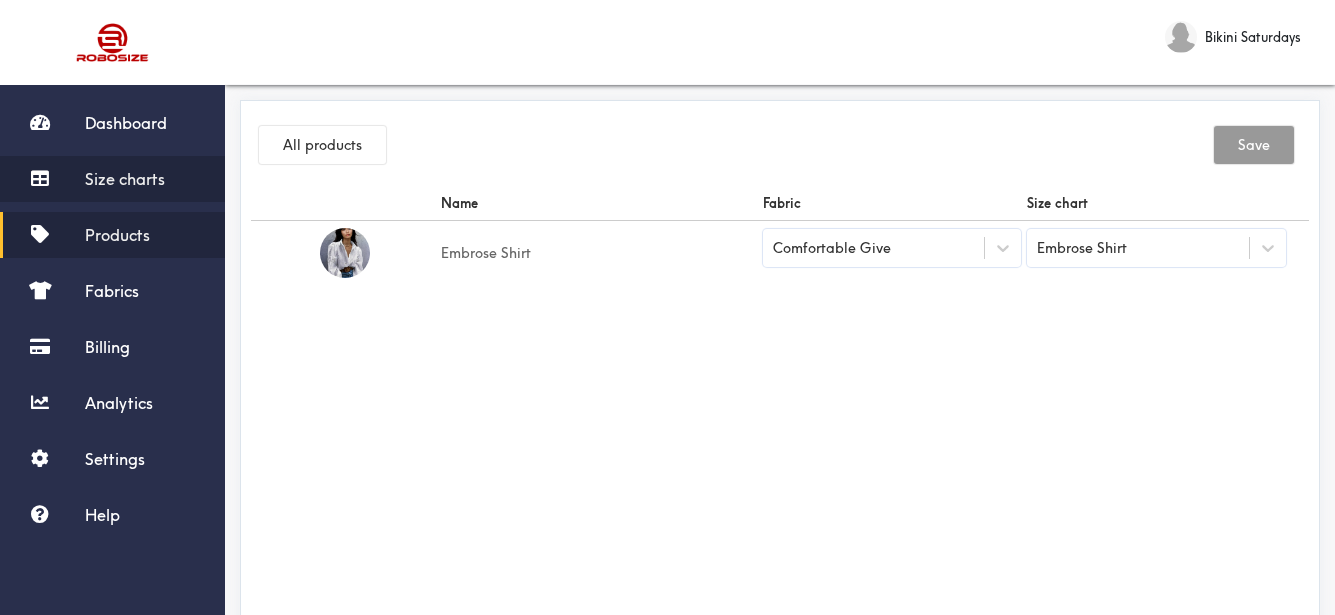 click on "Size charts" at bounding box center (125, 179) 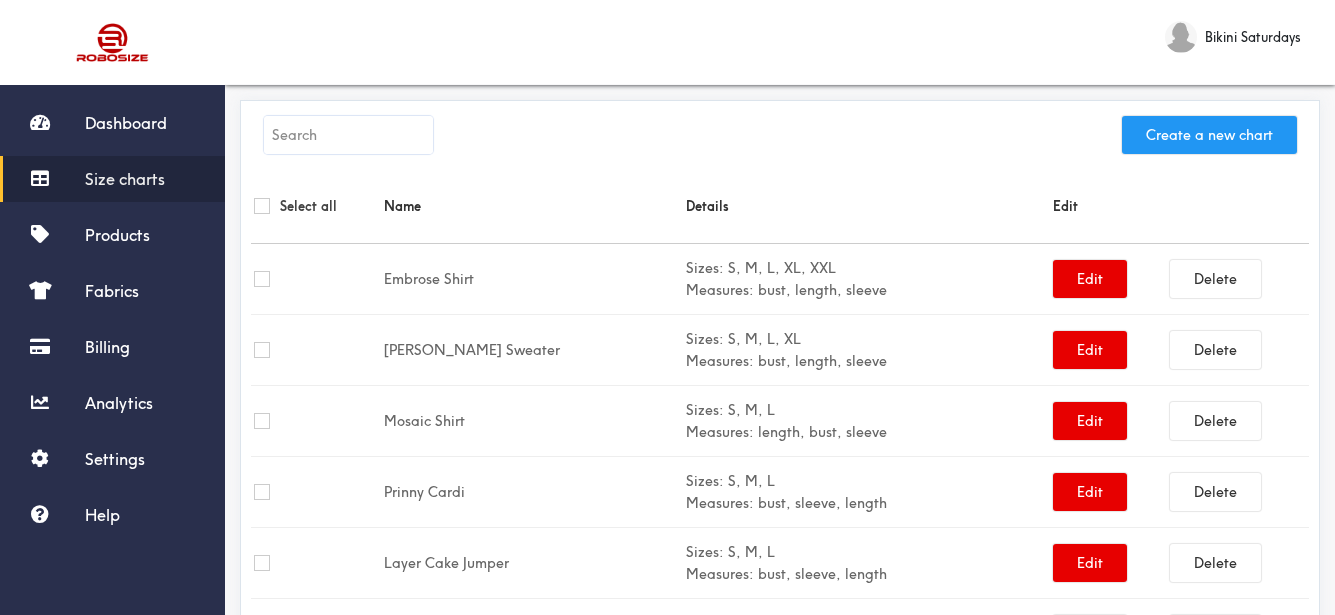 click on "Create a new chart" at bounding box center [1209, 135] 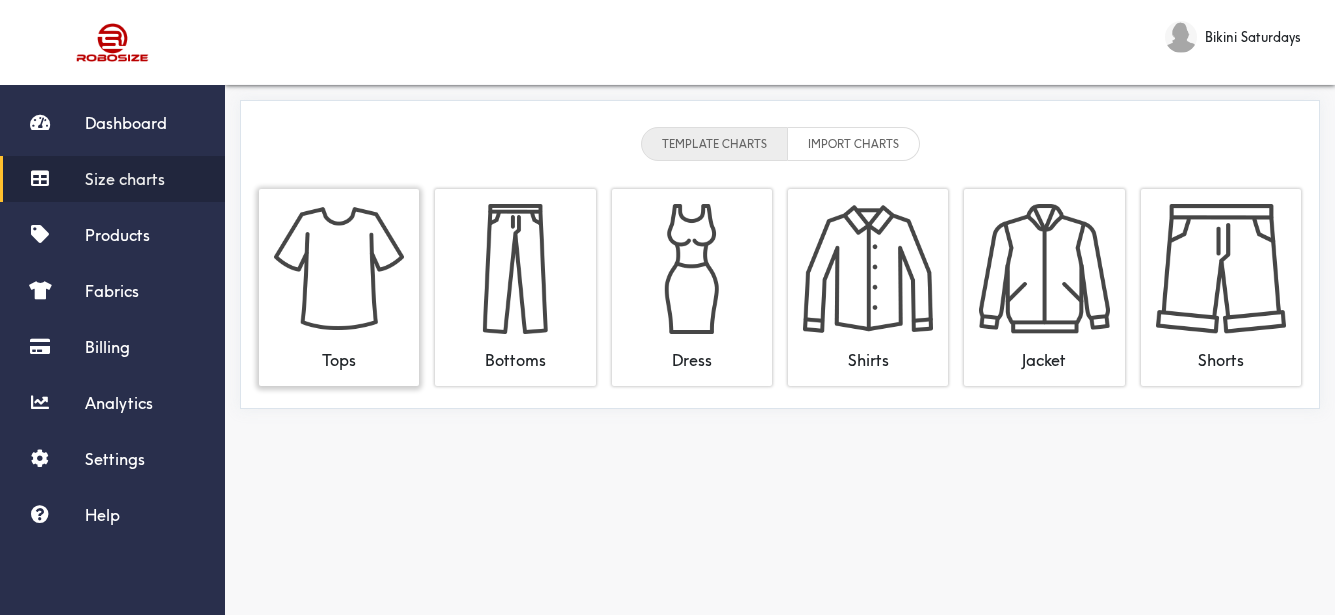 click at bounding box center [339, 269] 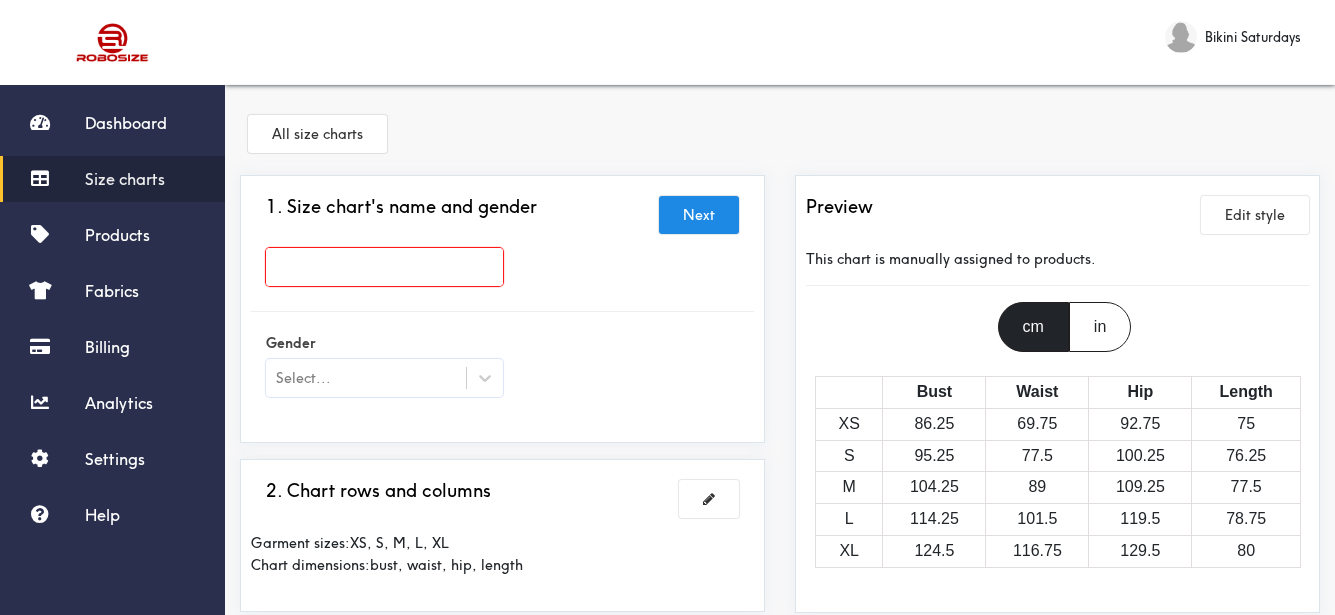 click at bounding box center (384, 267) 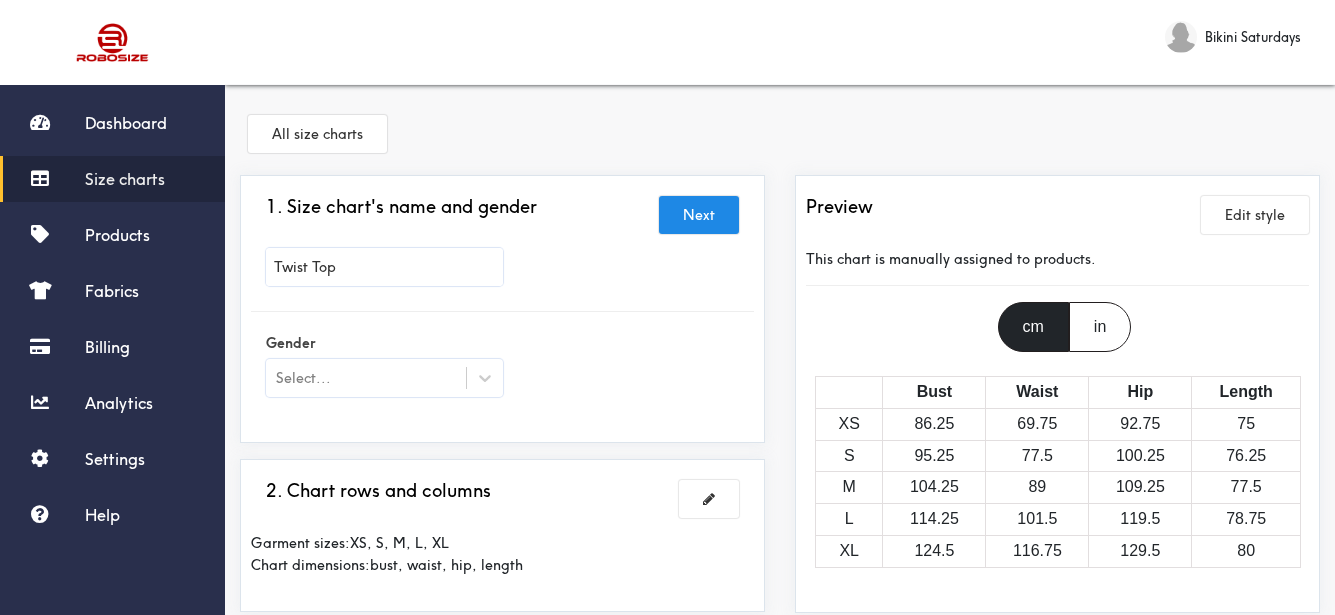 type on "Twist Top" 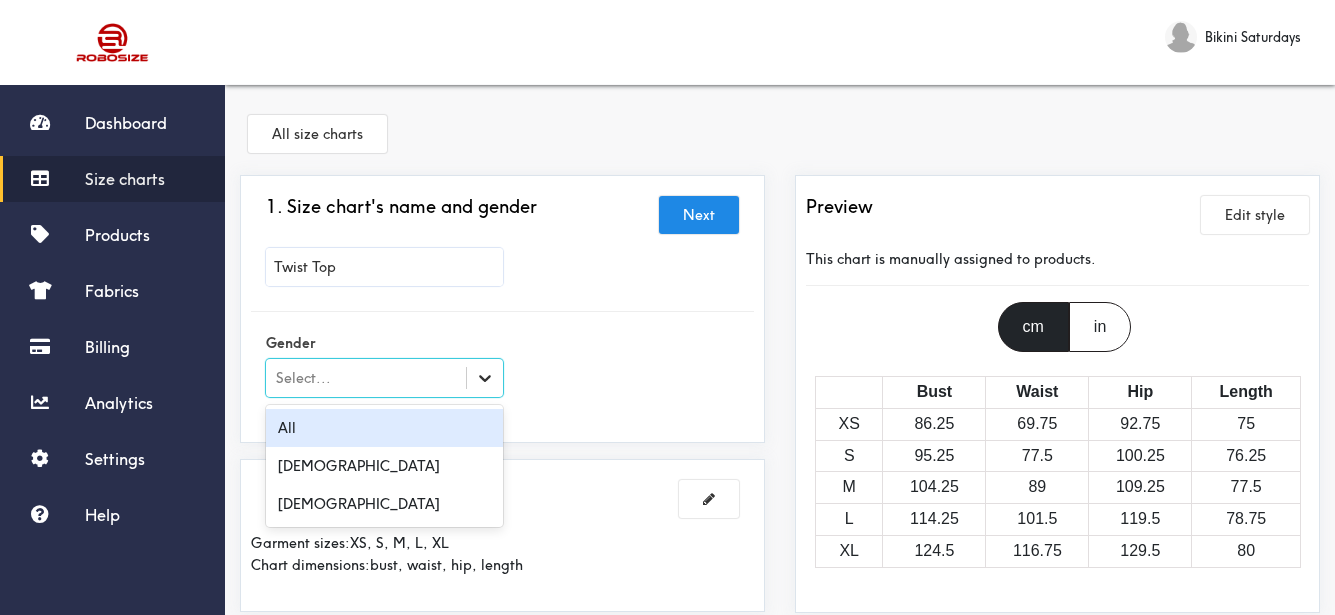 click at bounding box center (485, 378) 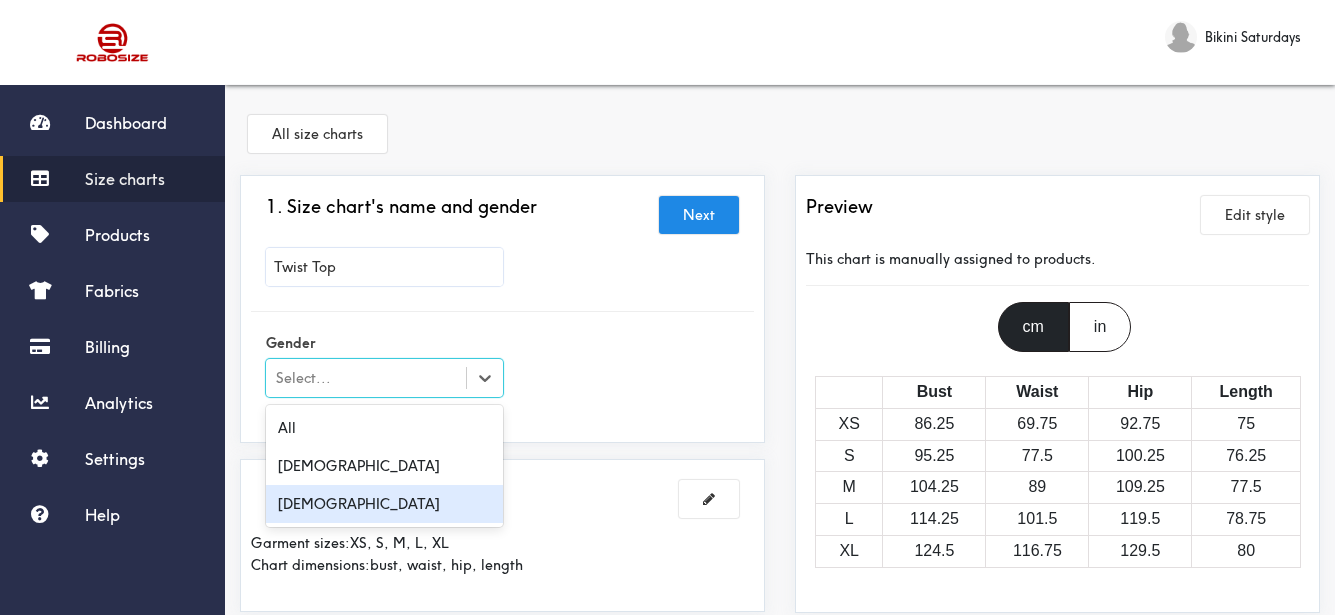 click on "[DEMOGRAPHIC_DATA]" at bounding box center (384, 504) 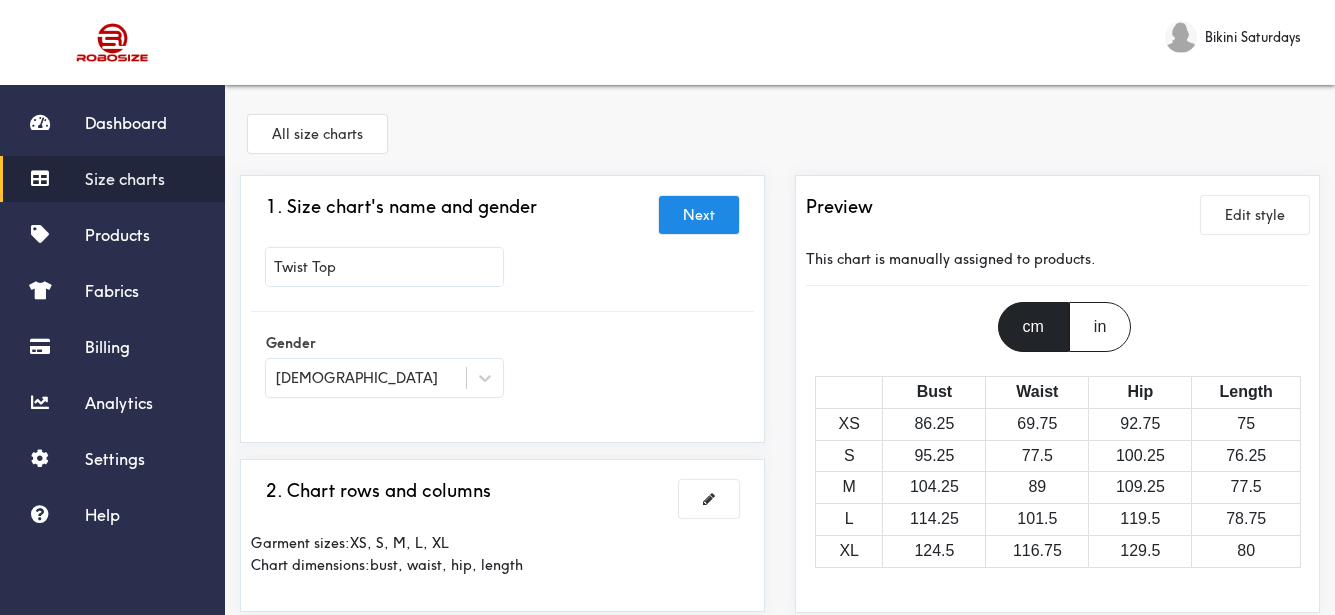 click on "1. Size chart's name and gender Next Twist Top Gender [DEMOGRAPHIC_DATA] 2. Chart rows and columns Garment sizes:  XS, S, M, L, XL Chart dimensions:  bust, waist, hip, length 3. Chart data Imperial Size Bust Waist Hip Length XS 34 27.5 36.5 29.5 S 37.5 30.5 39.5 30 M 41 35 43 30.5 L 45 40 47 31 XL 49 46 51 31.5 4. What products this chart is for? Manual" at bounding box center (502, 691) 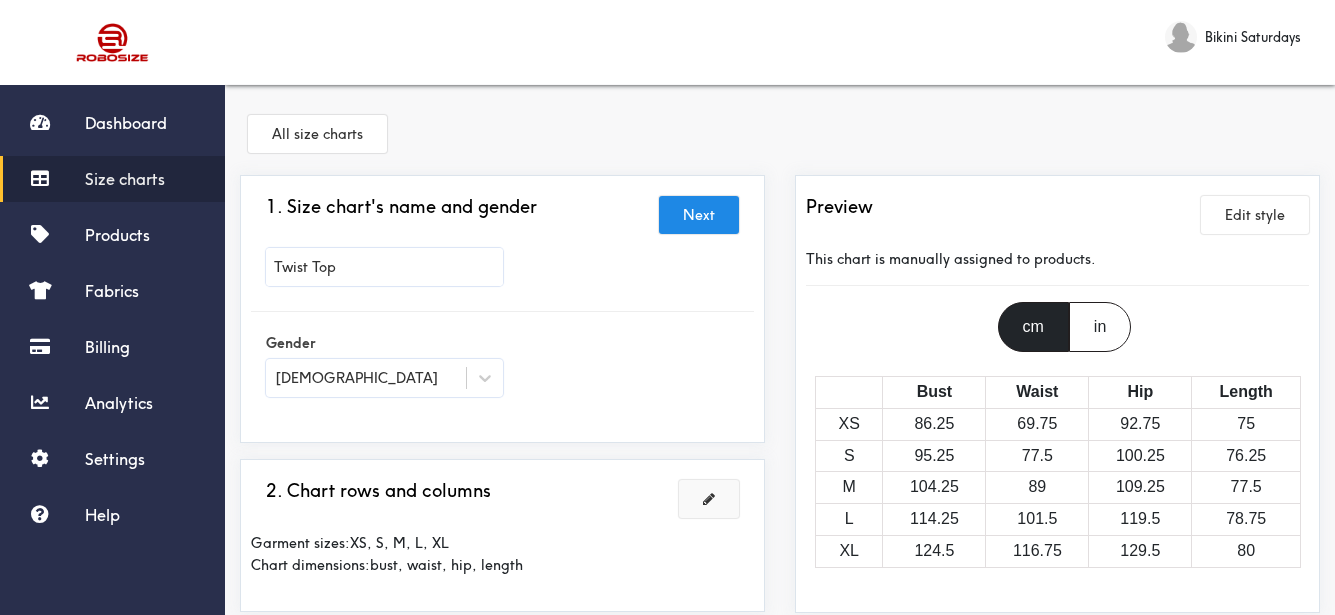 click at bounding box center (709, 499) 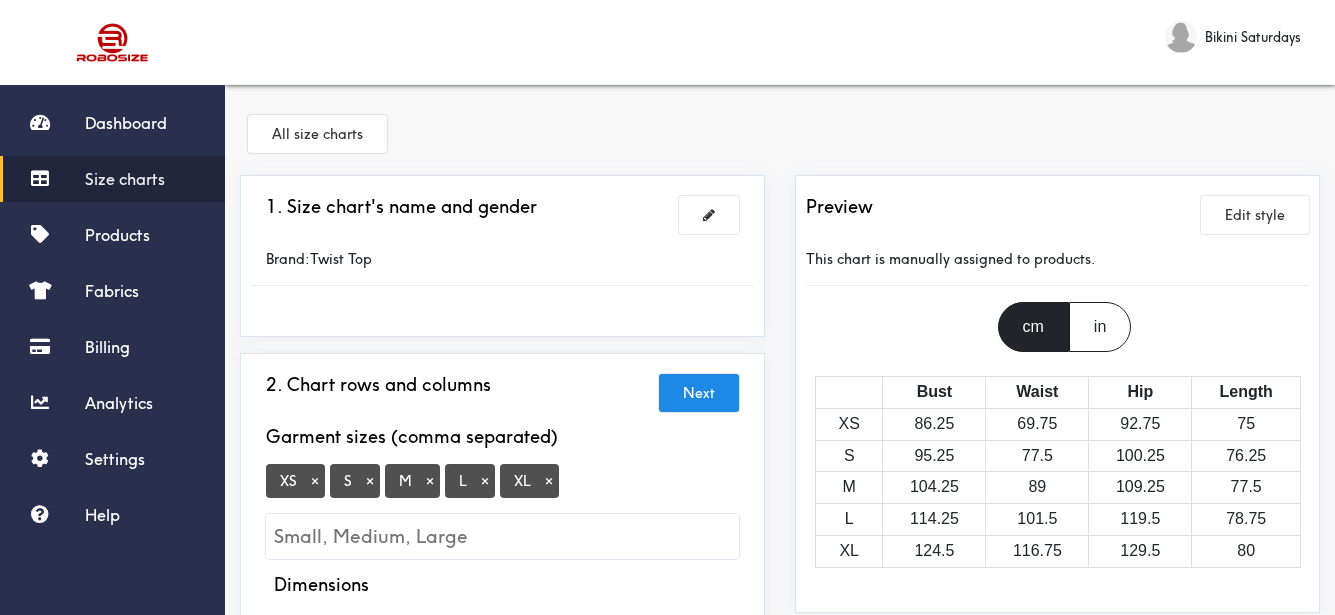 scroll, scrollTop: 300, scrollLeft: 0, axis: vertical 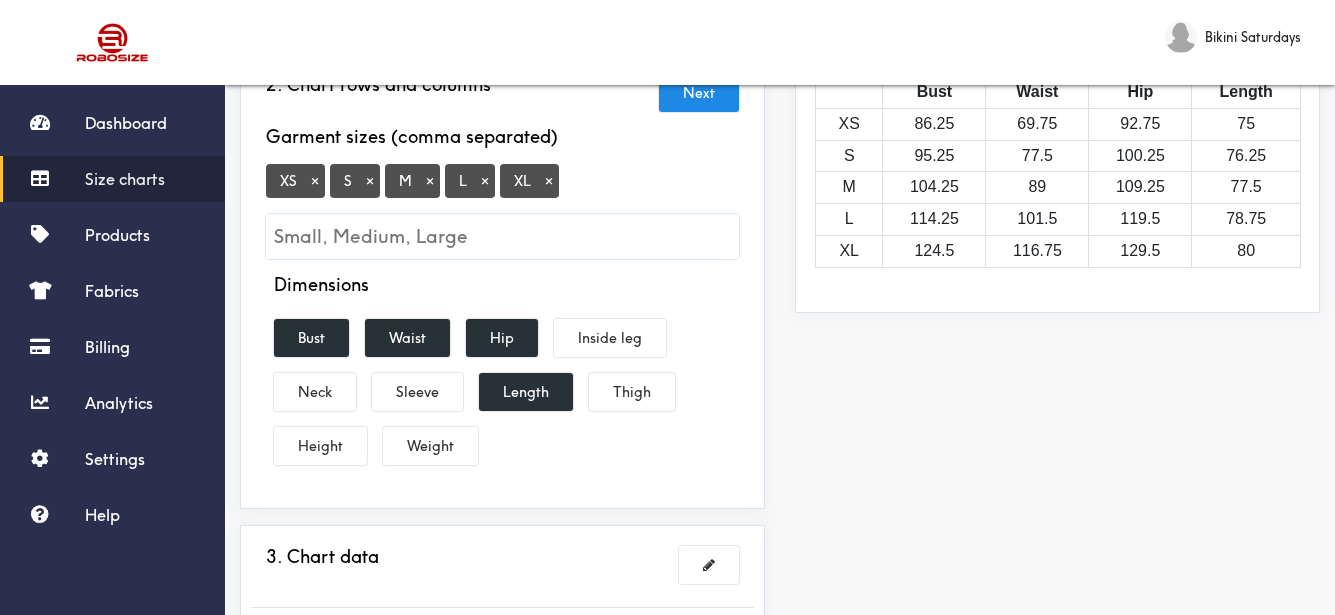 click on "×" at bounding box center (315, 181) 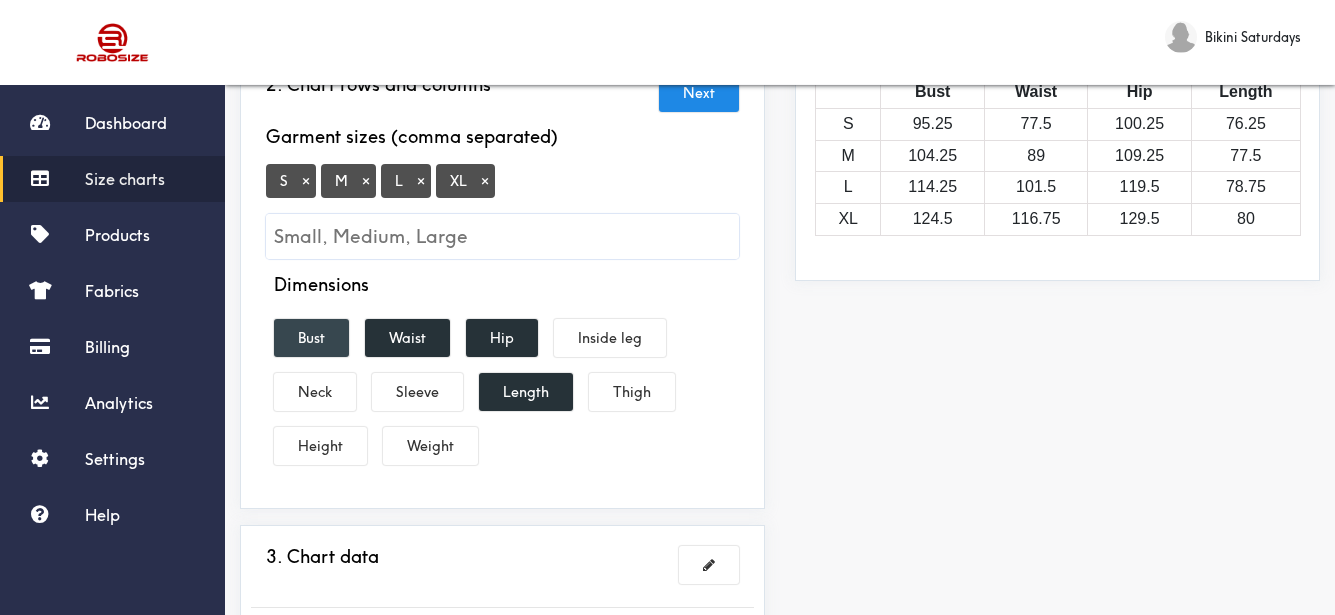 click on "Bust" at bounding box center (311, 338) 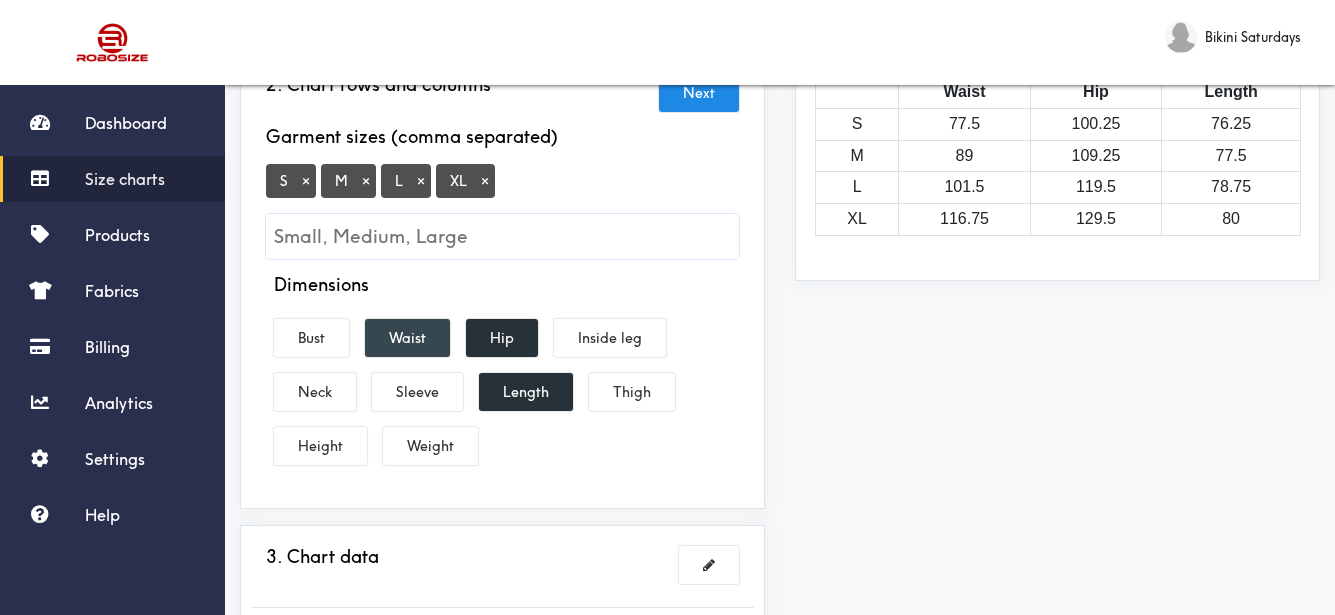 click on "Waist" at bounding box center [407, 338] 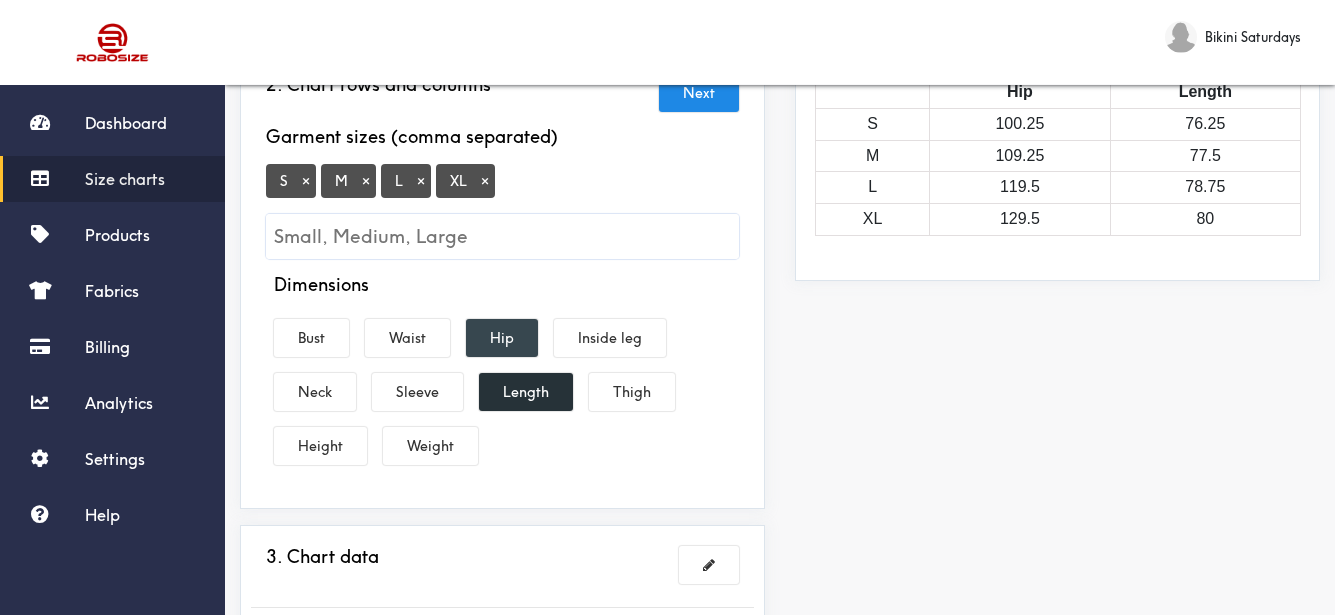 click on "Hip" at bounding box center (502, 338) 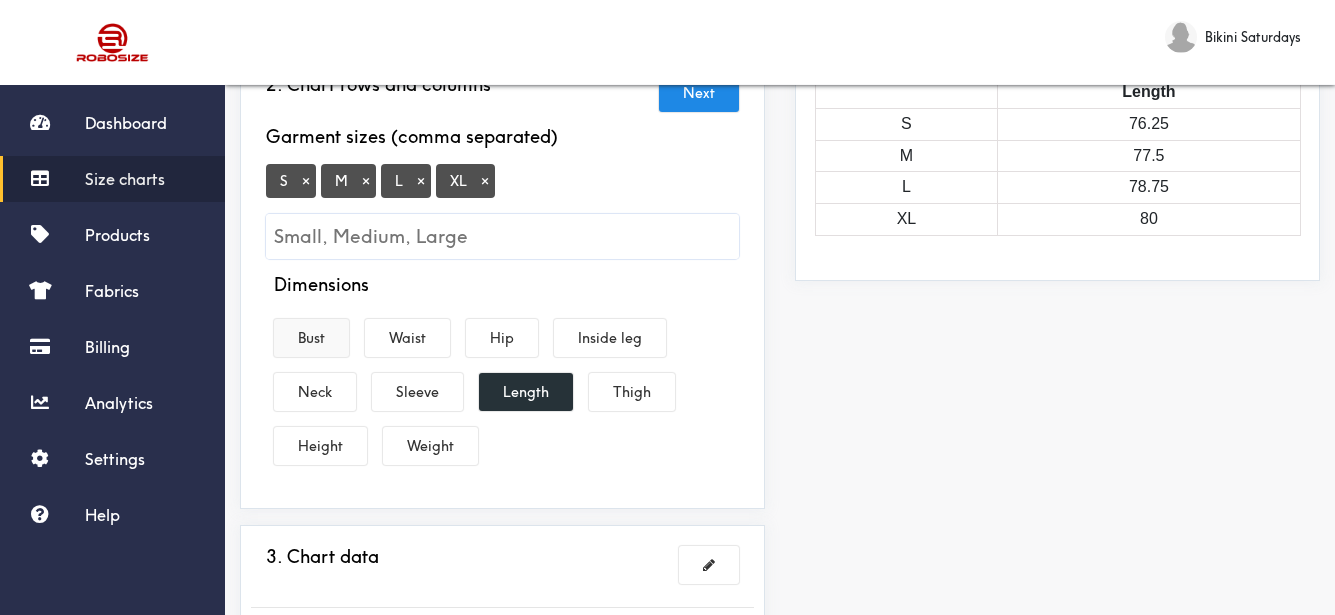 click on "Bust" at bounding box center [311, 338] 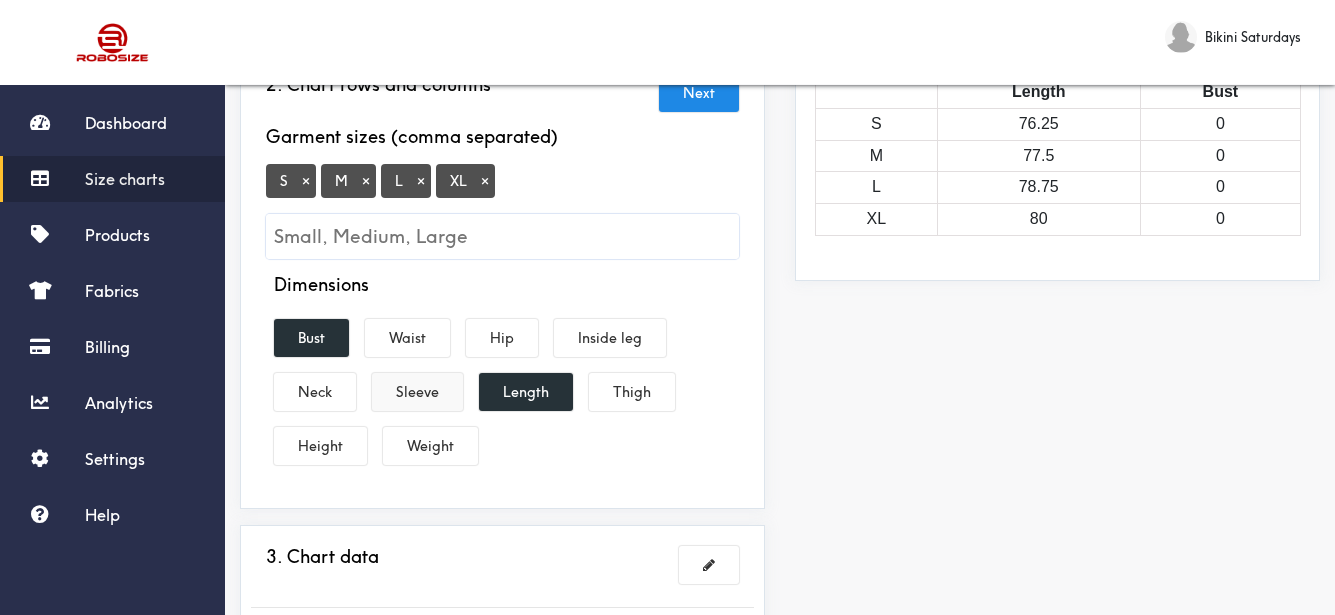 click on "Sleeve" at bounding box center (417, 392) 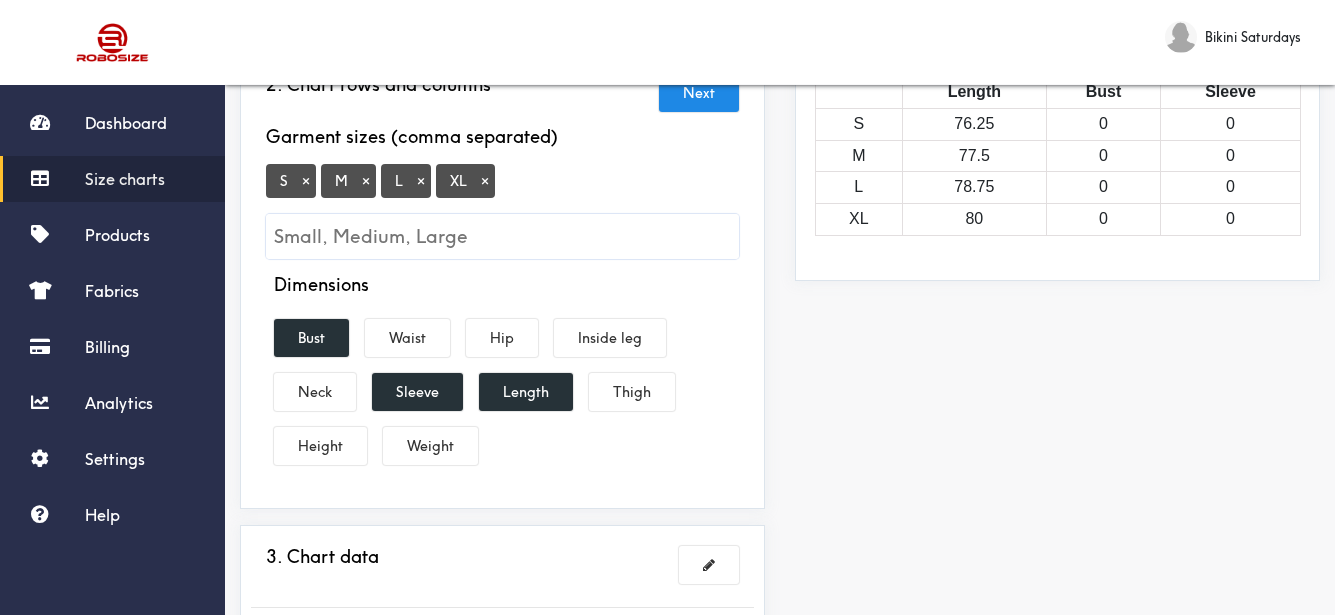click on "Preview Edit style This chart is manually assigned to products. cm in Length Bust Sleeve S 76.25 0 0 M 77.5 0 0 L 78.75 0 0 XL 80 0 0" at bounding box center (1057, 367) 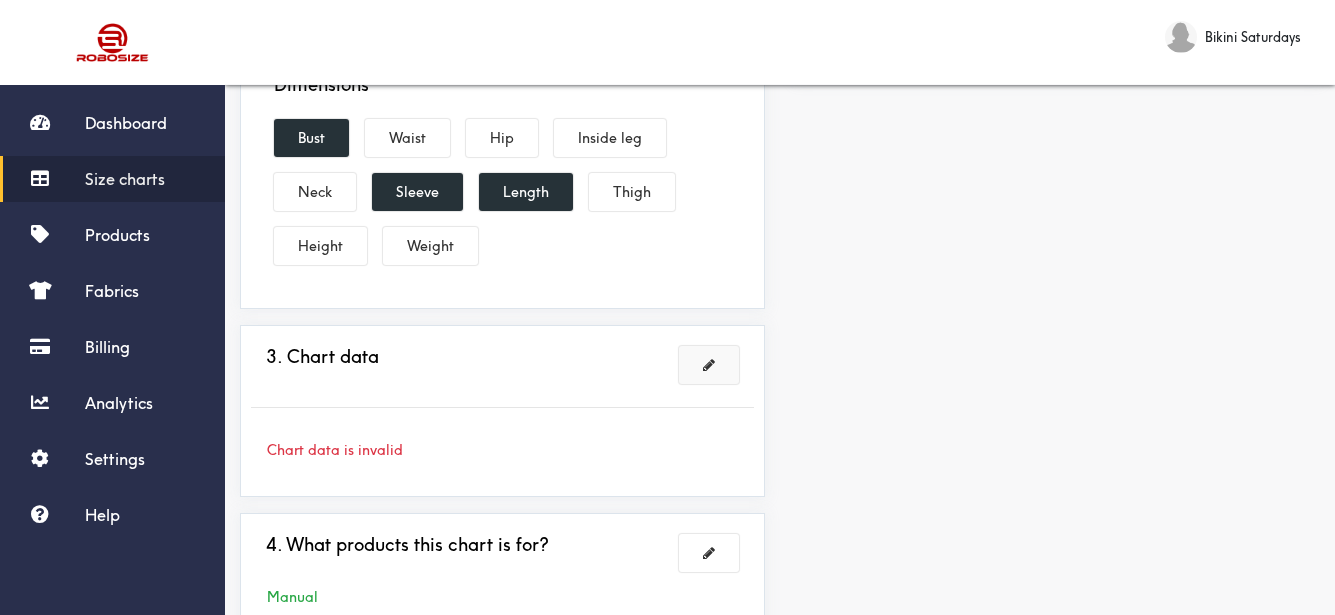 click at bounding box center [709, 365] 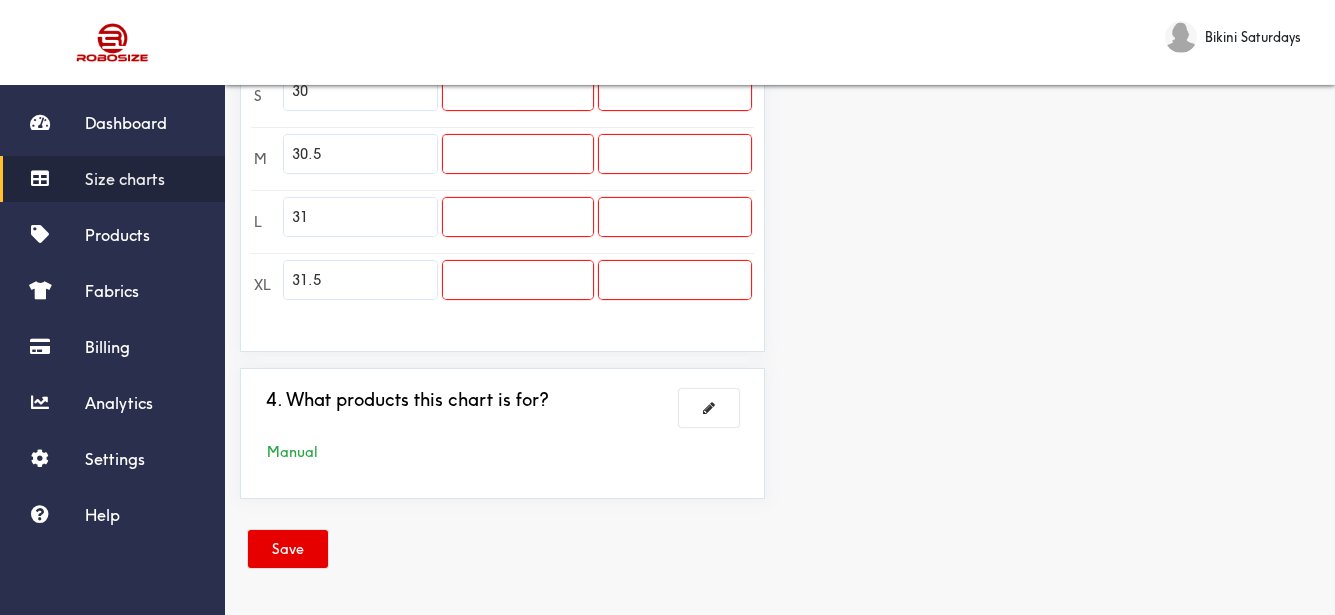 scroll, scrollTop: 454, scrollLeft: 0, axis: vertical 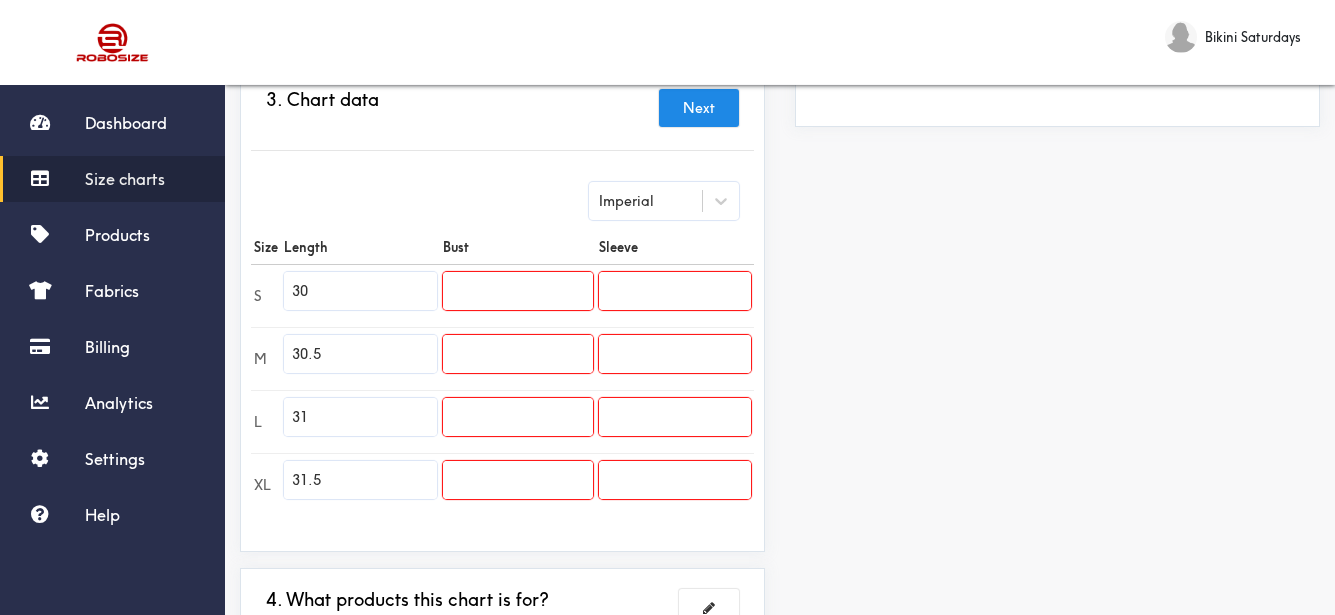 drag, startPoint x: 378, startPoint y: 297, endPoint x: 255, endPoint y: 281, distance: 124.036285 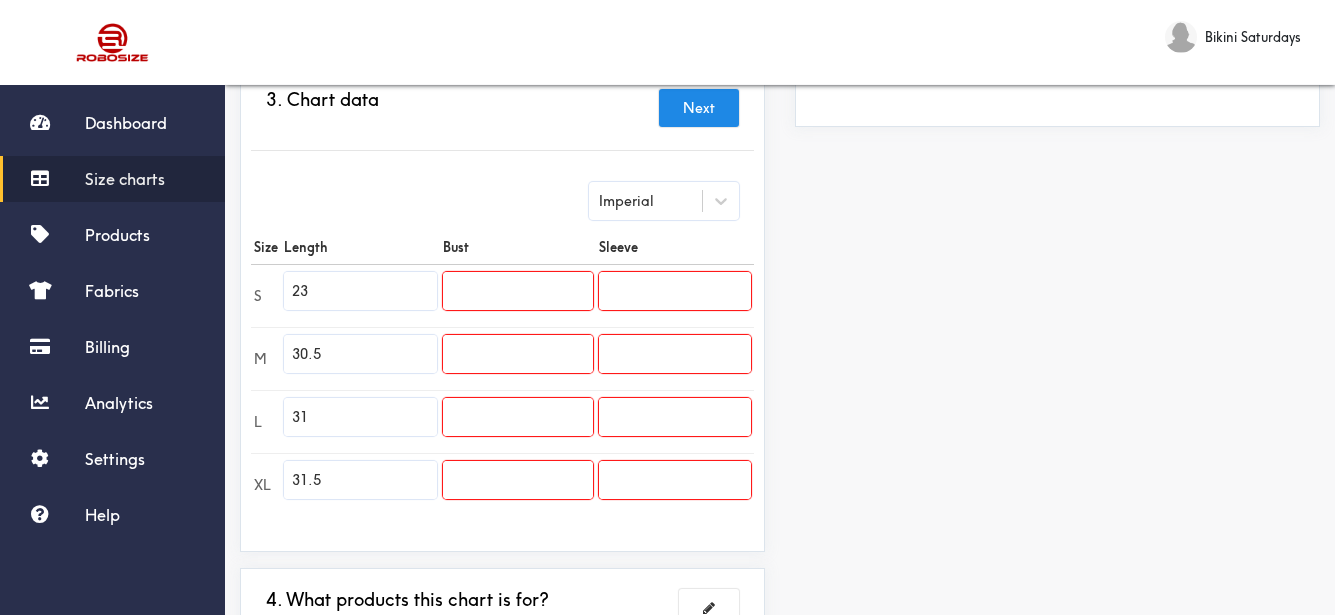 type on "23" 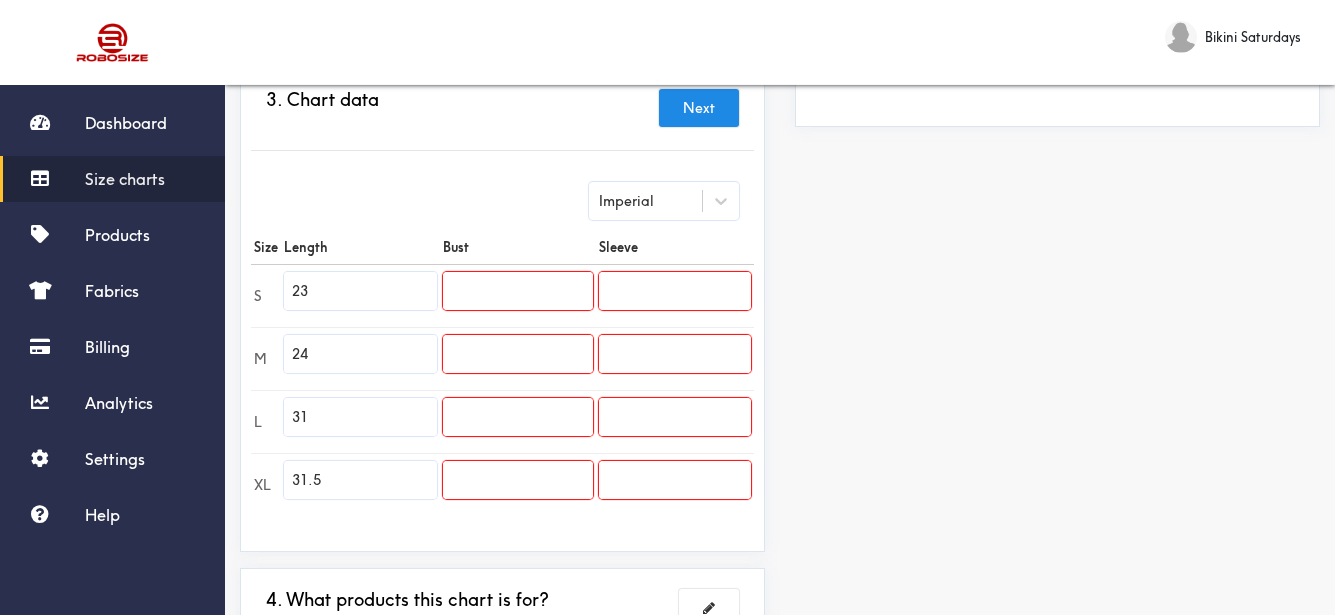 type on "24" 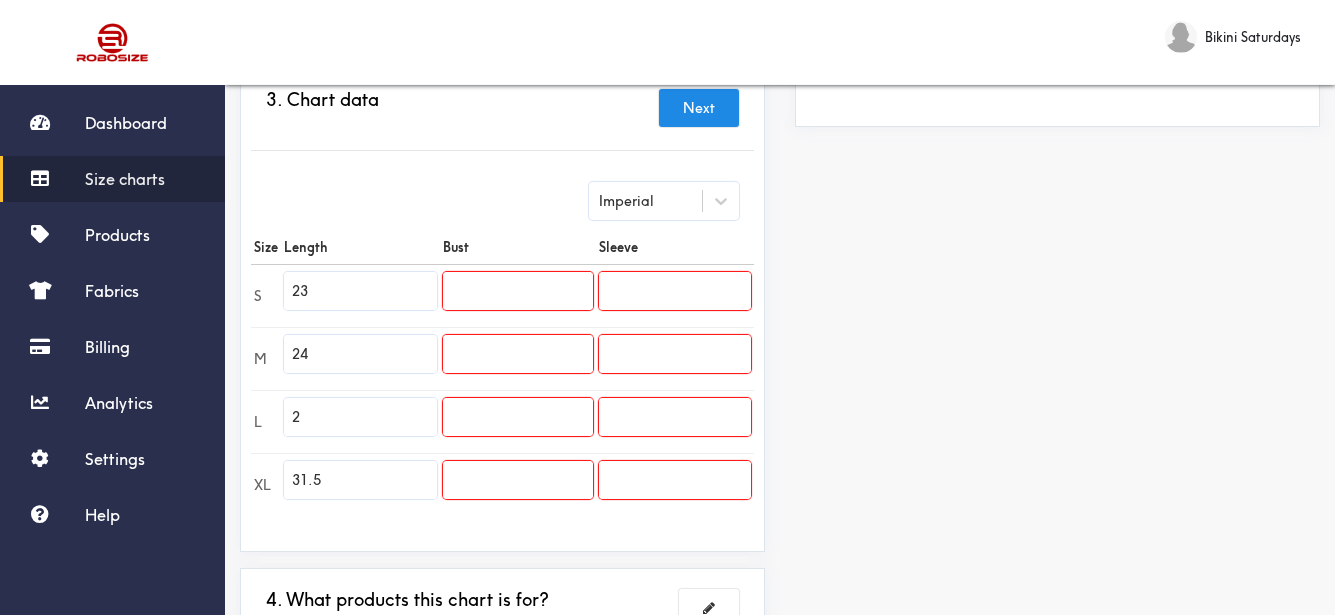 drag, startPoint x: 335, startPoint y: 422, endPoint x: 258, endPoint y: 422, distance: 77 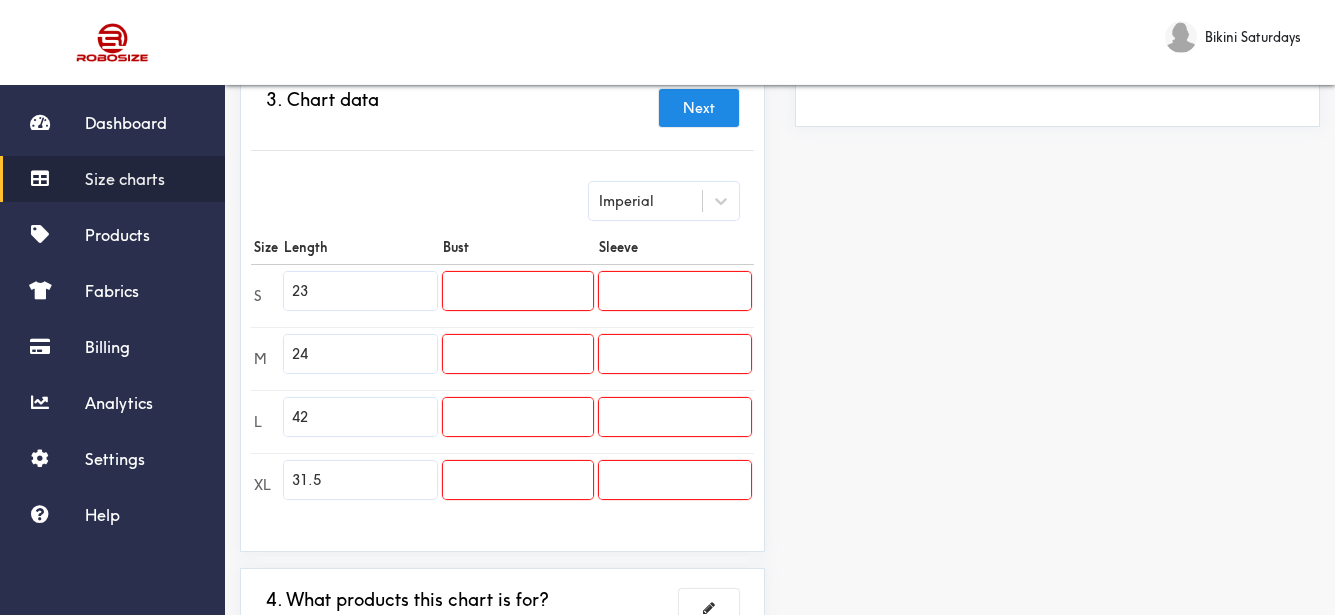 drag, startPoint x: 324, startPoint y: 426, endPoint x: 293, endPoint y: 428, distance: 31.06445 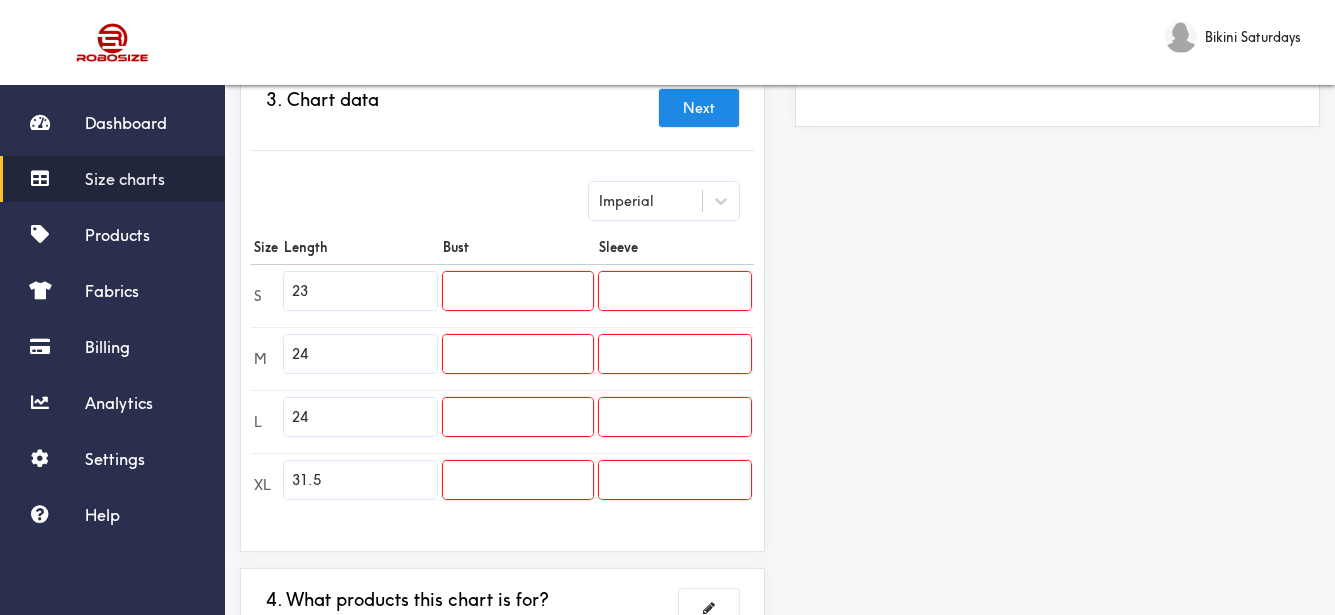 type on "24" 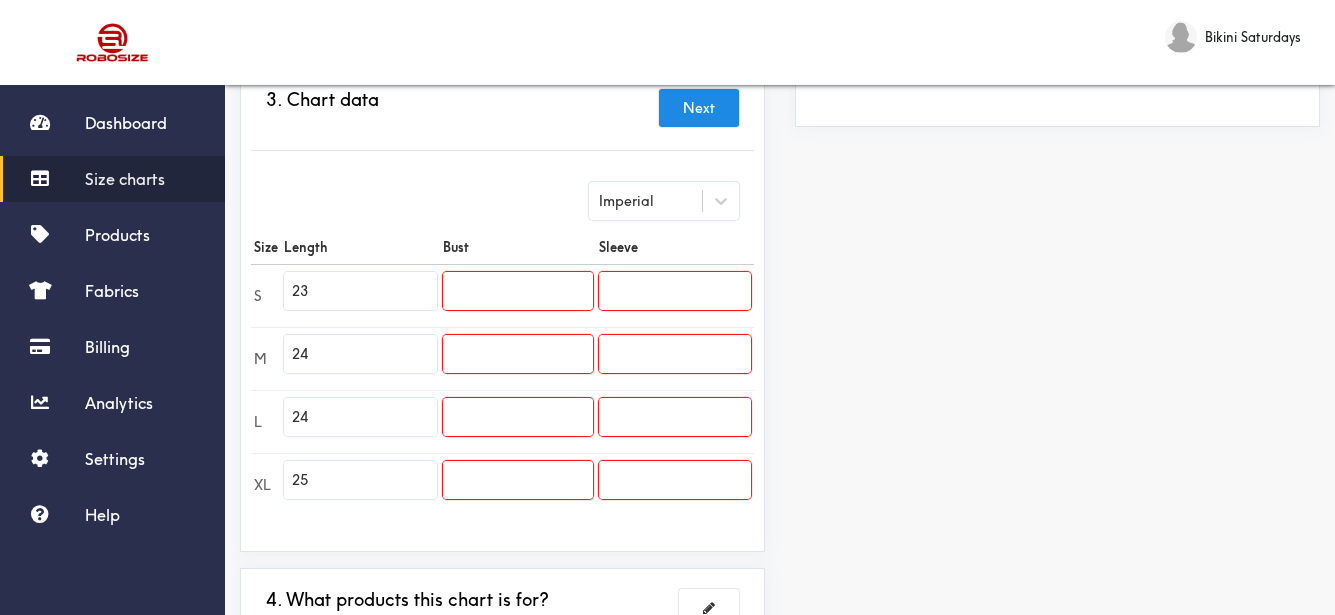 type on "25" 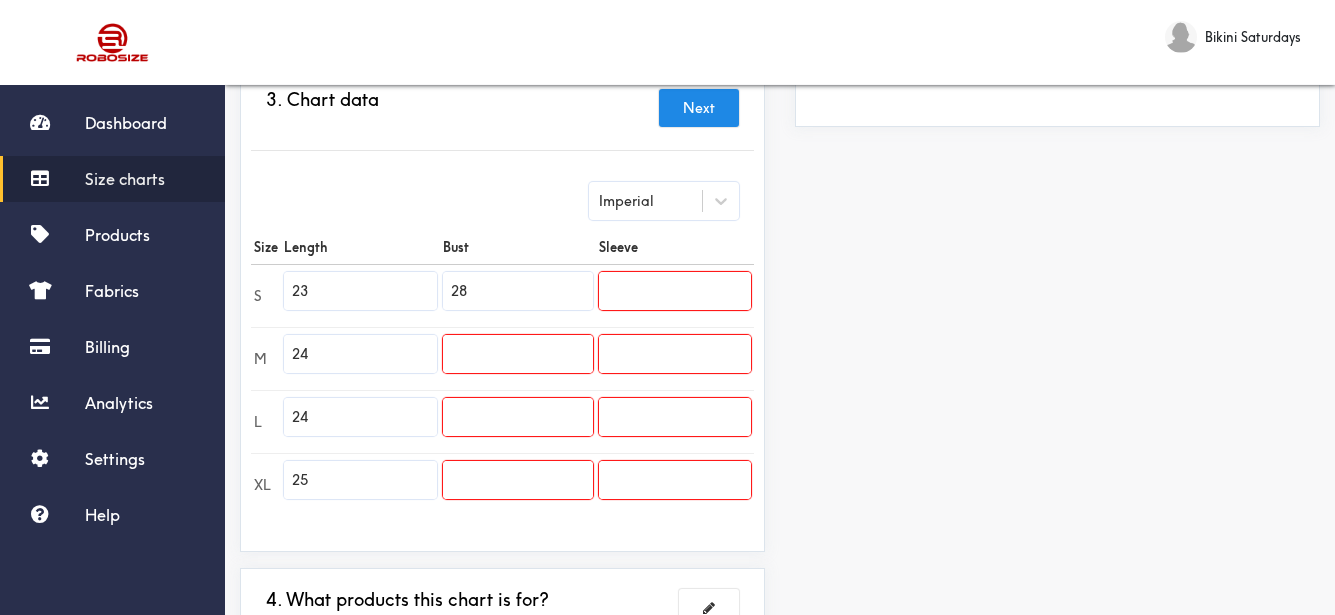 type on "28" 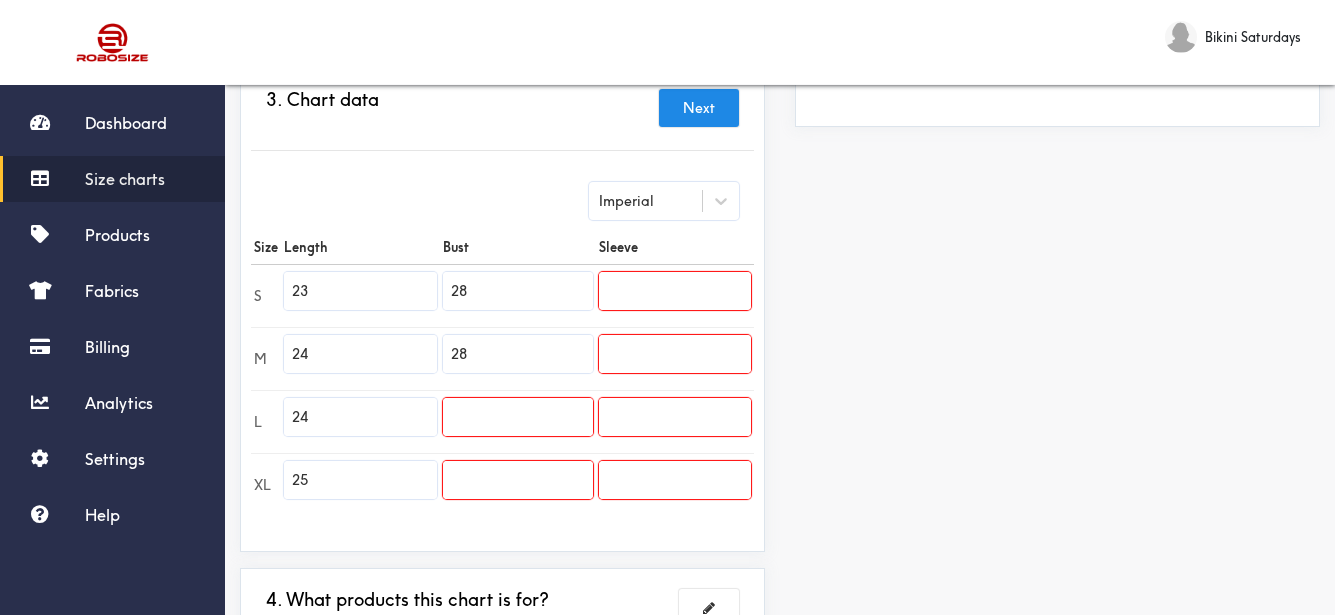 click on "M 24 28" at bounding box center (502, 358) 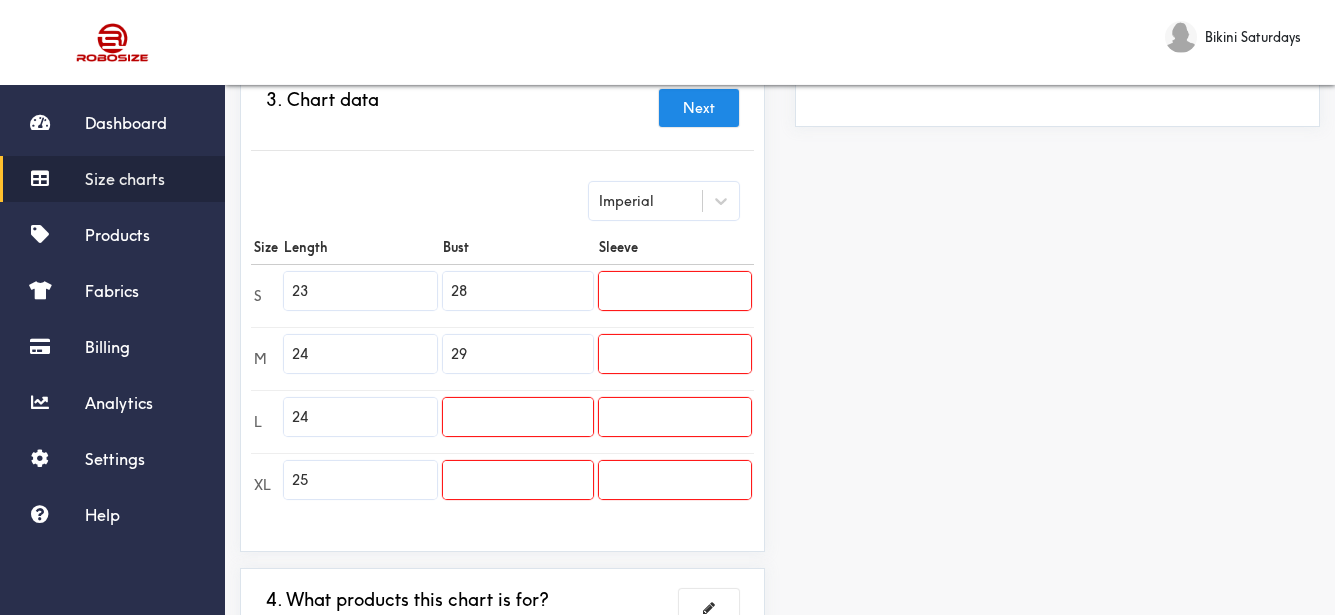 type on "29" 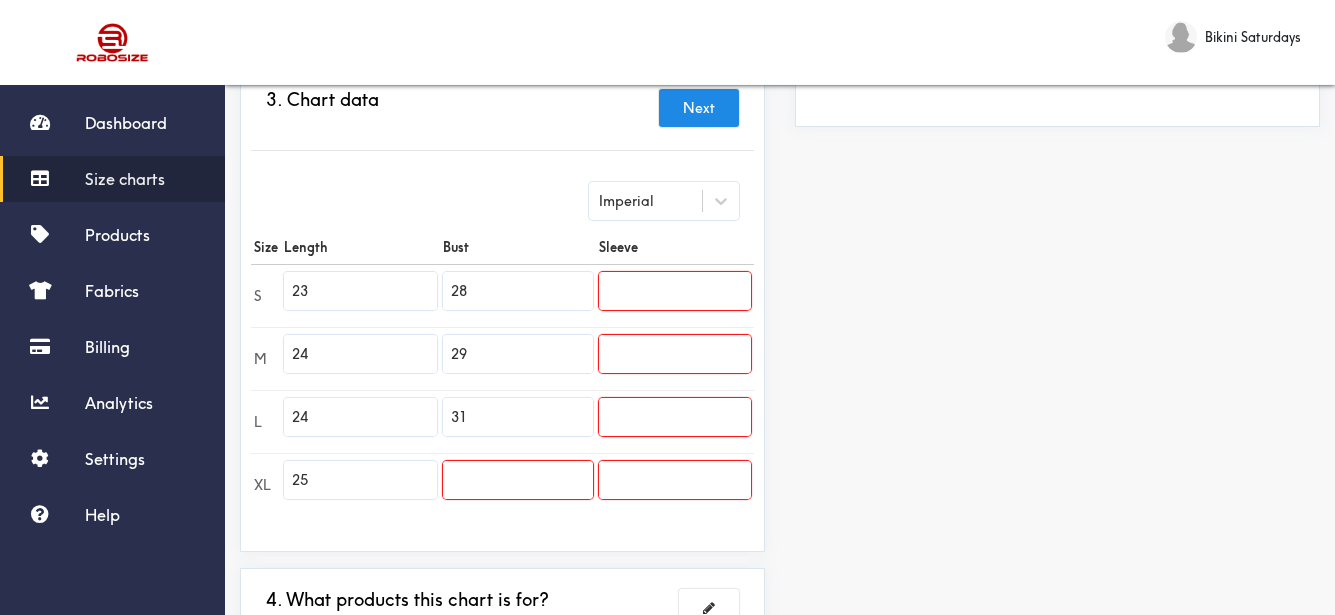type on "31" 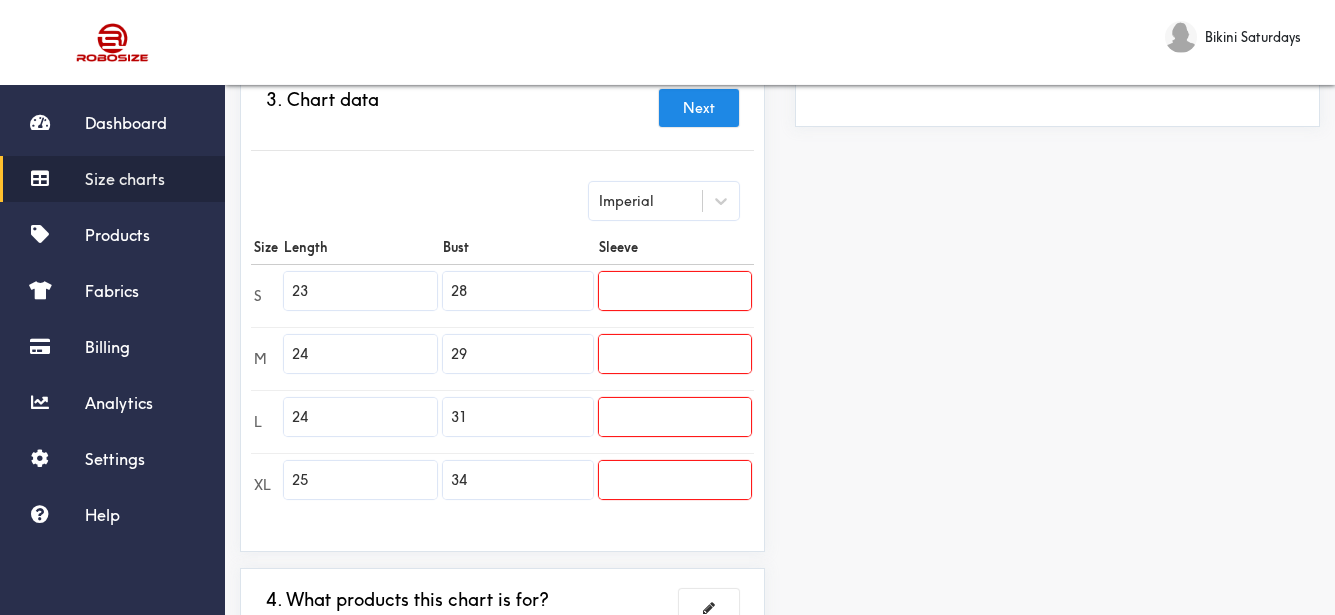 type on "34" 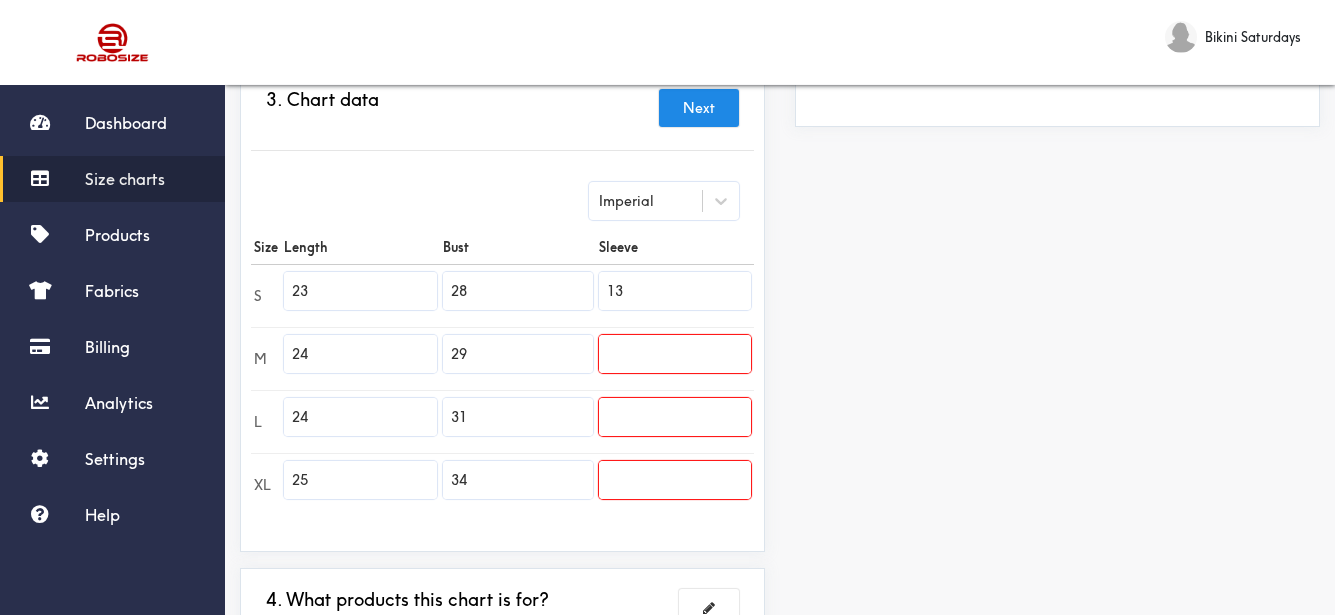 type on "13" 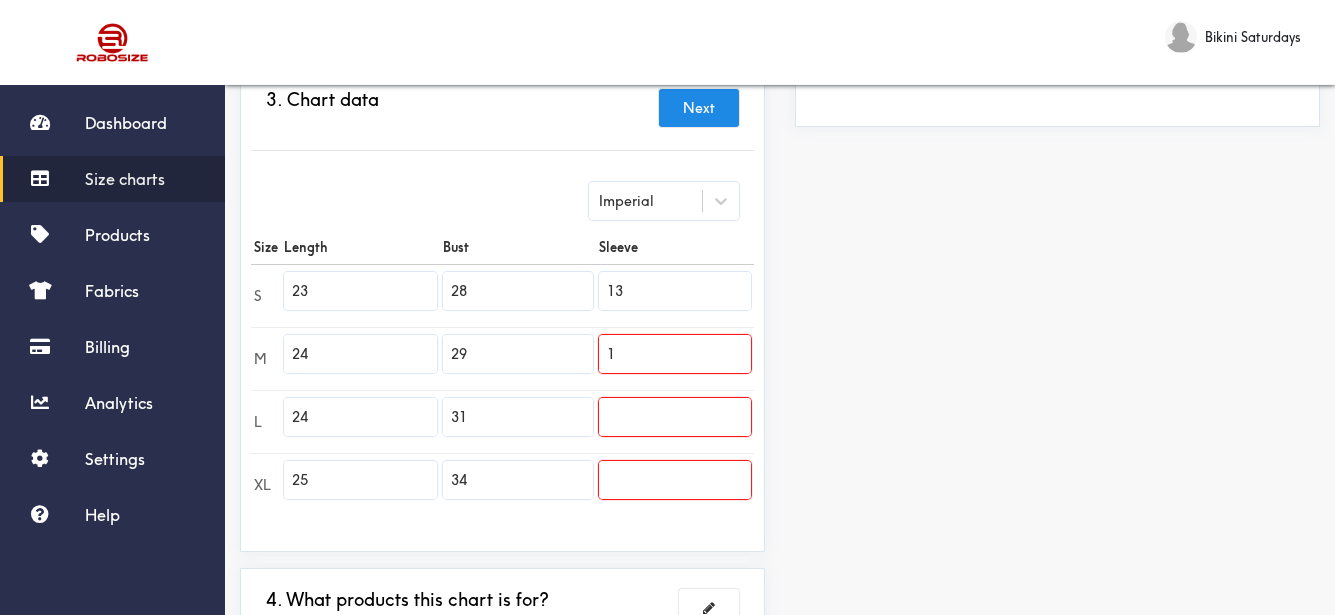 click on "1" at bounding box center [675, 354] 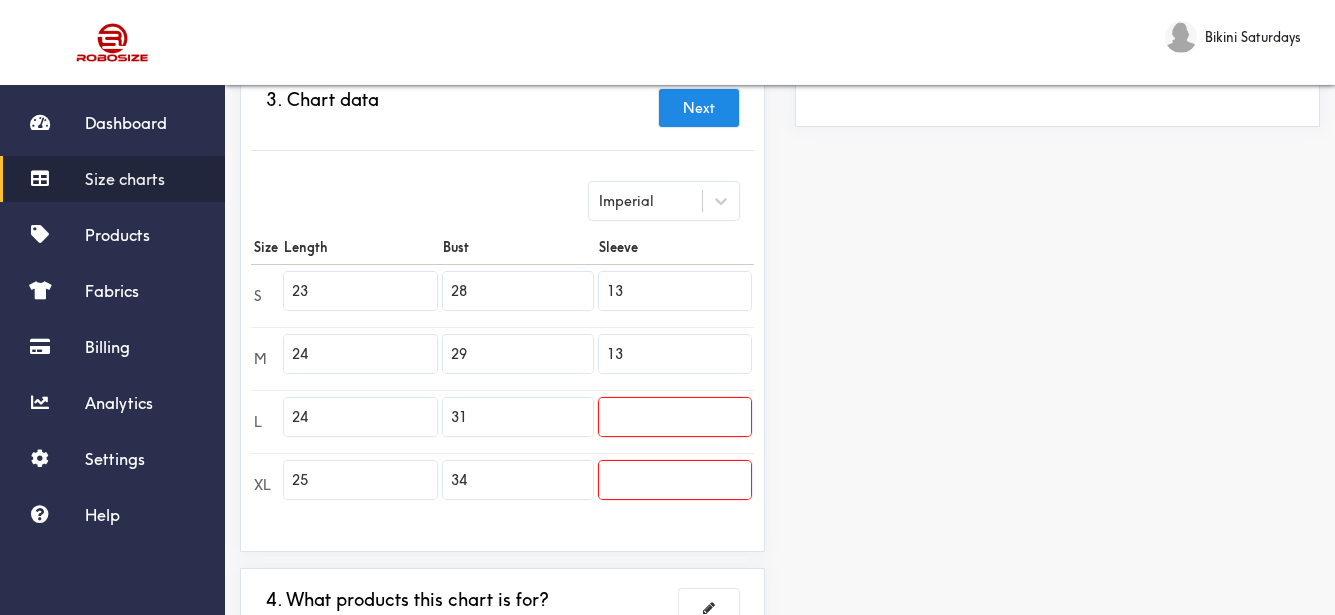 type on "13" 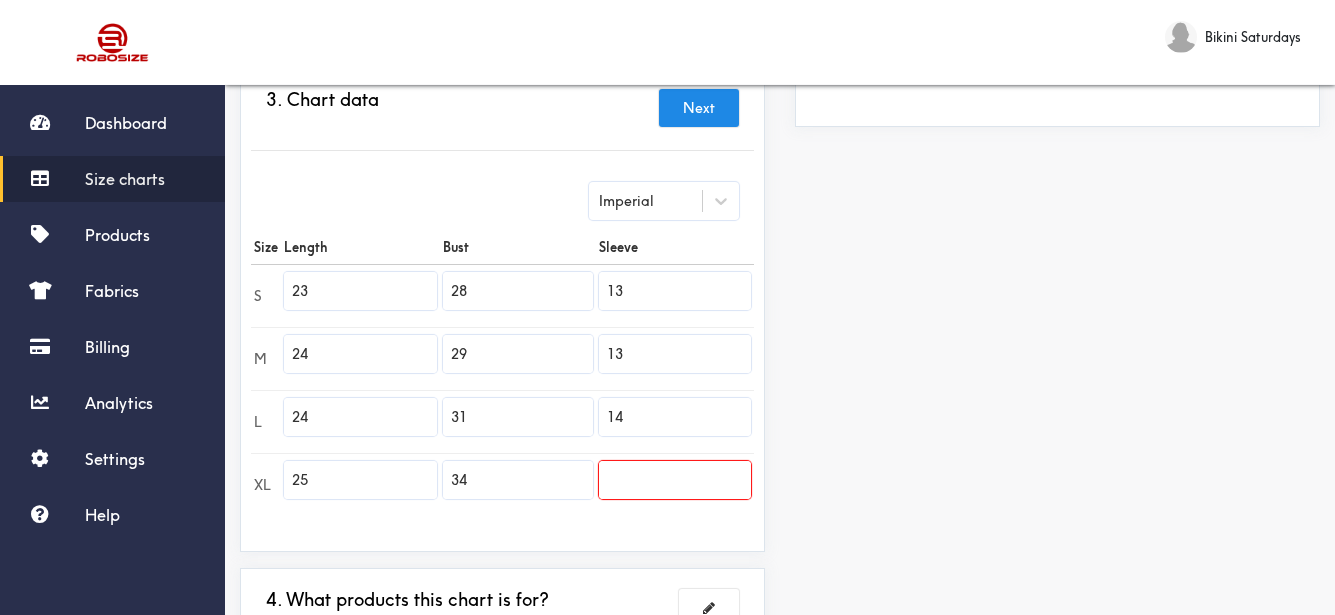 type on "14" 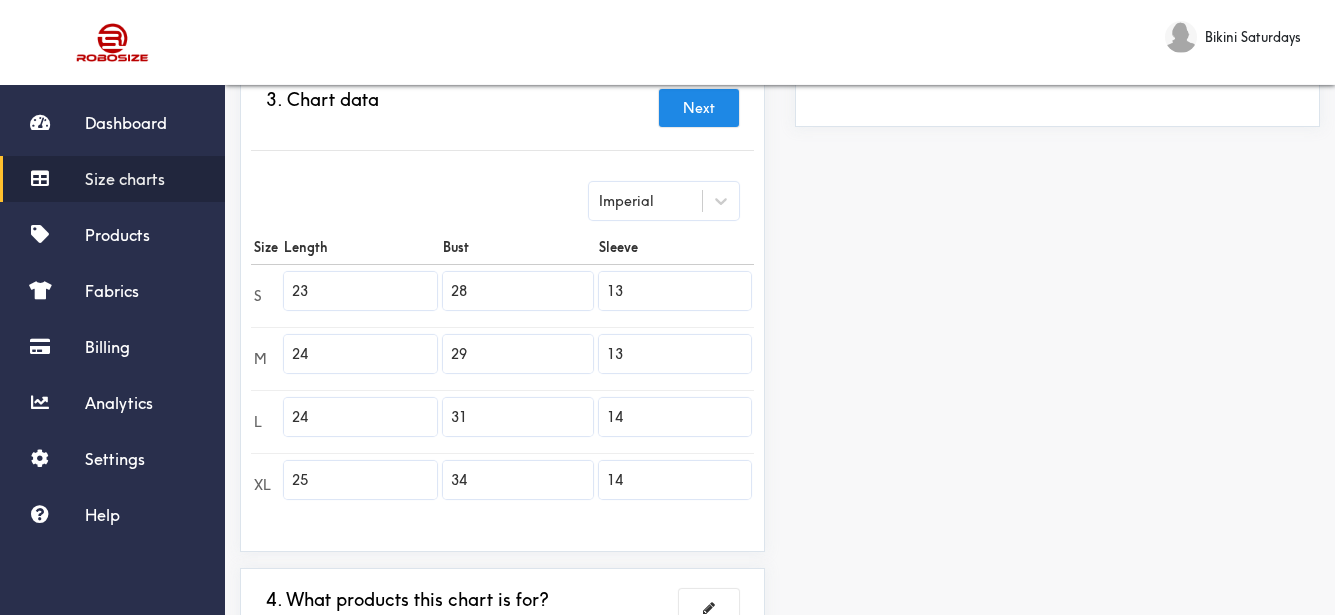 type on "14" 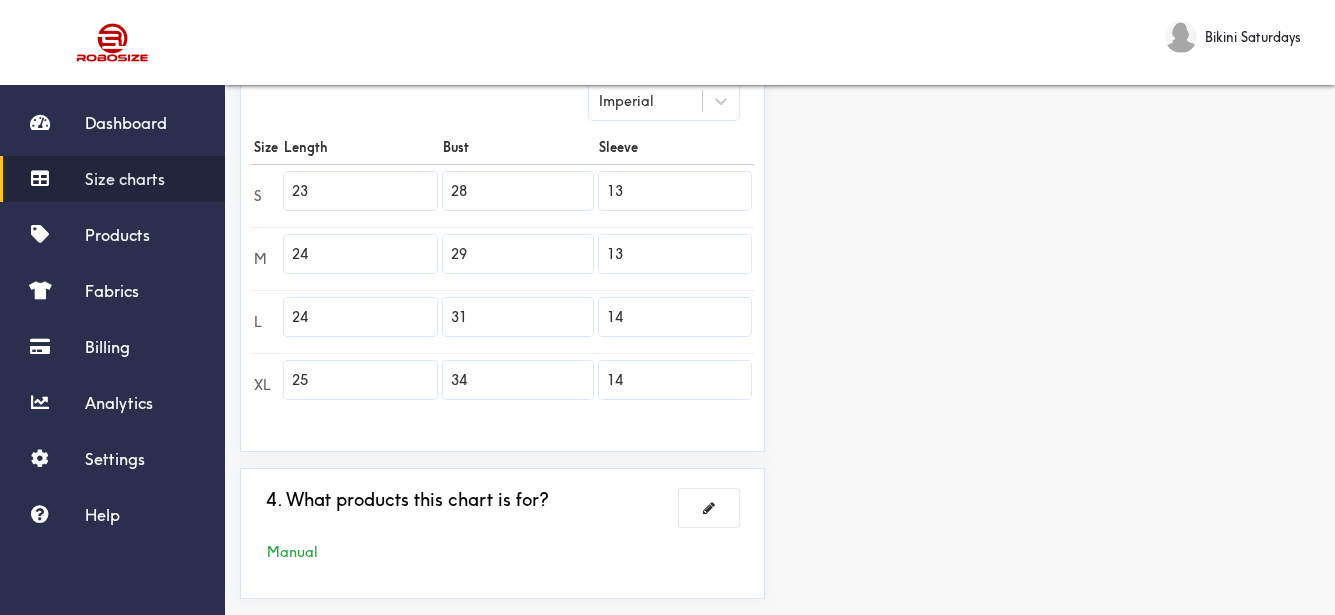 scroll, scrollTop: 654, scrollLeft: 0, axis: vertical 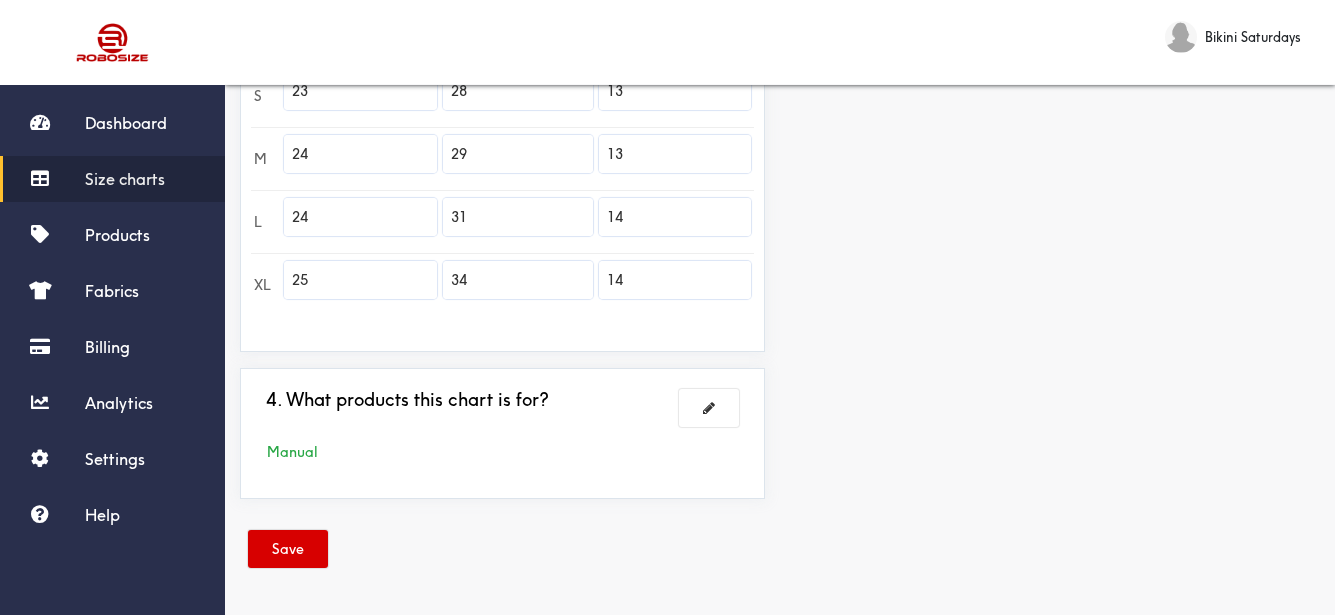 click on "Save" at bounding box center [288, 549] 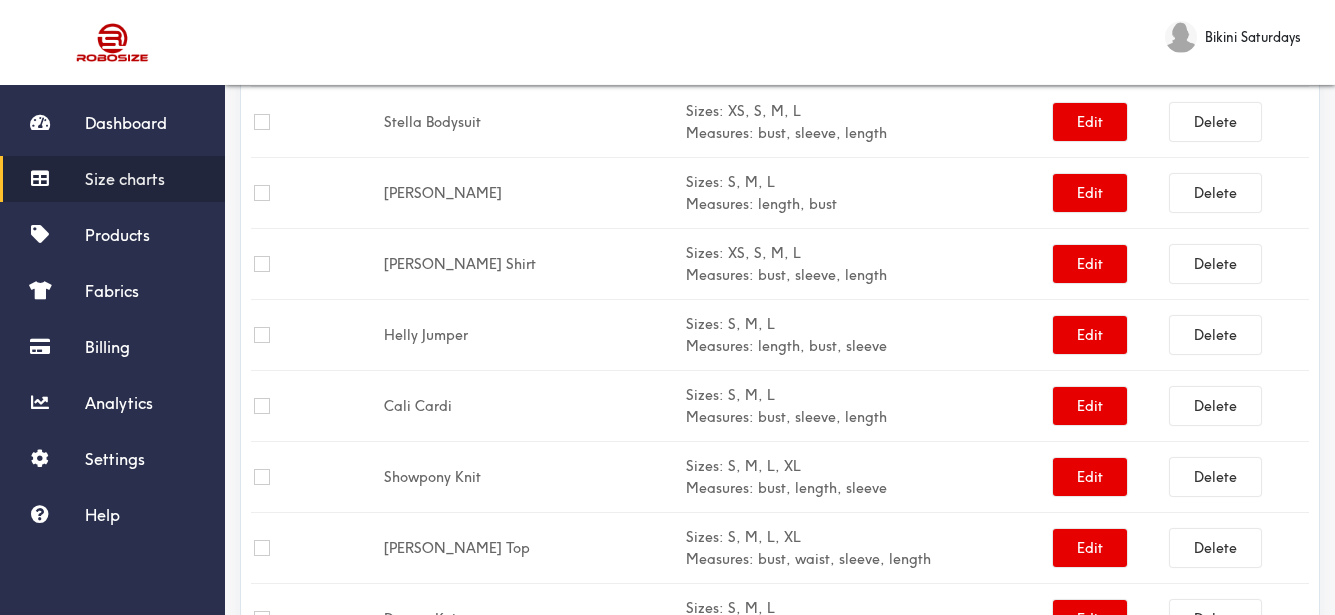 scroll, scrollTop: 454, scrollLeft: 0, axis: vertical 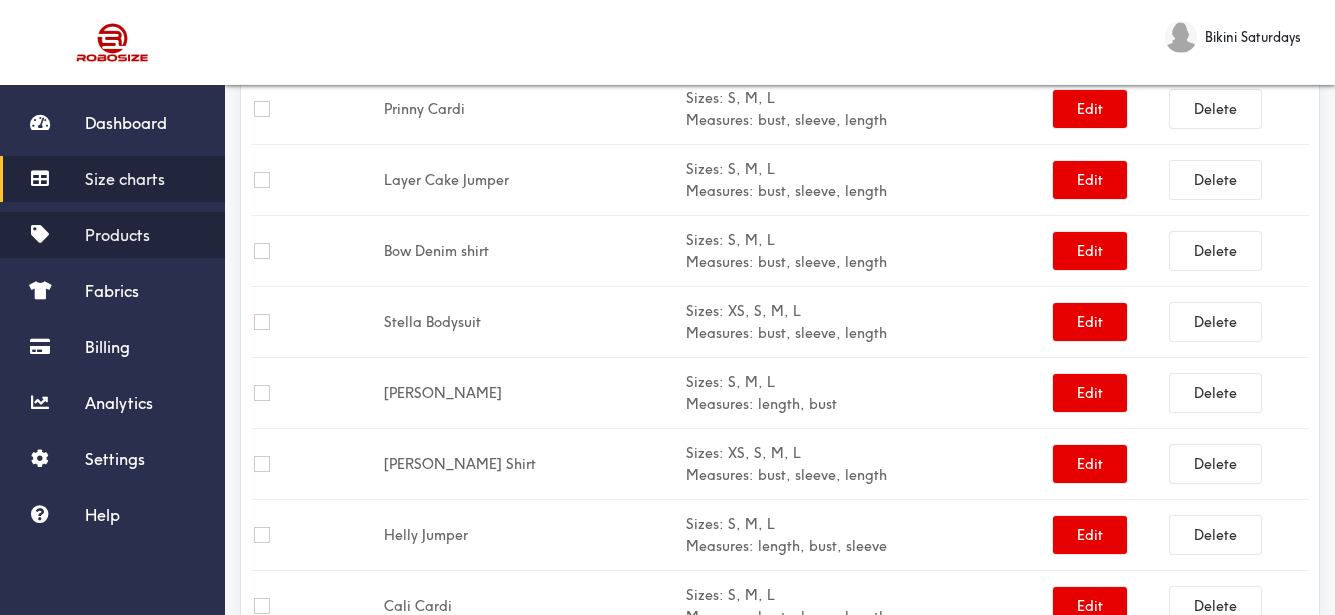 click on "Products" at bounding box center [117, 235] 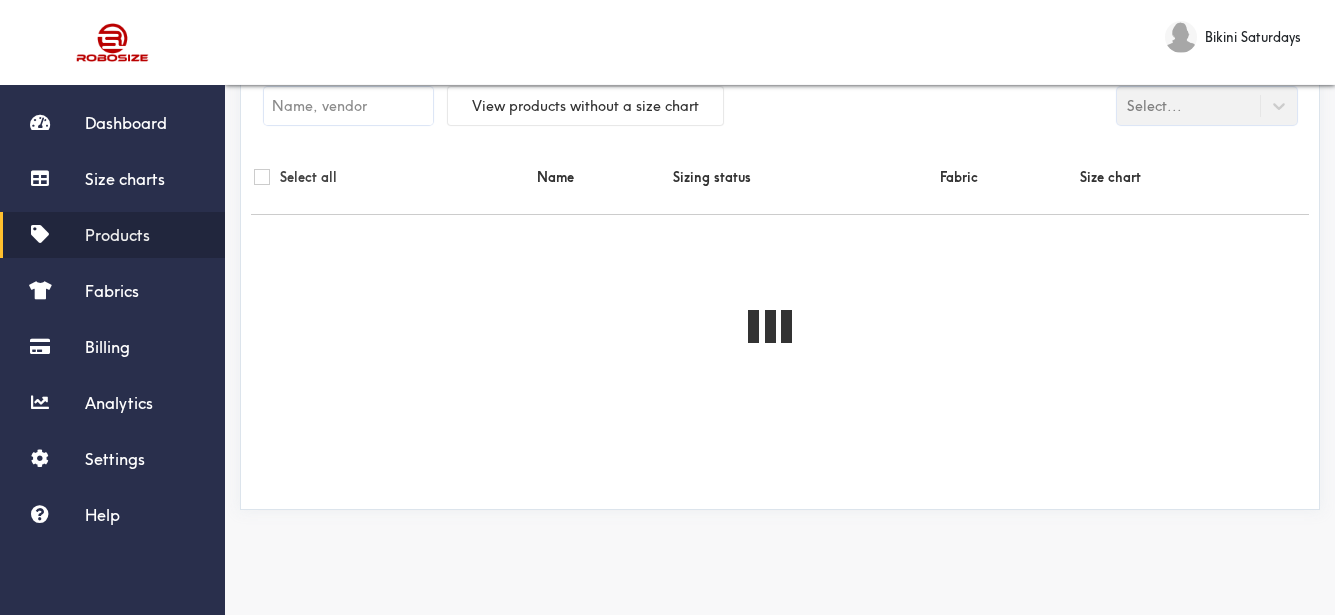 scroll, scrollTop: 0, scrollLeft: 0, axis: both 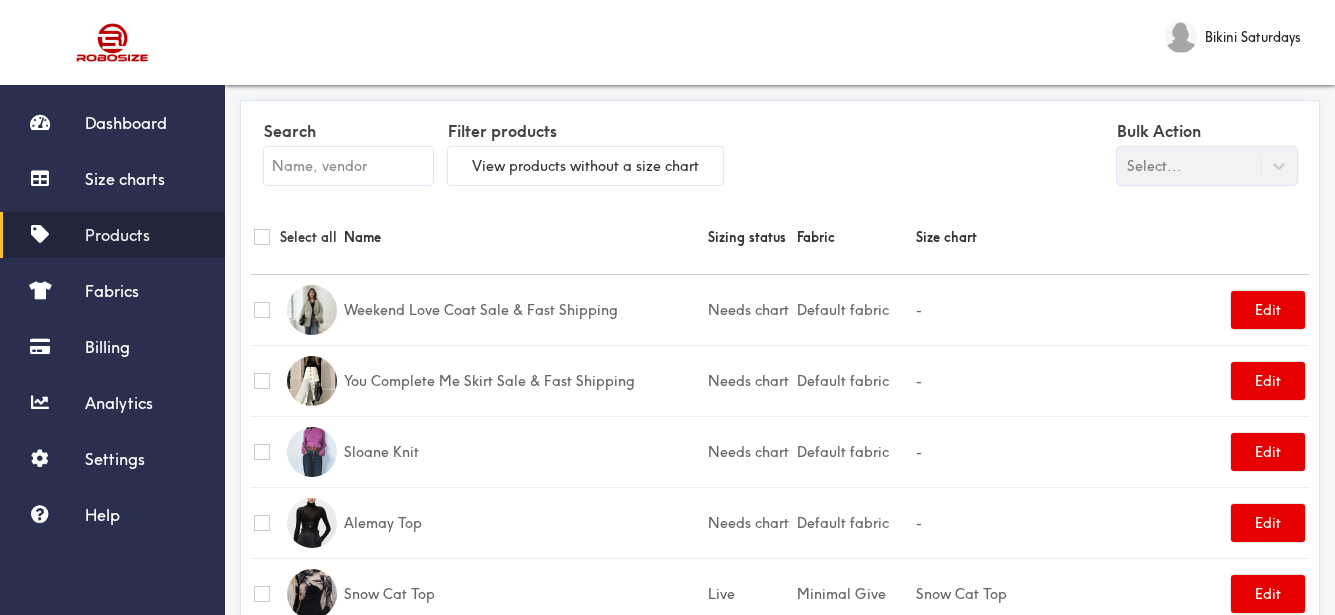 click at bounding box center [348, 166] 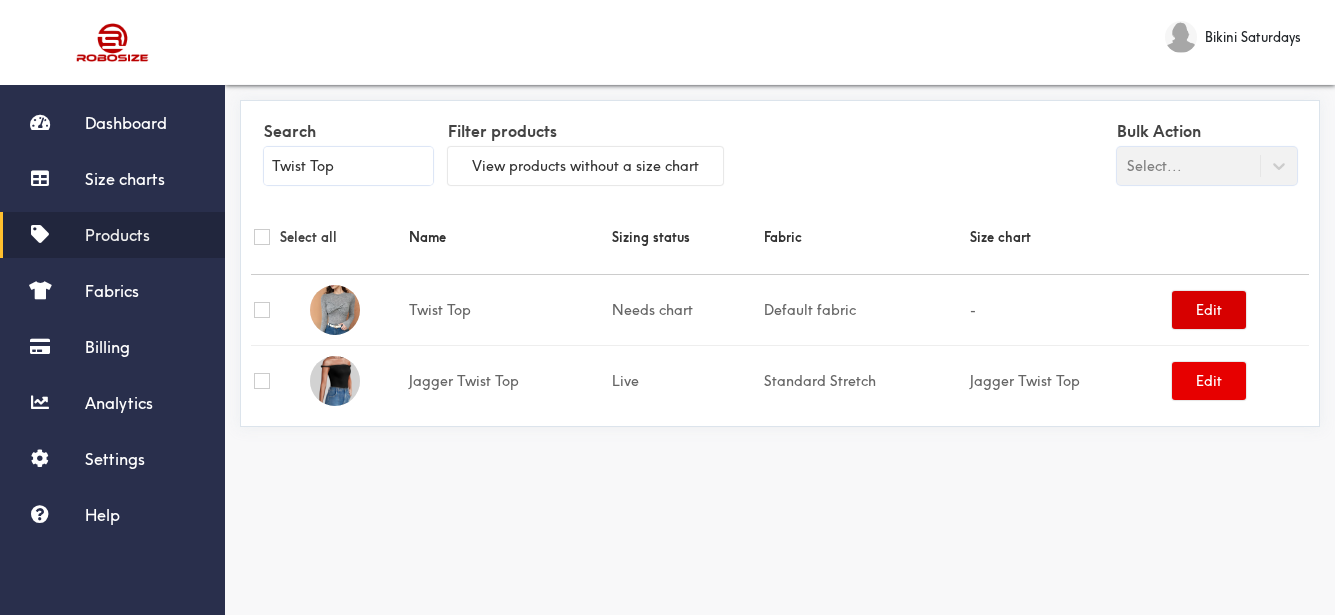 type on "Twist Top" 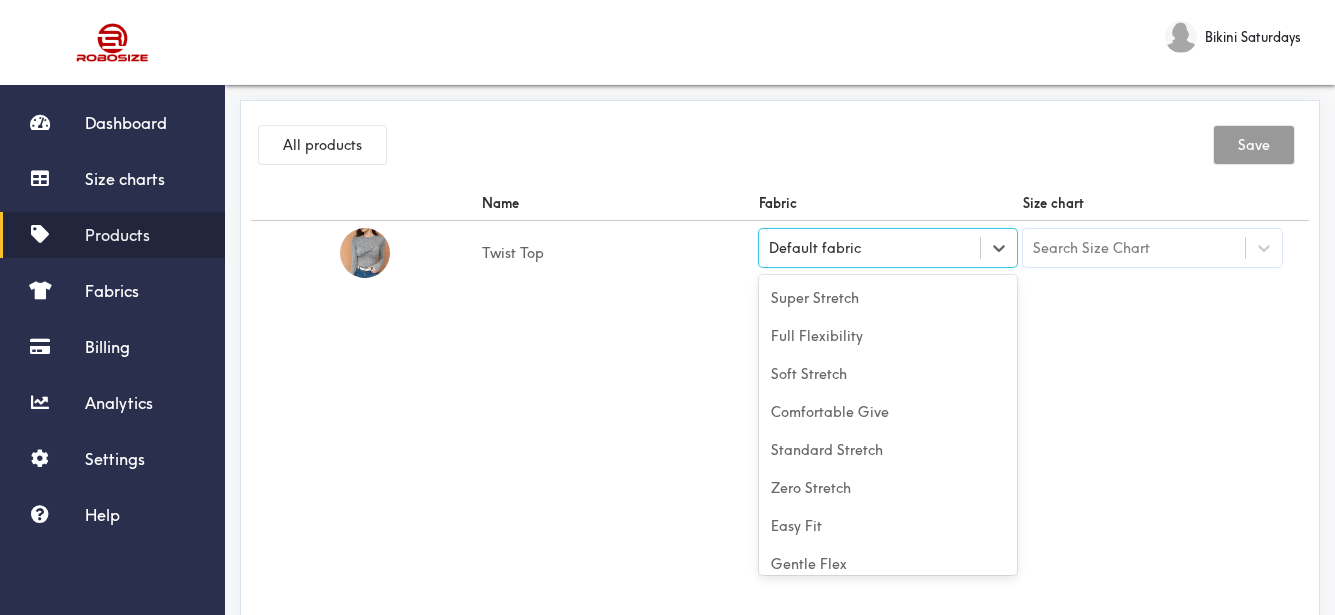 drag, startPoint x: 990, startPoint y: 250, endPoint x: 871, endPoint y: 288, distance: 124.919975 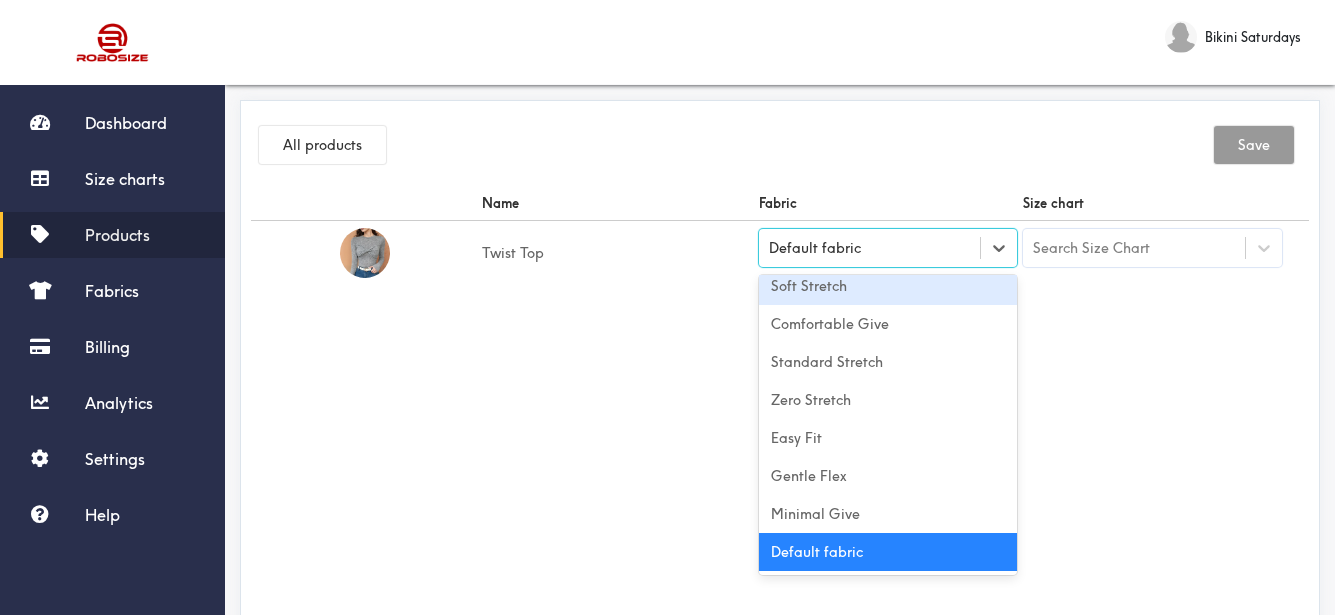 click on "Soft Stretch" at bounding box center (888, 286) 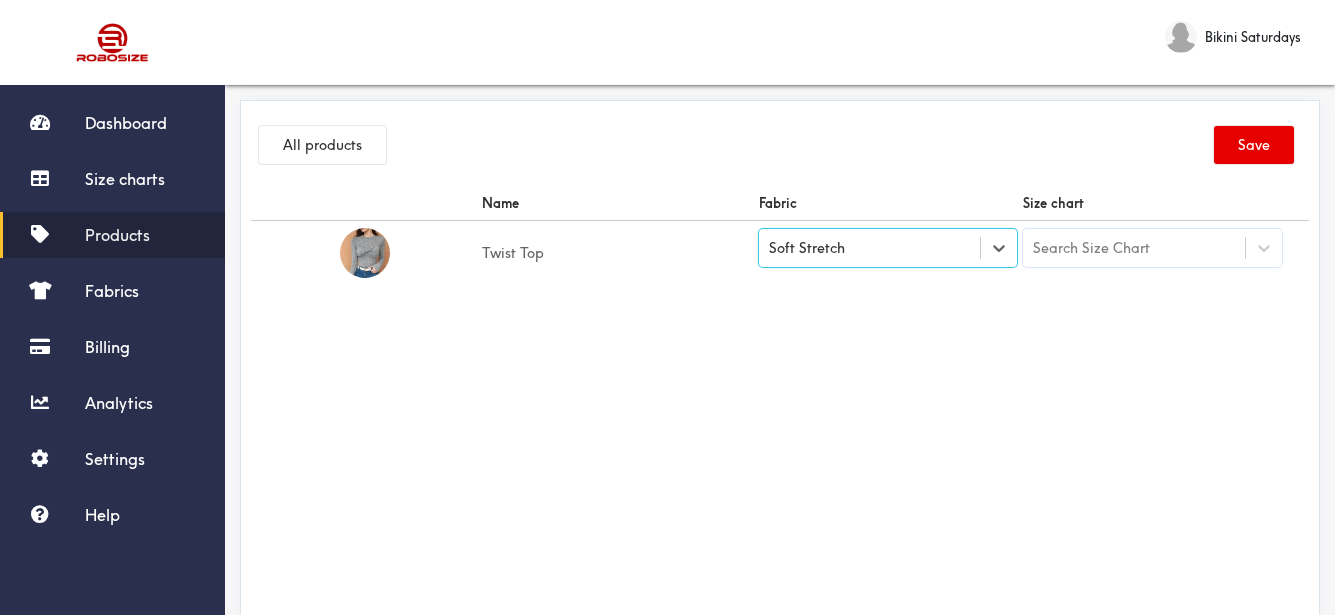 click on "Search Size Chart" at bounding box center (1091, 248) 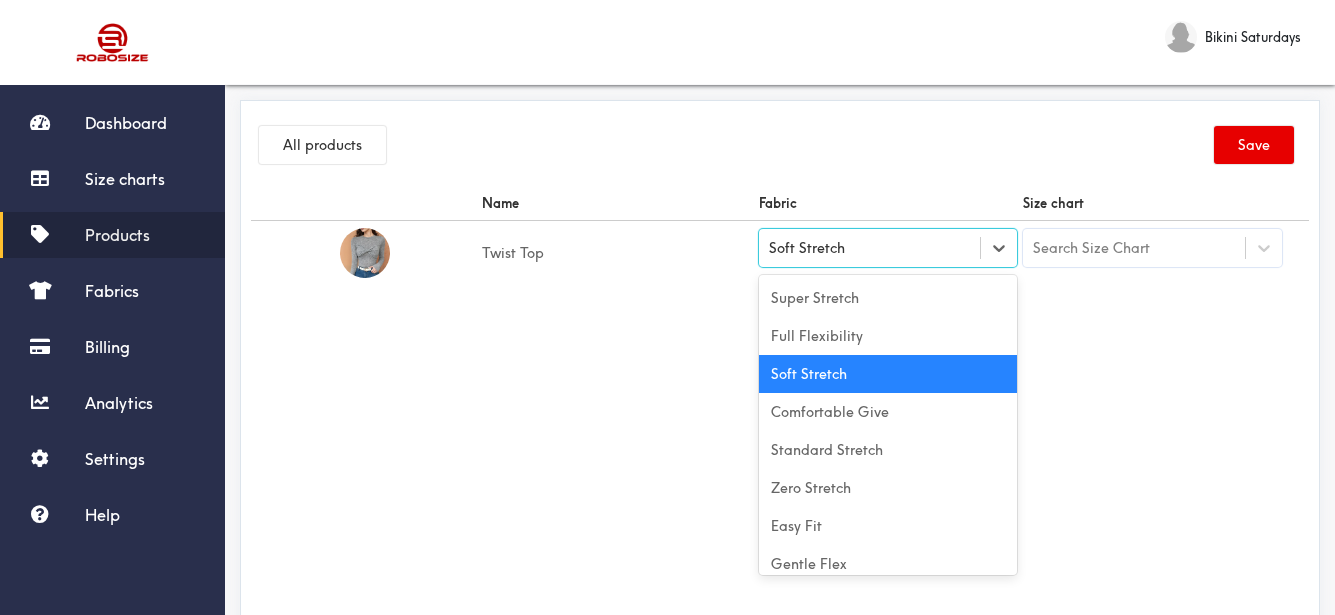click on "Soft Stretch" at bounding box center (888, 248) 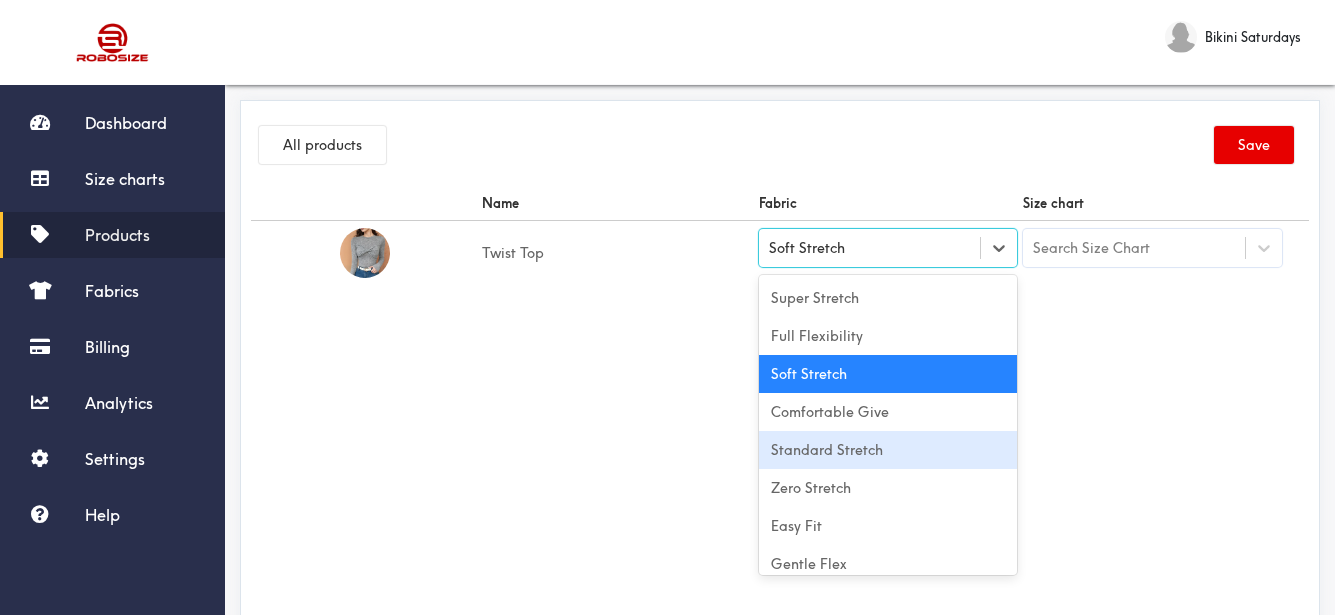 click on "Standard Stretch" at bounding box center [888, 450] 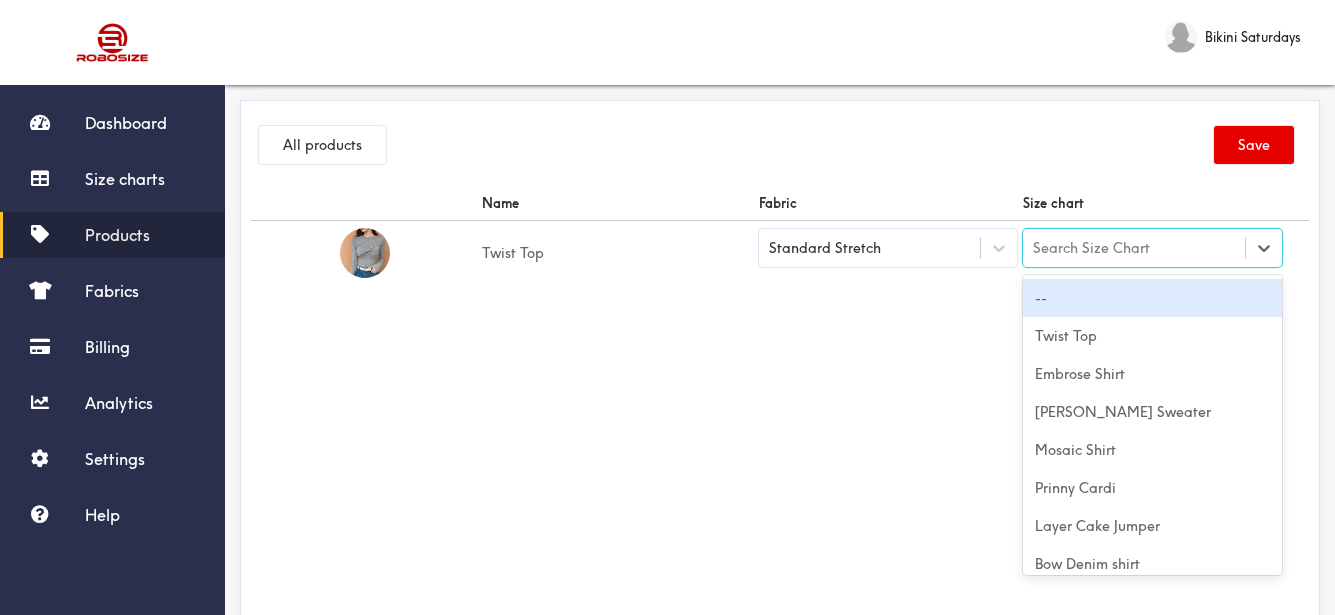 click on "Search Size Chart" at bounding box center (1091, 248) 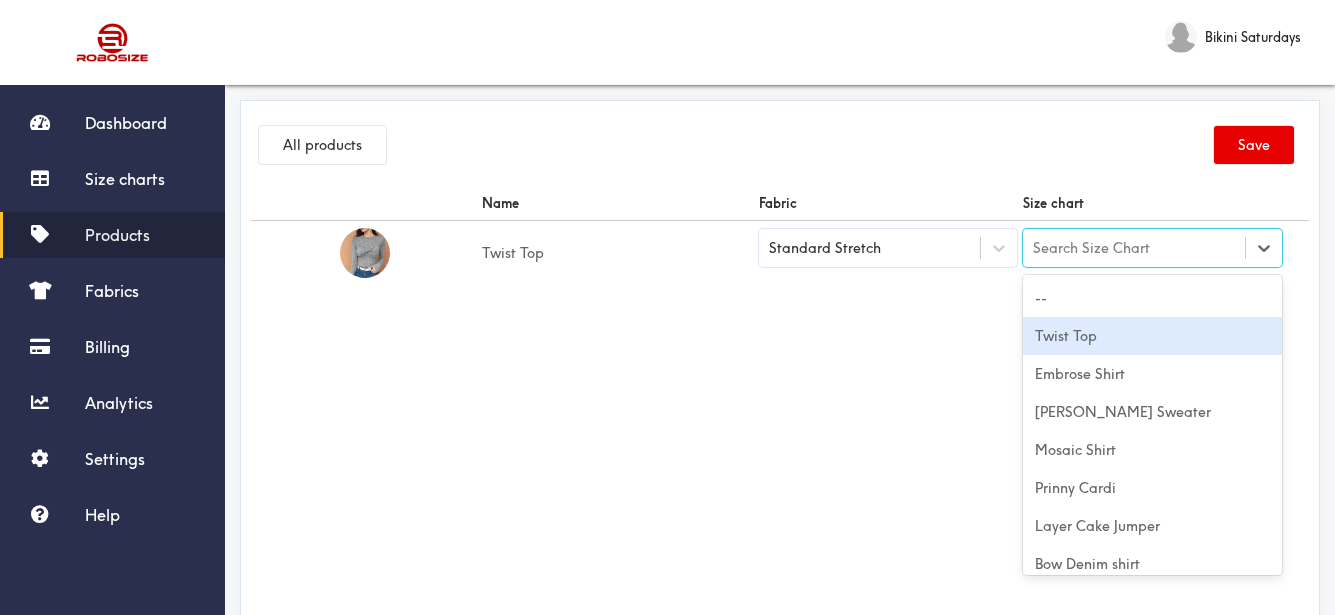 click on "Twist Top" at bounding box center (1152, 336) 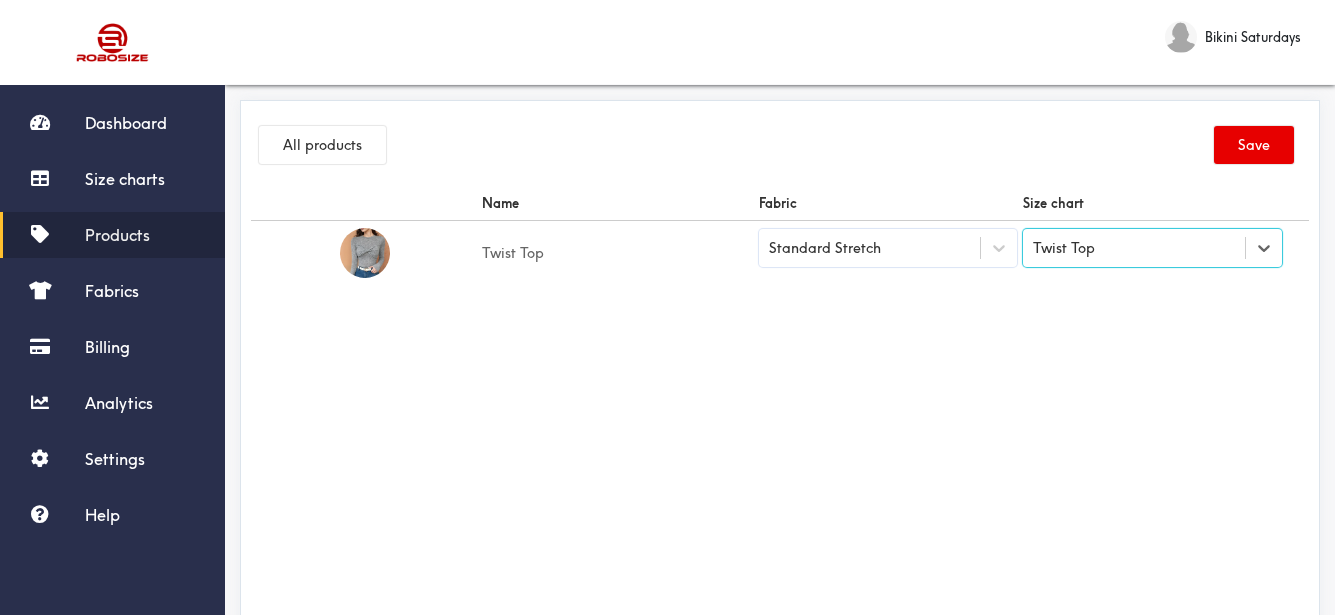 click on "Name Fabric Size chart Twist Top Standard Stretch option Twist Top, selected.   Select is focused ,type to refine list, press Down to open the menu,  Twist Top" at bounding box center [780, 411] 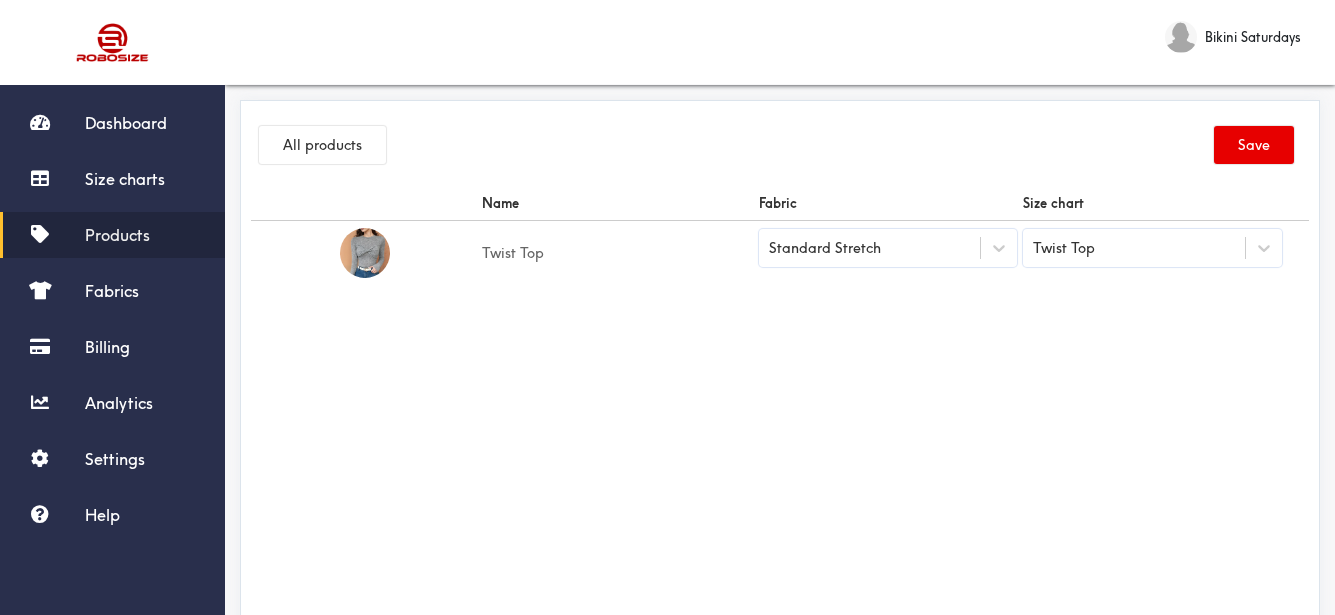 click on "All products Save" at bounding box center [780, 148] 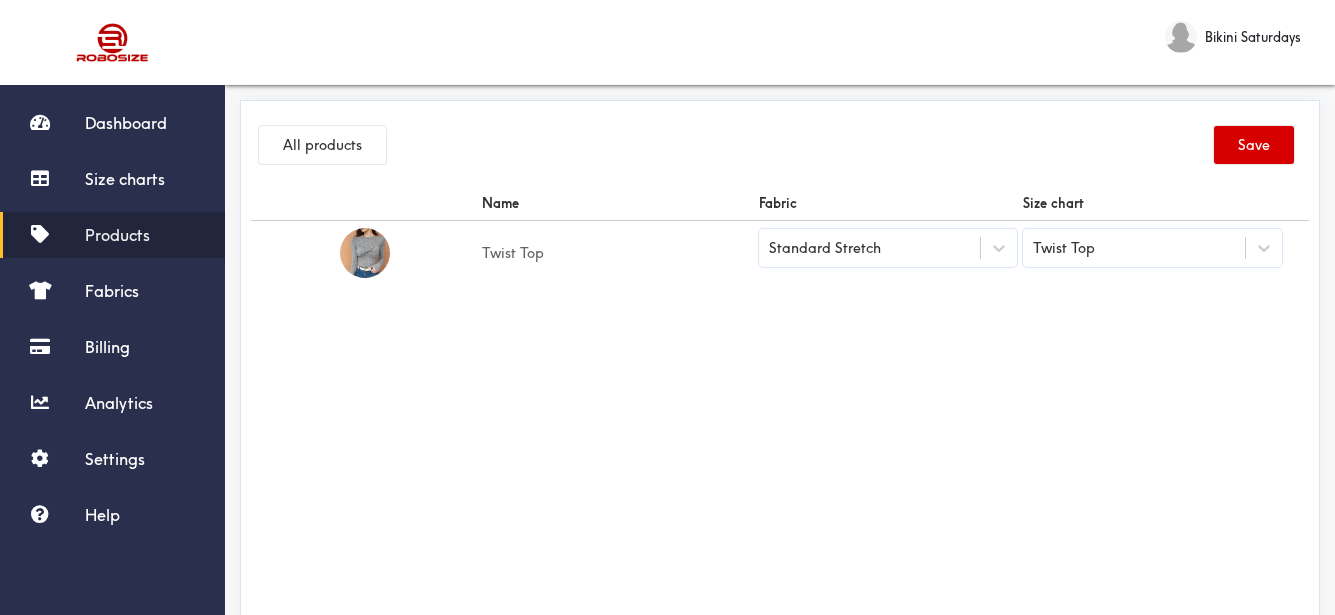 click on "Save" at bounding box center [1254, 145] 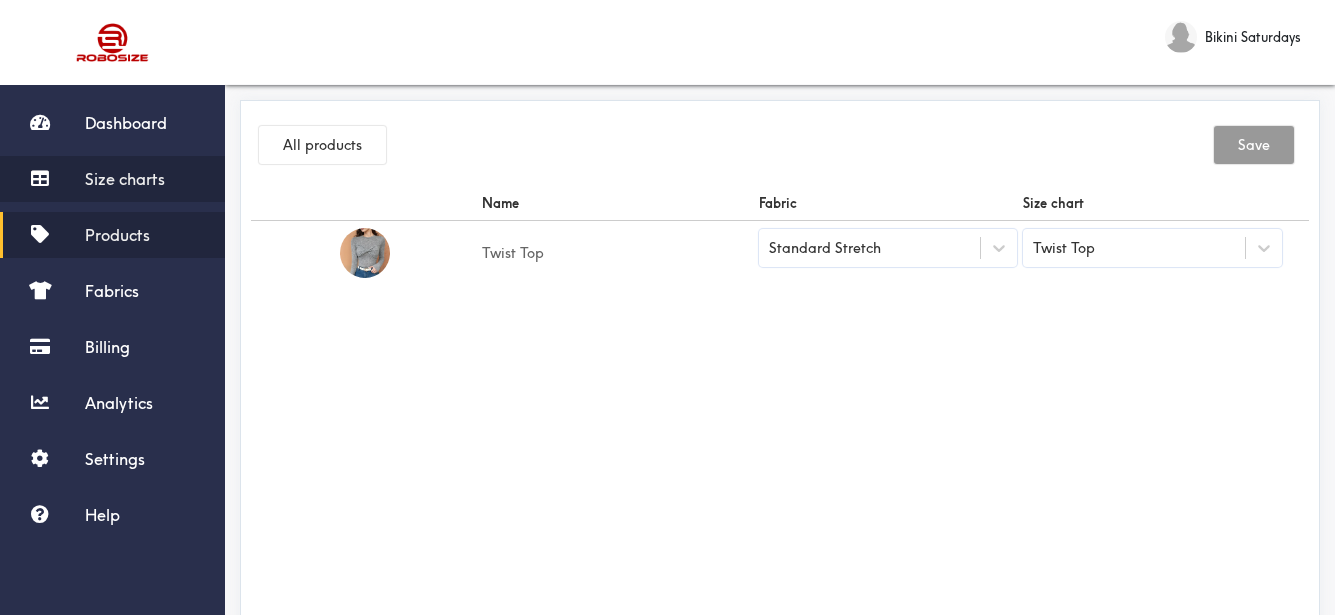 click on "Size charts" at bounding box center (112, 179) 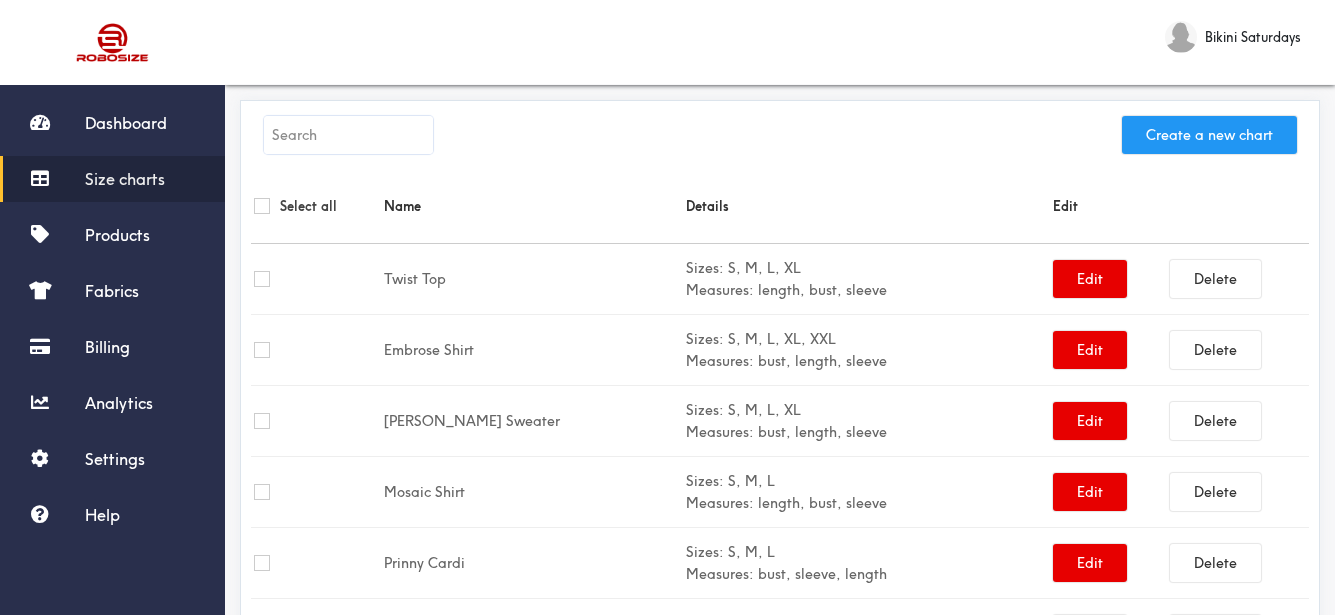 click on "Create a new chart" at bounding box center (1209, 135) 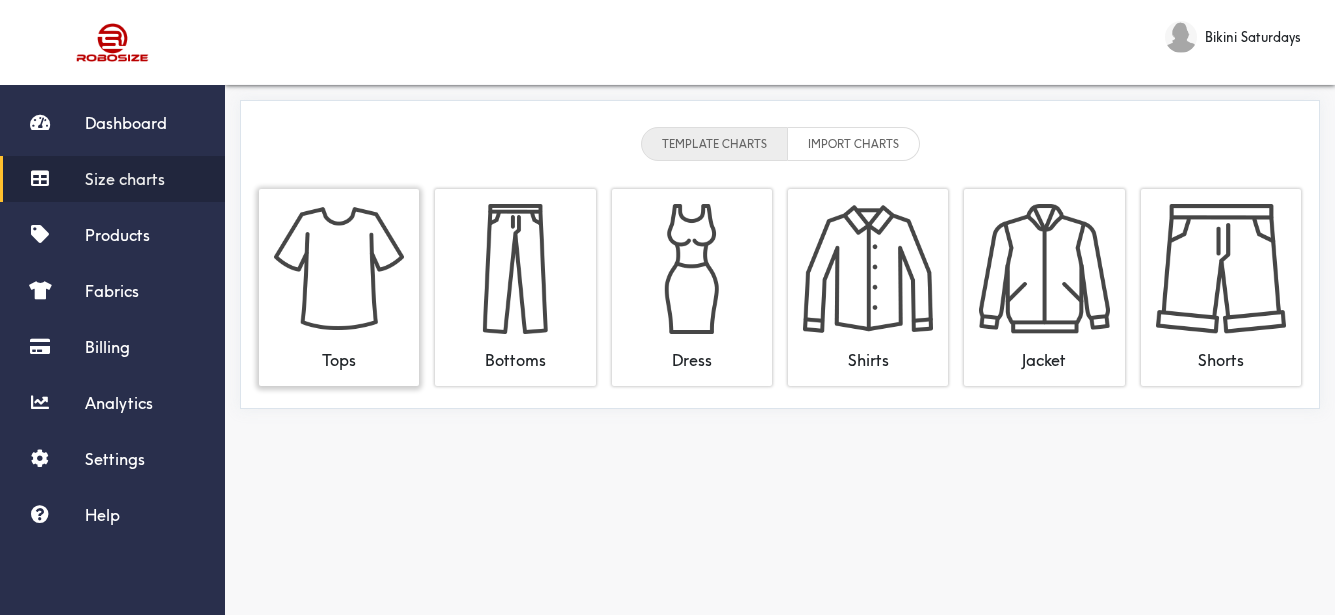 click at bounding box center (339, 269) 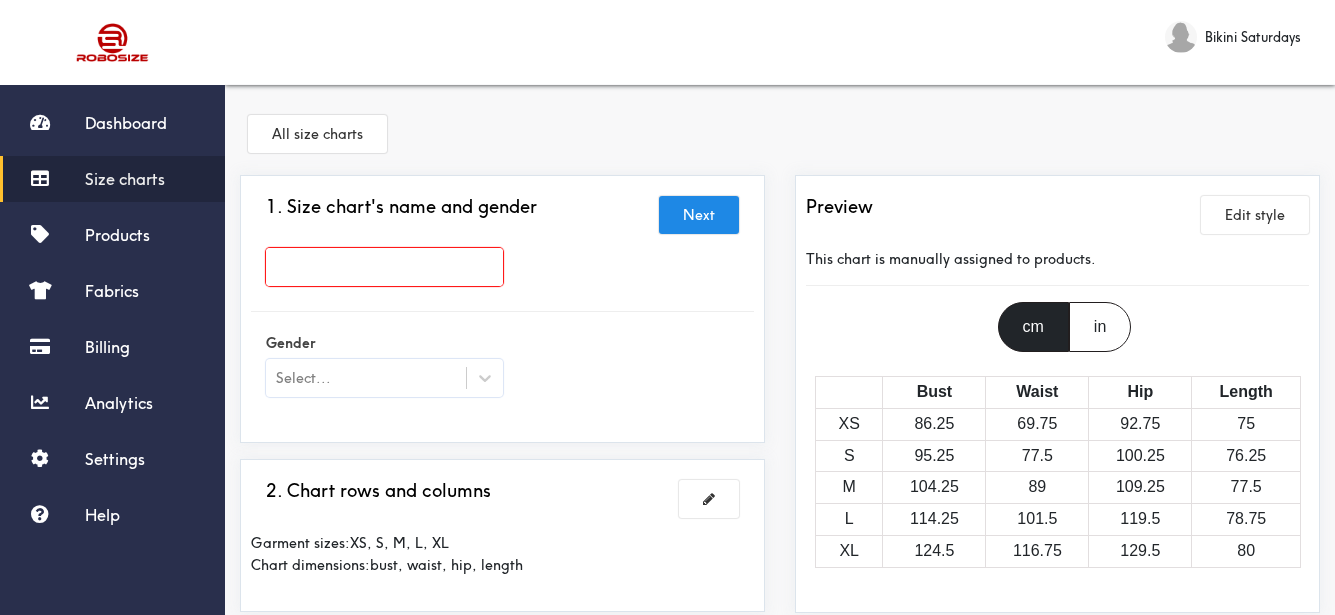 click at bounding box center [384, 272] 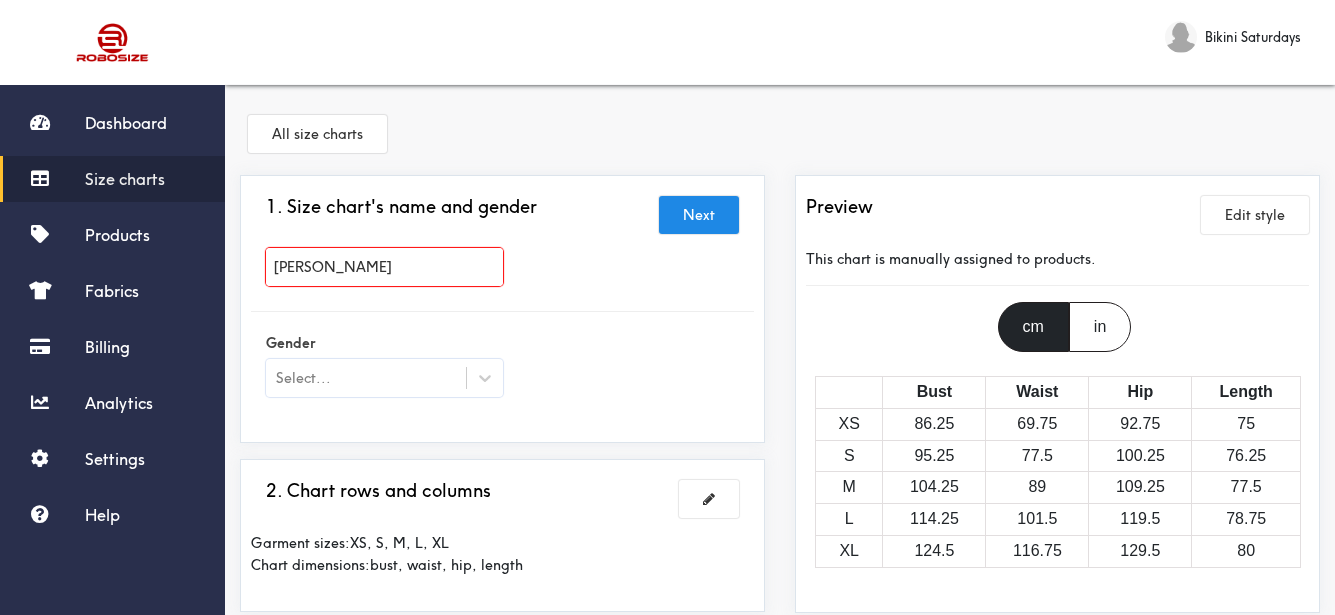 type on "[PERSON_NAME]" 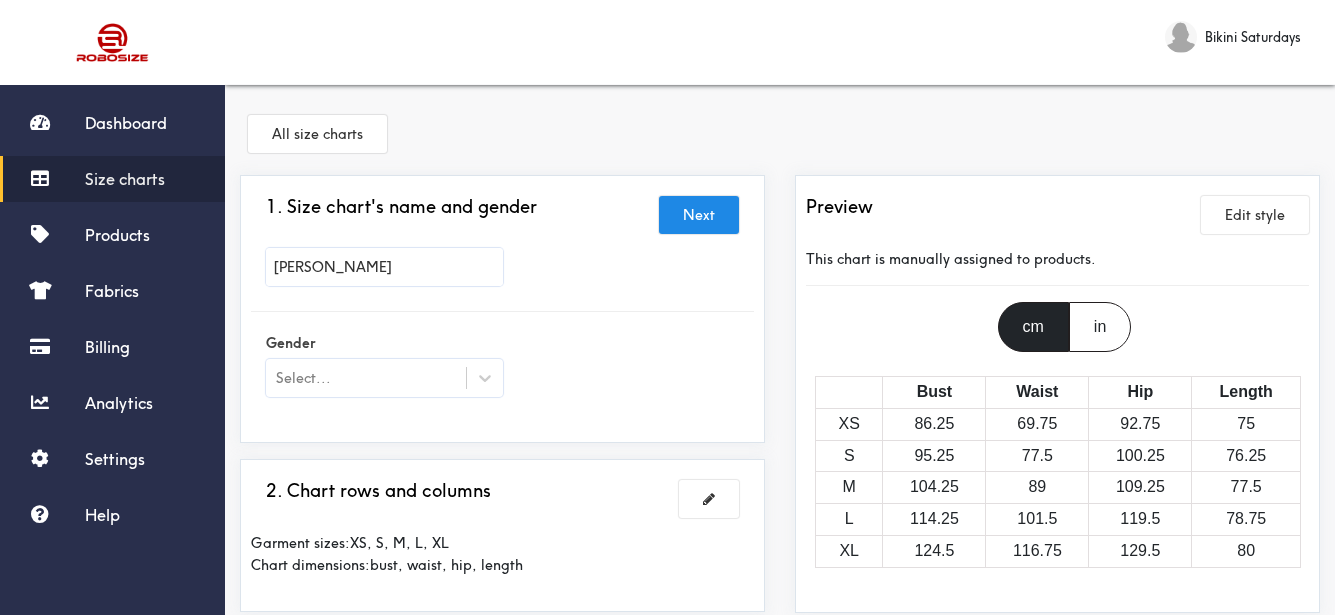 click on "Gender Select..." at bounding box center [502, 367] 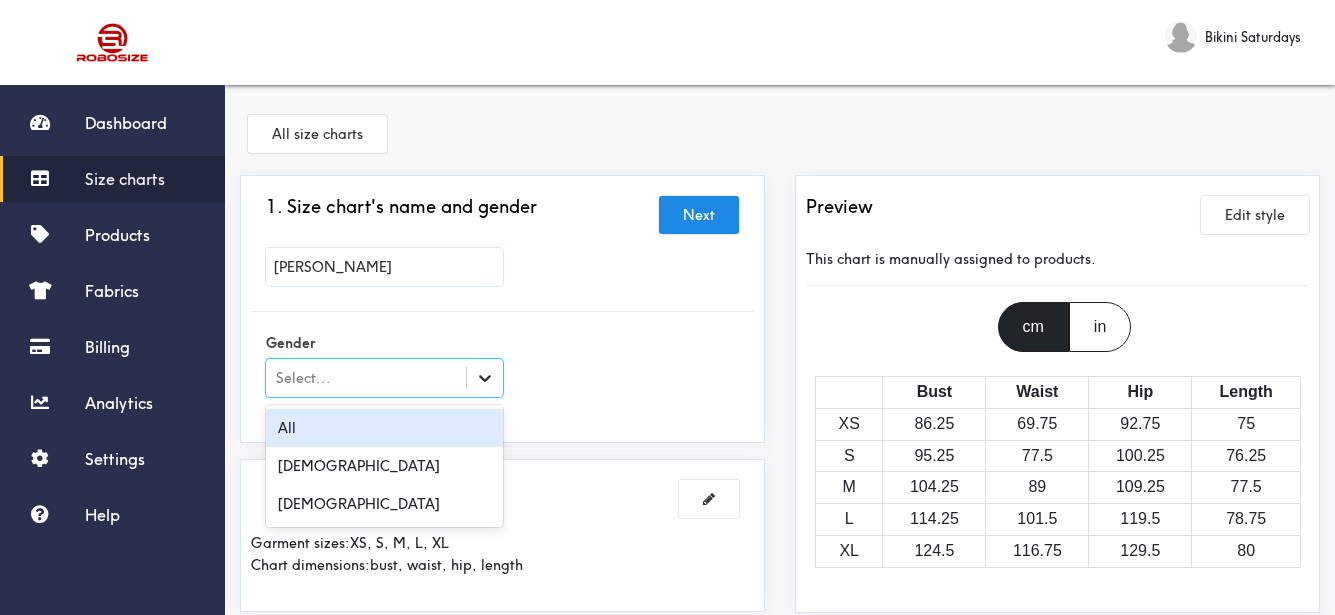 click at bounding box center [485, 378] 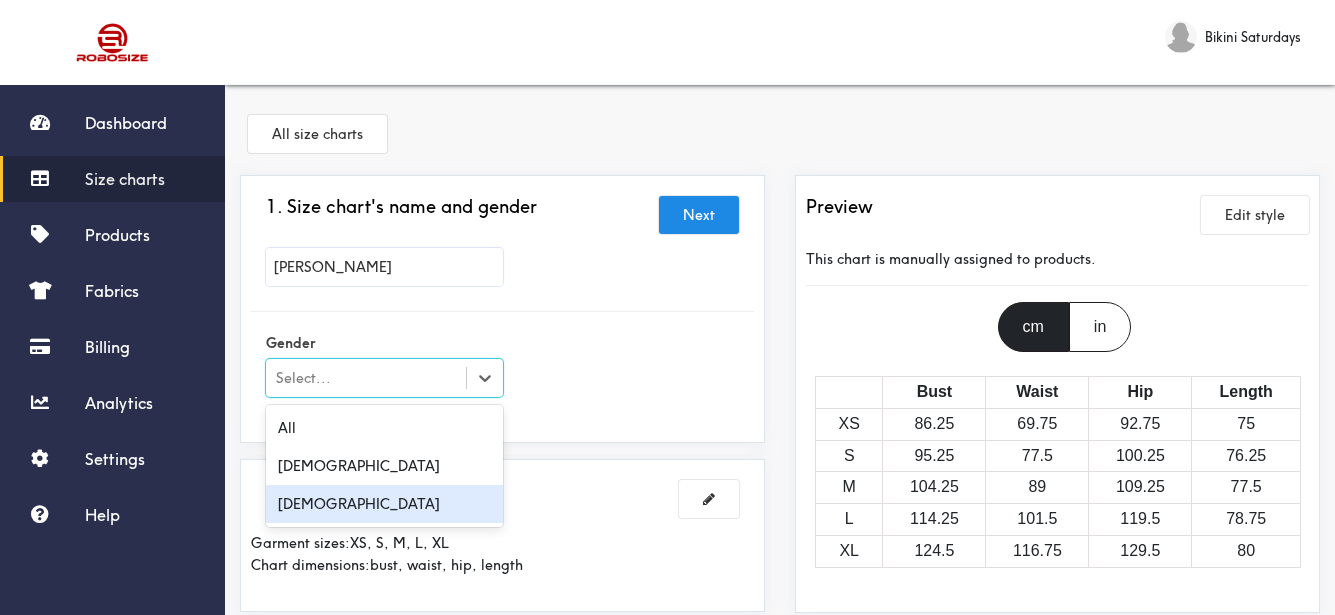 drag, startPoint x: 344, startPoint y: 509, endPoint x: 487, endPoint y: 435, distance: 161.01242 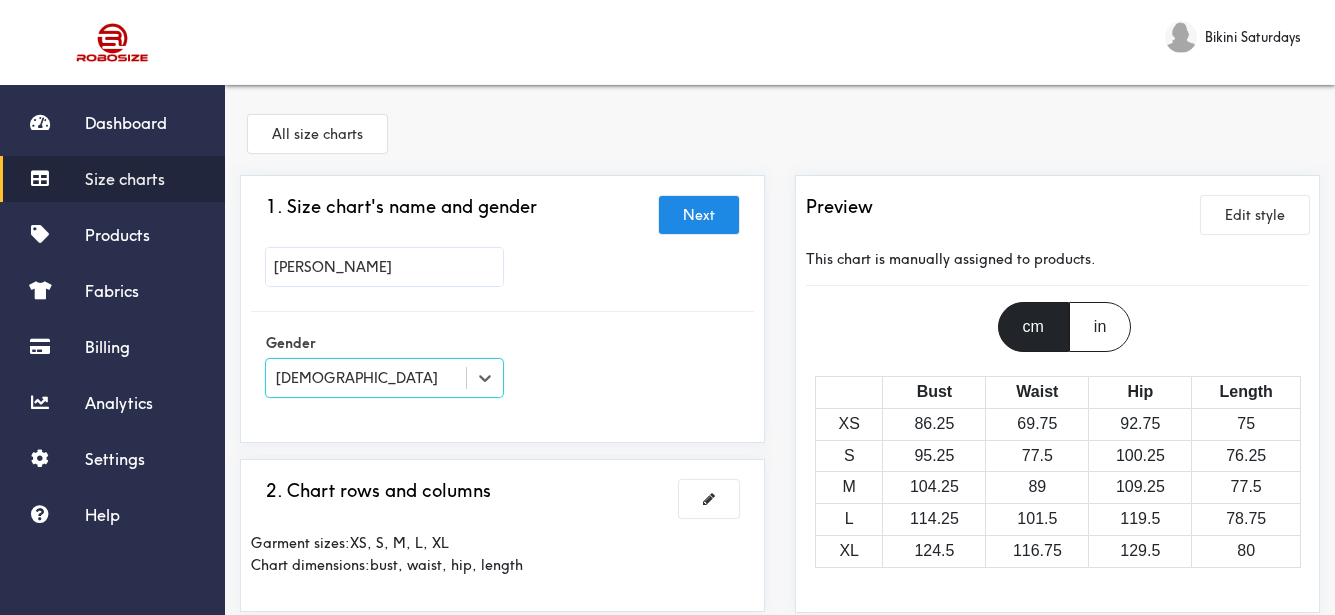 click on "1. Size chart's name and gender Next [PERSON_NAME] Gender option [DEMOGRAPHIC_DATA], selected.   Select is focused , press Down to open the menu,  [DEMOGRAPHIC_DATA]" at bounding box center [502, 309] 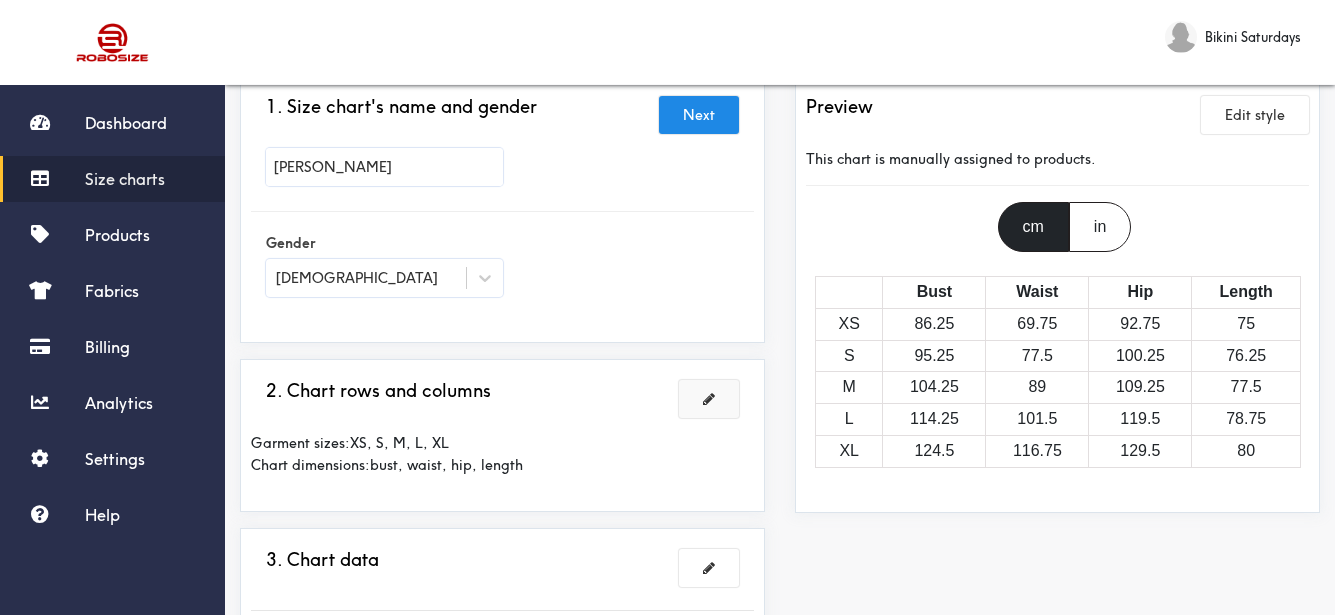 click at bounding box center [709, 399] 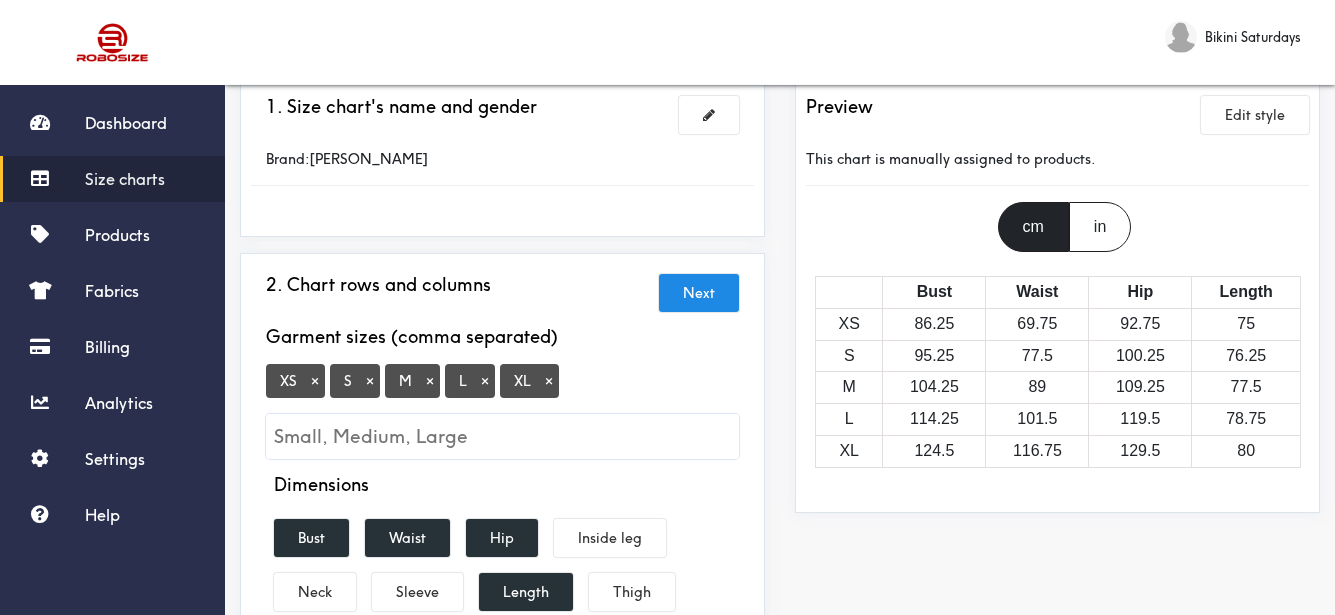 scroll, scrollTop: 200, scrollLeft: 0, axis: vertical 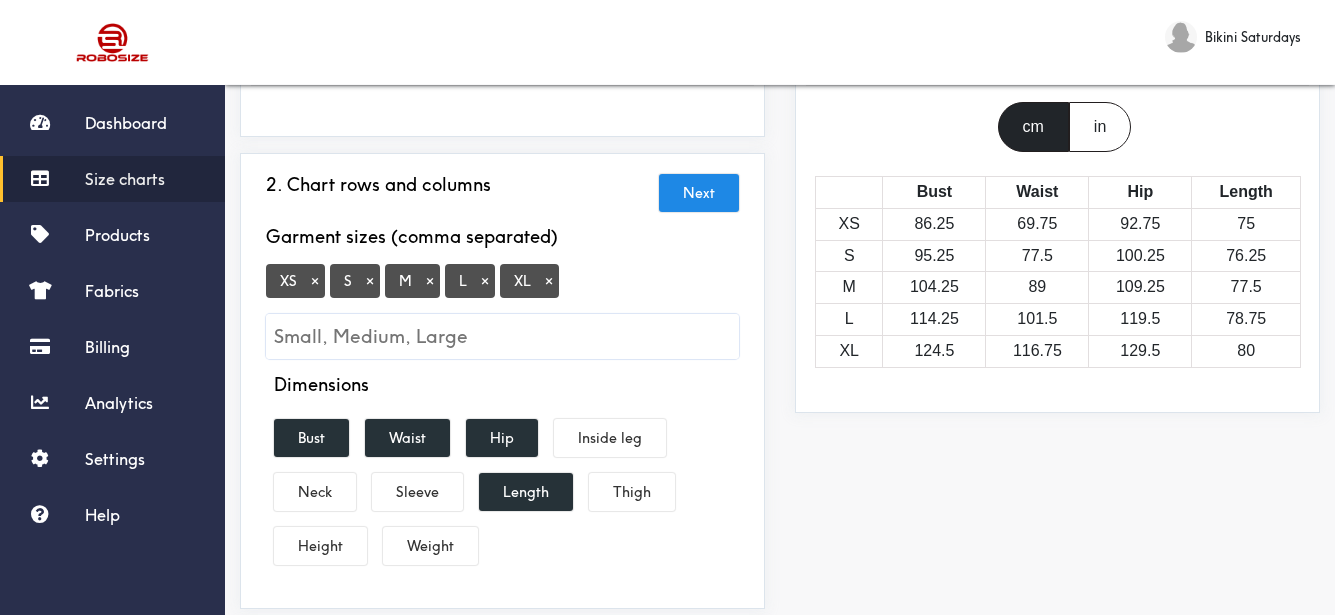 click on "×" at bounding box center [315, 281] 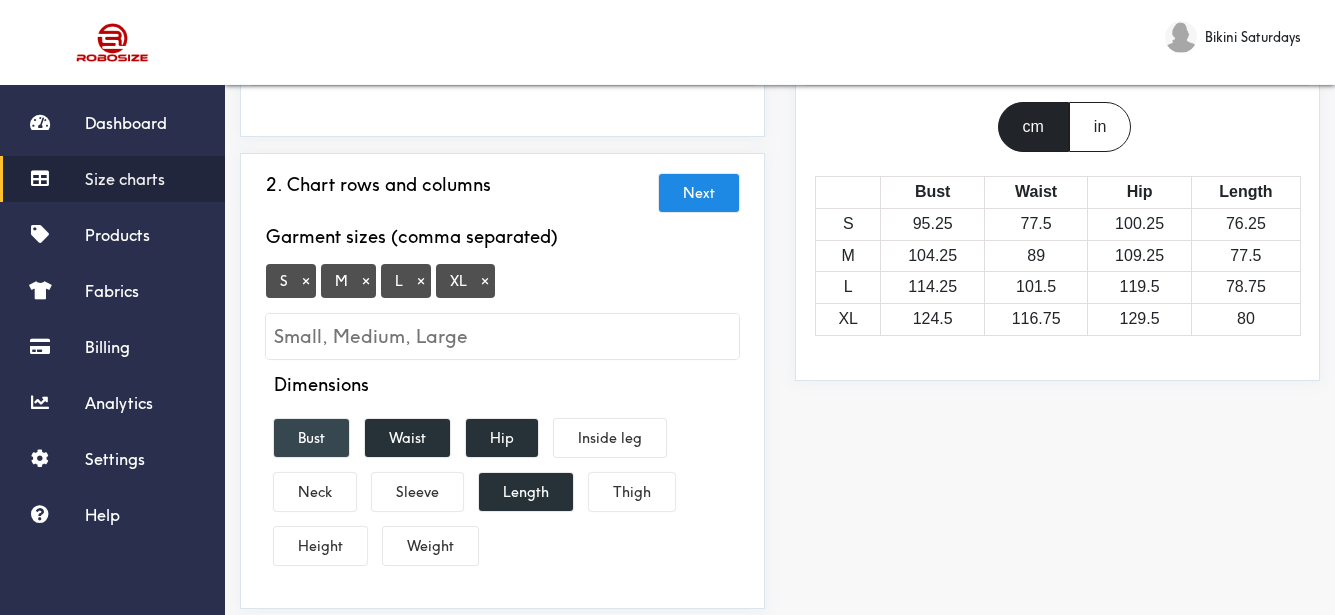 drag, startPoint x: 328, startPoint y: 436, endPoint x: 378, endPoint y: 423, distance: 51.662365 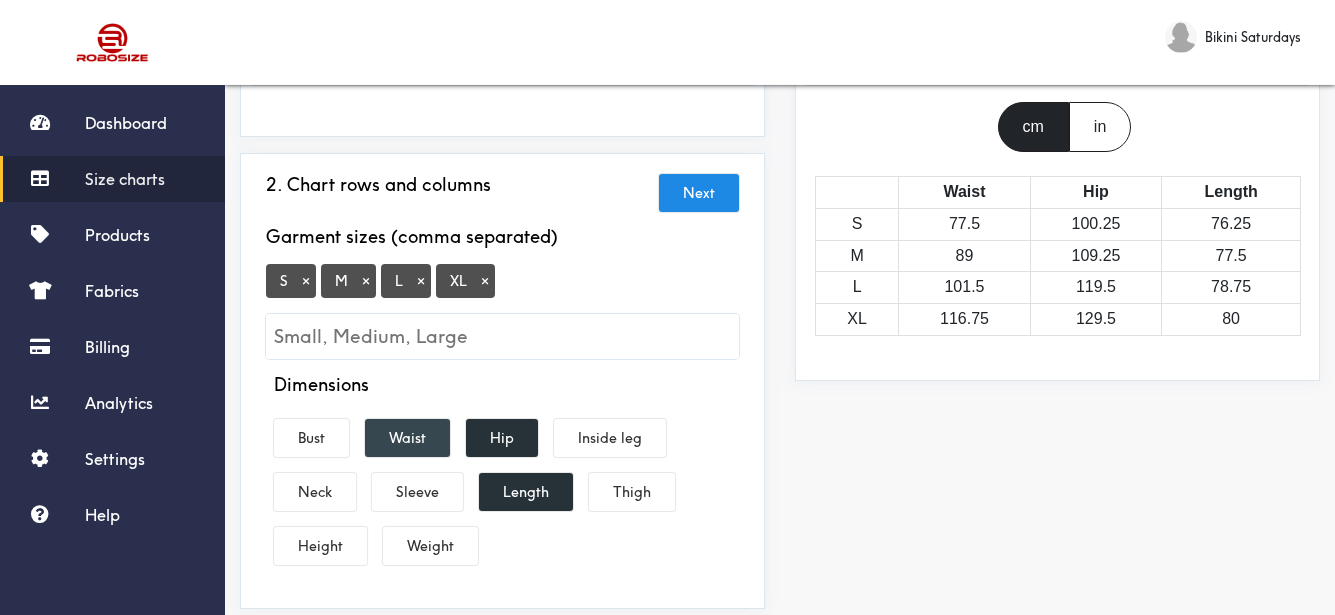 click on "Waist" at bounding box center [407, 438] 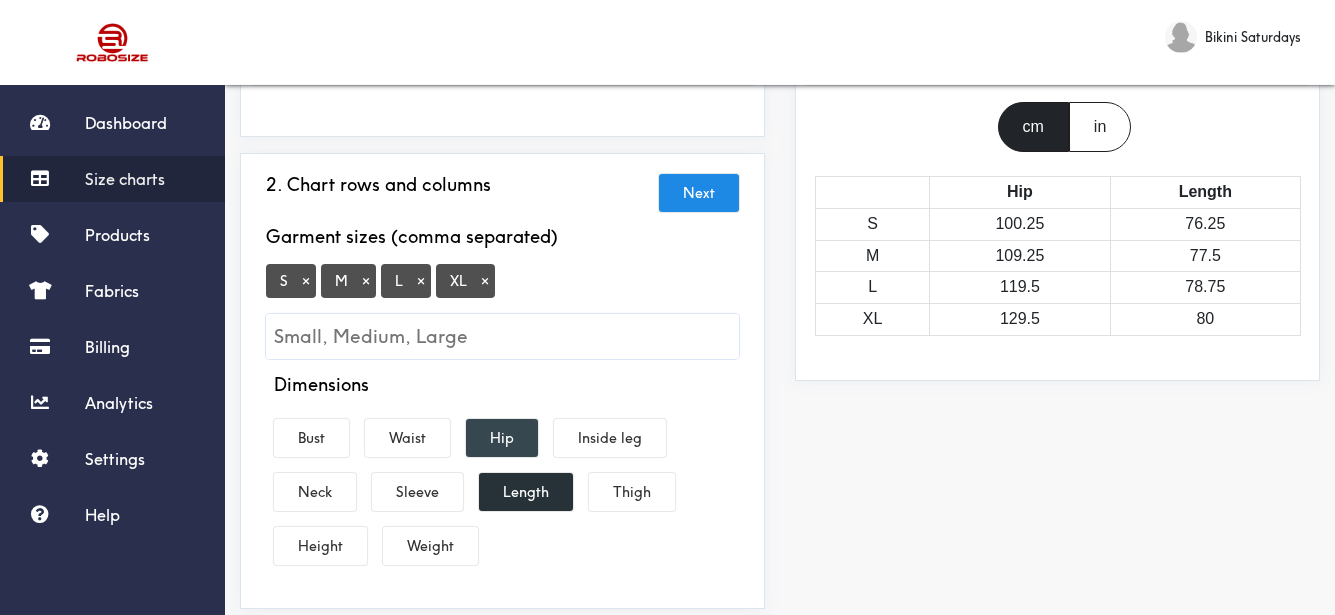 click on "Hip" at bounding box center (502, 438) 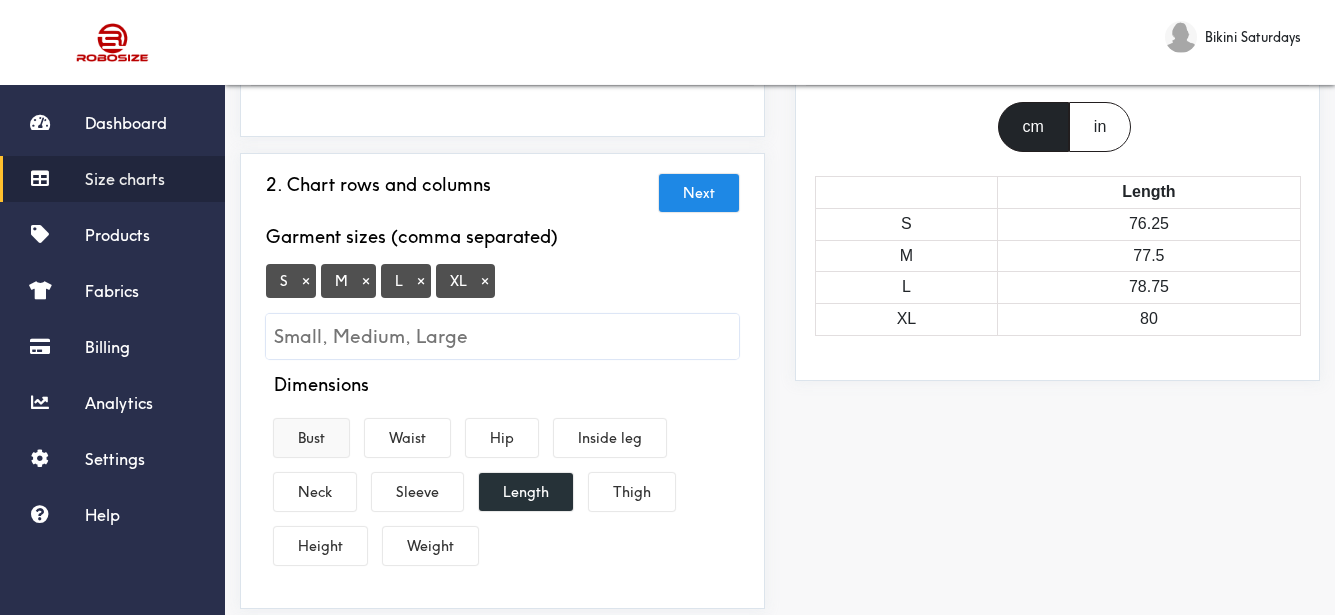 click on "Bust" at bounding box center (311, 438) 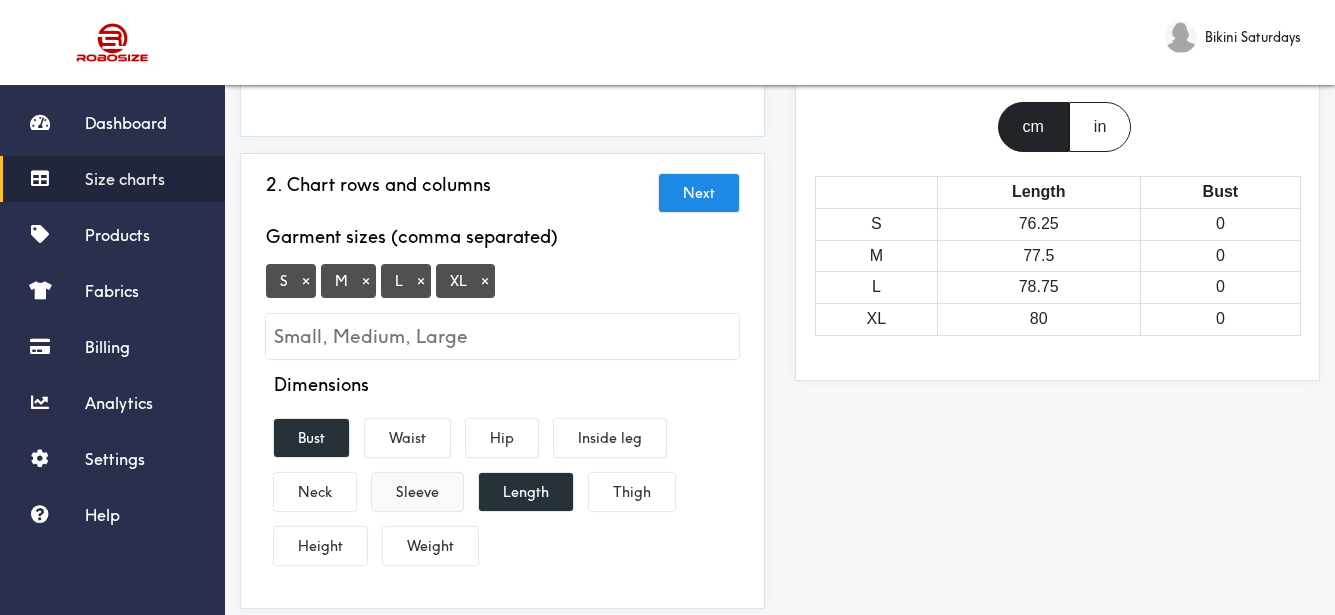 click on "Sleeve" at bounding box center [417, 492] 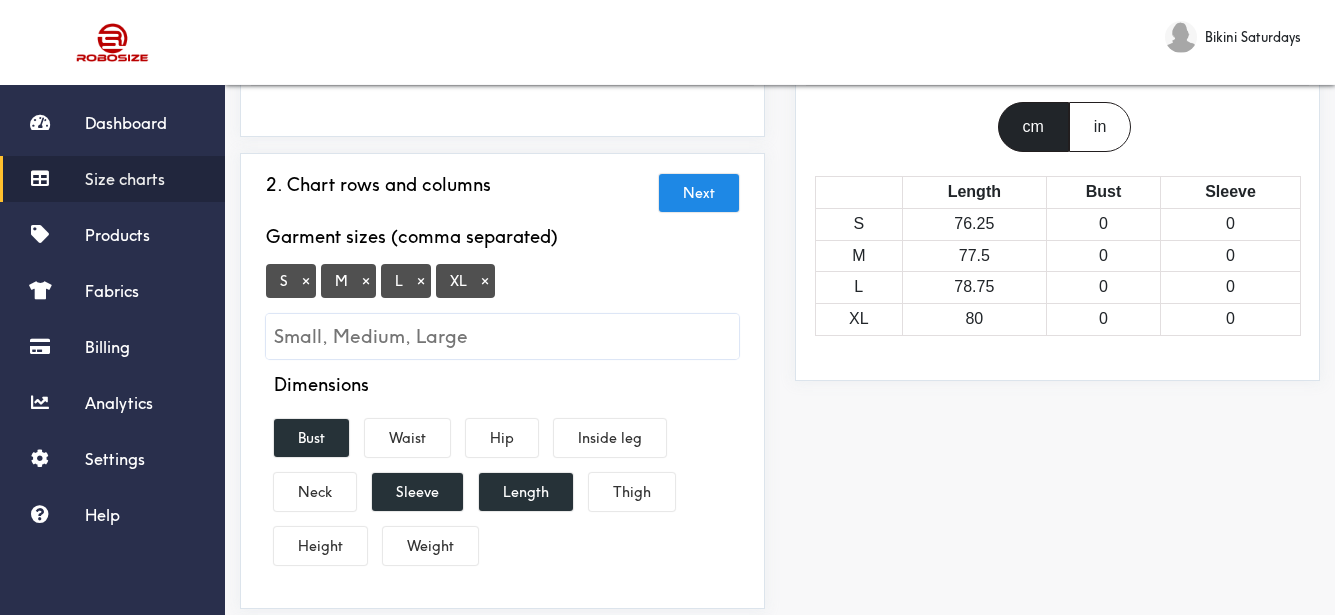 click on "Preview Edit style This chart is manually assigned to products. cm in Length Bust Sleeve S 76.25 0 0 M 77.5 0 0 L 78.75 0 0 XL 80 0 0" at bounding box center (1057, 467) 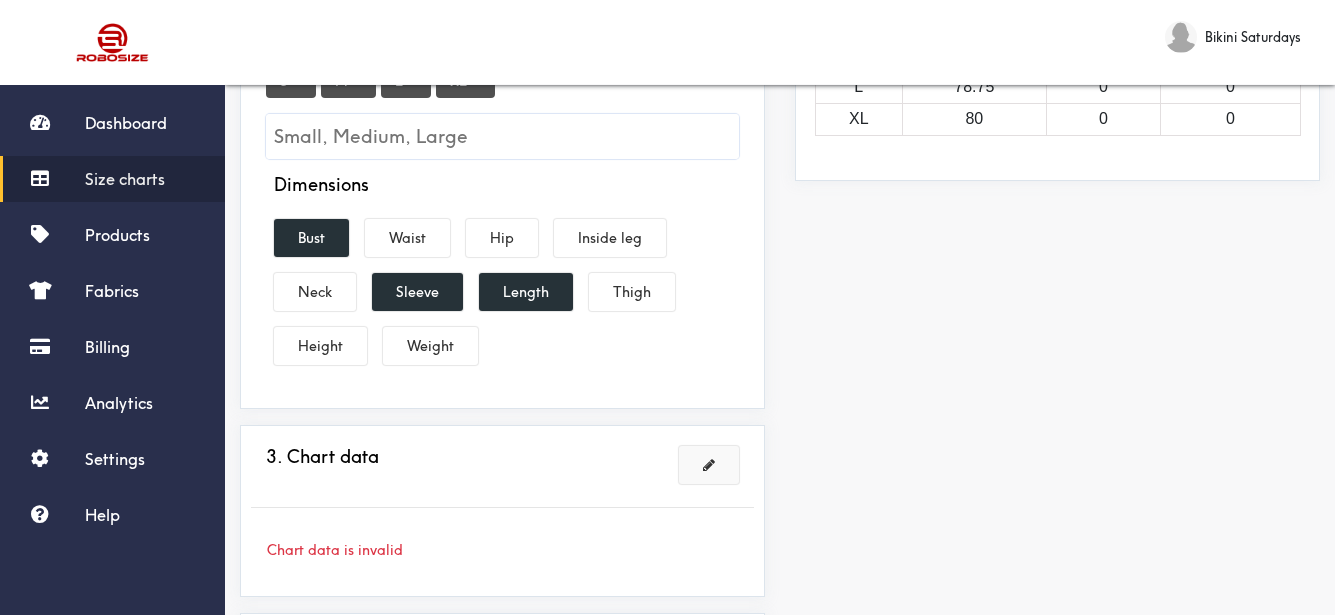 click at bounding box center [709, 465] 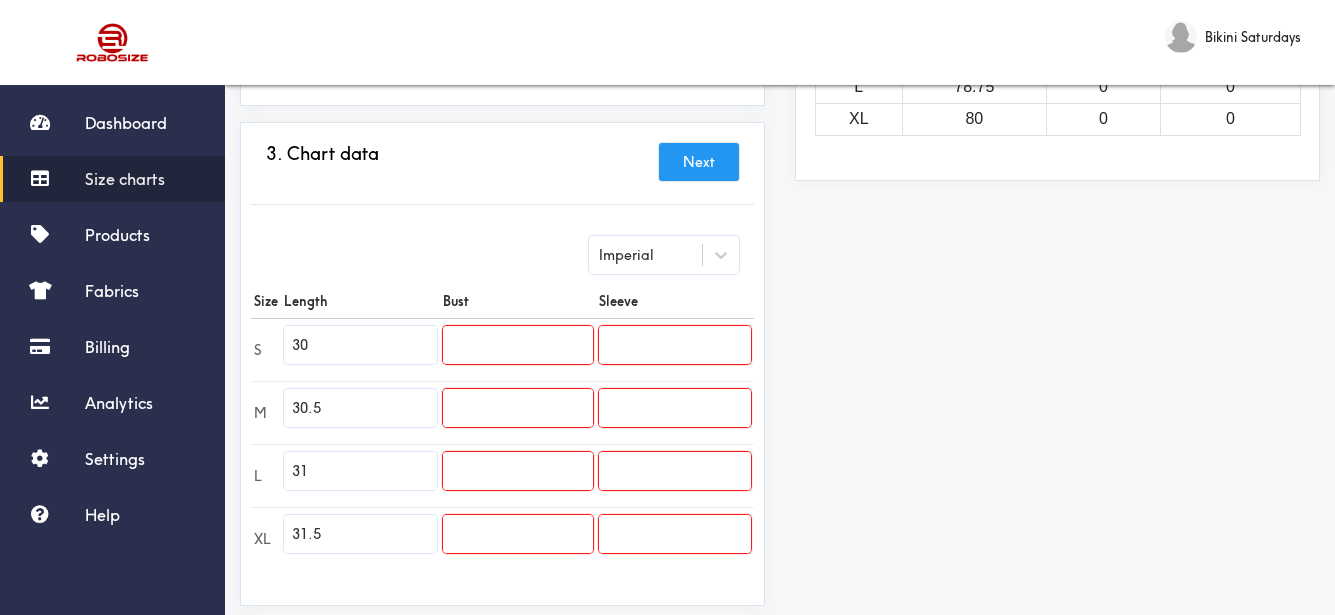 drag, startPoint x: 385, startPoint y: 332, endPoint x: 242, endPoint y: 355, distance: 144.83784 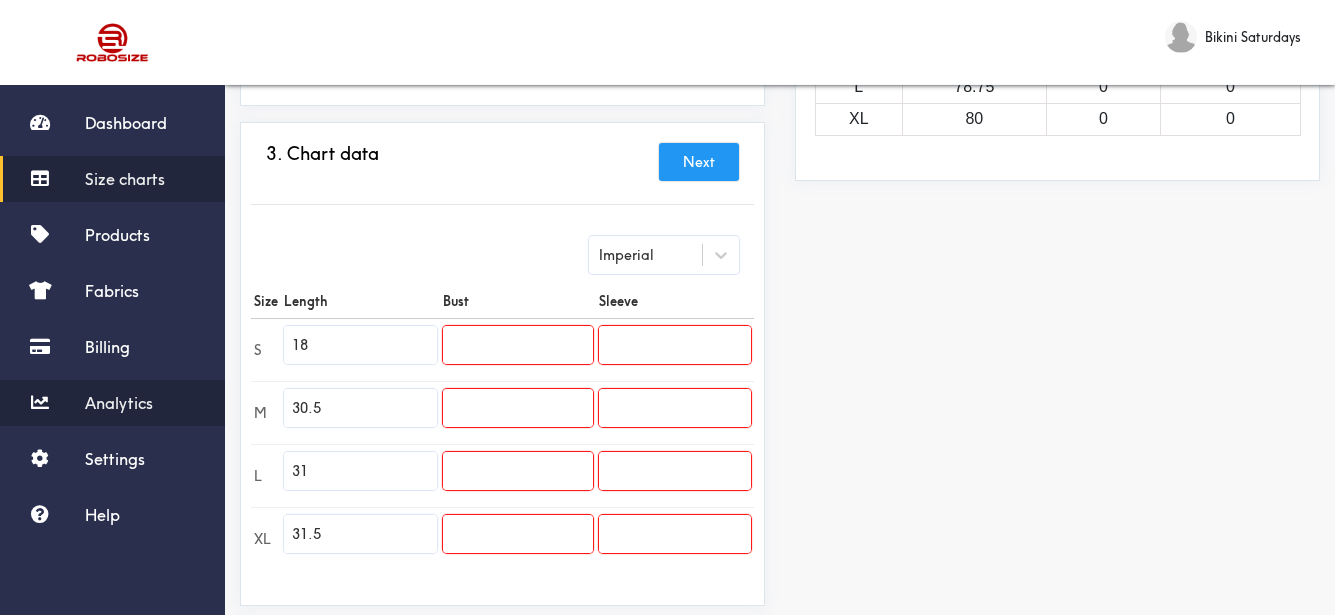 type on "18" 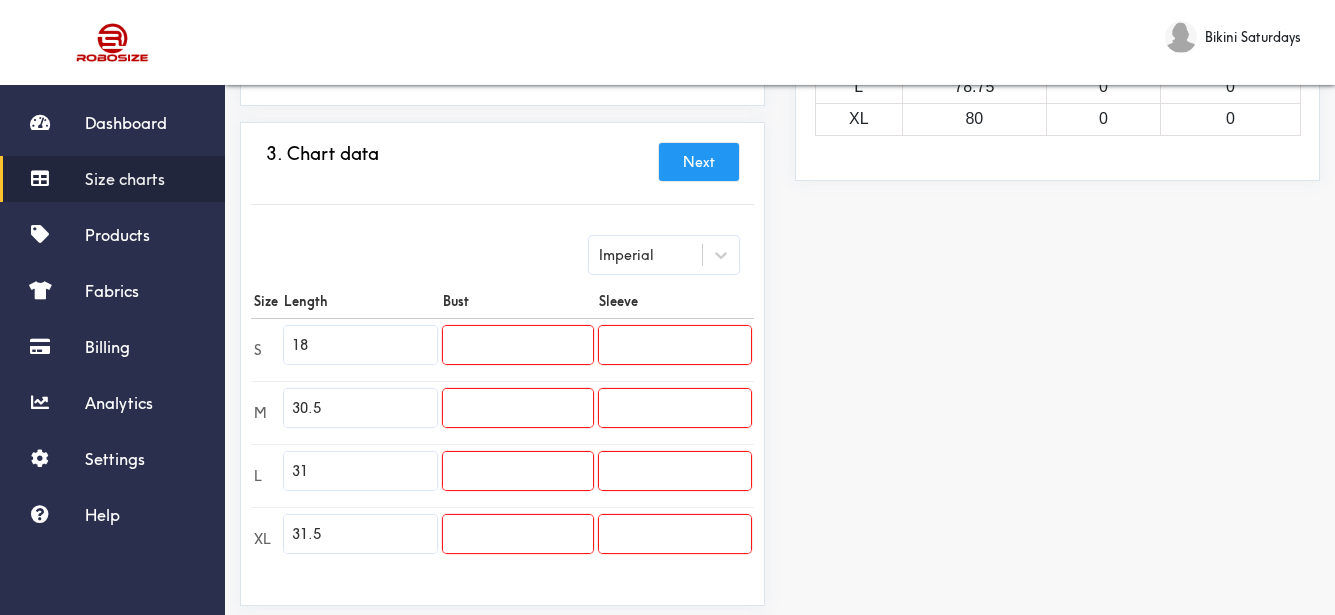 click on "1. Size chart's name and gender Brand:  [PERSON_NAME] 2. Chart rows and columns Garment sizes:  S, M, L, XL Chart dimensions:  length, bust, sleeve 3. Chart data Next Imperial Size Length Bust Sleeve S 18 M 30.5 L 31 XL 31.5 4. What products this chart is for? Manual" at bounding box center (502, 272) 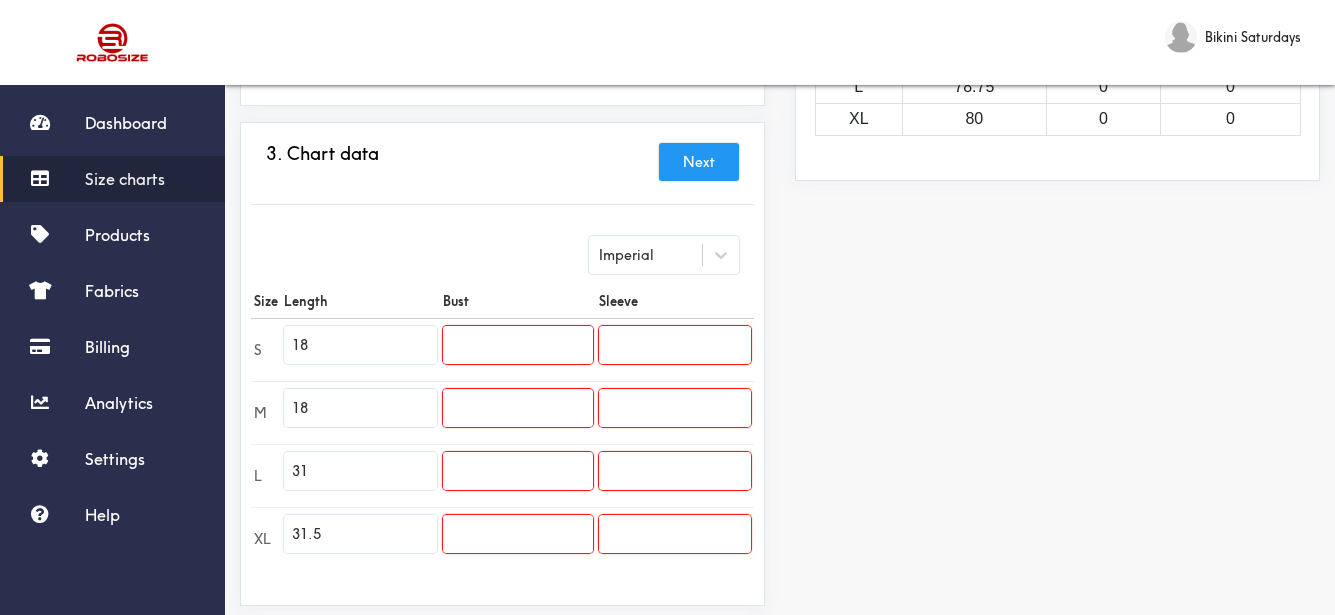 type on "18" 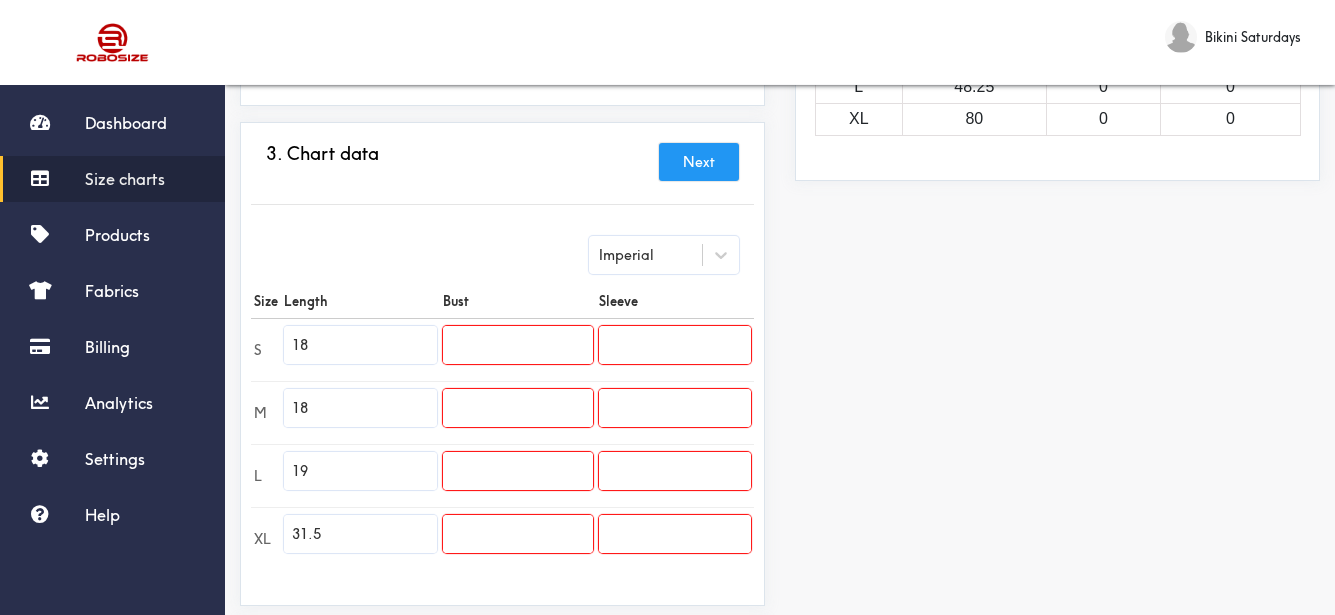 type on "19" 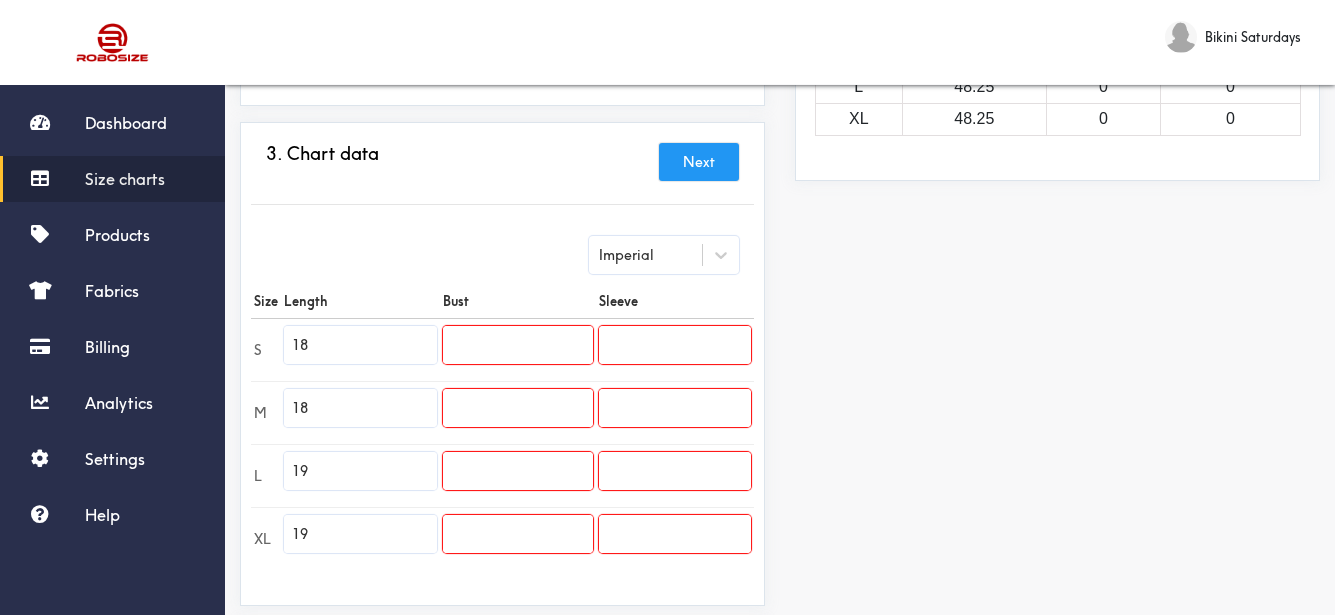 type on "19" 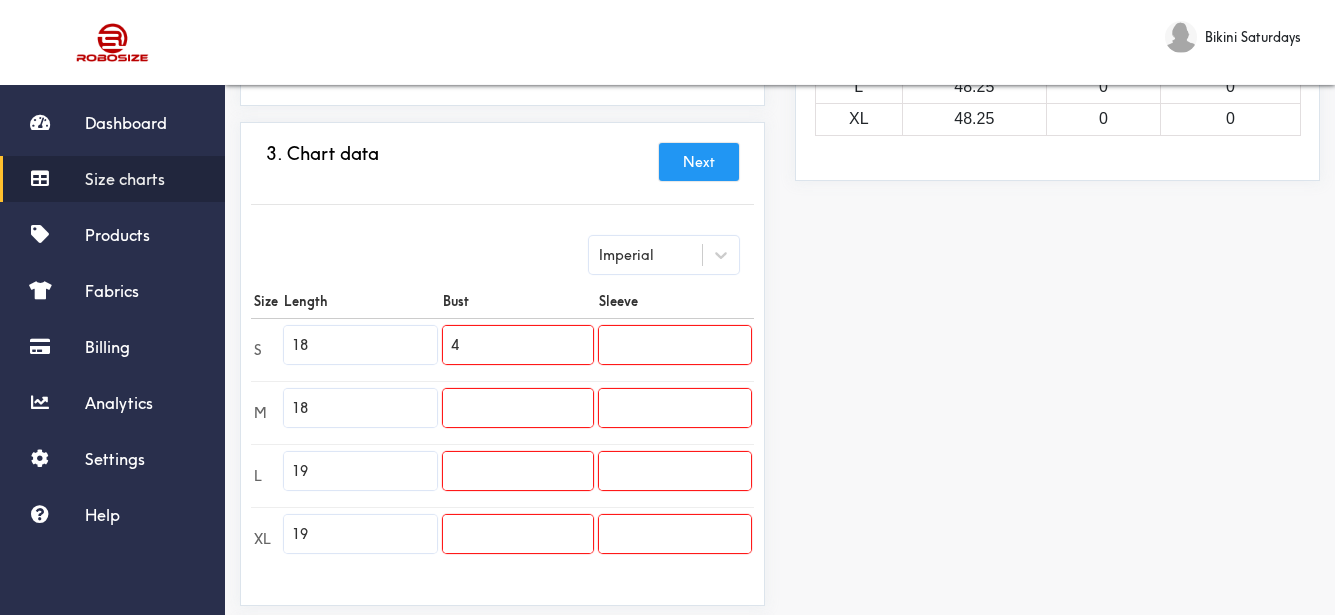 click on "4" at bounding box center (518, 345) 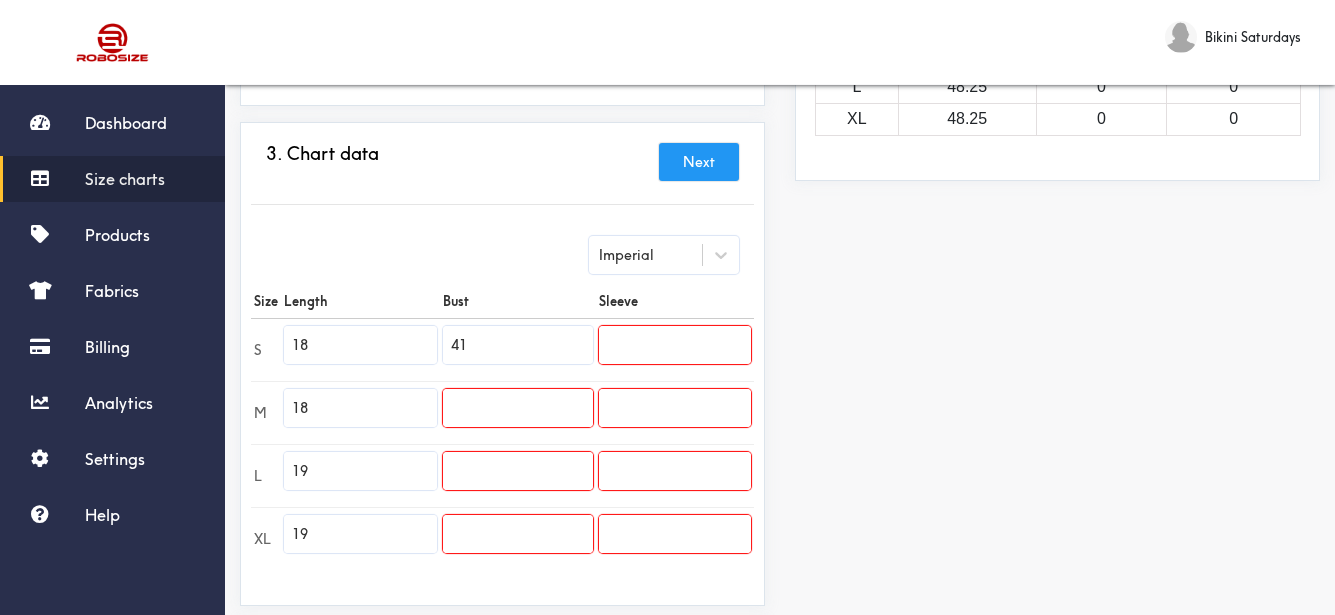 type on "41" 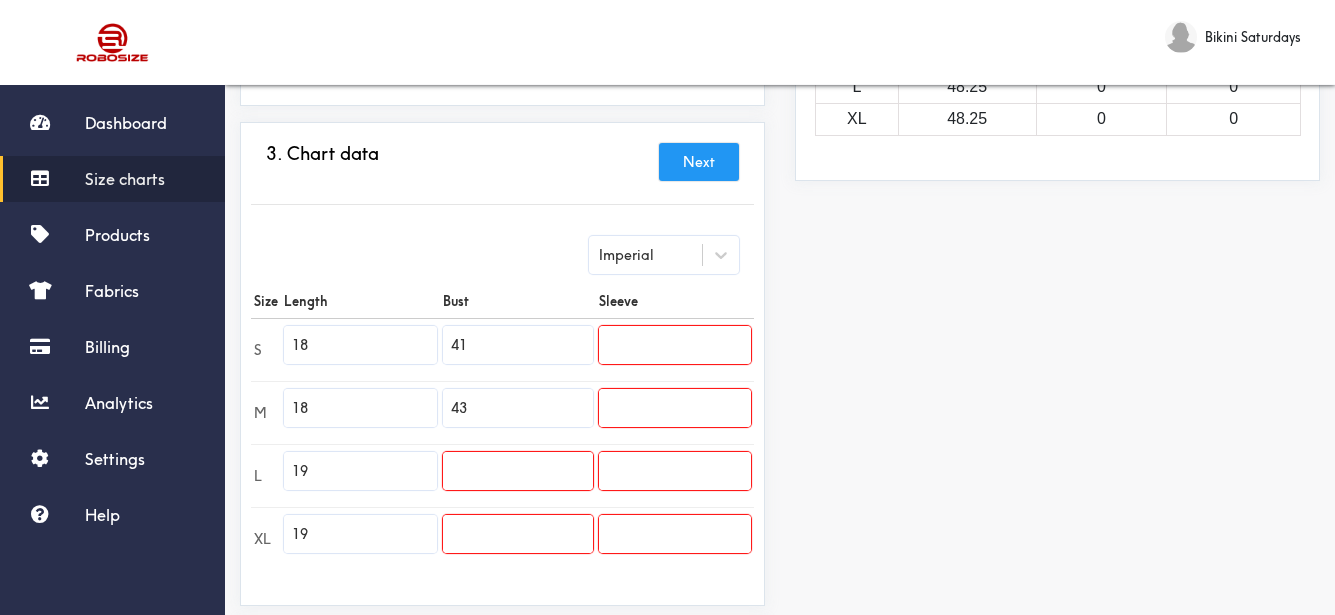 type on "43" 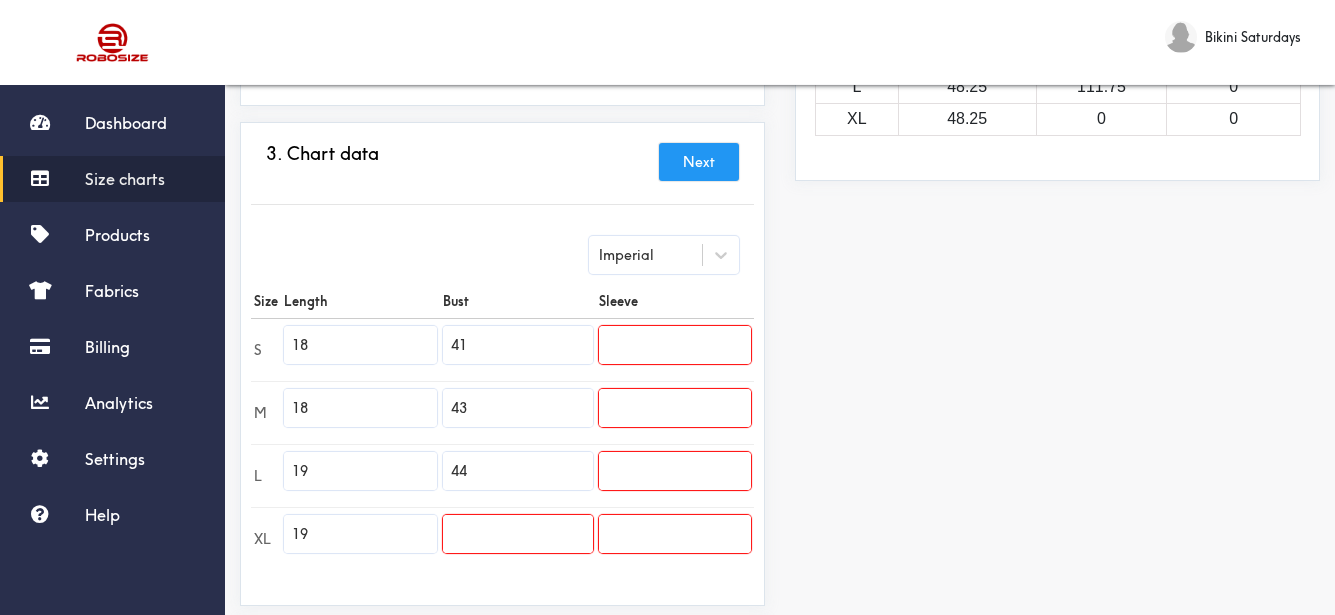 type on "44" 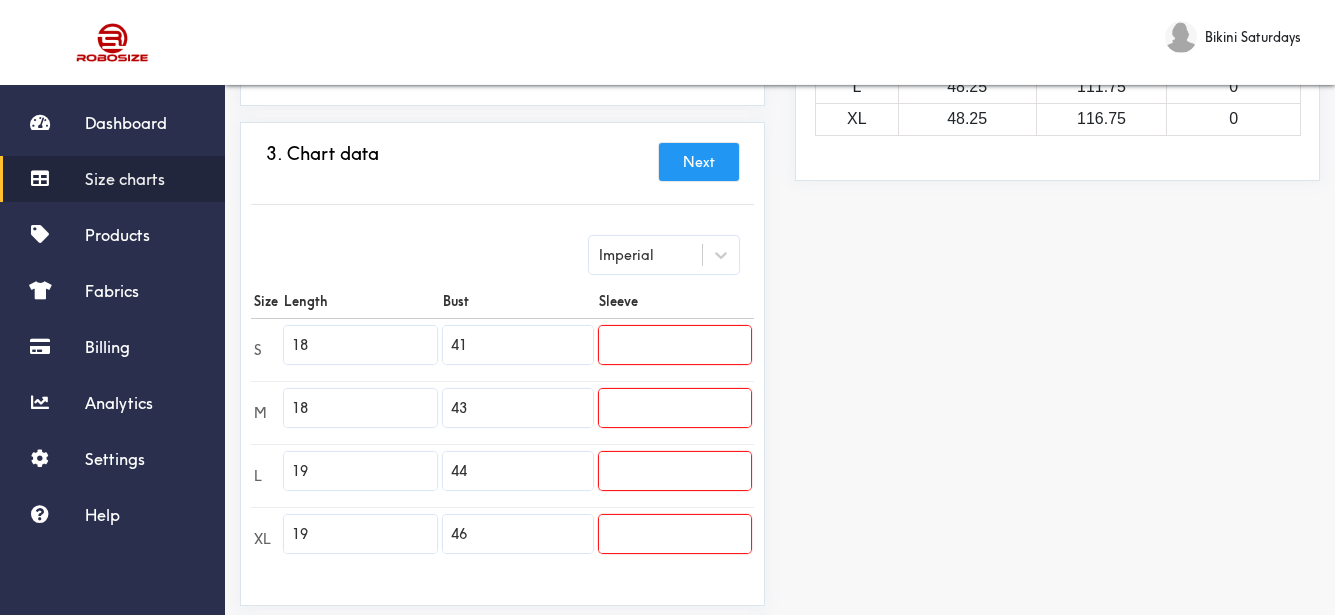 type on "46" 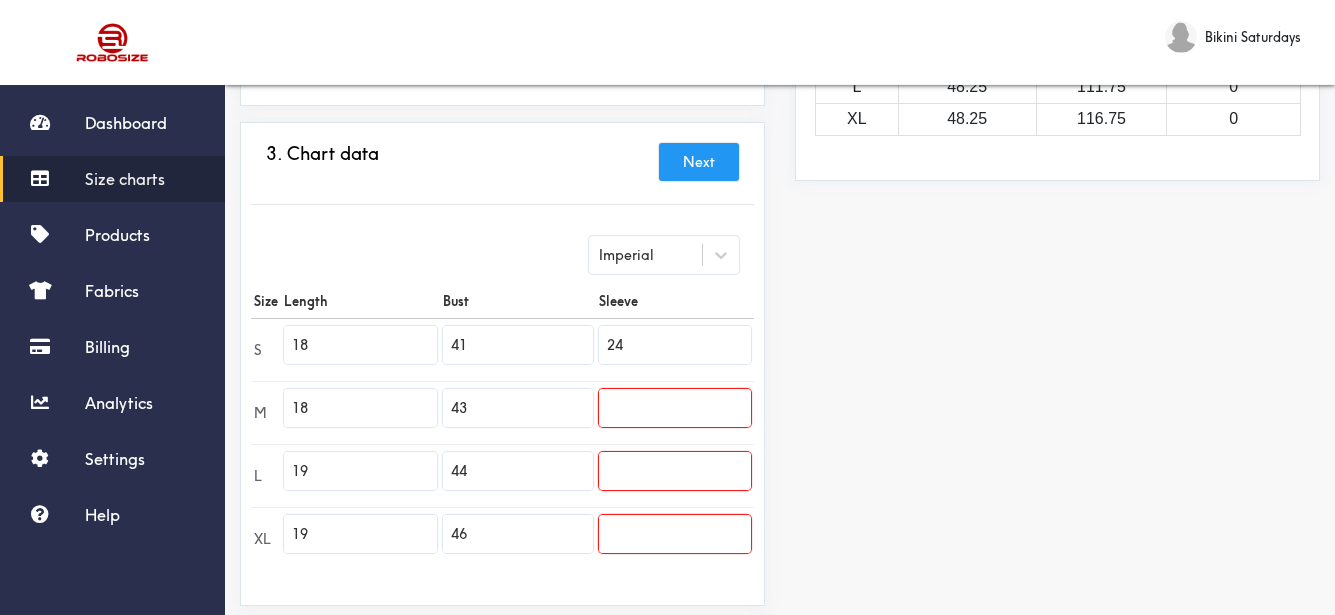 type on "24" 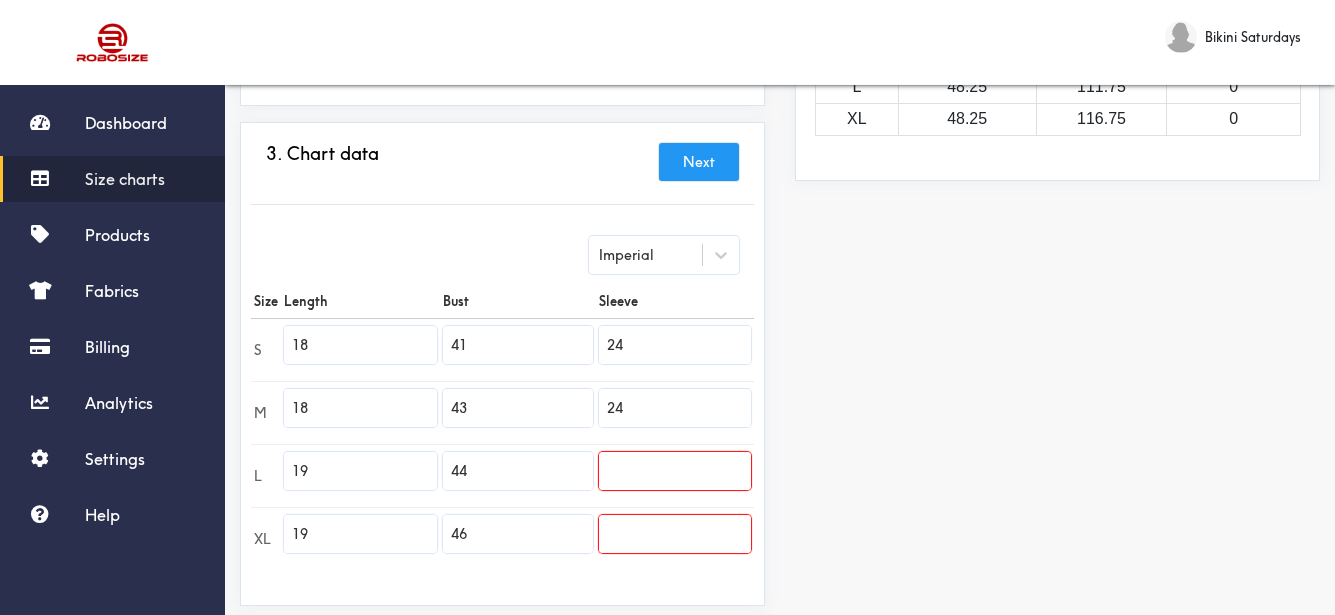 type on "24" 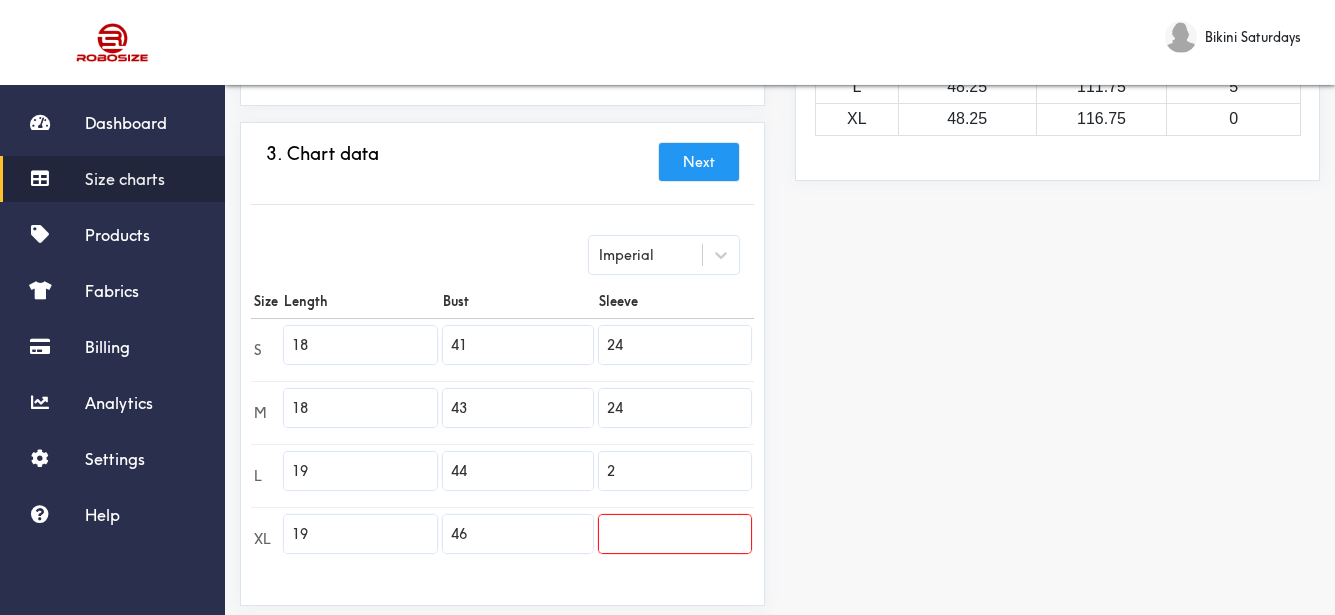 drag, startPoint x: 690, startPoint y: 468, endPoint x: 694, endPoint y: 493, distance: 25.317978 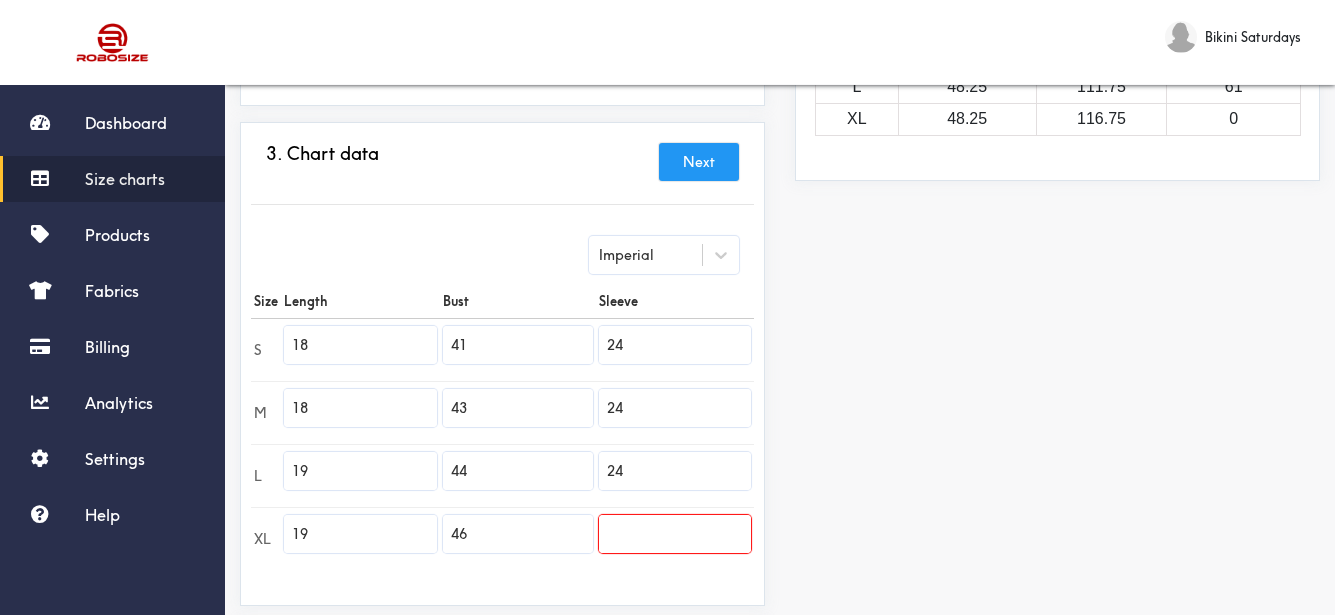 type on "24" 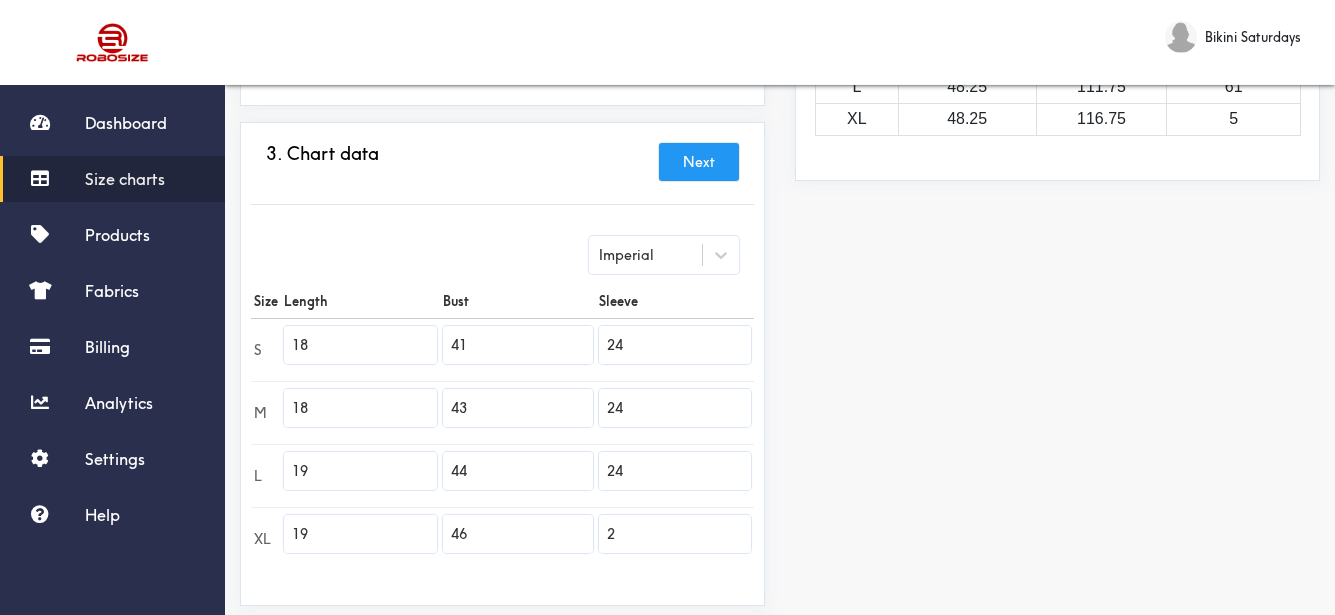 click on "2" at bounding box center [675, 534] 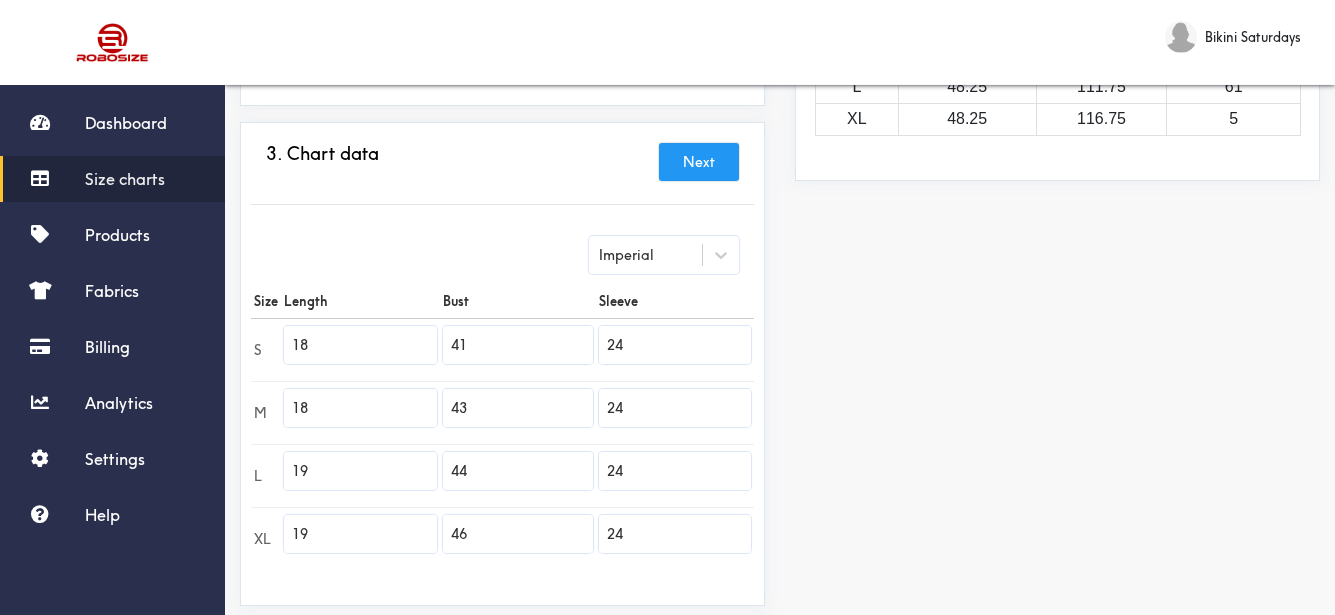 type on "24" 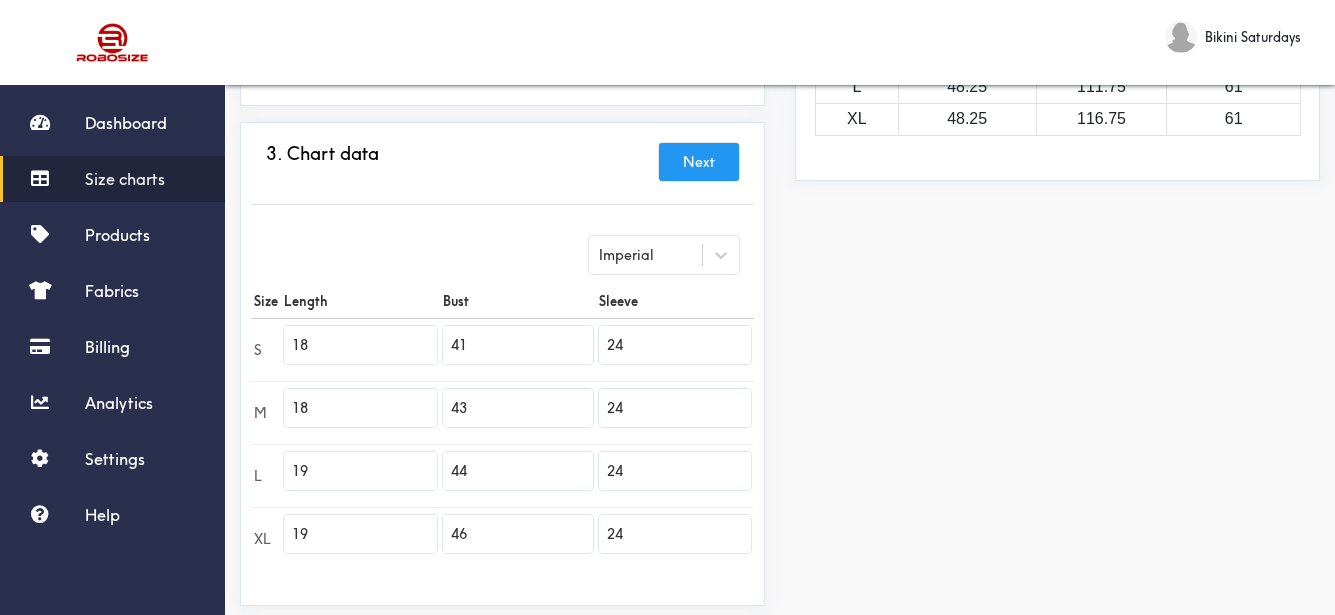 click on "Preview Edit style This chart is manually assigned to products. cm in Length Bust Sleeve S 45.75 104.25 61 M 45.75 109.25 61 L 48.25 111.75 61 XL 48.25 116.75 61" at bounding box center [1057, 272] 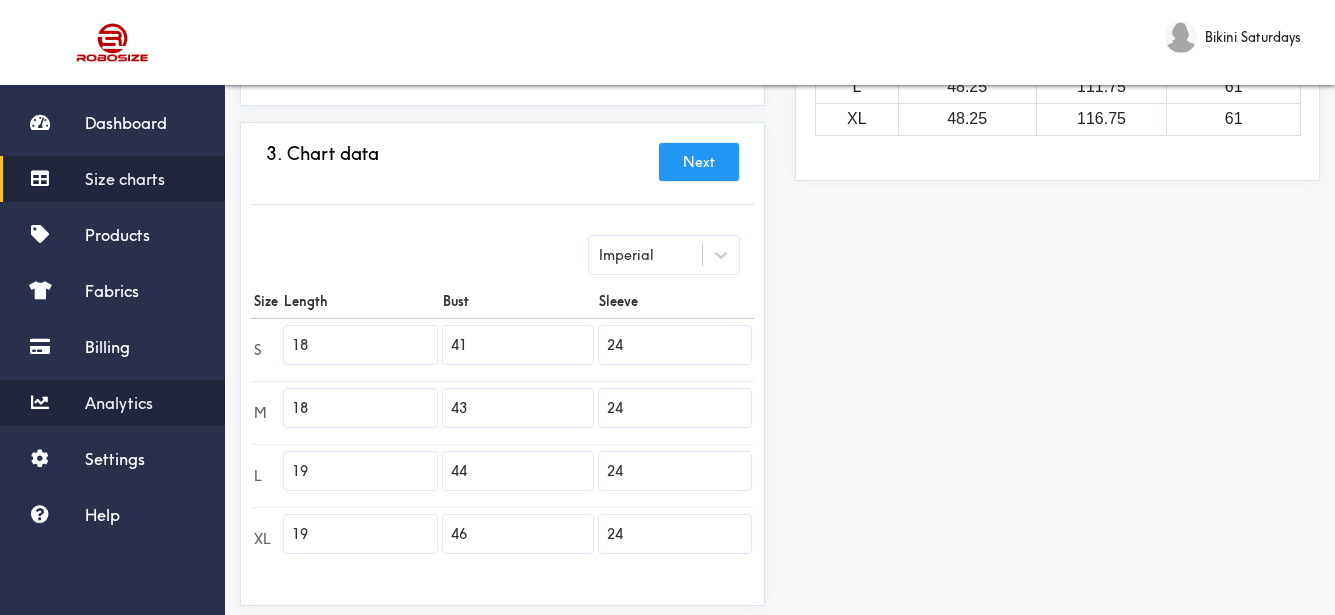 scroll, scrollTop: 600, scrollLeft: 0, axis: vertical 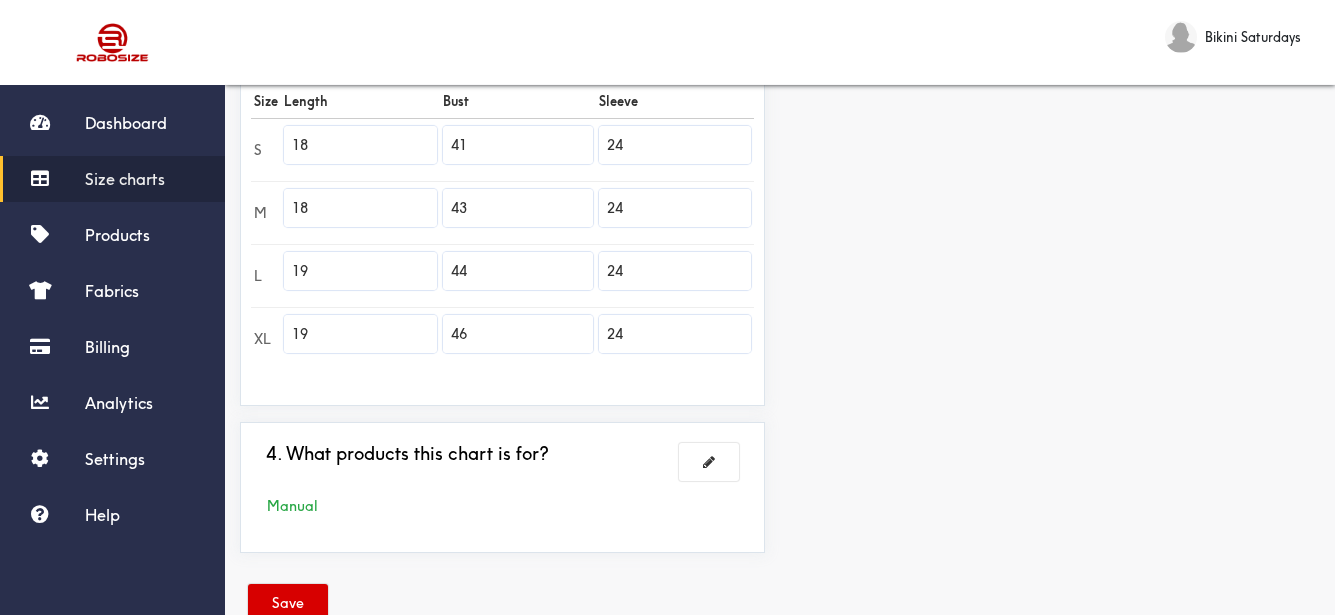 click on "Save" at bounding box center [288, 603] 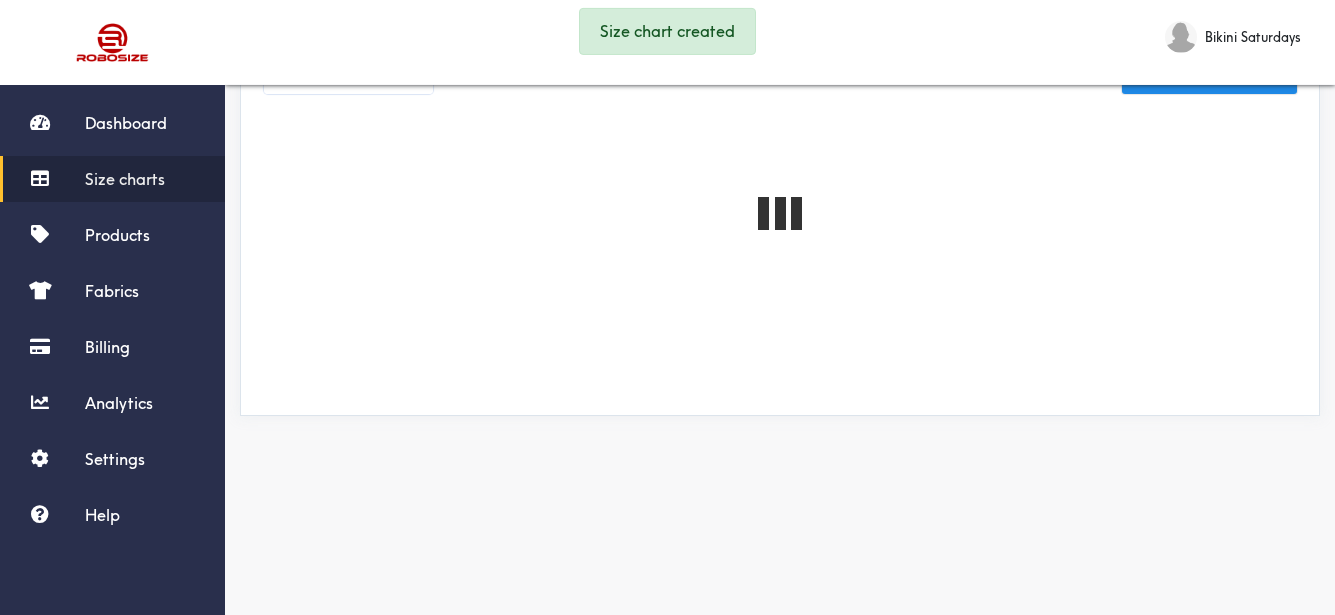 scroll, scrollTop: 0, scrollLeft: 0, axis: both 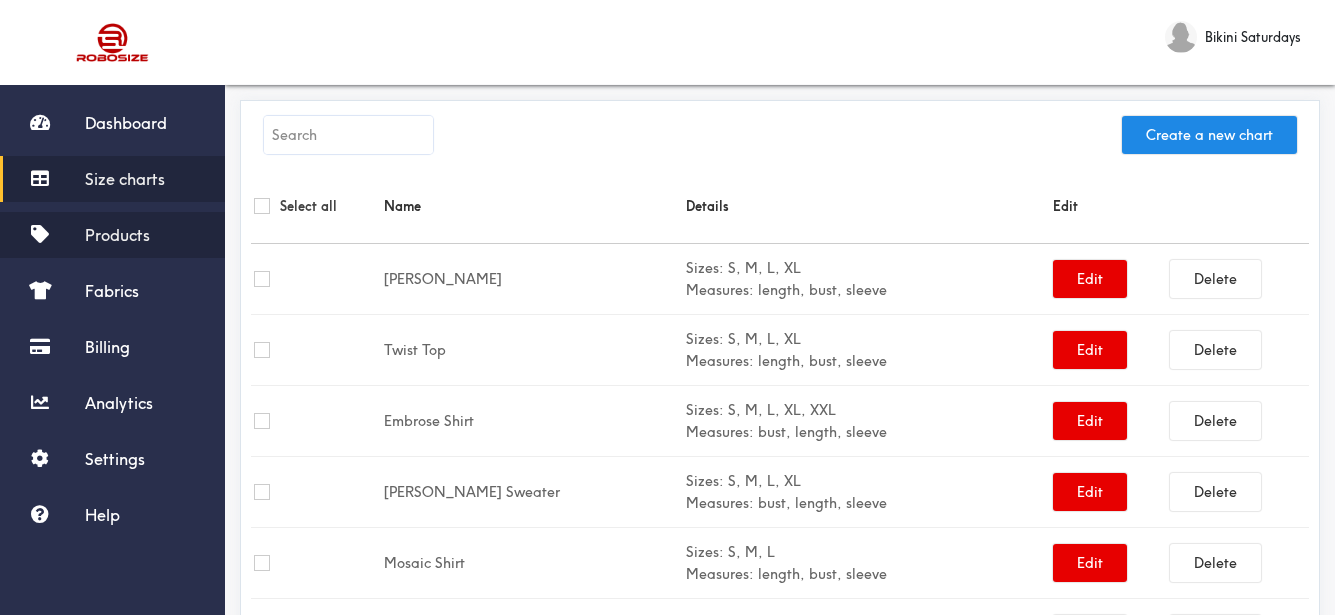 click on "Products" at bounding box center (112, 235) 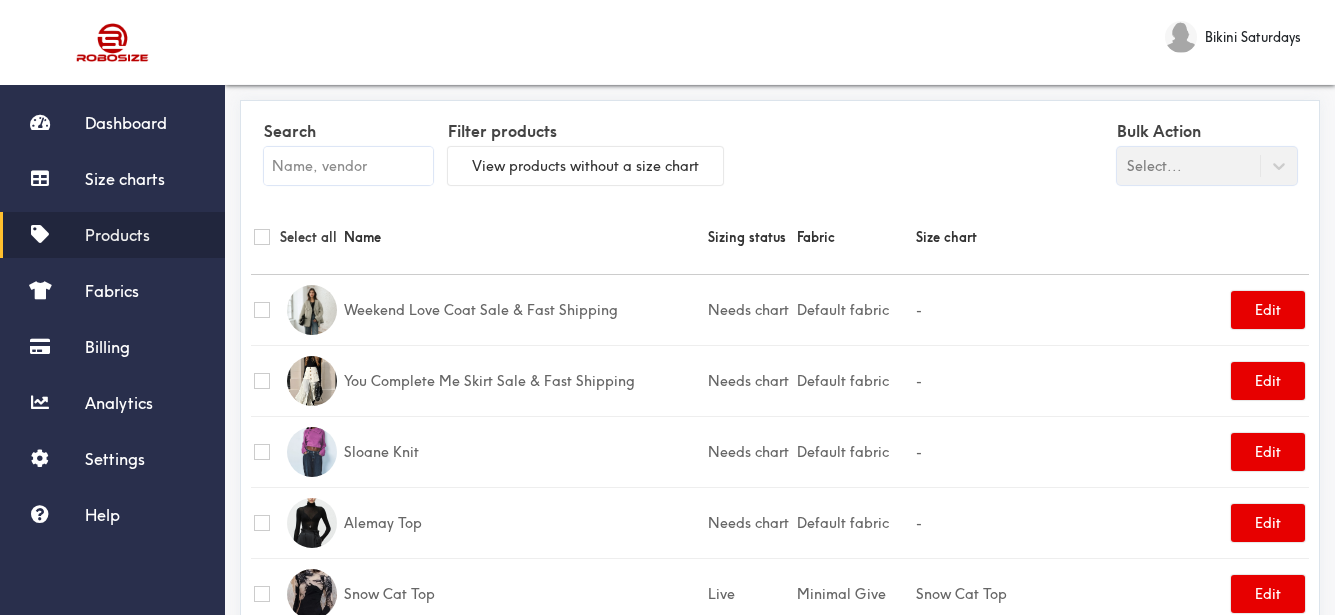click at bounding box center [348, 166] 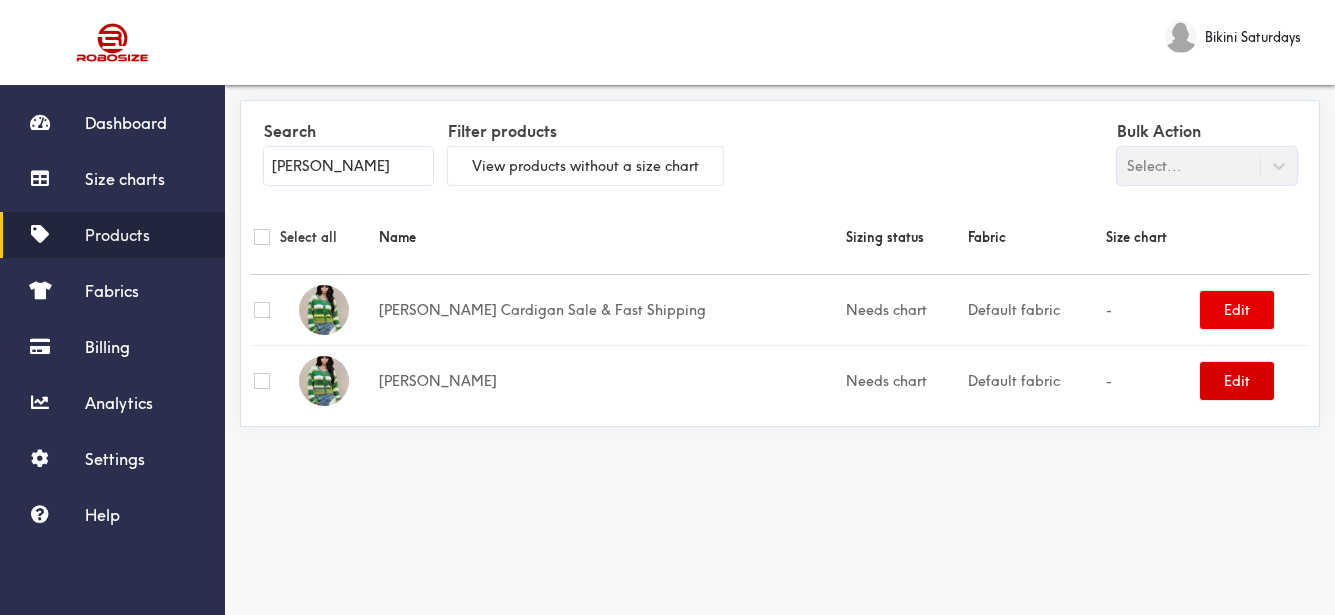 type on "[PERSON_NAME]" 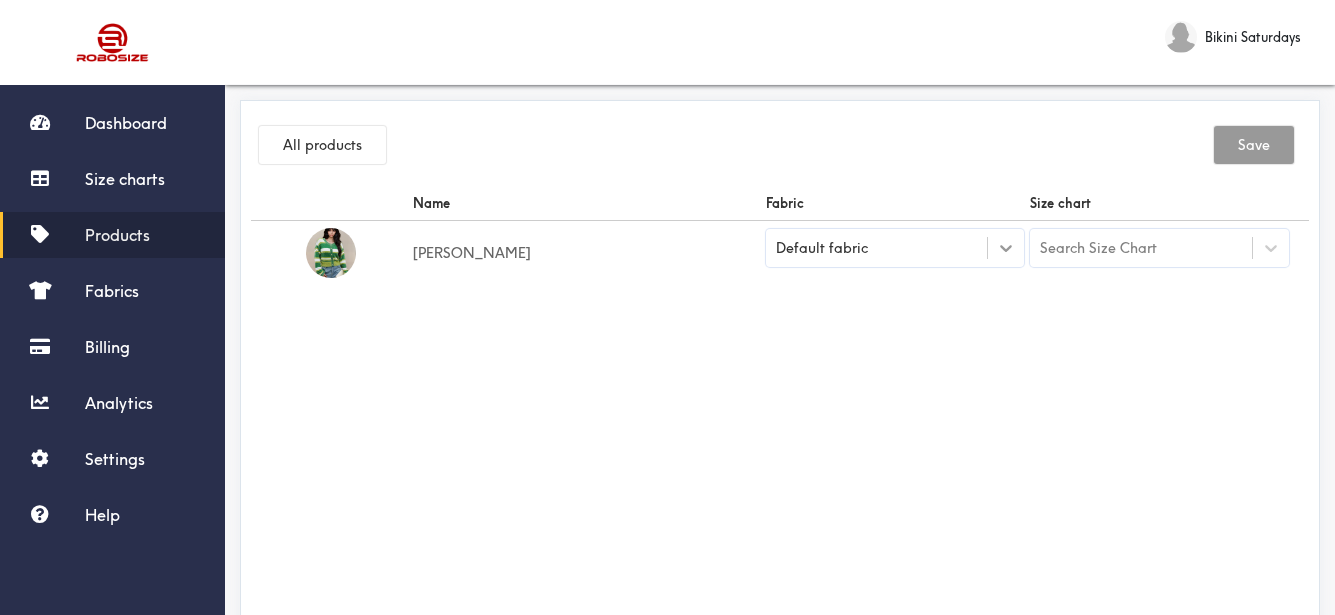 click at bounding box center (1006, 248) 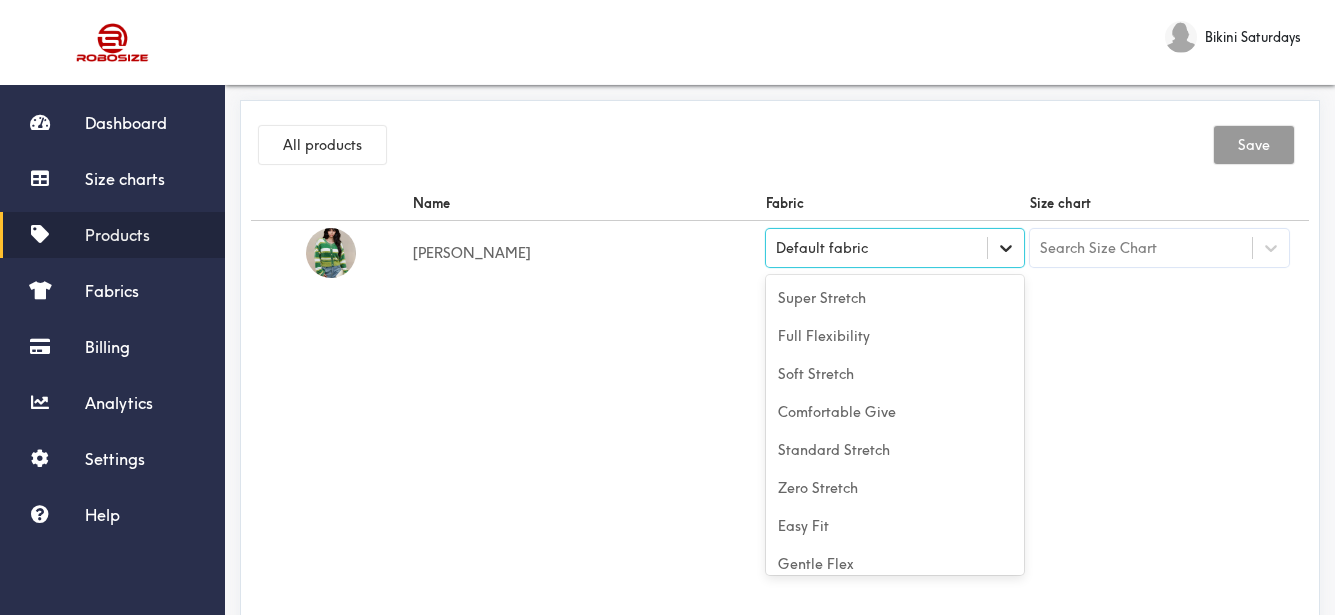 scroll, scrollTop: 88, scrollLeft: 0, axis: vertical 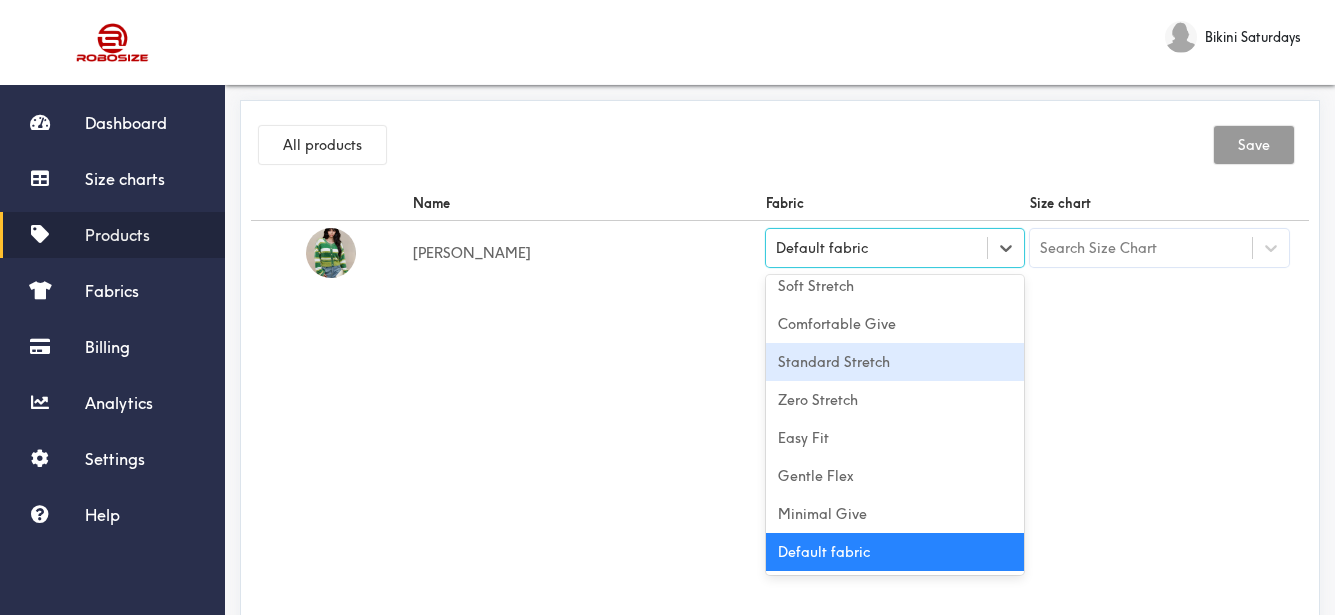 click on "Standard Stretch" at bounding box center (895, 362) 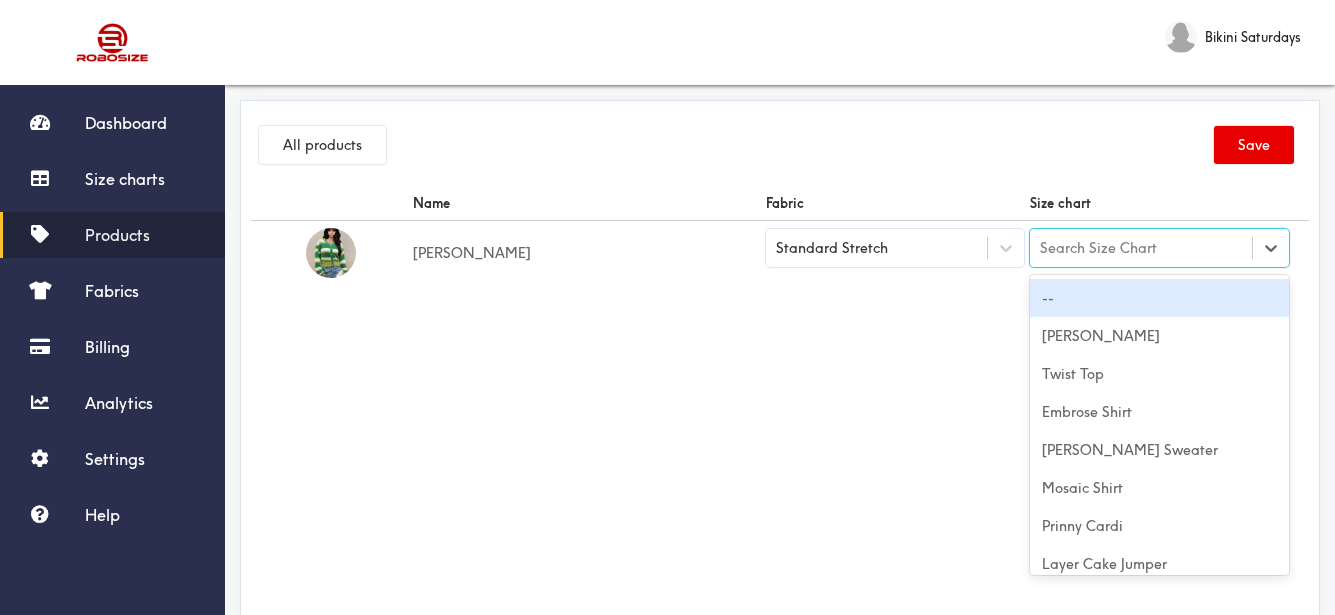 click on "Search Size Chart" at bounding box center (1098, 248) 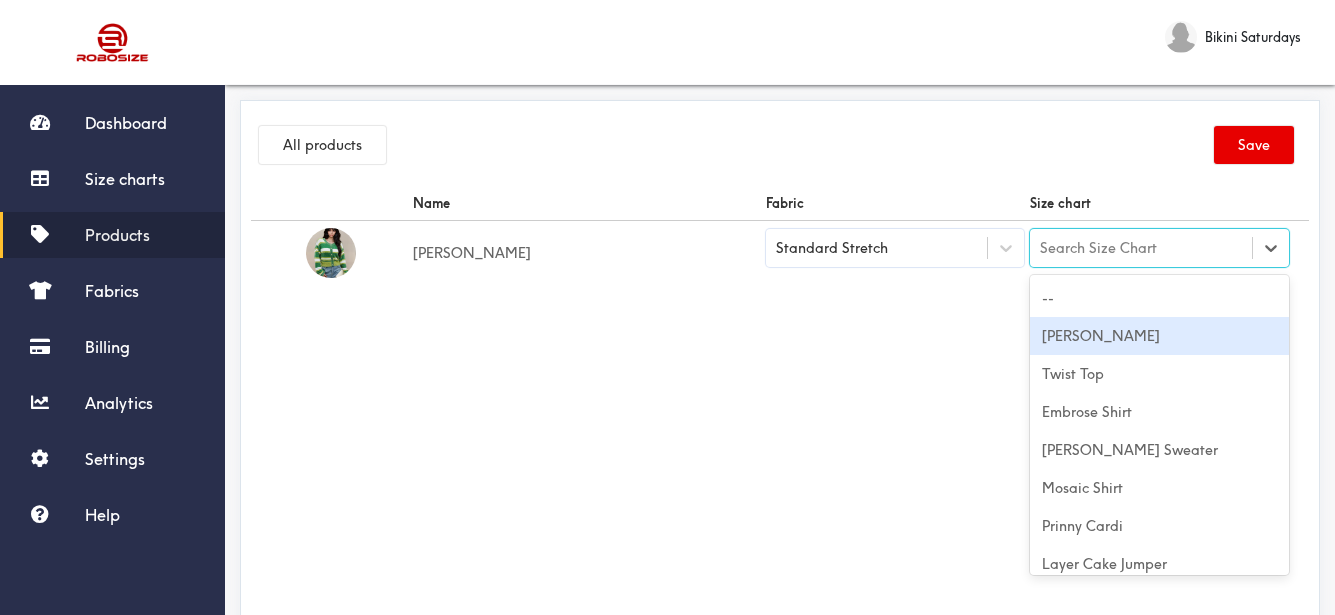 click on "[PERSON_NAME]" at bounding box center (1159, 336) 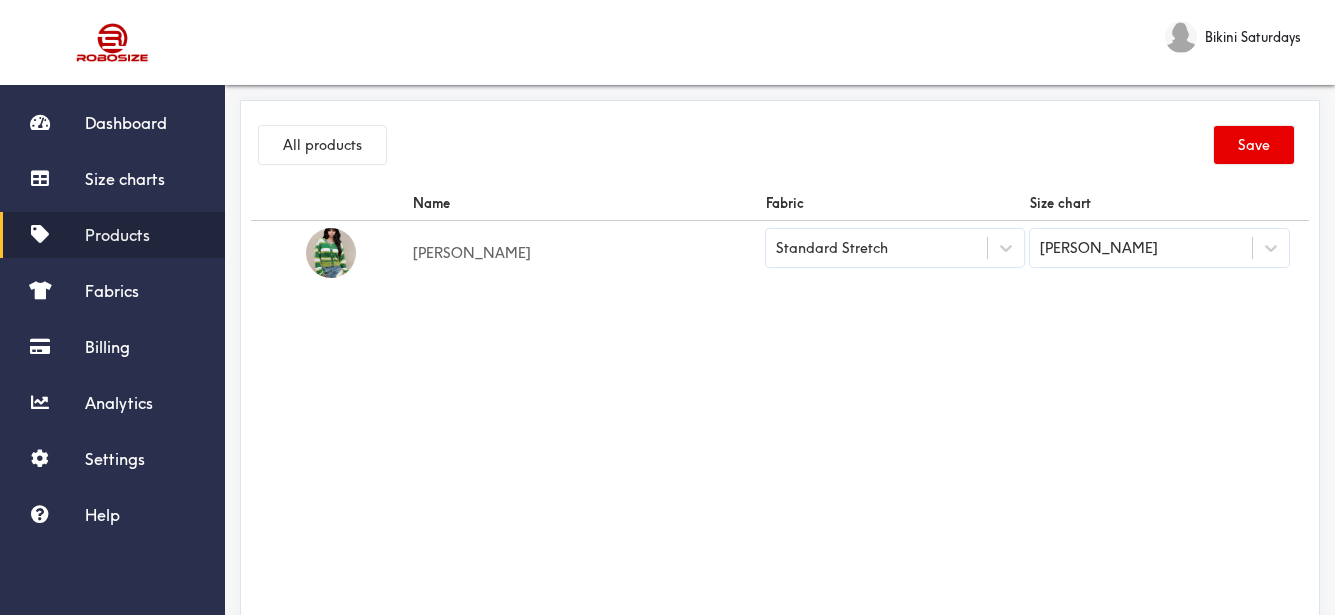 drag, startPoint x: 736, startPoint y: 260, endPoint x: 850, endPoint y: 267, distance: 114.21471 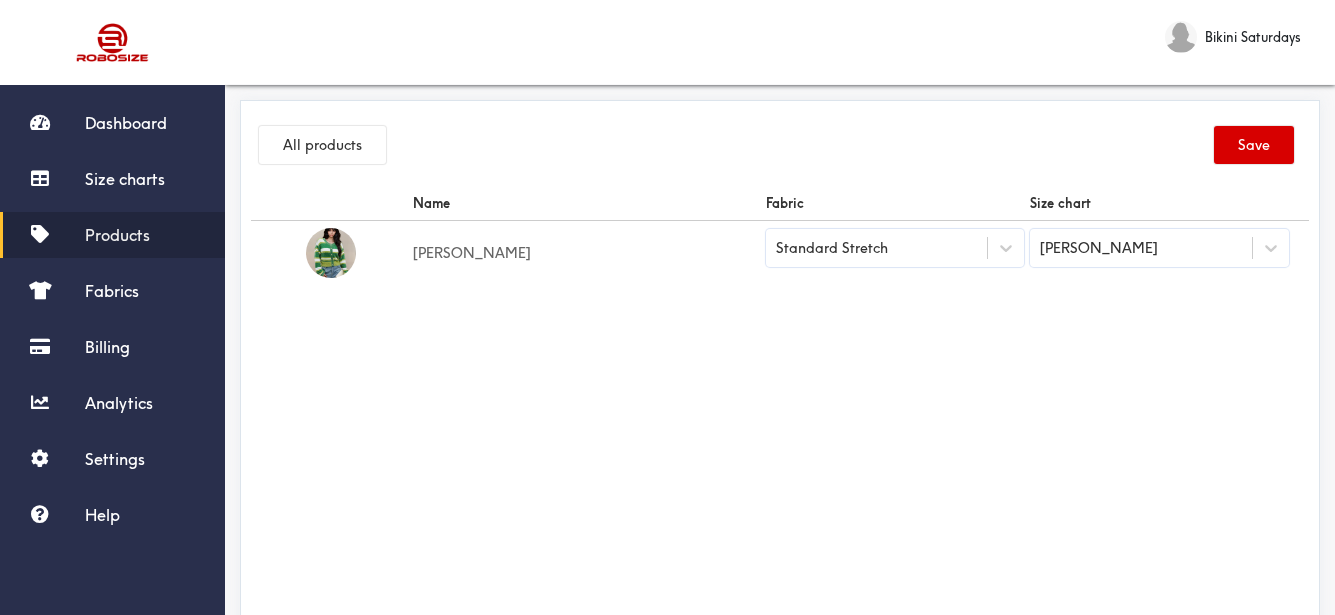 click on "Save" at bounding box center [1254, 145] 